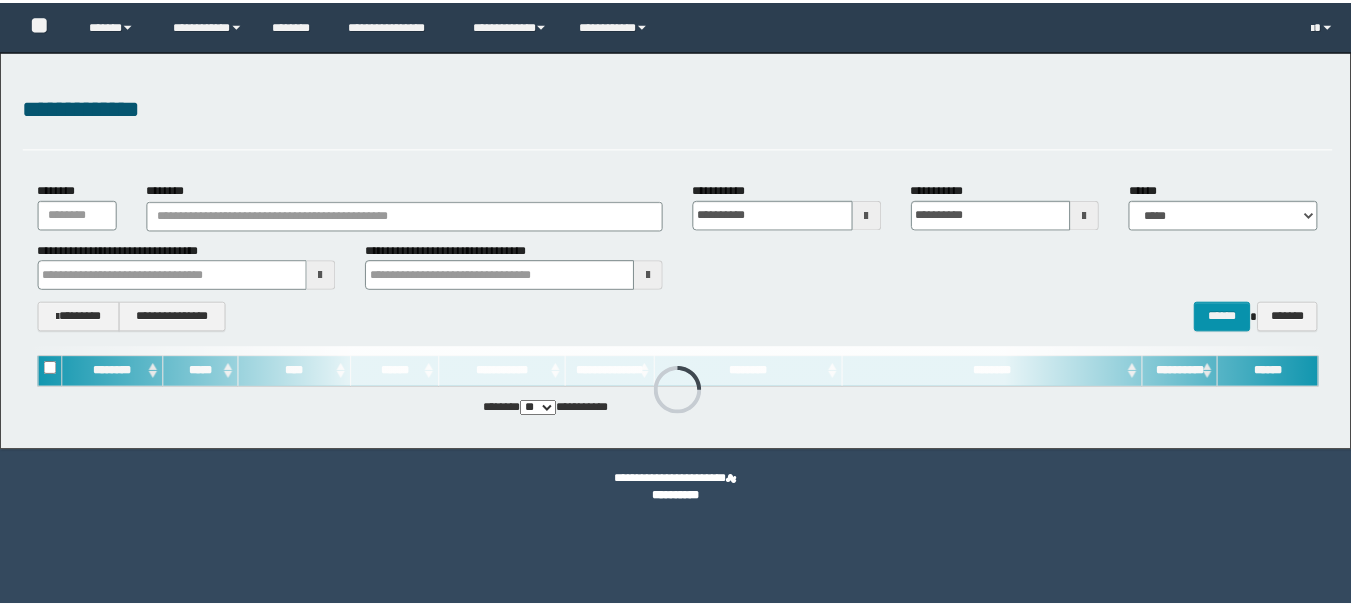 scroll, scrollTop: 0, scrollLeft: 0, axis: both 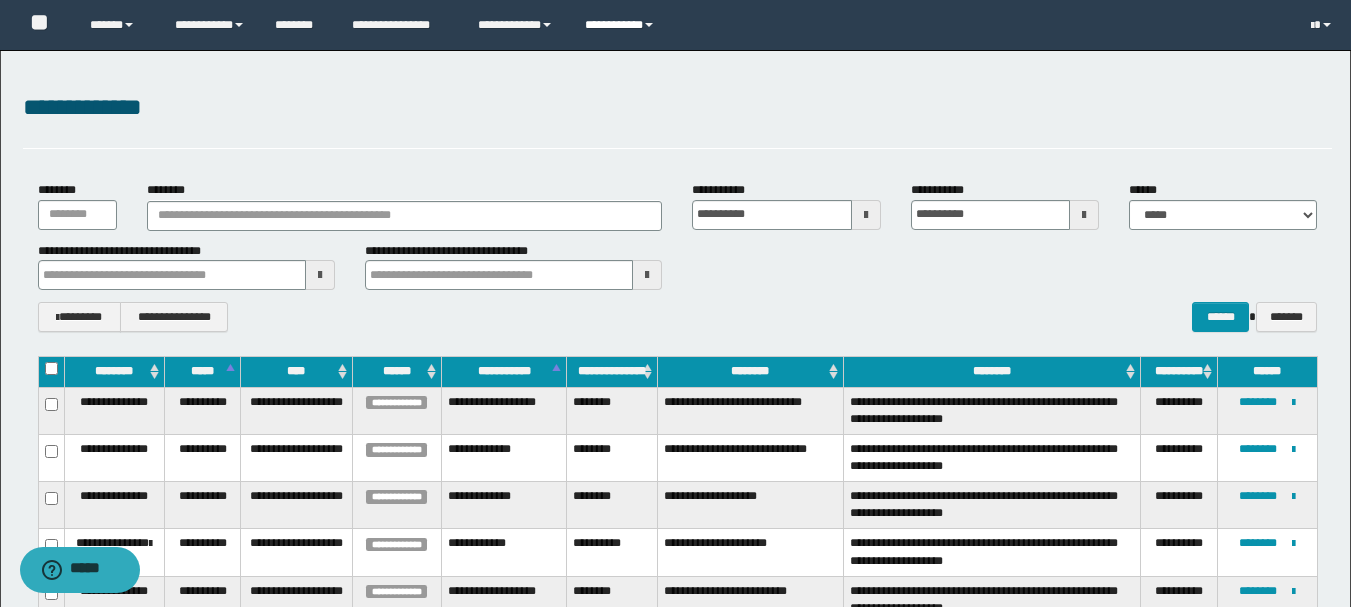 click on "**********" at bounding box center (622, 25) 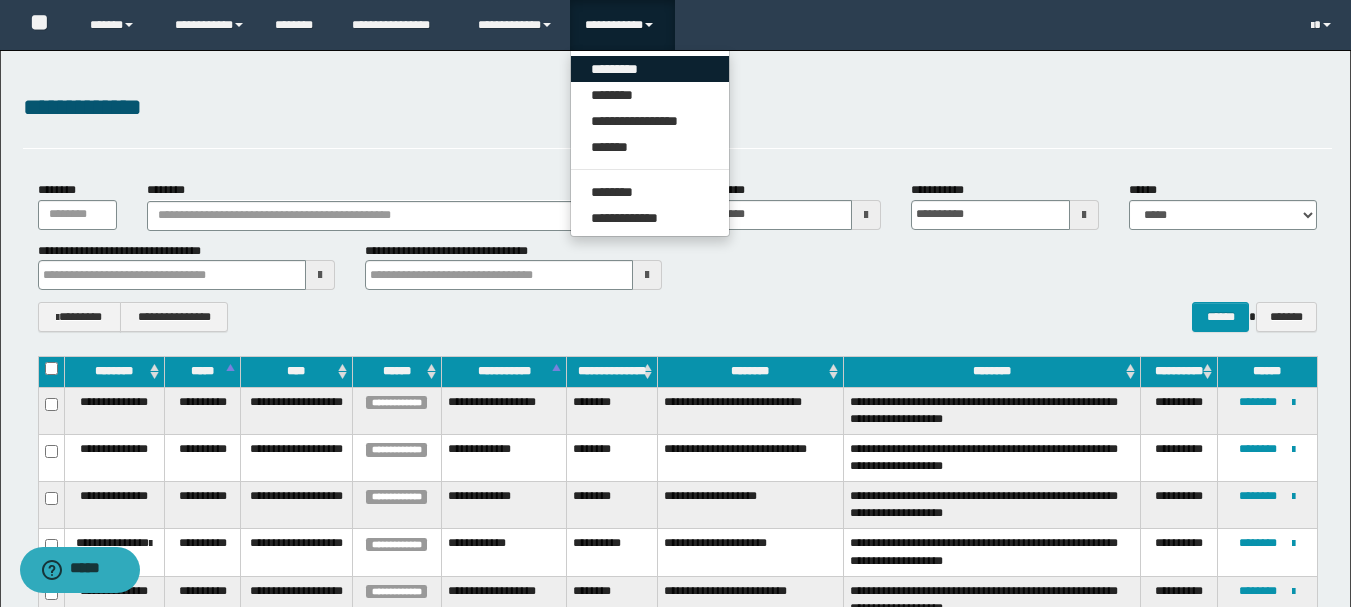 click on "*********" at bounding box center (650, 69) 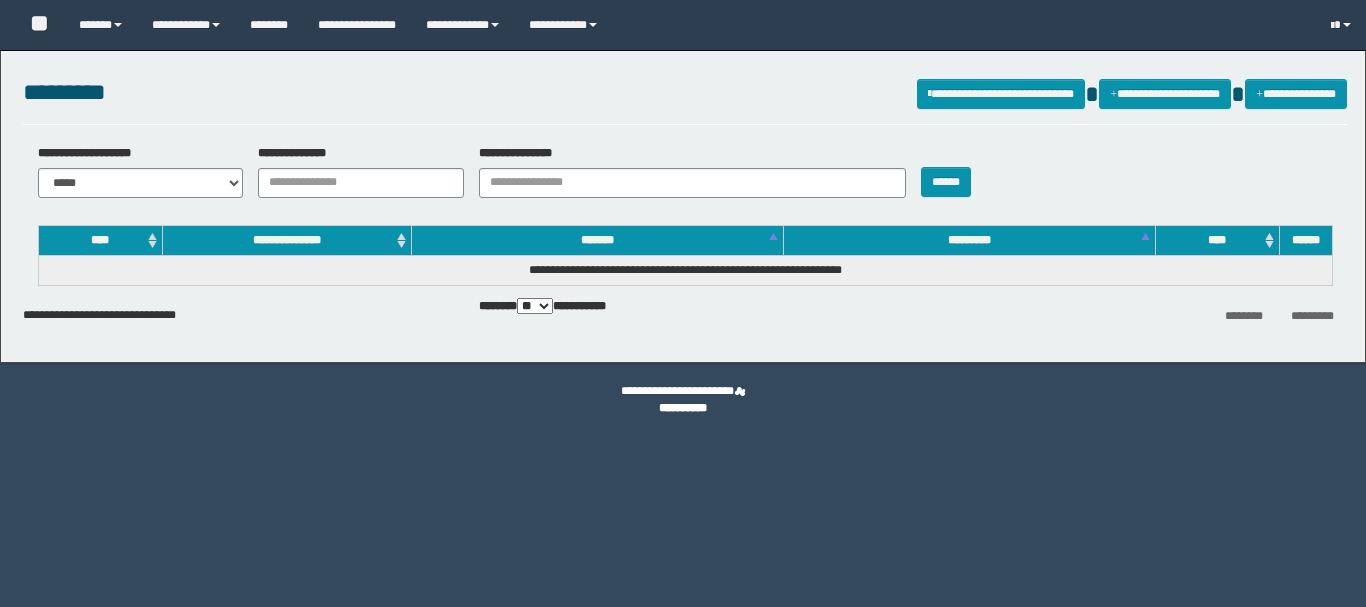 scroll, scrollTop: 0, scrollLeft: 0, axis: both 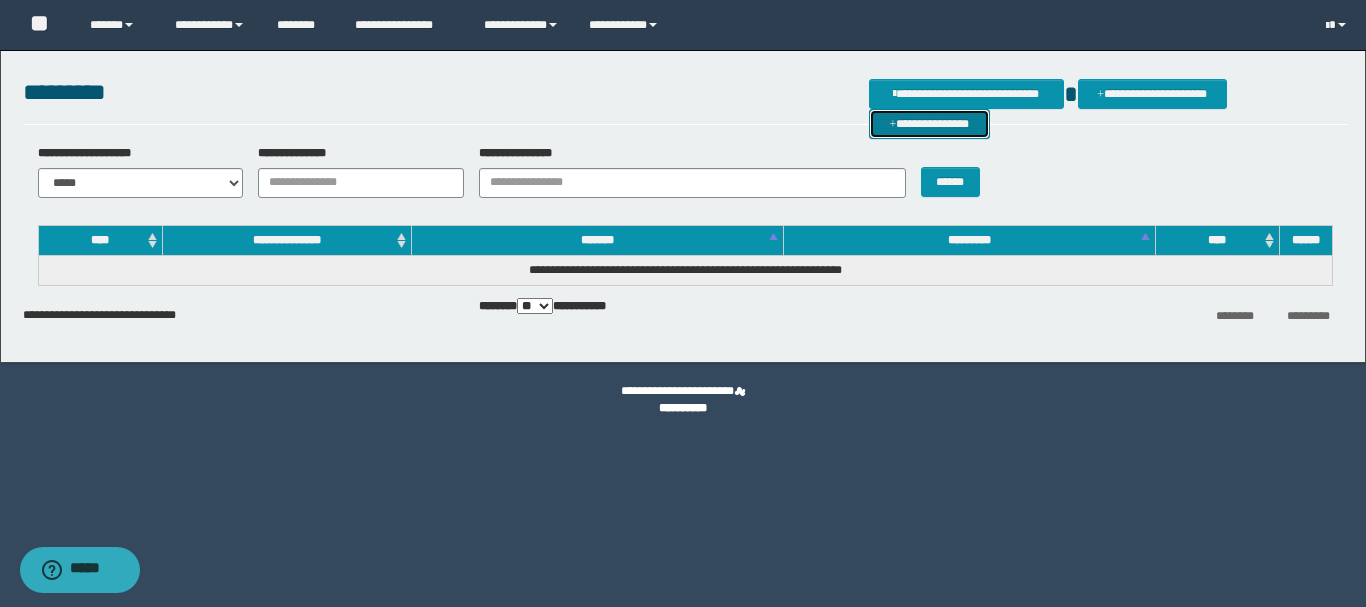 click on "**********" at bounding box center (929, 124) 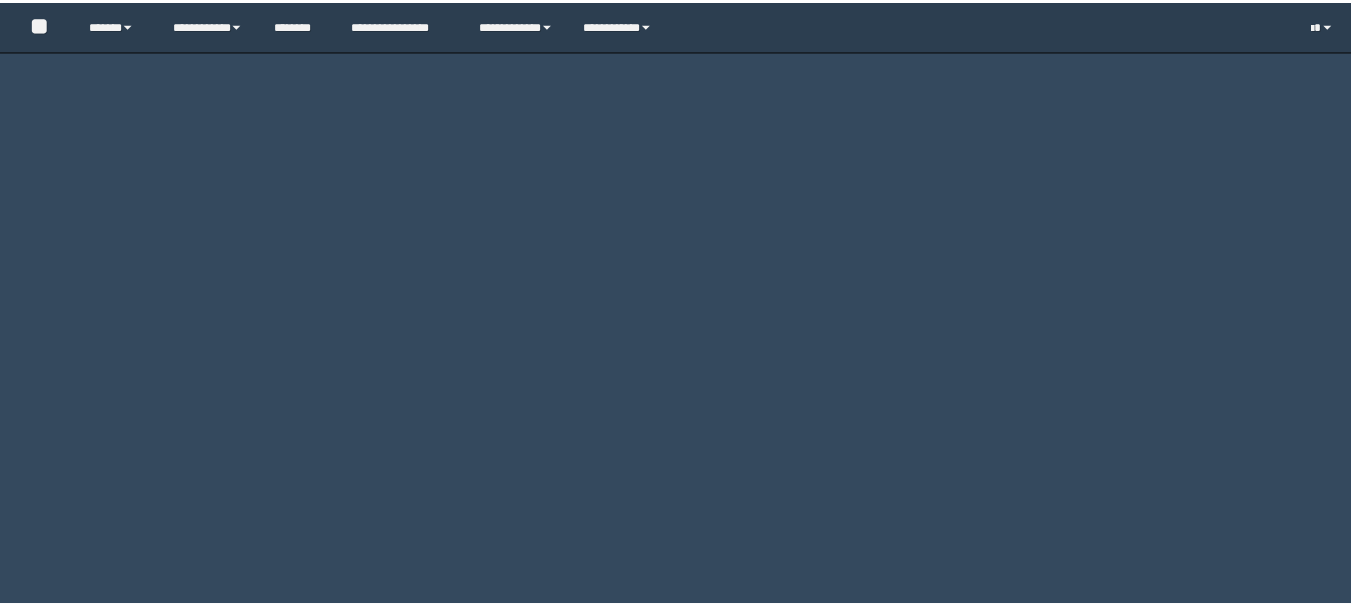 scroll, scrollTop: 0, scrollLeft: 0, axis: both 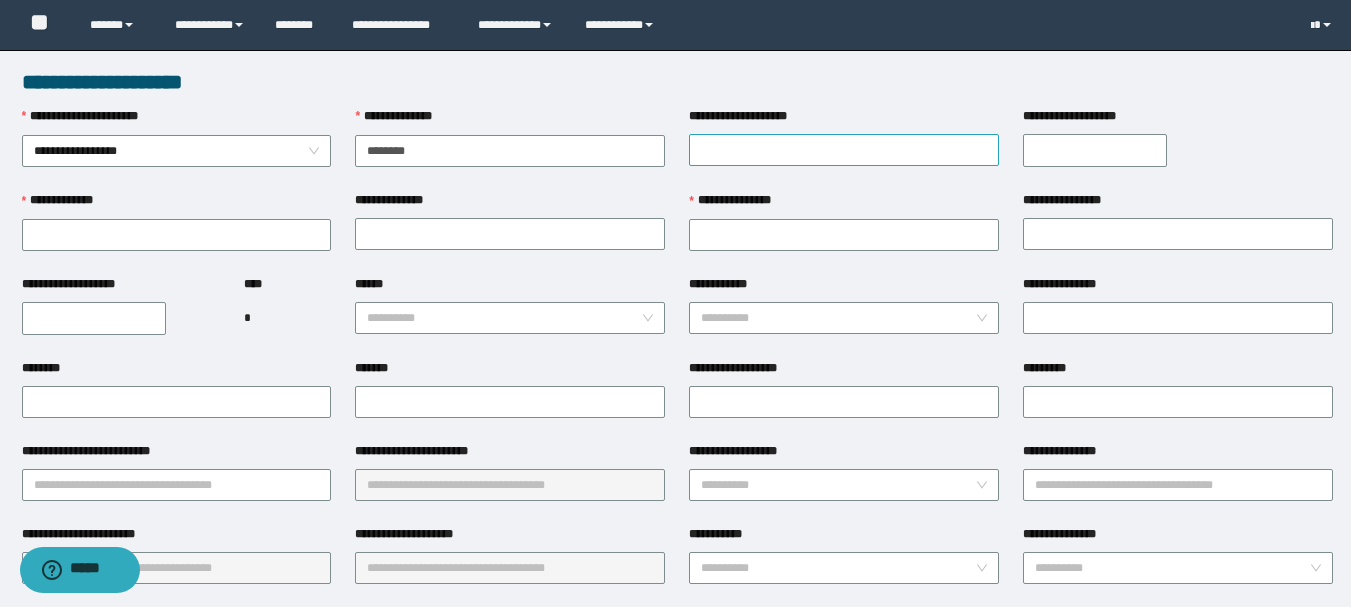 type on "********" 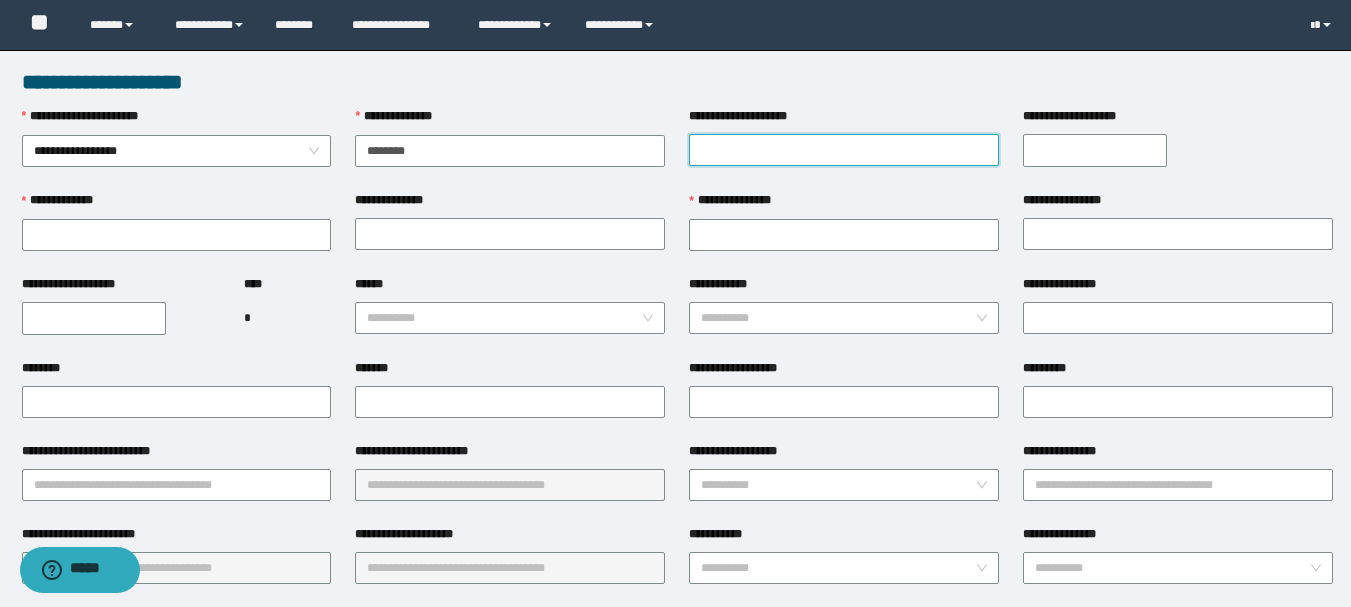 click on "**********" at bounding box center [844, 150] 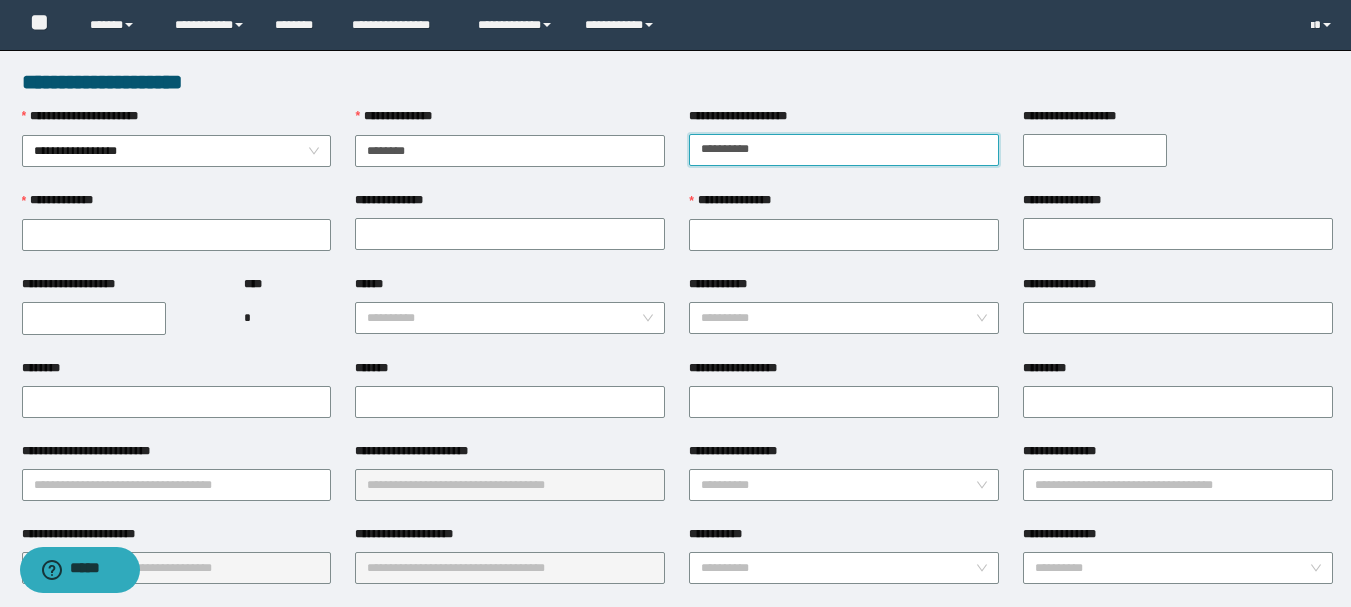 type on "**********" 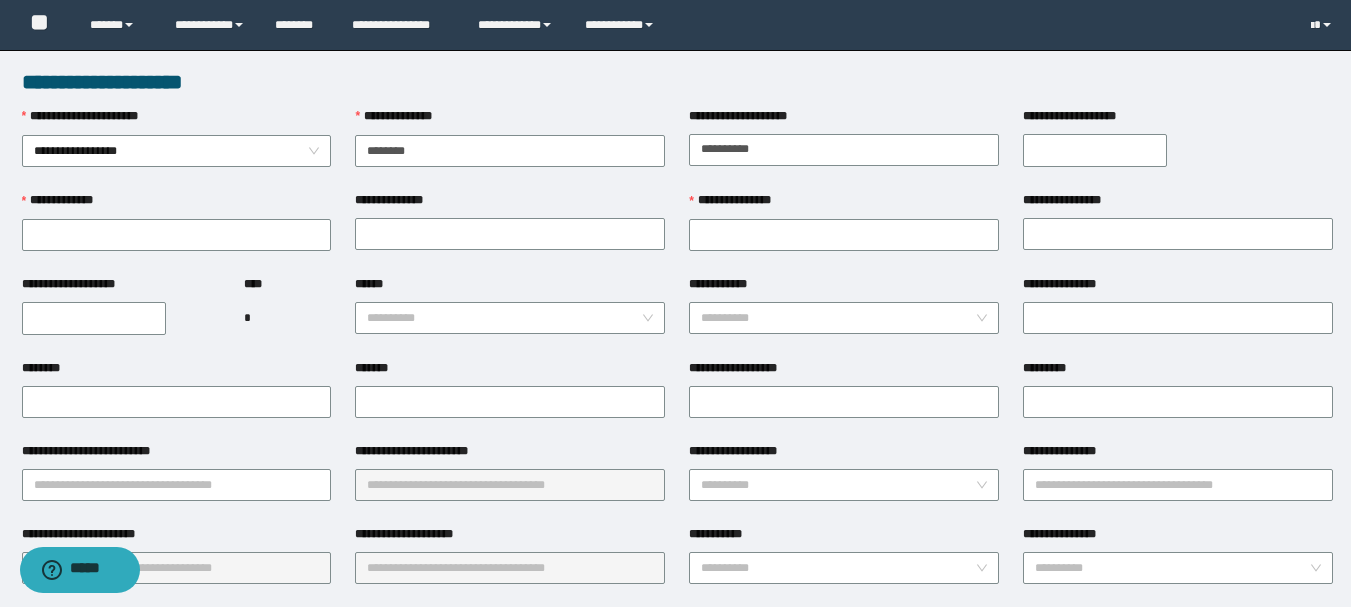 click on "**********" at bounding box center (1095, 150) 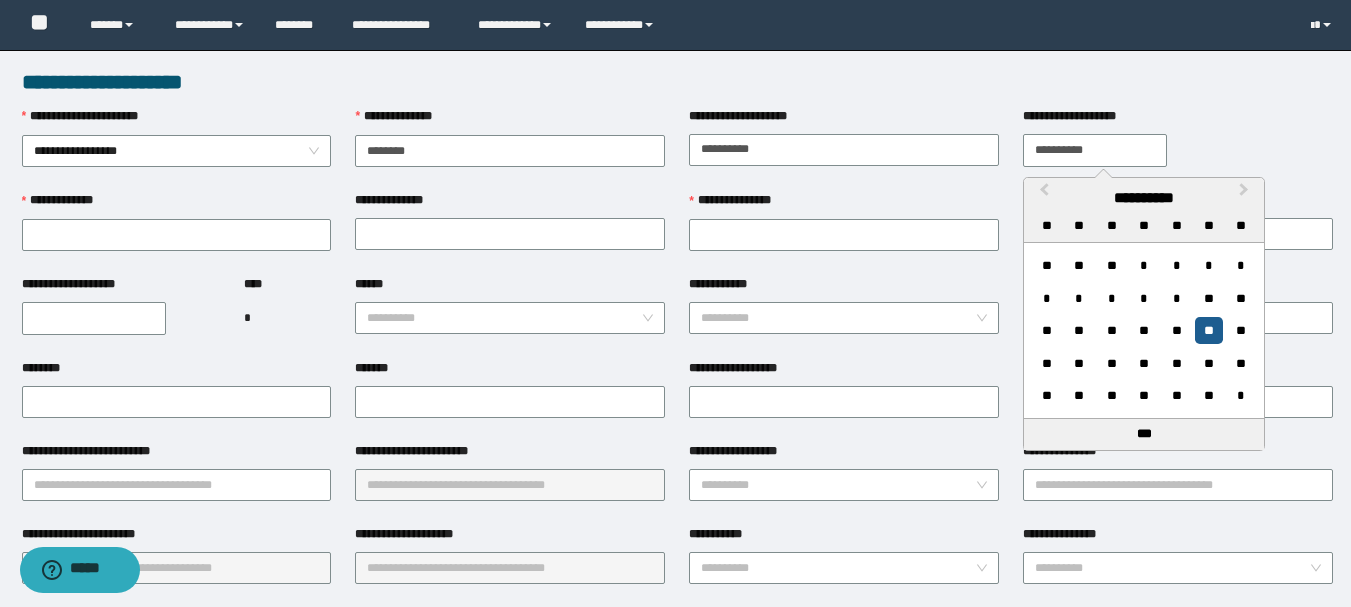 type on "**********" 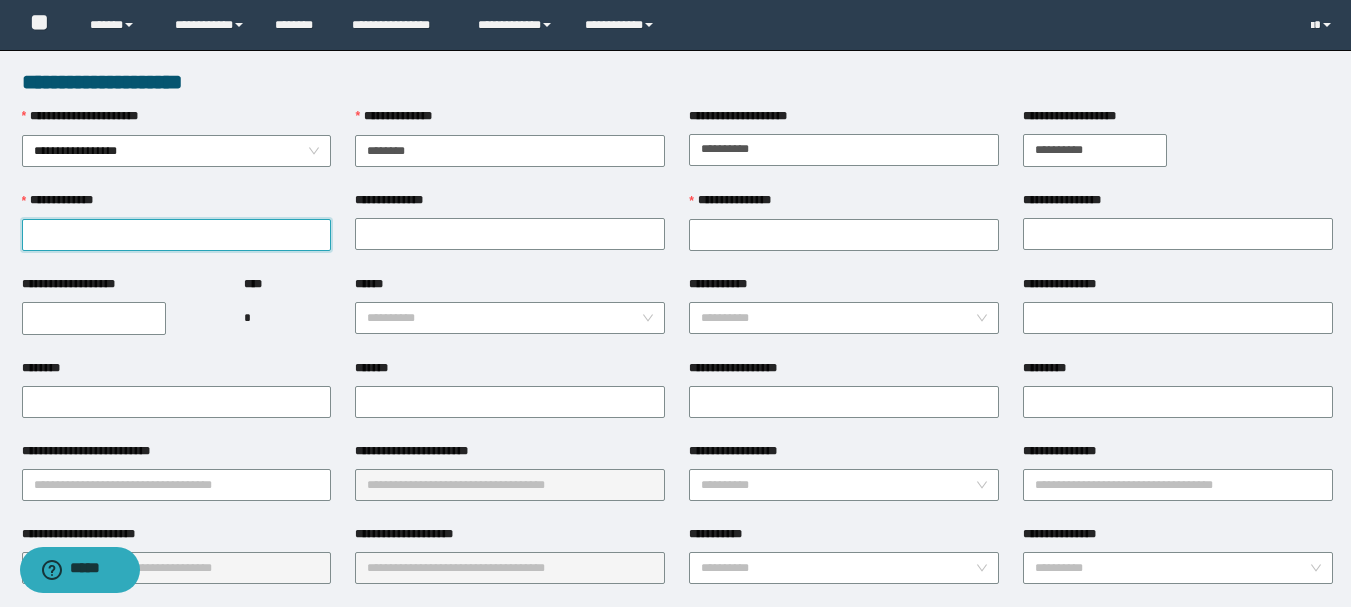 click on "**********" at bounding box center [177, 235] 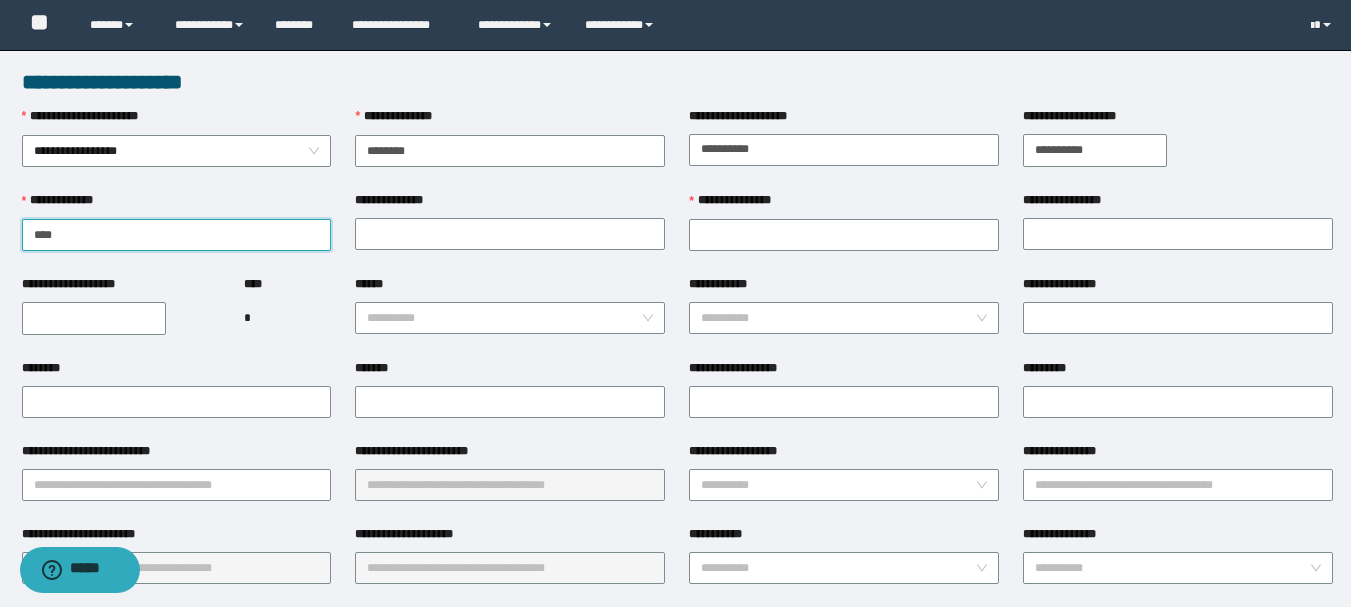 type on "****" 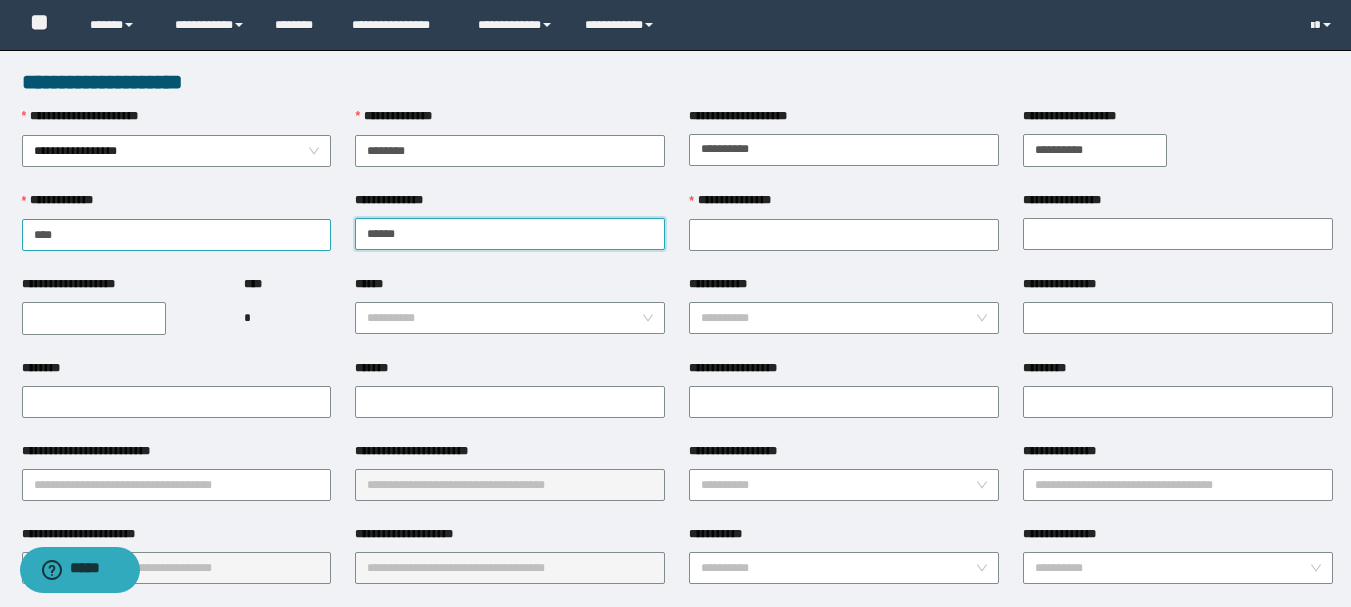 type on "******" 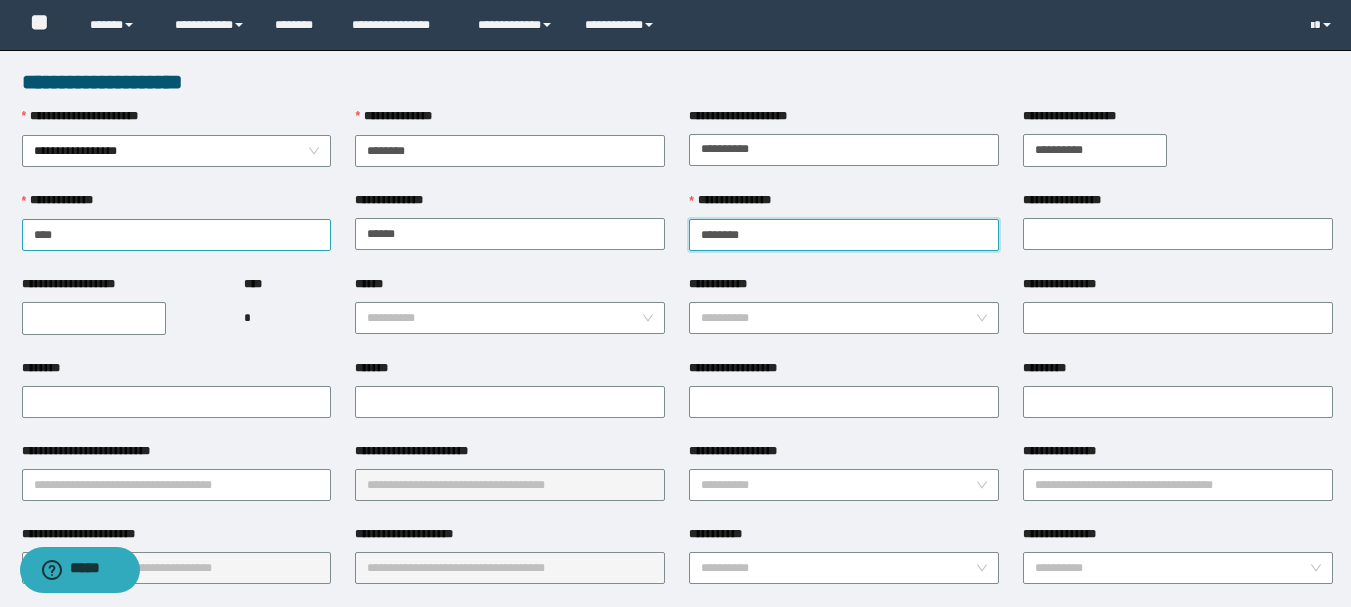 type on "********" 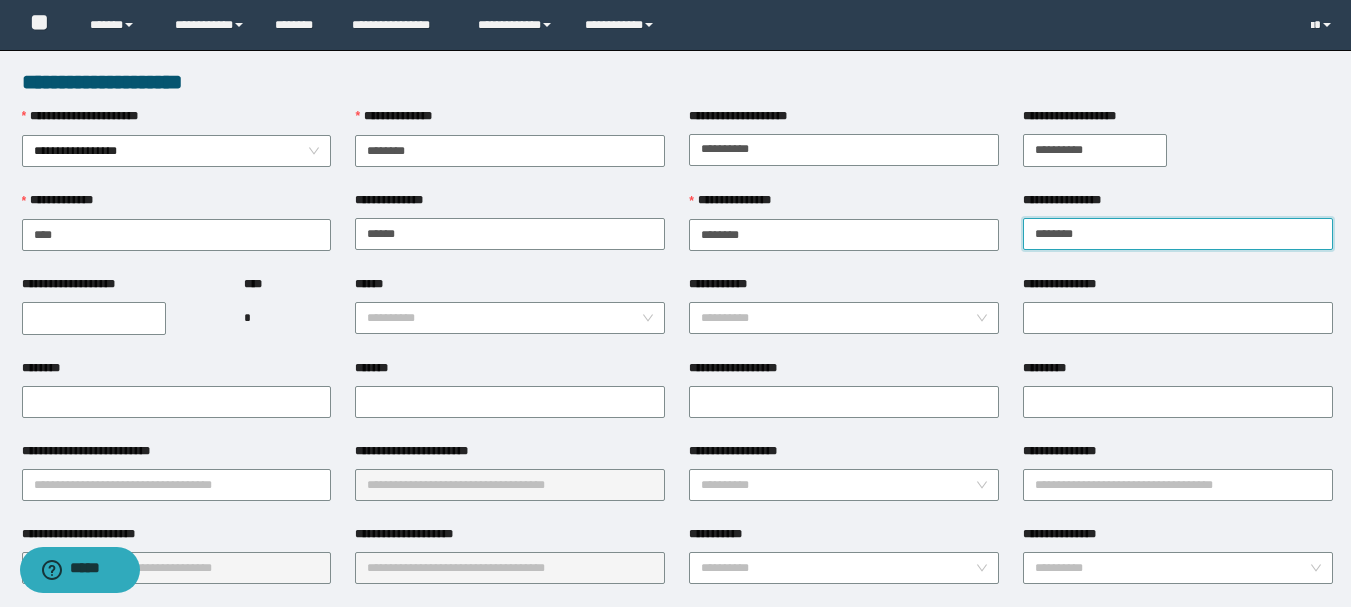 type on "********" 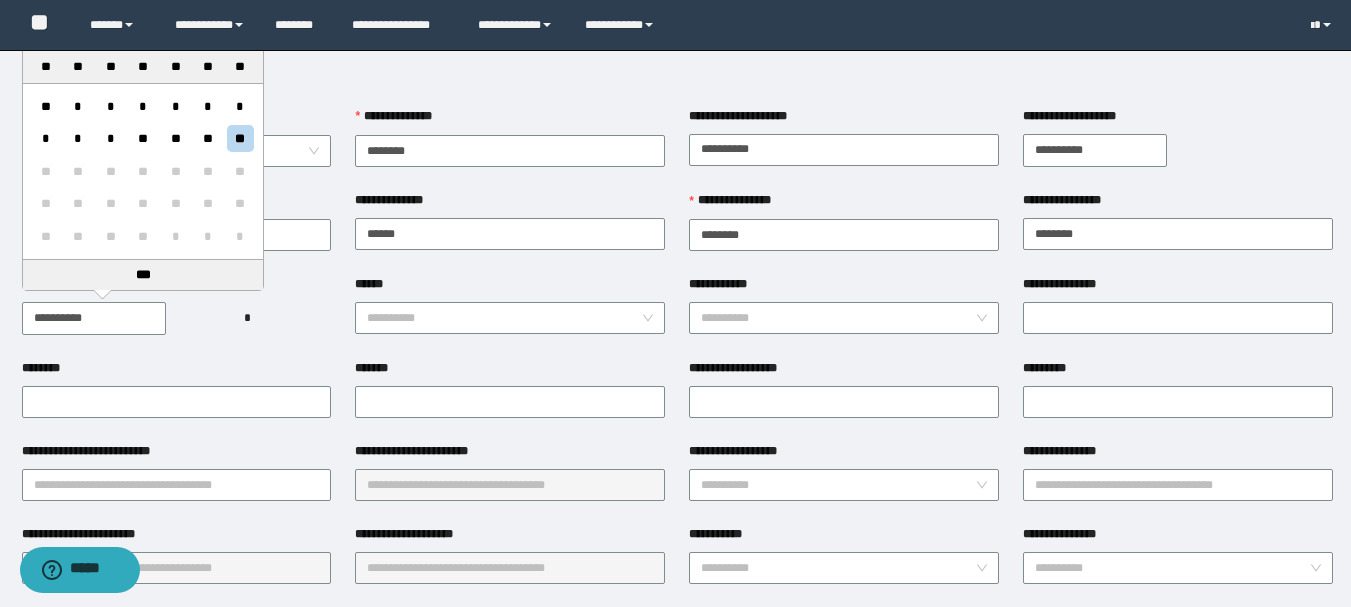 click on "**********" at bounding box center (94, 318) 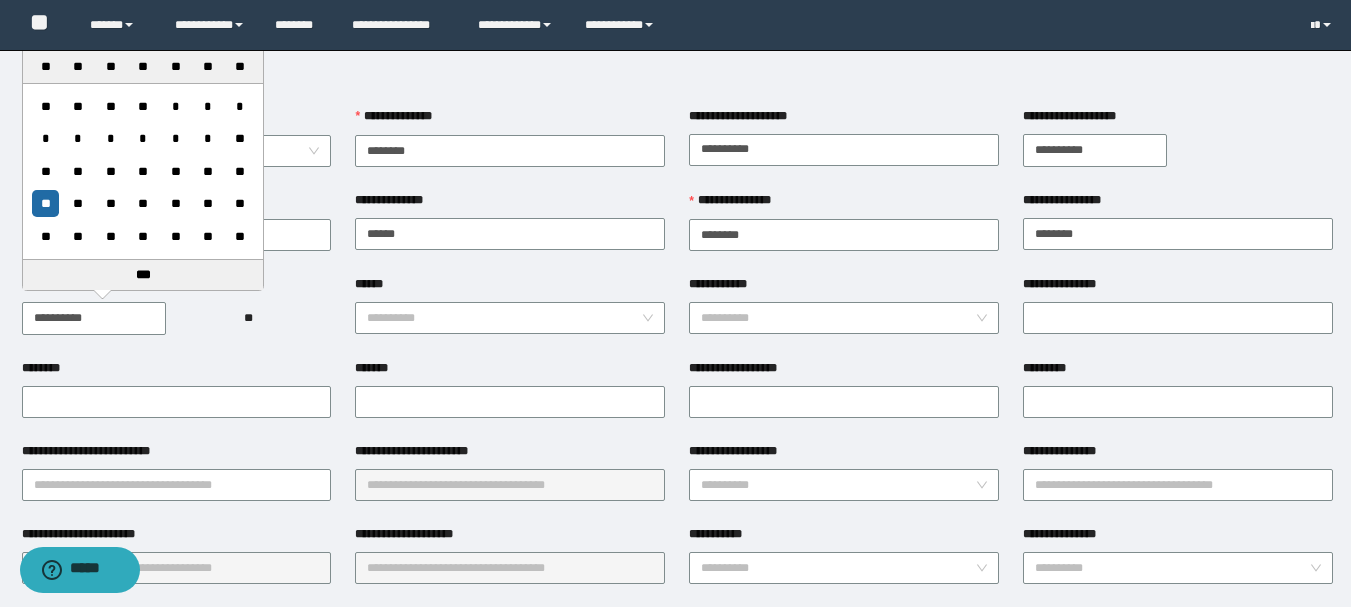 type on "**********" 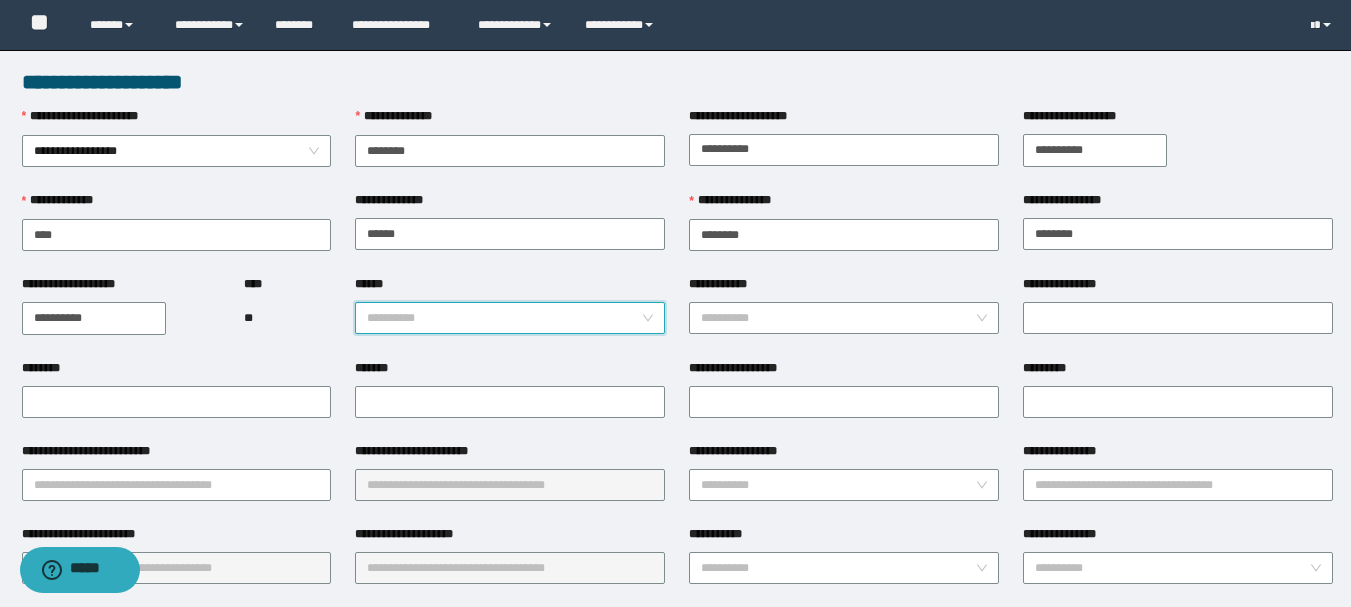click on "******" at bounding box center (504, 318) 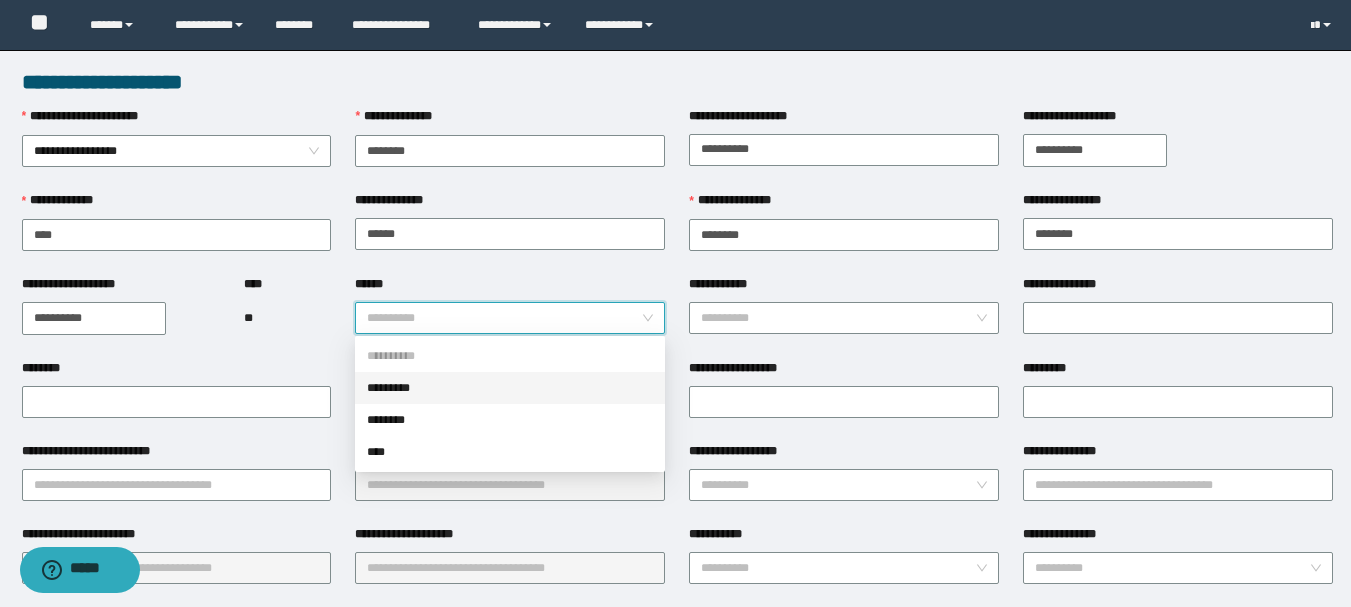 click on "*********" at bounding box center (510, 388) 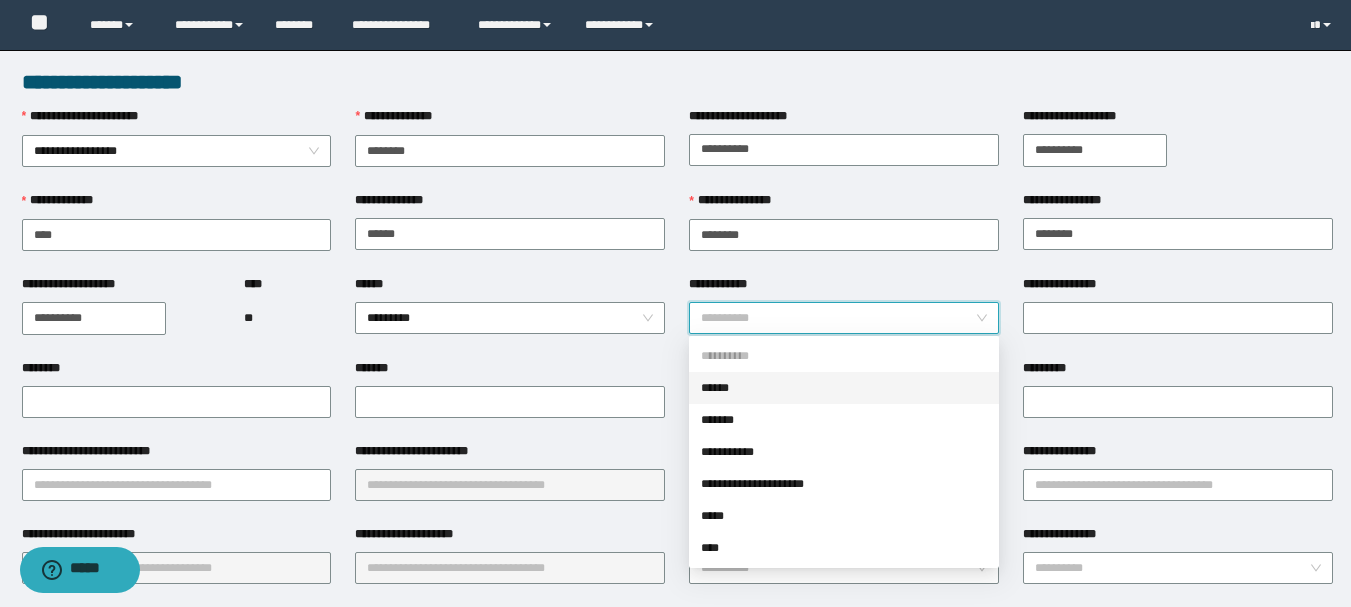 click on "**********" at bounding box center (838, 318) 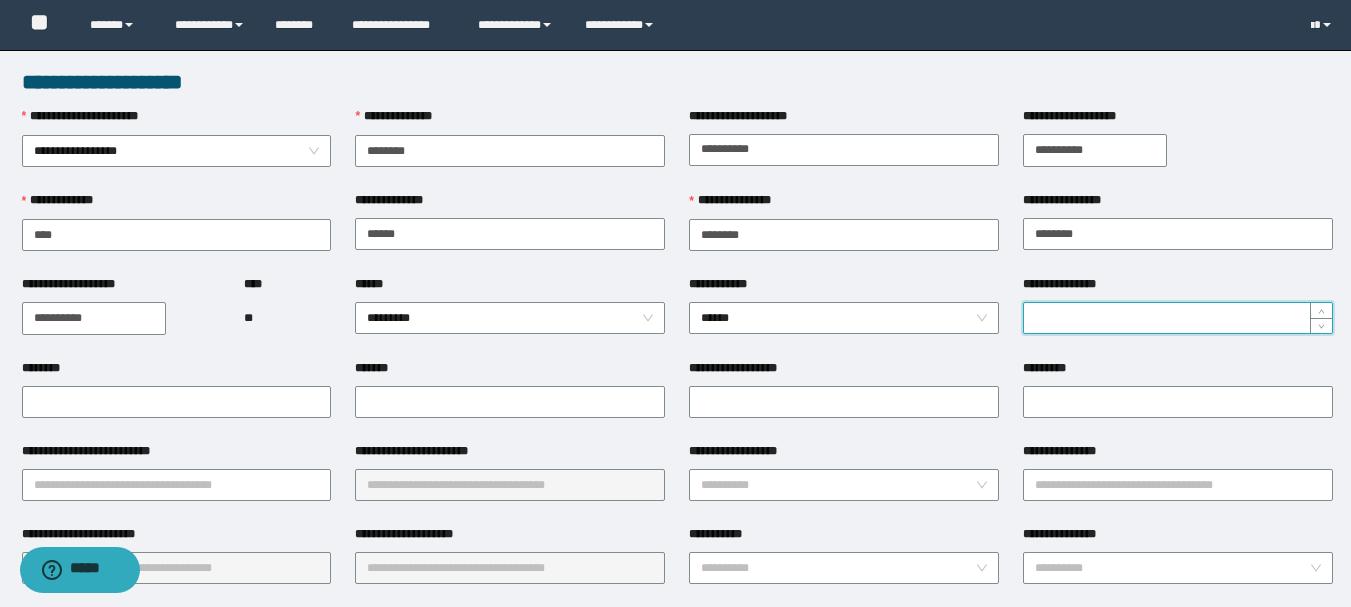 click on "**********" at bounding box center (1178, 318) 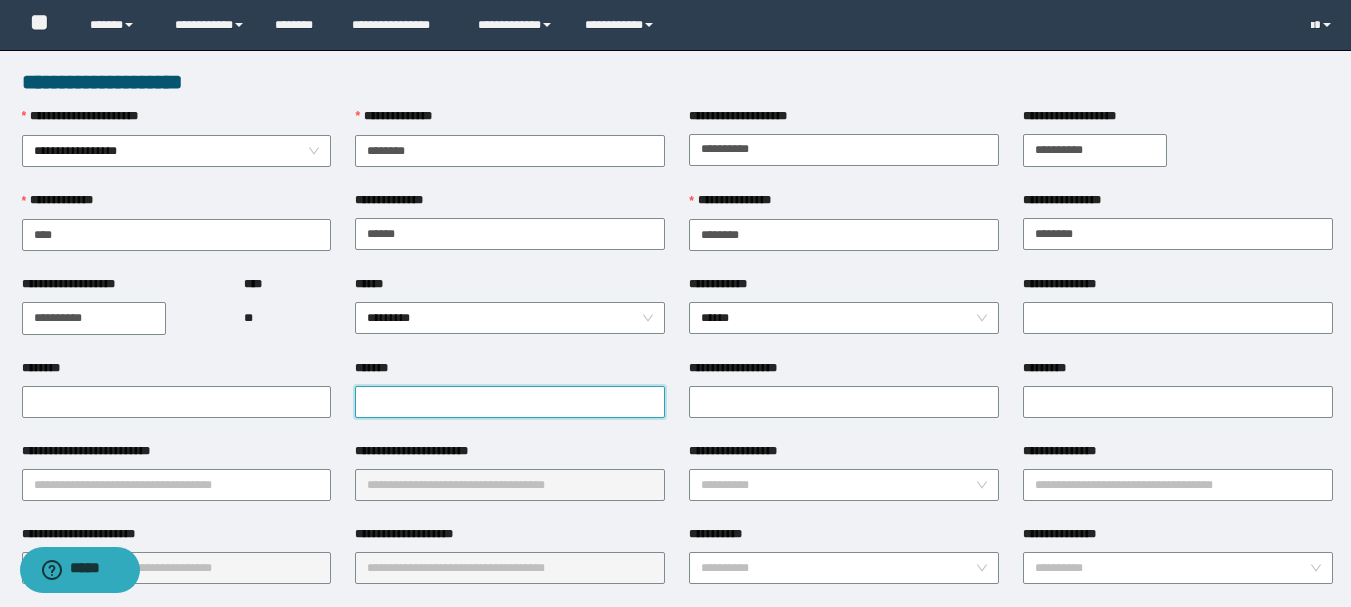 click on "*******" at bounding box center (510, 402) 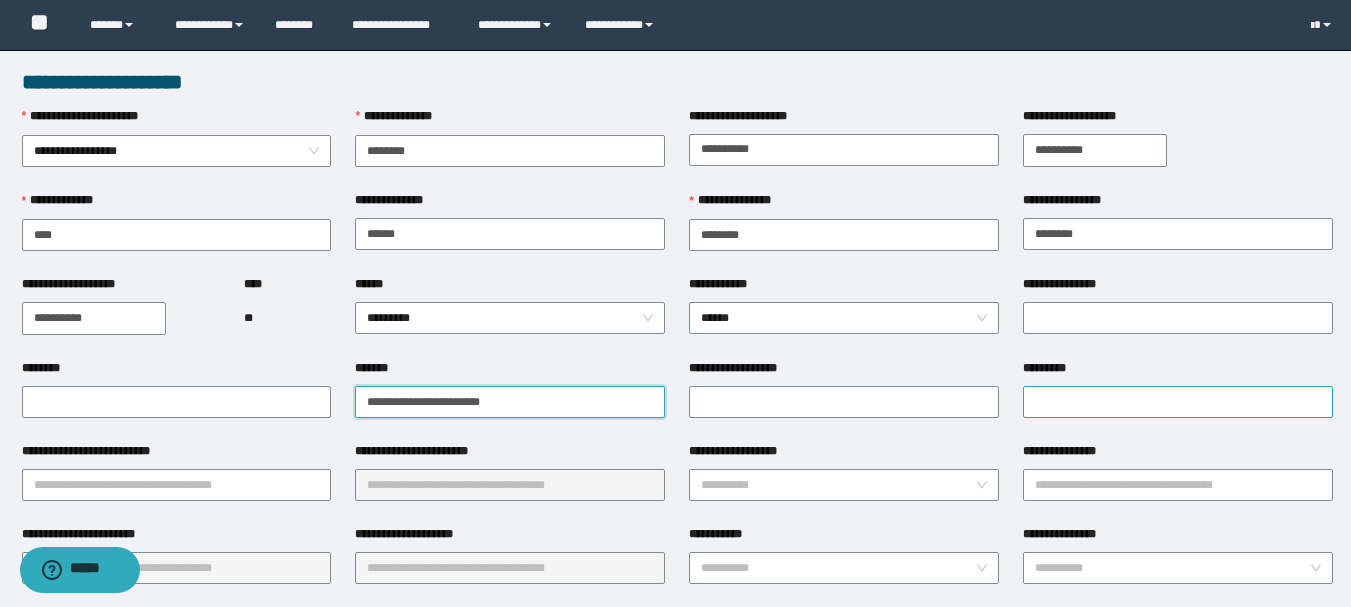 type on "**********" 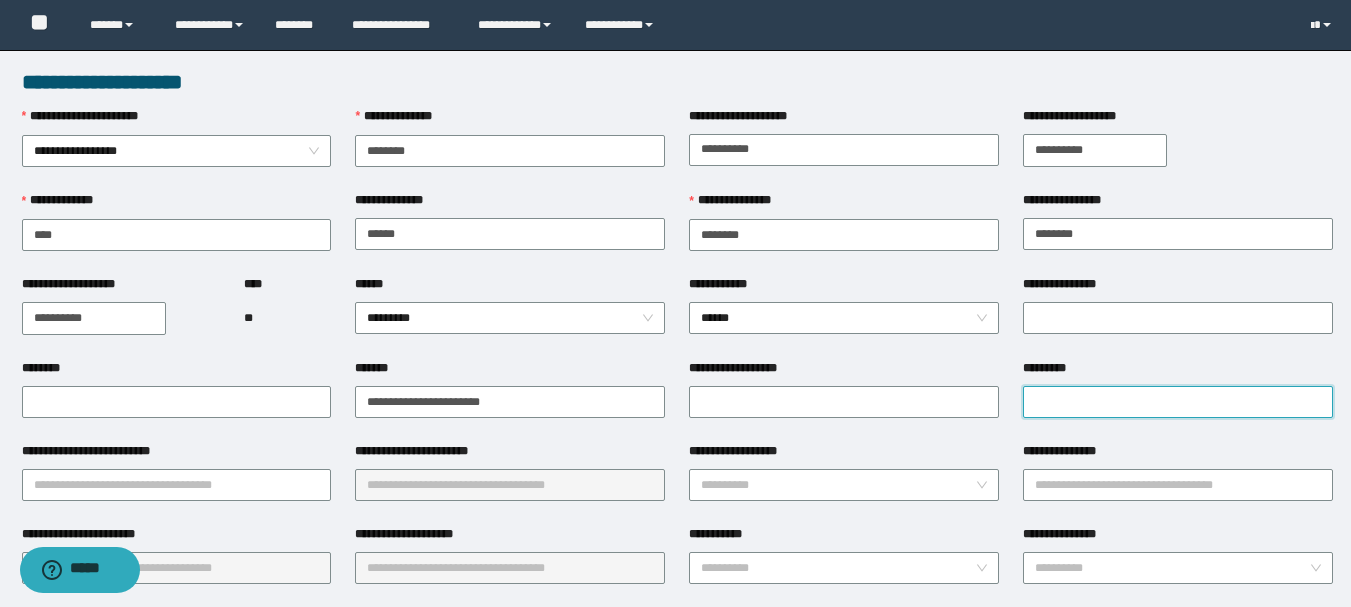 click on "*********" at bounding box center [1178, 402] 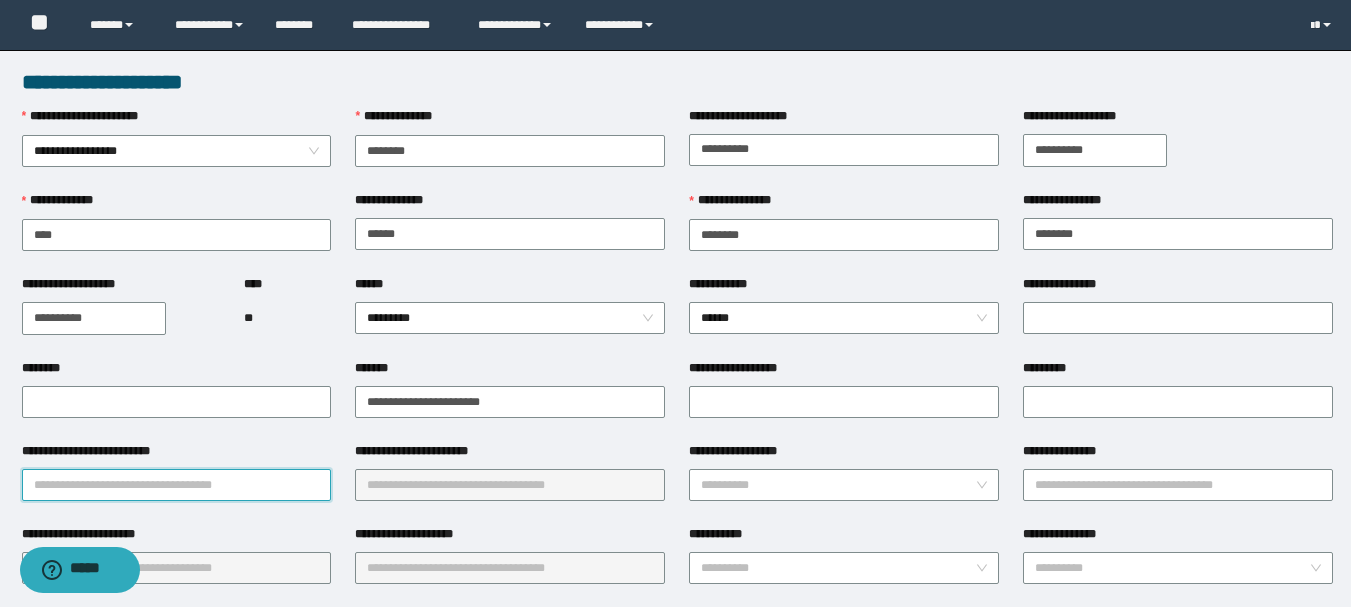 click on "**********" at bounding box center [177, 485] 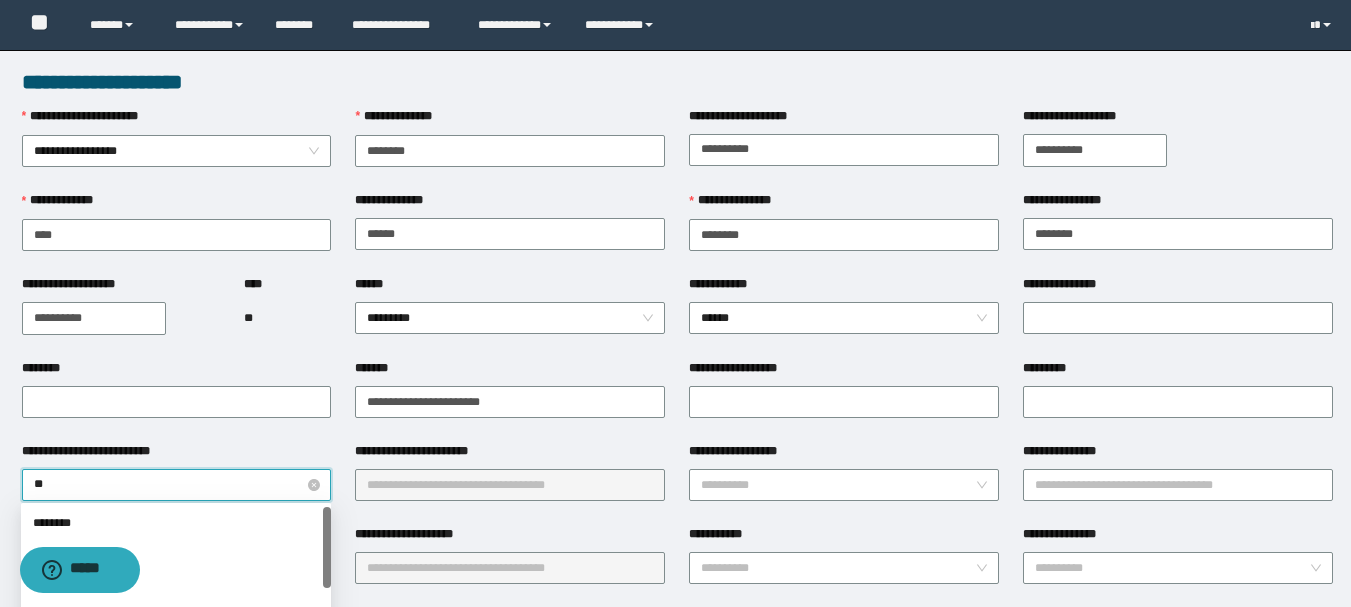 type on "***" 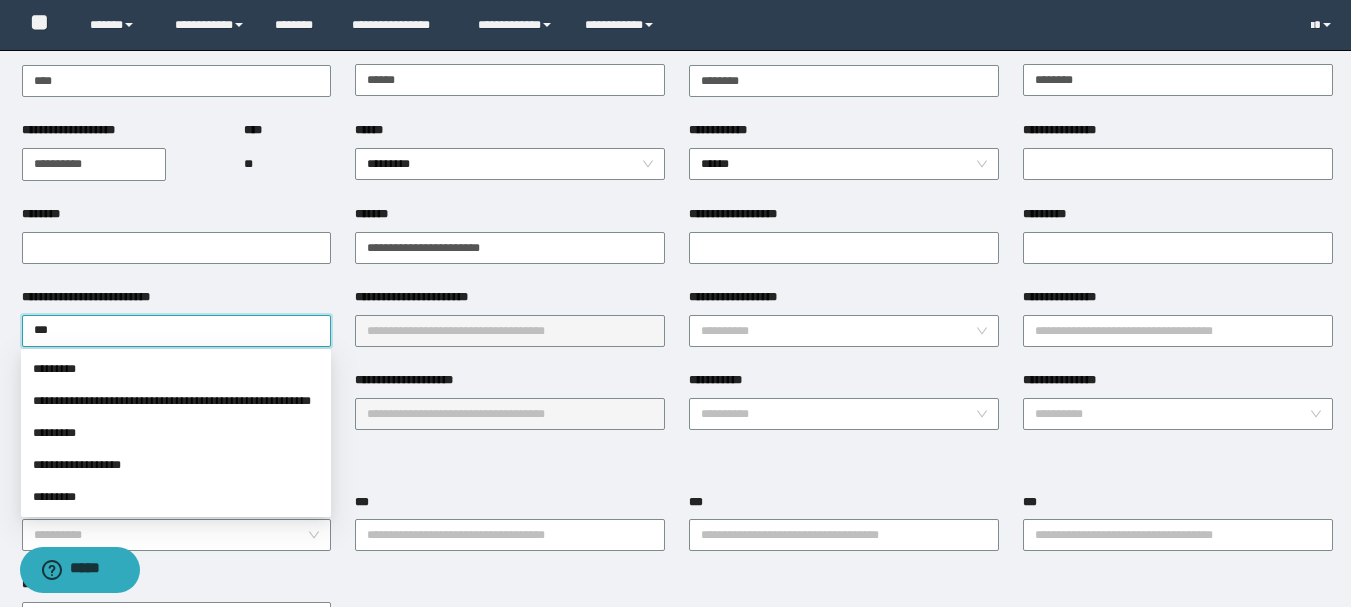 scroll, scrollTop: 200, scrollLeft: 0, axis: vertical 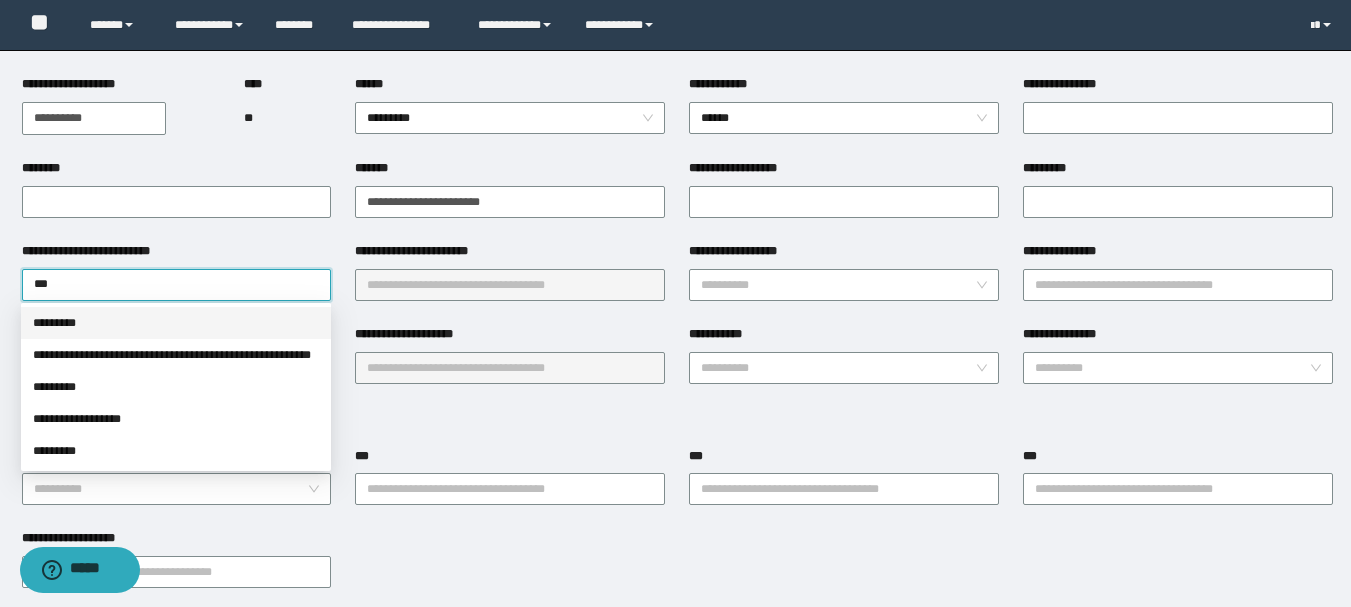 click on "*********" at bounding box center [176, 323] 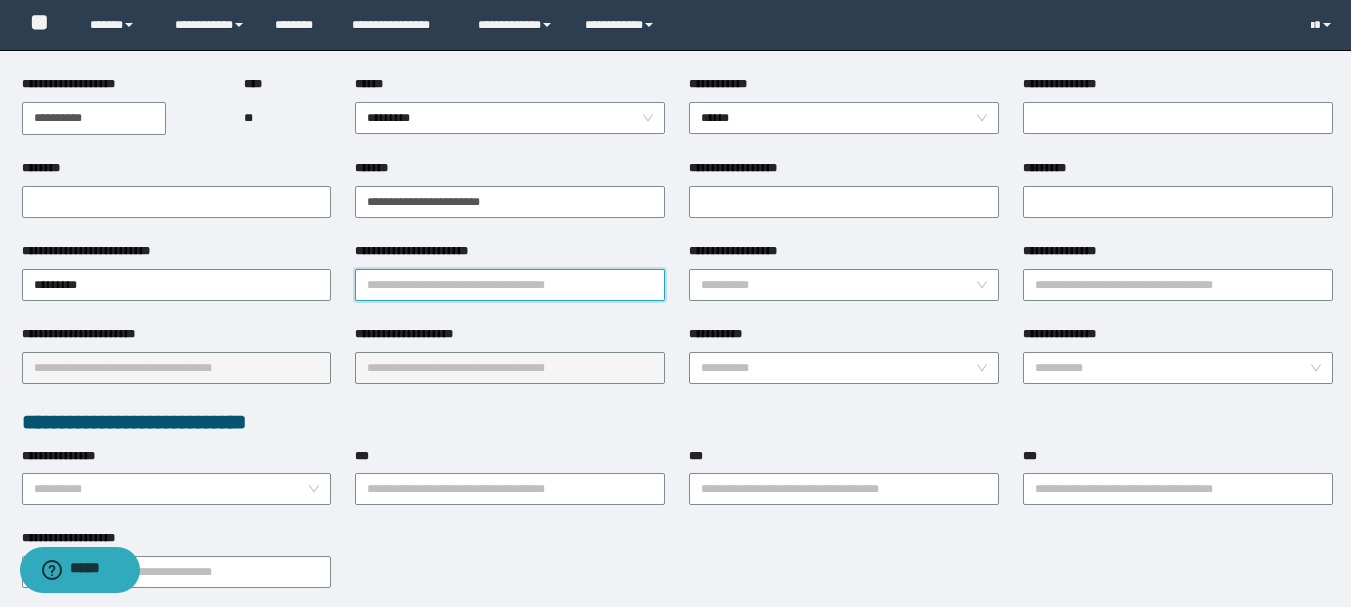 click on "**********" at bounding box center (510, 285) 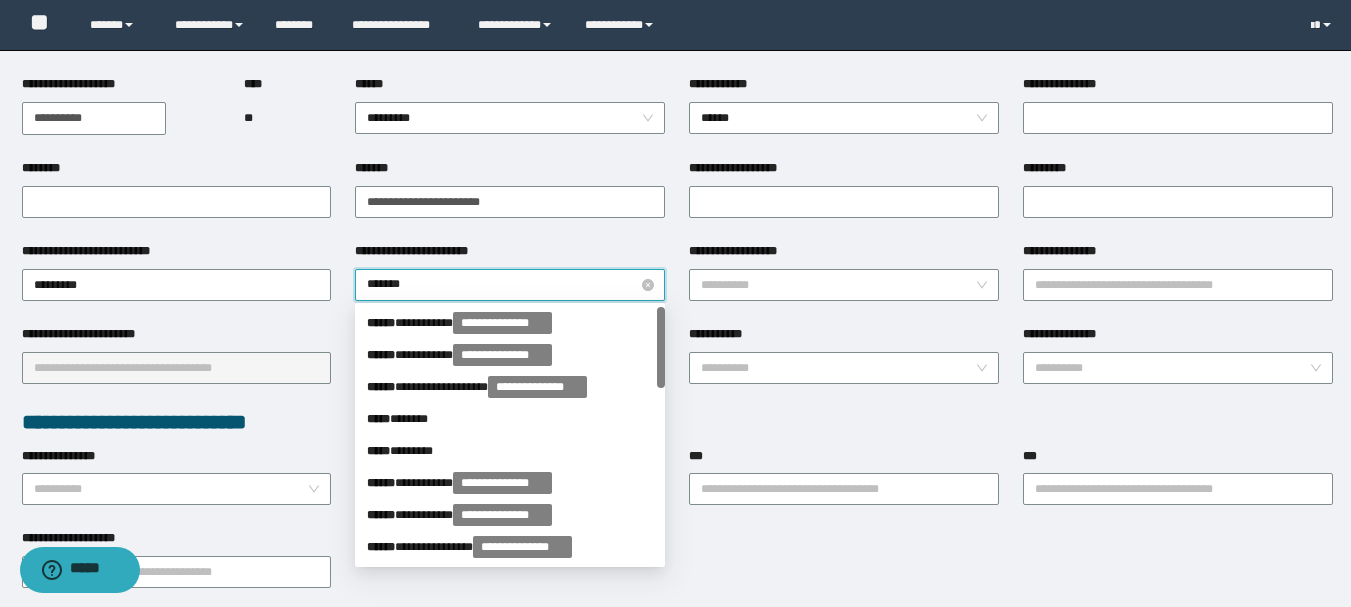 type on "********" 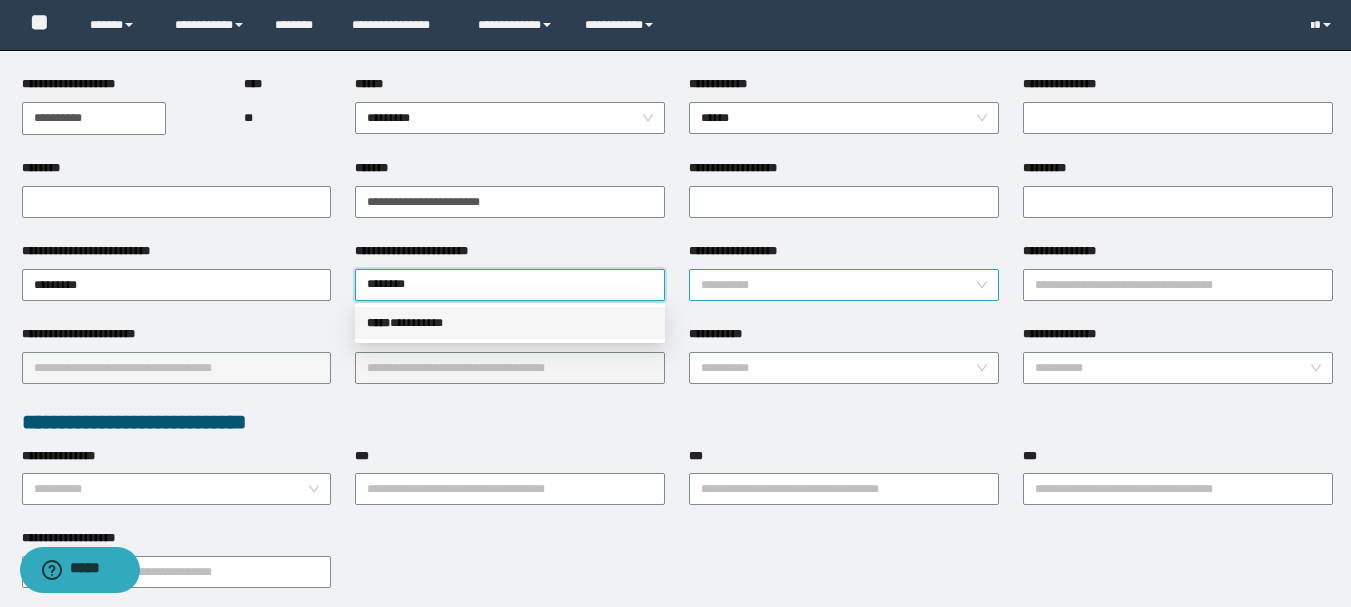 type 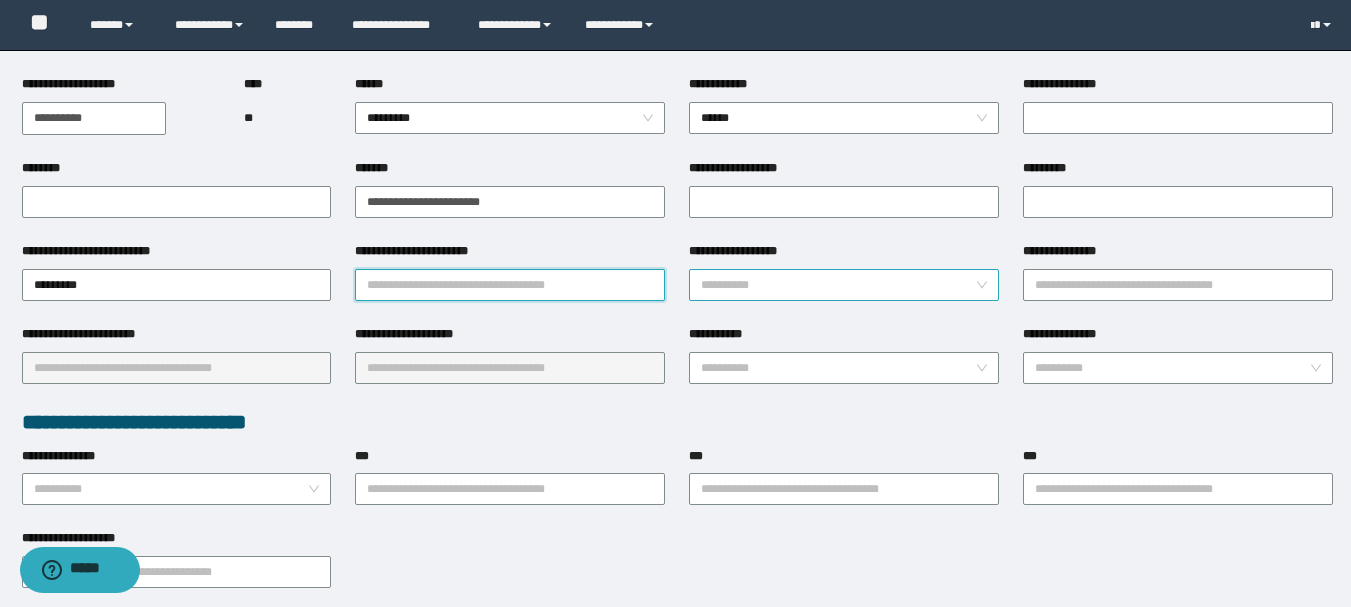 click on "**********" at bounding box center [844, 285] 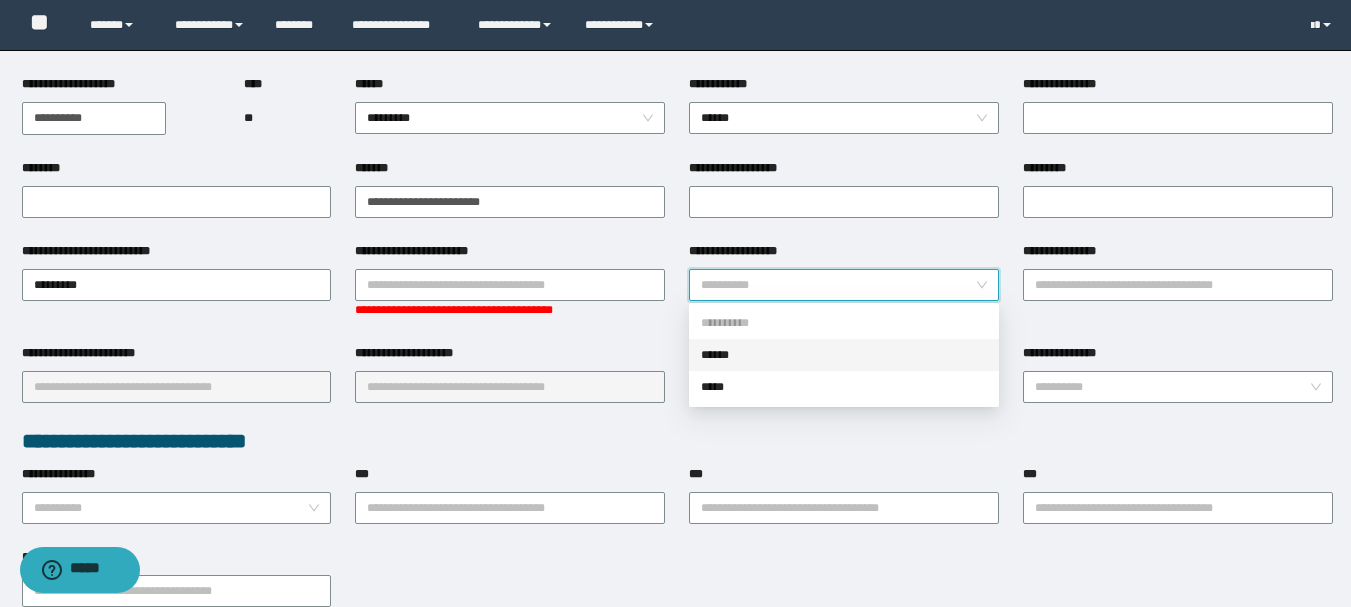 click on "******" at bounding box center (844, 355) 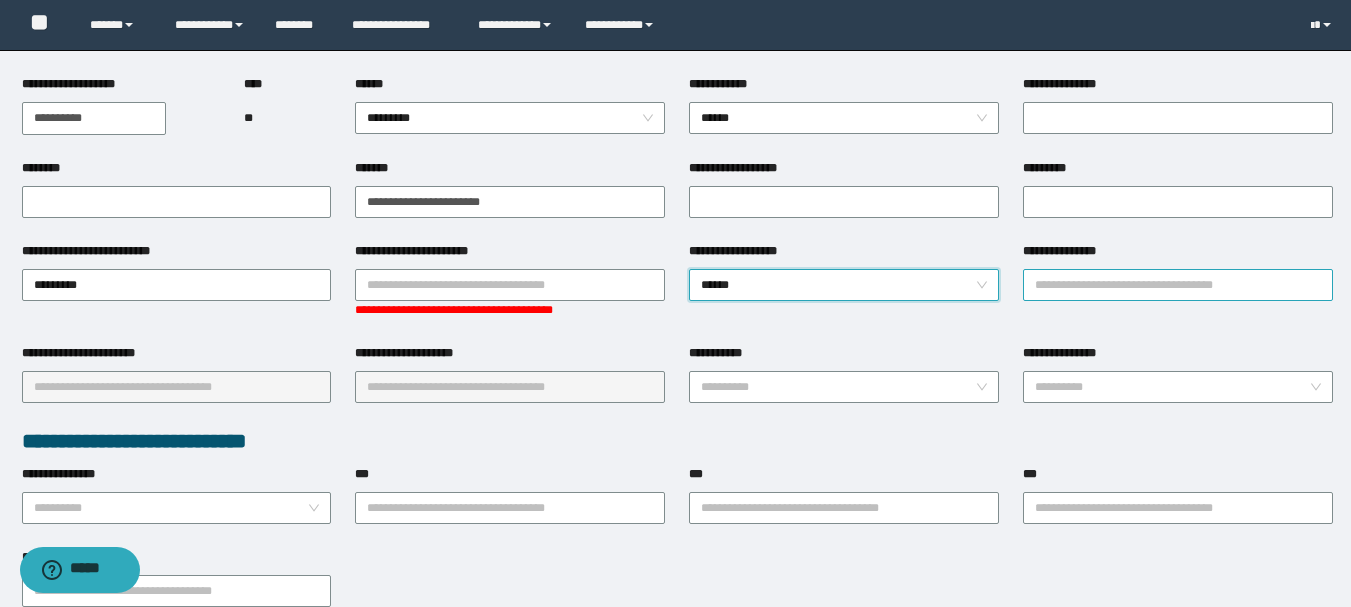 click on "**********" at bounding box center (1178, 285) 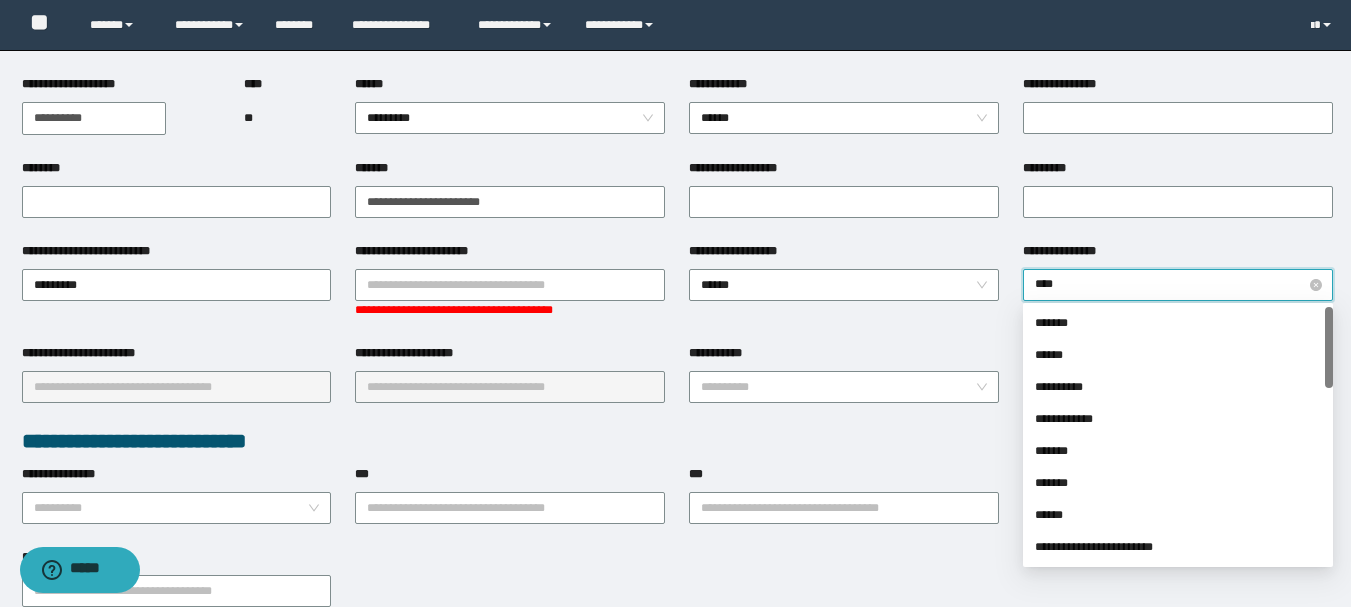 type on "*****" 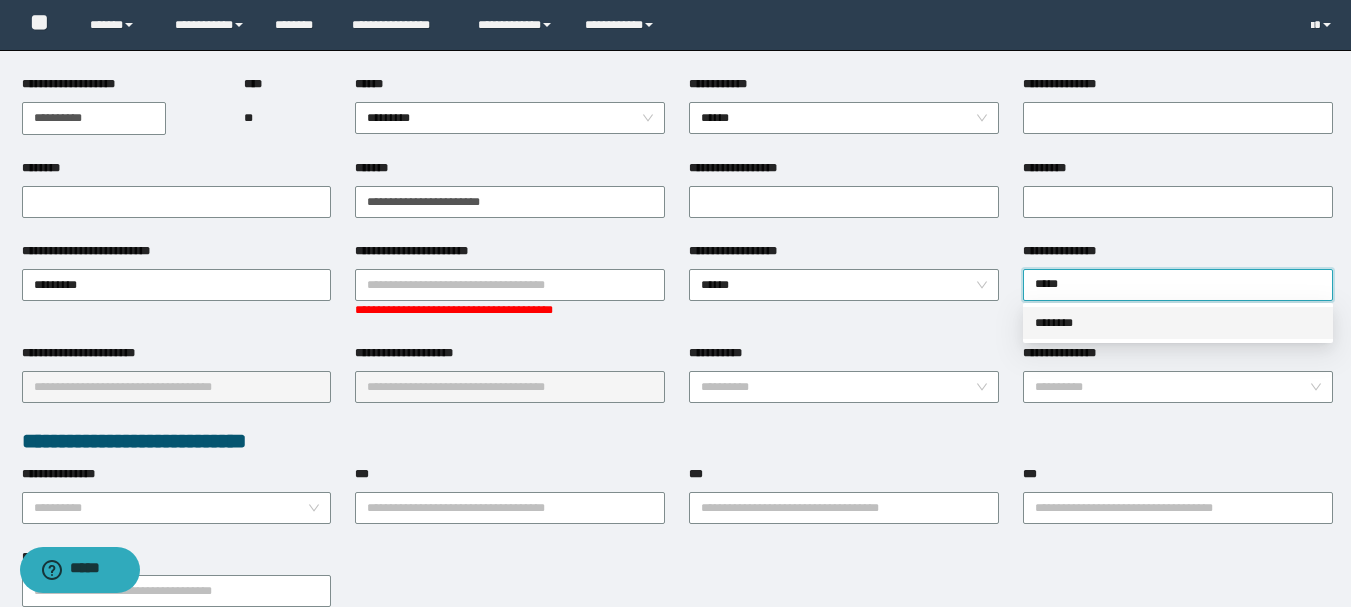 click on "********" at bounding box center [1178, 323] 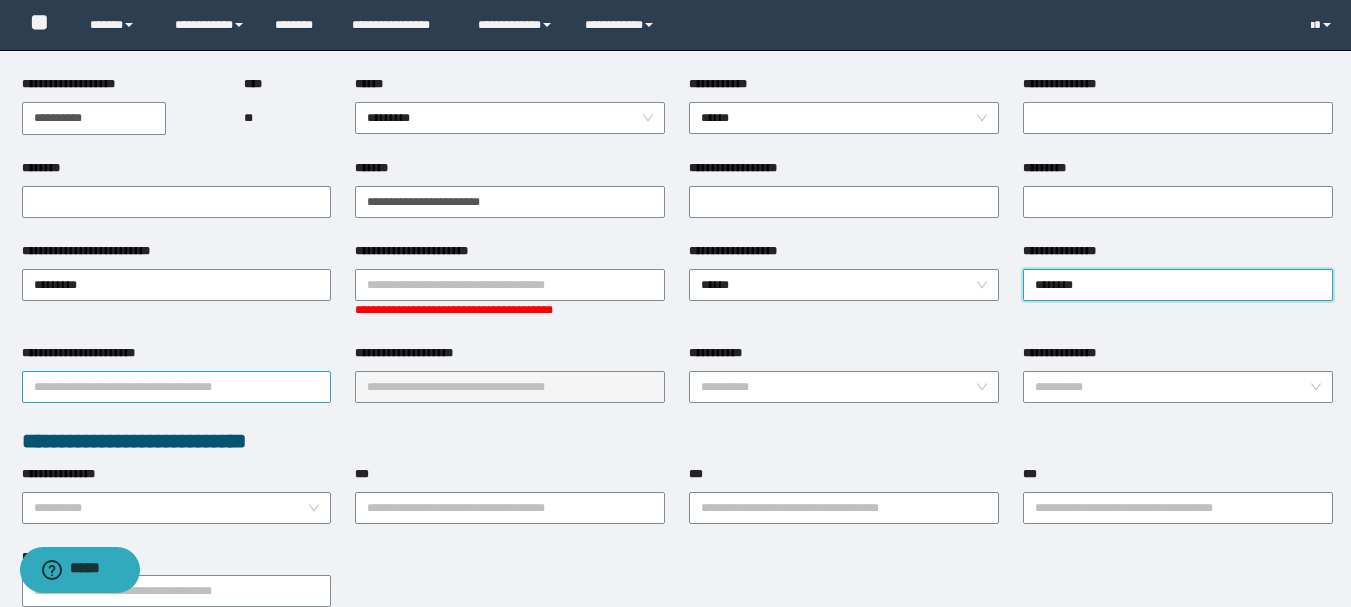 click on "**********" at bounding box center [177, 387] 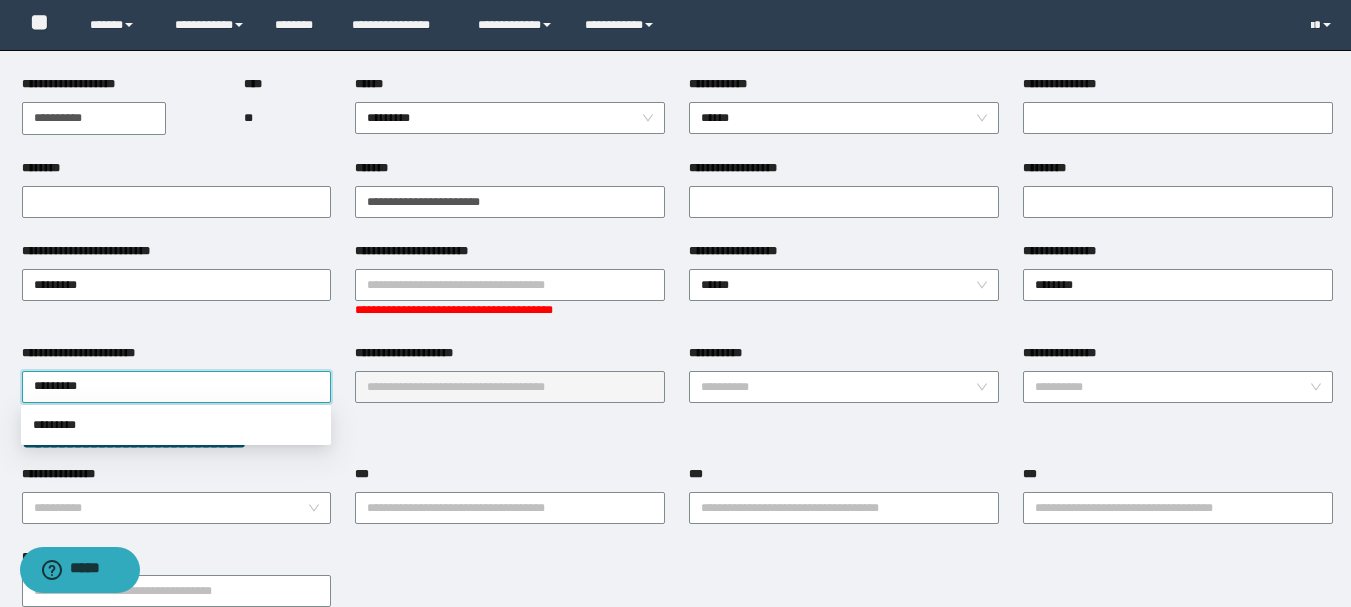 type on "*********" 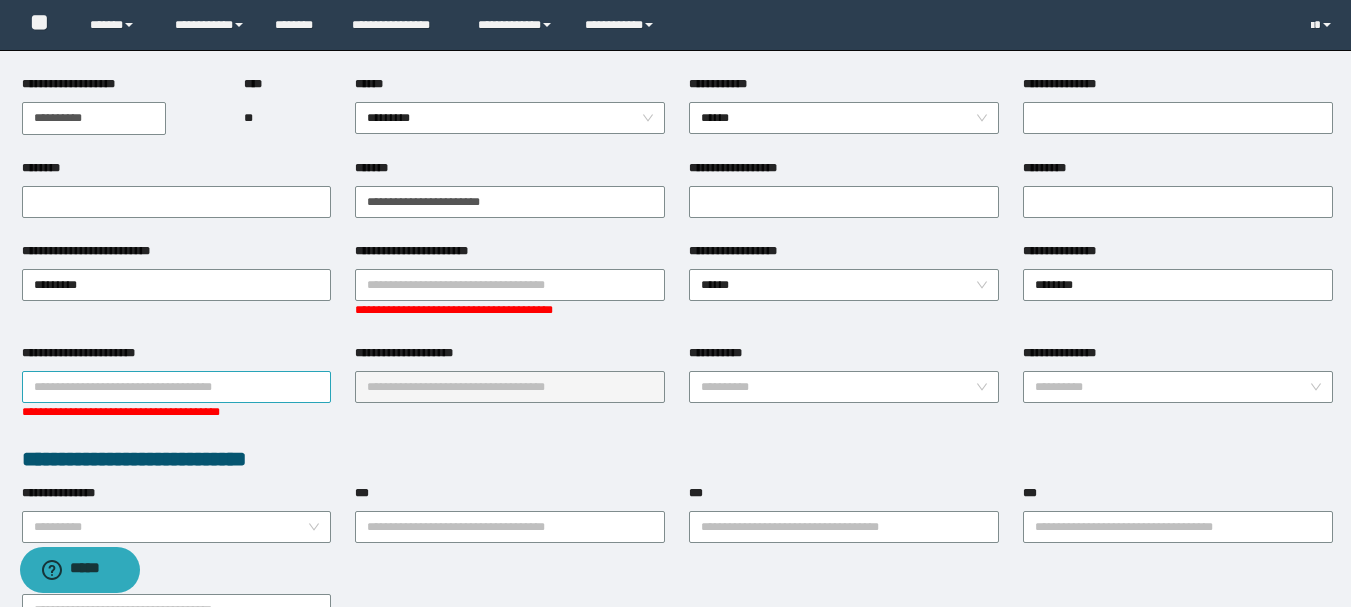 click on "**********" at bounding box center (177, 387) 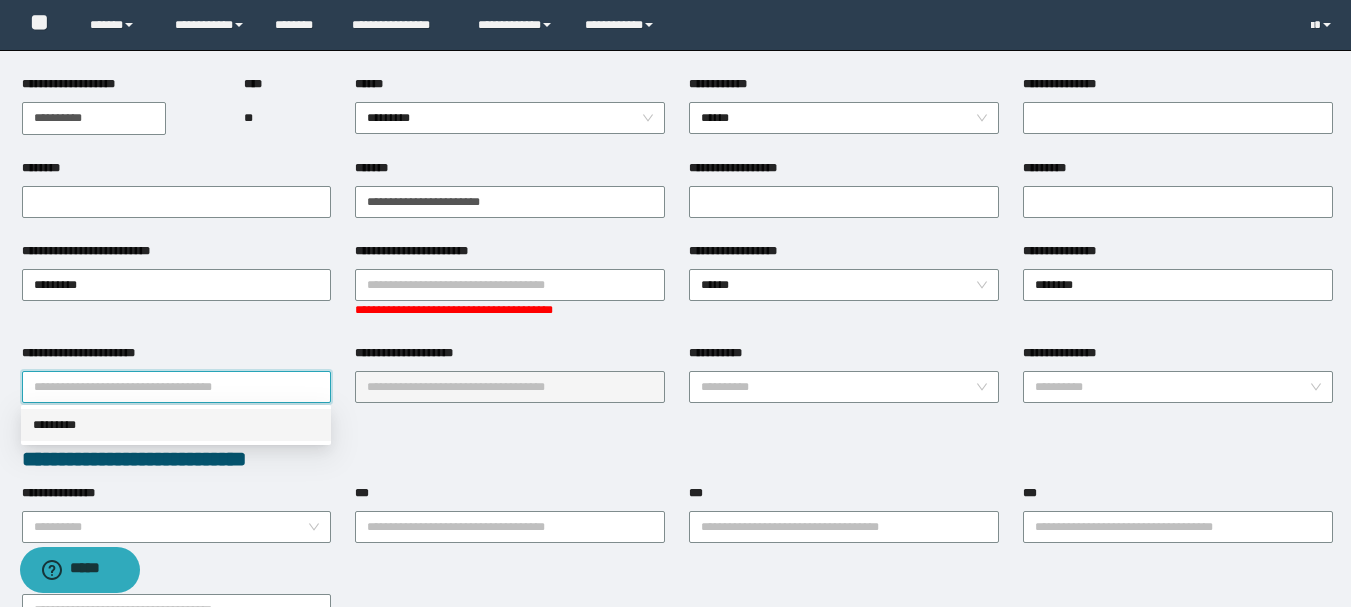 click on "*********" at bounding box center [176, 425] 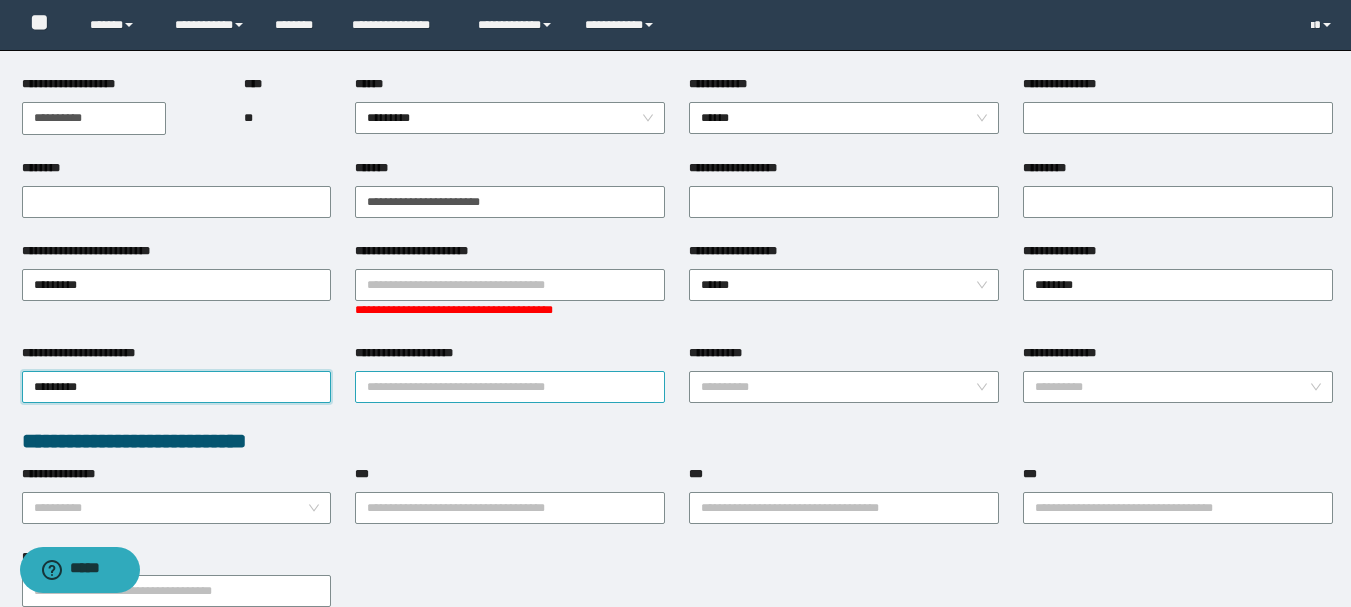 click on "**********" at bounding box center [510, 387] 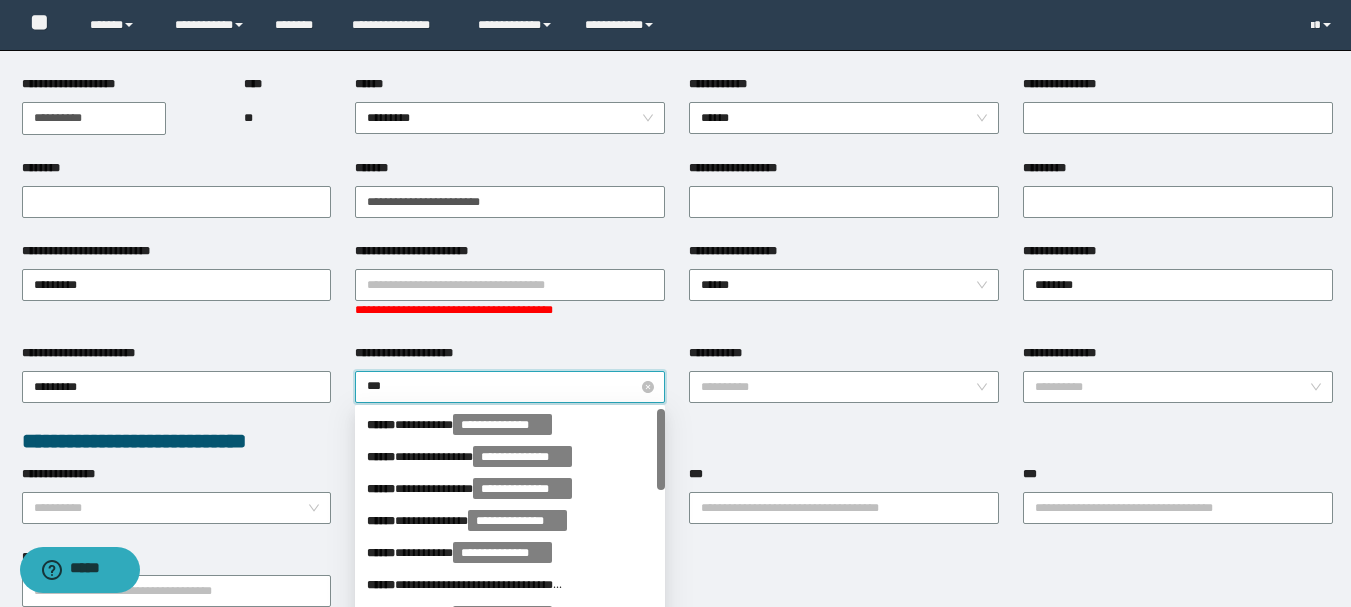 type on "****" 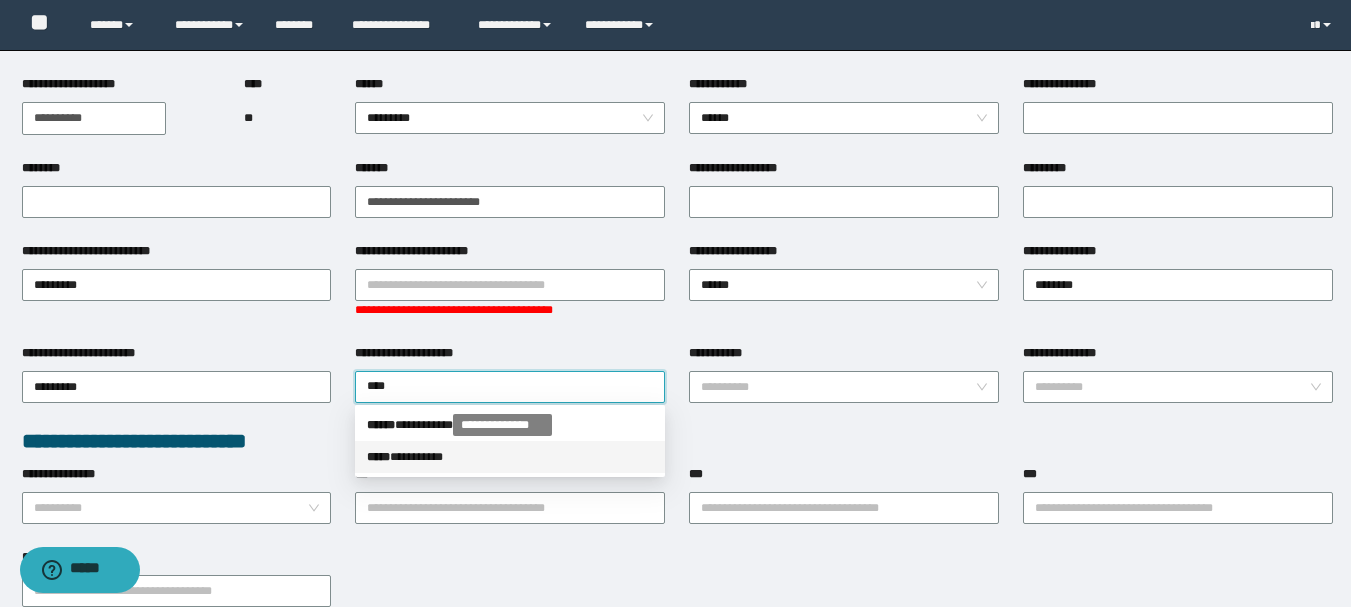 click on "***** * ********" at bounding box center [510, 457] 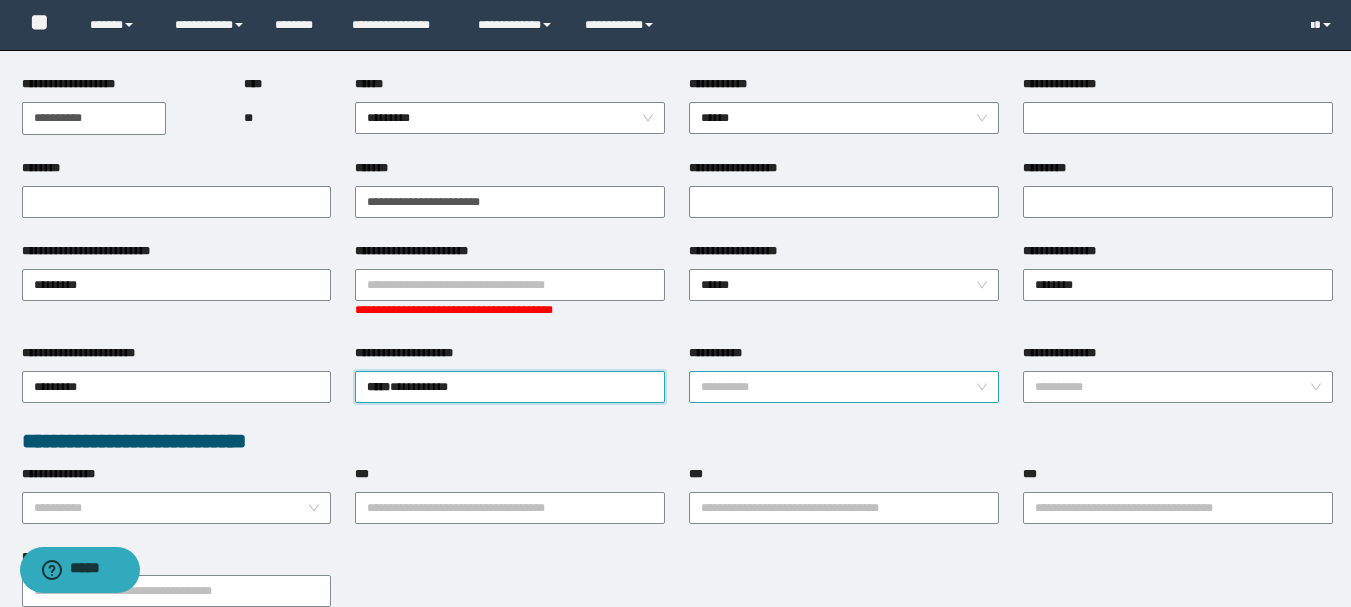 click on "**********" at bounding box center [838, 387] 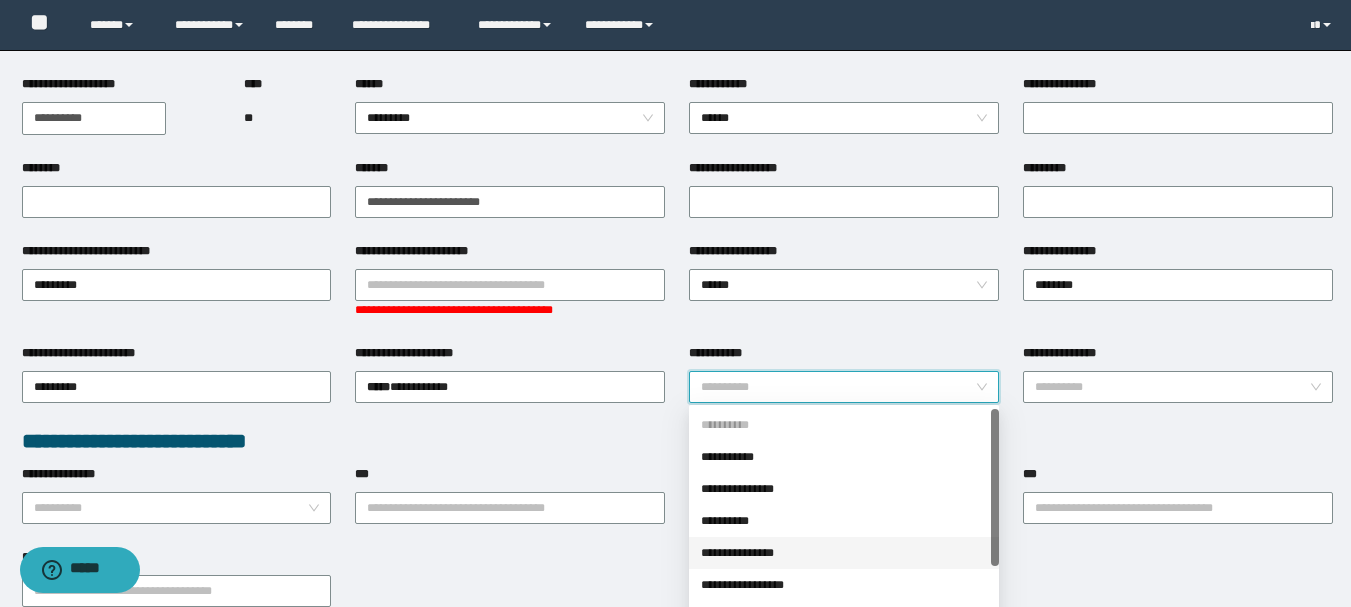click on "**********" at bounding box center [844, 553] 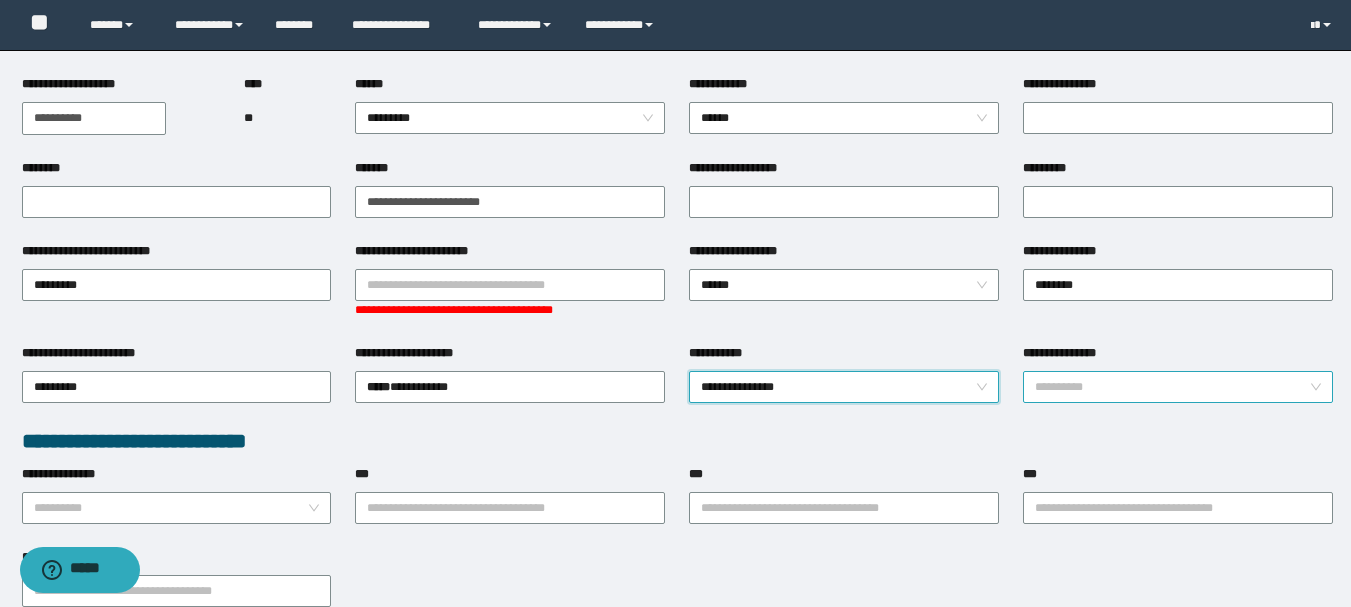 click on "**********" at bounding box center (1172, 387) 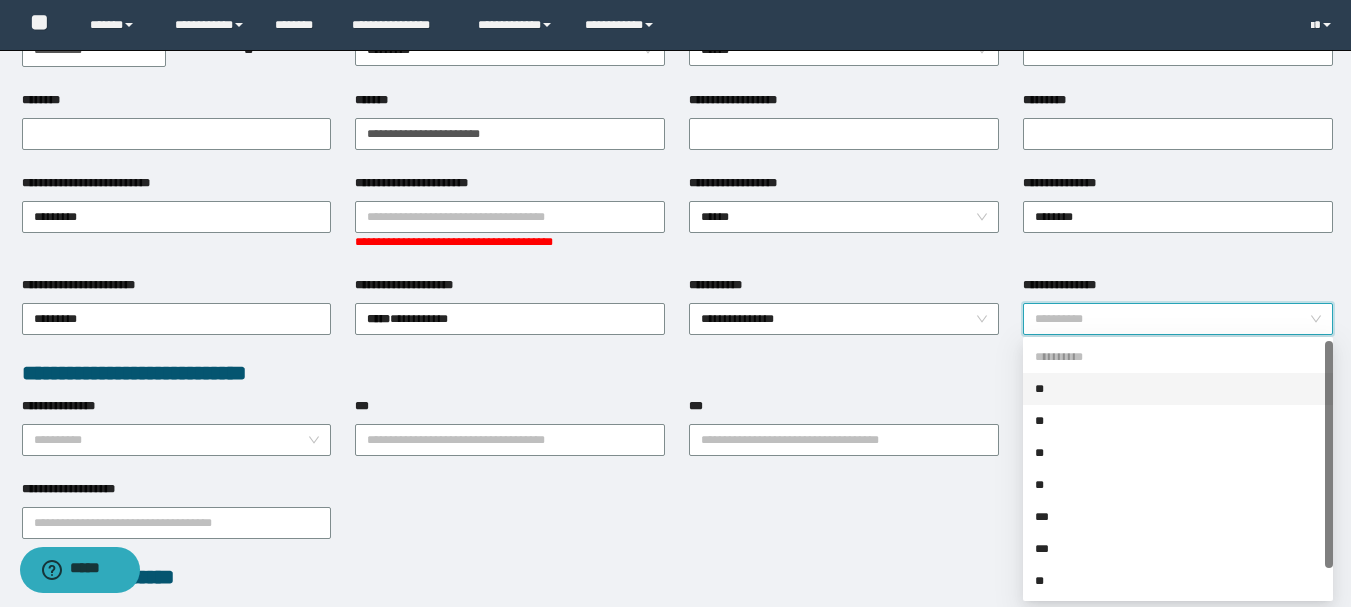 scroll, scrollTop: 300, scrollLeft: 0, axis: vertical 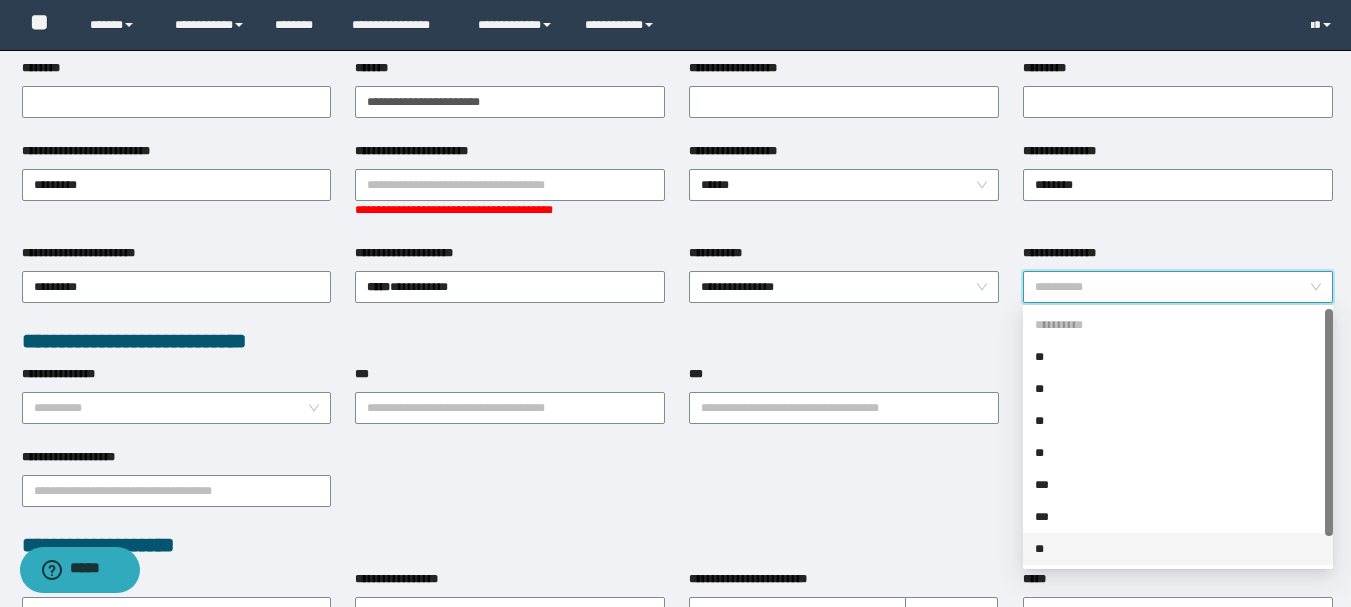 click on "**" at bounding box center [1178, 549] 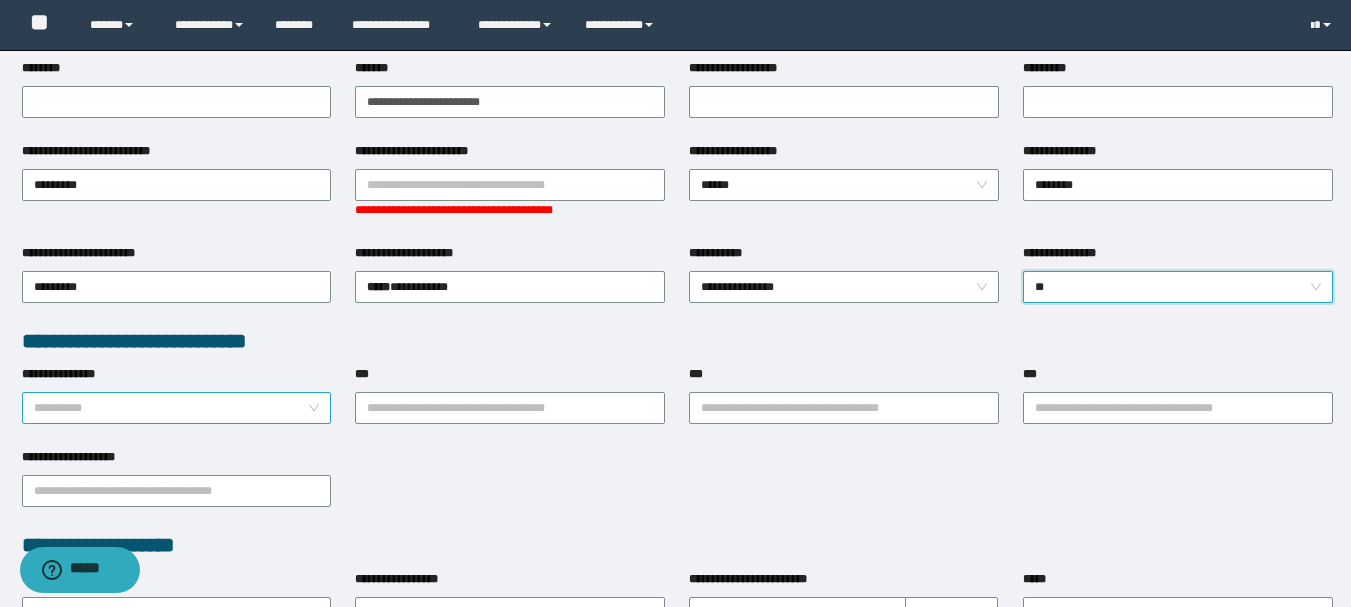 click on "**********" at bounding box center [171, 408] 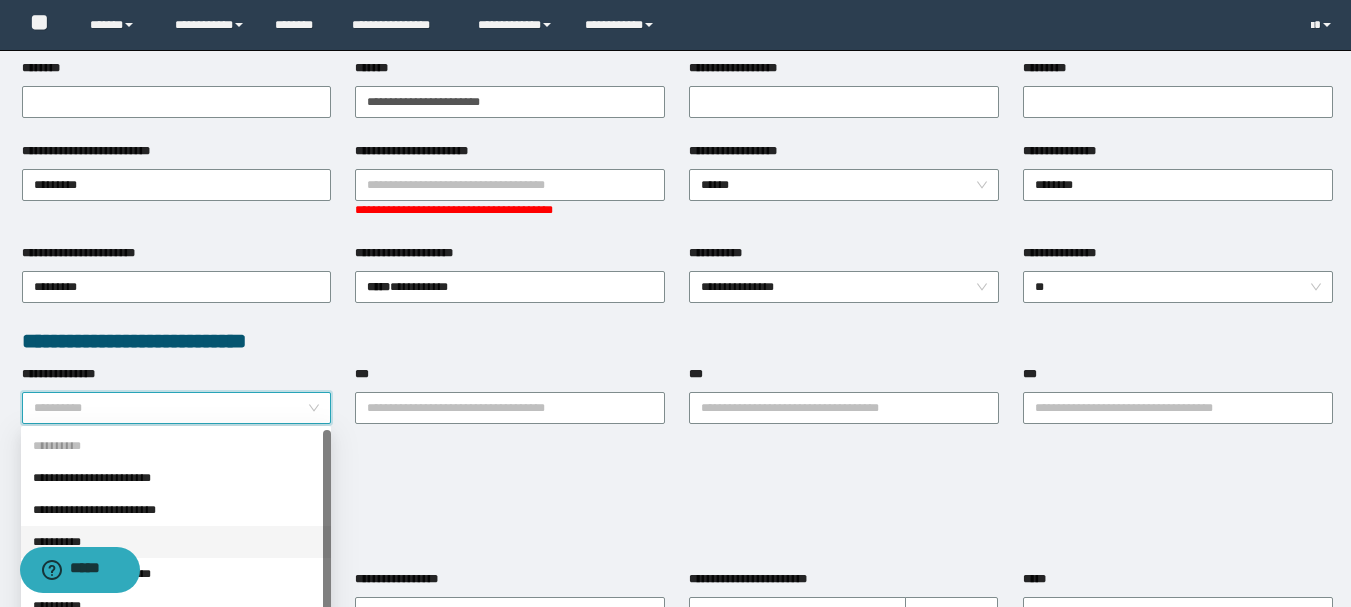 click on "**********" at bounding box center [176, 542] 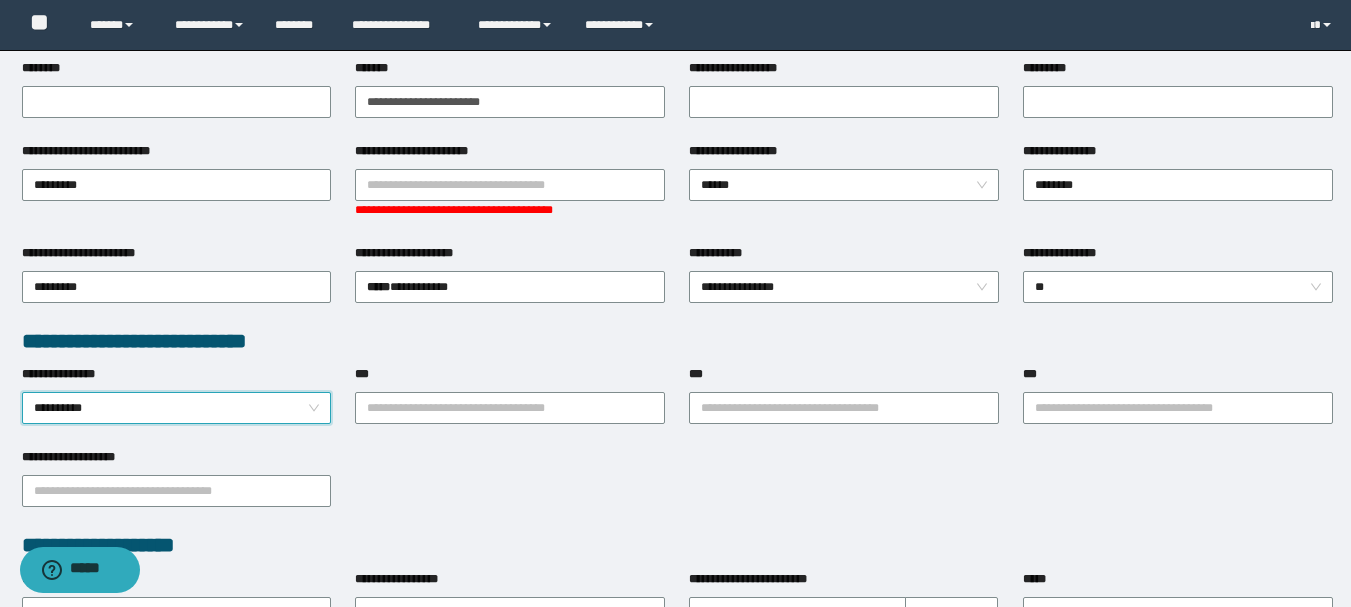 scroll, scrollTop: 400, scrollLeft: 0, axis: vertical 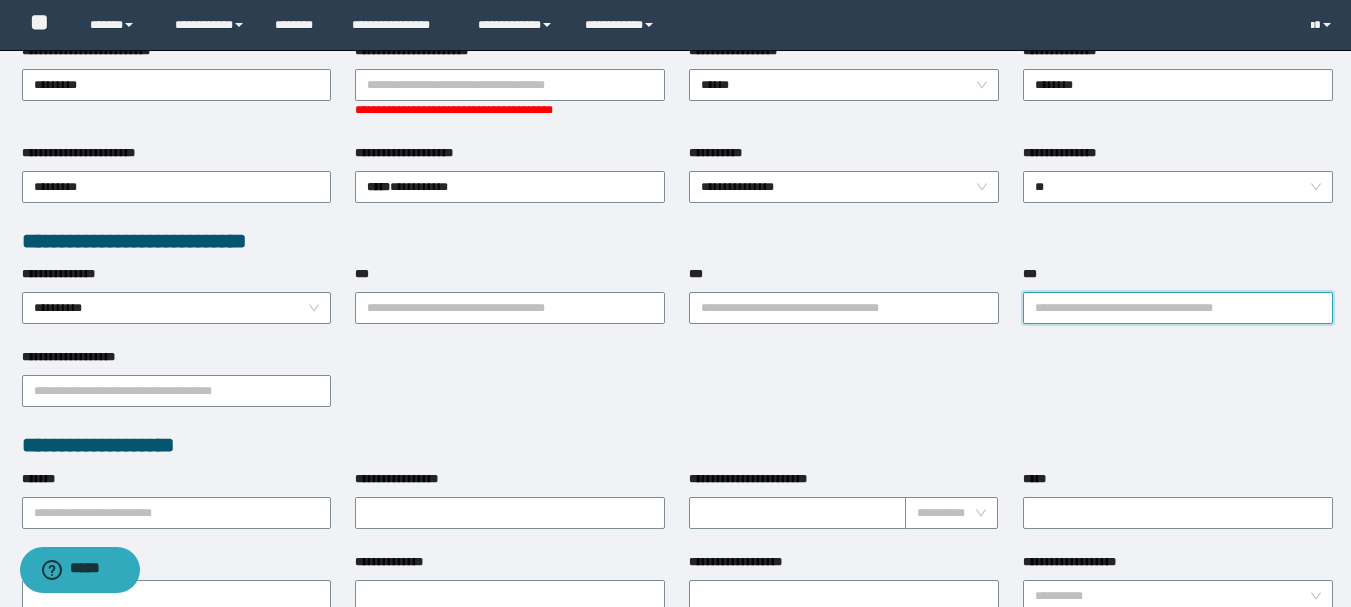 click on "***" at bounding box center (1178, 308) 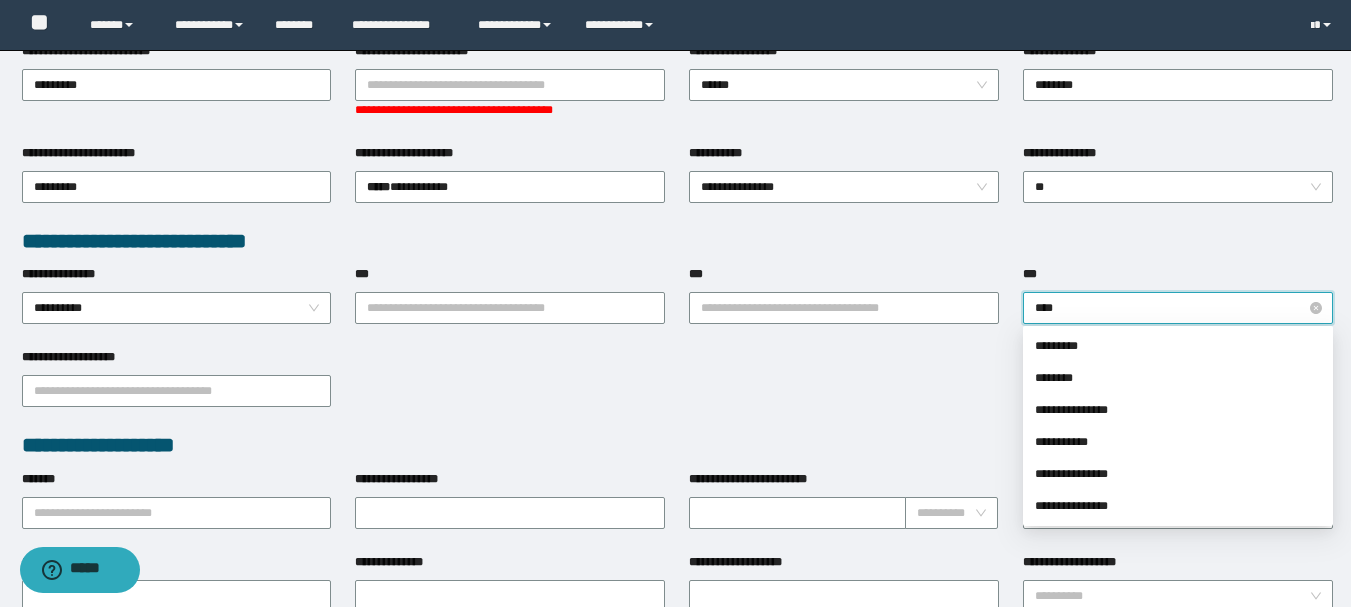 type on "*****" 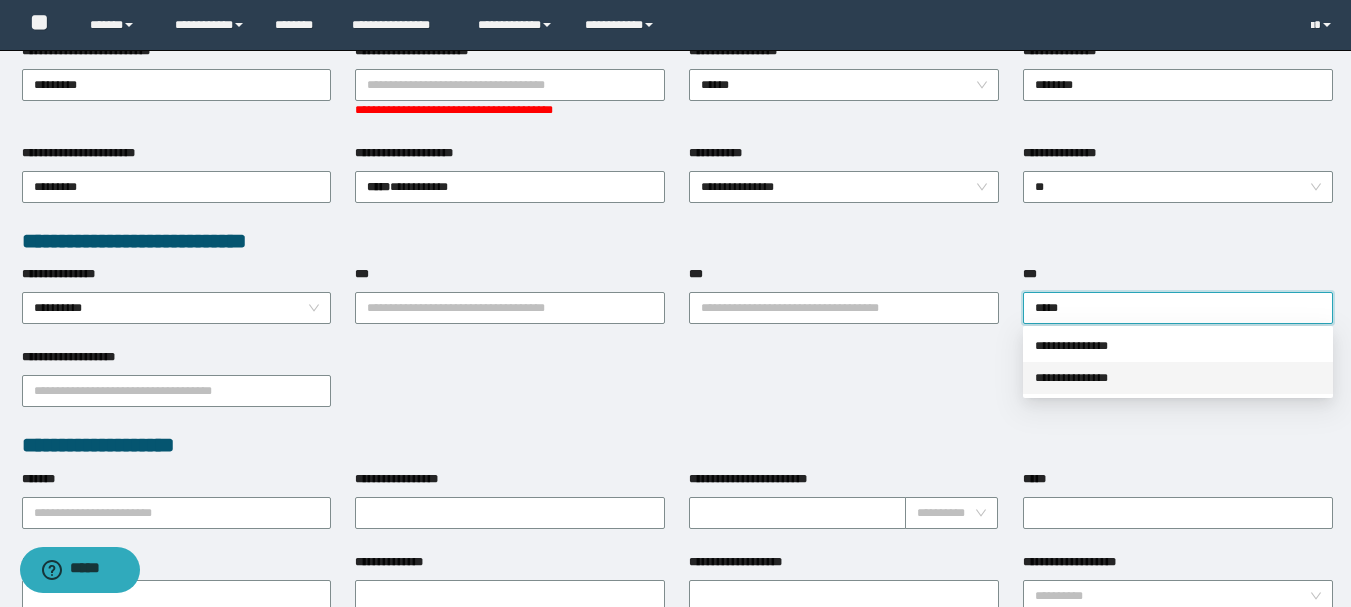 click on "**********" at bounding box center (1178, 378) 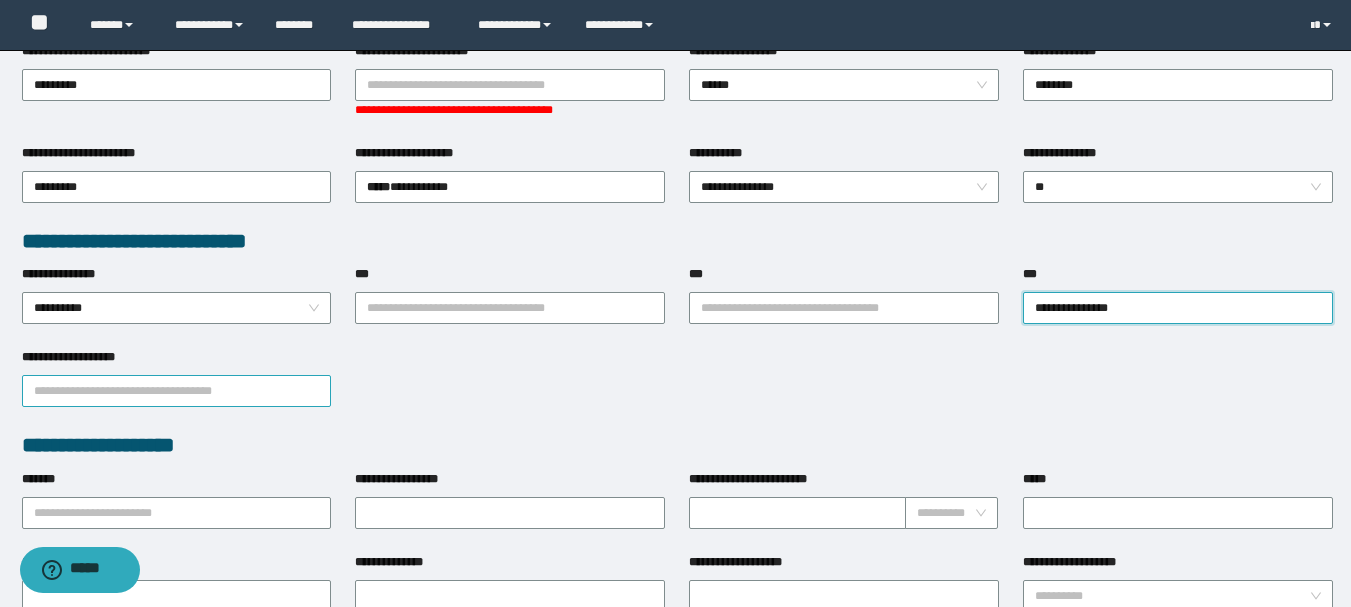 click on "**********" at bounding box center (177, 391) 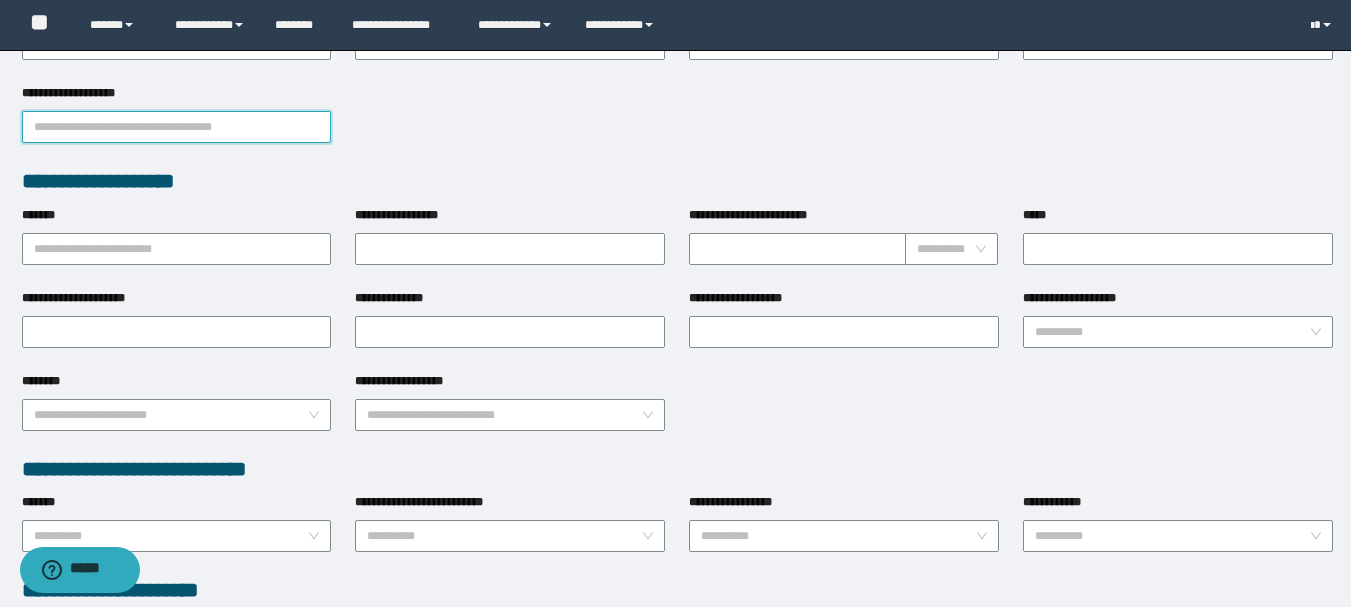 scroll, scrollTop: 700, scrollLeft: 0, axis: vertical 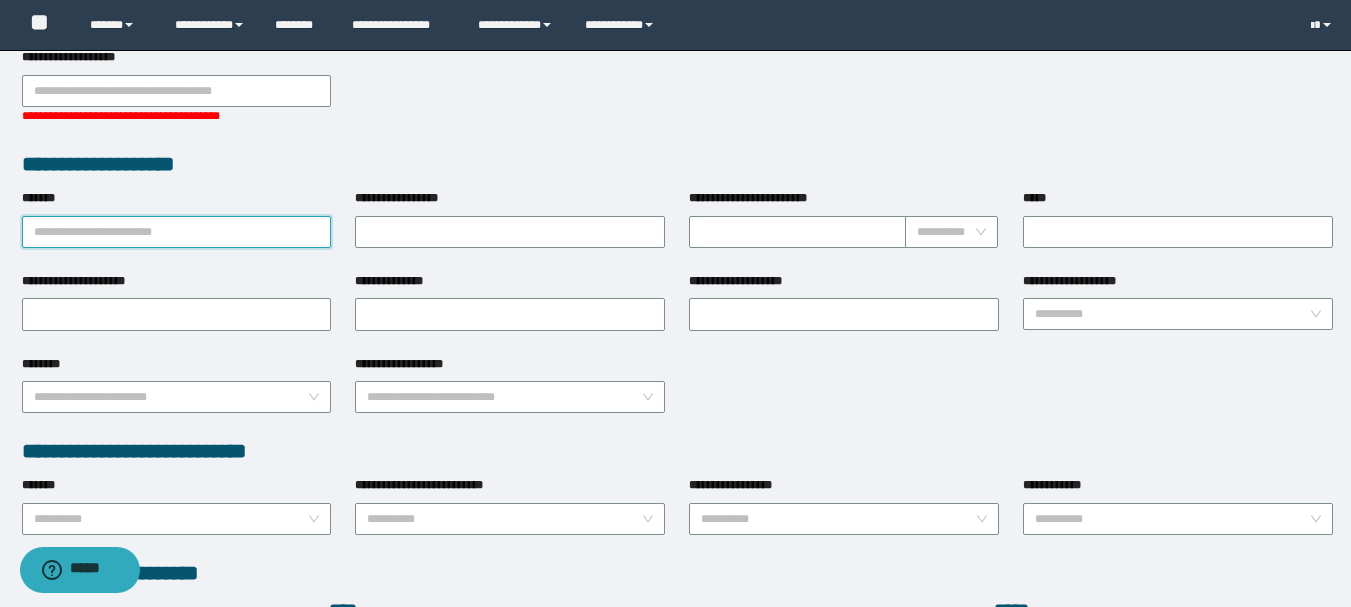 click on "**********" at bounding box center [177, 218] 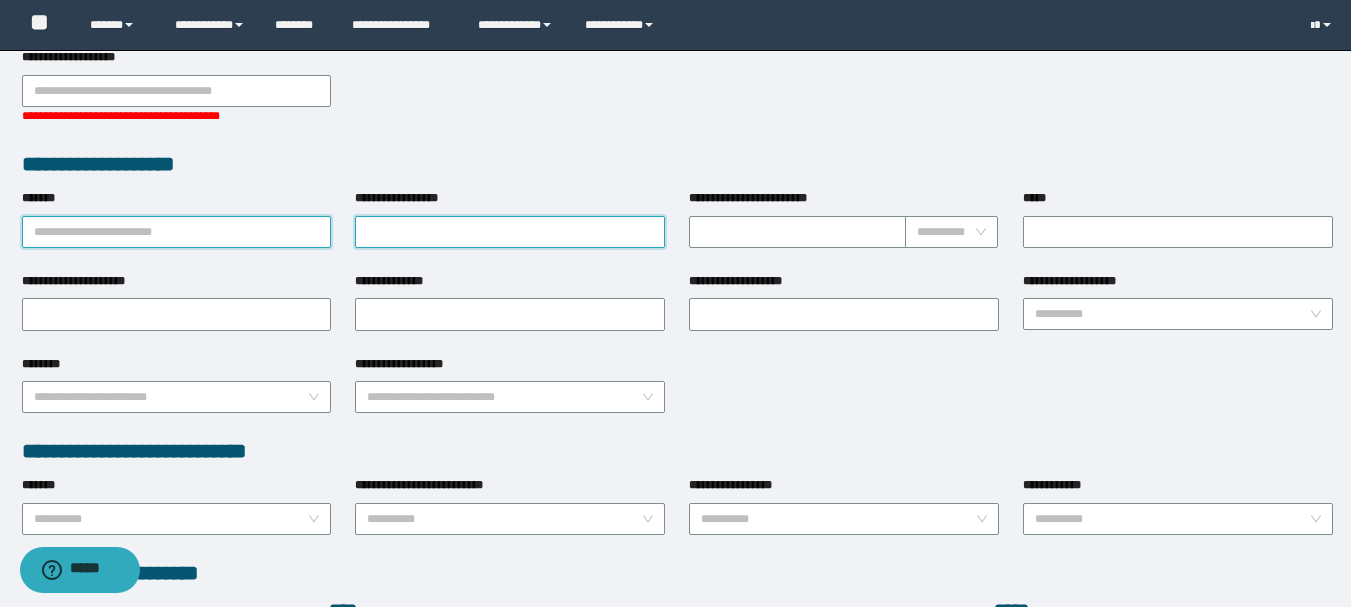 click on "**********" at bounding box center [510, 232] 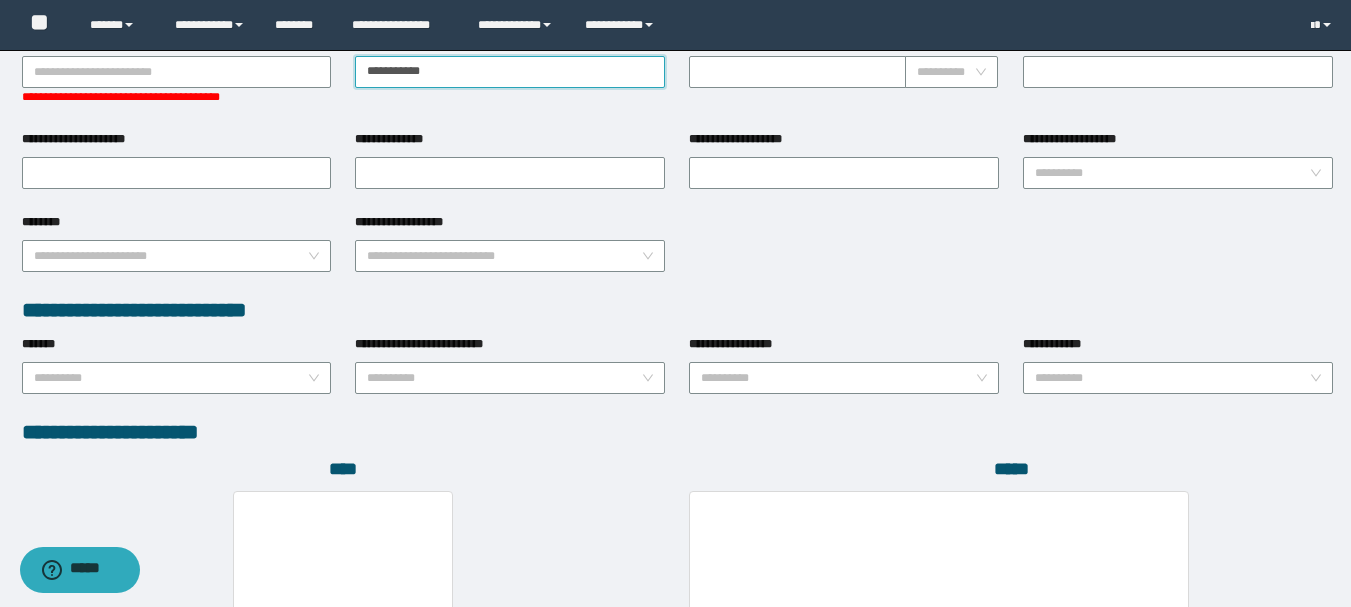 scroll, scrollTop: 853, scrollLeft: 0, axis: vertical 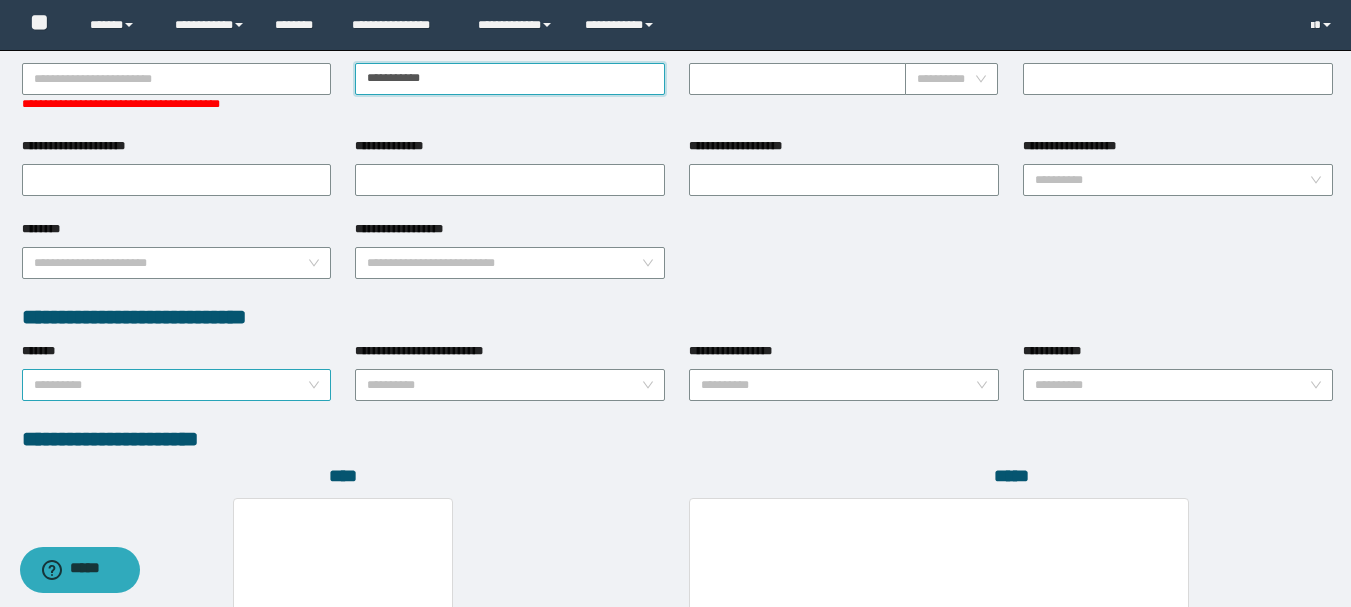 click on "**********" at bounding box center [177, 385] 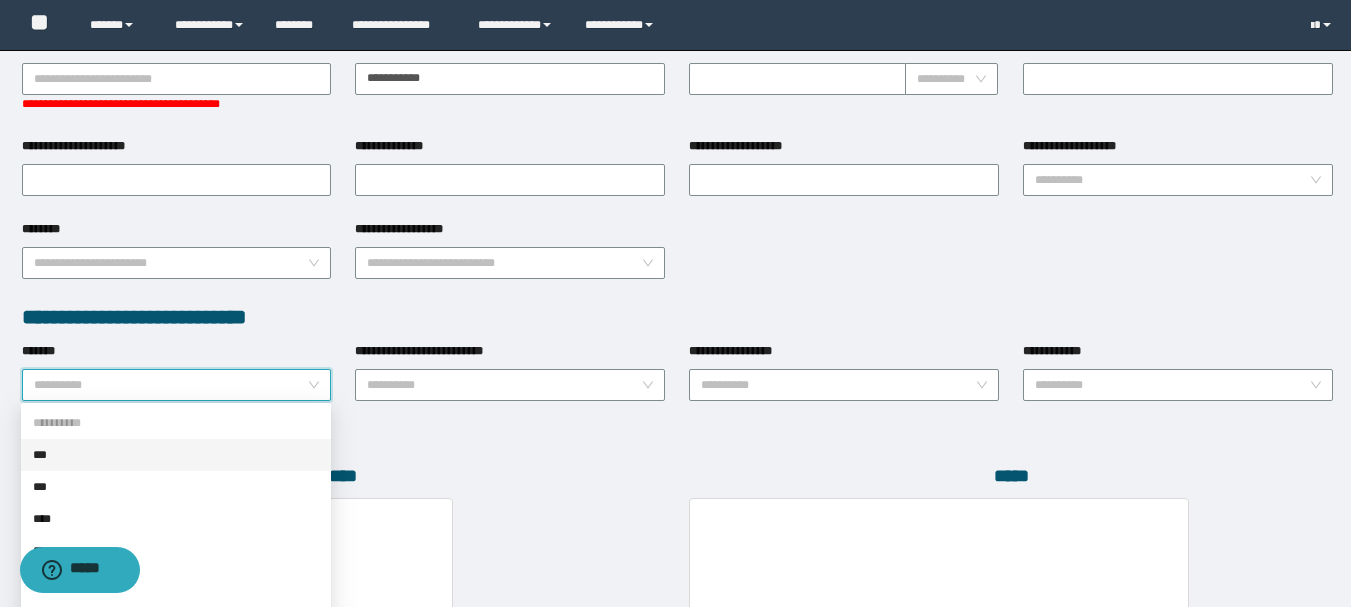 click on "***" at bounding box center [176, 455] 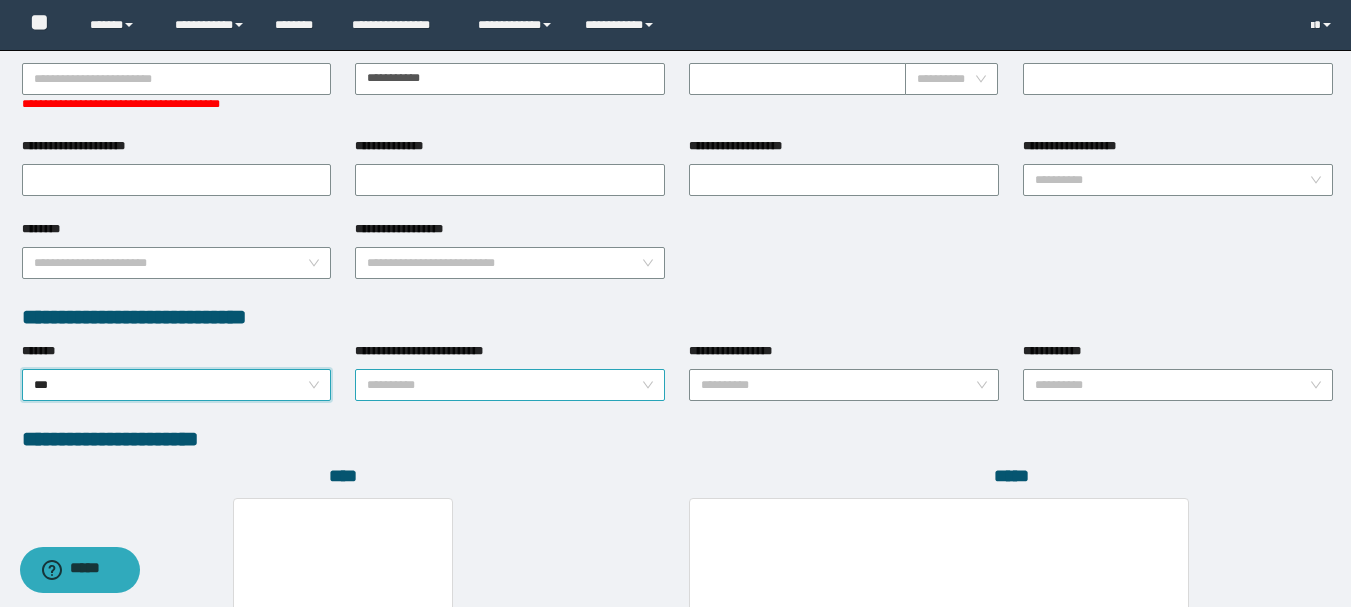 click on "**********" at bounding box center (510, 385) 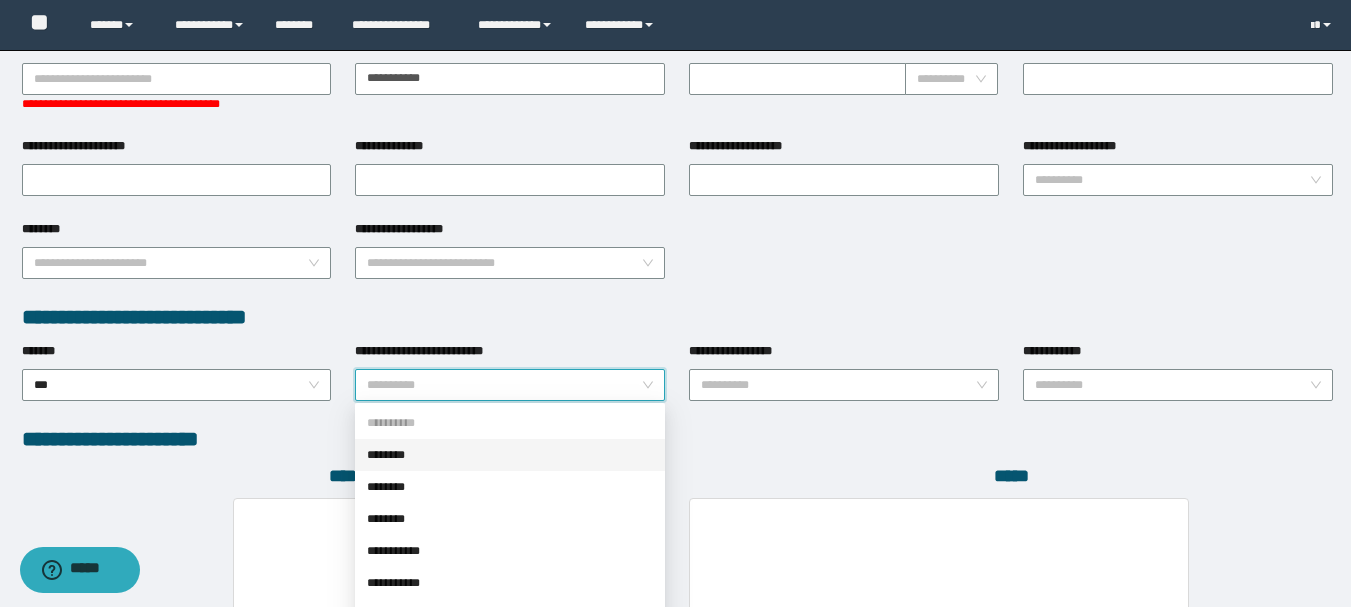 click on "********" at bounding box center [510, 455] 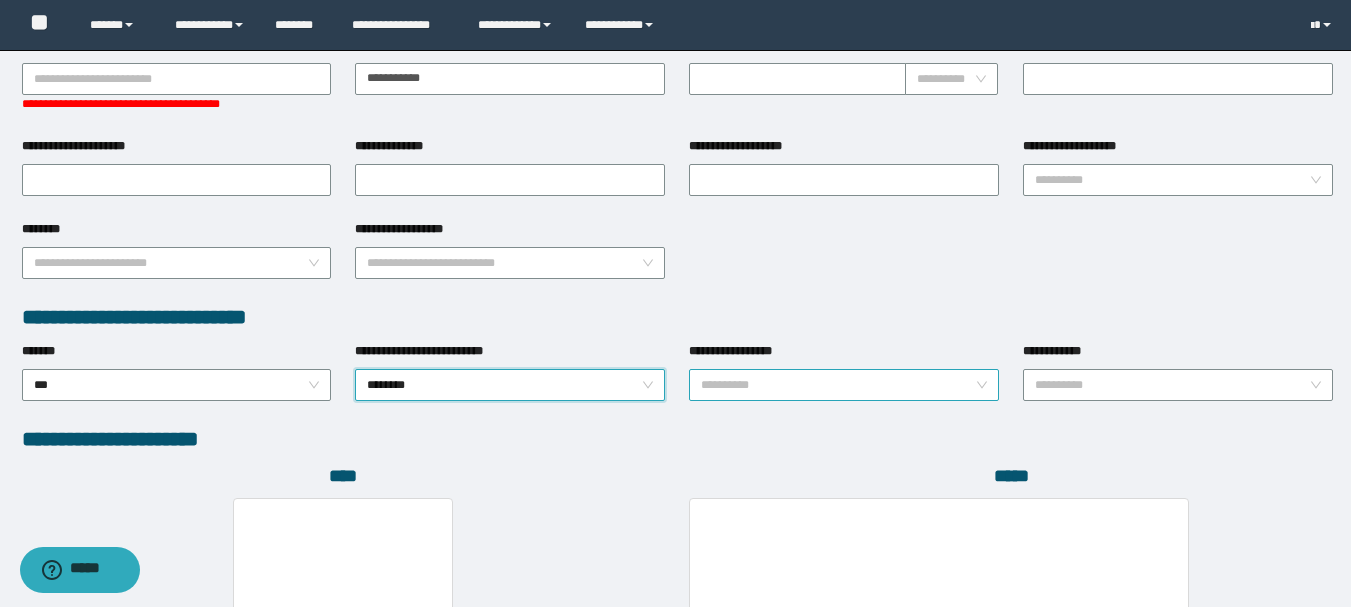 click on "**********" at bounding box center (838, 385) 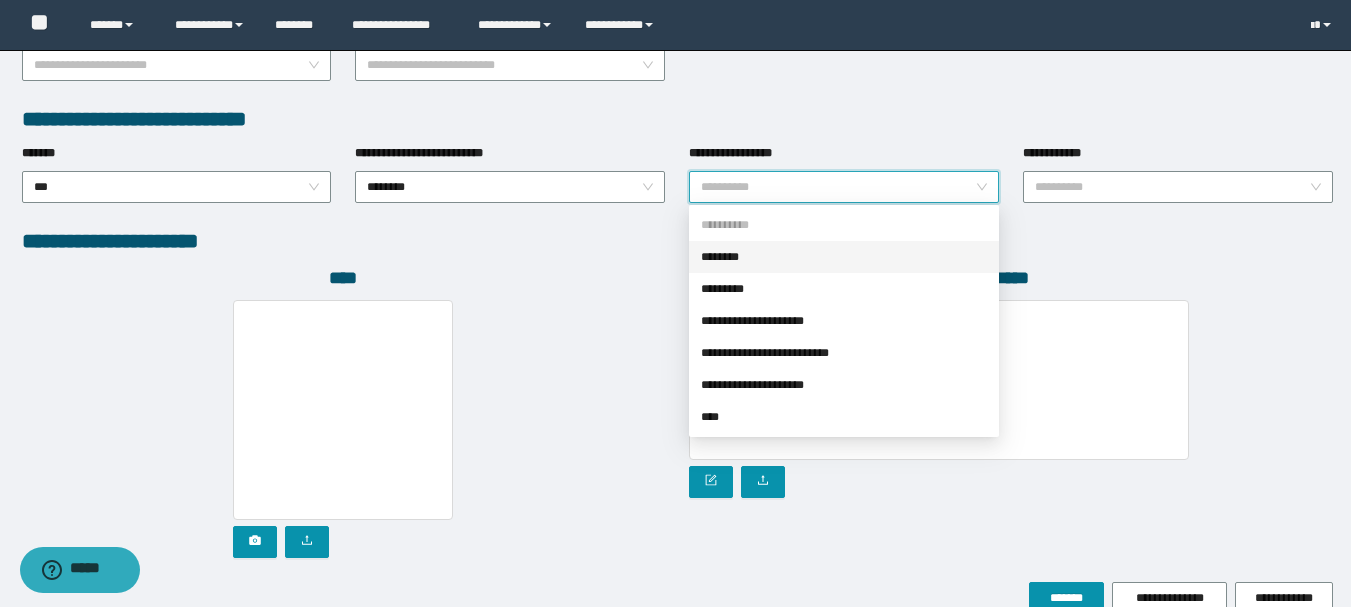 scroll, scrollTop: 1053, scrollLeft: 0, axis: vertical 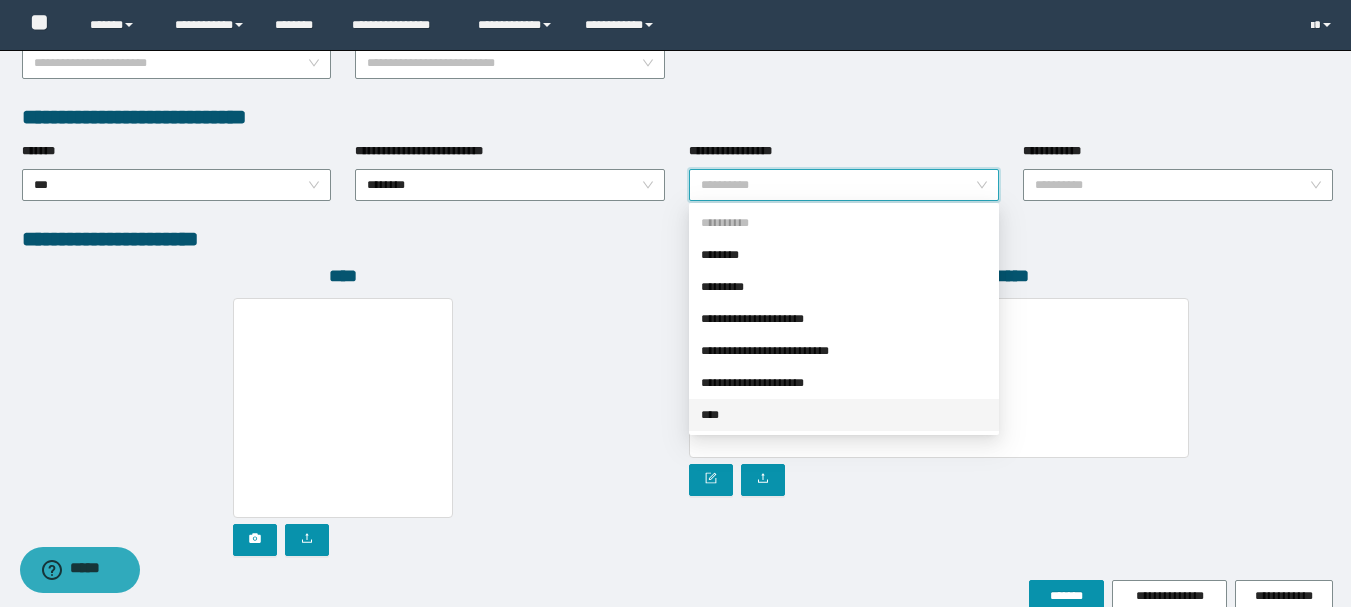 click on "****" at bounding box center [844, 415] 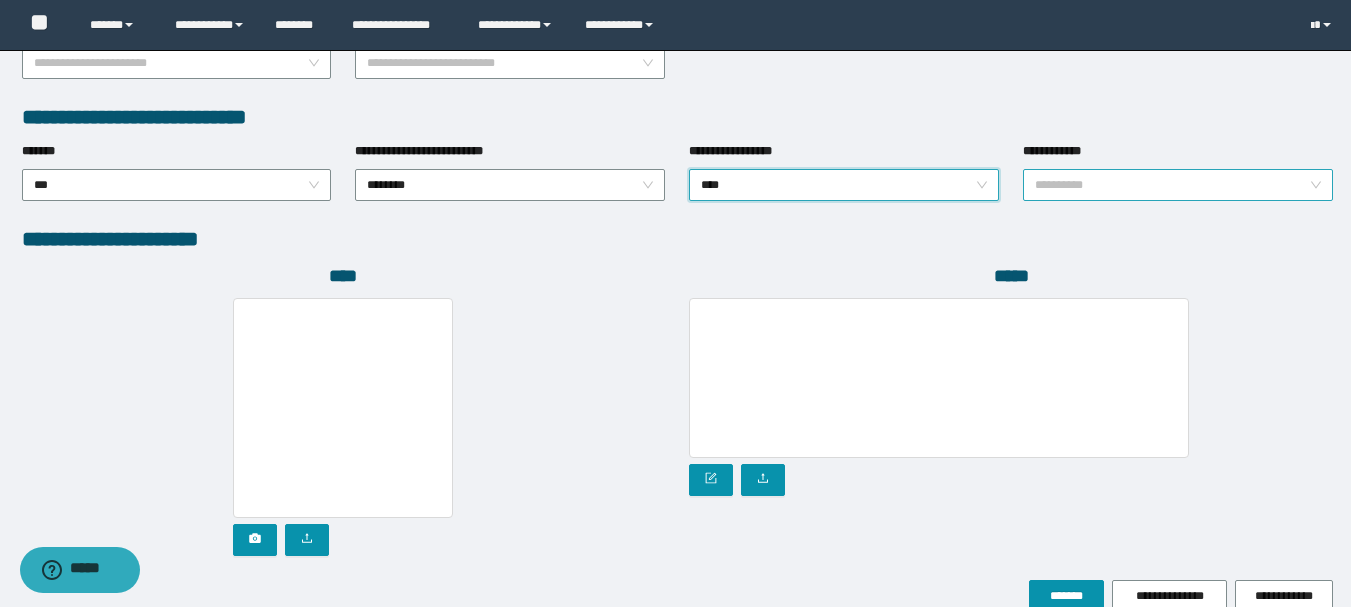 click on "**********" at bounding box center (1172, 185) 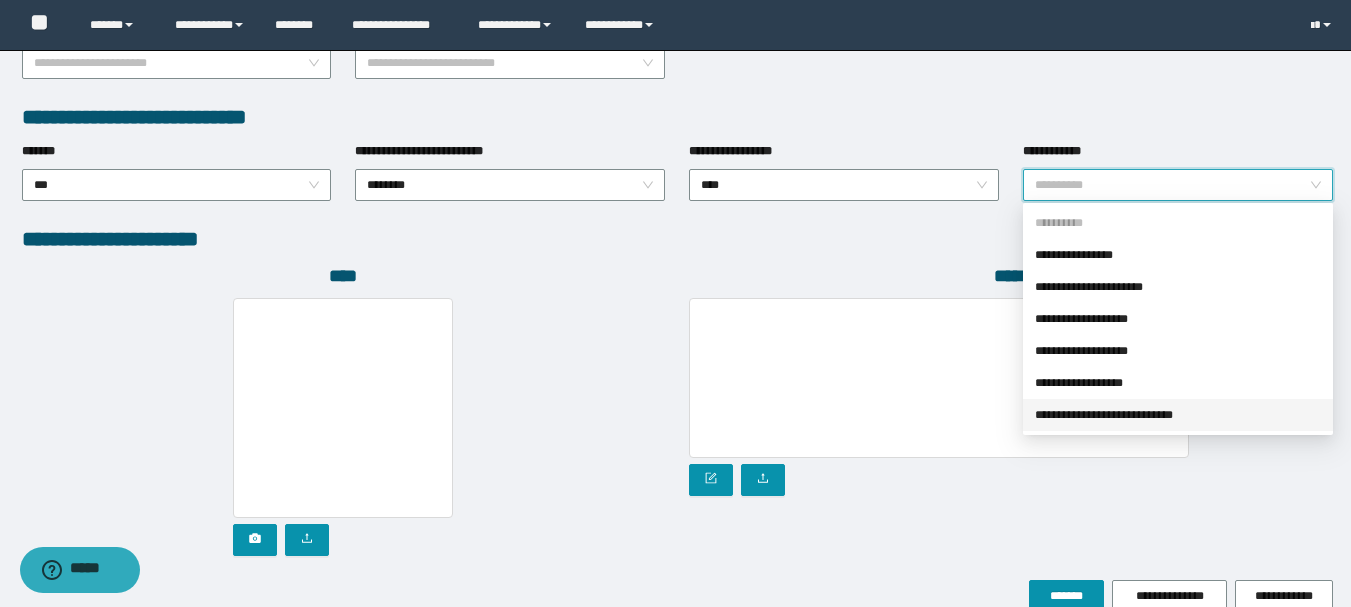 click on "**********" at bounding box center (1178, 415) 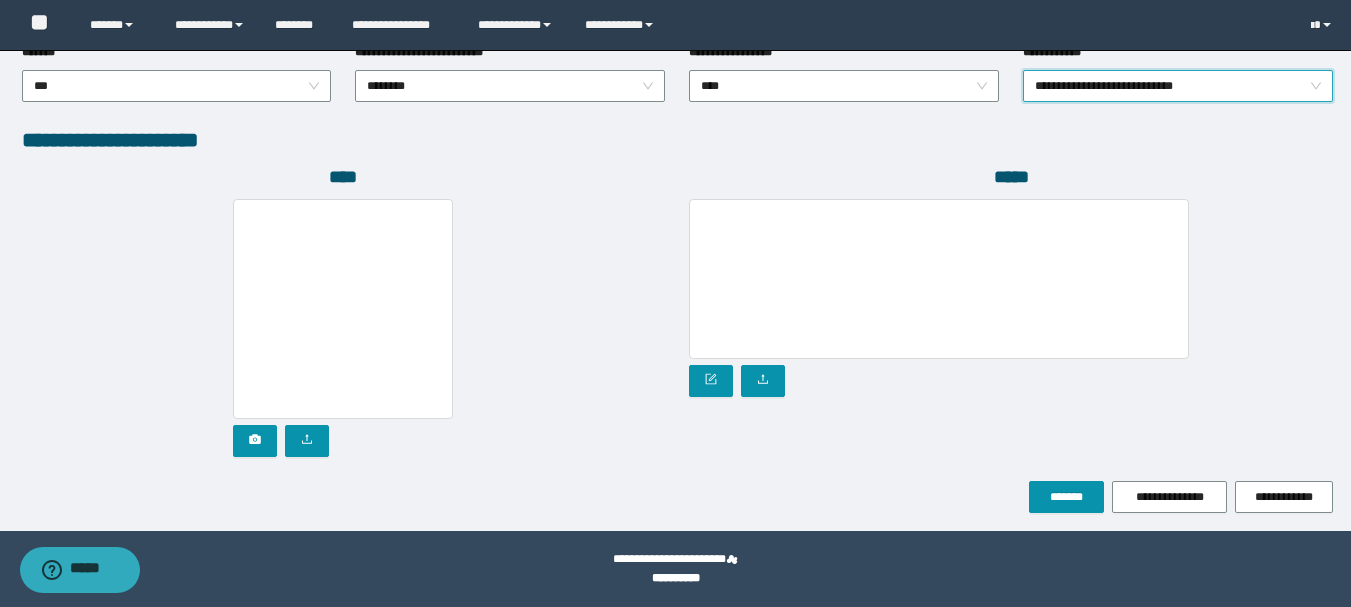 scroll, scrollTop: 1153, scrollLeft: 0, axis: vertical 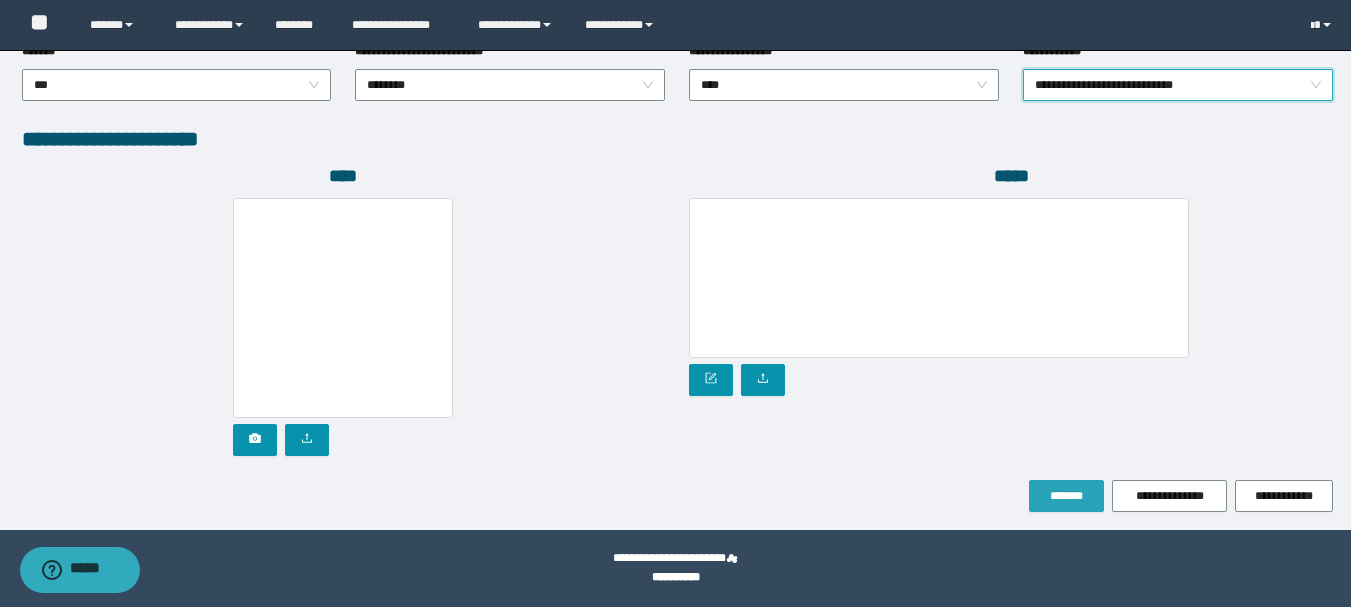 drag, startPoint x: 1085, startPoint y: 486, endPoint x: 1269, endPoint y: 383, distance: 210.86726 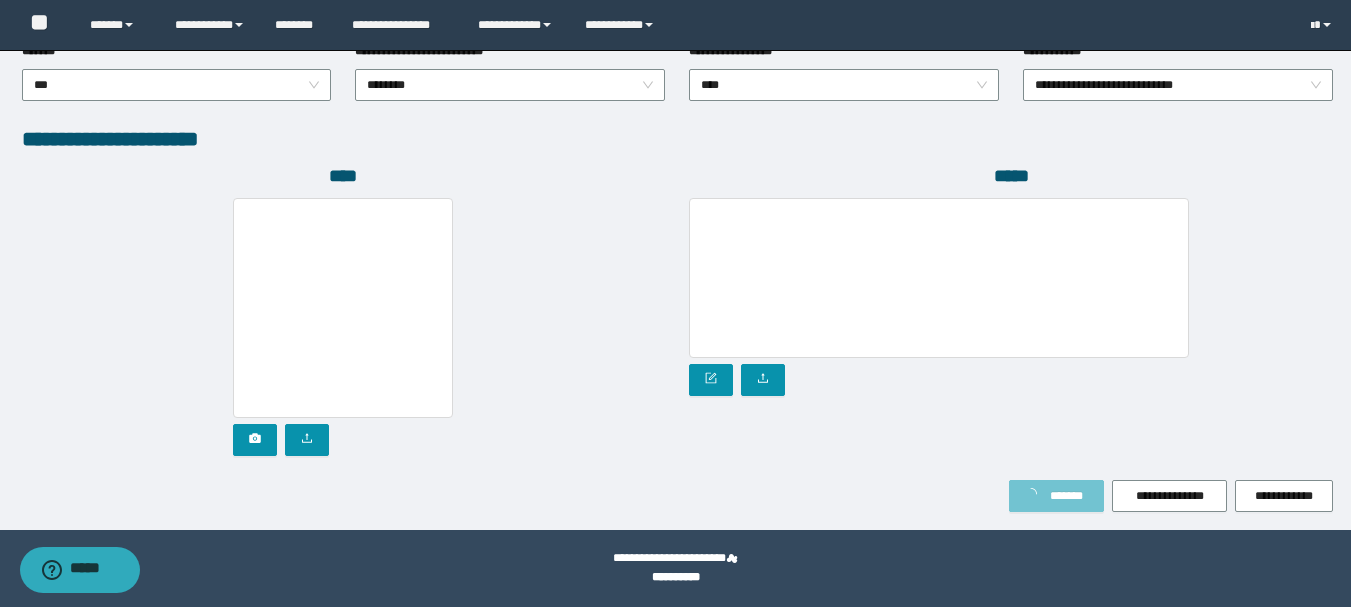 type 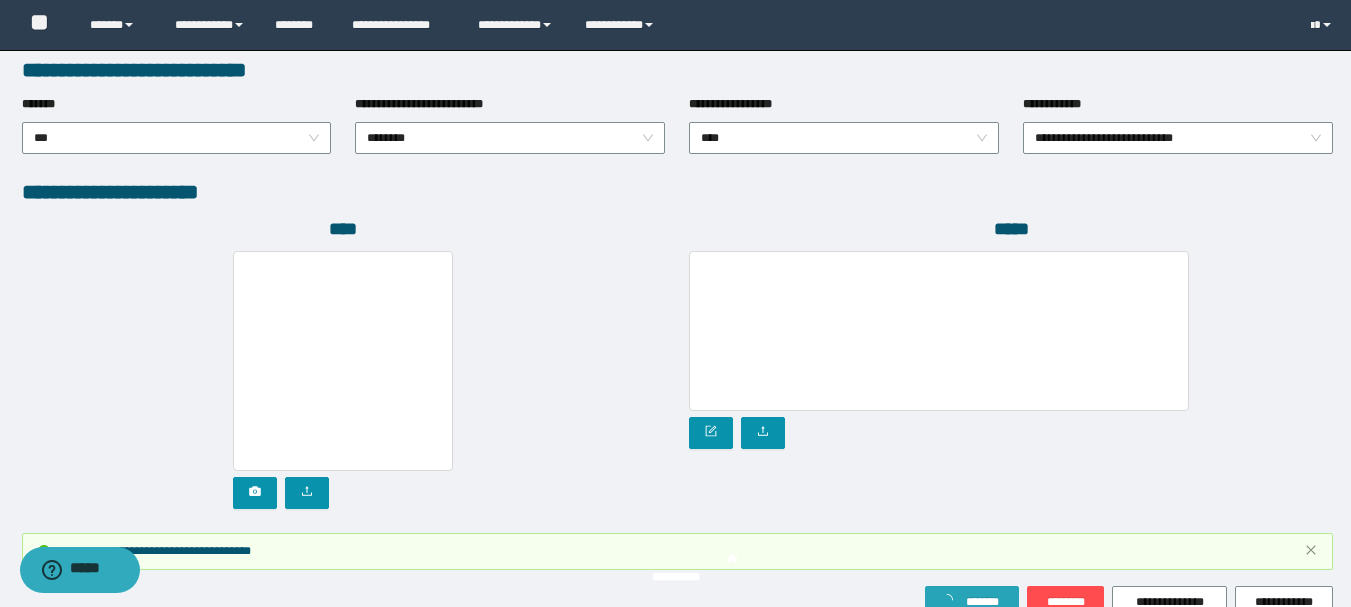 scroll, scrollTop: 1206, scrollLeft: 0, axis: vertical 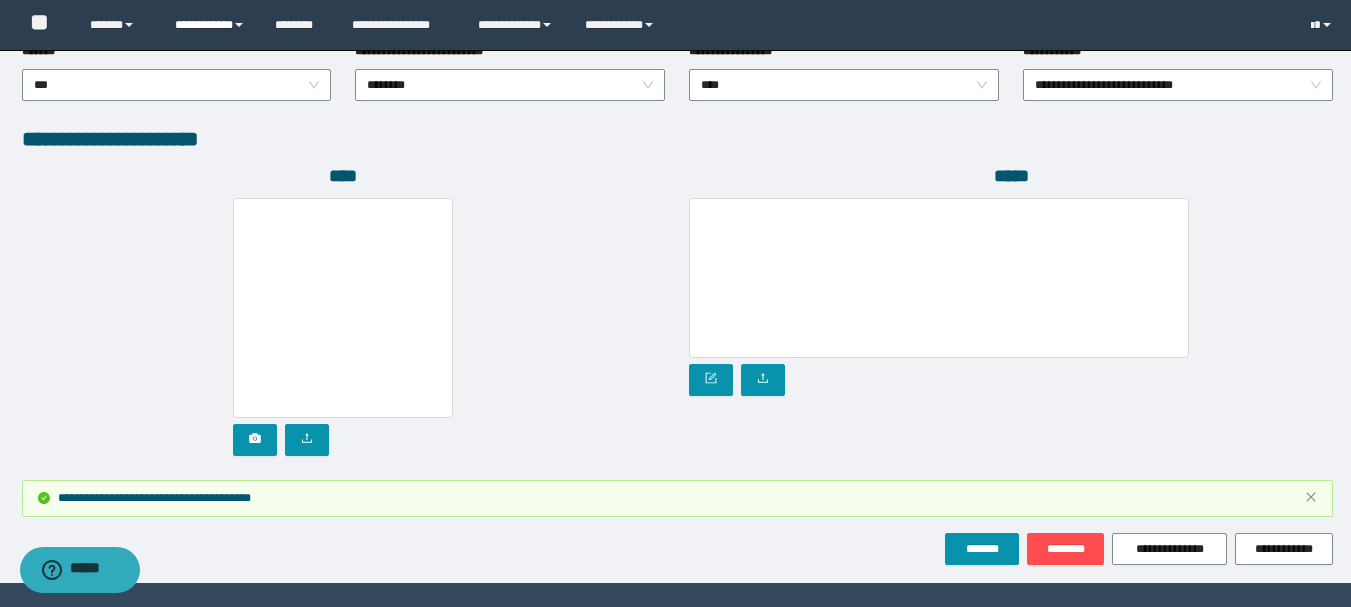click on "**********" at bounding box center (210, 25) 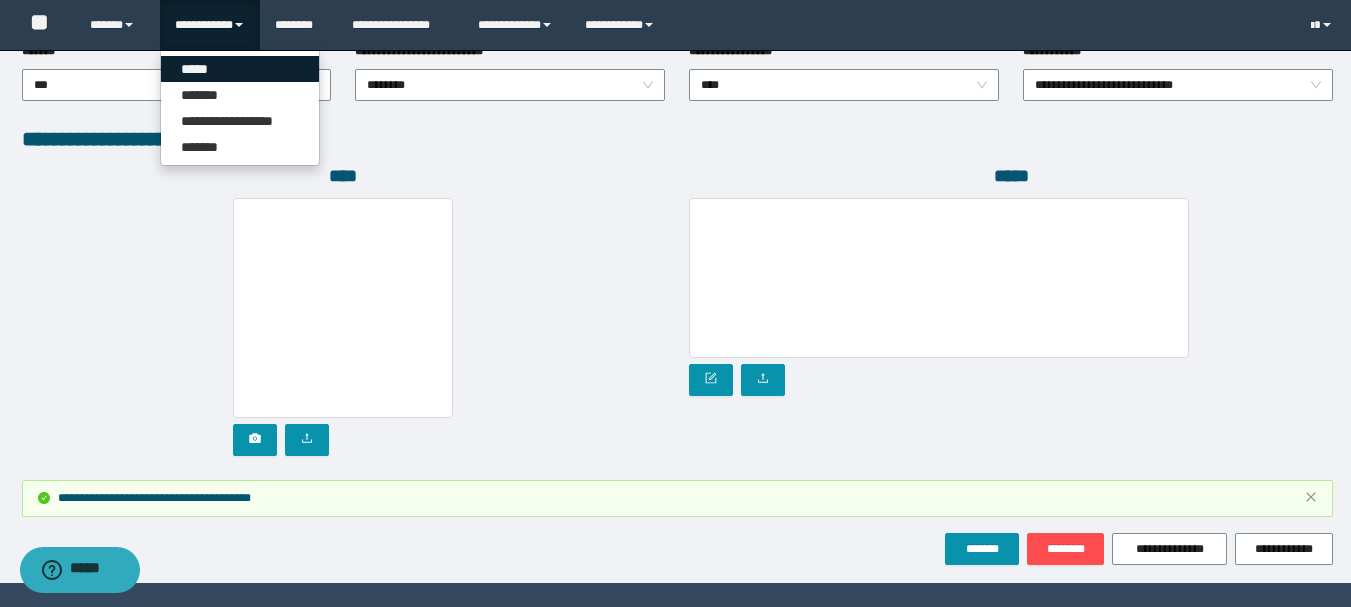 click on "*****" at bounding box center [240, 69] 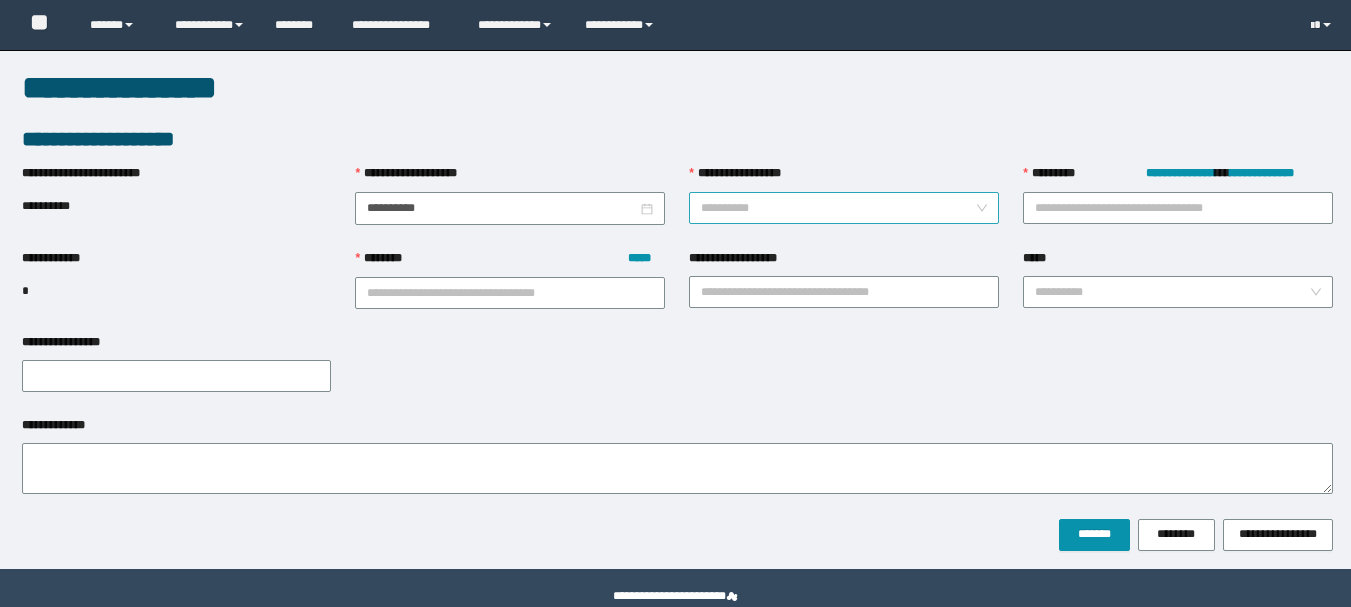 scroll, scrollTop: 0, scrollLeft: 0, axis: both 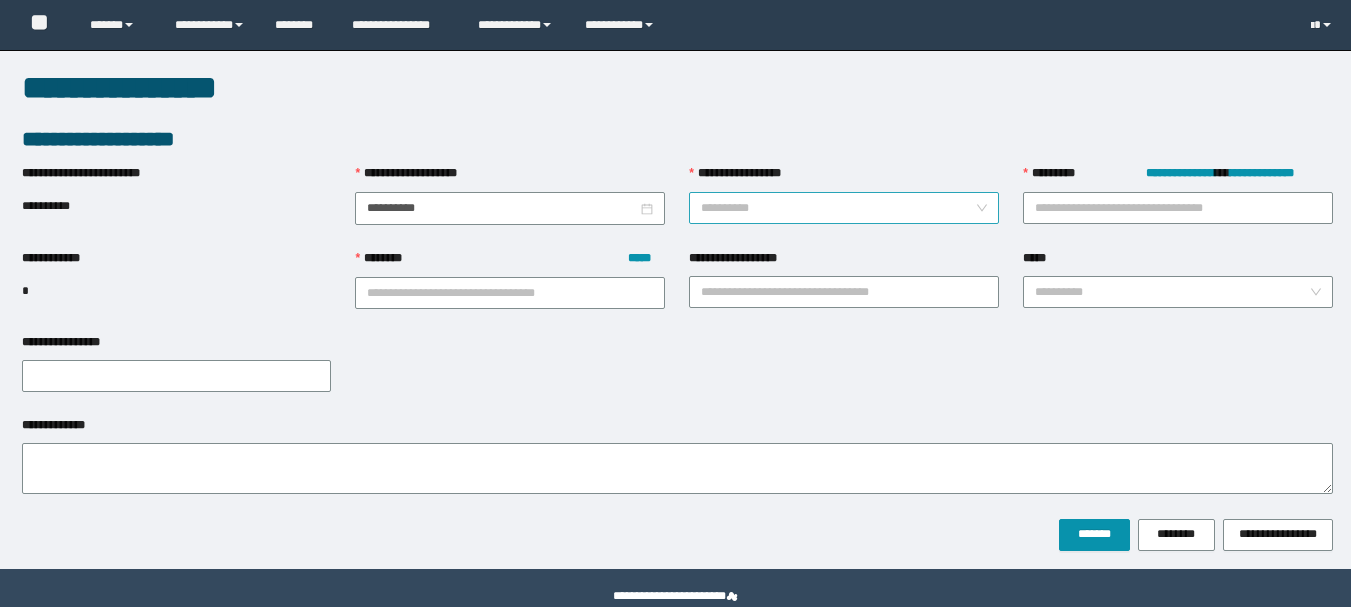 click on "**********" at bounding box center (838, 208) 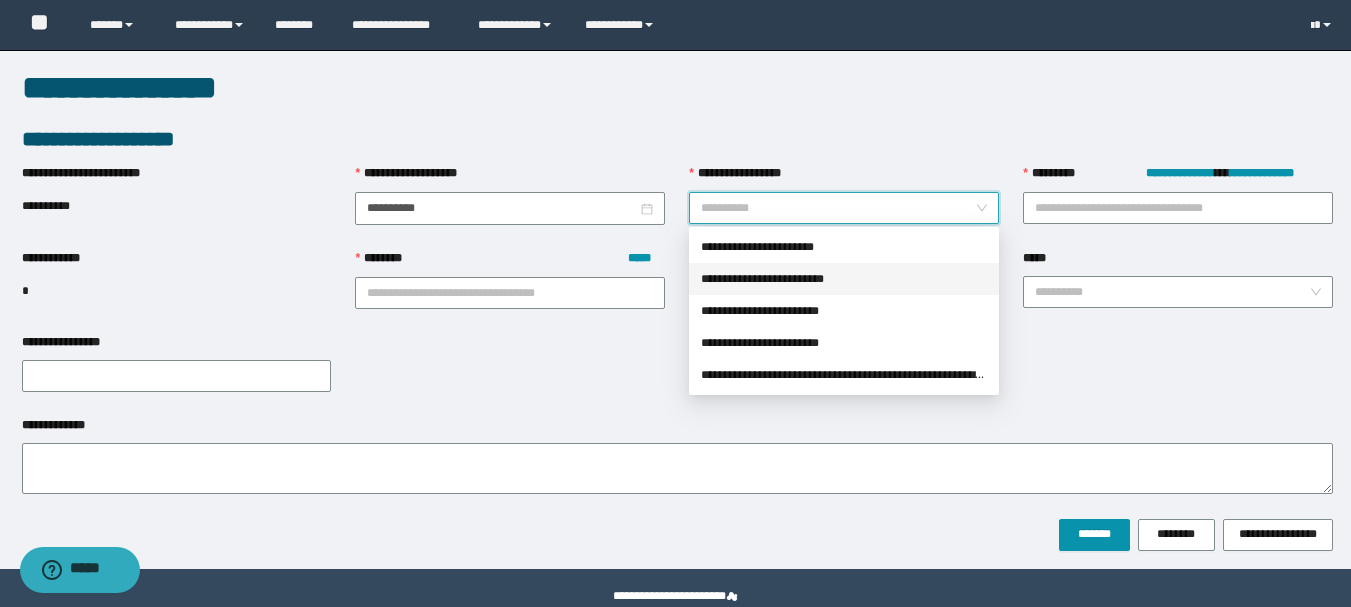 click on "**********" at bounding box center (844, 279) 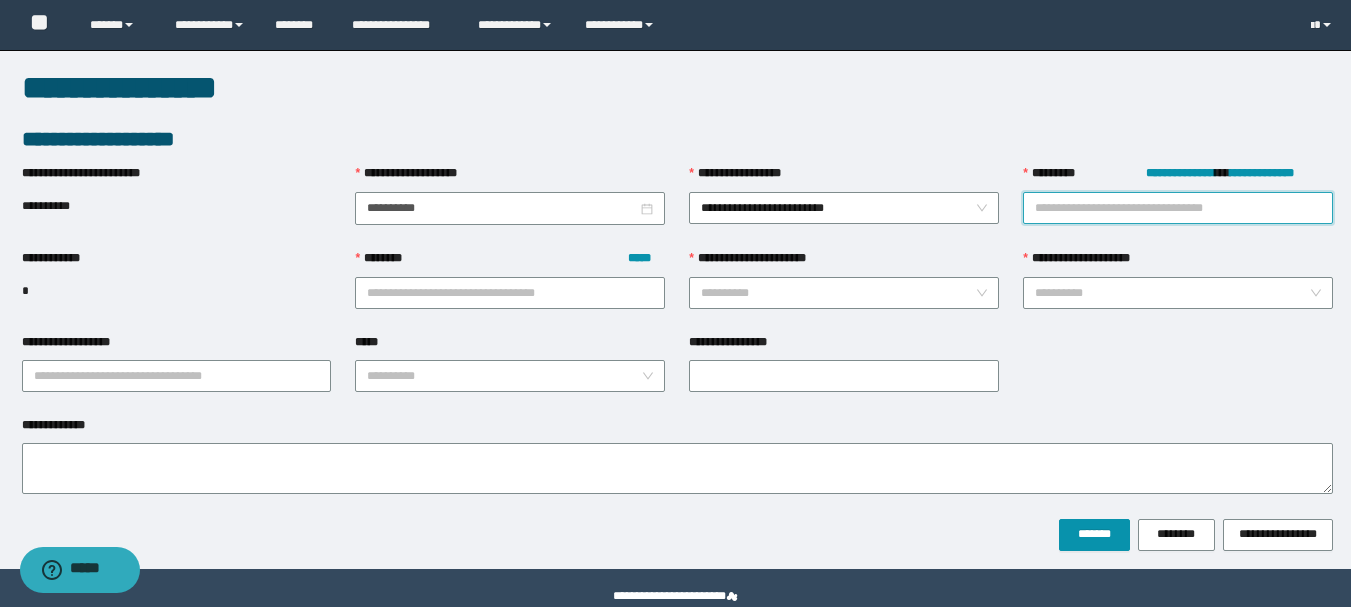 click on "**********" at bounding box center (1178, 208) 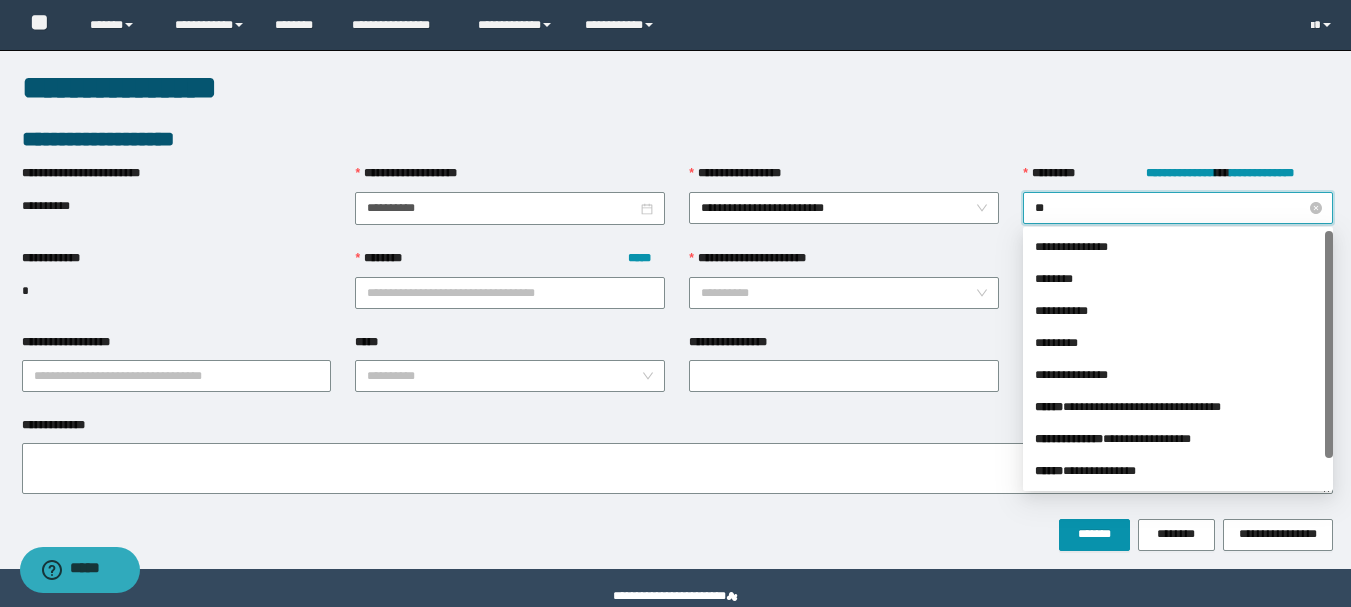 type on "*" 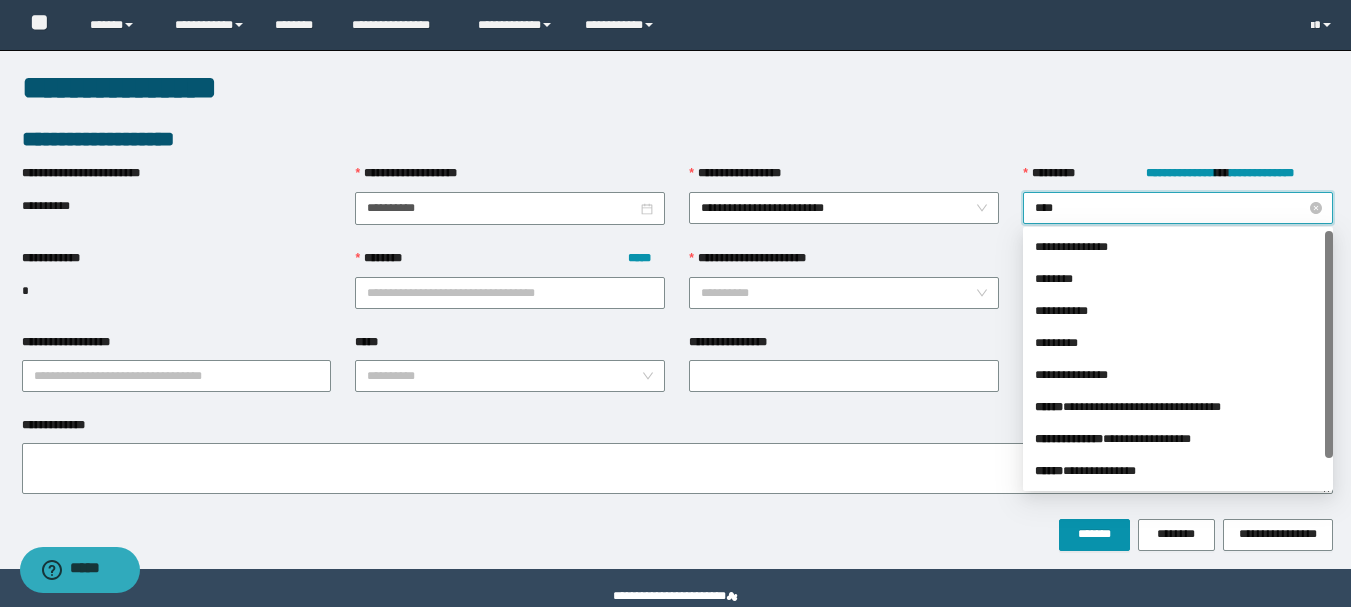 type on "*****" 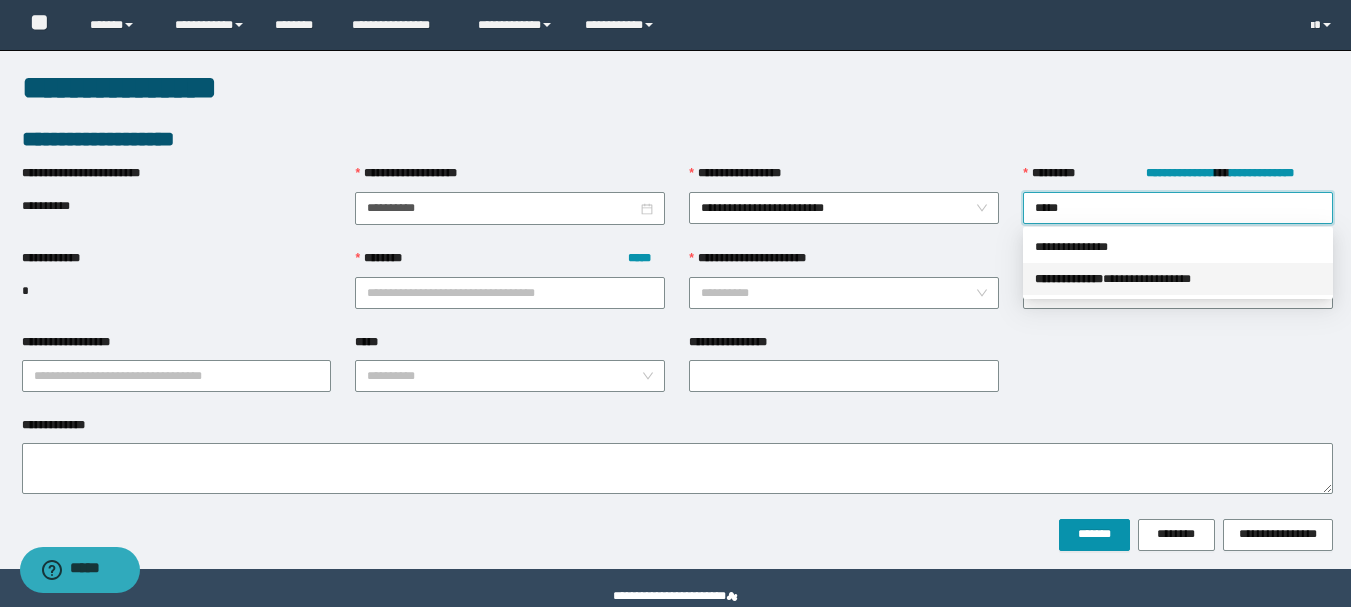 click on "*** *   *********" at bounding box center [1069, 279] 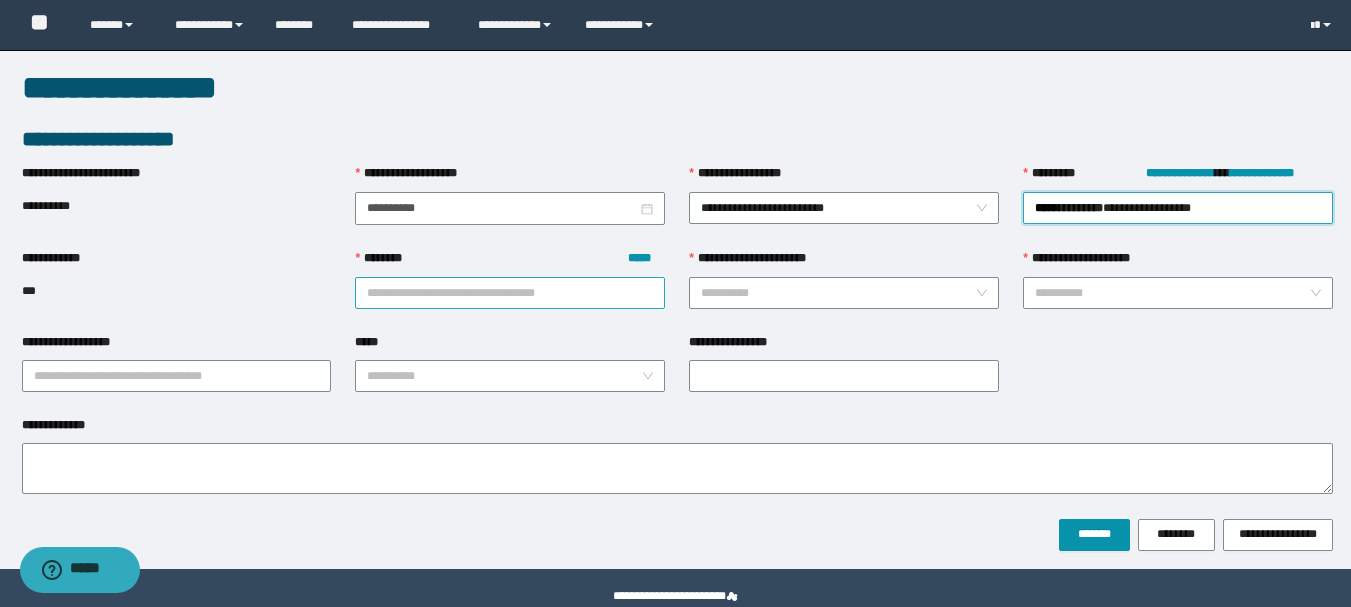 click on "******** *****" at bounding box center (510, 293) 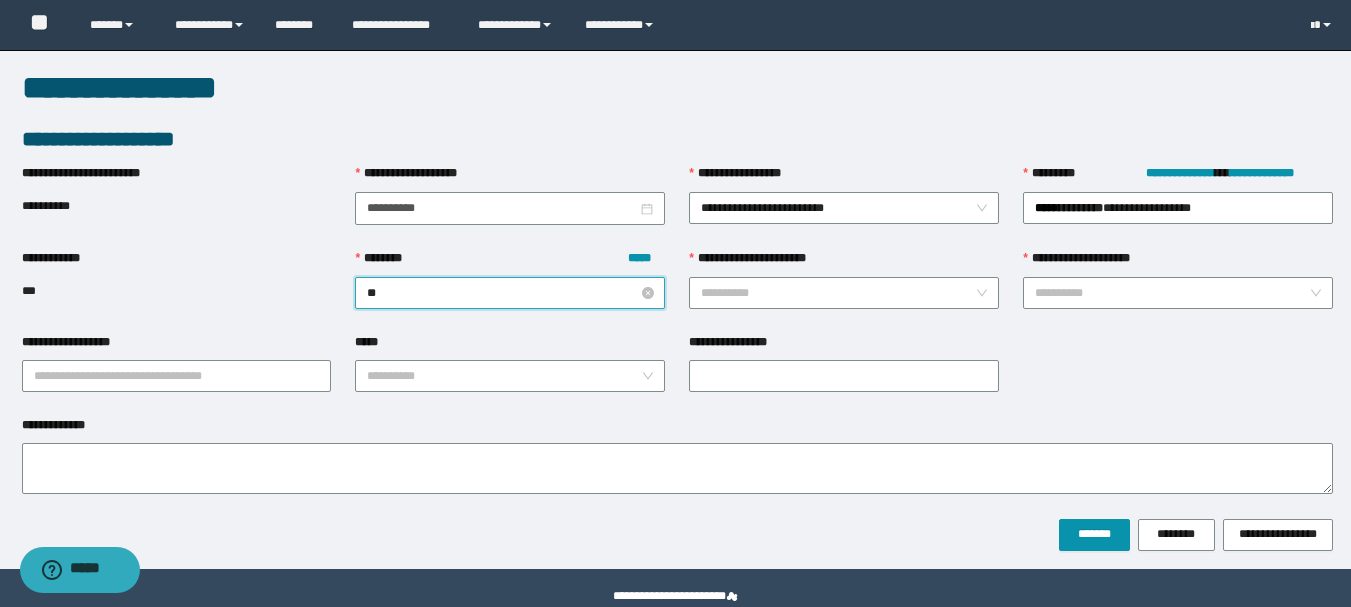 type on "***" 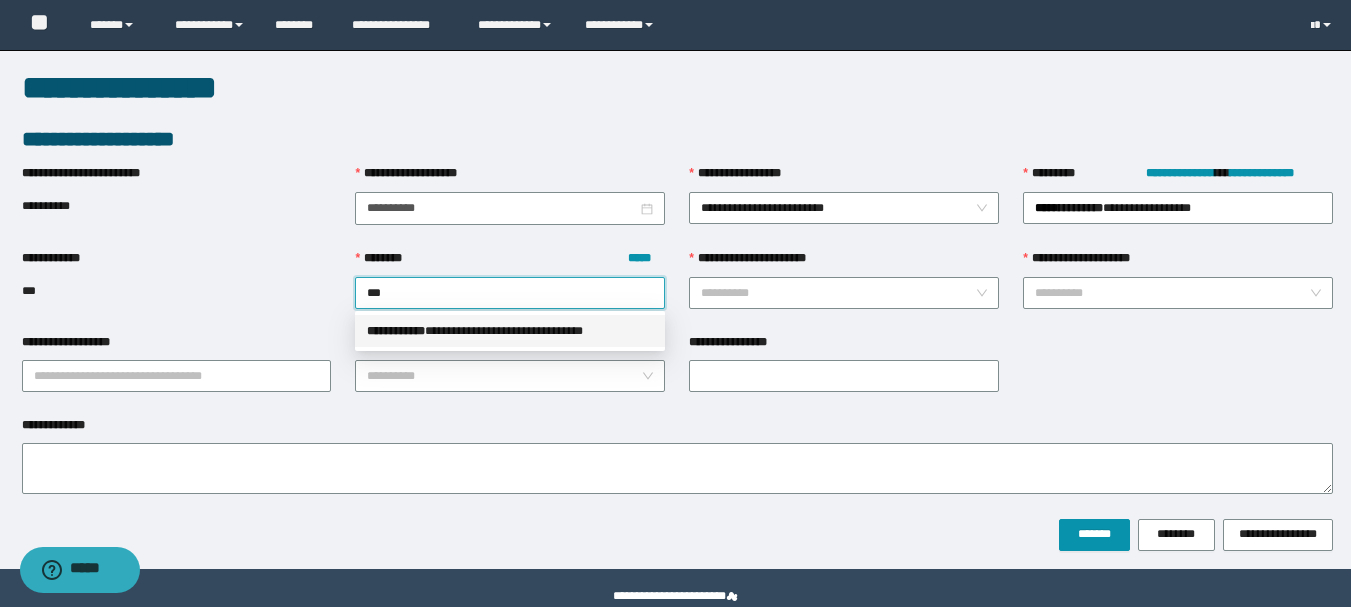 click on "**********" at bounding box center (510, 331) 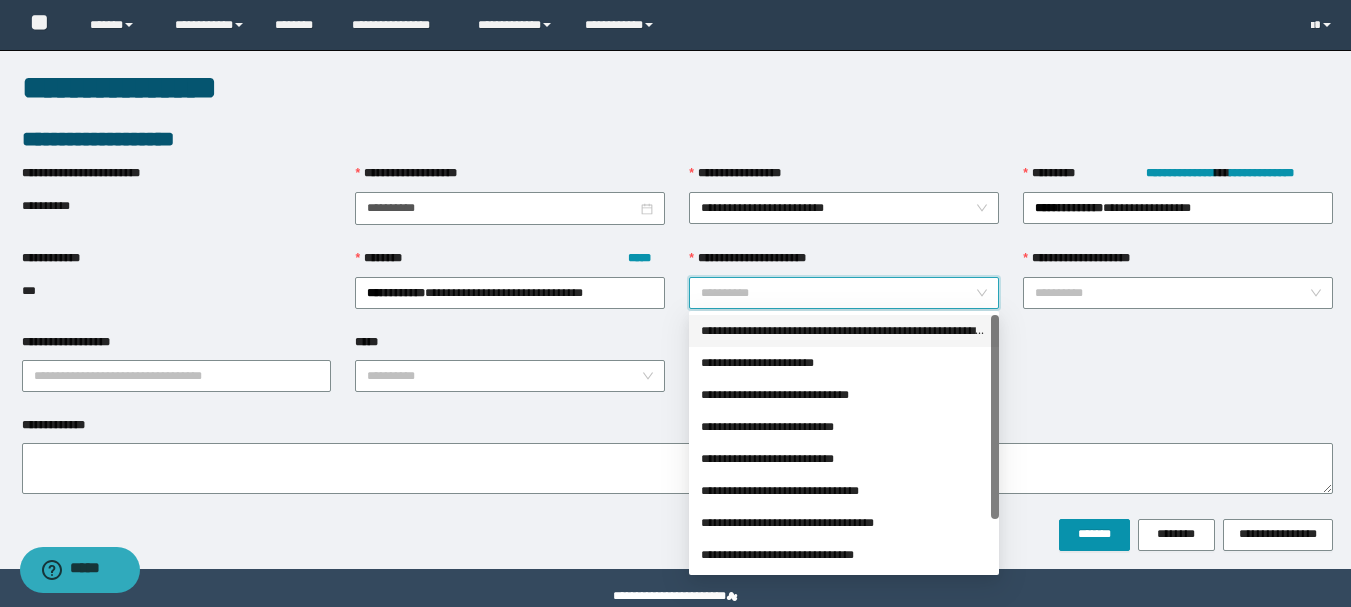 click on "**********" at bounding box center (838, 293) 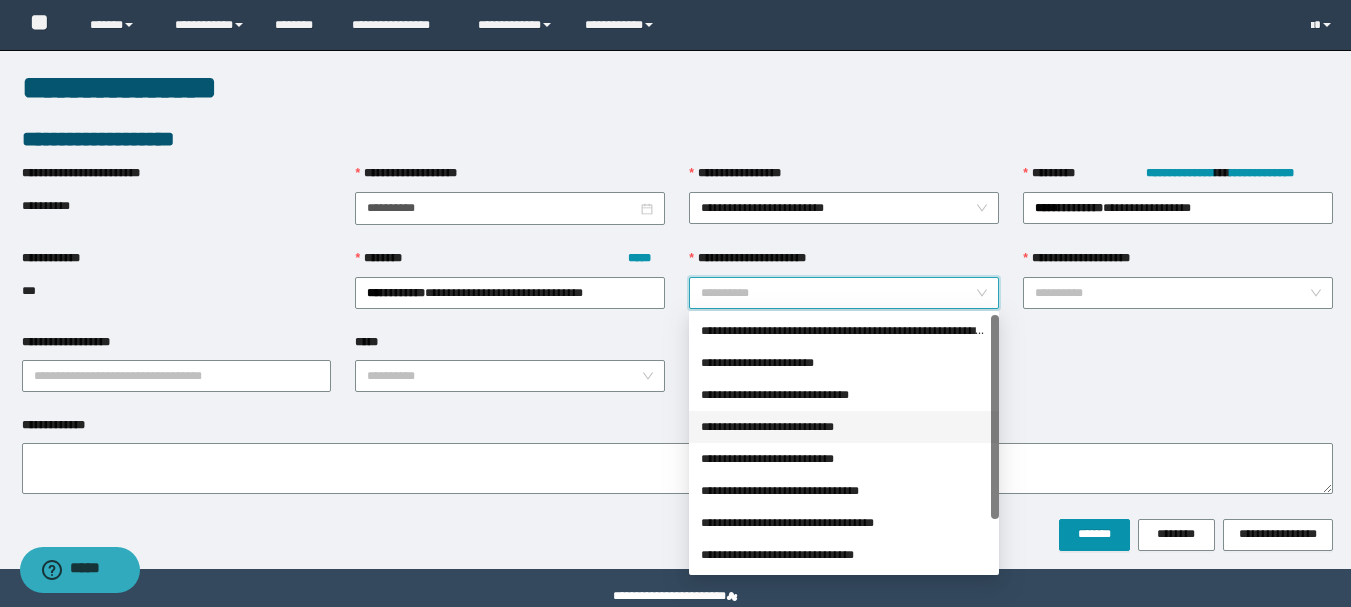 click on "**********" at bounding box center [844, 427] 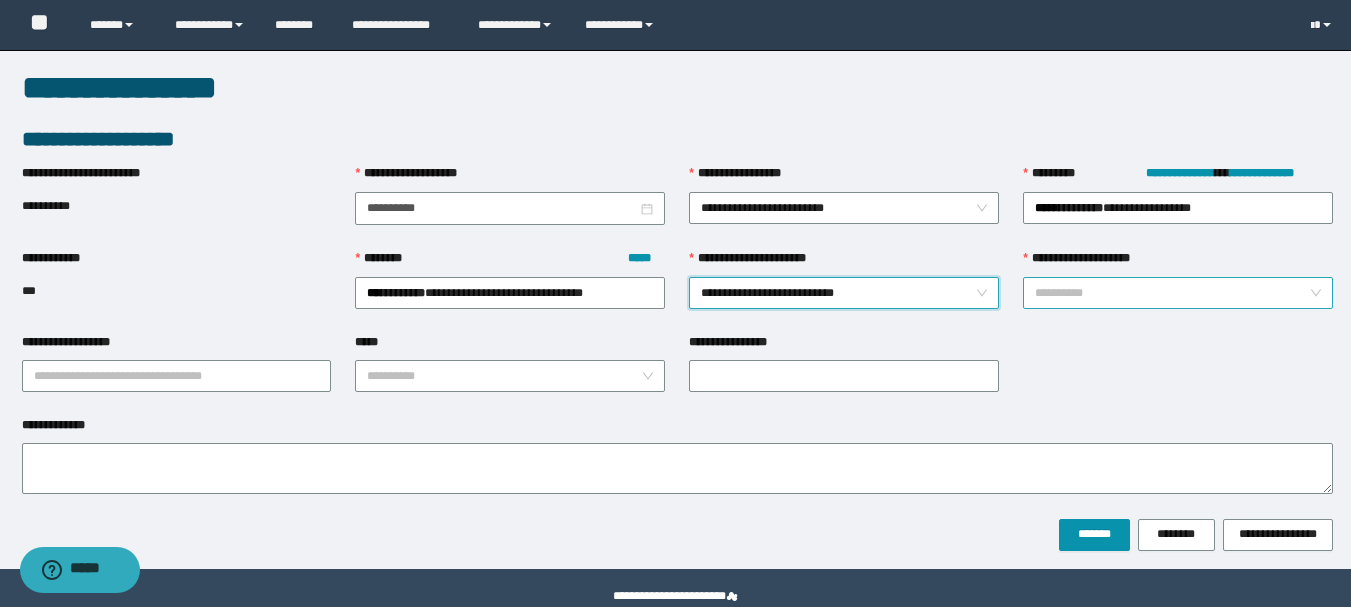 click on "**********" at bounding box center [1172, 293] 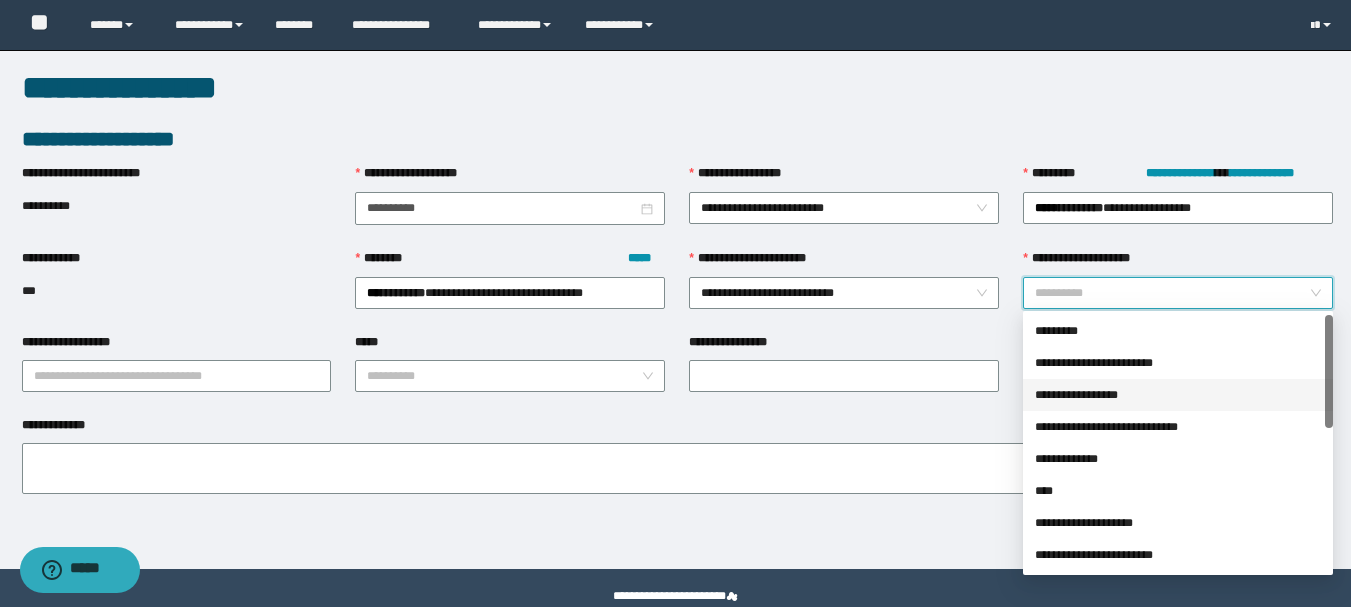 click on "**********" at bounding box center (1178, 395) 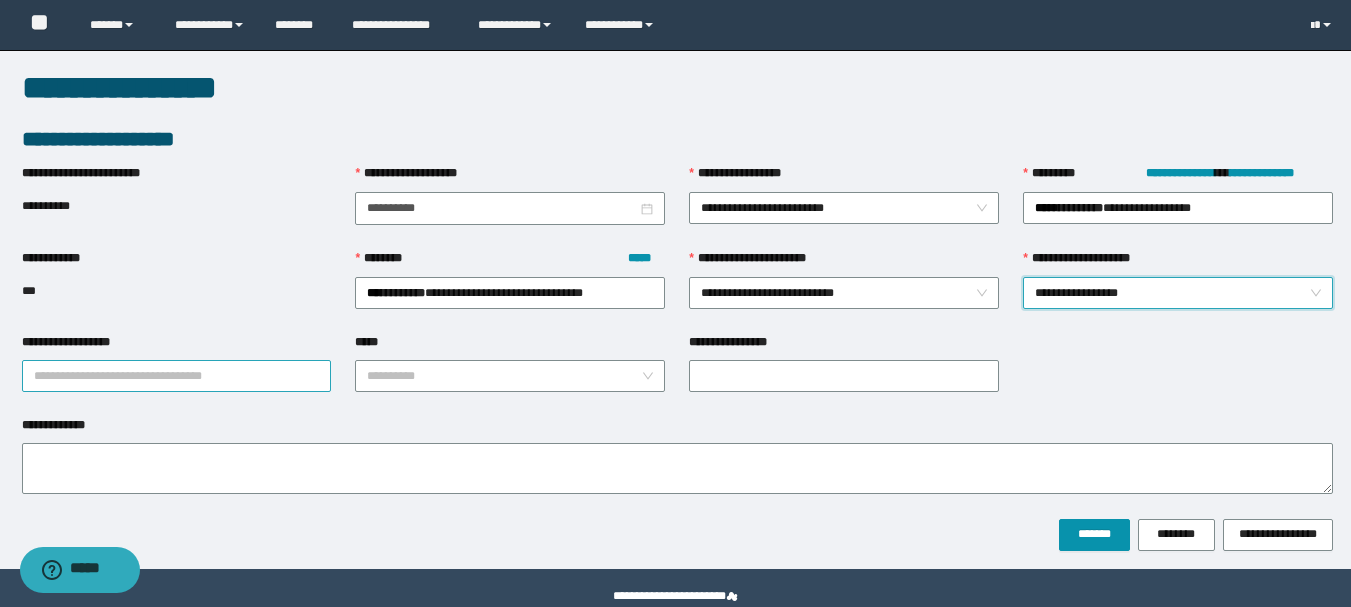 click on "**********" at bounding box center (177, 376) 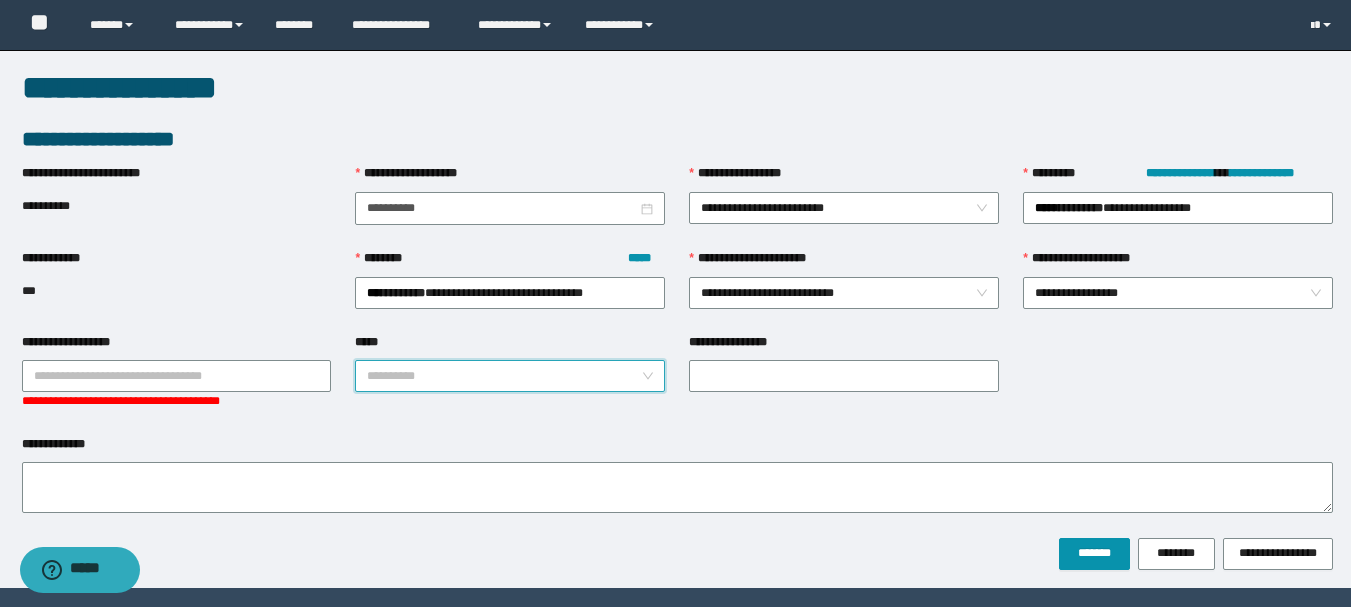 click on "*****" at bounding box center [504, 376] 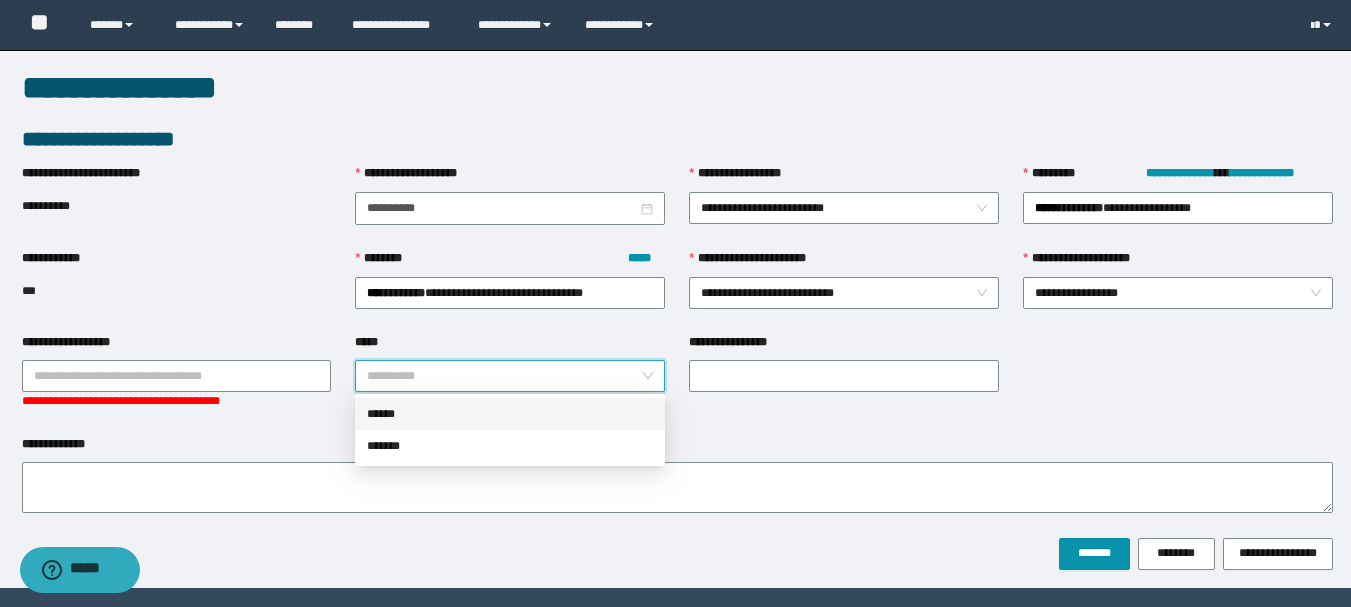 click on "******" at bounding box center (510, 414) 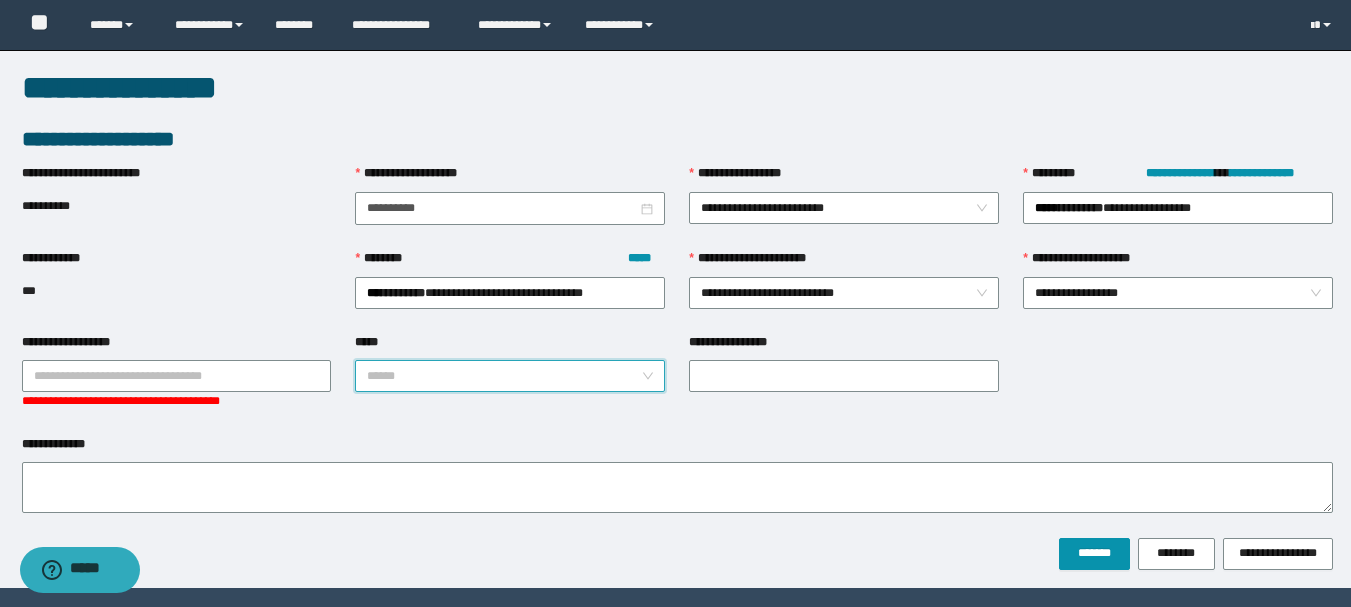 click on "******" at bounding box center [510, 376] 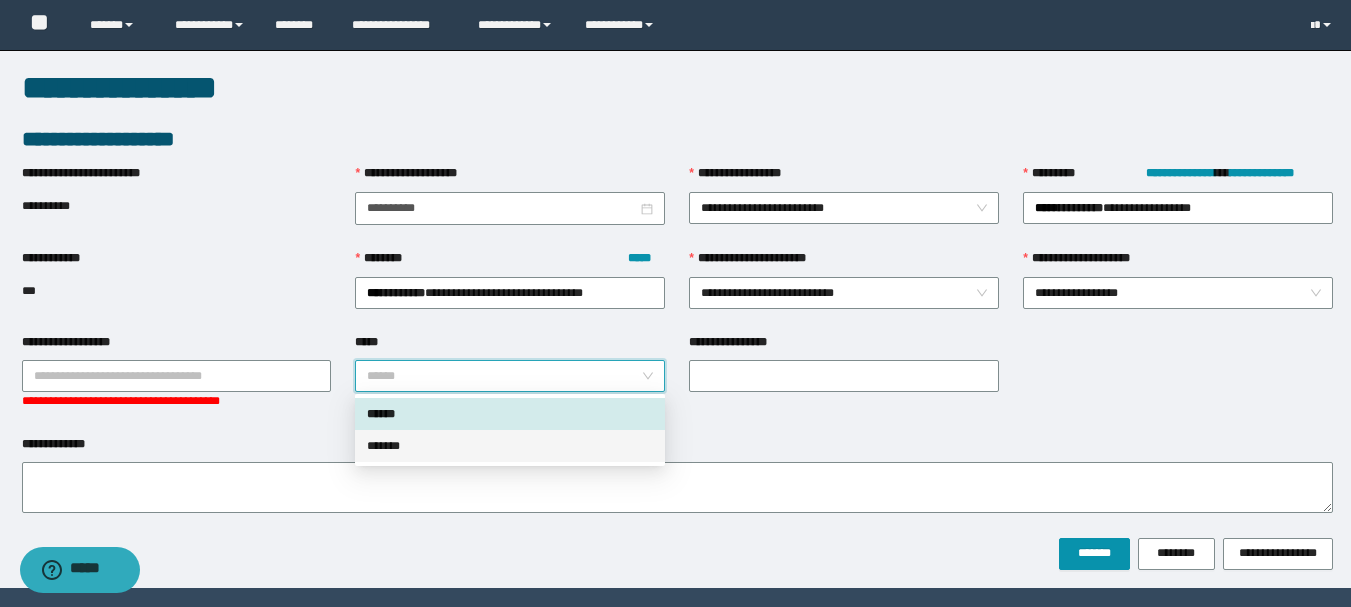 click on "*******" at bounding box center (510, 446) 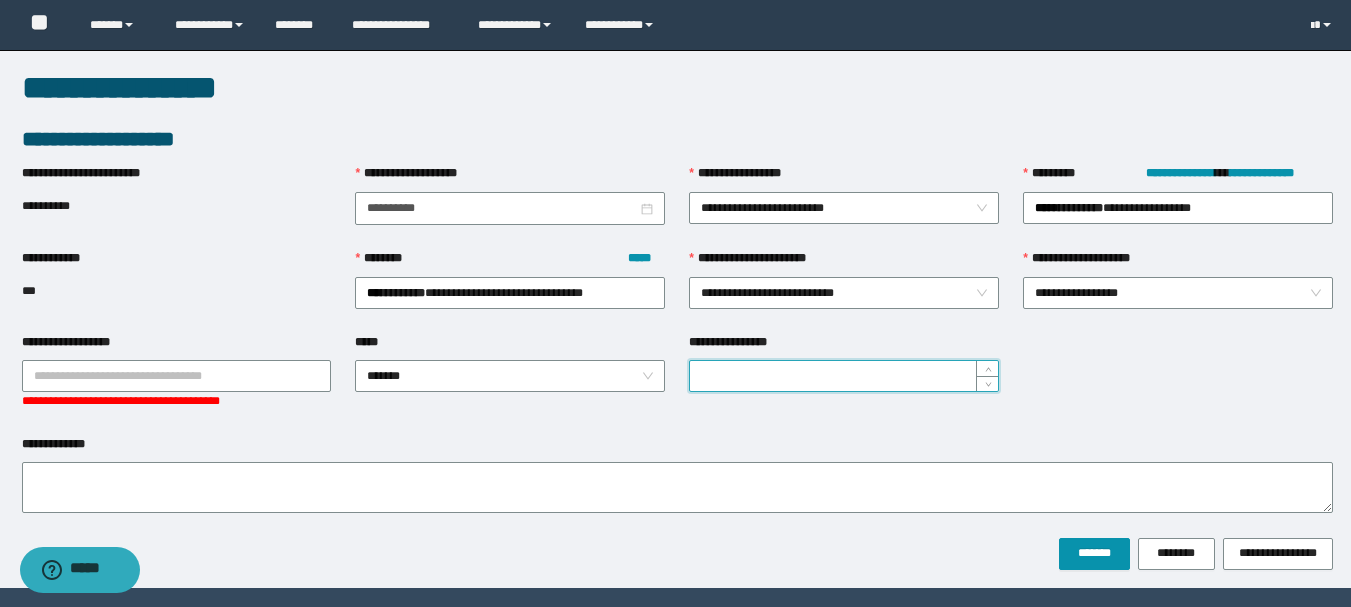 click on "**********" at bounding box center [844, 376] 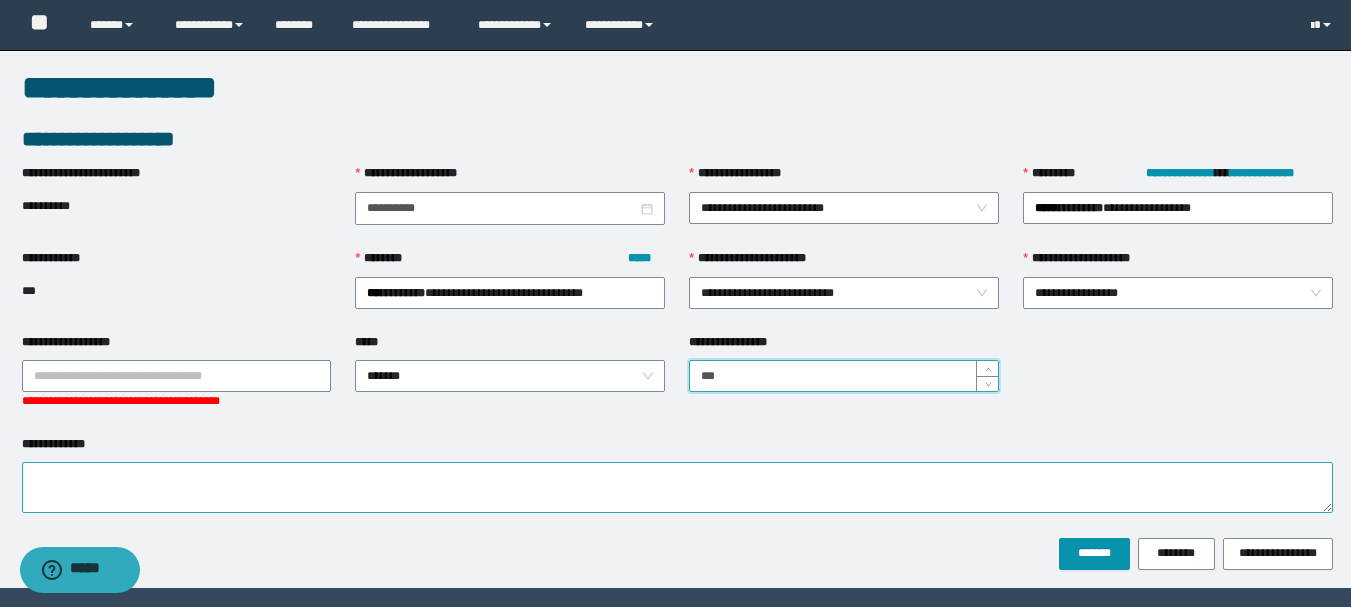 type on "***" 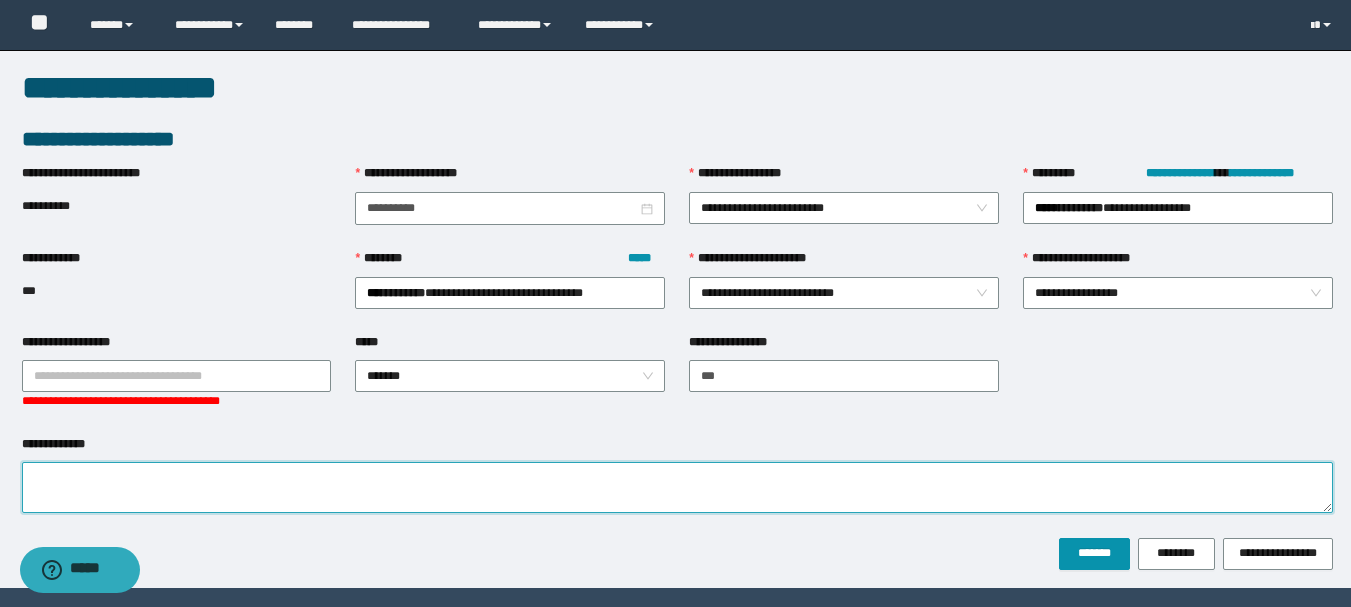 click on "**********" at bounding box center (677, 487) 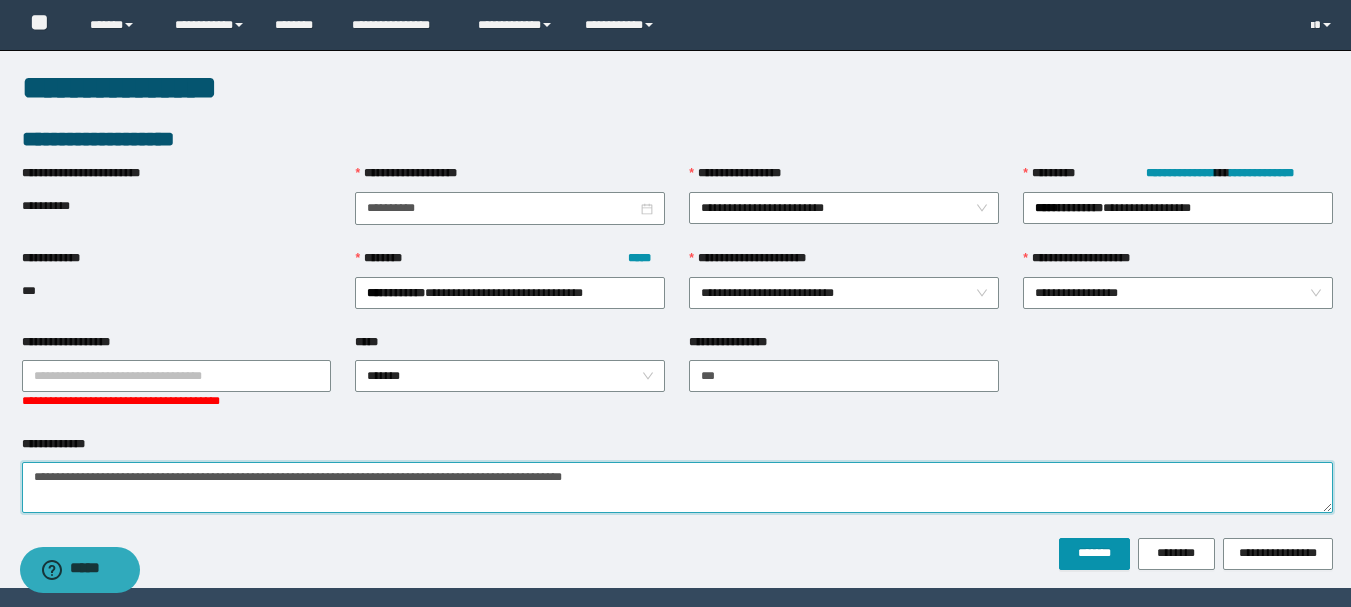 paste on "**********" 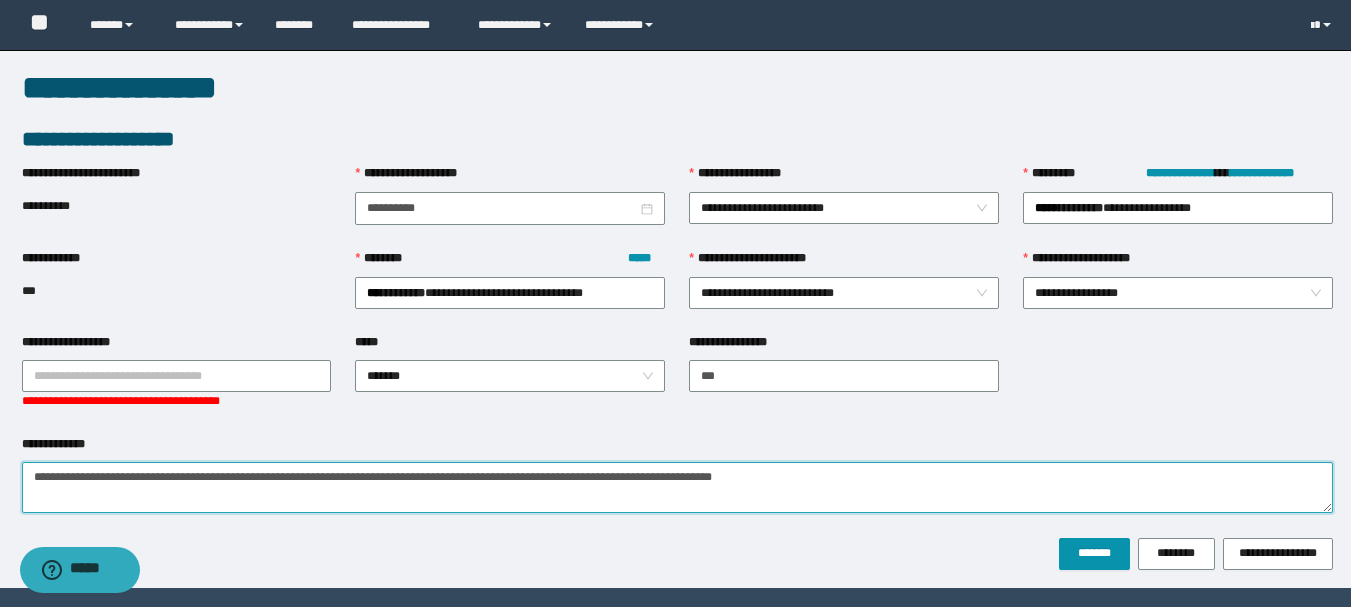 click on "**********" at bounding box center (677, 487) 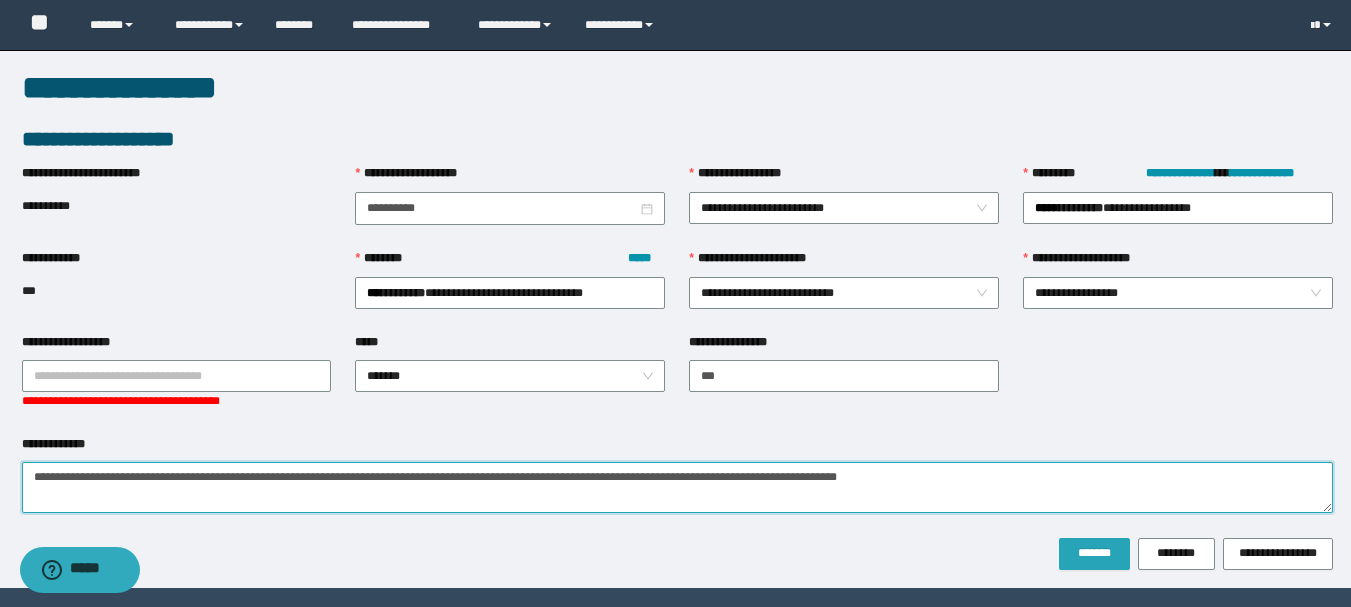 type on "**********" 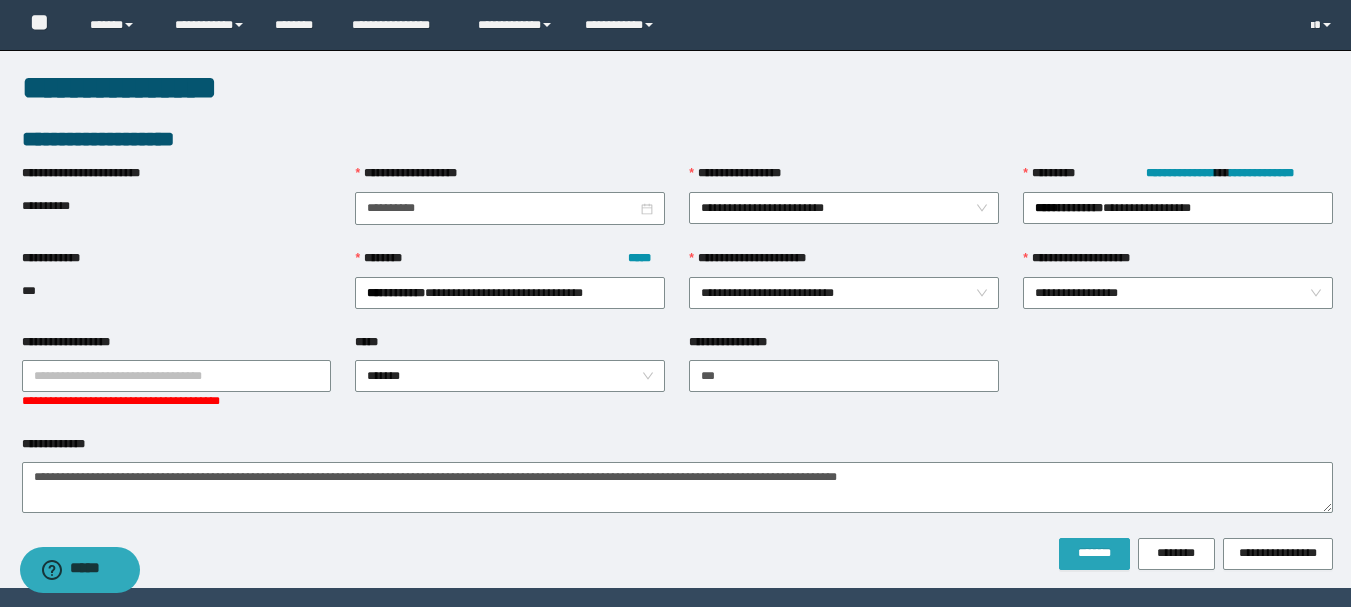 click on "*******" at bounding box center (1094, 553) 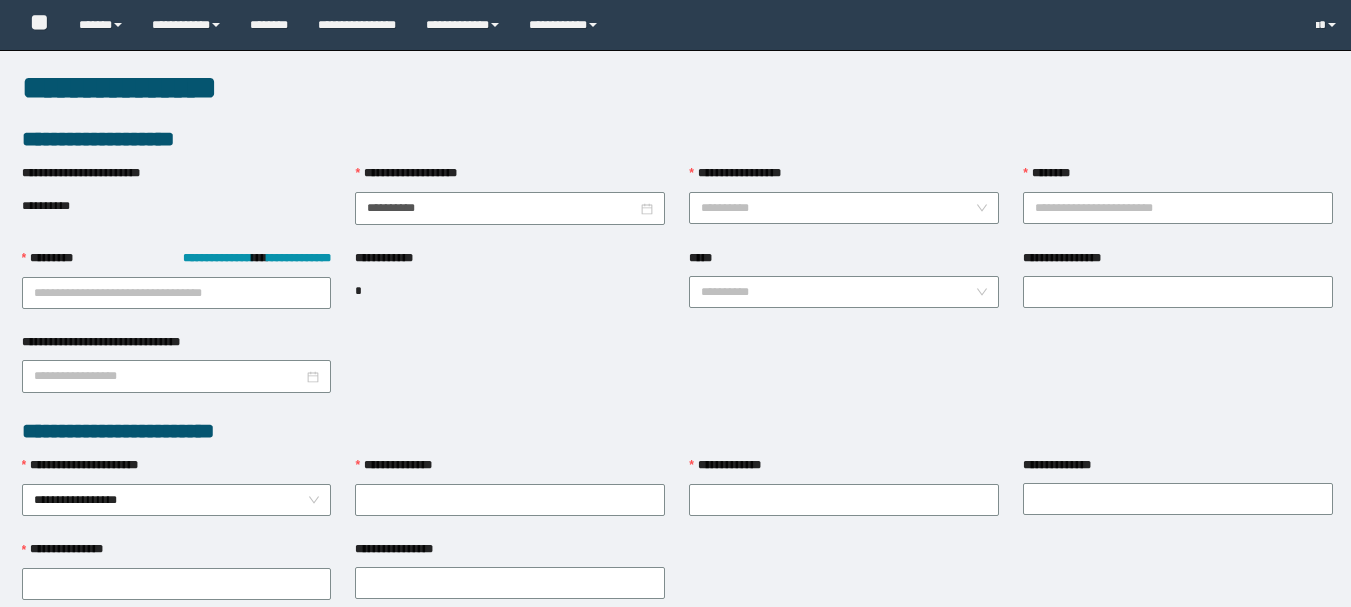 scroll, scrollTop: 0, scrollLeft: 0, axis: both 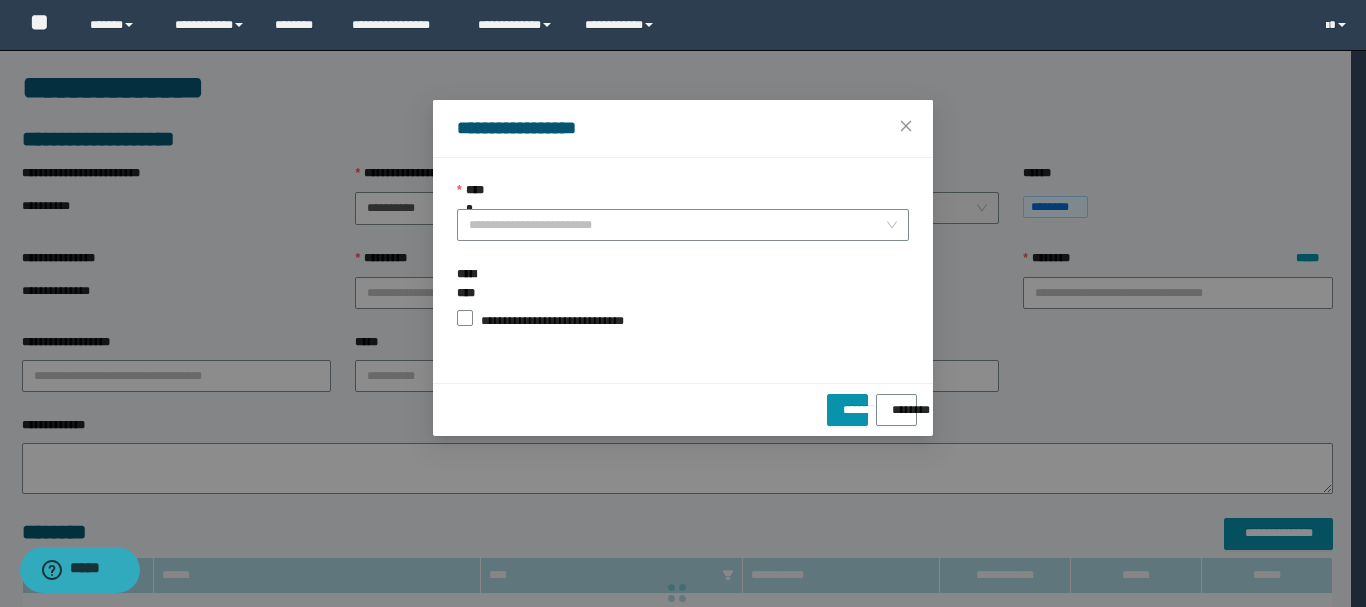 type on "***" 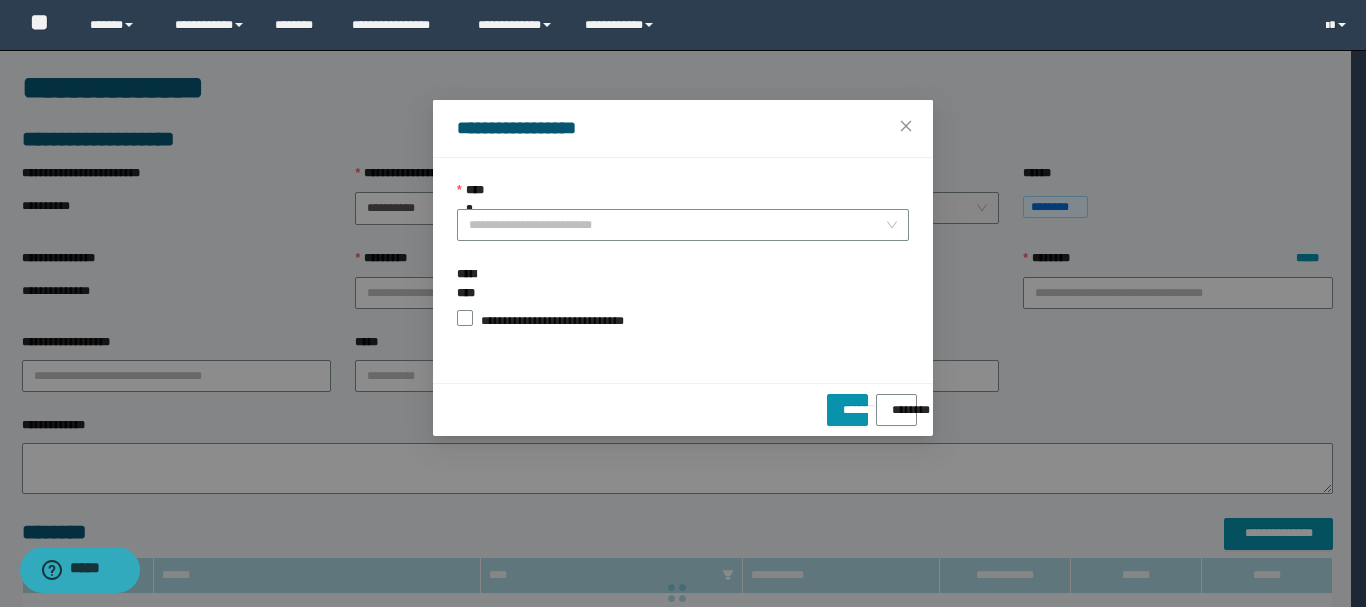 type on "**********" 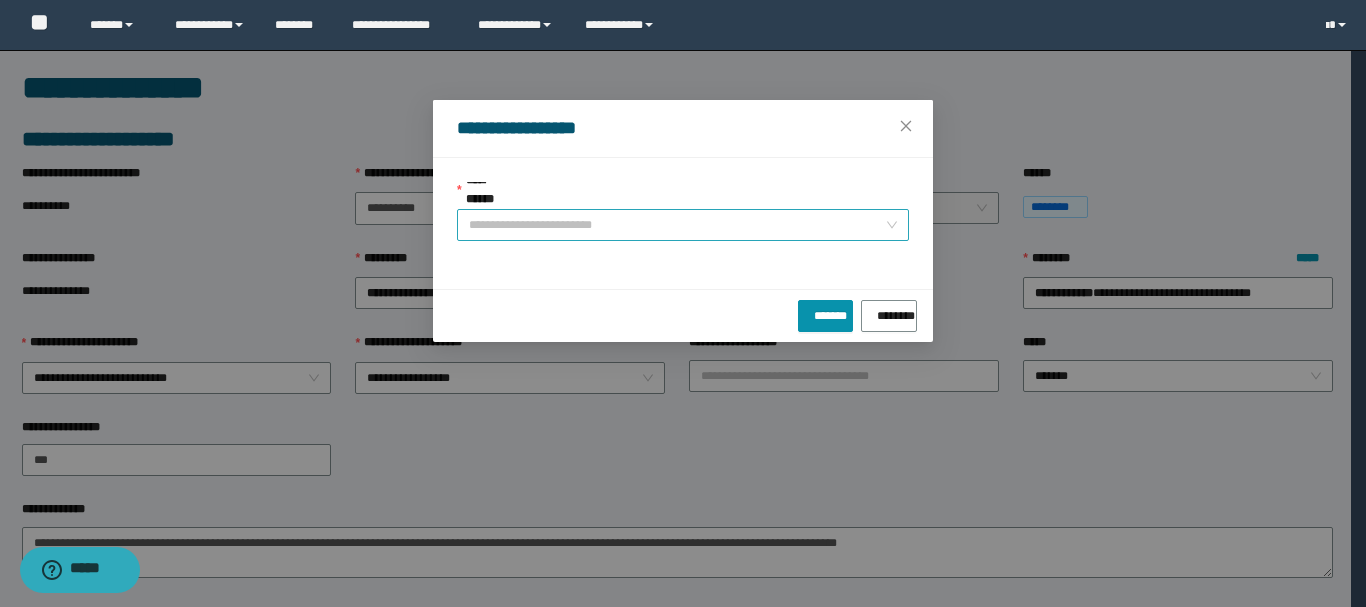 click on "**********" at bounding box center [677, 225] 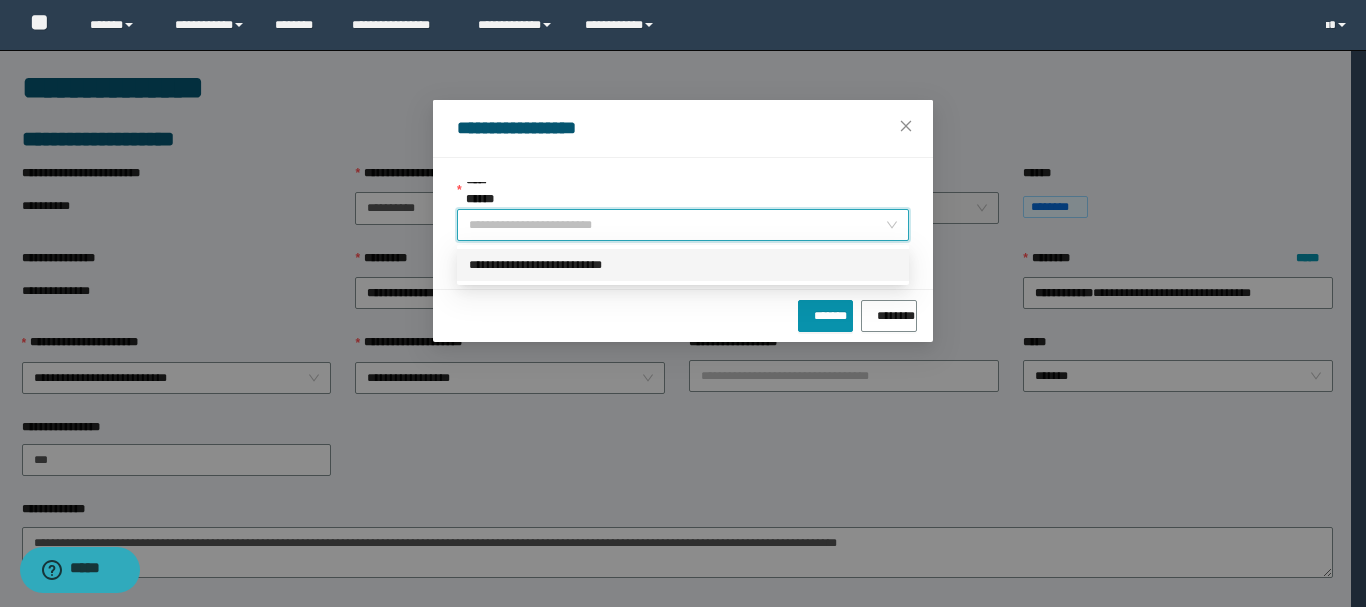 click on "**********" at bounding box center (683, 265) 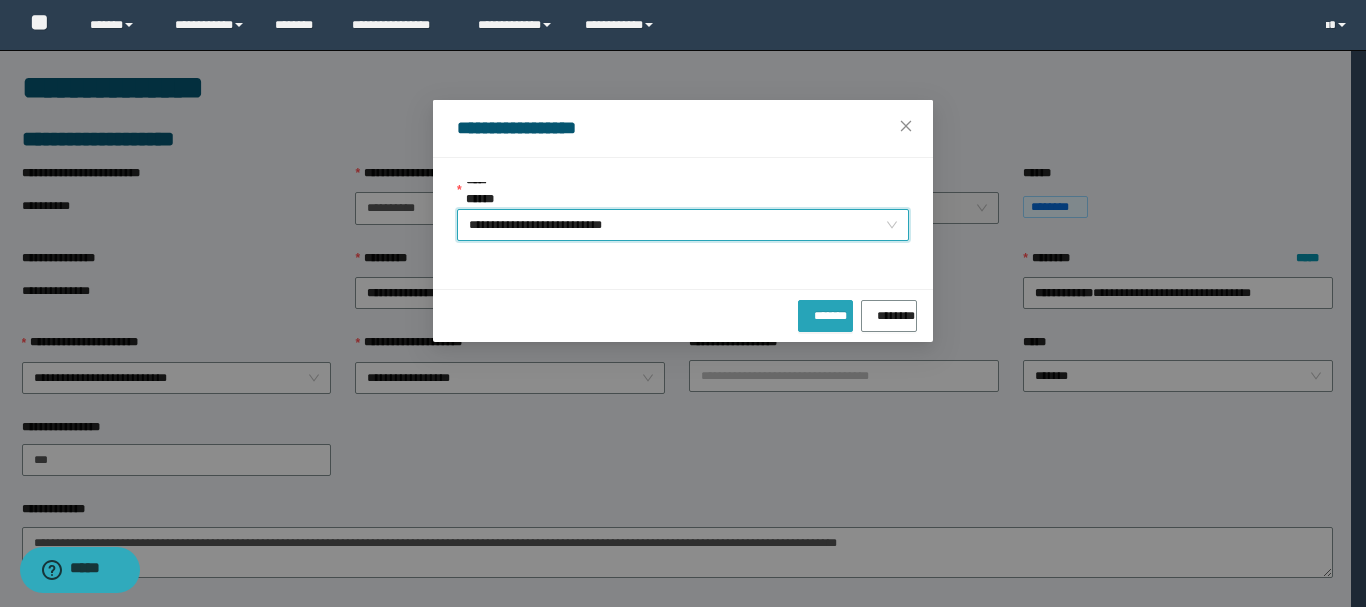 click on "*******" at bounding box center [825, 312] 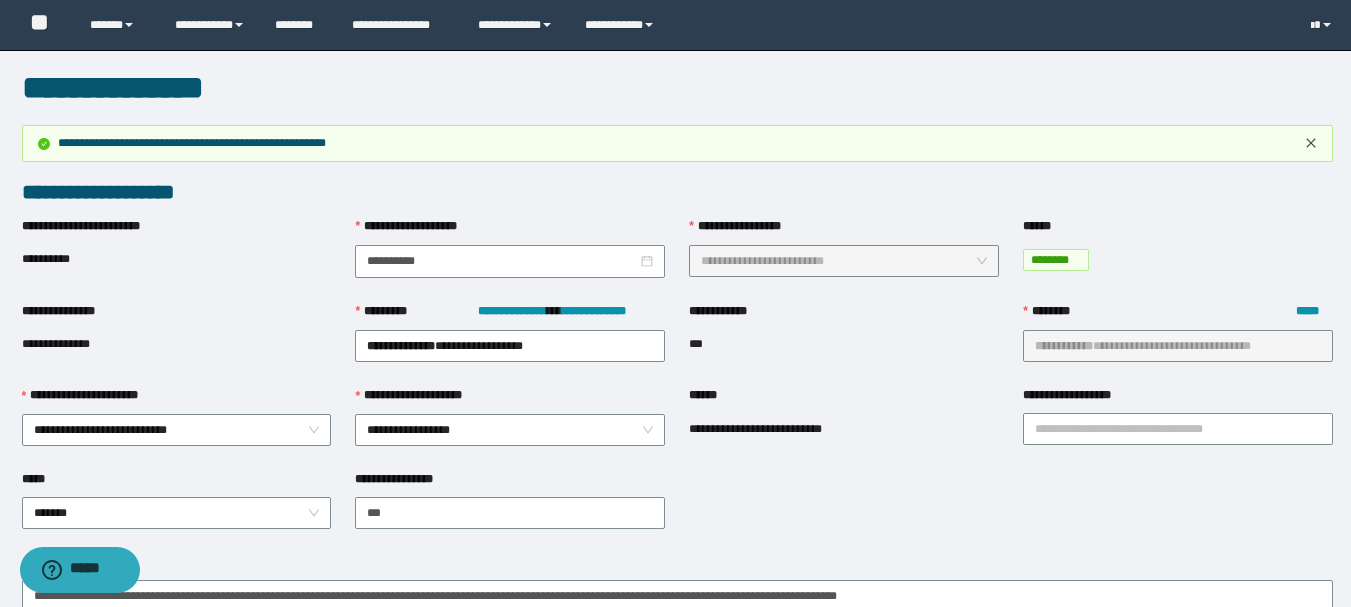 click 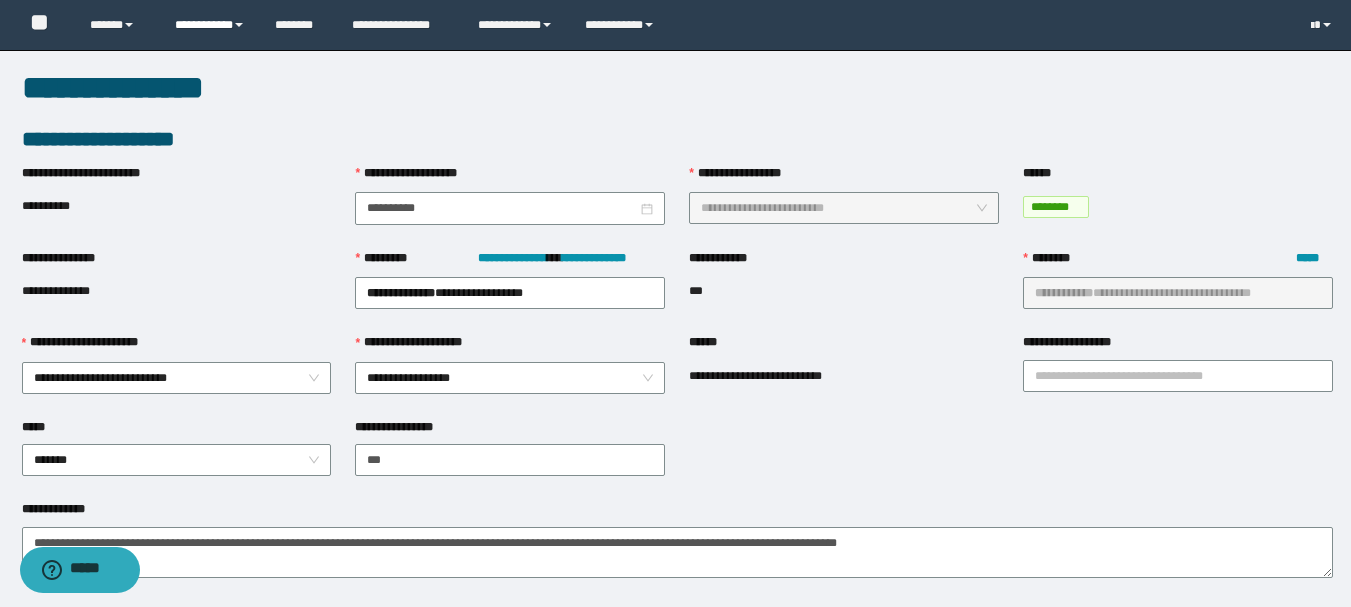 click on "**********" at bounding box center [210, 25] 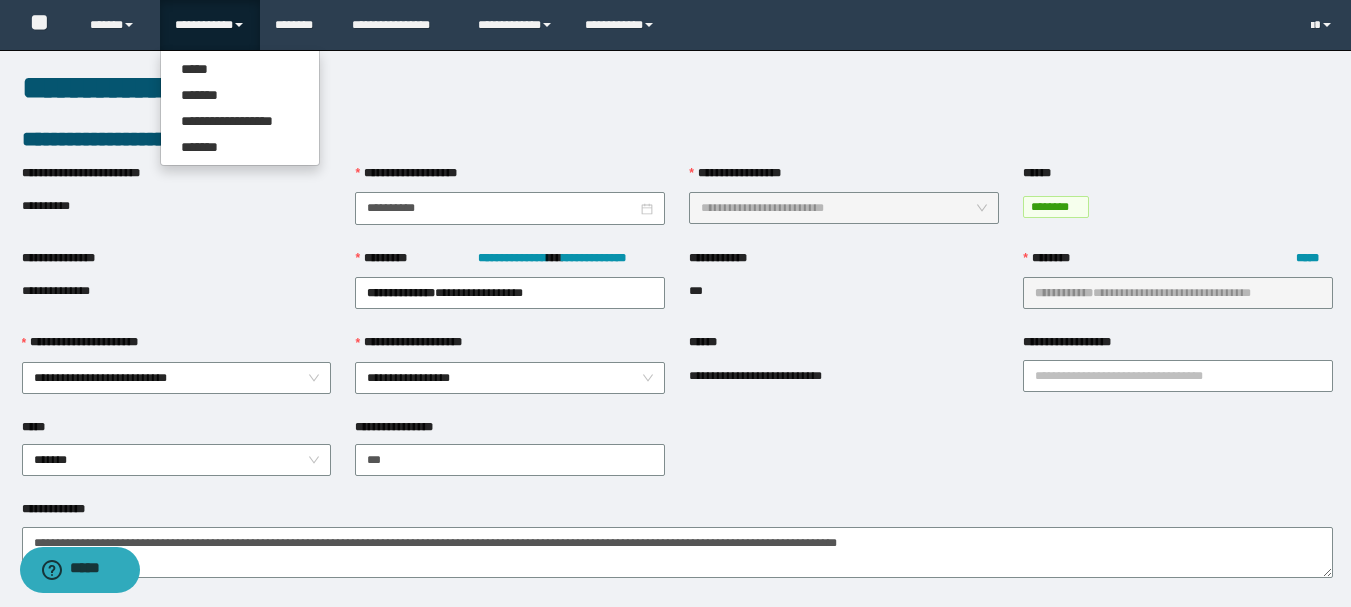 click on "**********" at bounding box center [677, 88] 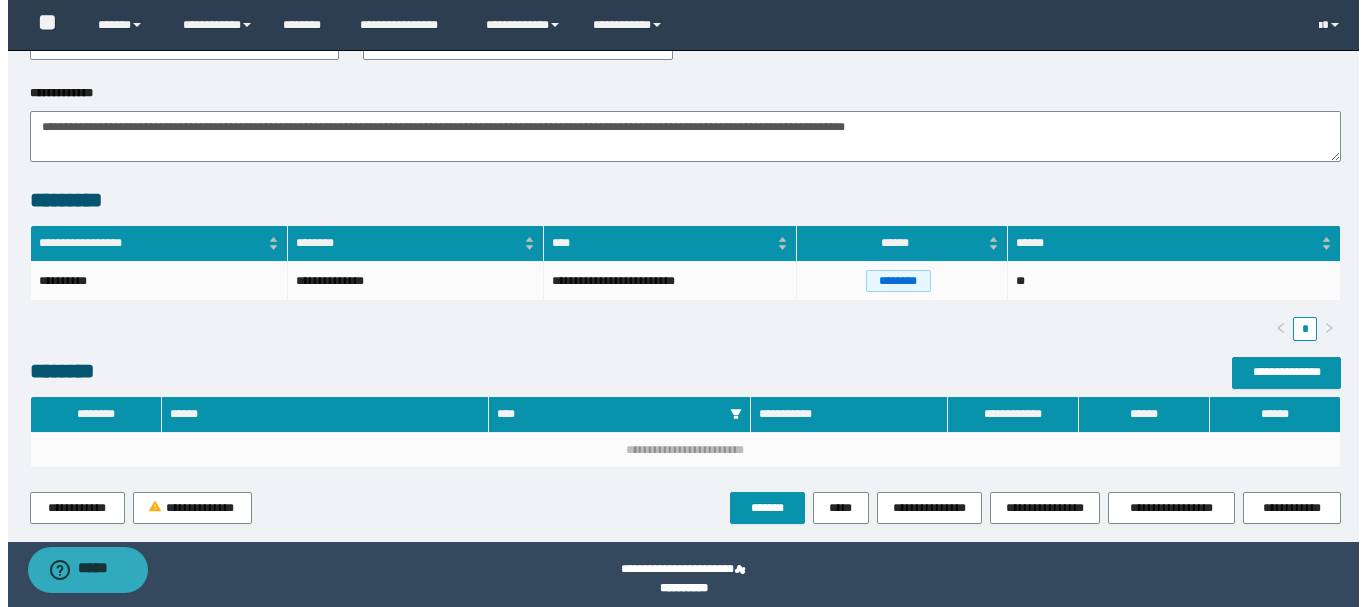 scroll, scrollTop: 427, scrollLeft: 0, axis: vertical 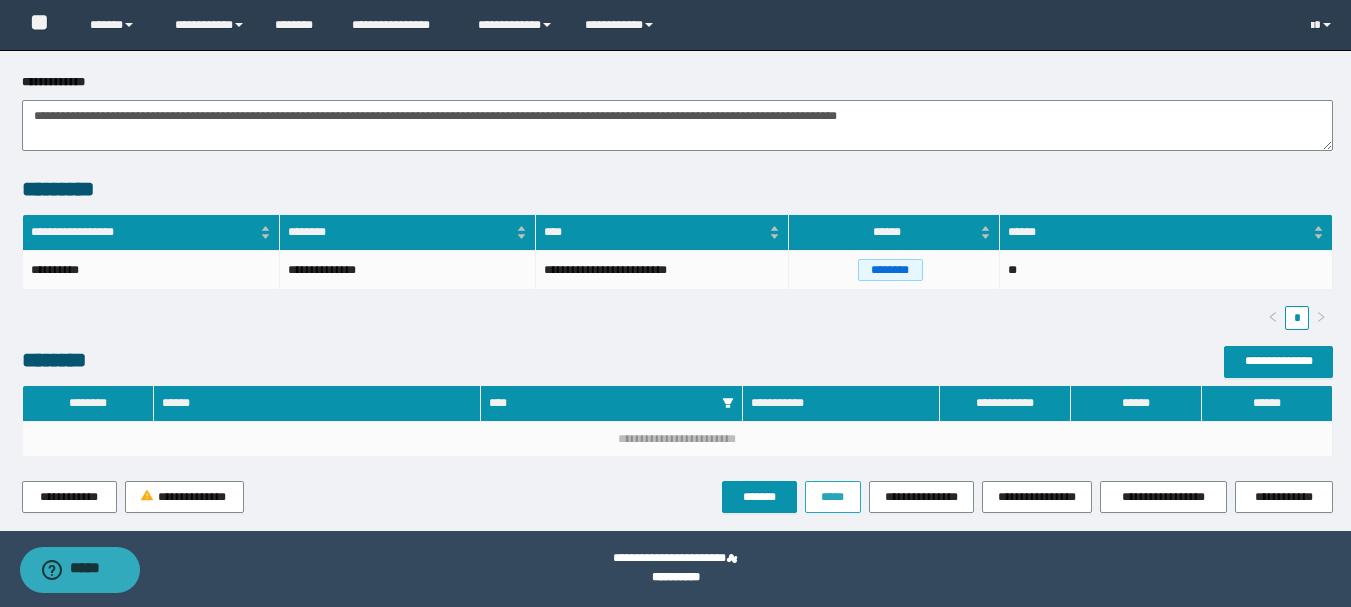 click on "*****" at bounding box center (833, 497) 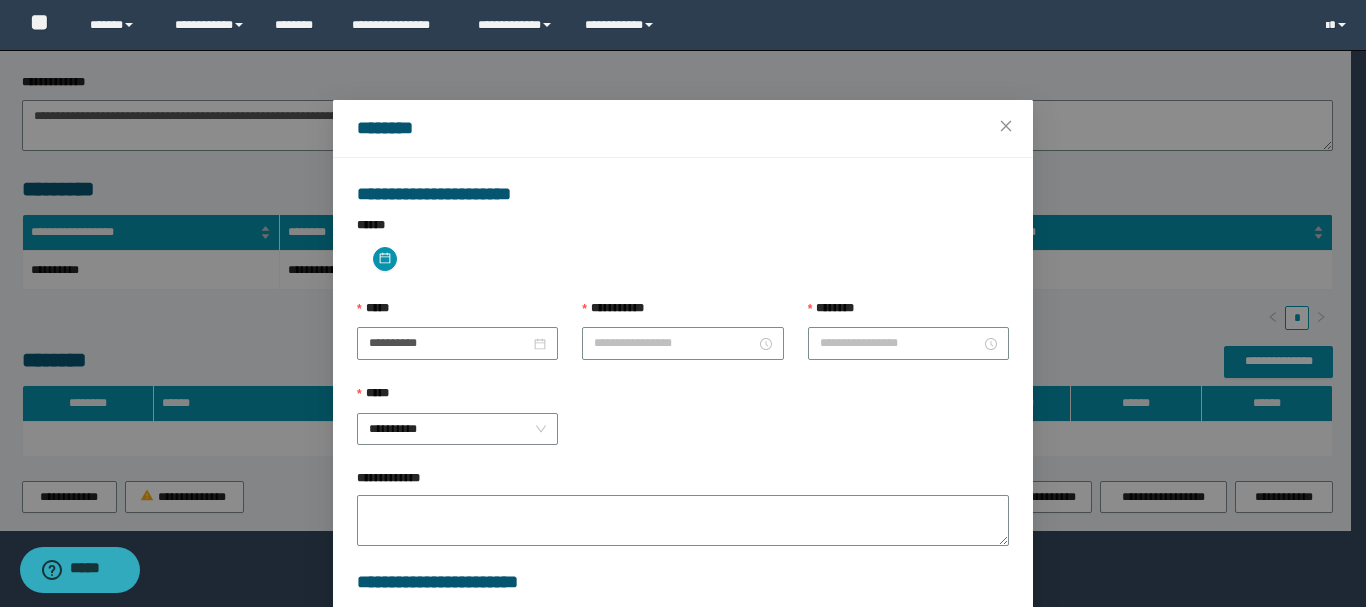 type on "**********" 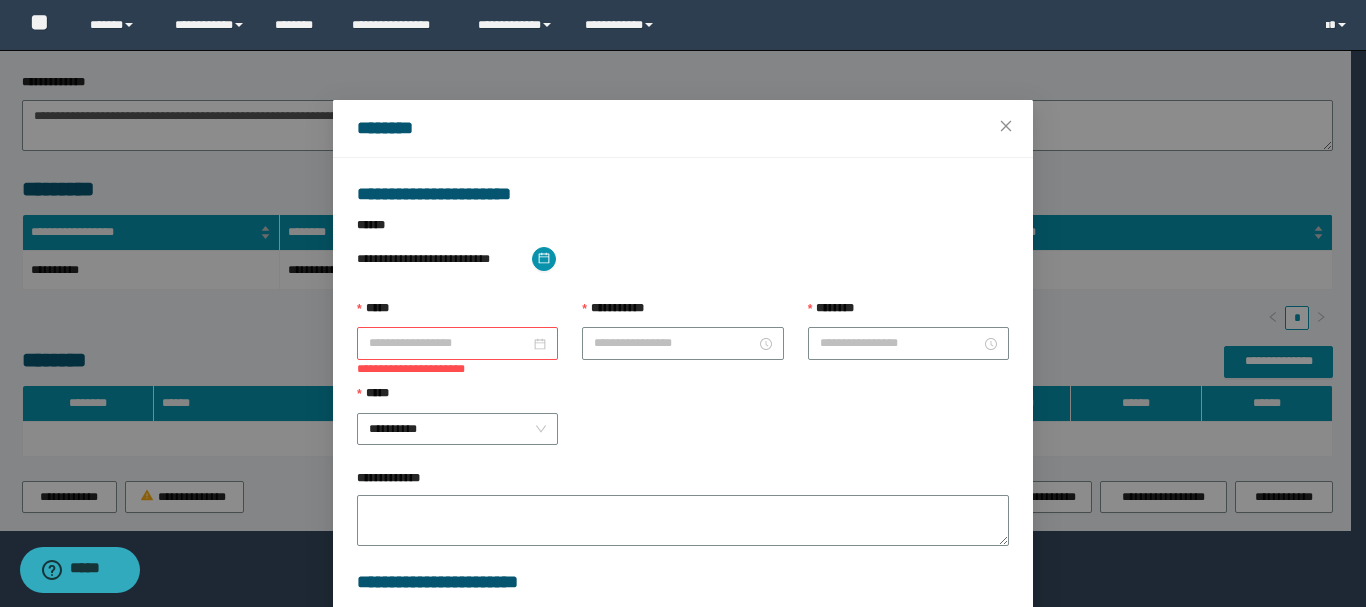 click at bounding box center (457, 343) 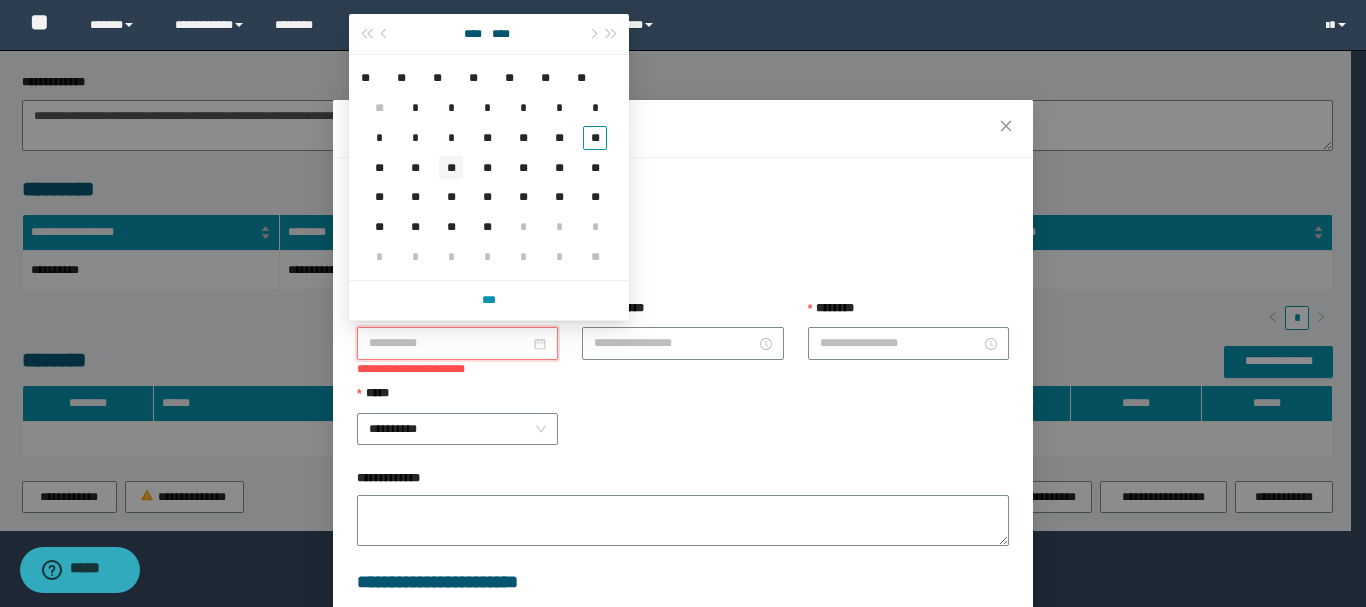 type on "**********" 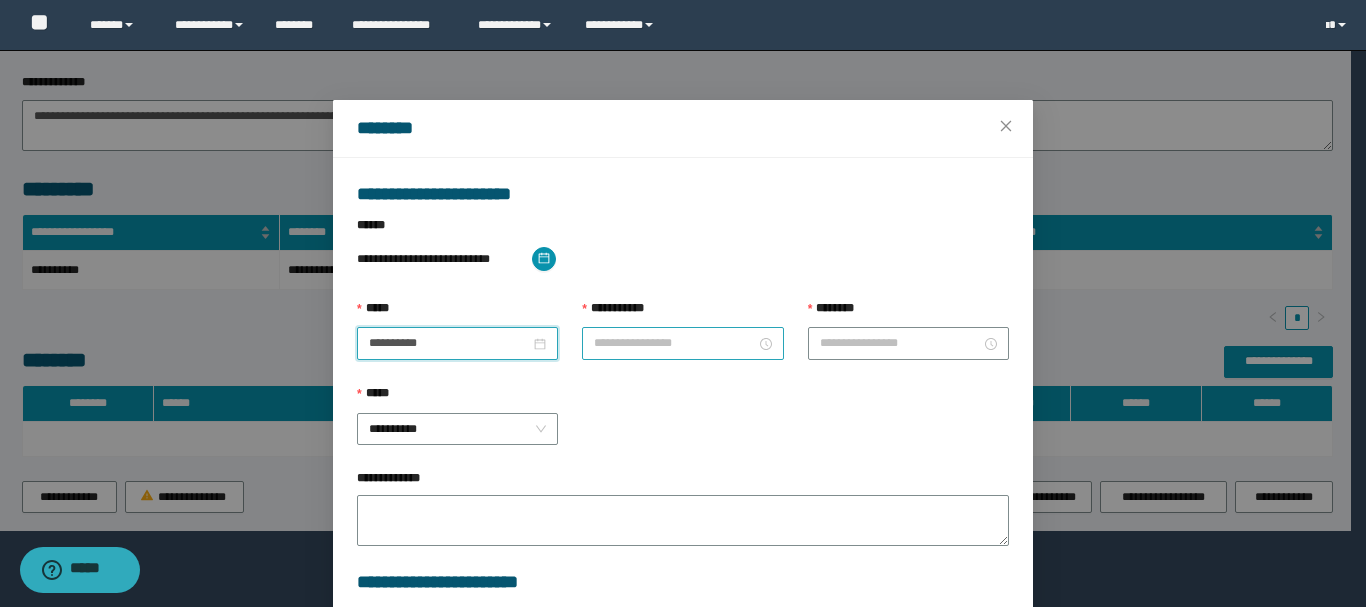 click at bounding box center [682, 343] 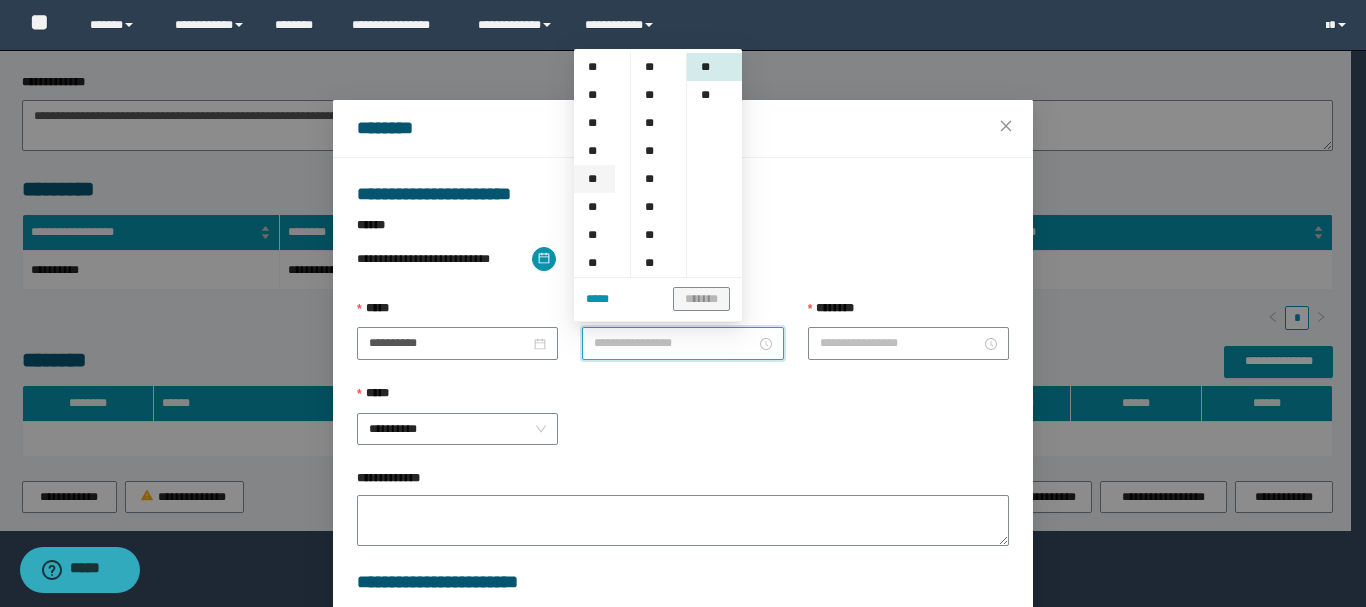 click on "**" at bounding box center [594, 179] 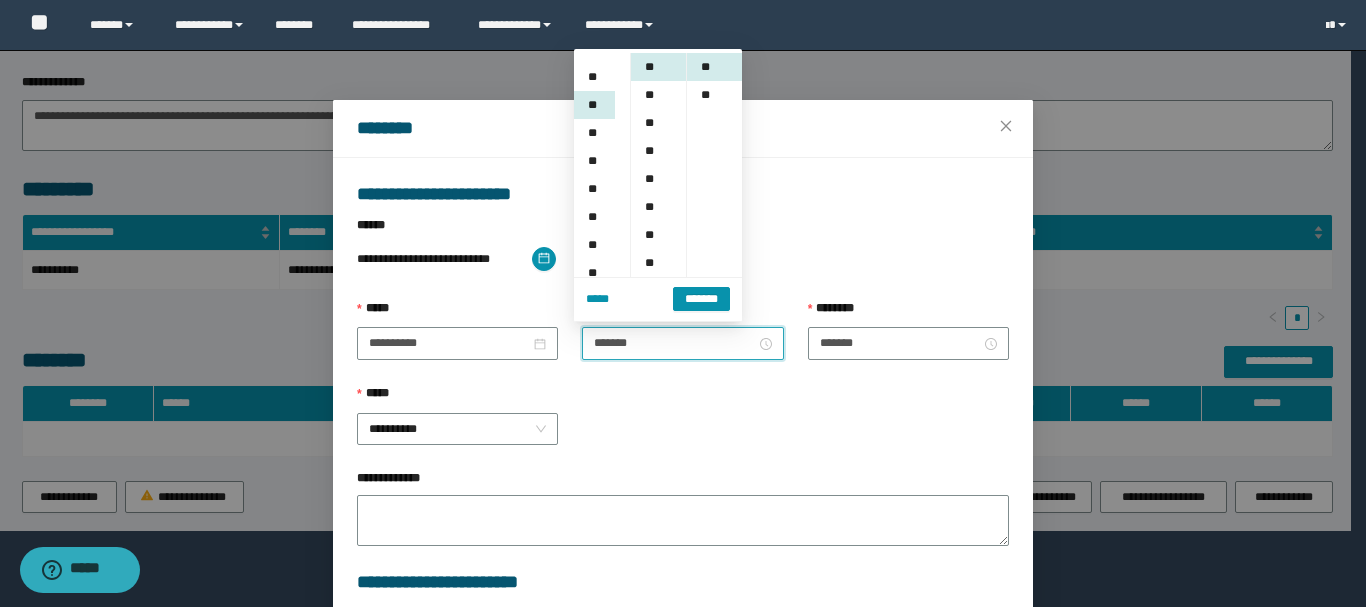 scroll, scrollTop: 112, scrollLeft: 0, axis: vertical 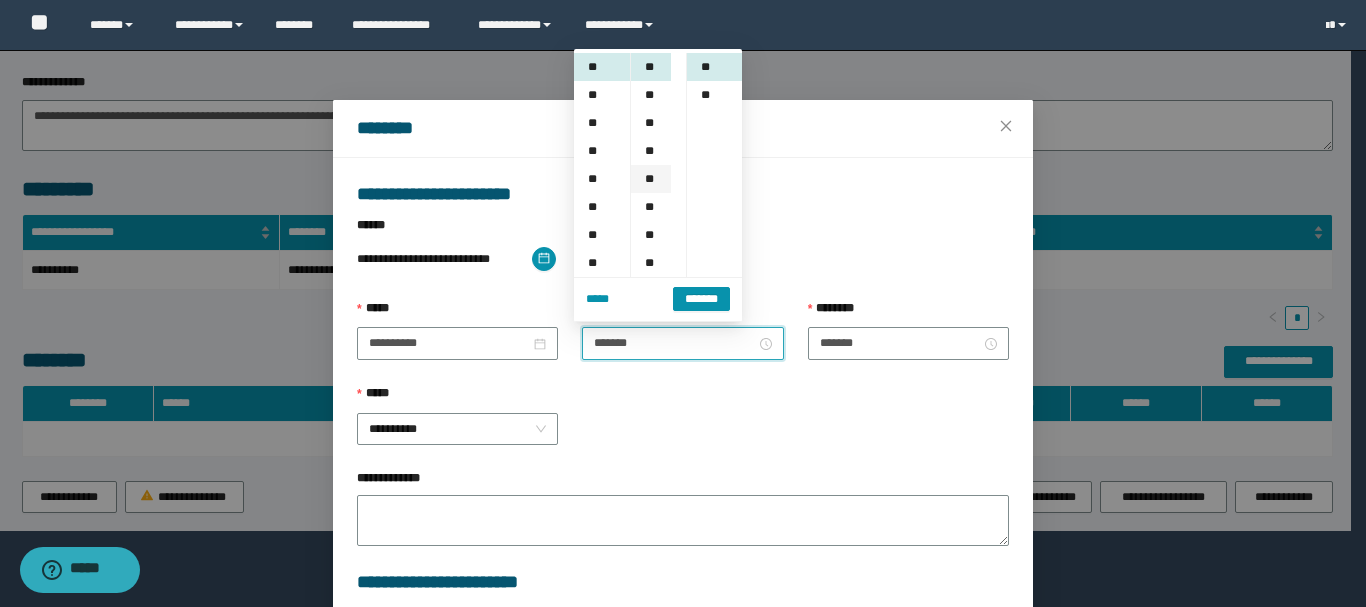 click on "**" at bounding box center (651, 179) 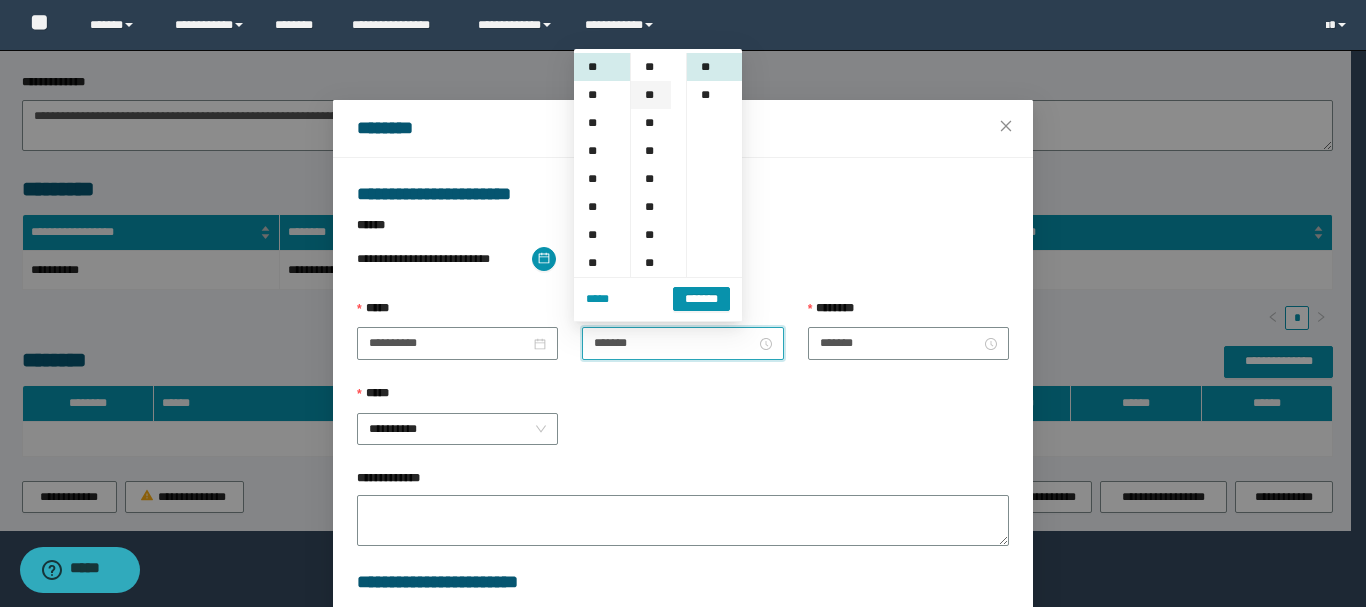 scroll, scrollTop: 112, scrollLeft: 0, axis: vertical 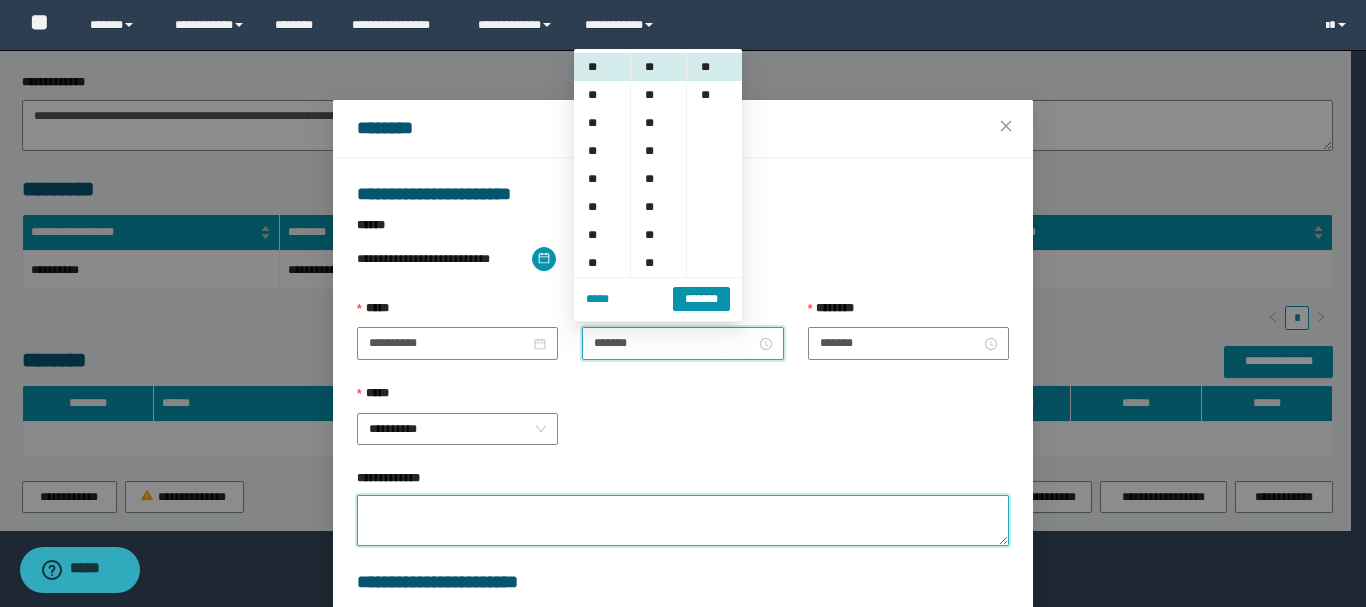click on "**********" at bounding box center (683, 520) 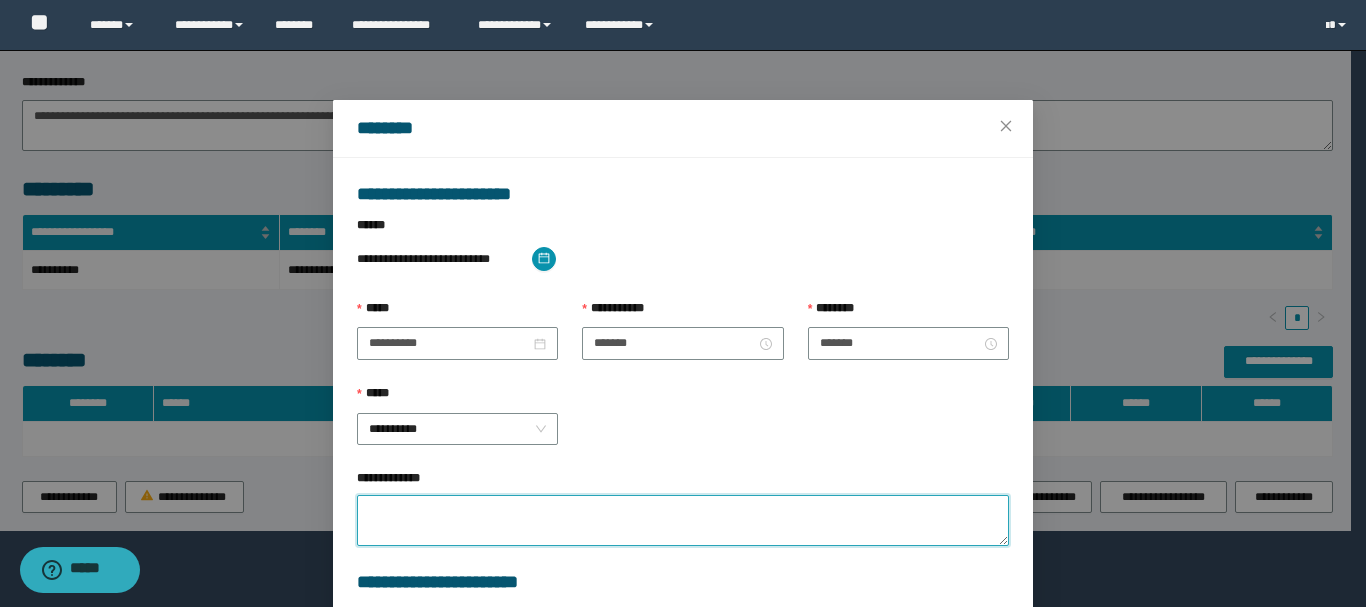 type on "*" 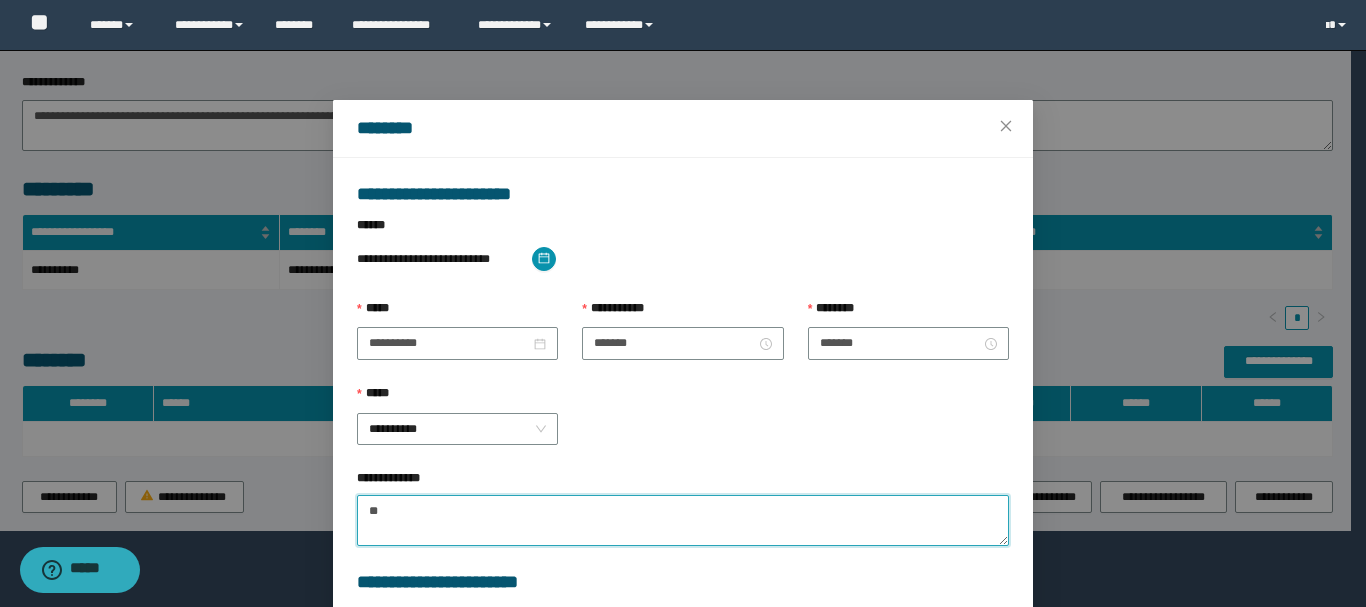 type on "*" 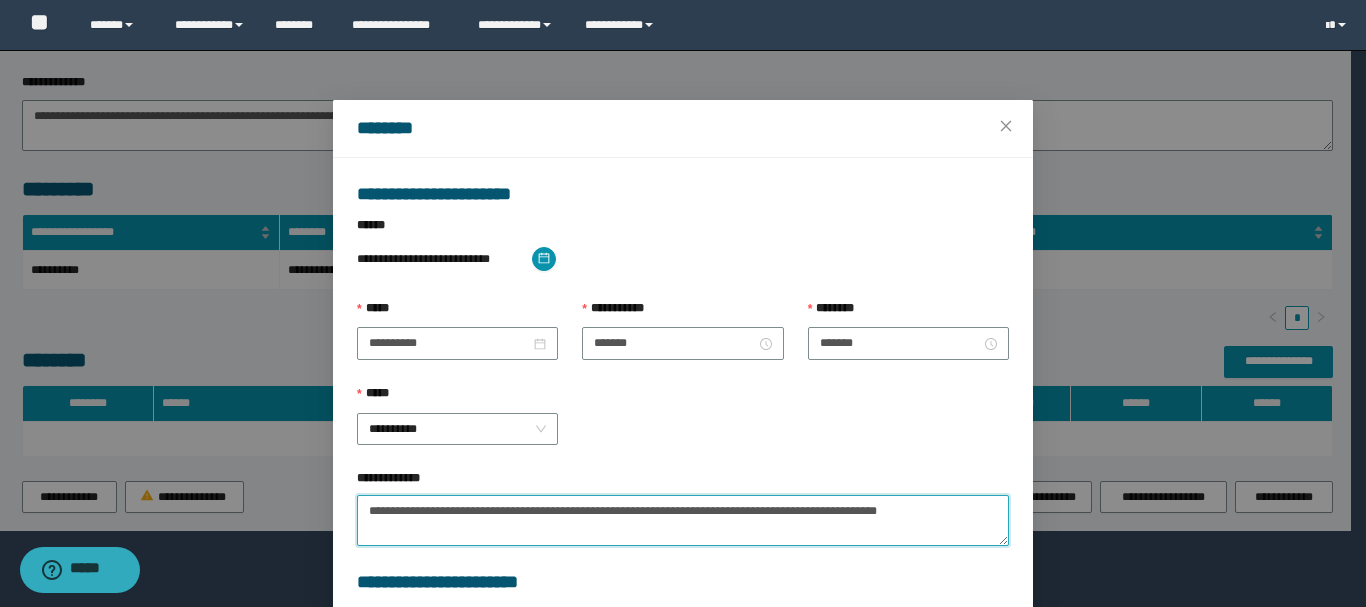 paste on "**********" 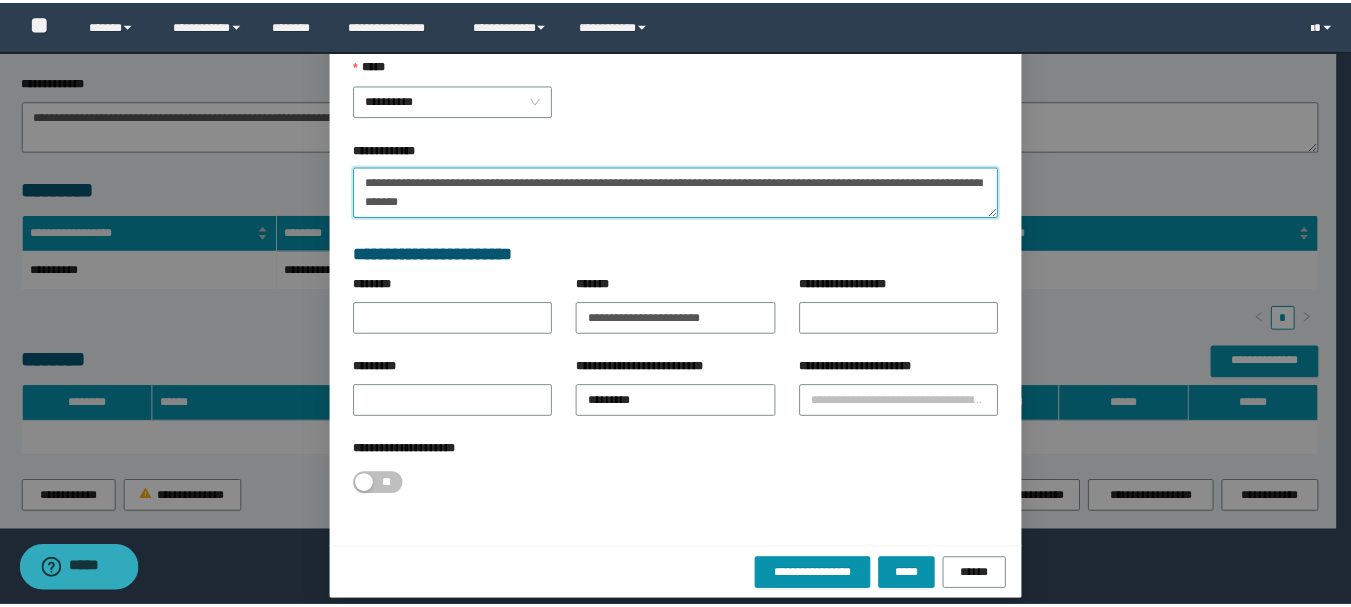 scroll, scrollTop: 345, scrollLeft: 0, axis: vertical 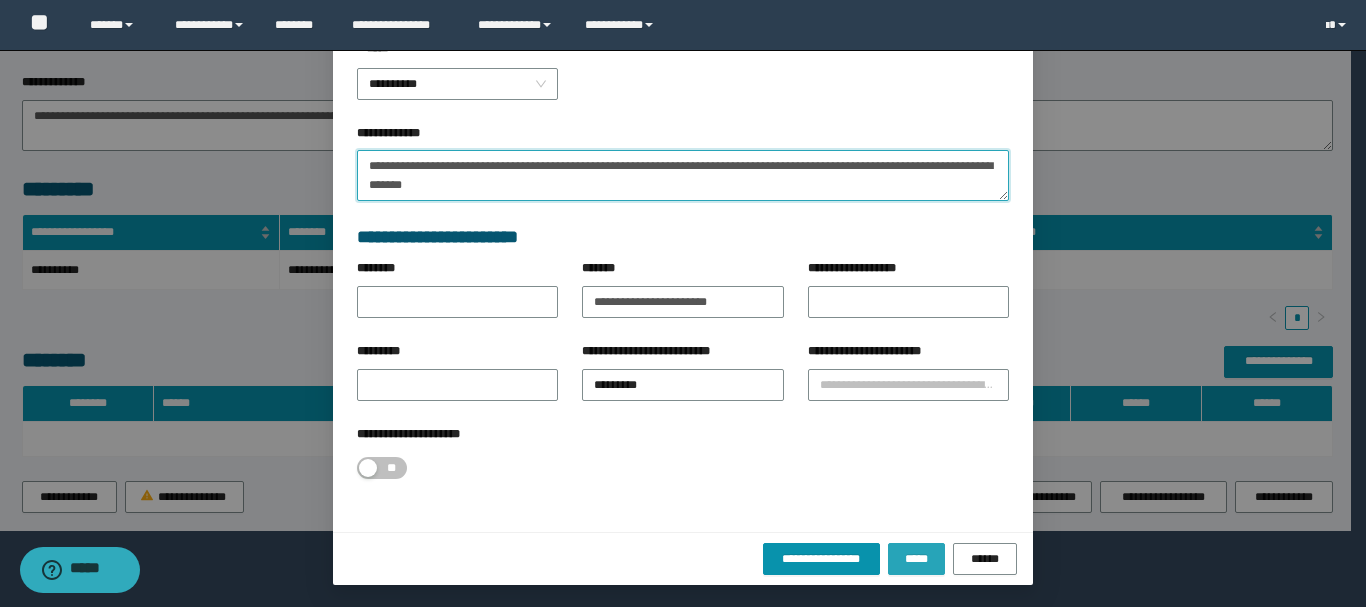 type on "**********" 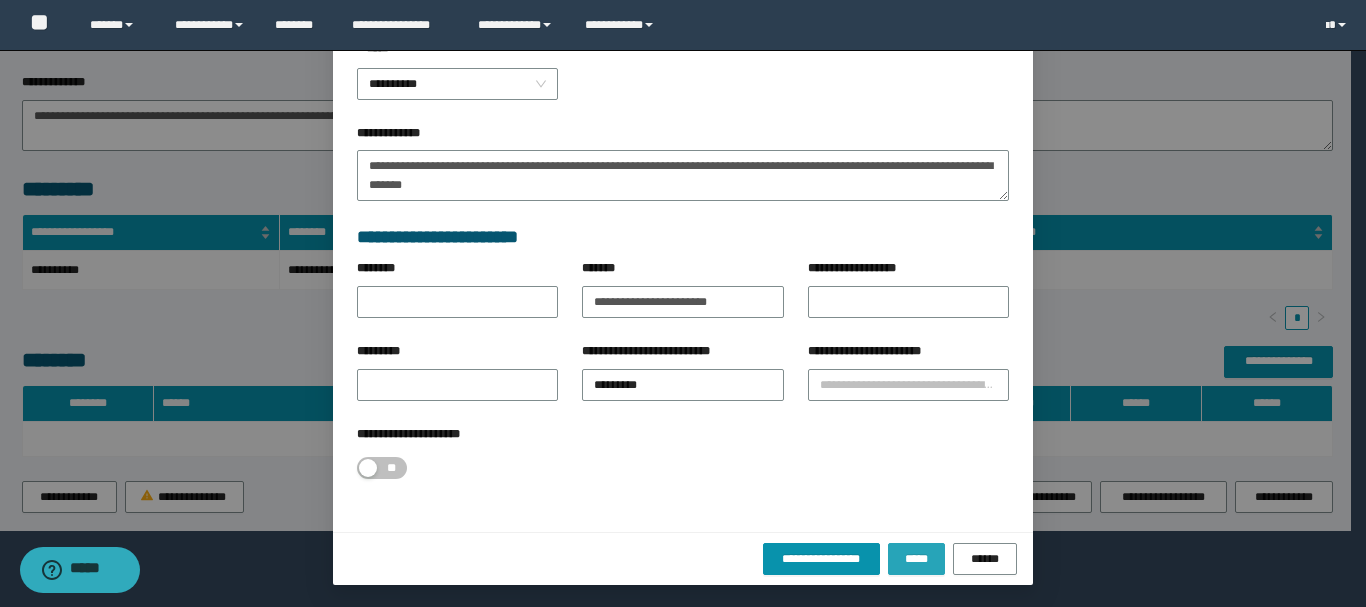 click on "*****" at bounding box center (916, 559) 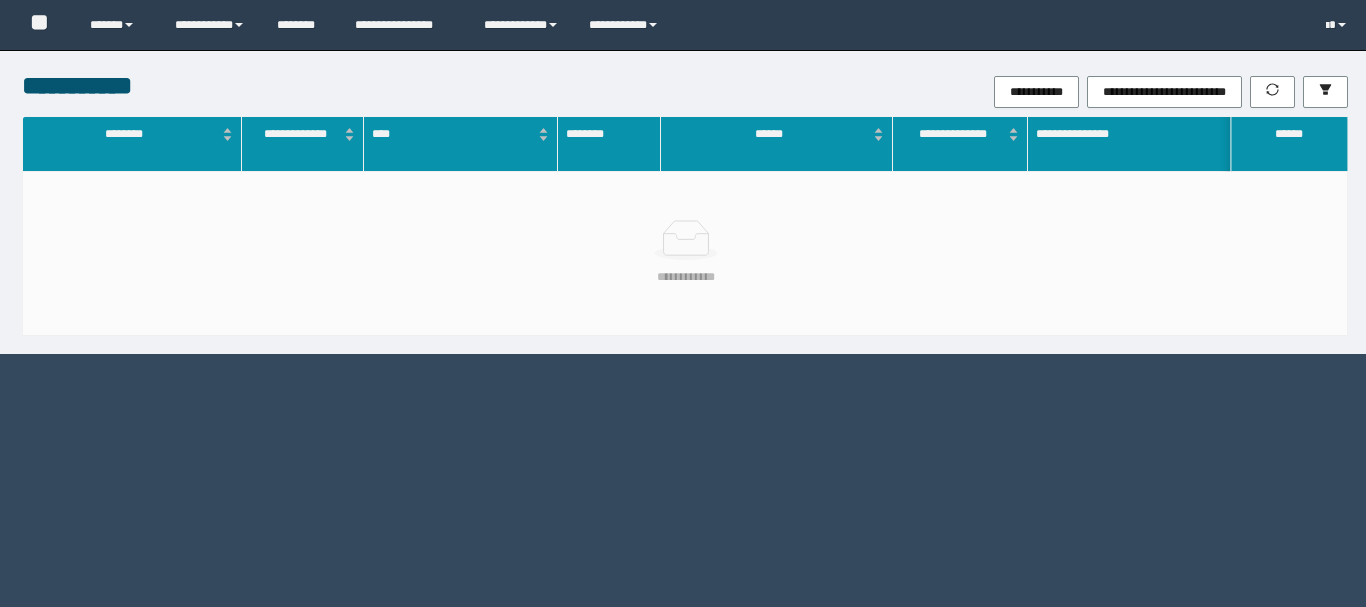 scroll, scrollTop: 0, scrollLeft: 0, axis: both 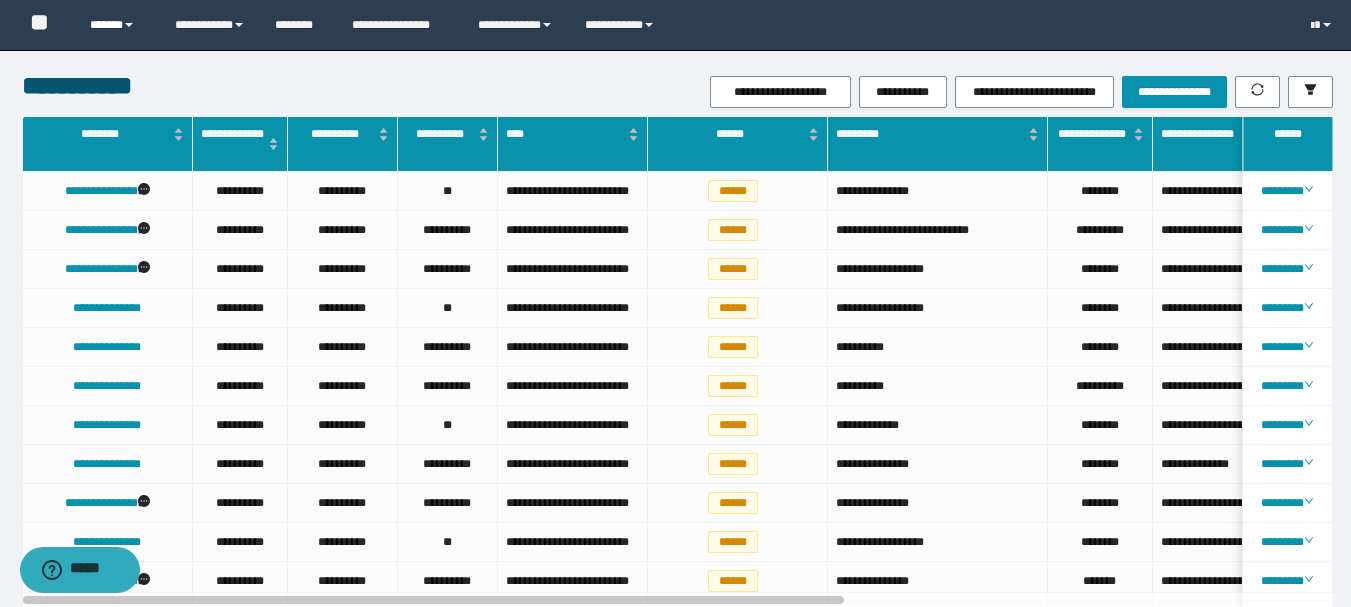 click on "******" at bounding box center [117, 25] 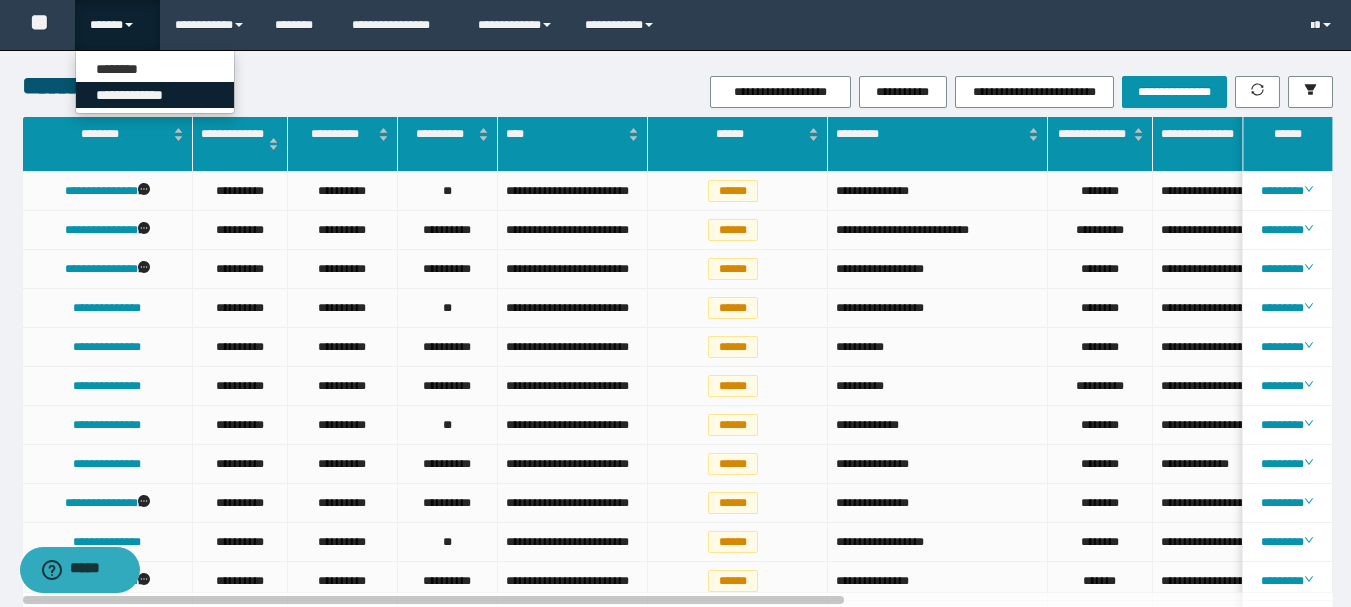 click on "**********" at bounding box center (155, 95) 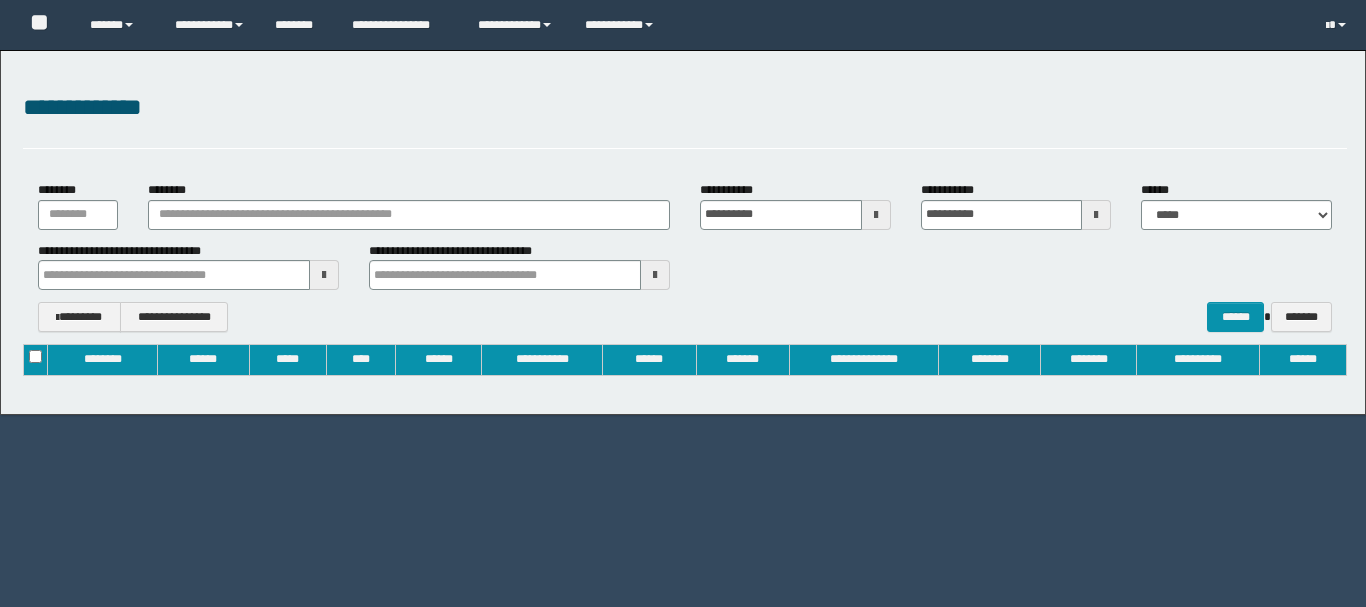 scroll, scrollTop: 0, scrollLeft: 0, axis: both 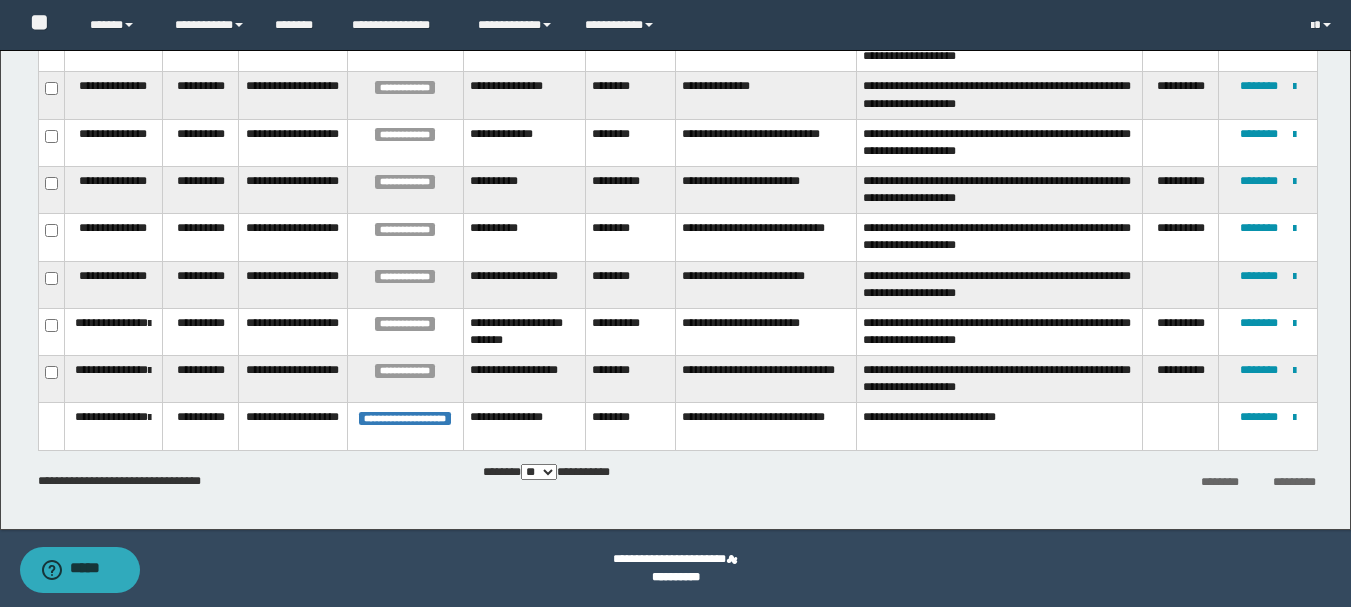 type 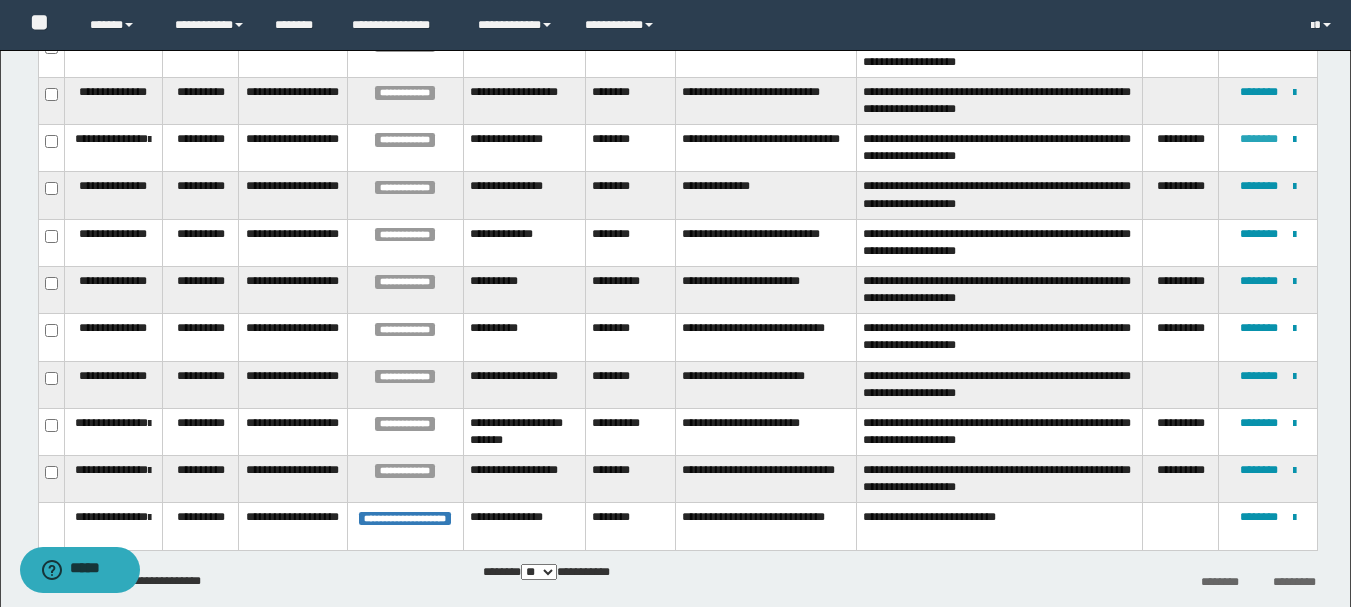 click on "********" at bounding box center [1259, 139] 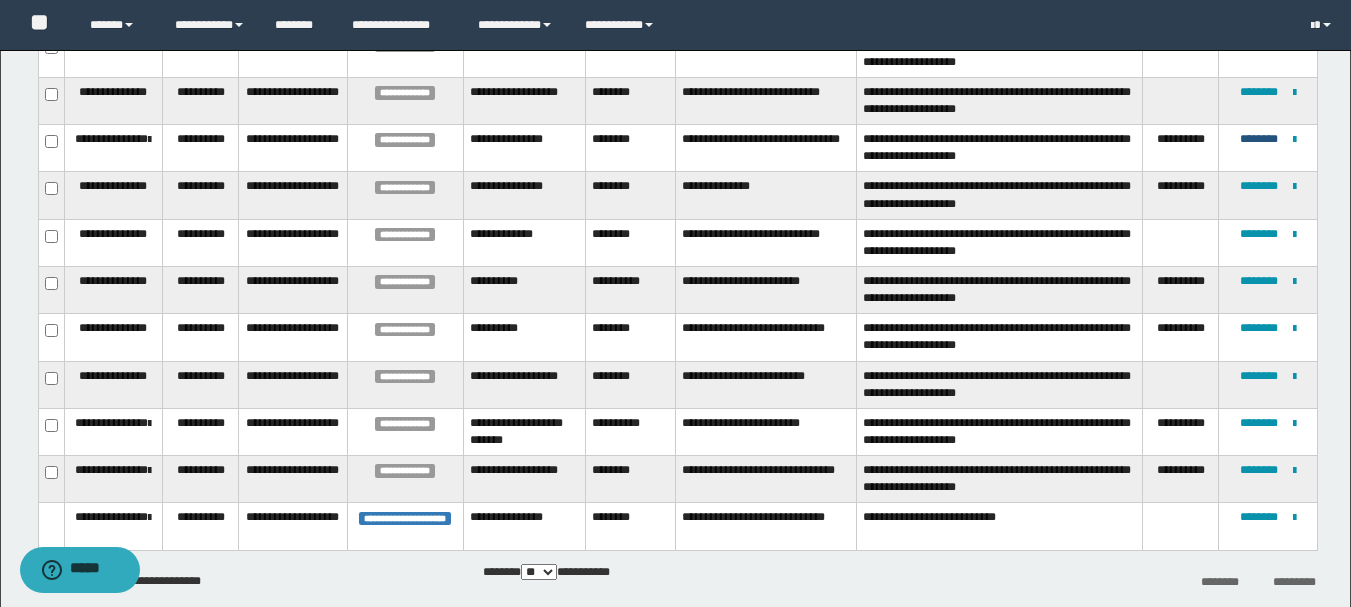 type 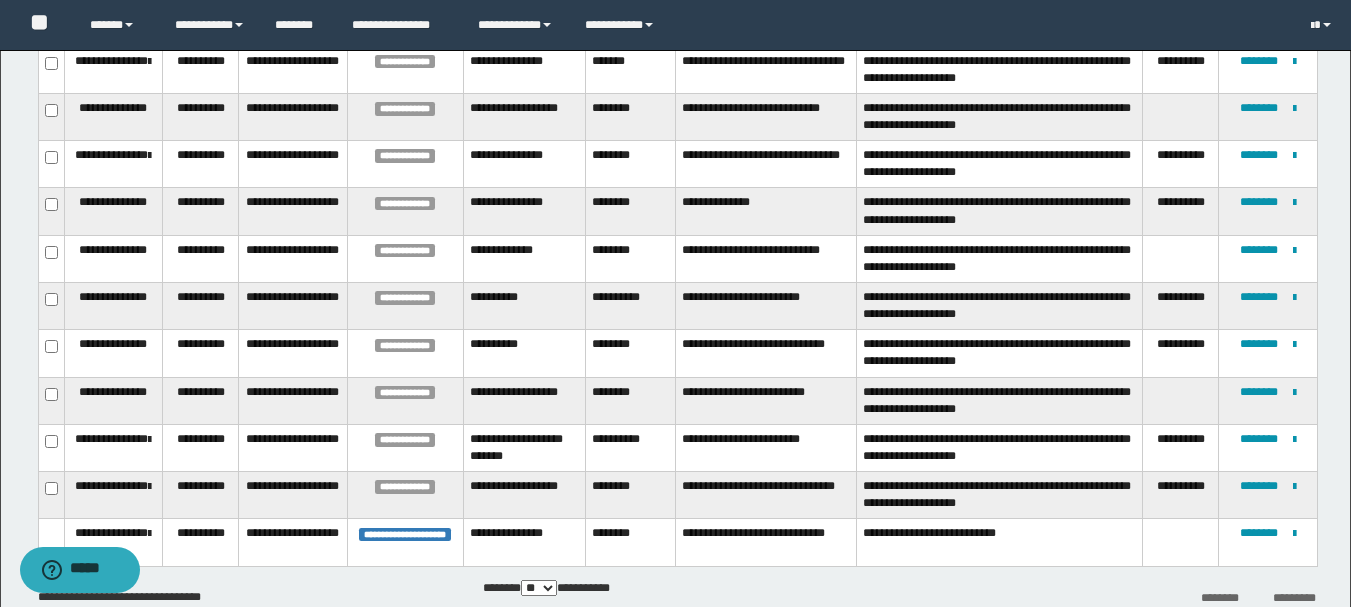 scroll, scrollTop: 863, scrollLeft: 0, axis: vertical 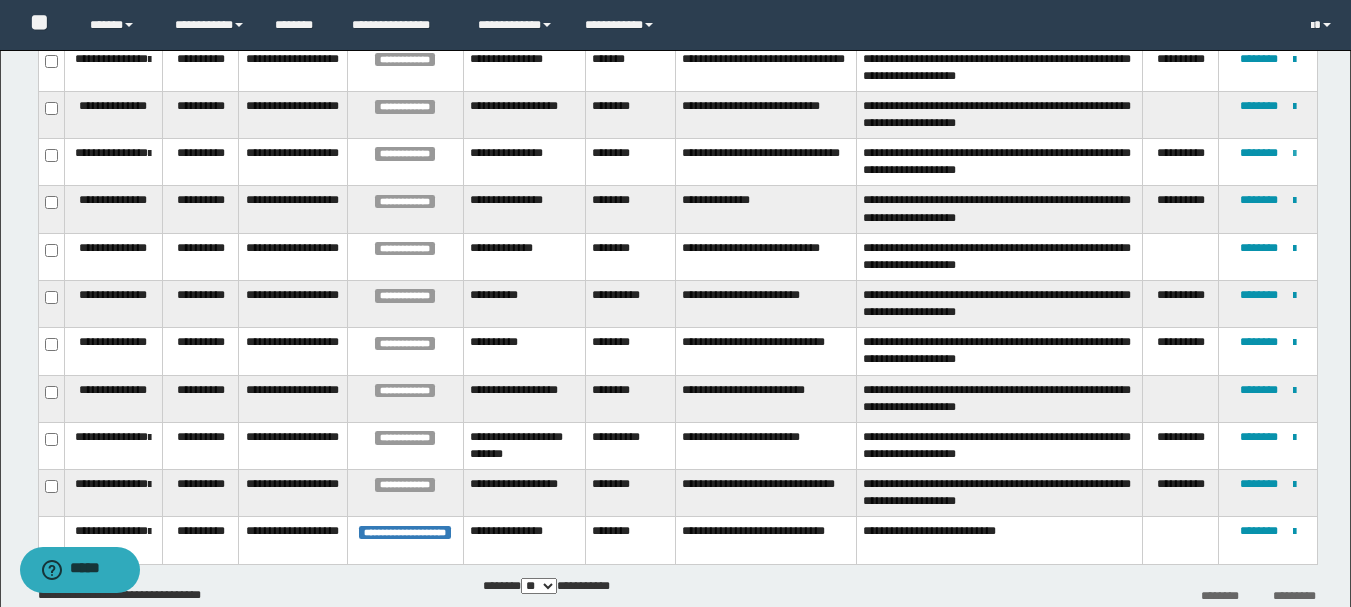 click at bounding box center (1294, 154) 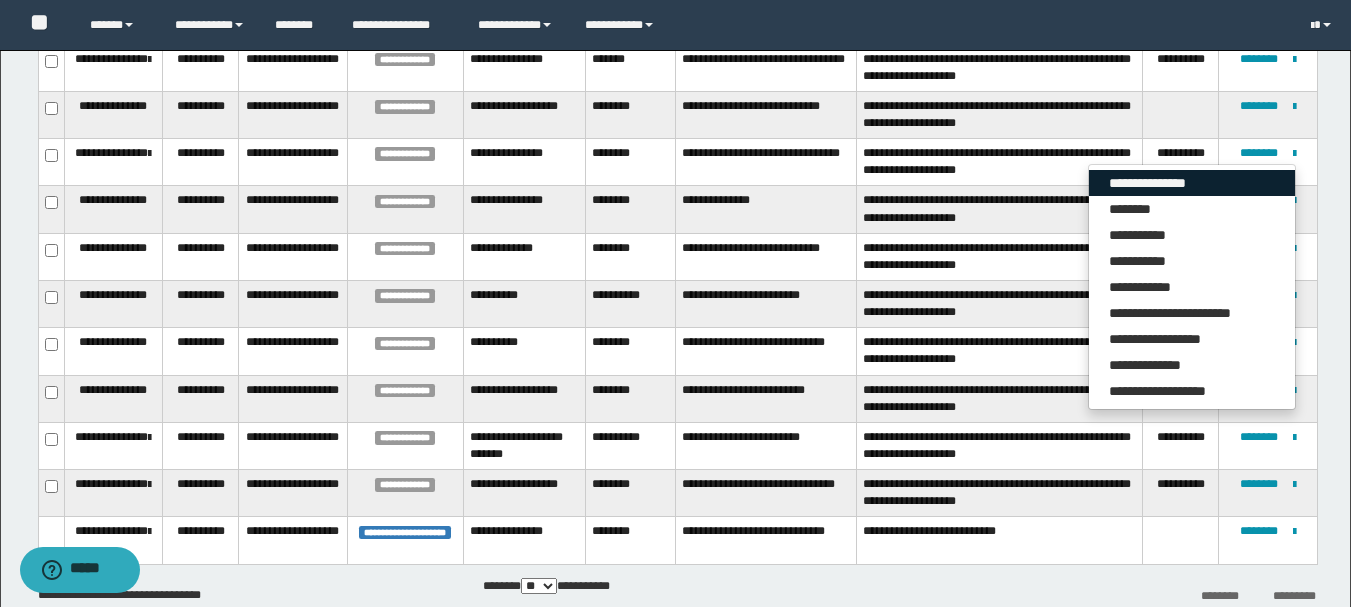click on "**********" at bounding box center [1192, 183] 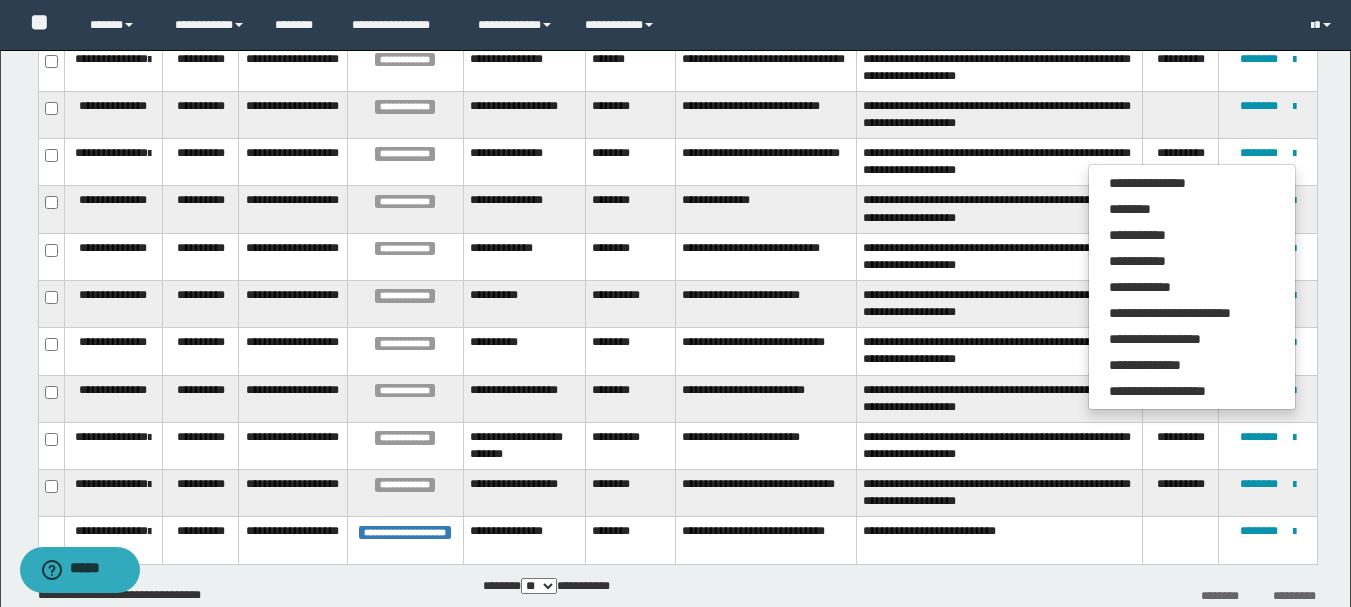scroll, scrollTop: 0, scrollLeft: 0, axis: both 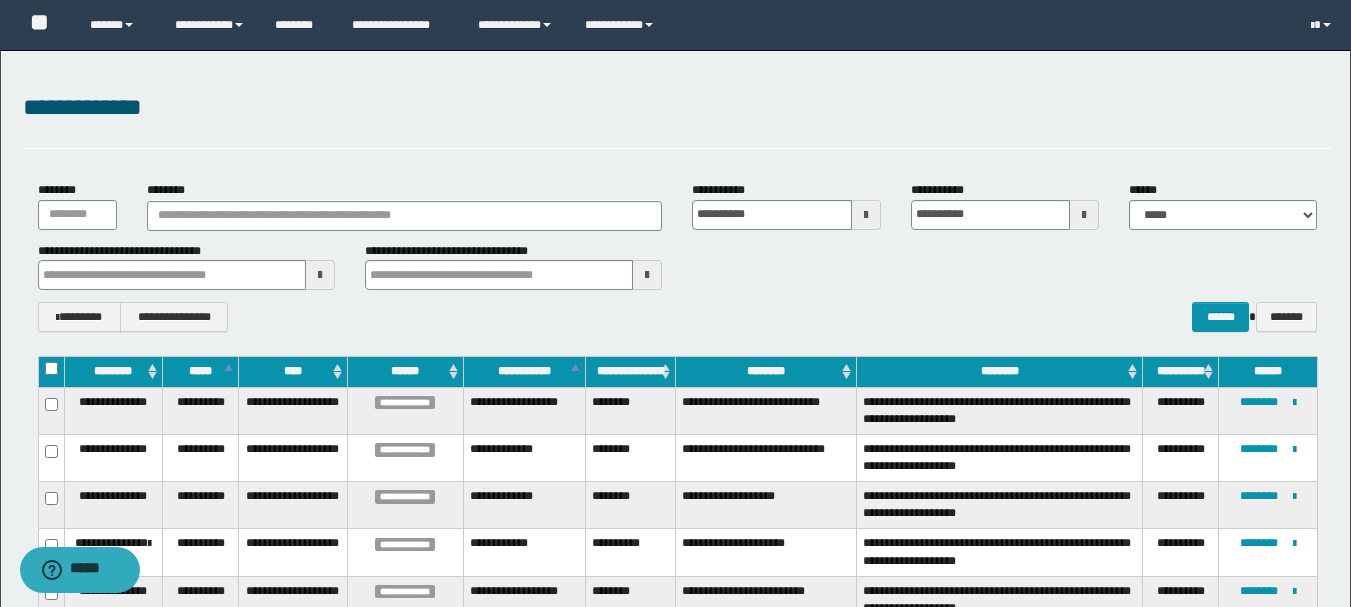 type 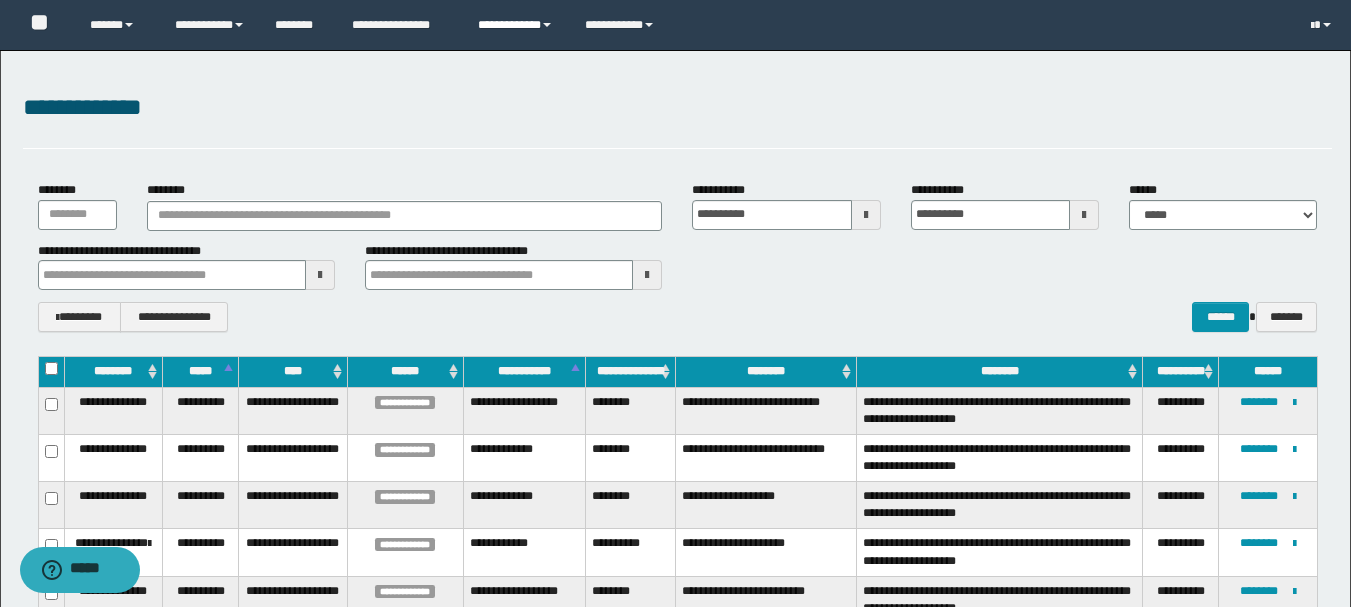 type 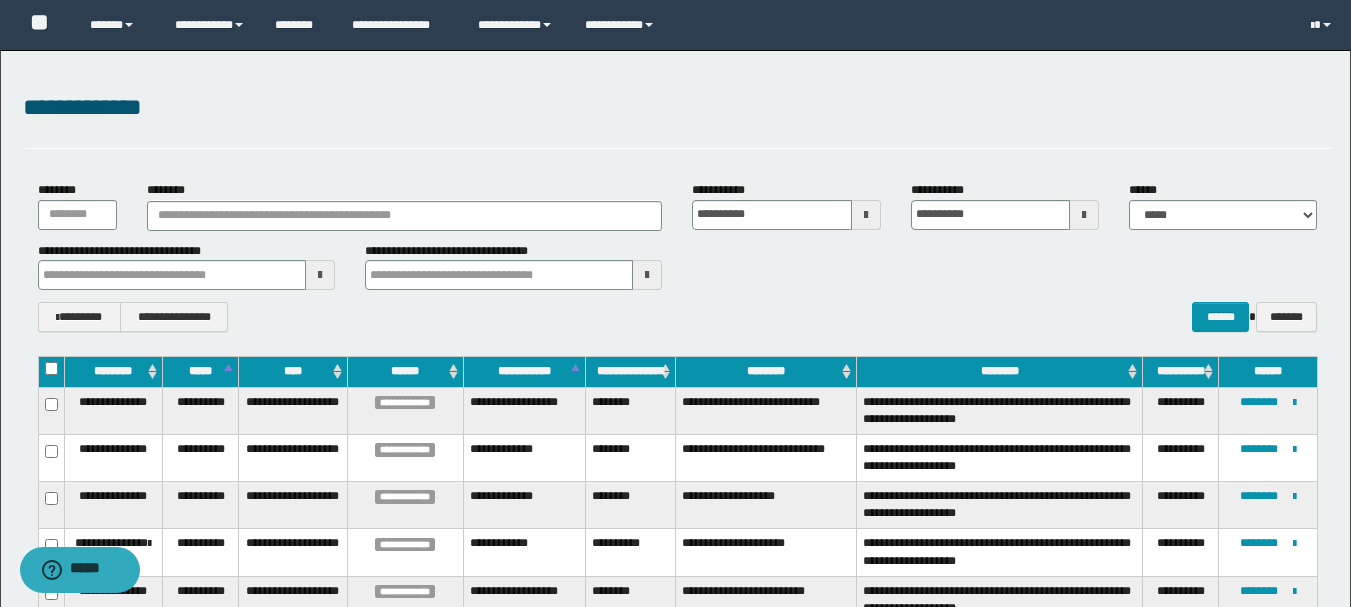 type 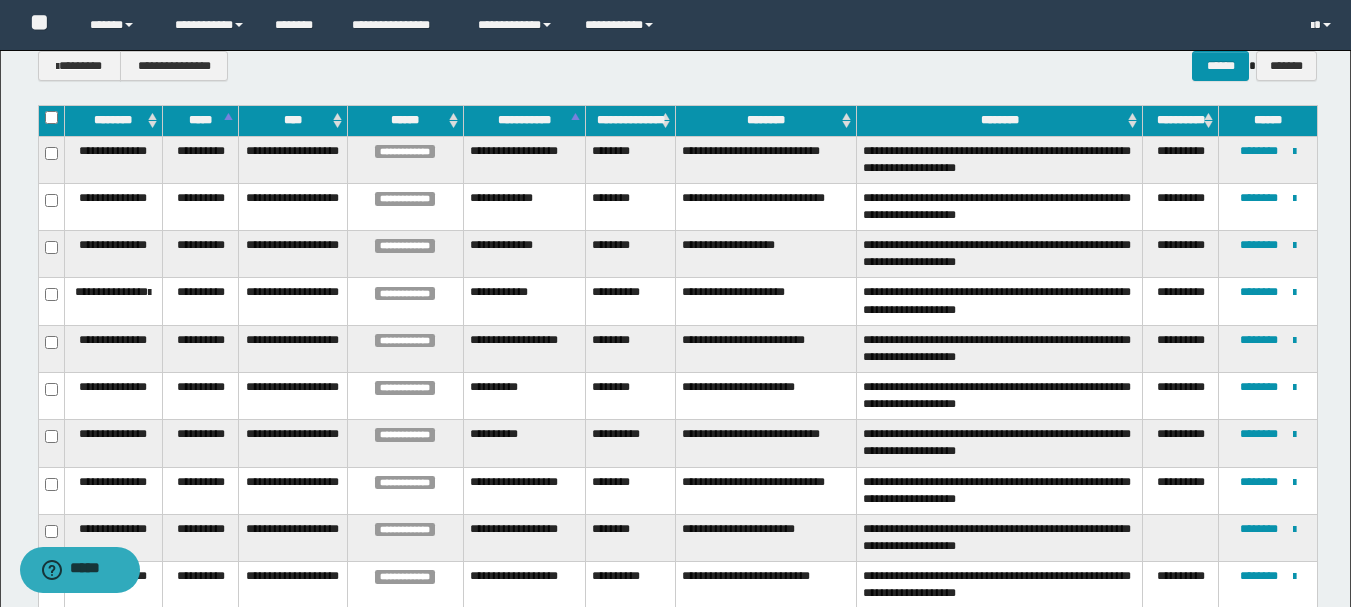 scroll, scrollTop: 300, scrollLeft: 0, axis: vertical 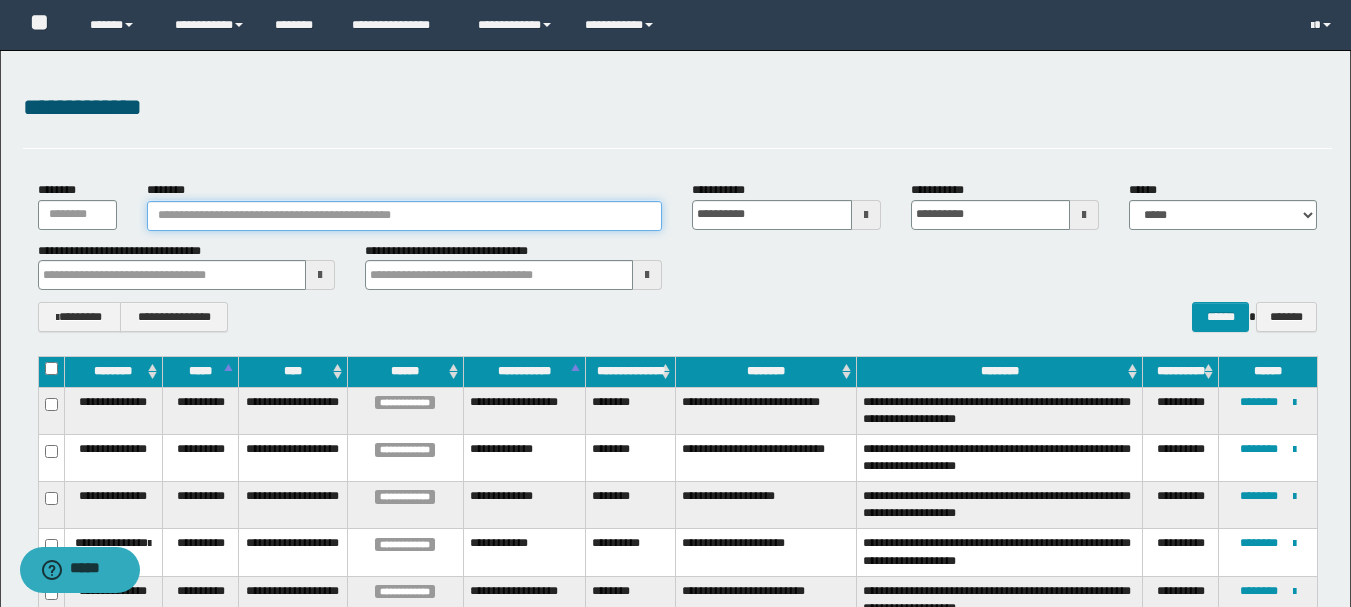 click on "********" at bounding box center (405, 216) 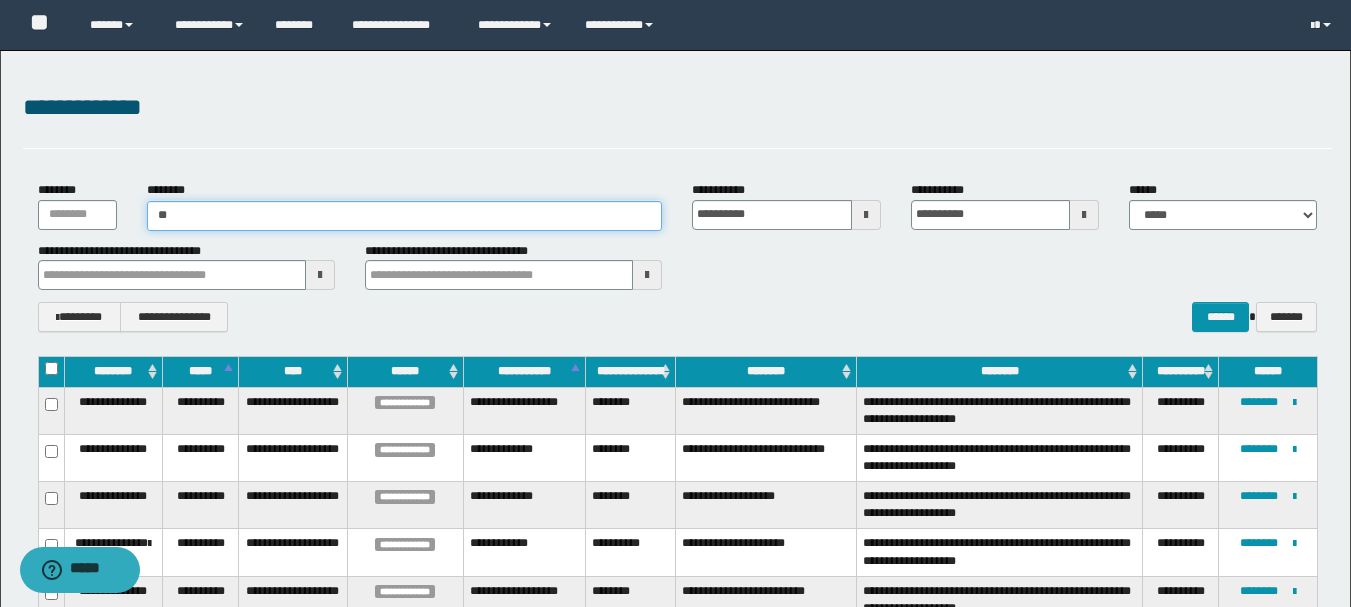 type on "***" 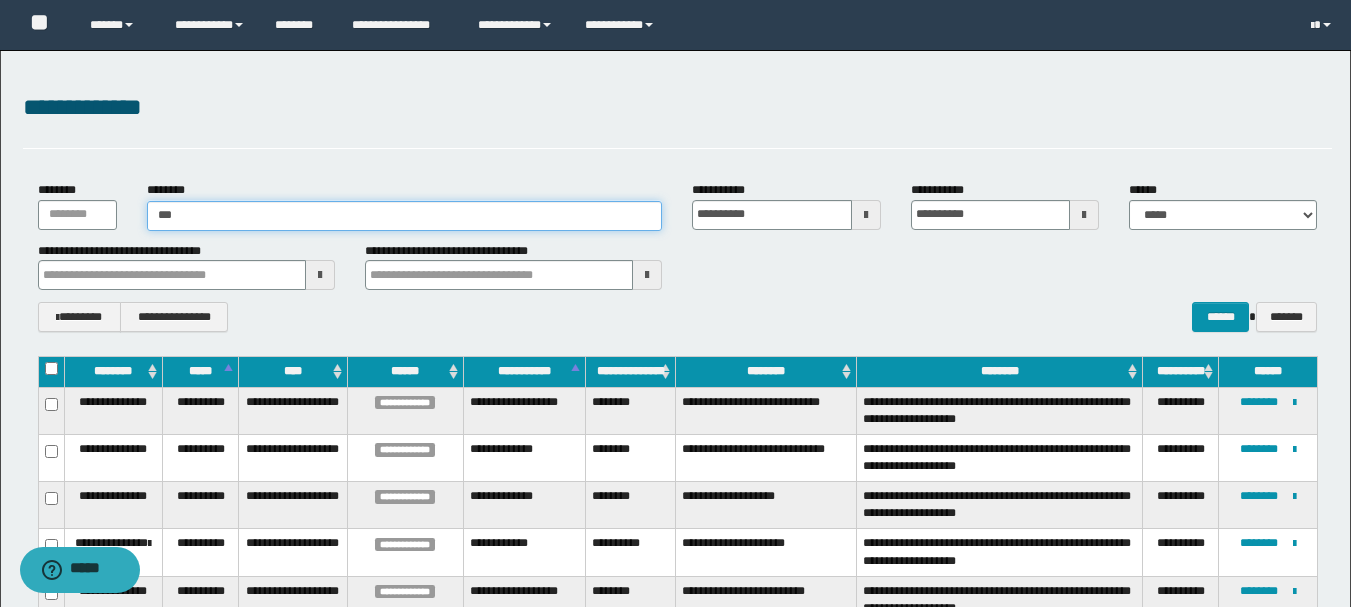 type on "***" 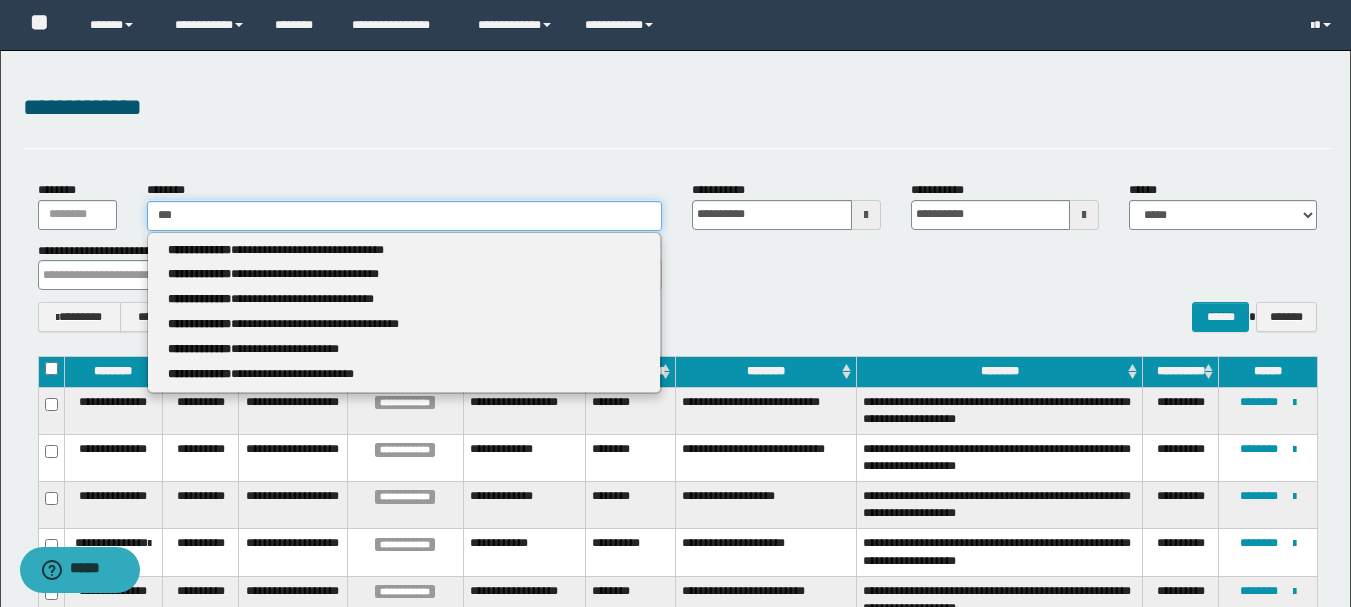 type 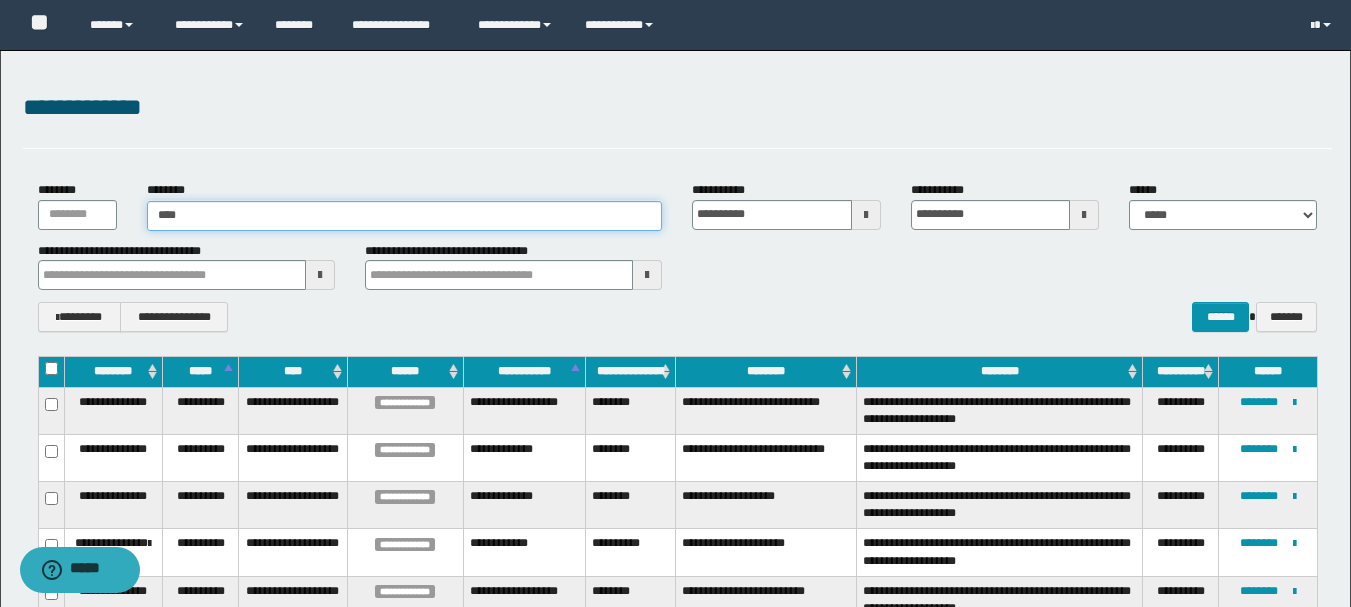 type on "****" 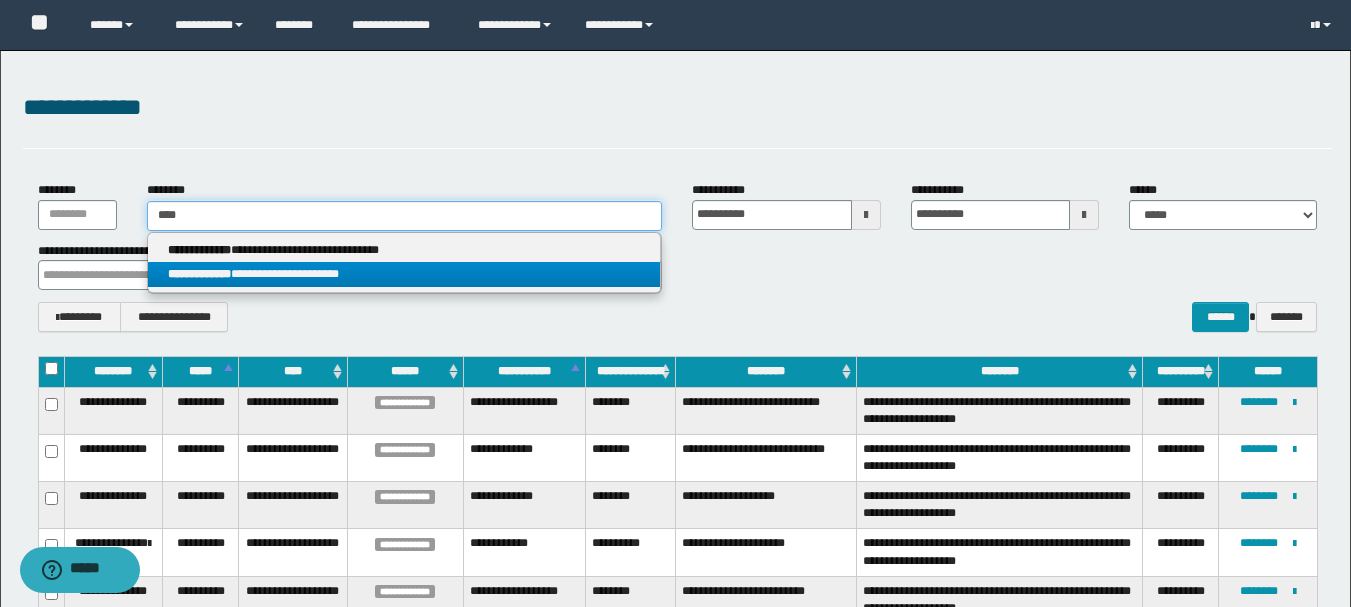 type on "****" 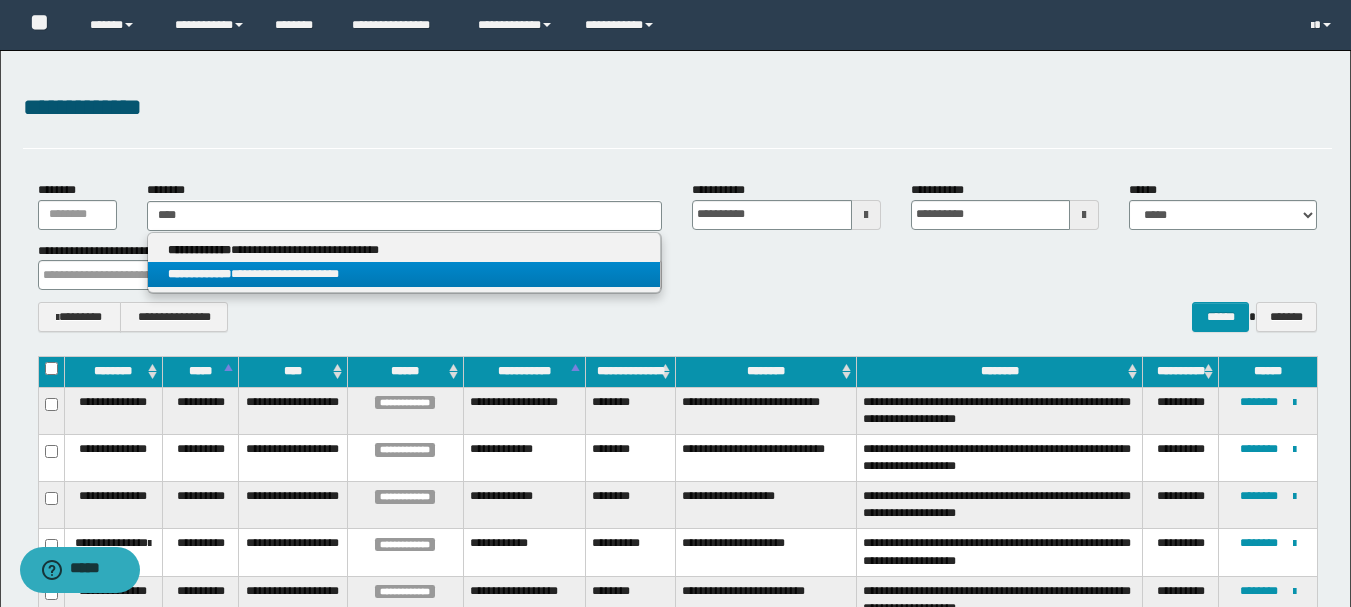 click on "**********" at bounding box center [404, 274] 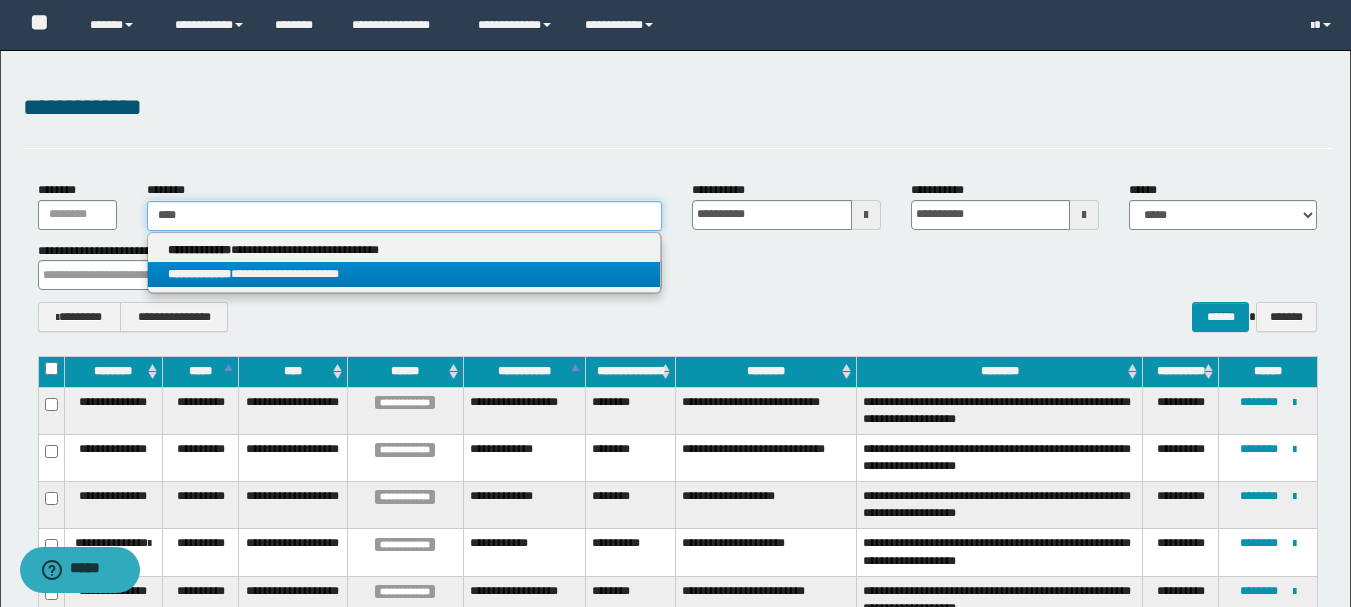 type 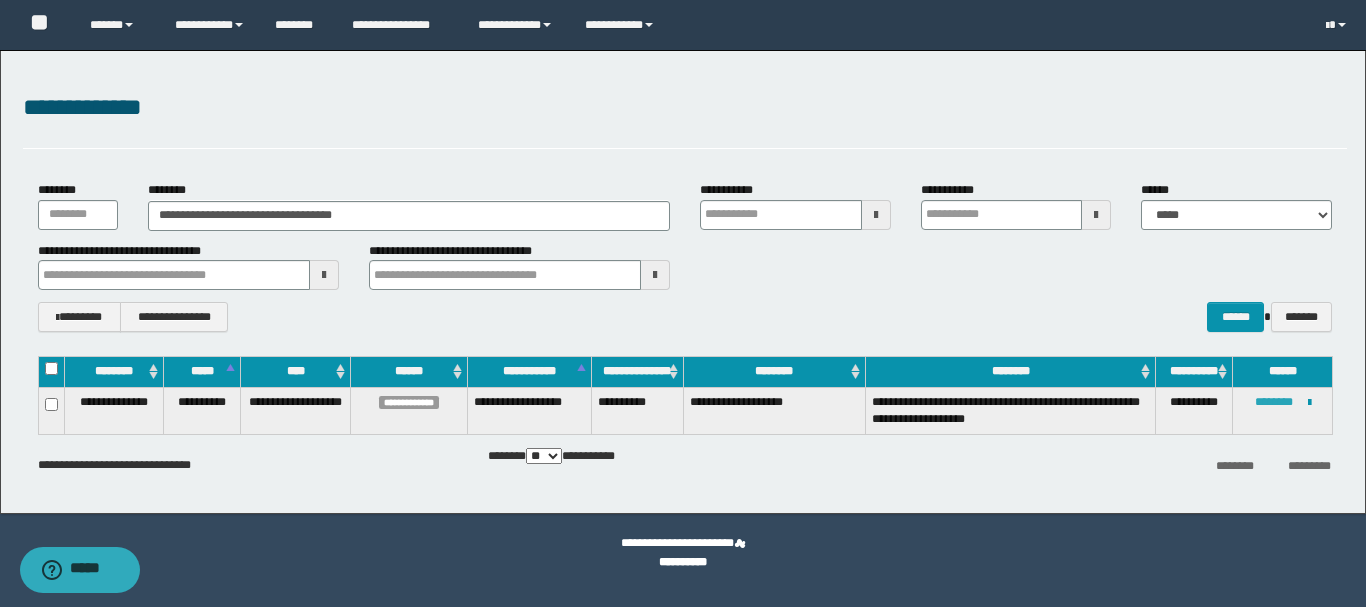 click on "********" at bounding box center [1274, 402] 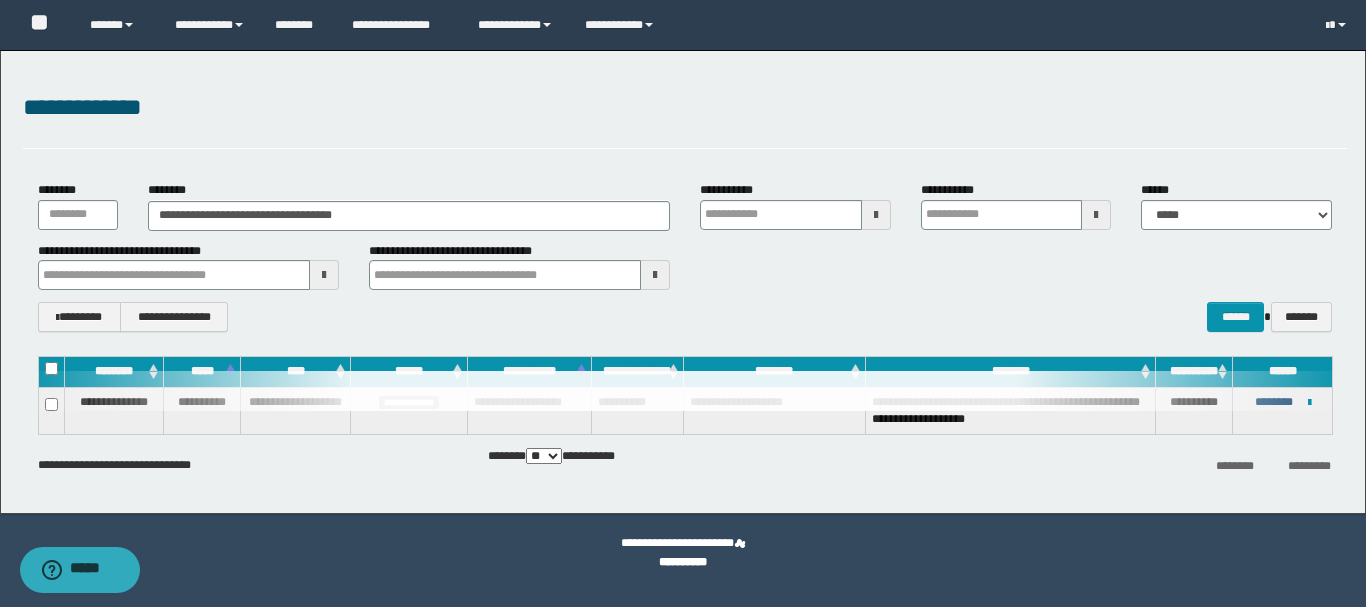 type 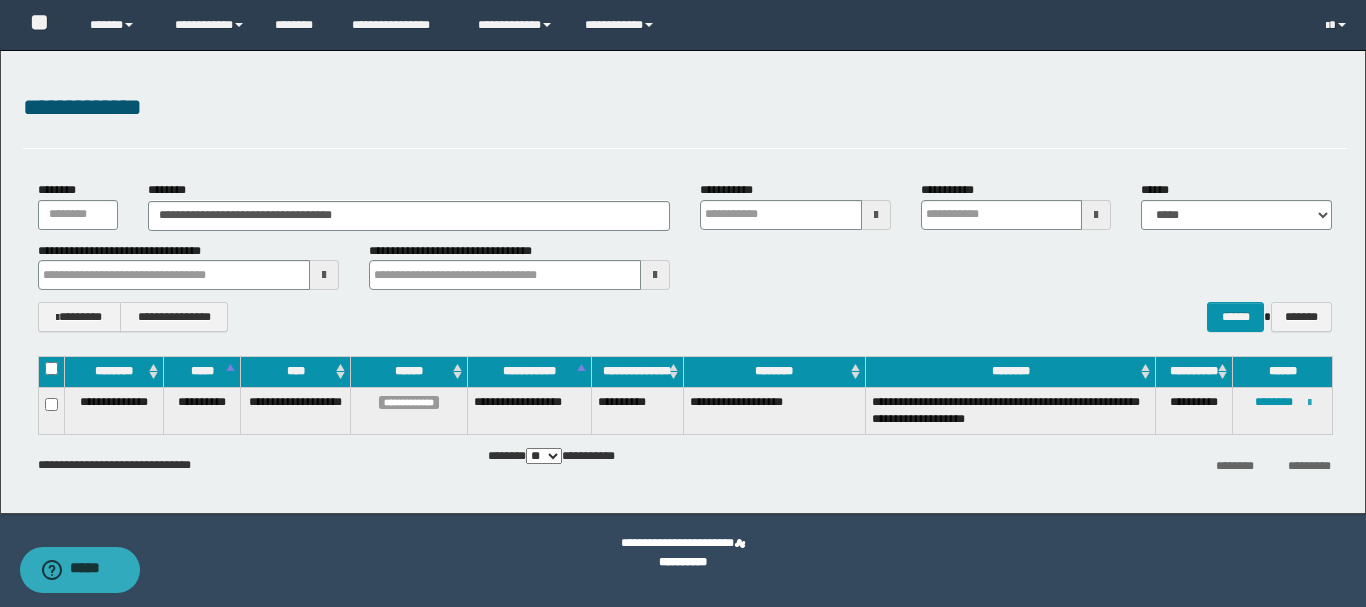 click at bounding box center [1309, 403] 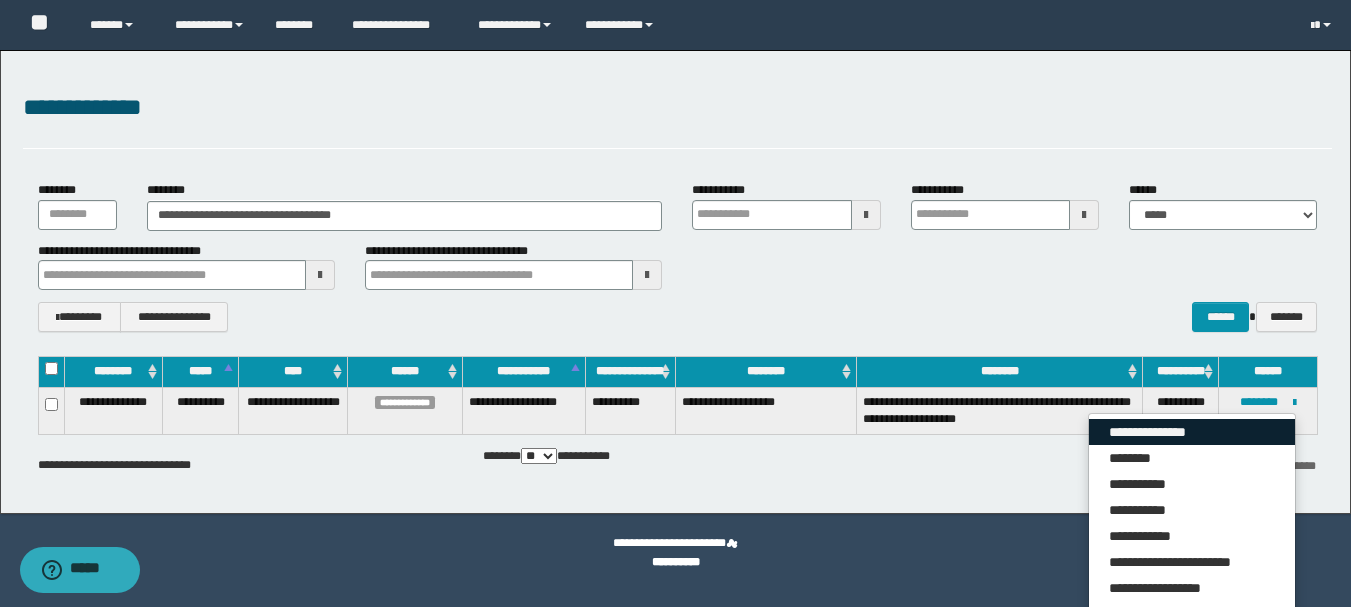 click on "**********" at bounding box center (1192, 432) 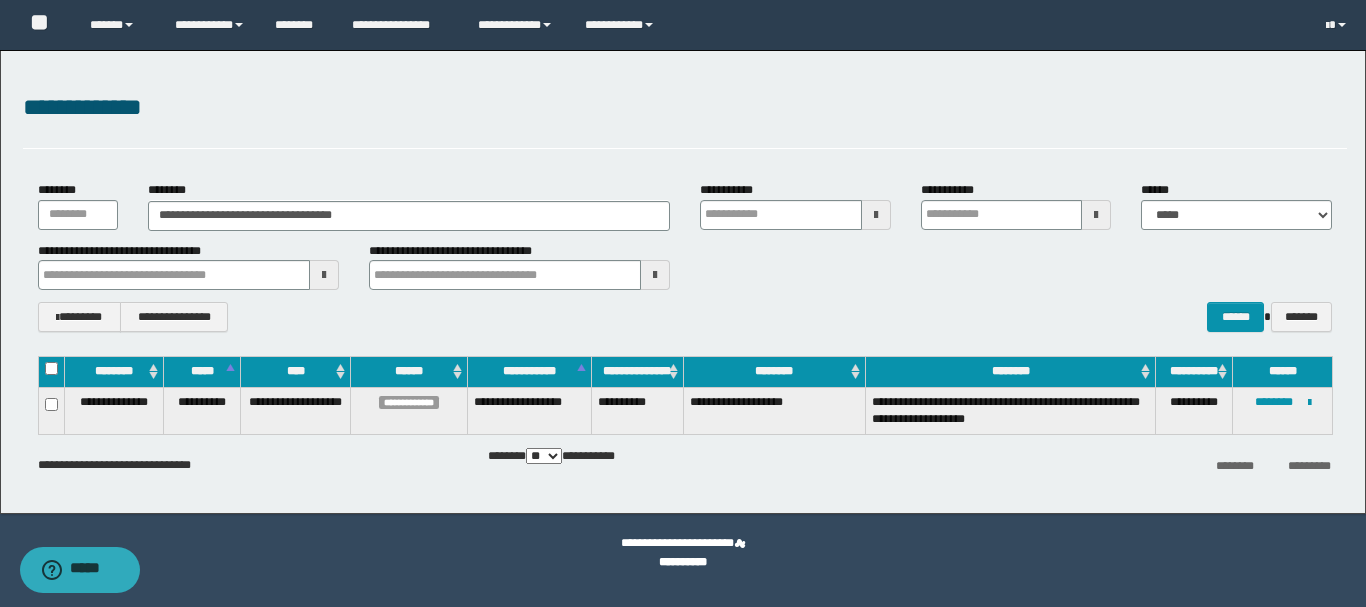 type 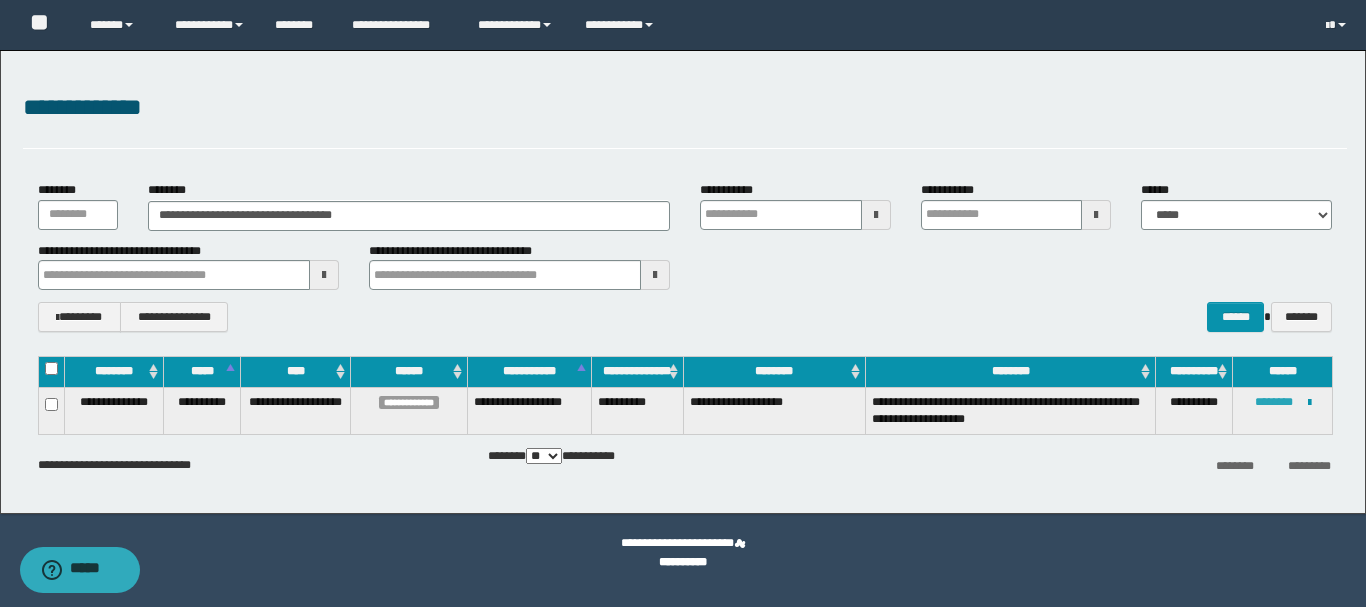 click on "********" at bounding box center [1274, 402] 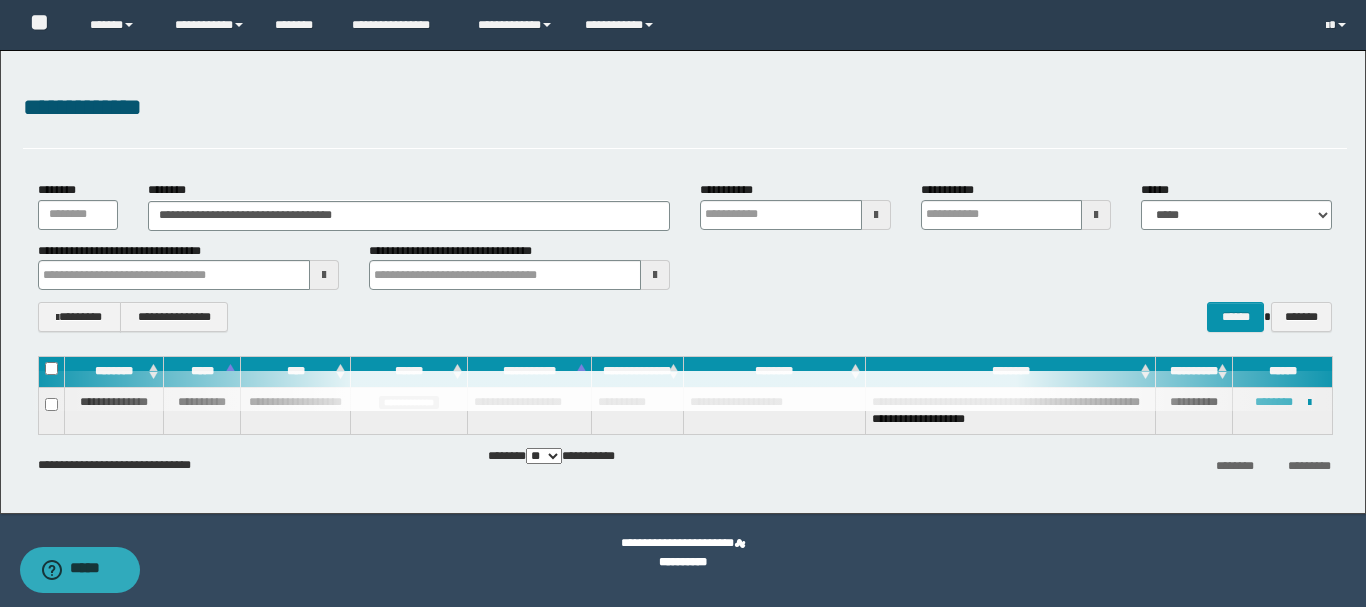 type 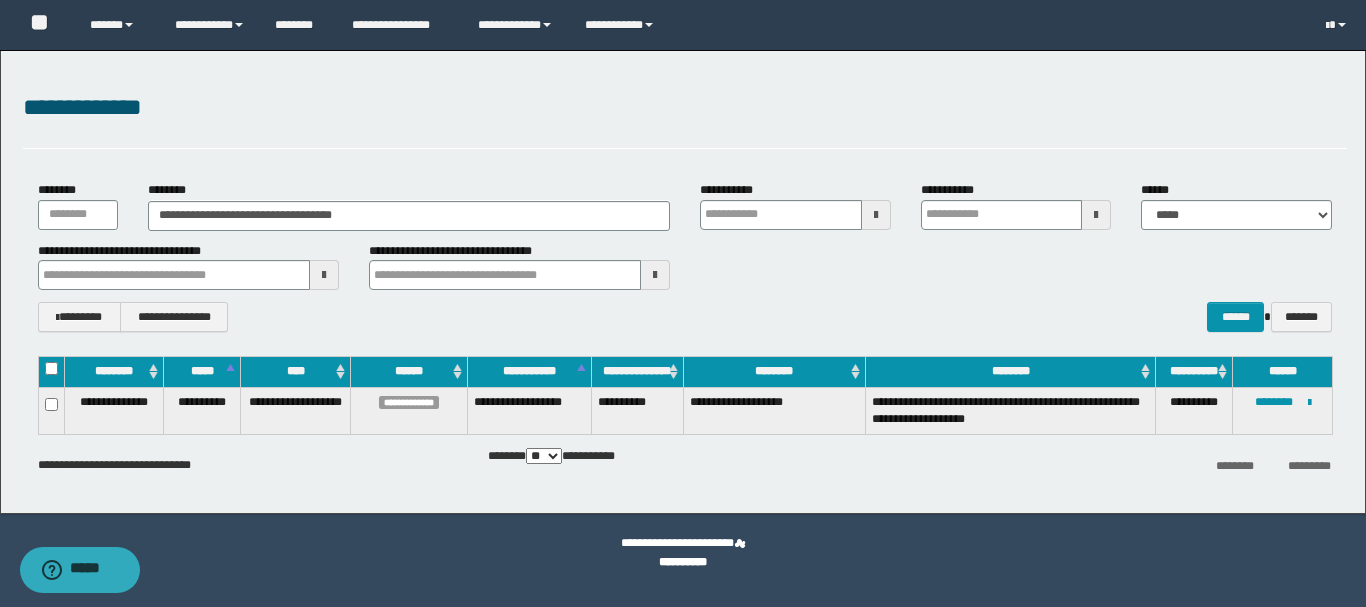 click on "**********" at bounding box center [1283, 410] 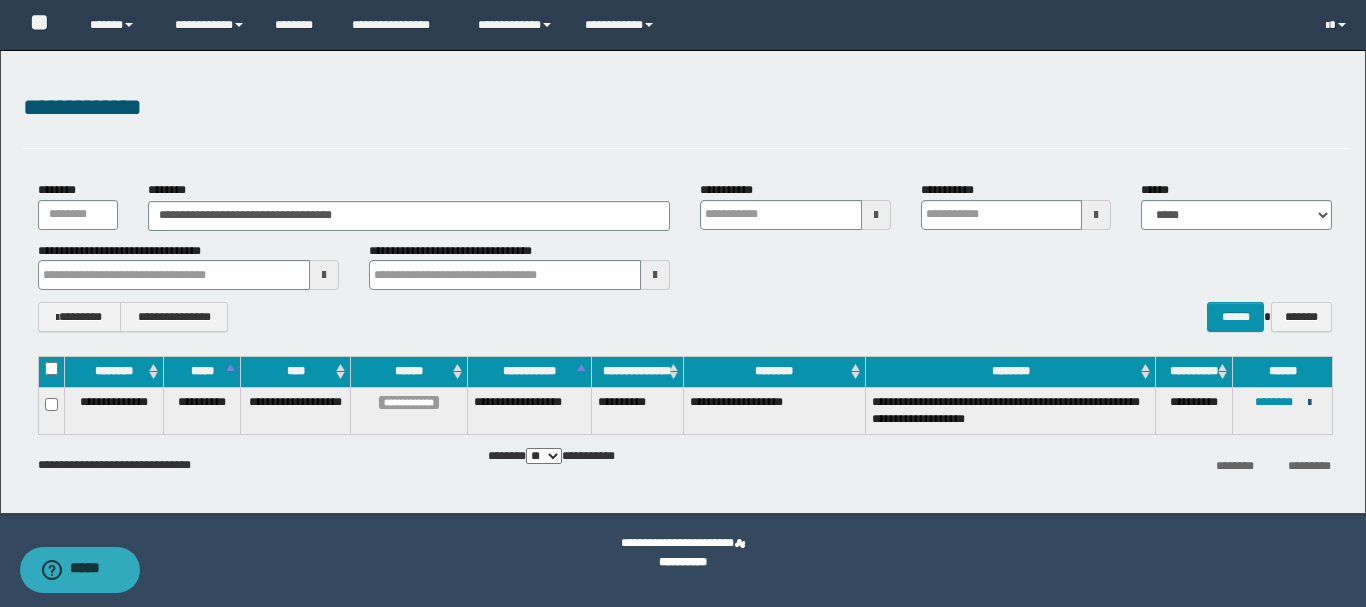 click at bounding box center (1309, 403) 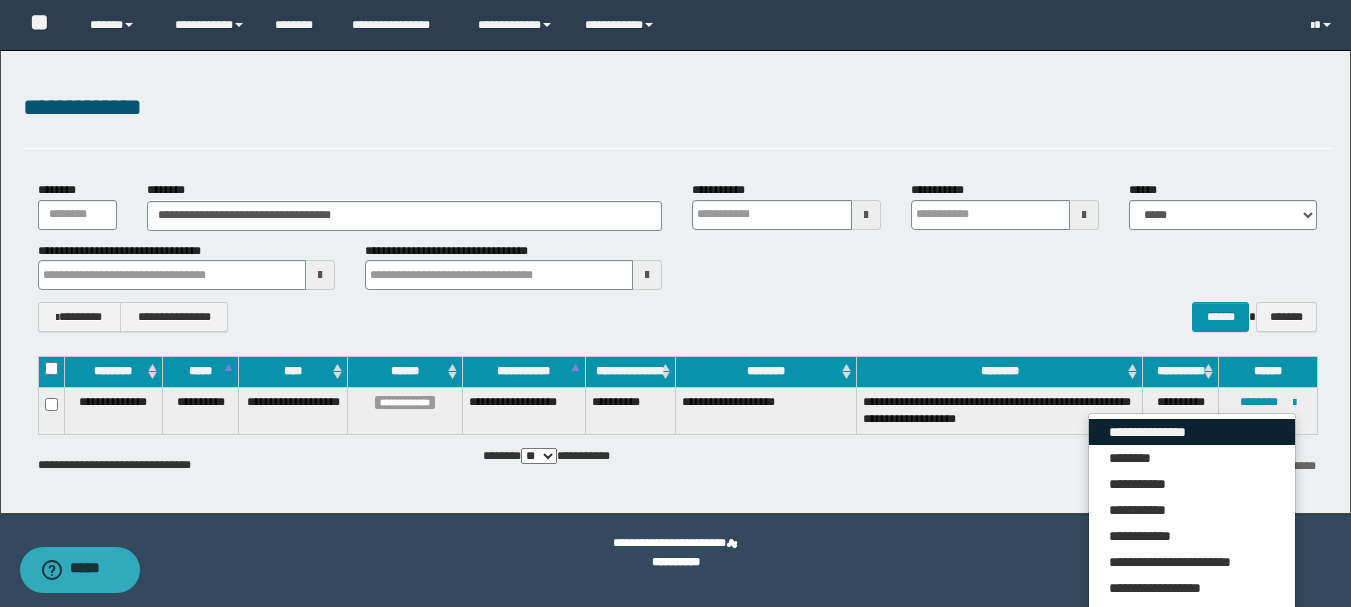 click on "**********" at bounding box center (1192, 432) 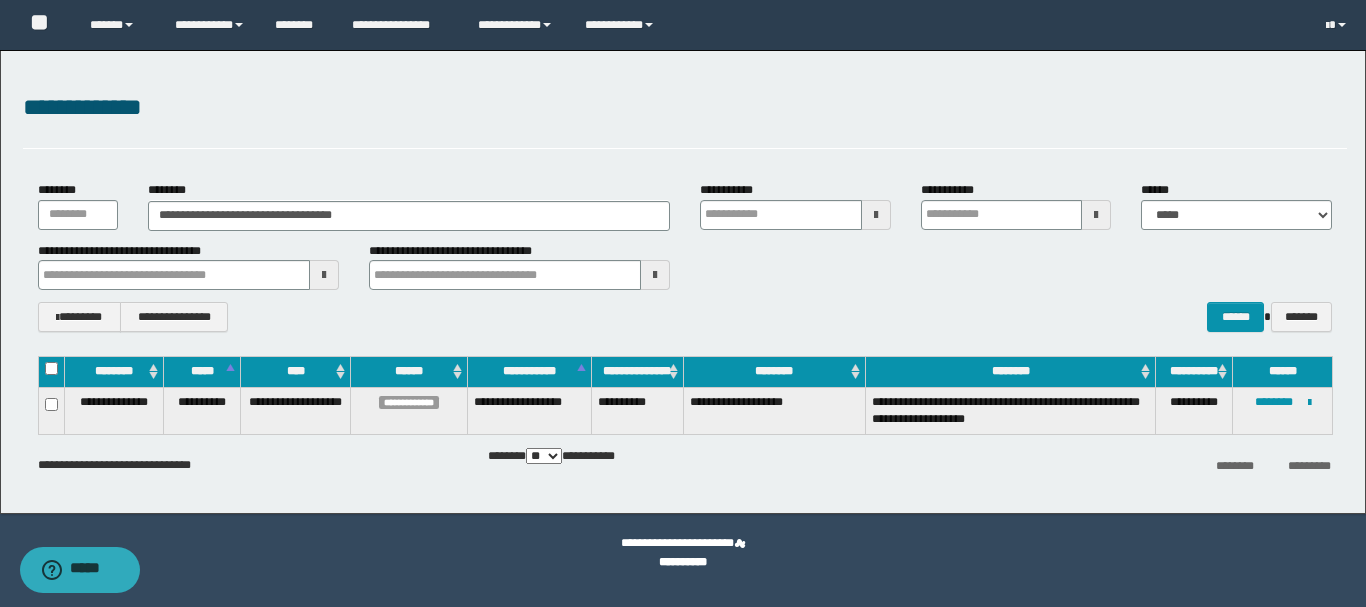 type 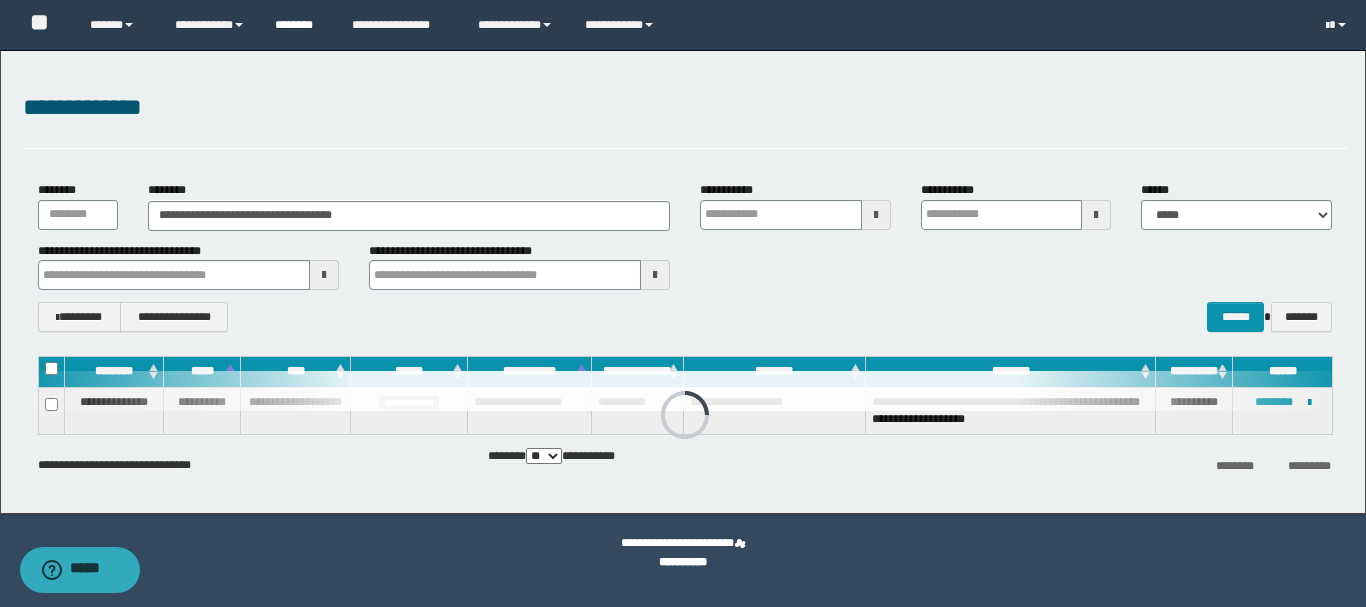 type 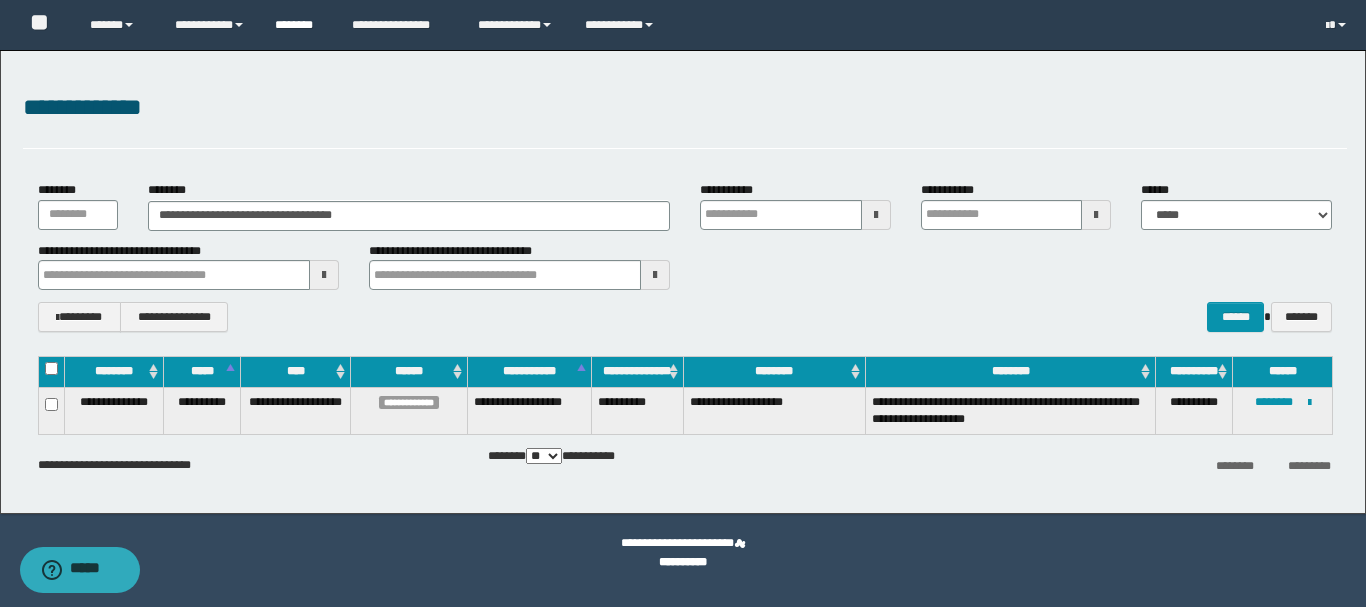 type 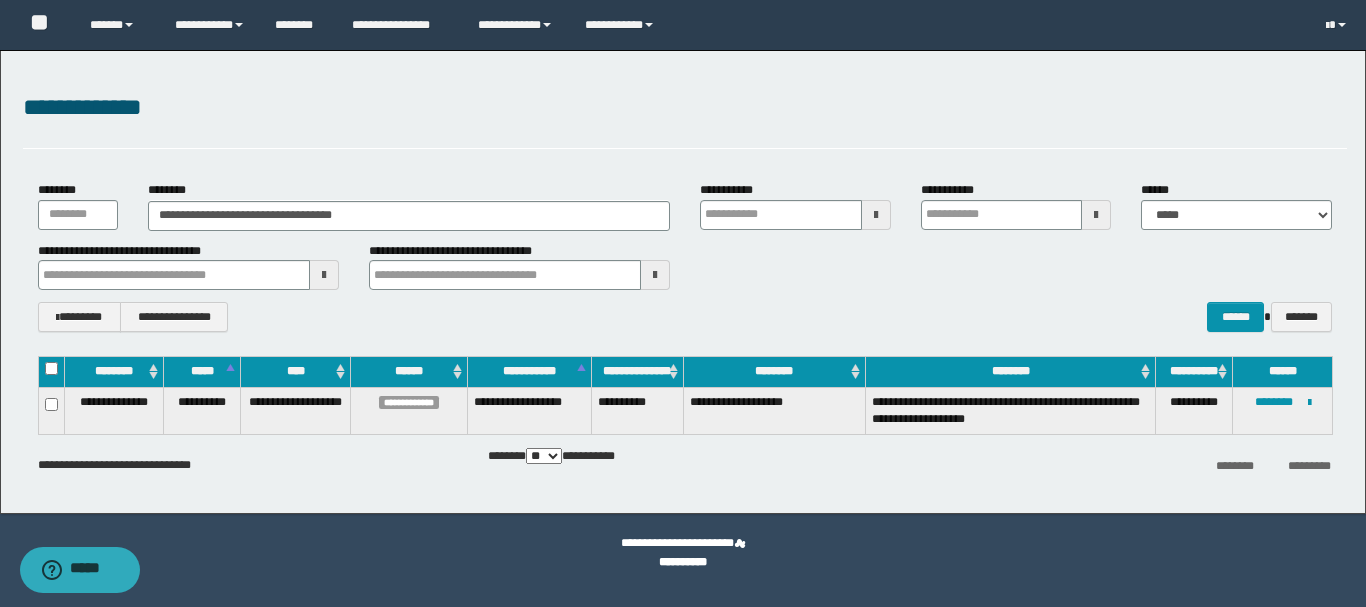 type 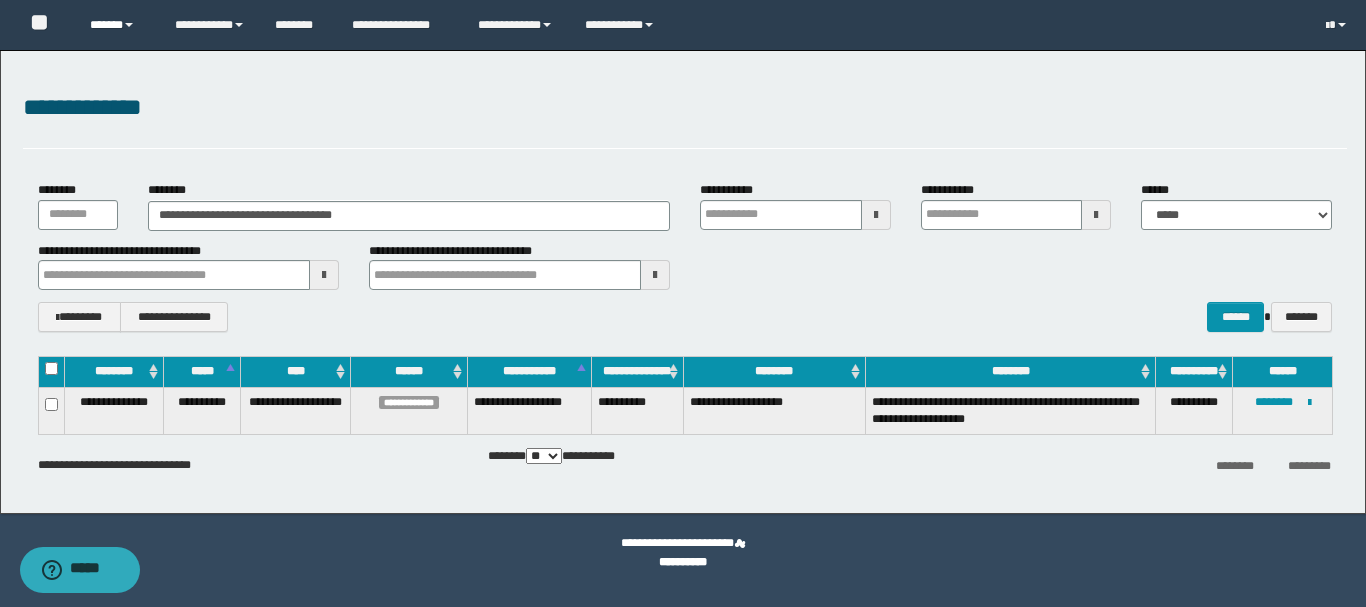 click on "******" at bounding box center [117, 25] 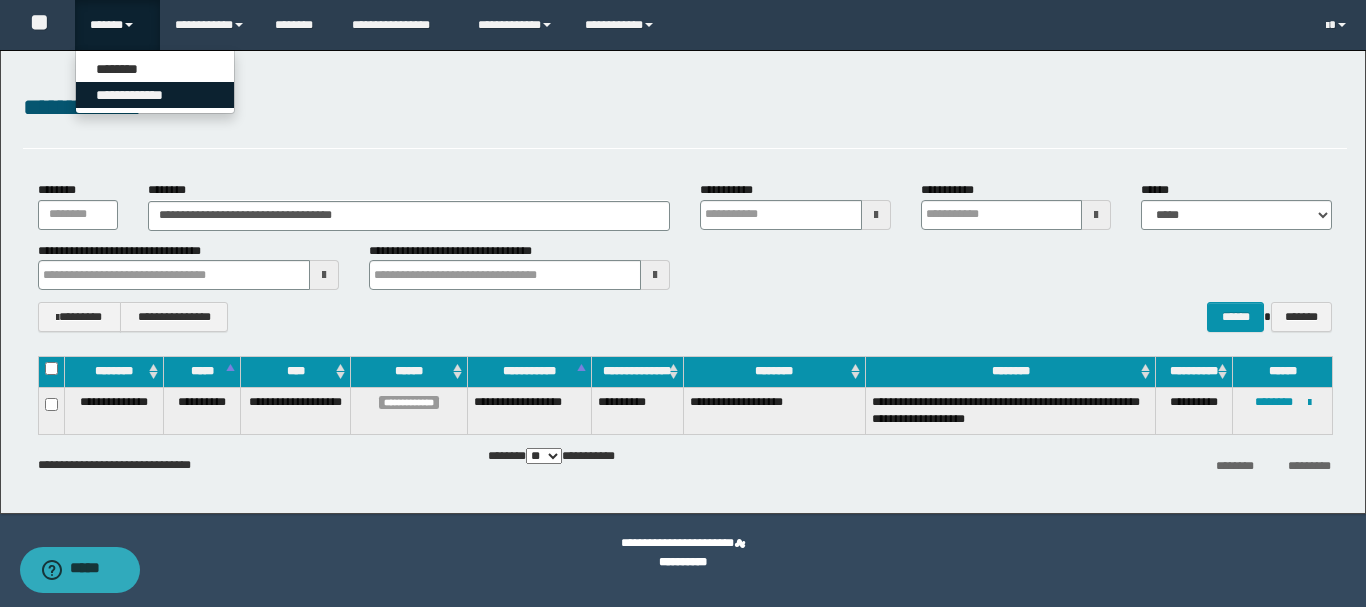 click on "**********" at bounding box center [155, 95] 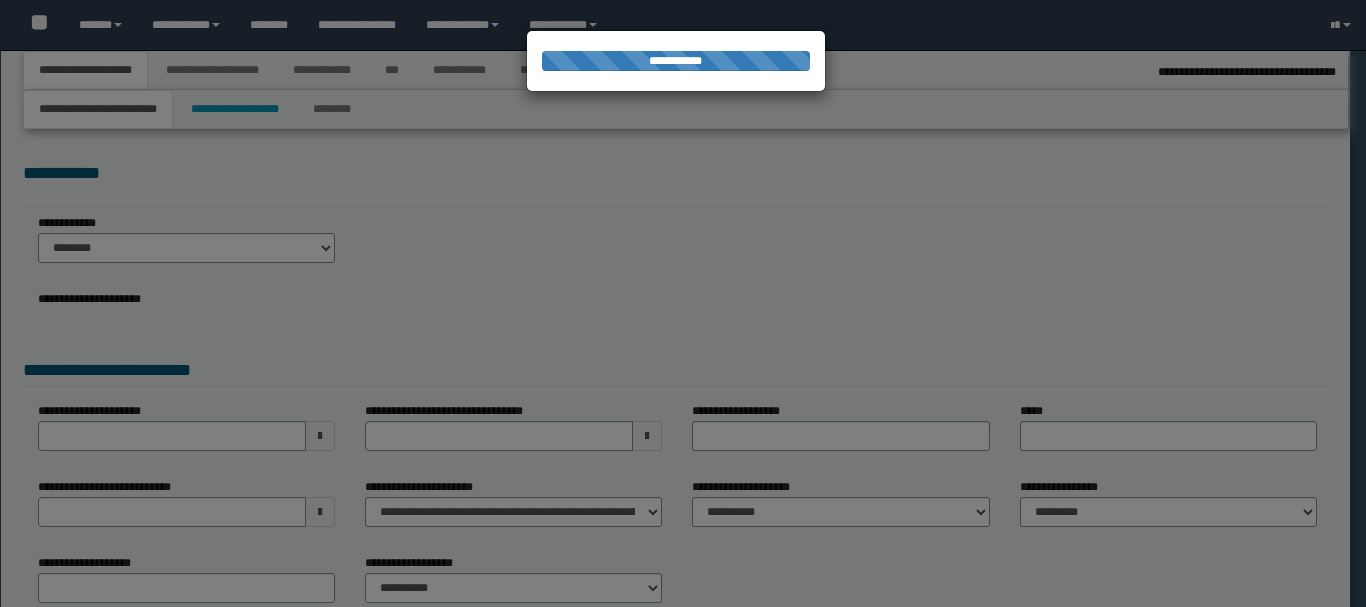 type on "**********" 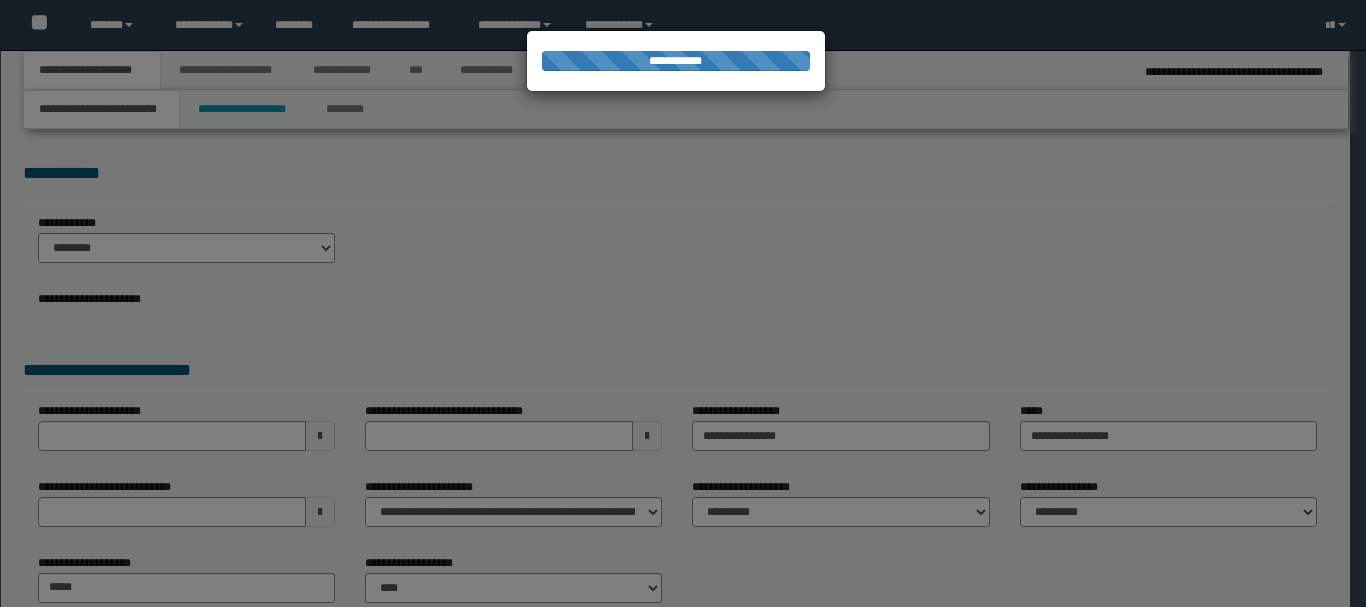 scroll, scrollTop: 0, scrollLeft: 0, axis: both 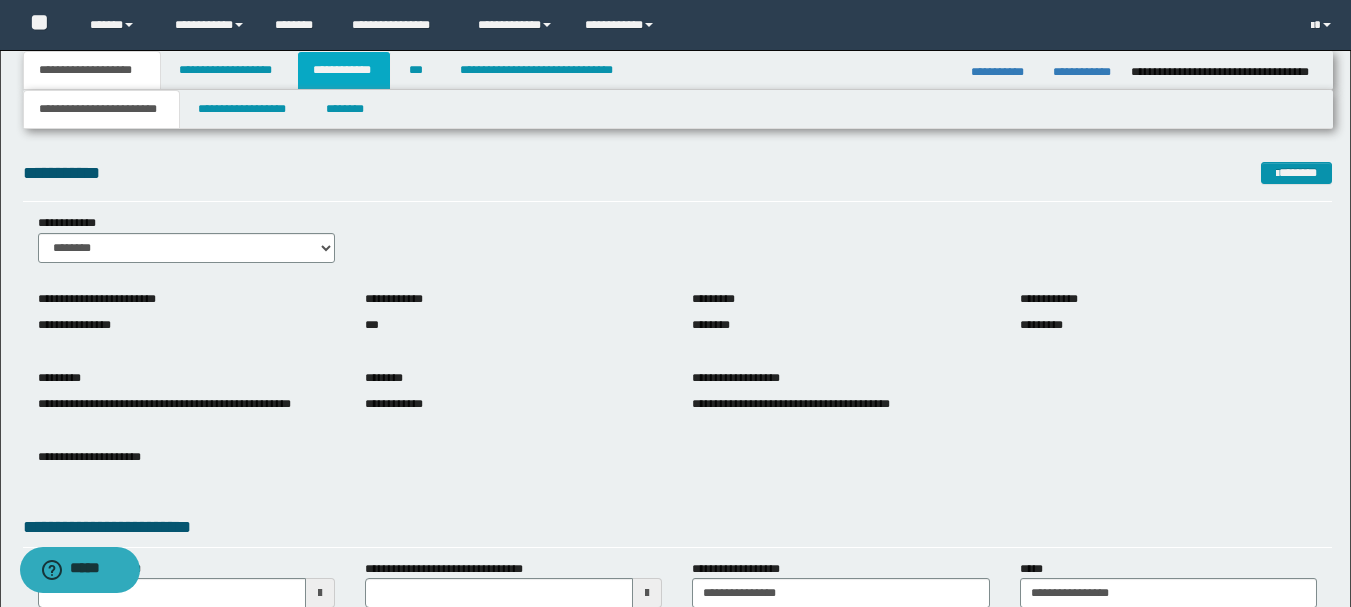 click on "**********" at bounding box center [344, 70] 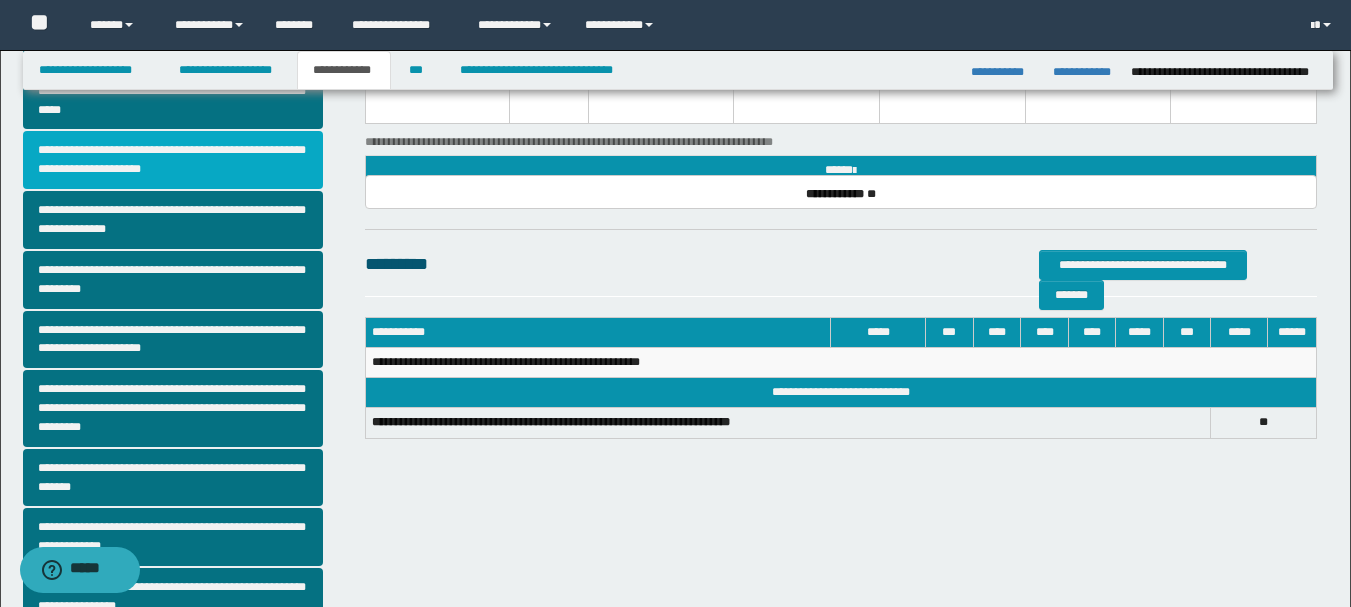 scroll, scrollTop: 300, scrollLeft: 0, axis: vertical 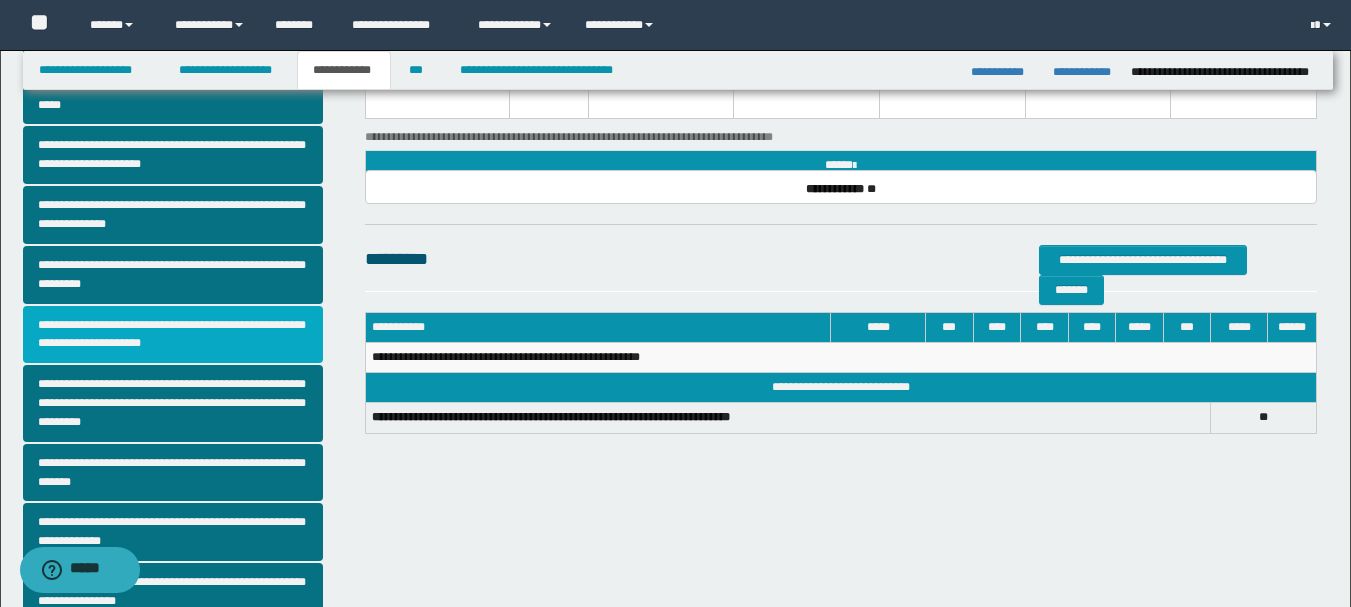 click on "**********" at bounding box center (173, 335) 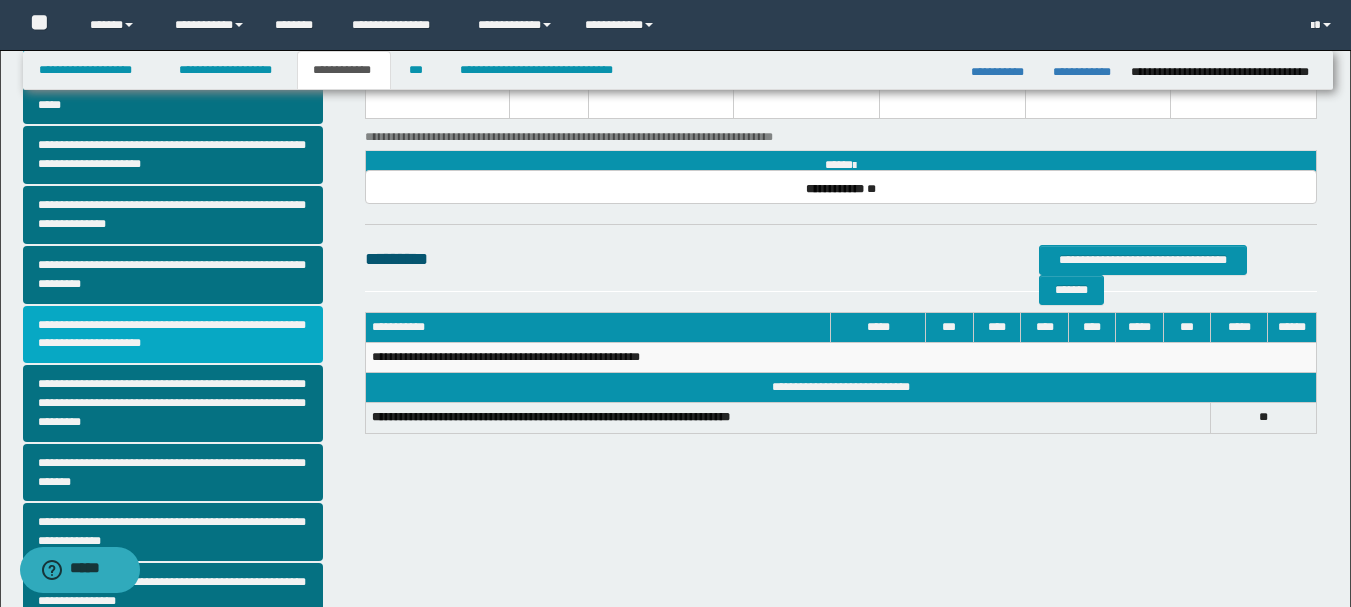 scroll, scrollTop: 0, scrollLeft: 0, axis: both 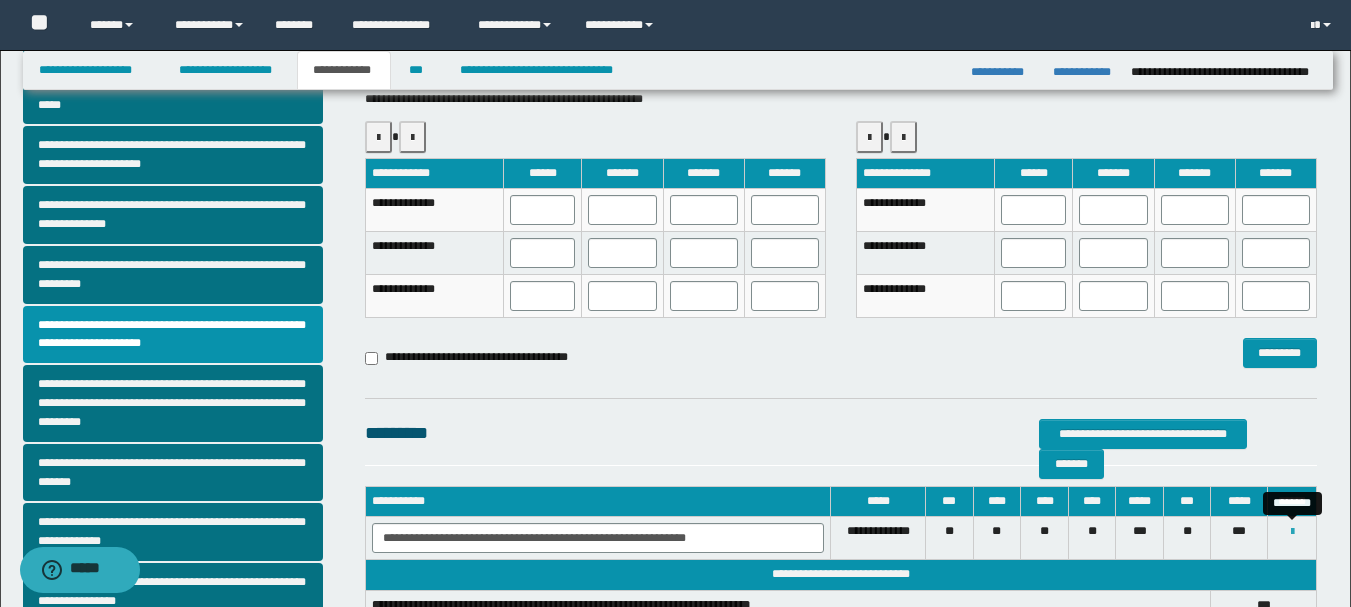 click at bounding box center [1292, 532] 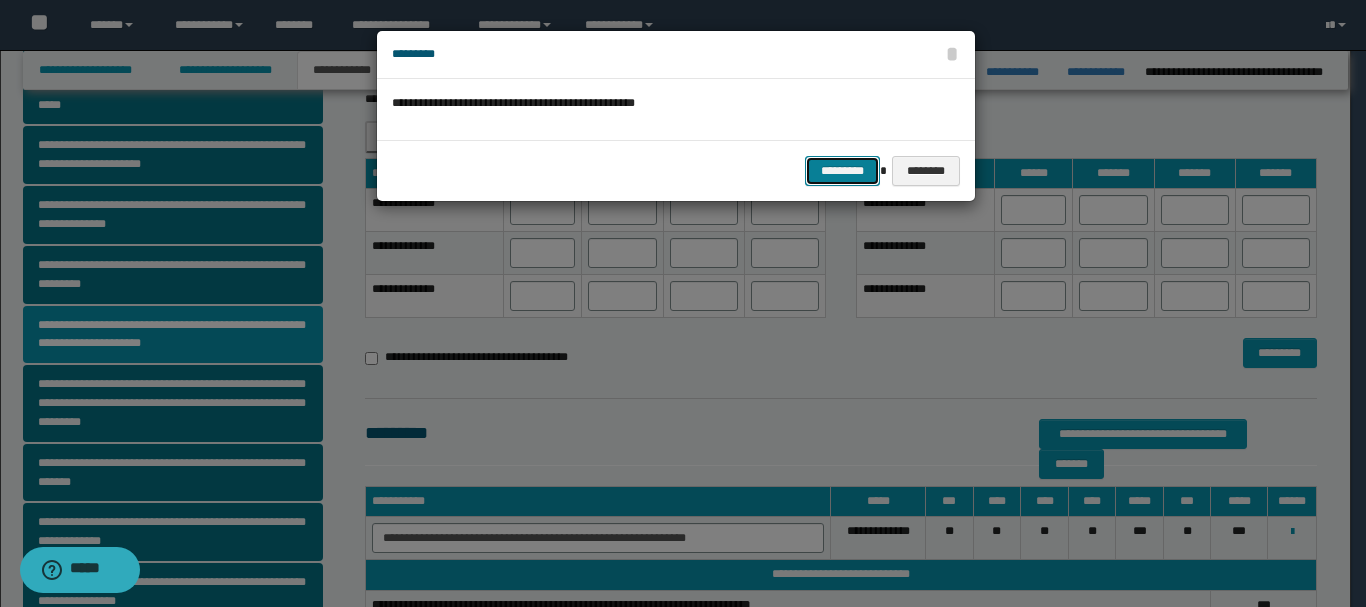 click on "*********" at bounding box center (842, 171) 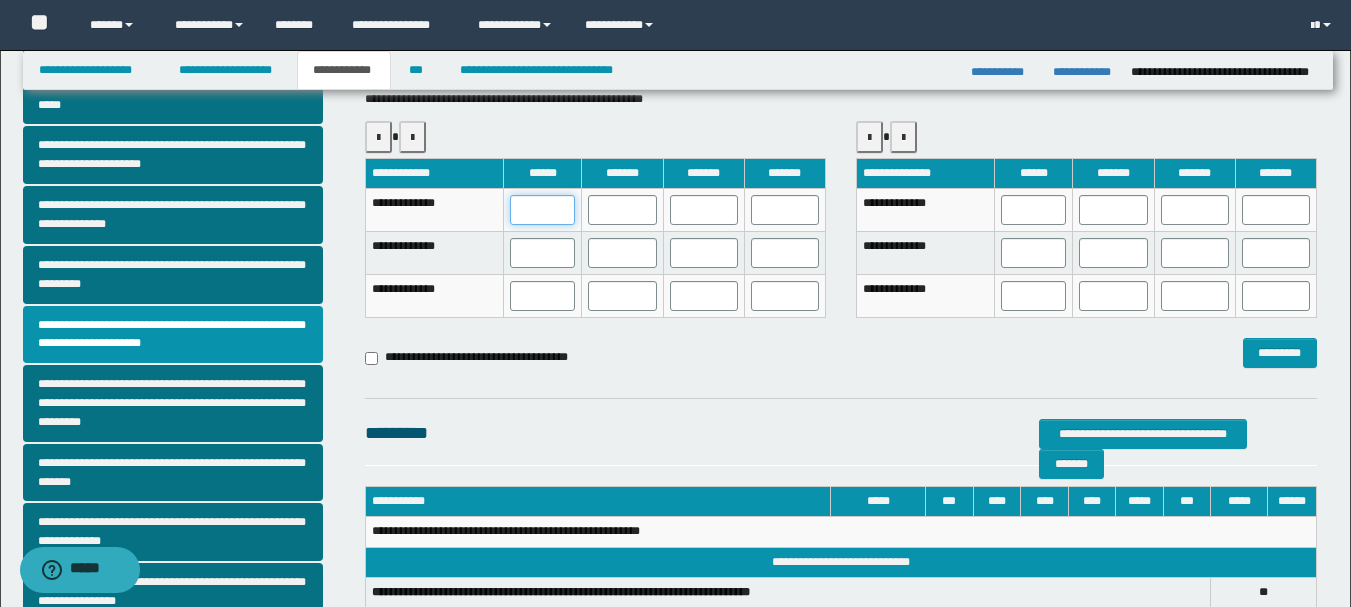 click at bounding box center (542, 210) 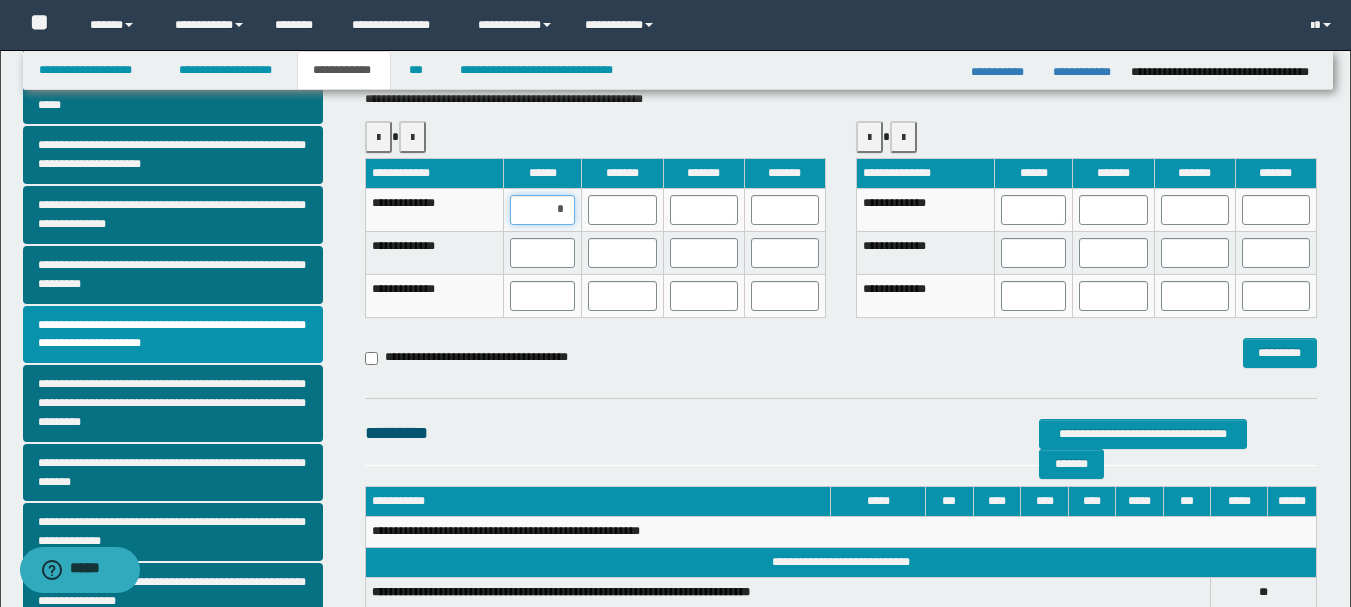 type on "**" 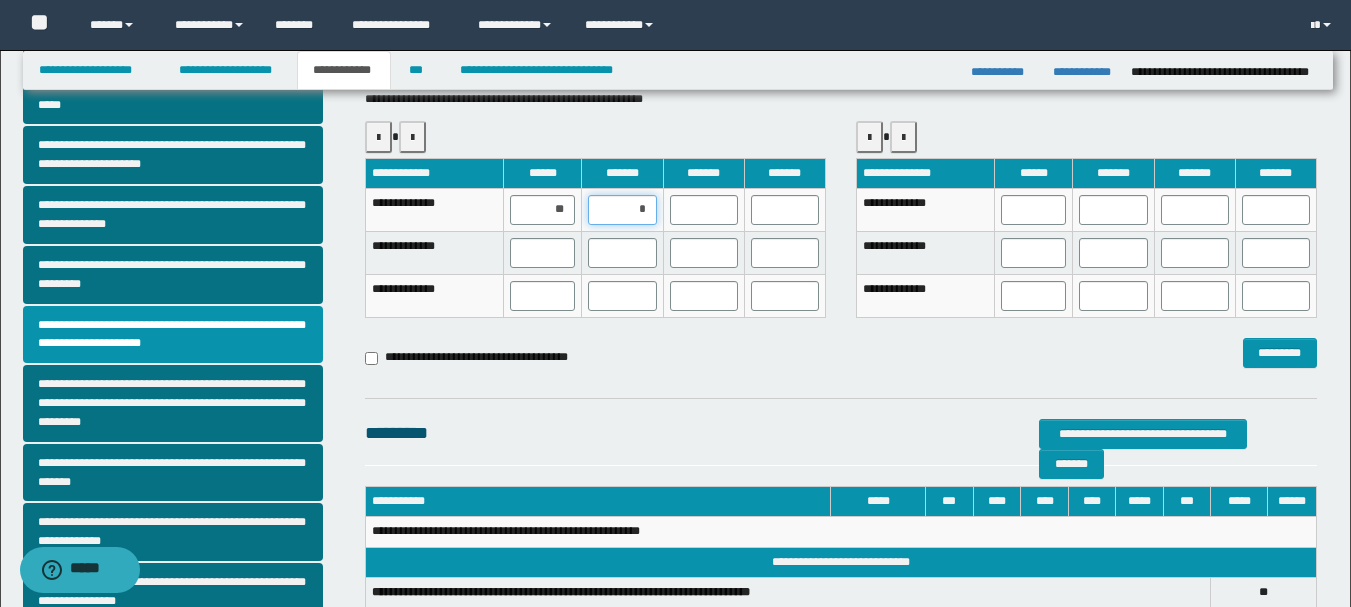 type on "**" 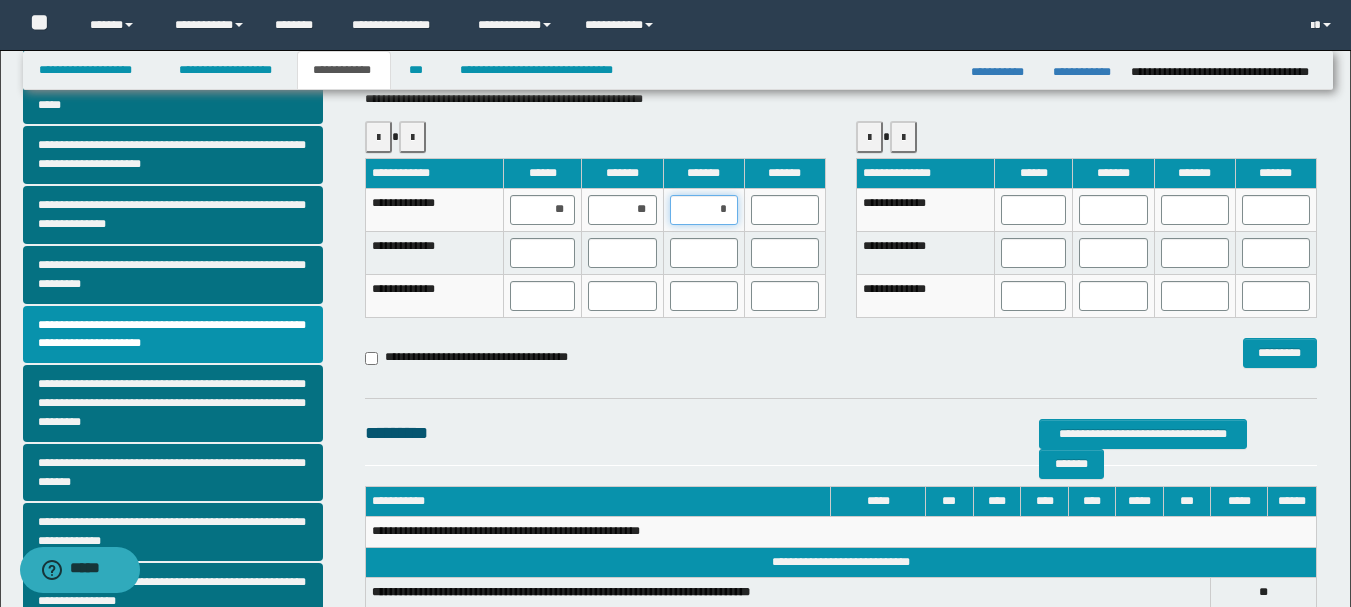 type on "**" 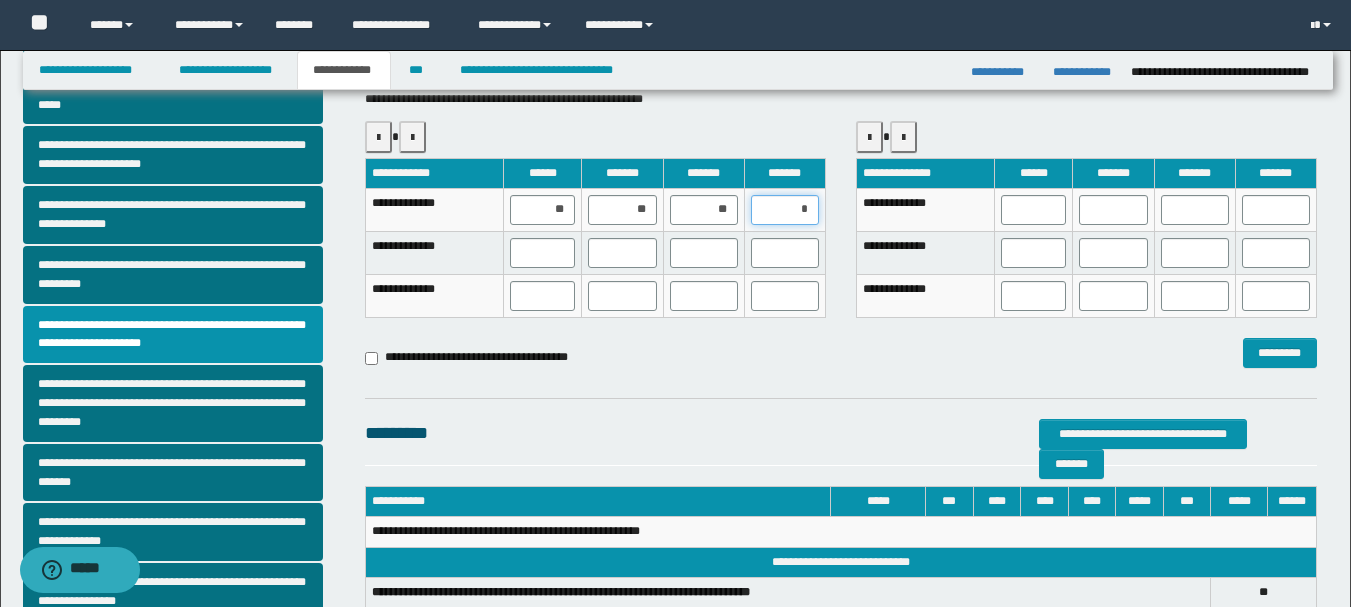 type on "**" 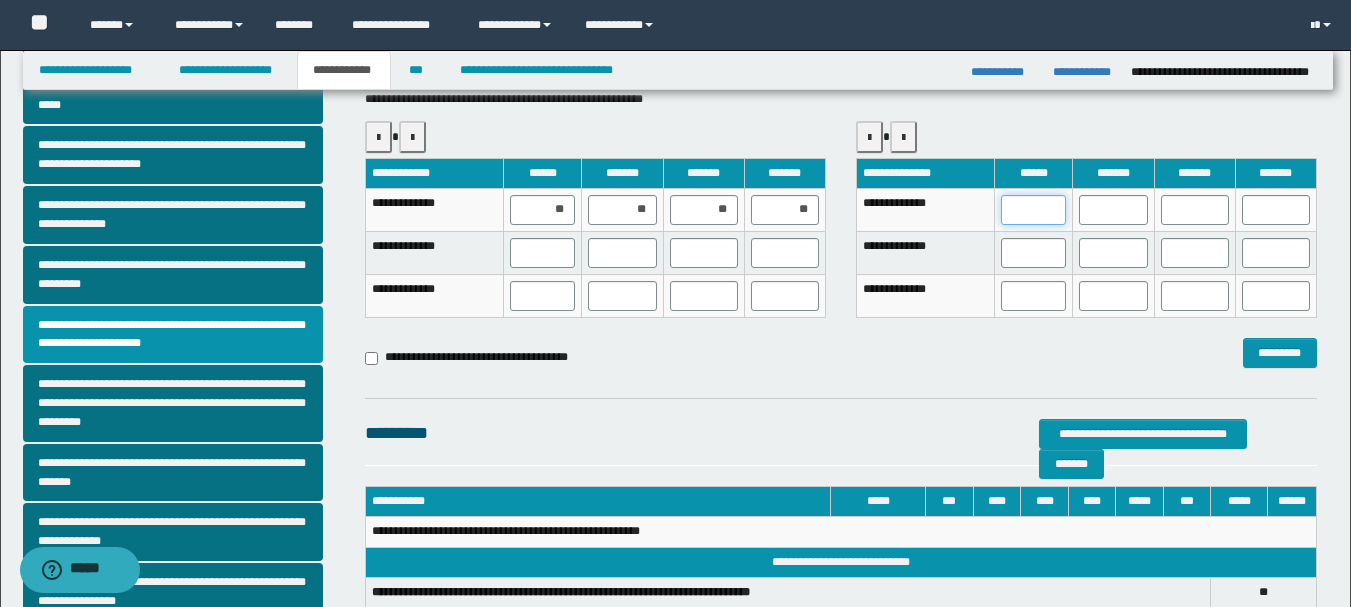 click at bounding box center [1033, 210] 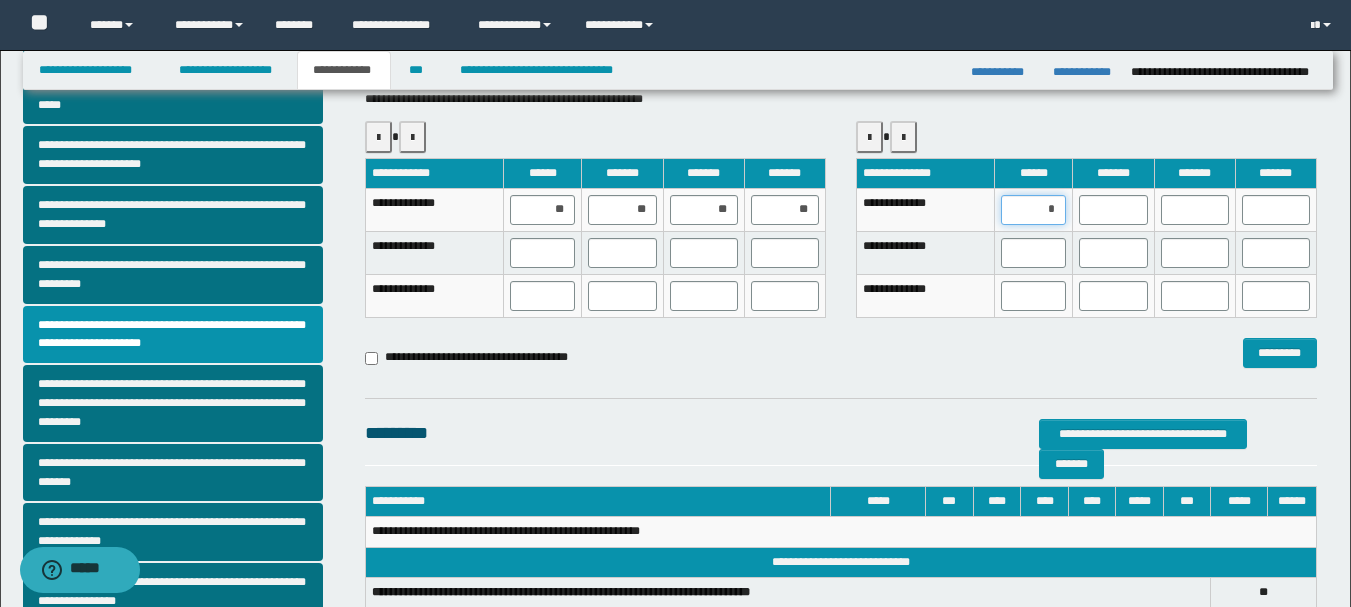 type on "**" 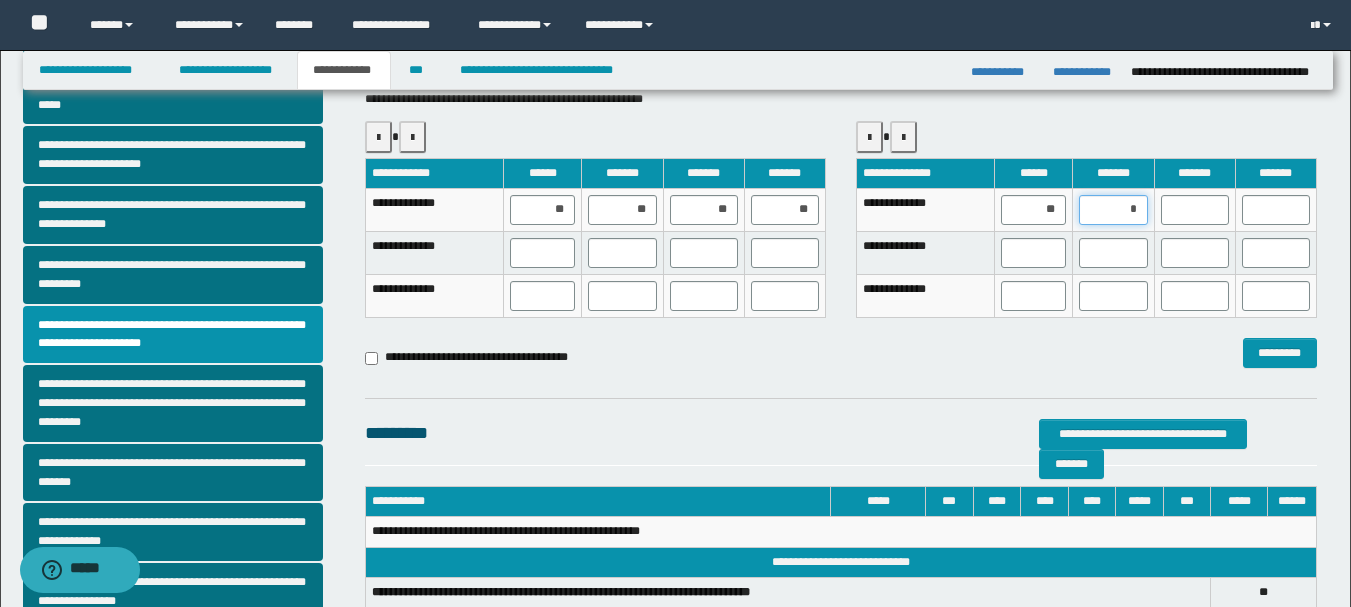 type on "**" 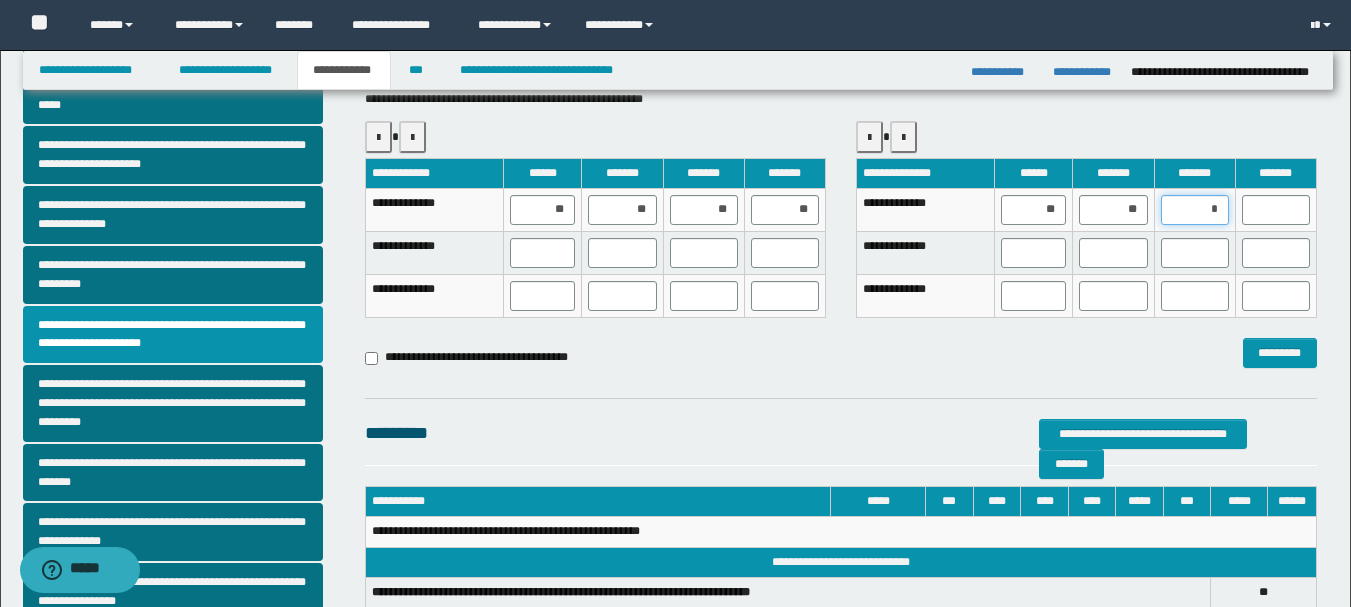 type on "**" 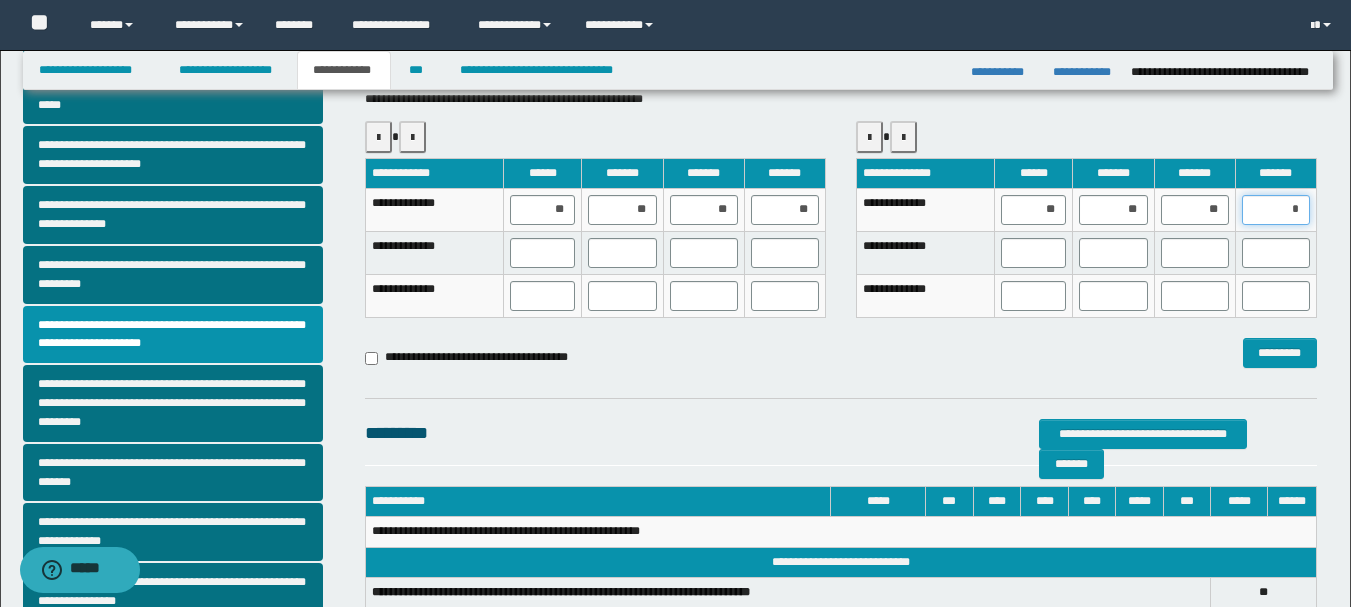 type on "**" 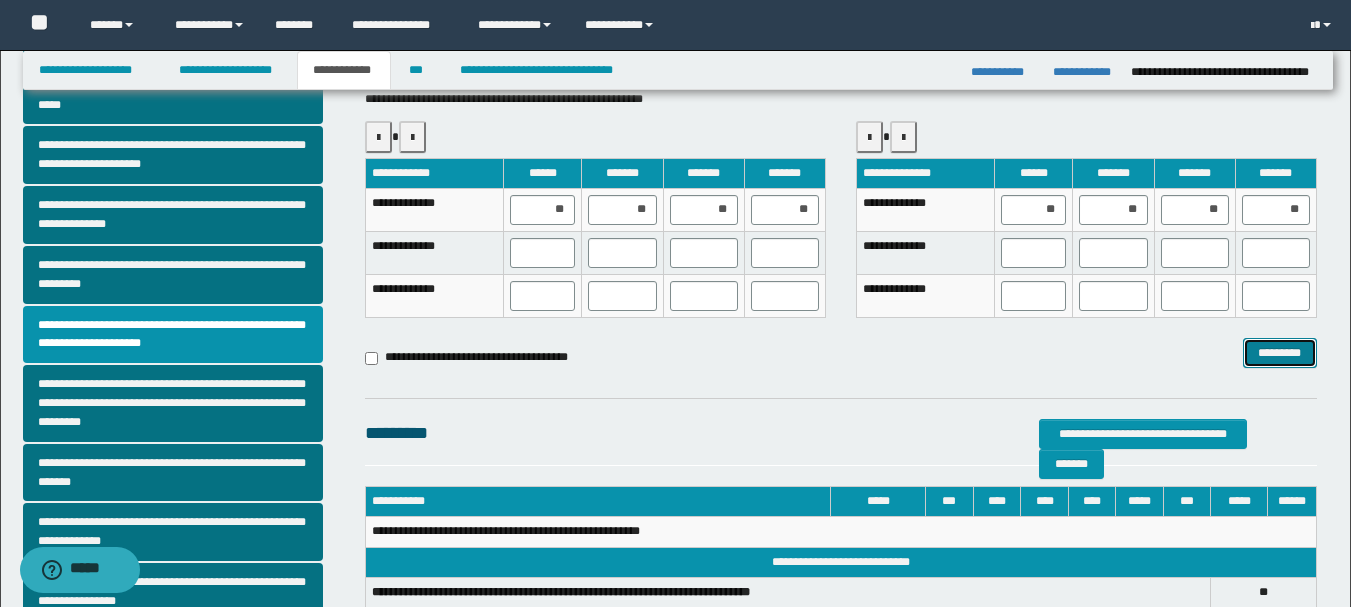click on "*********" at bounding box center [1280, 353] 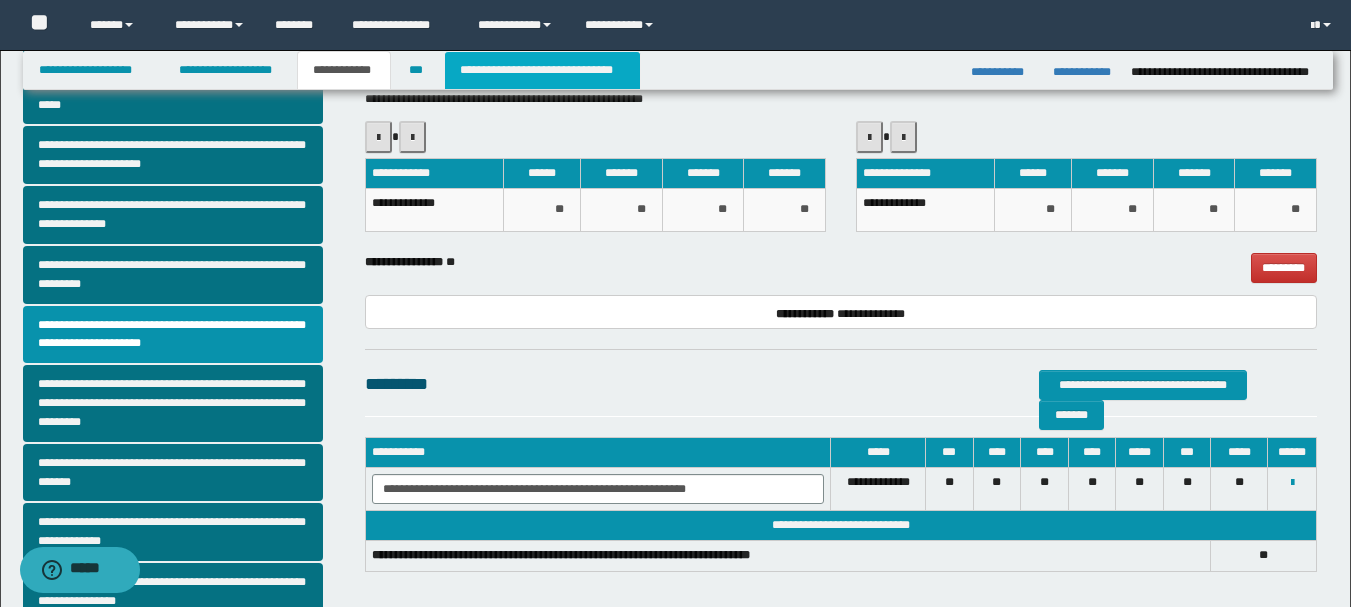 click on "**********" at bounding box center (542, 70) 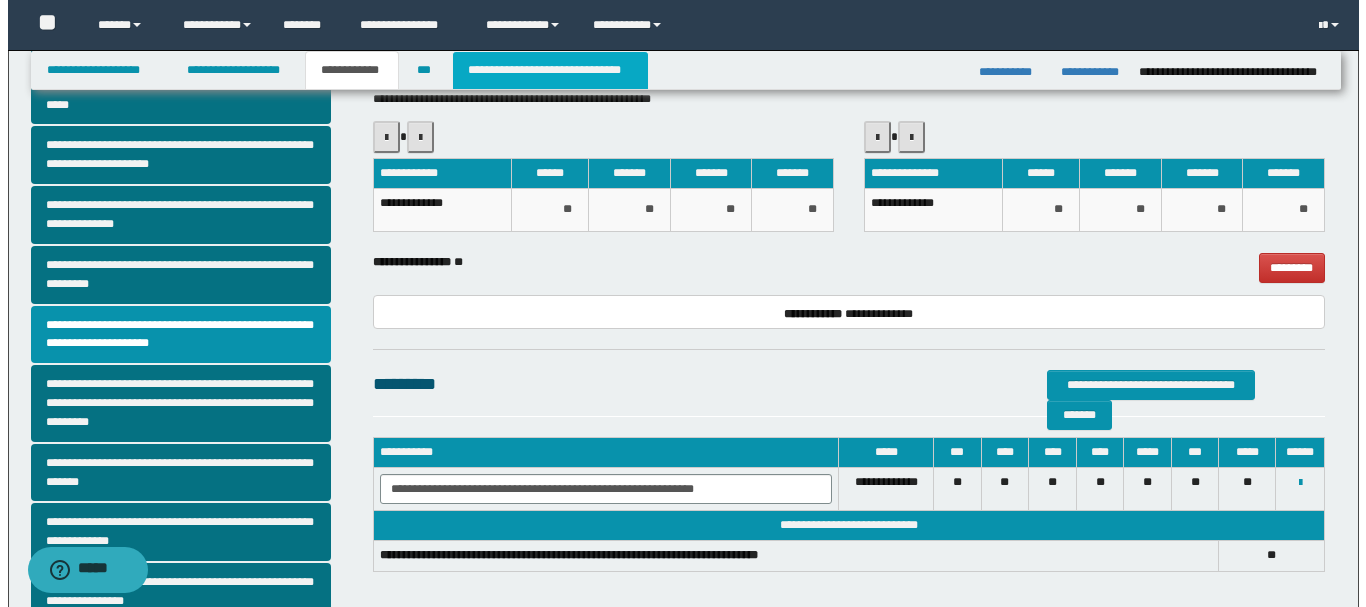 scroll, scrollTop: 0, scrollLeft: 0, axis: both 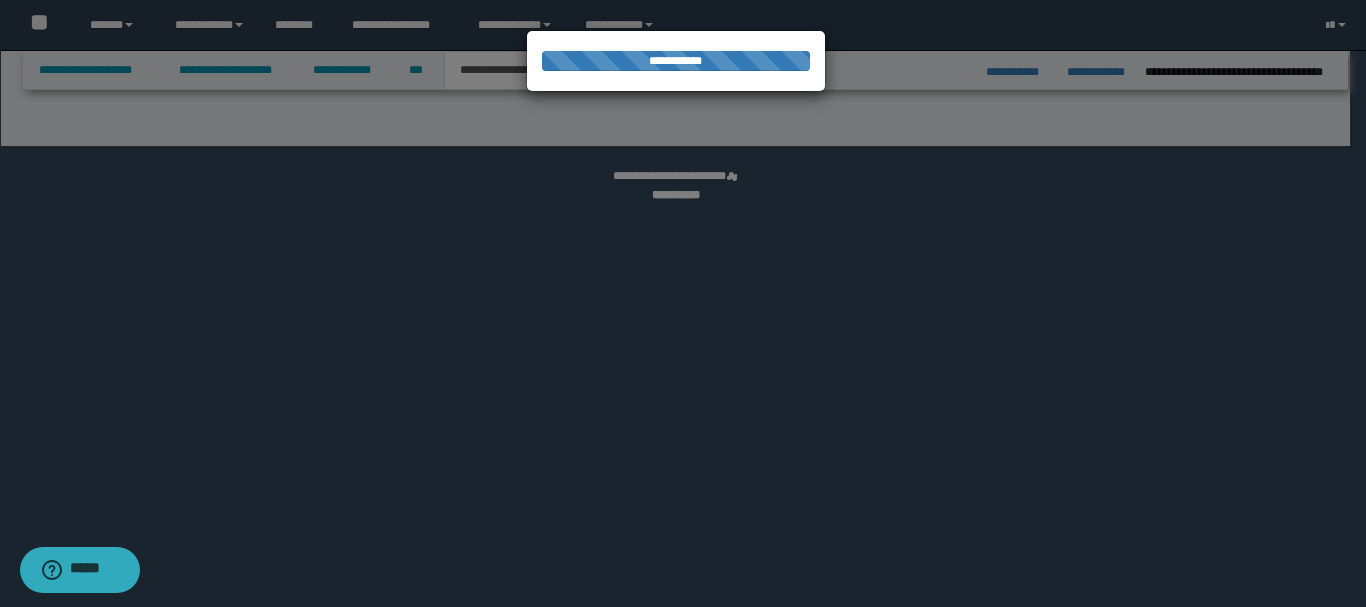 select on "*" 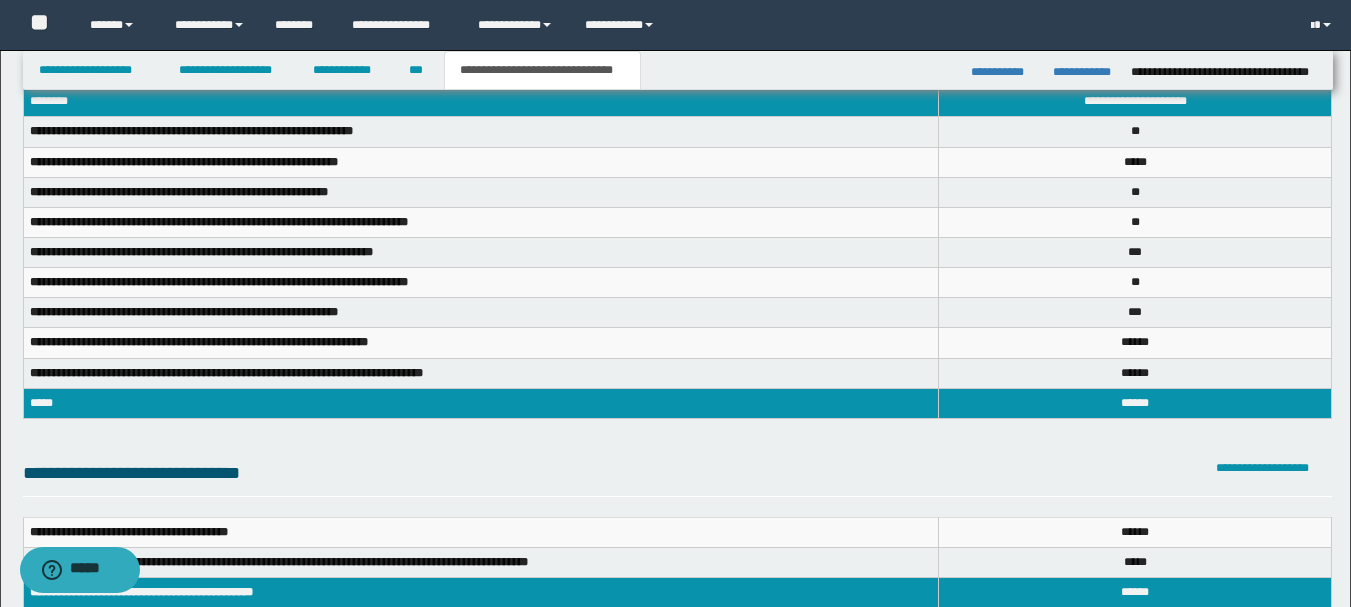 scroll, scrollTop: 0, scrollLeft: 0, axis: both 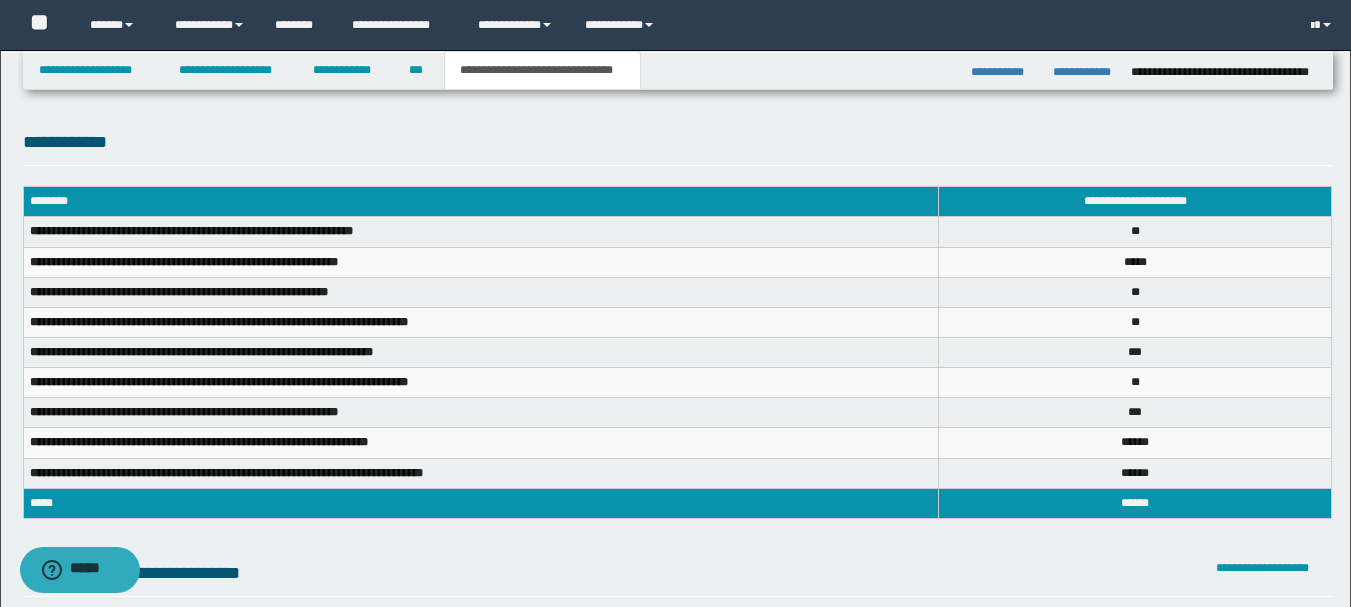 click on "* *" at bounding box center [1135, 232] 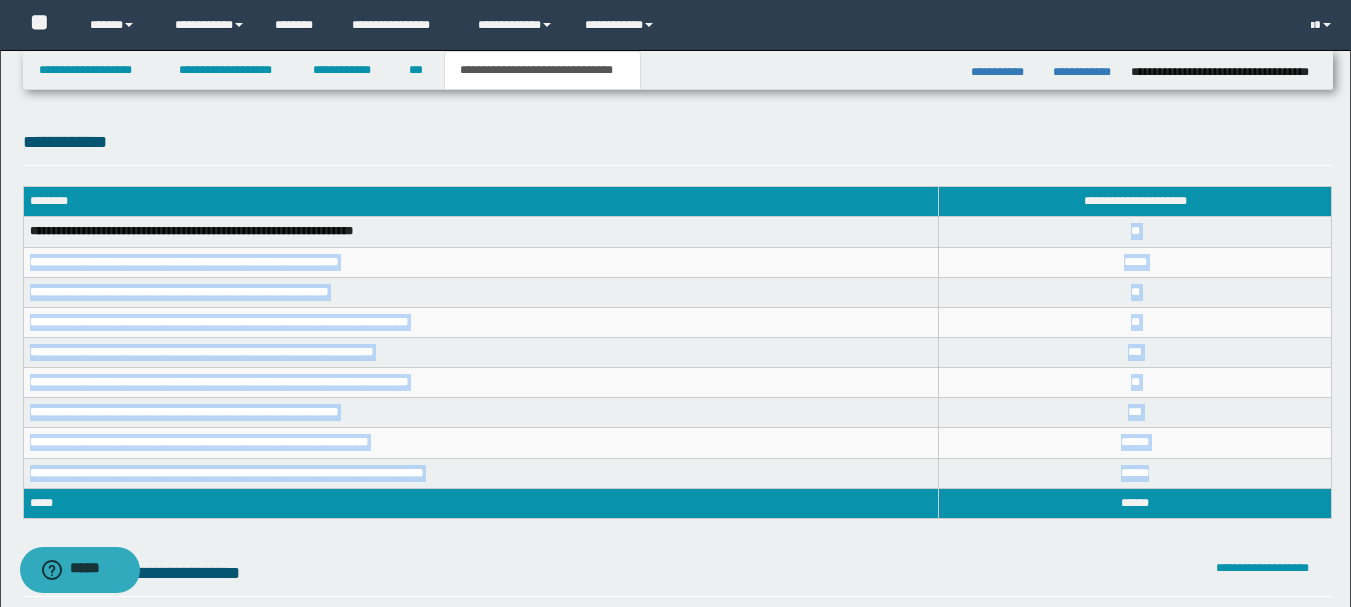 drag, startPoint x: 1121, startPoint y: 232, endPoint x: 1157, endPoint y: 474, distance: 244.66304 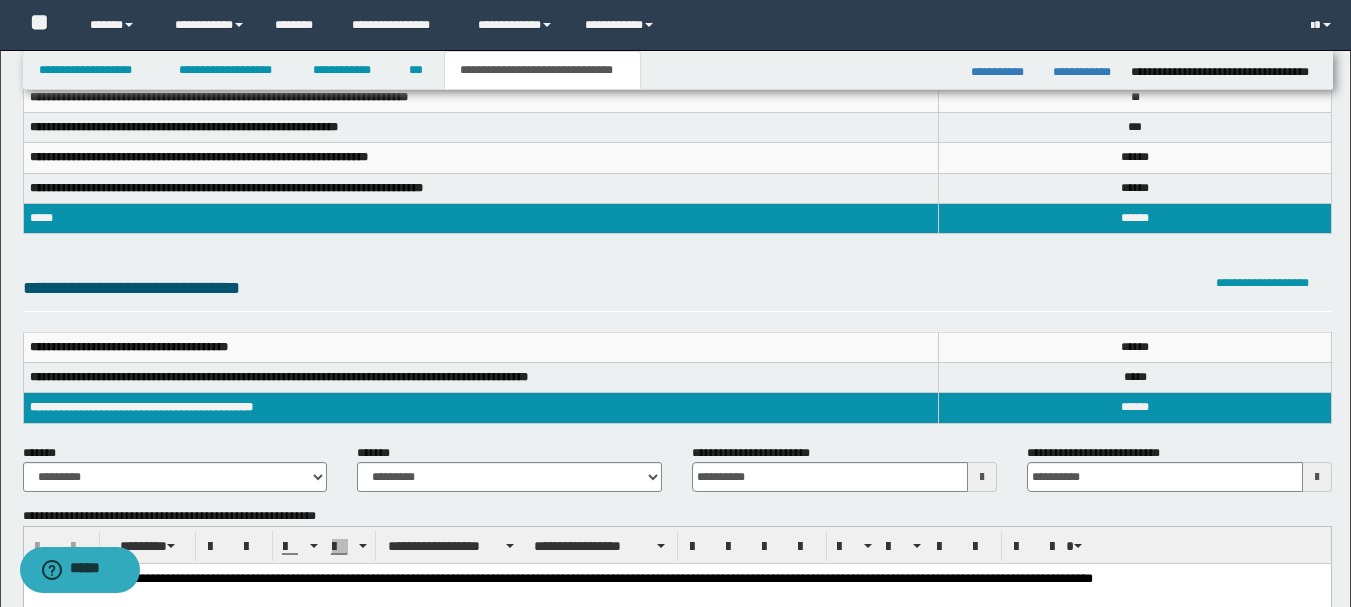 scroll, scrollTop: 300, scrollLeft: 0, axis: vertical 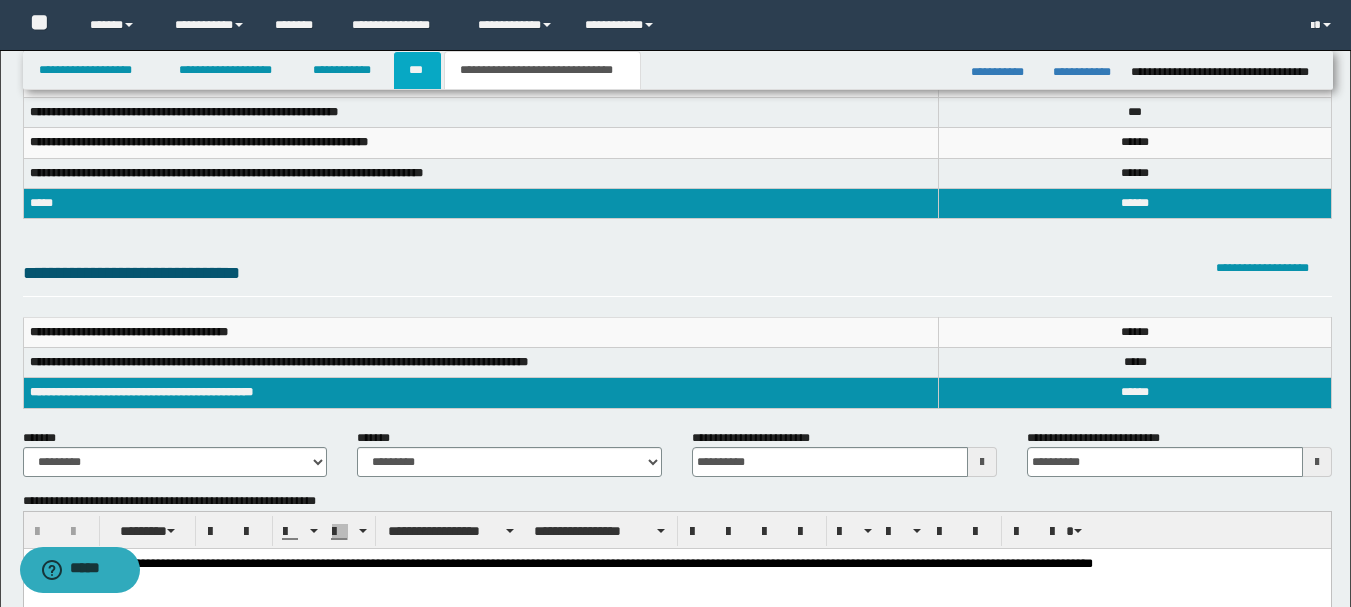 click on "***" at bounding box center [417, 70] 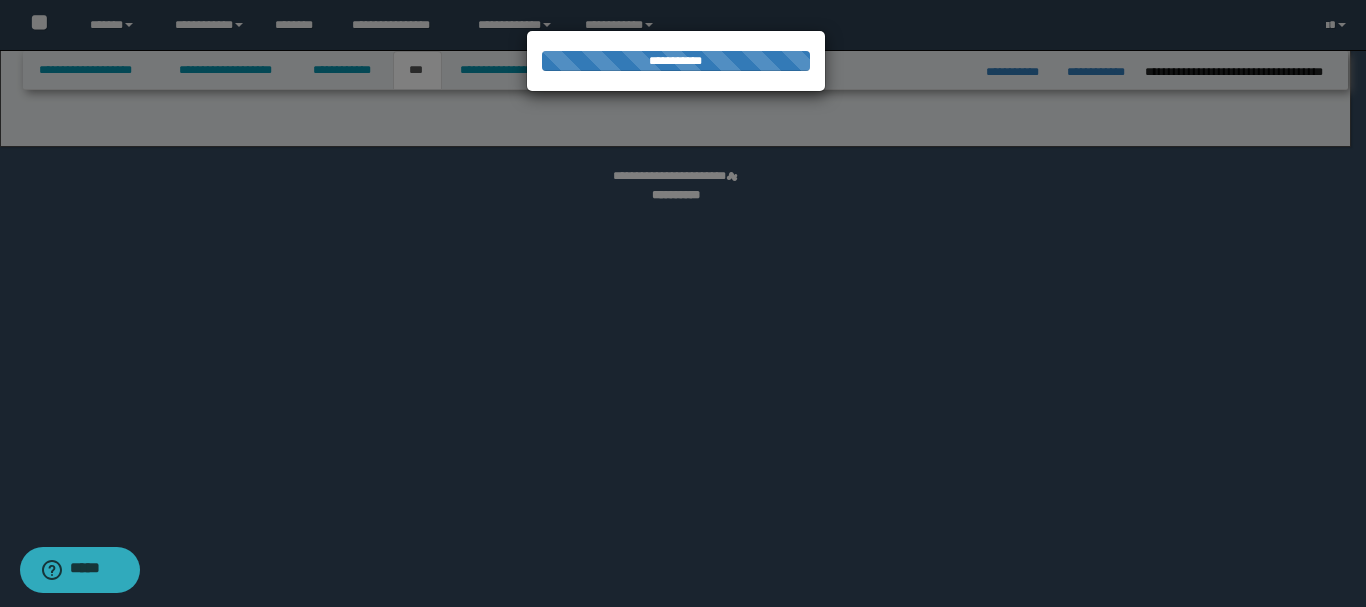 select on "**" 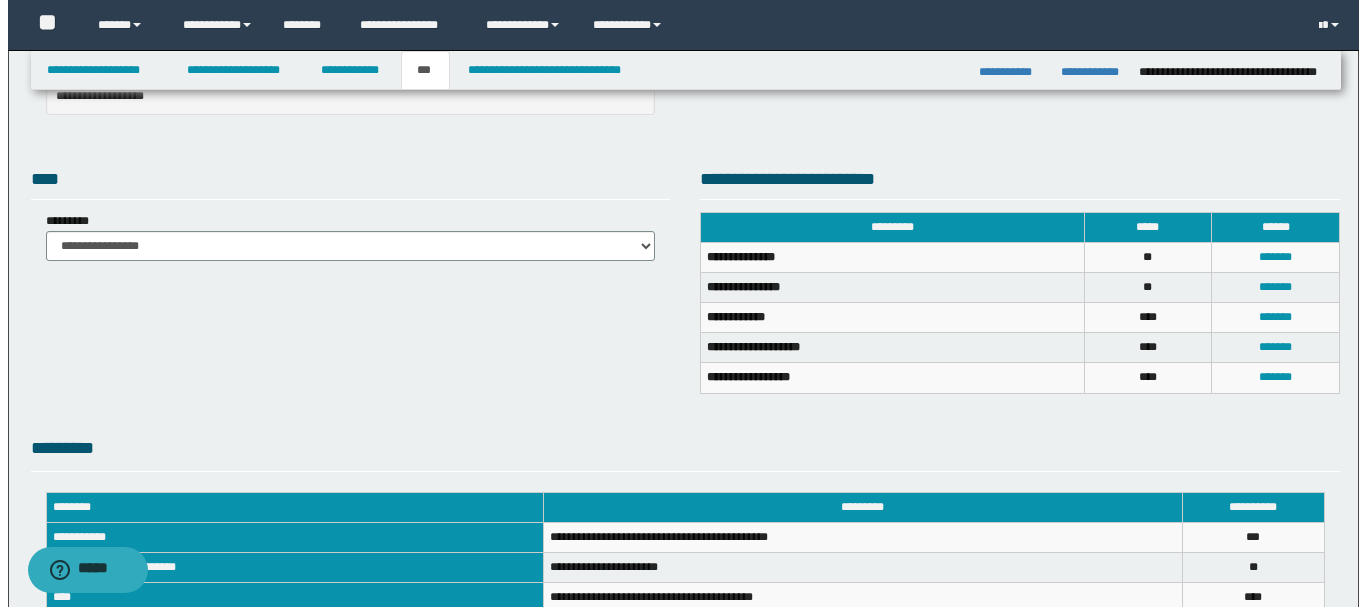 scroll, scrollTop: 400, scrollLeft: 0, axis: vertical 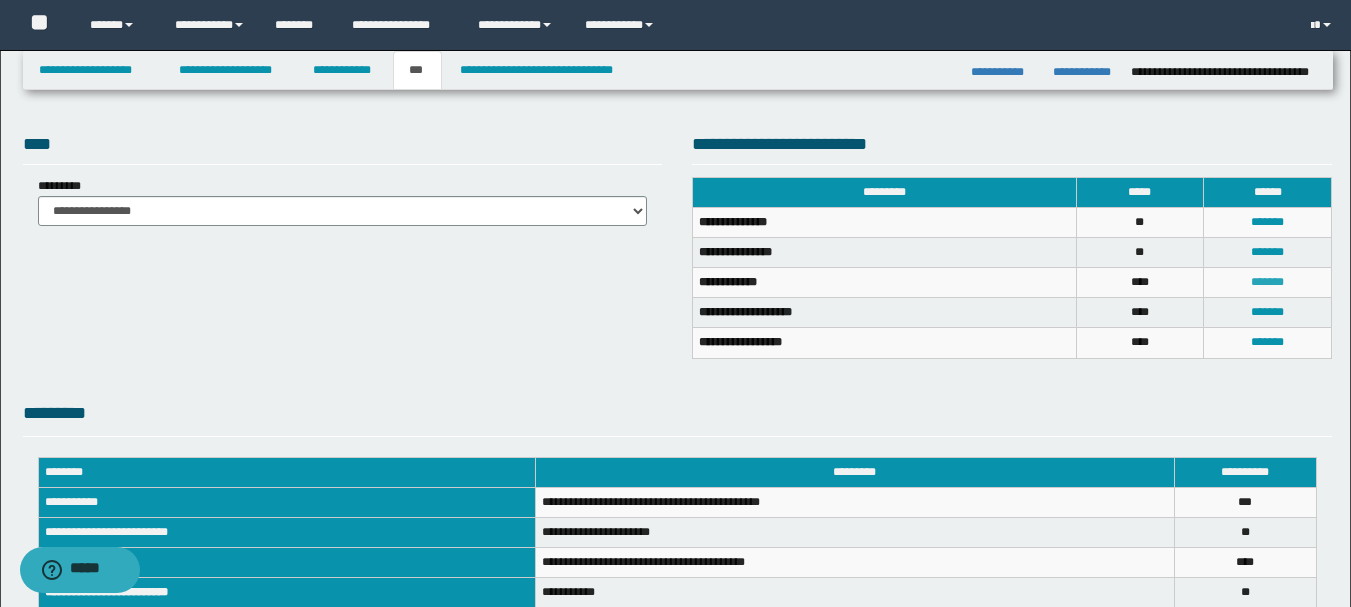 click on "*******" at bounding box center [1267, 282] 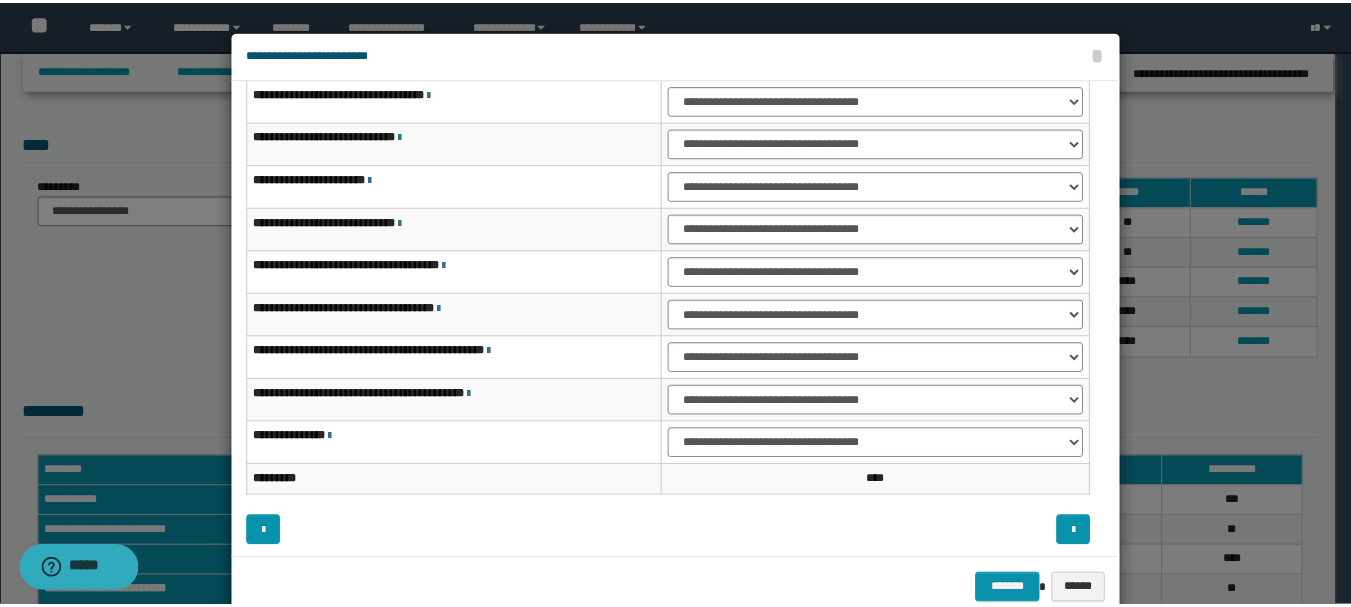 scroll, scrollTop: 121, scrollLeft: 0, axis: vertical 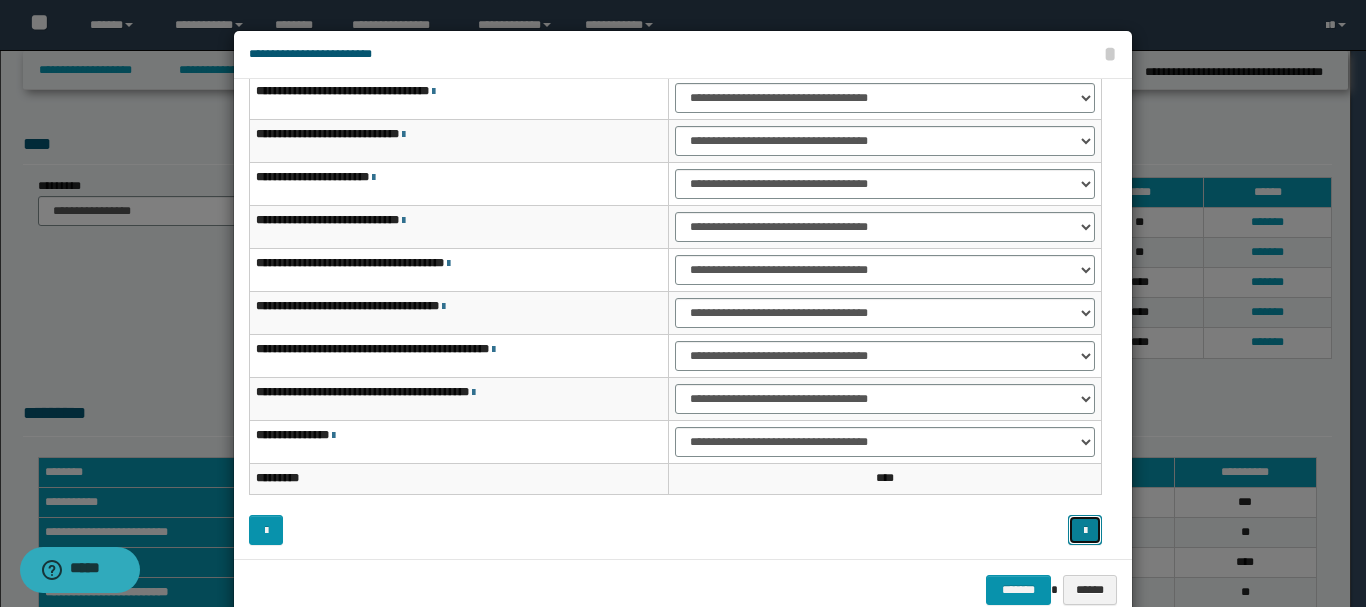 click at bounding box center [1085, 531] 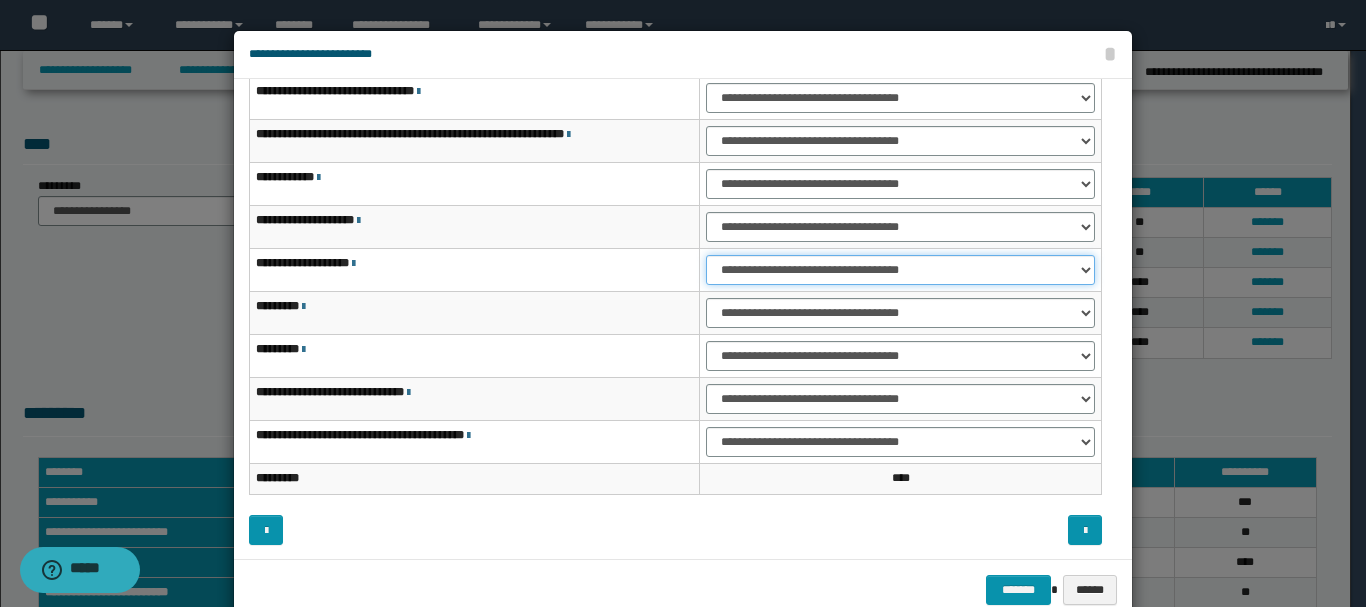 click on "**********" at bounding box center (900, 270) 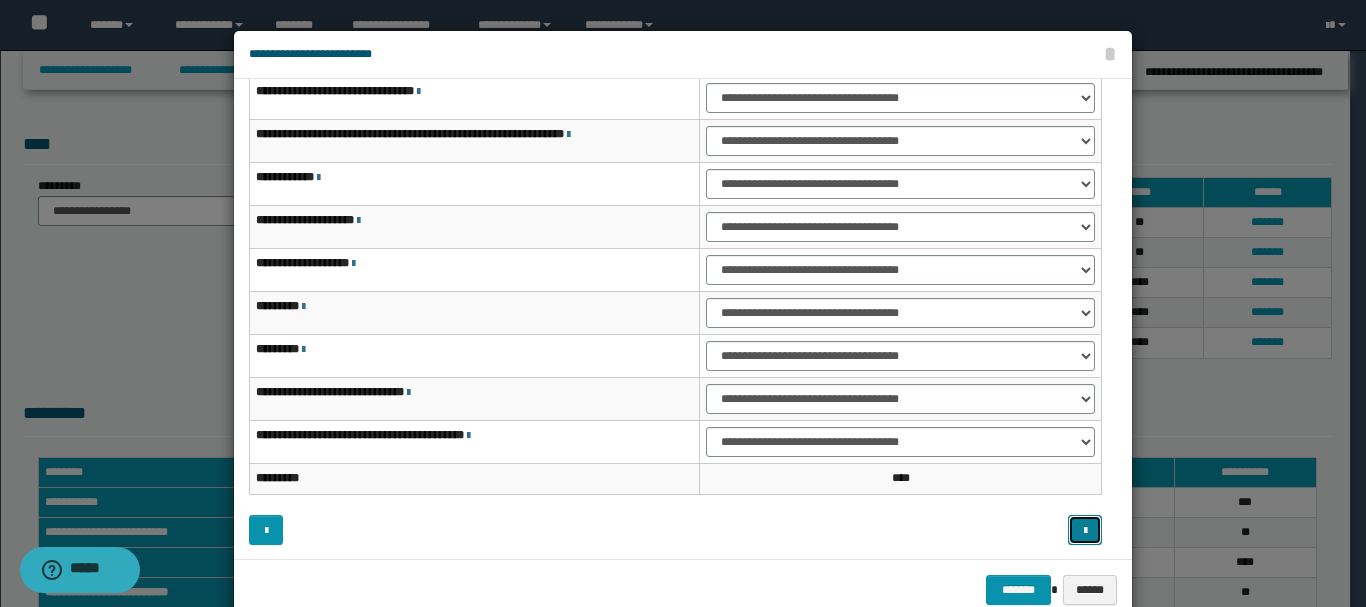 click at bounding box center [1085, 531] 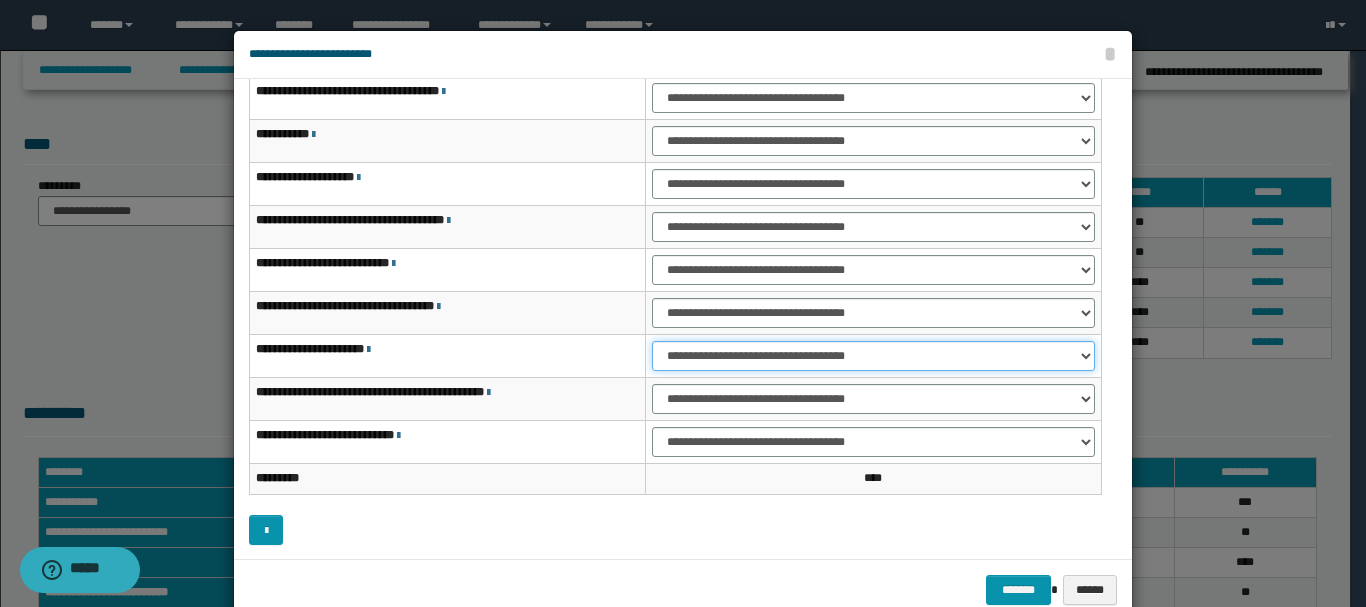click on "**********" at bounding box center (873, 356) 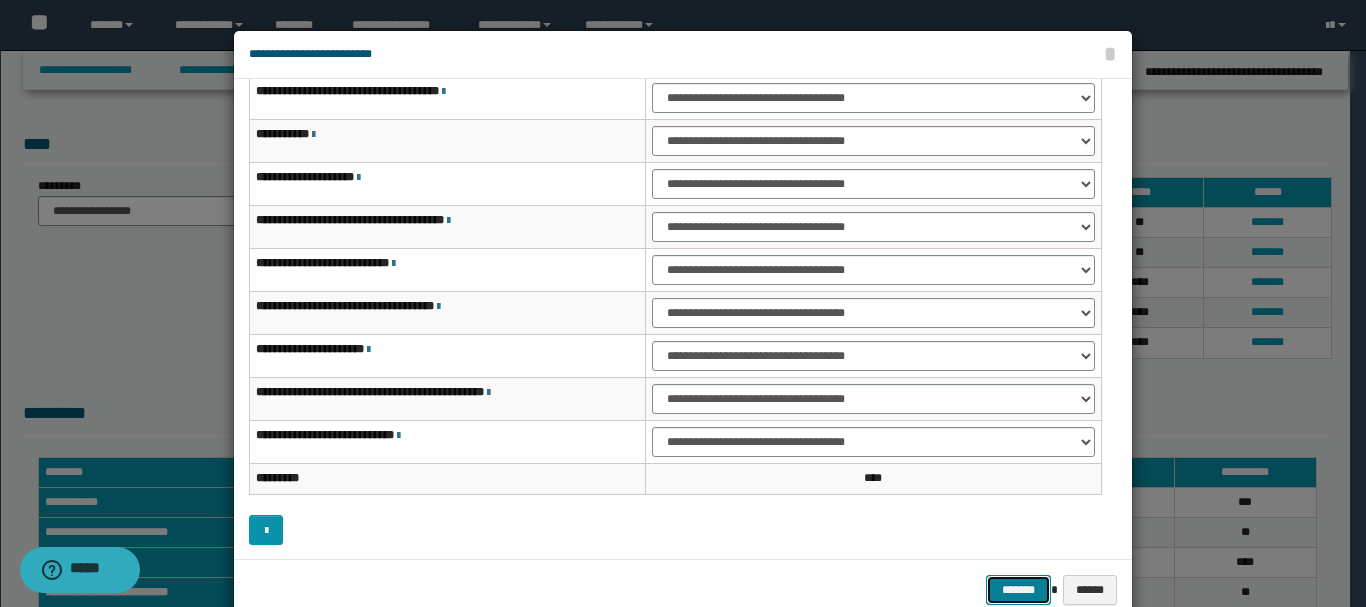 click on "*******" at bounding box center (1018, 590) 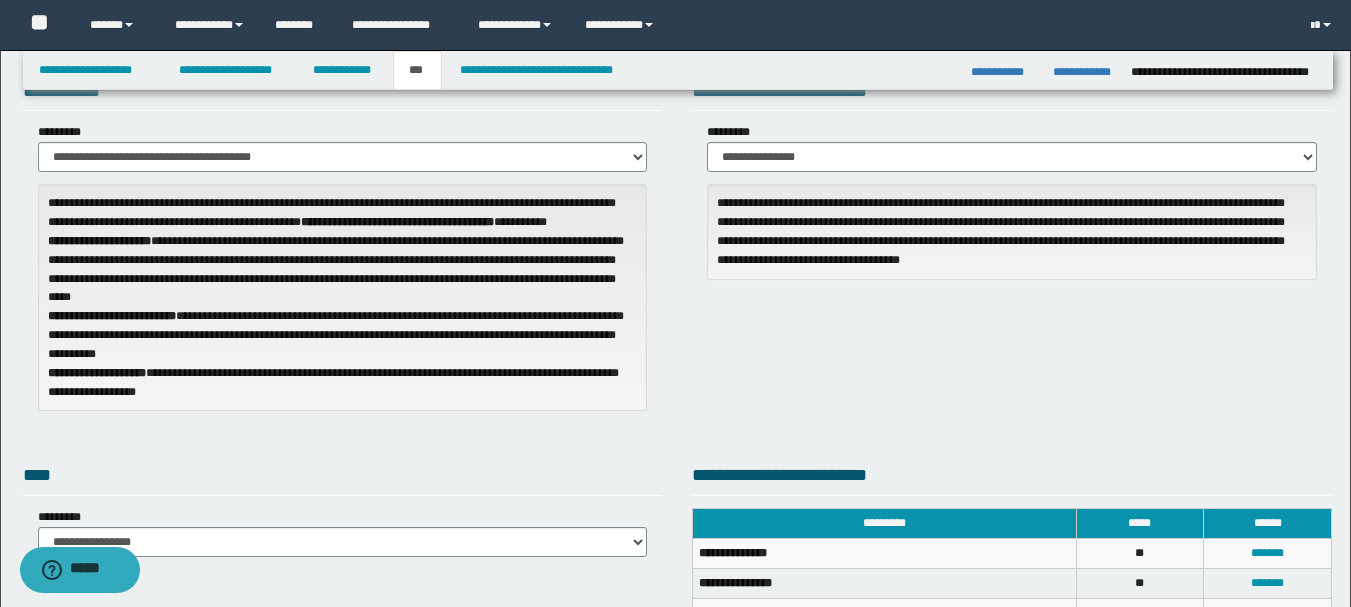 scroll, scrollTop: 0, scrollLeft: 0, axis: both 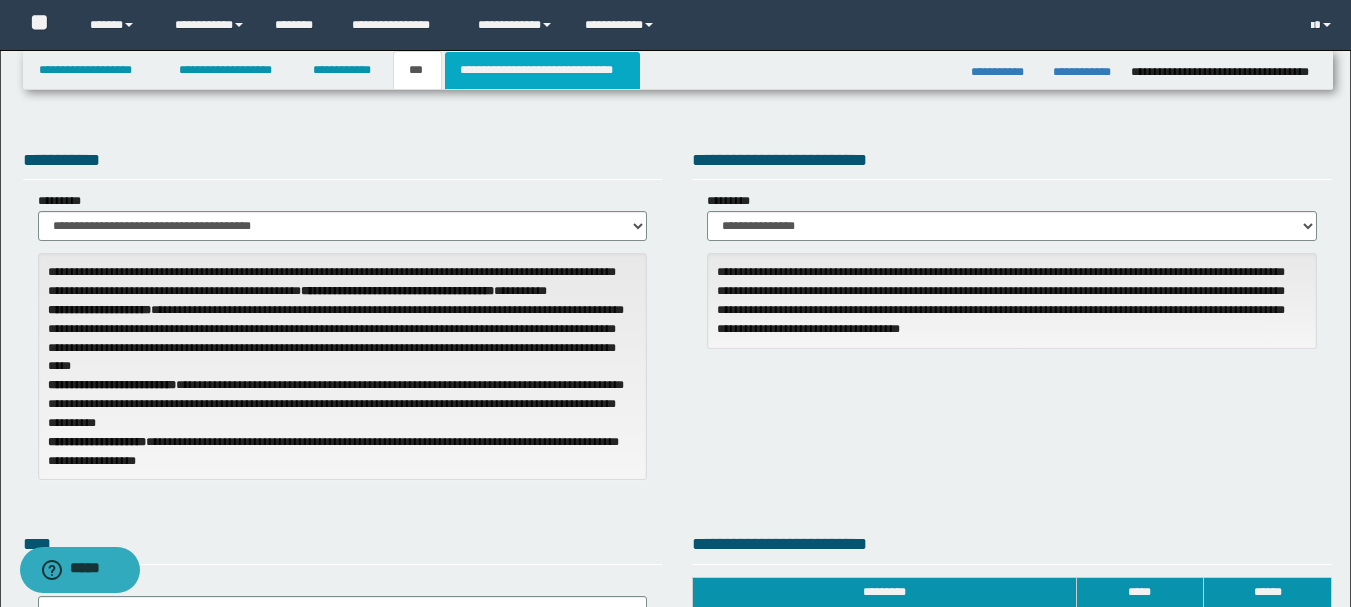 click on "**********" at bounding box center [542, 70] 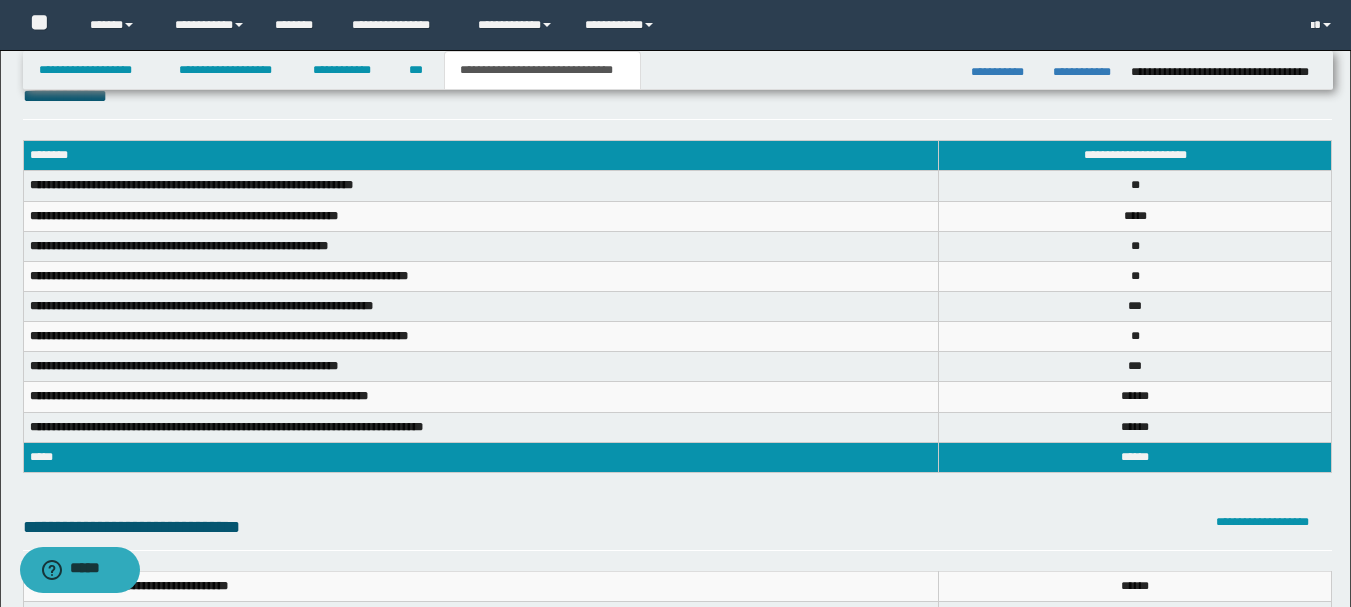 scroll, scrollTop: 0, scrollLeft: 0, axis: both 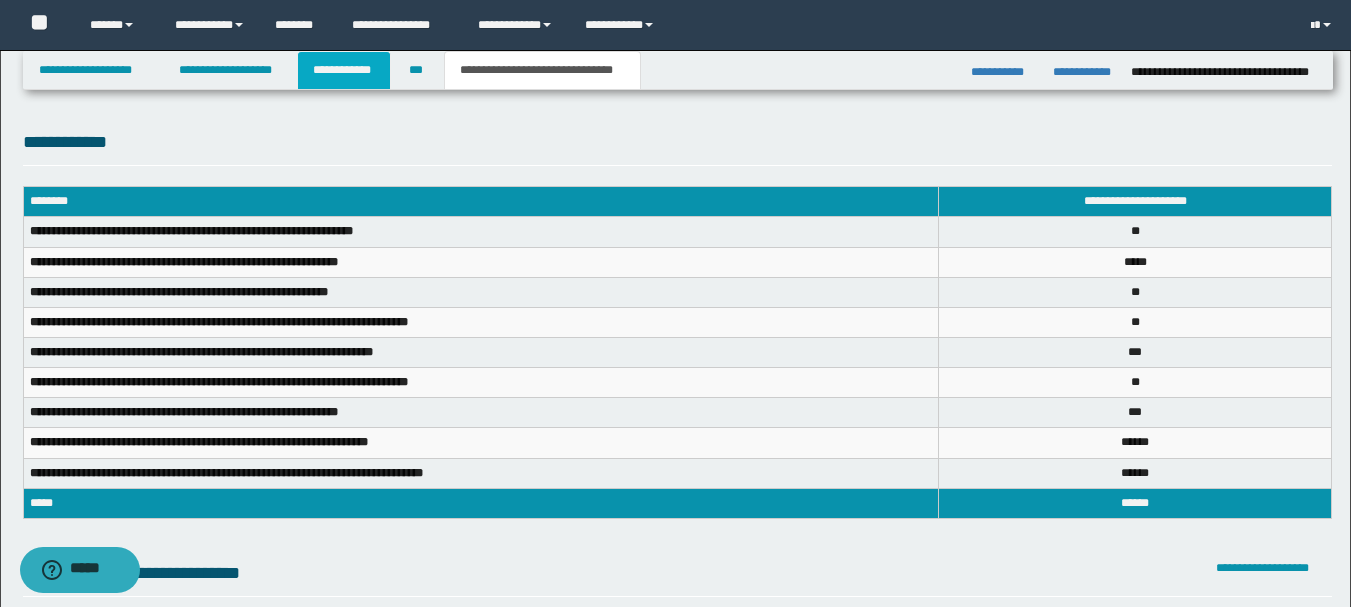 click on "**********" at bounding box center [344, 70] 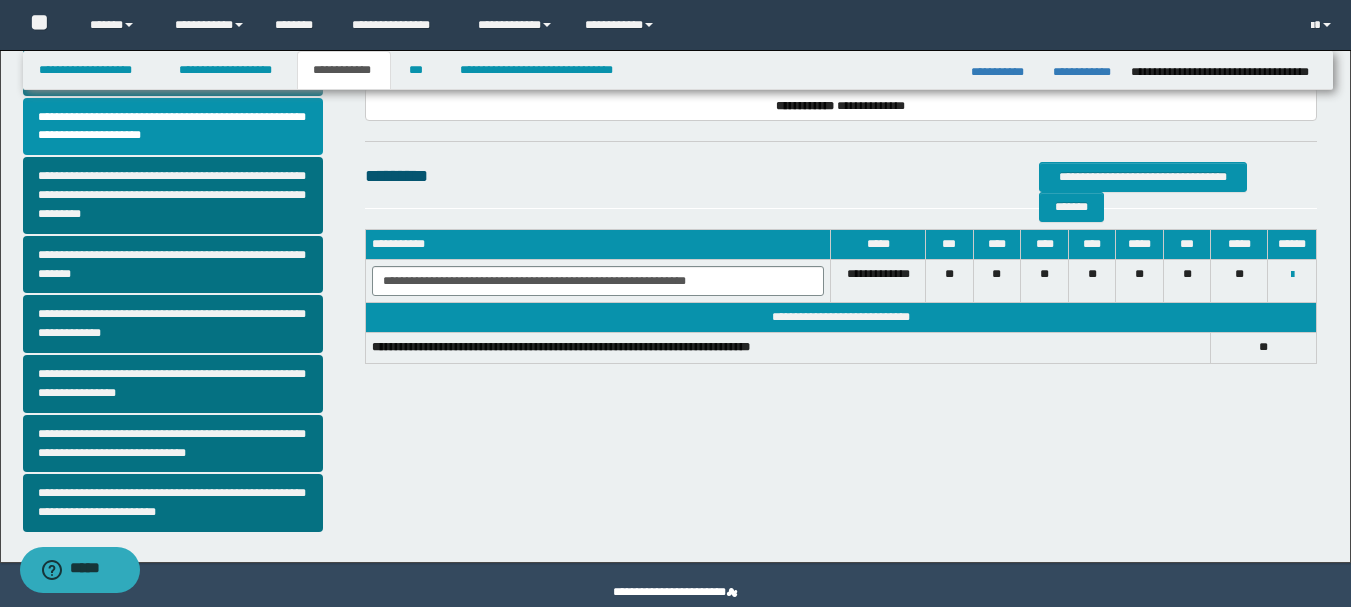 scroll, scrollTop: 542, scrollLeft: 0, axis: vertical 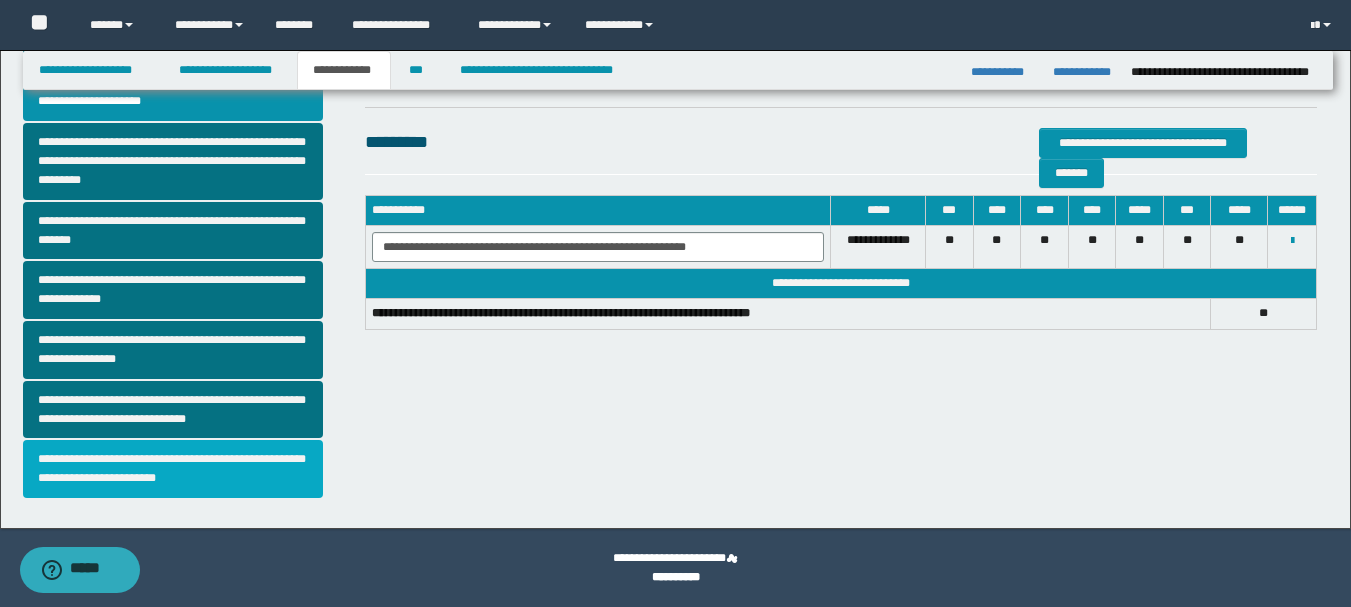 click on "**********" at bounding box center (173, 469) 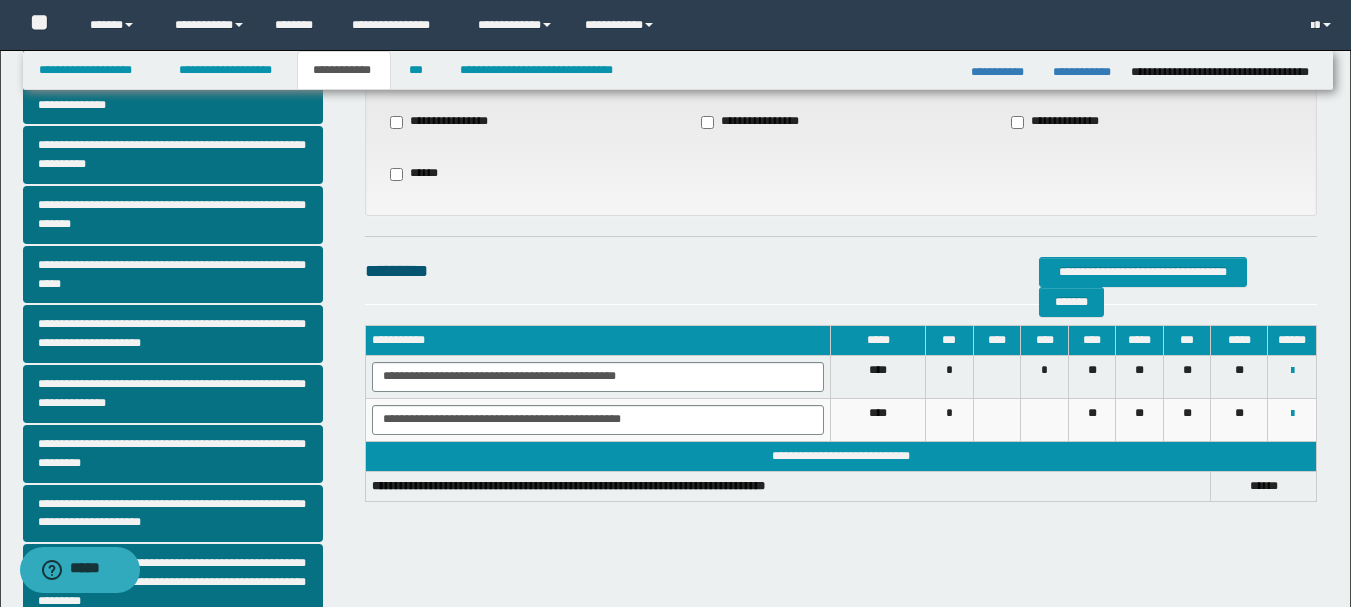 scroll, scrollTop: 0, scrollLeft: 0, axis: both 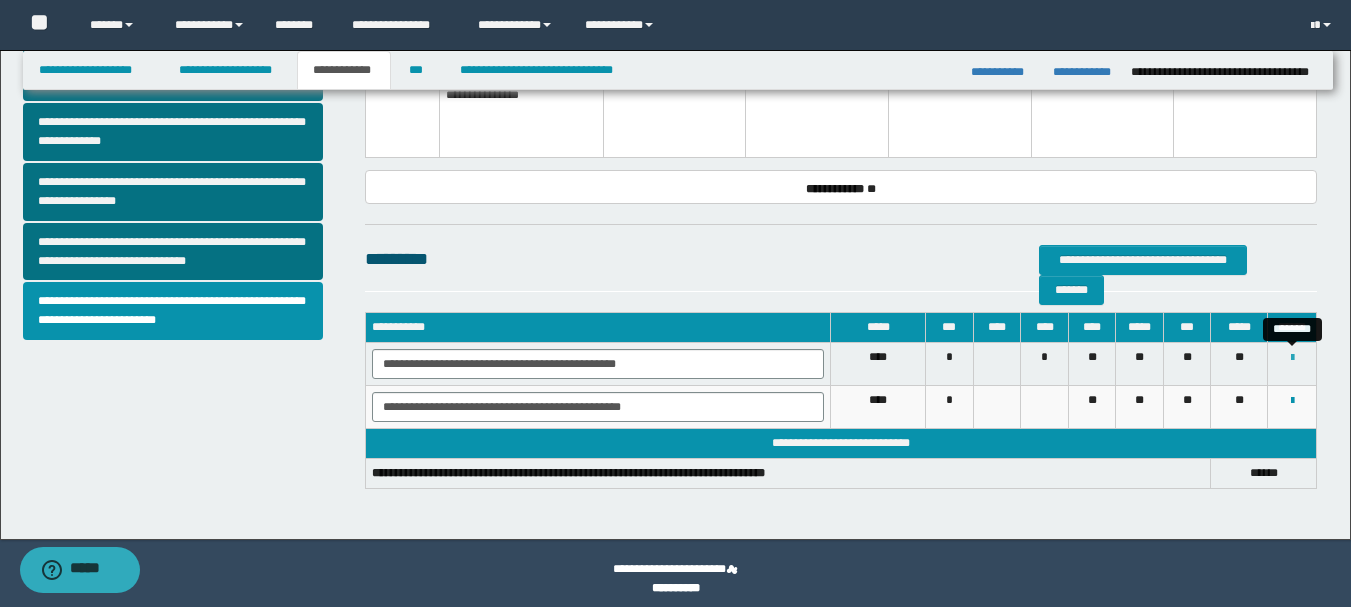click at bounding box center (1292, 358) 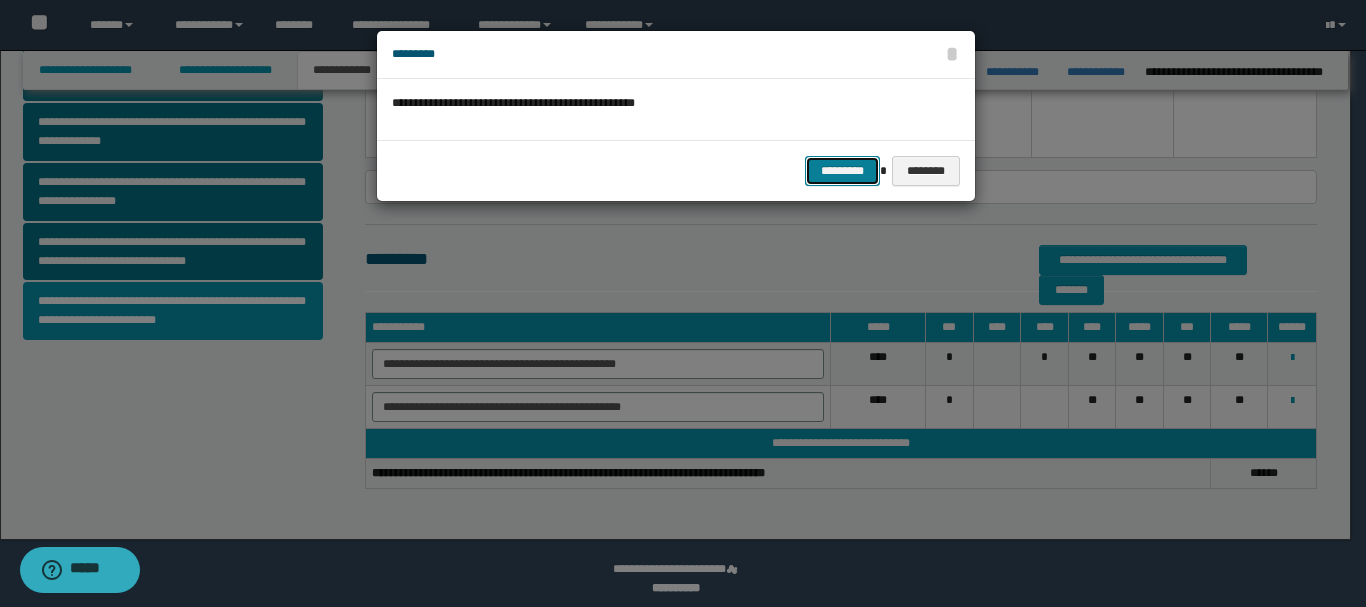 click on "*********" at bounding box center (842, 171) 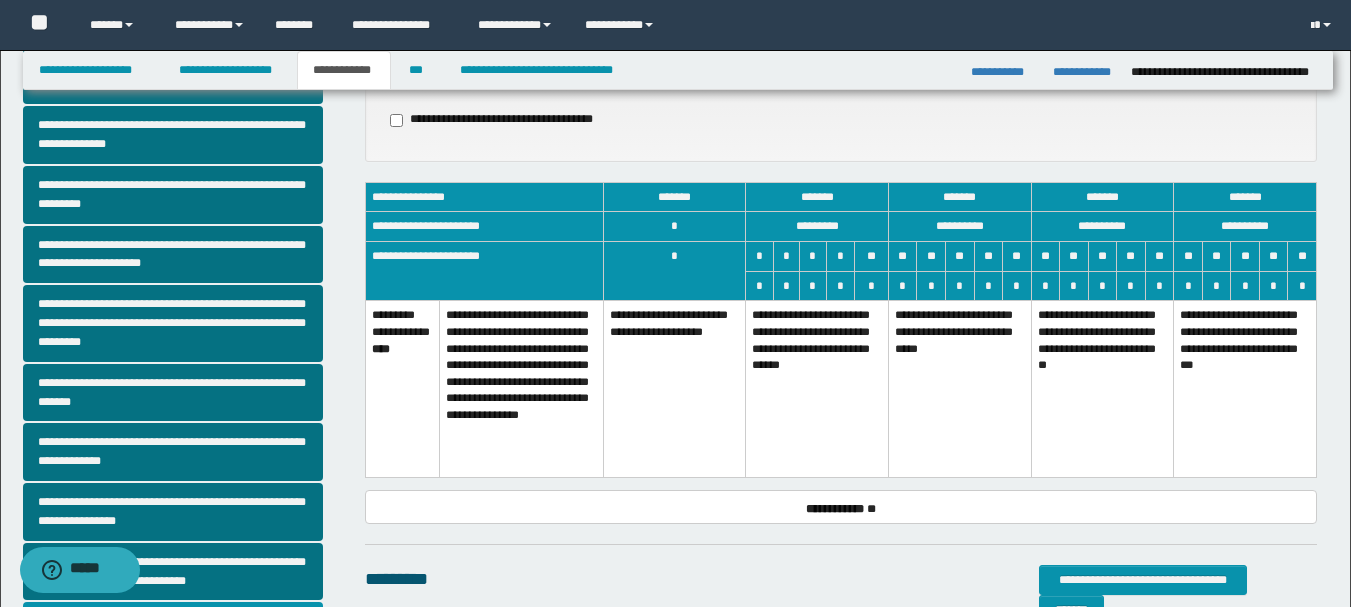scroll, scrollTop: 368, scrollLeft: 0, axis: vertical 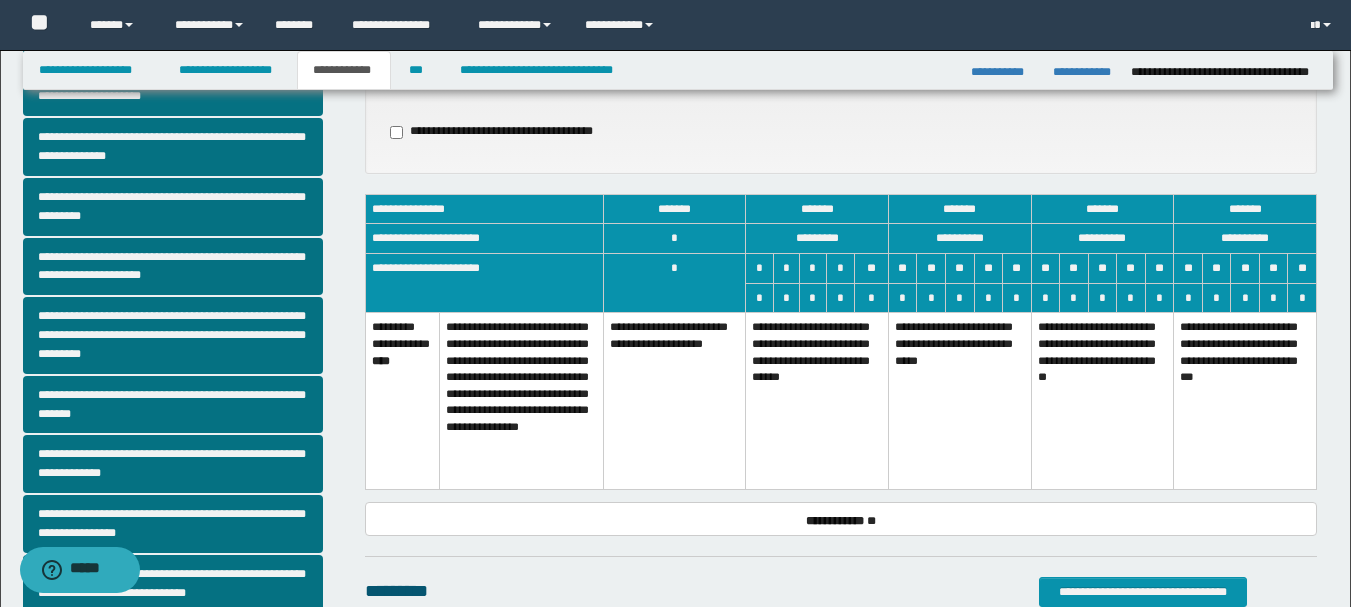 click on "**********" at bounding box center [959, 401] 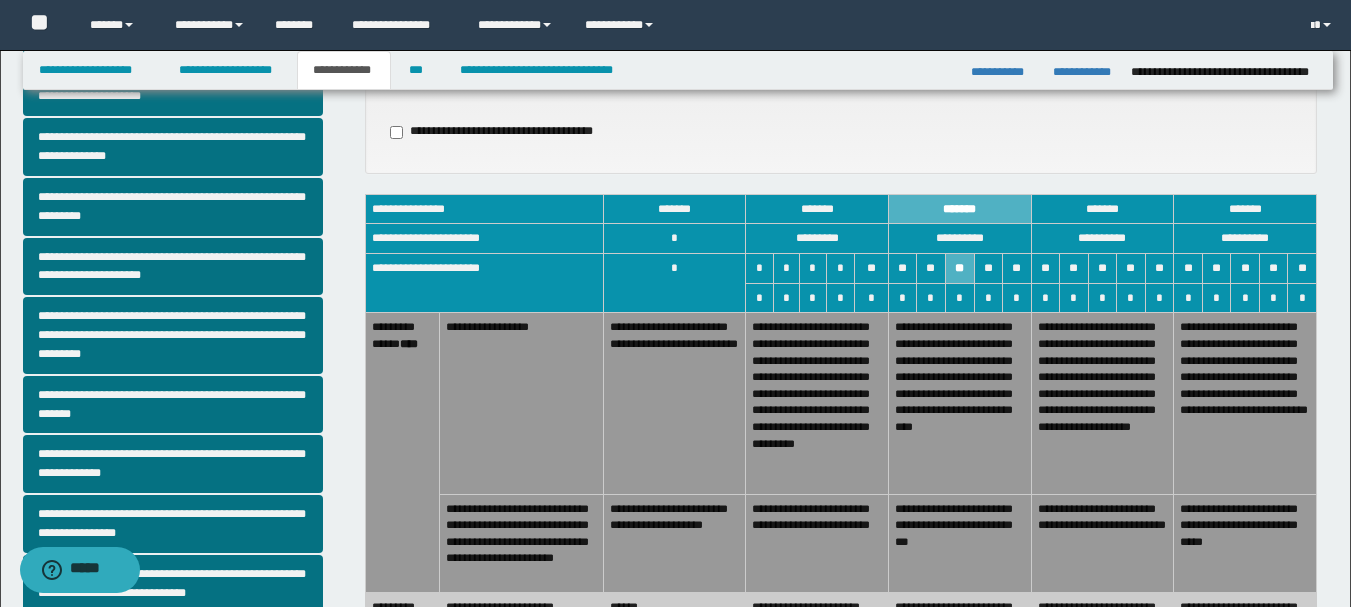 click on "**********" at bounding box center [817, 403] 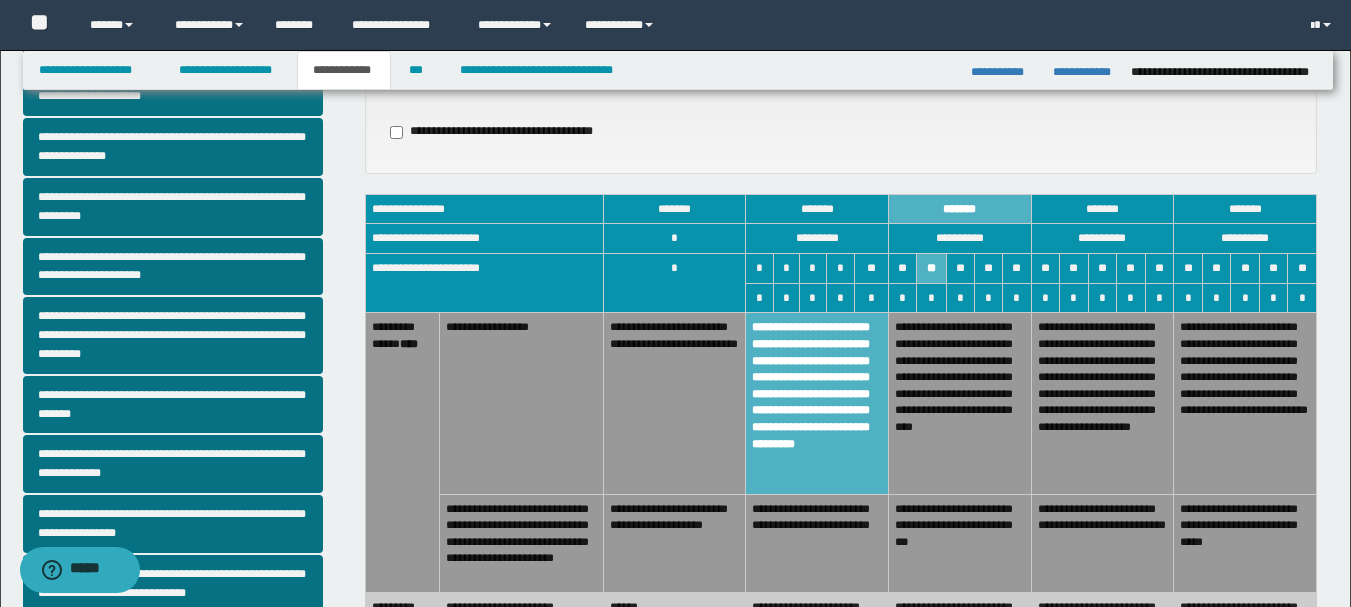 click on "**********" at bounding box center [817, 543] 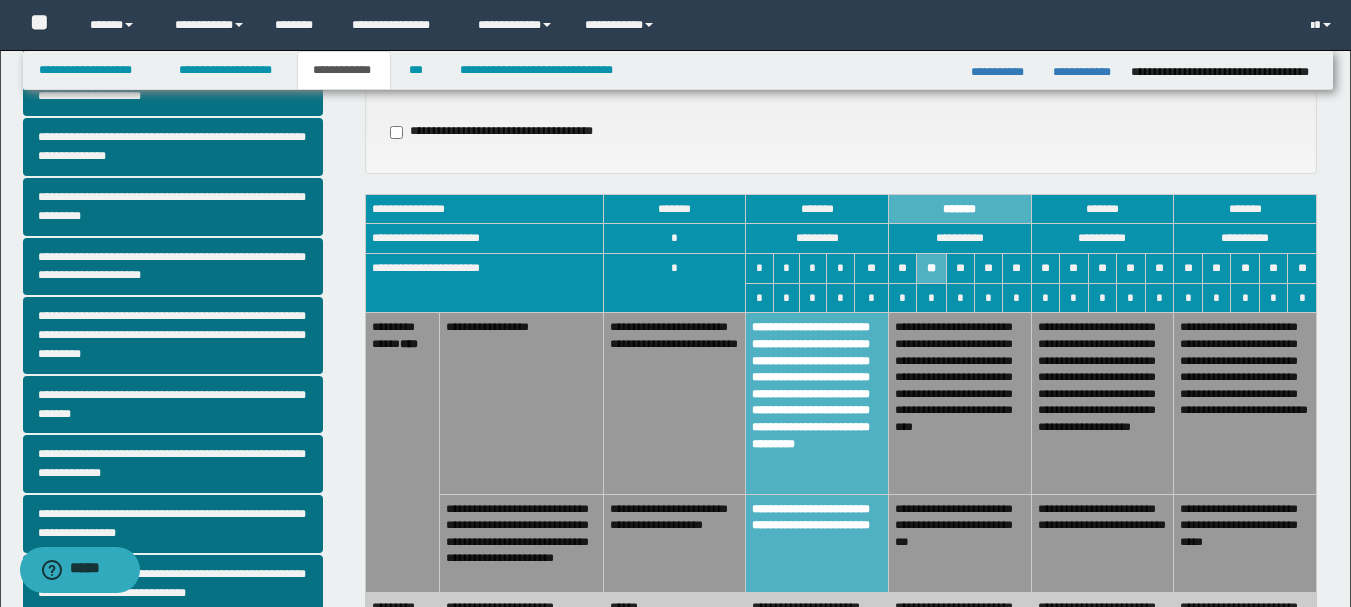 click on "**********" at bounding box center [959, 543] 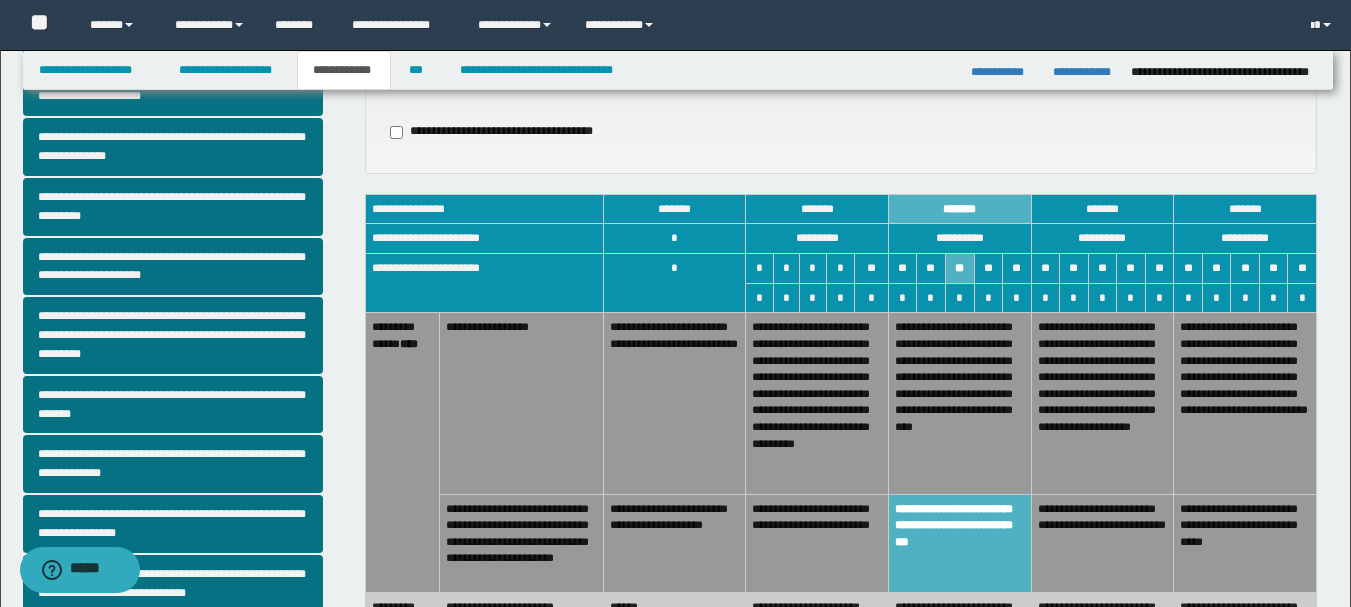 click on "**********" at bounding box center (817, 543) 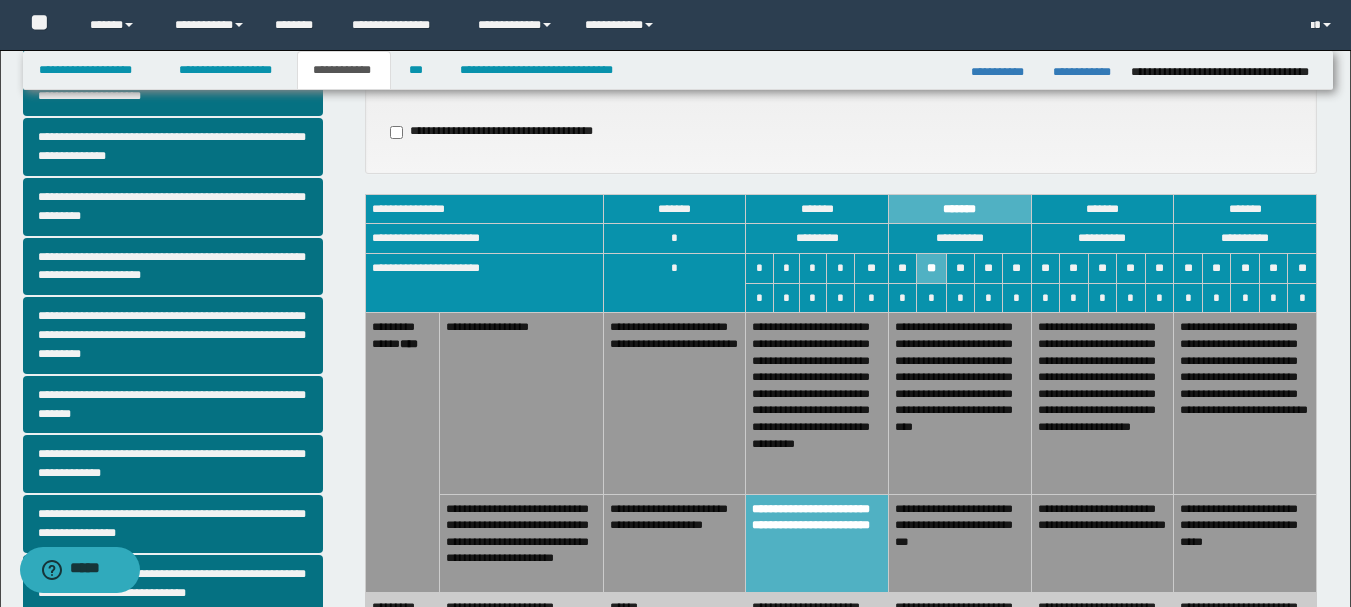 click on "**********" at bounding box center (959, 403) 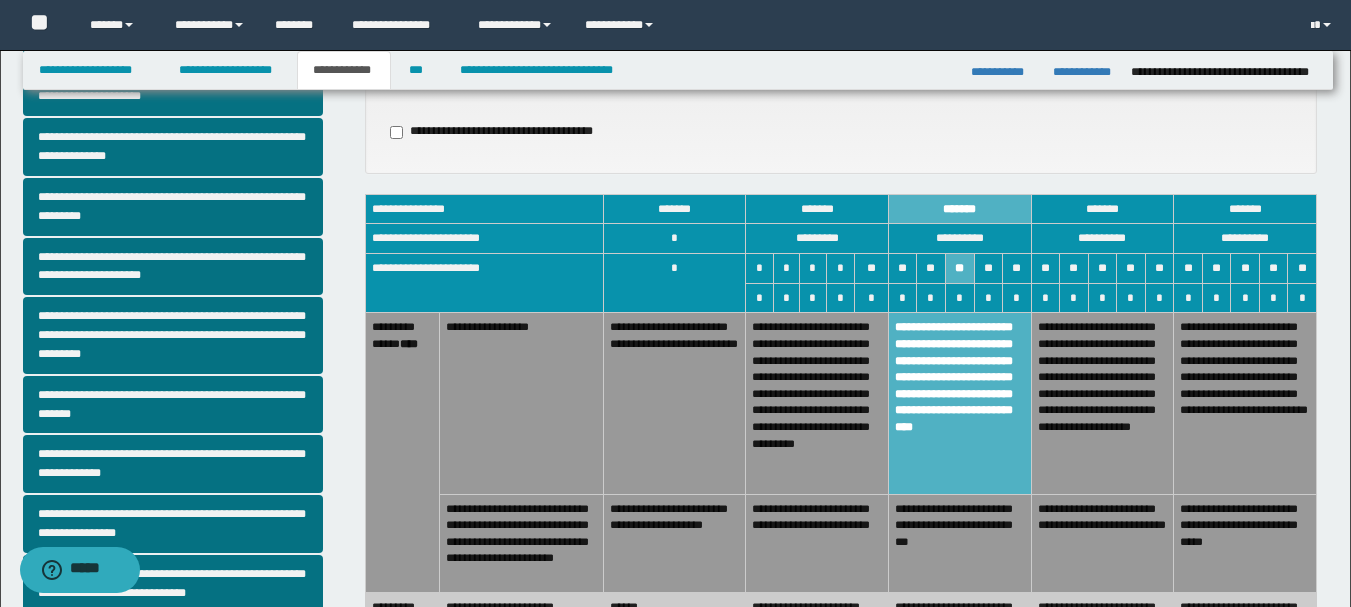 click on "**********" at bounding box center (817, 543) 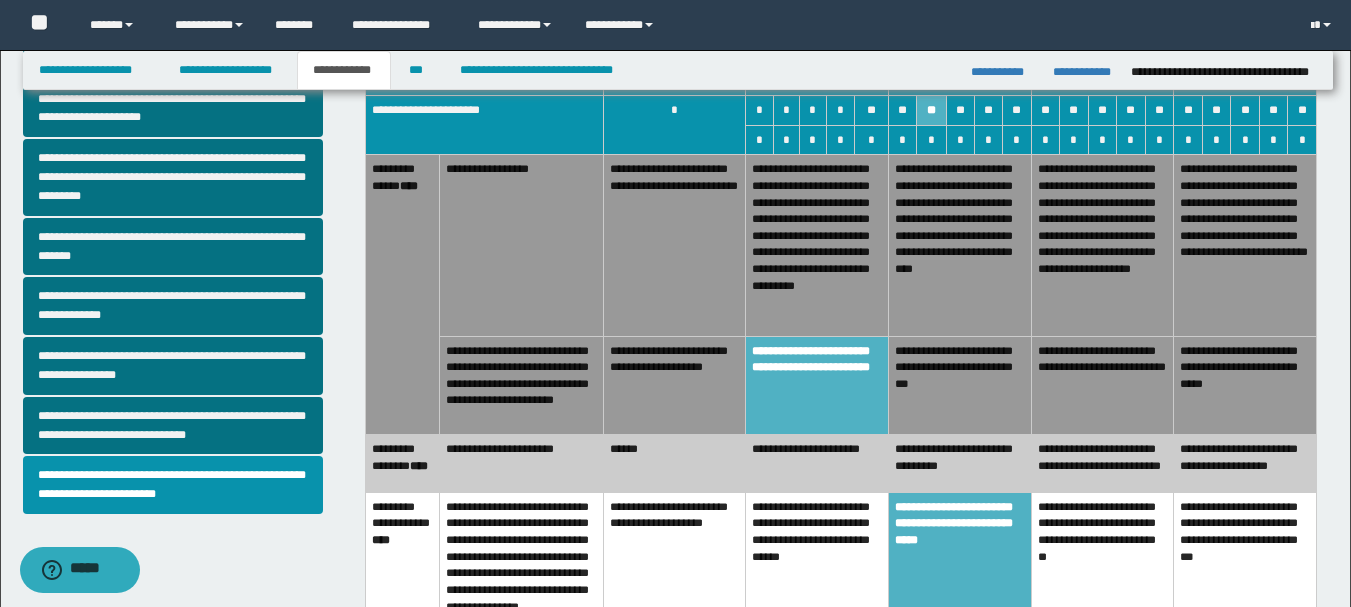 scroll, scrollTop: 133, scrollLeft: 0, axis: vertical 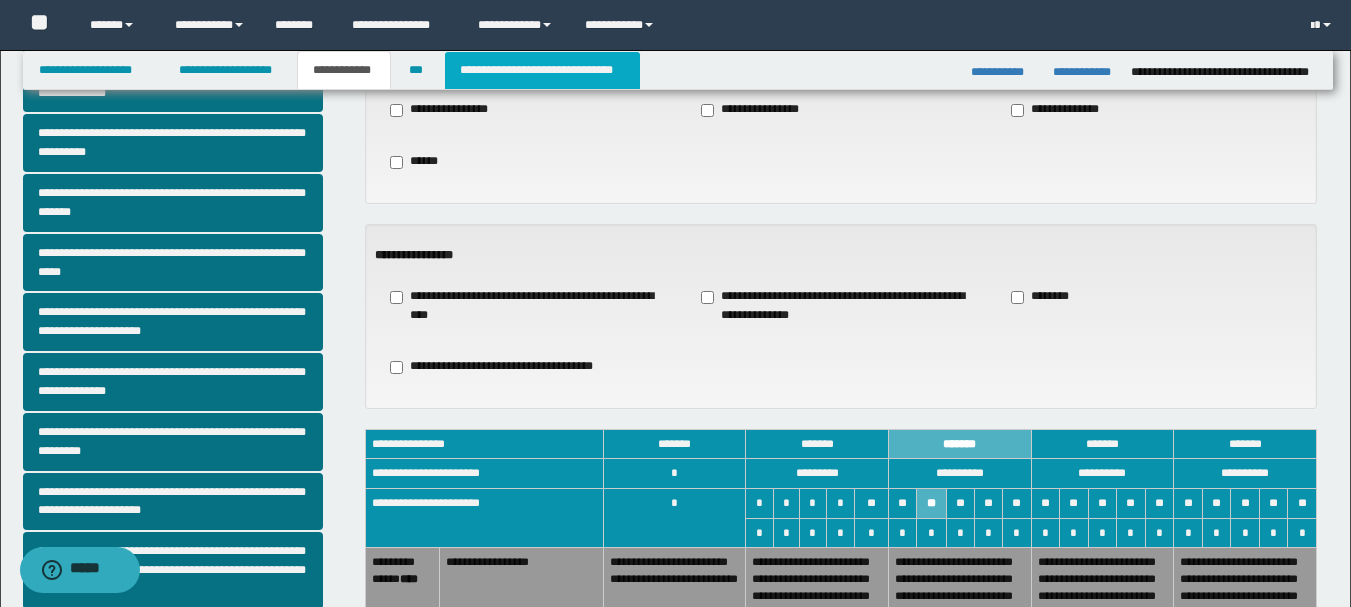 click on "**********" at bounding box center (542, 70) 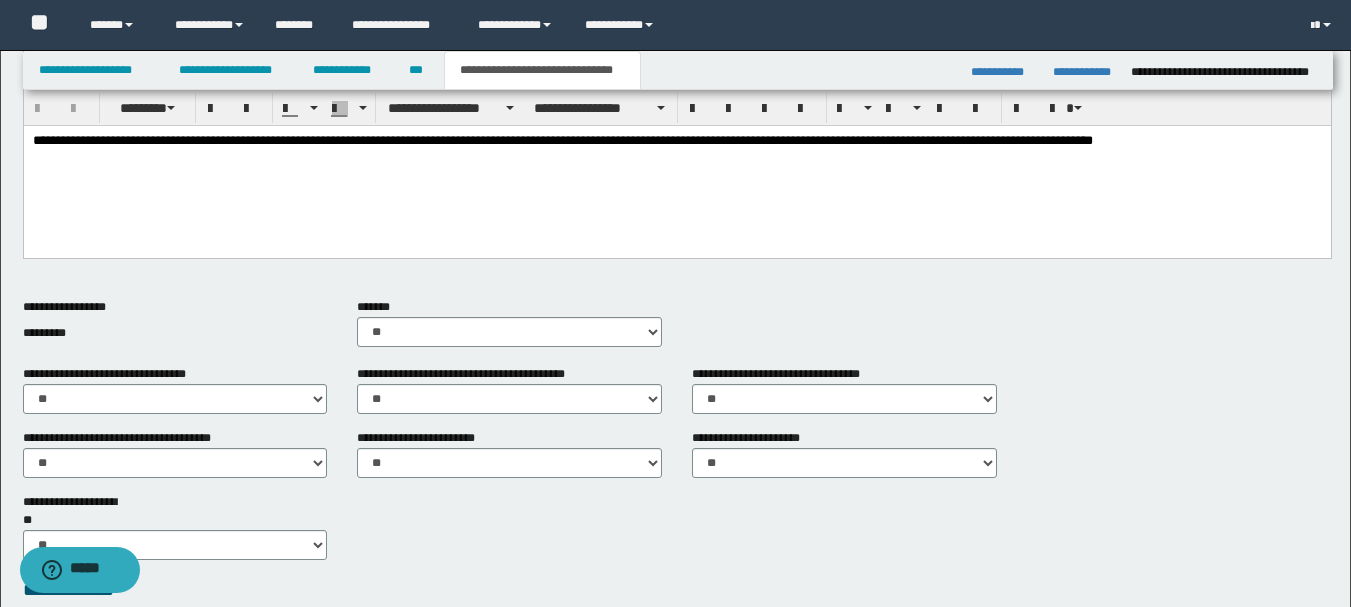 scroll, scrollTop: 1027, scrollLeft: 0, axis: vertical 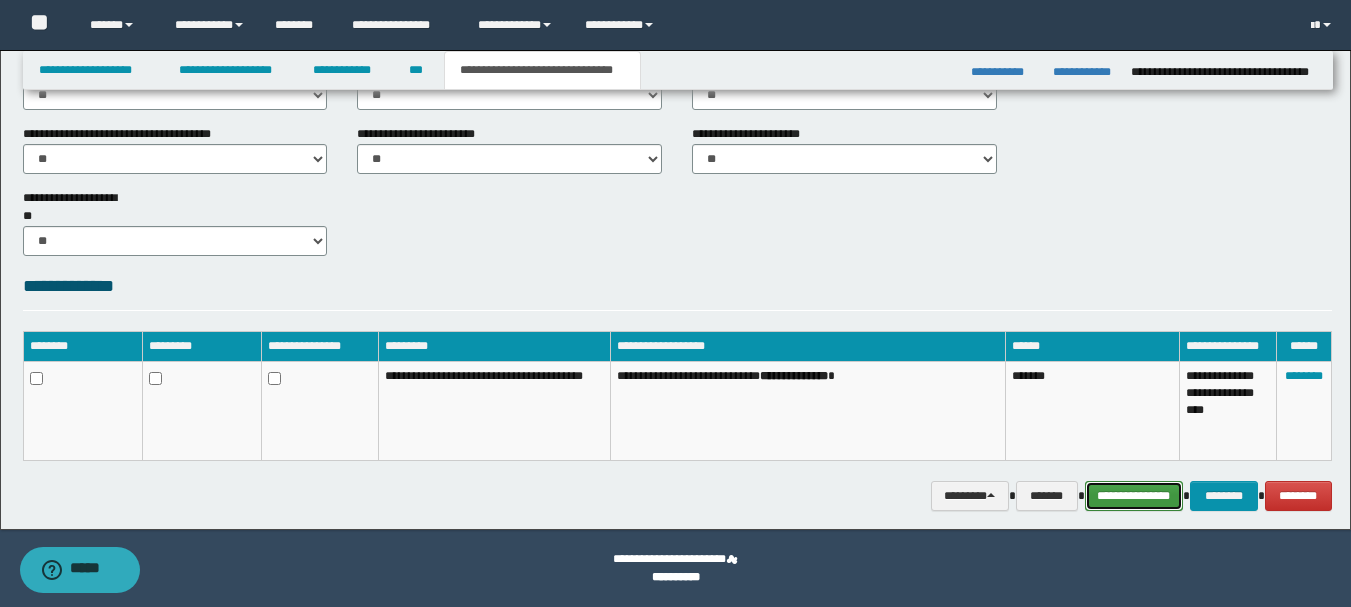 click on "**********" at bounding box center [1134, 496] 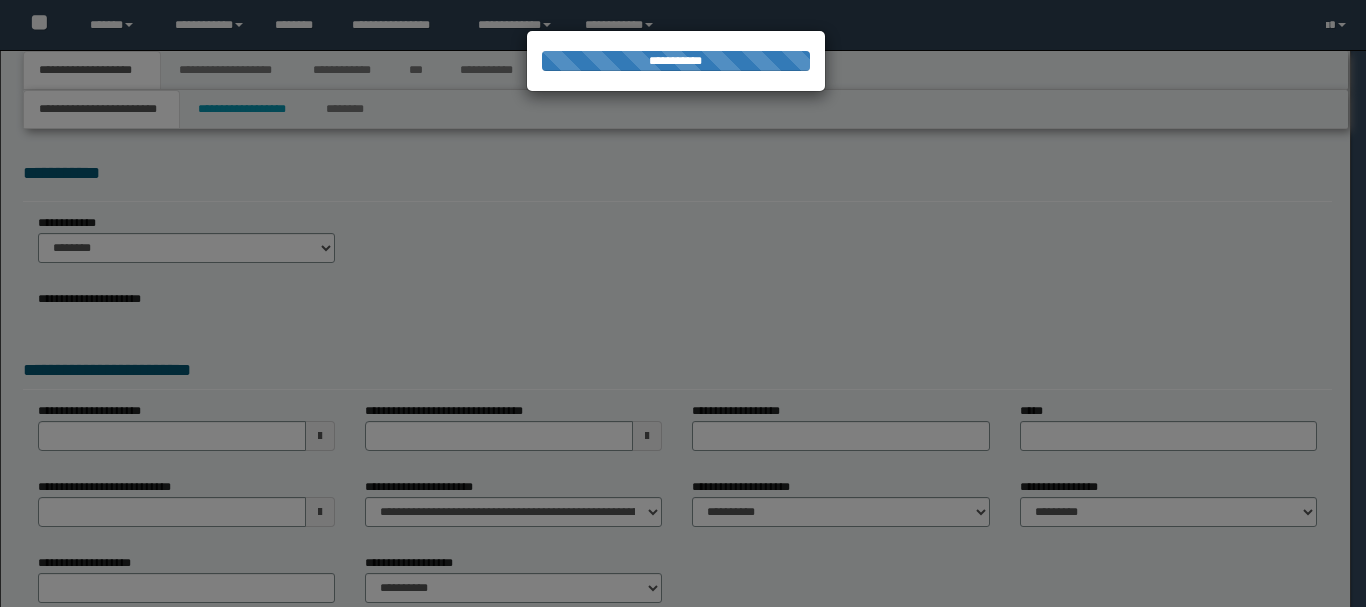 scroll, scrollTop: 0, scrollLeft: 0, axis: both 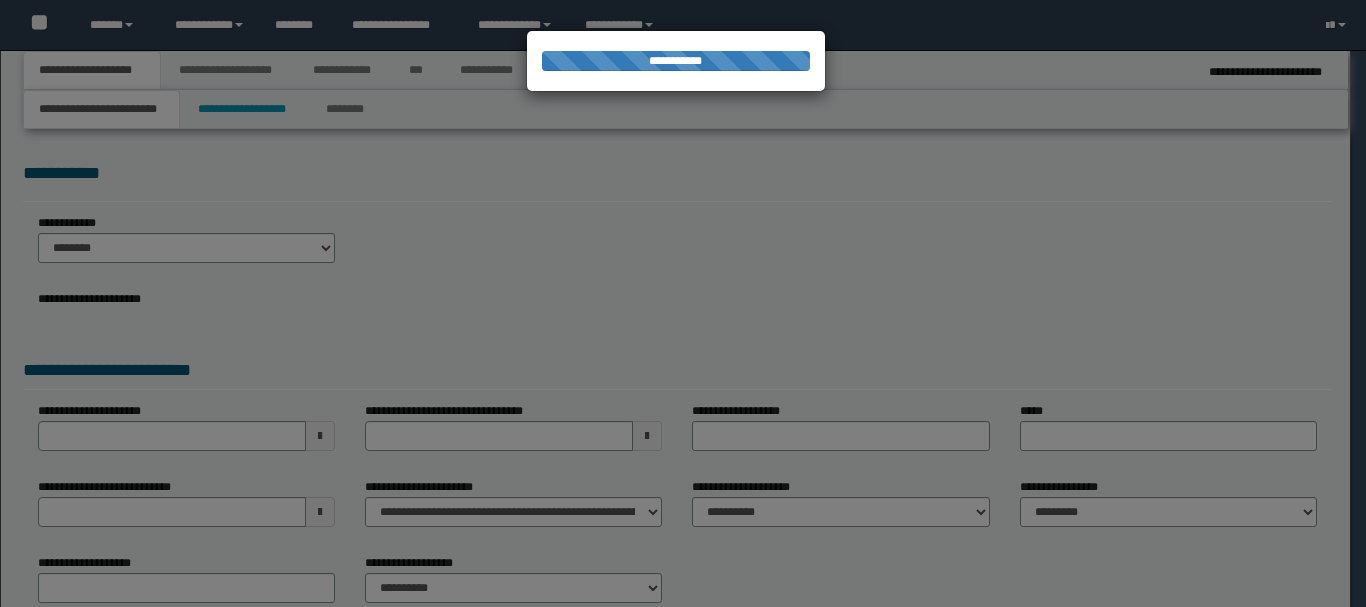 type on "**********" 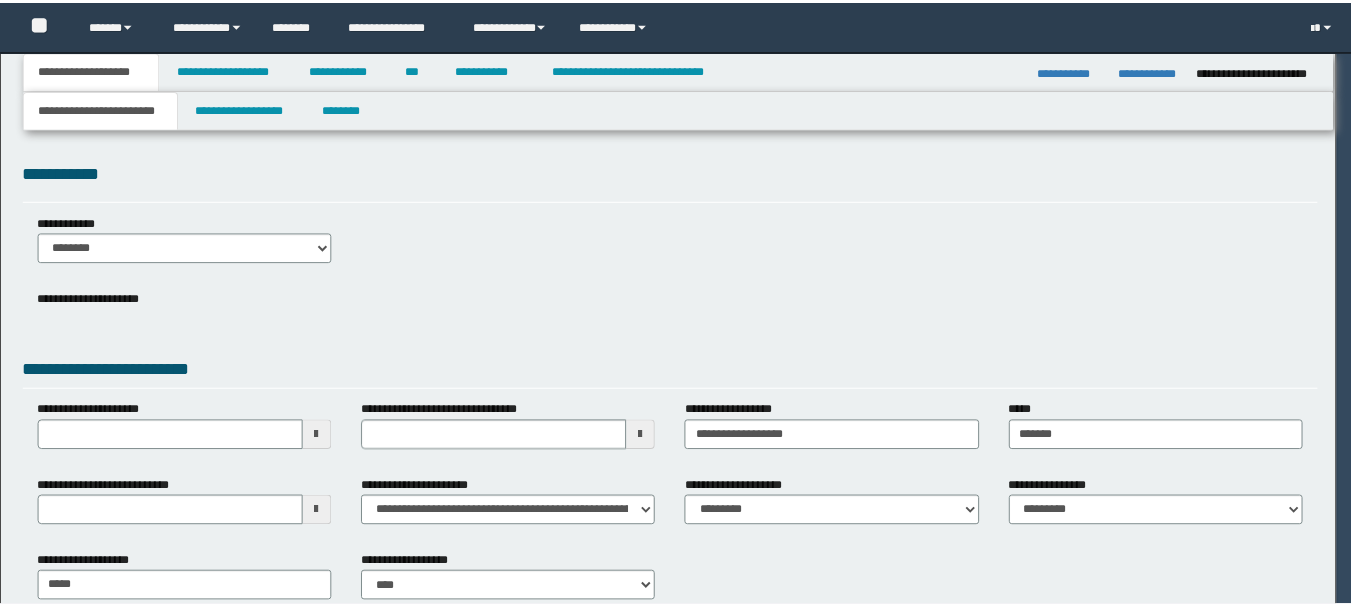 scroll, scrollTop: 0, scrollLeft: 0, axis: both 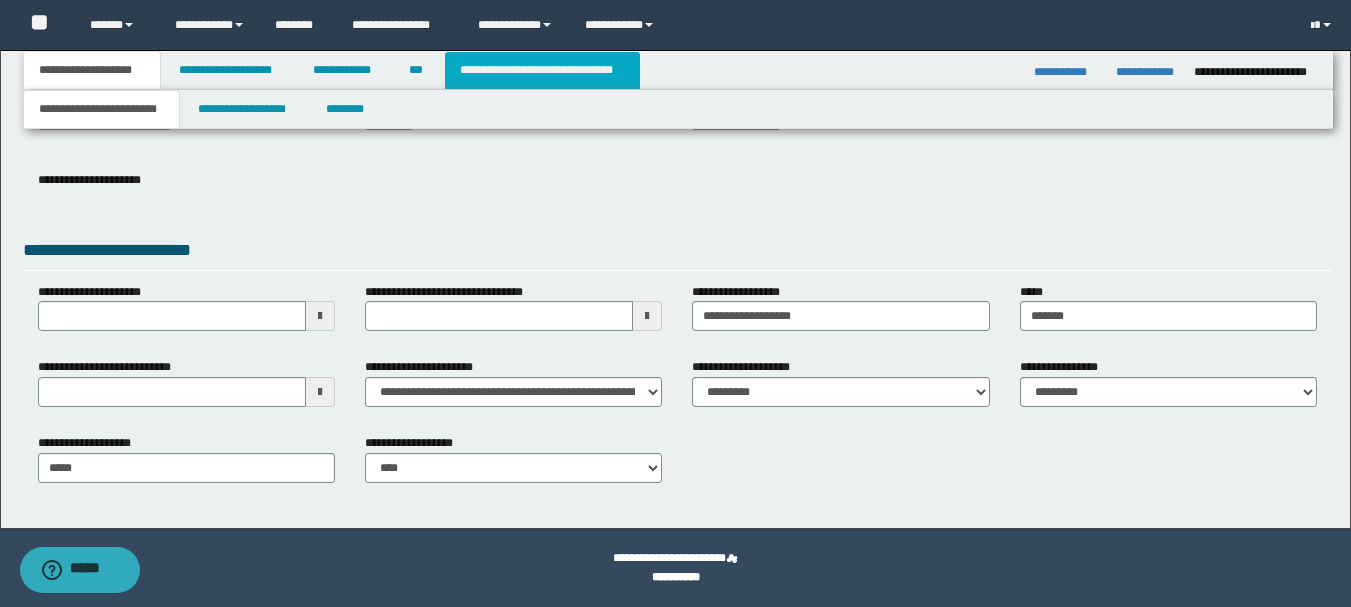 click on "**********" at bounding box center (542, 70) 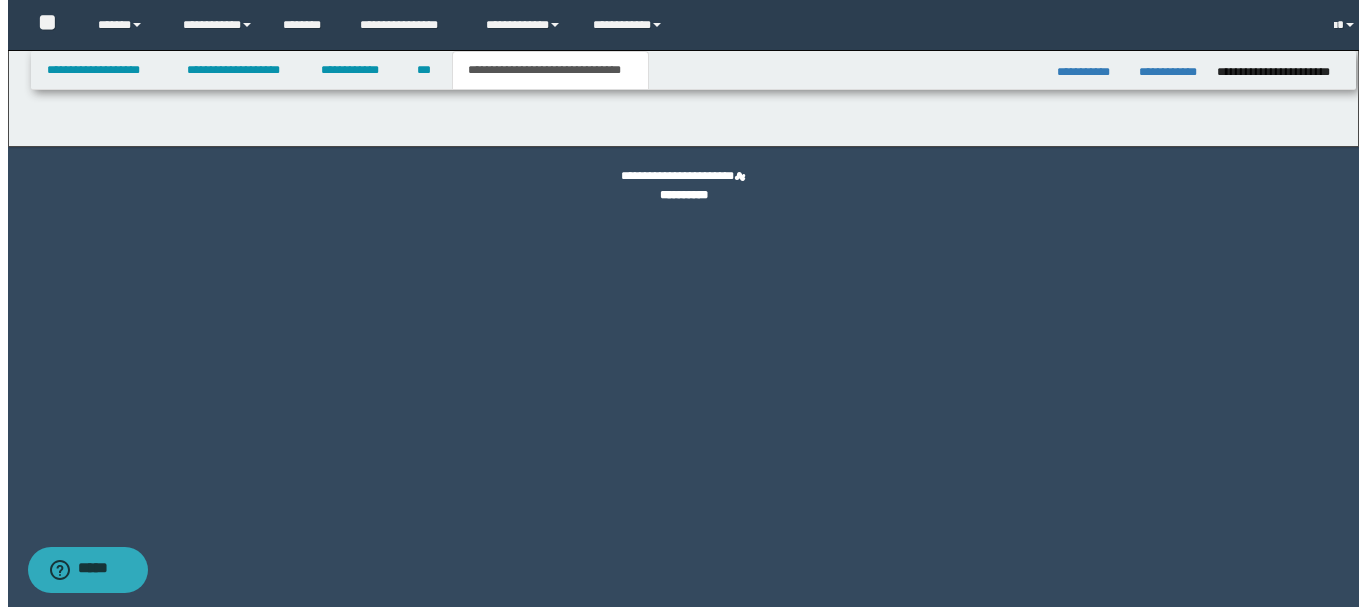 scroll, scrollTop: 0, scrollLeft: 0, axis: both 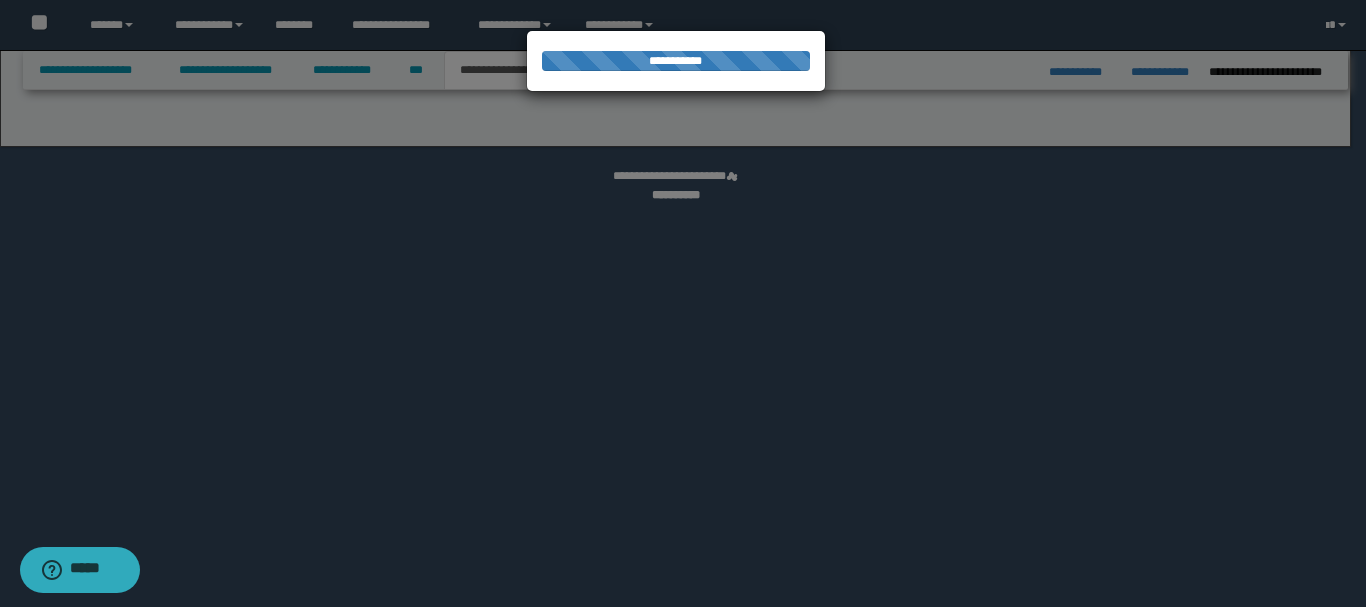 select on "*" 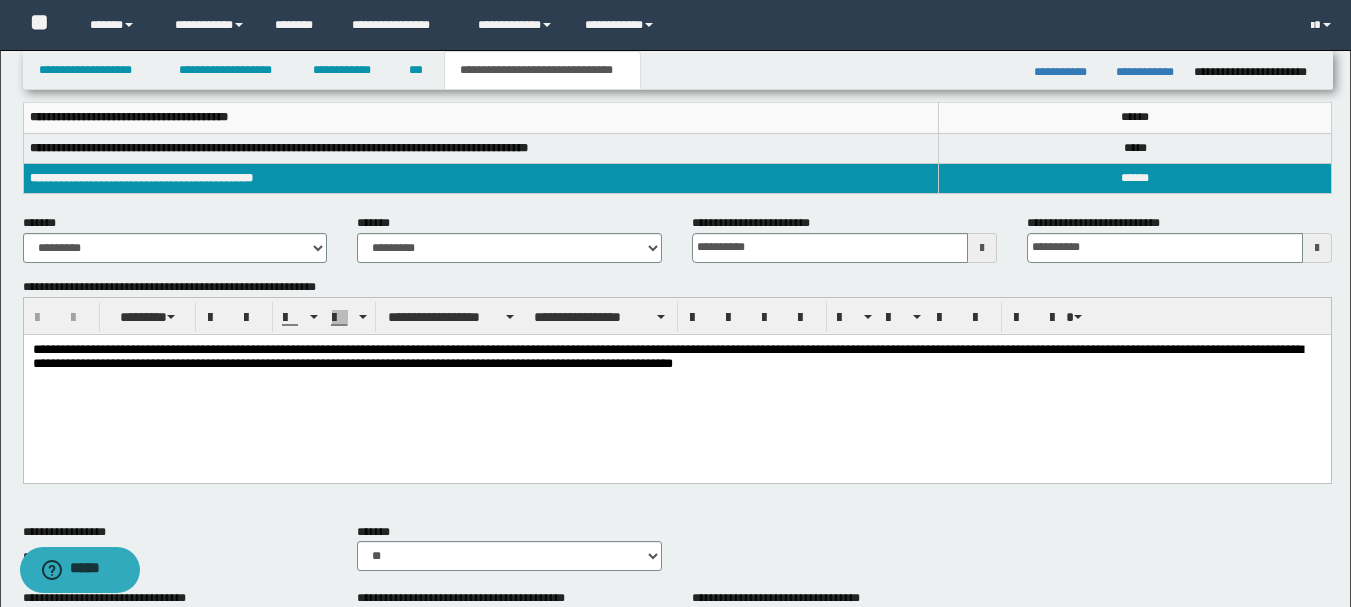 scroll, scrollTop: 400, scrollLeft: 0, axis: vertical 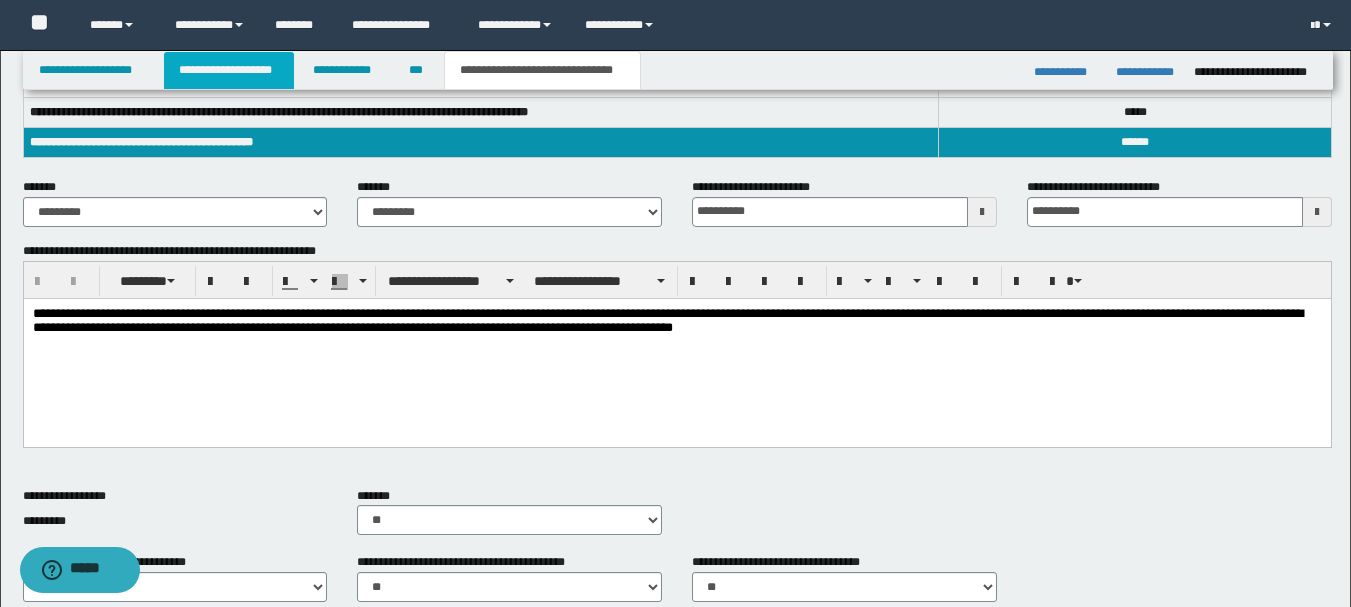 click on "**********" at bounding box center [229, 70] 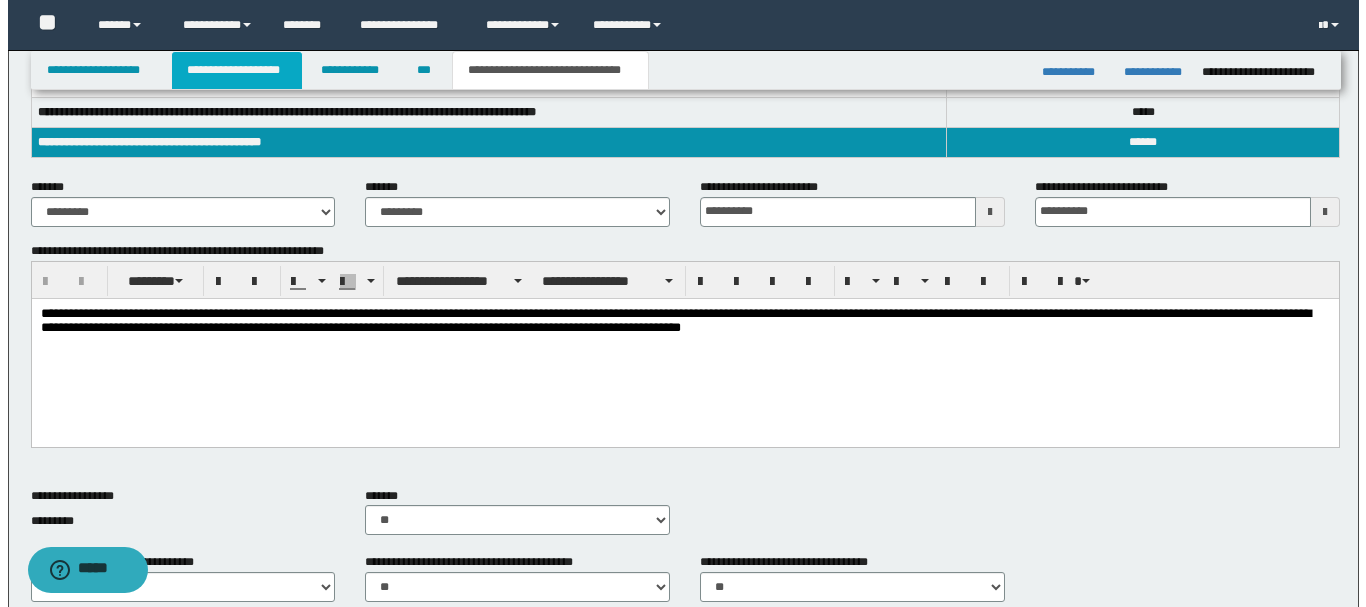 scroll, scrollTop: 0, scrollLeft: 0, axis: both 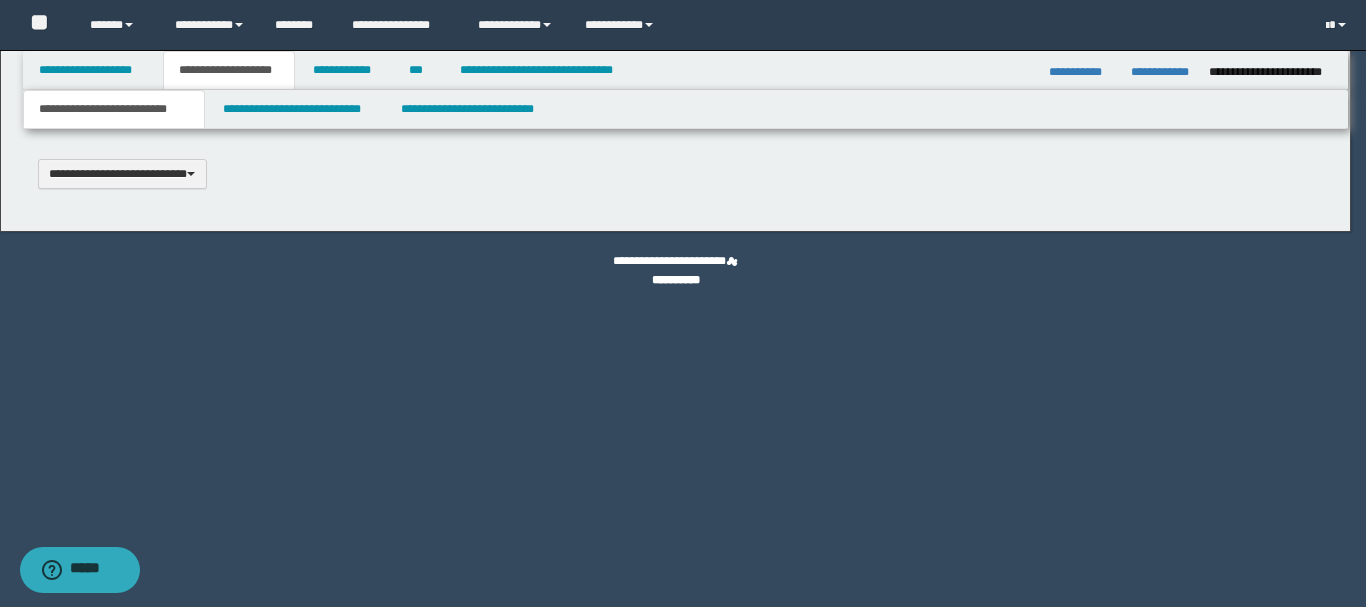 type 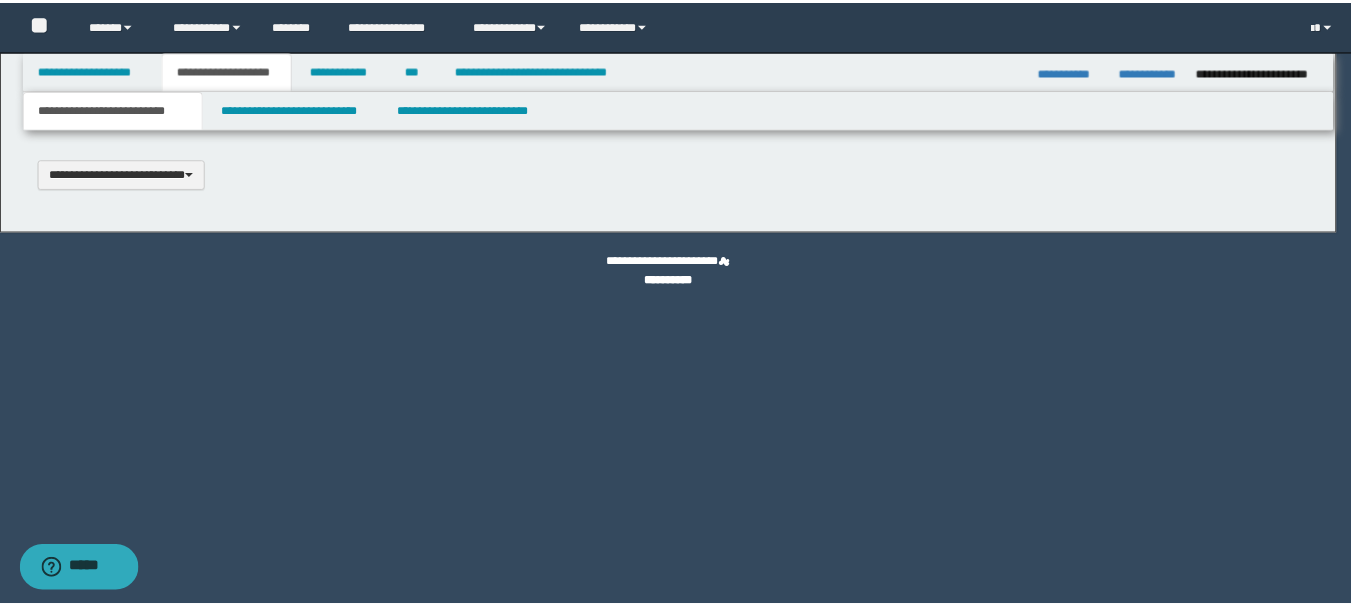 scroll, scrollTop: 0, scrollLeft: 0, axis: both 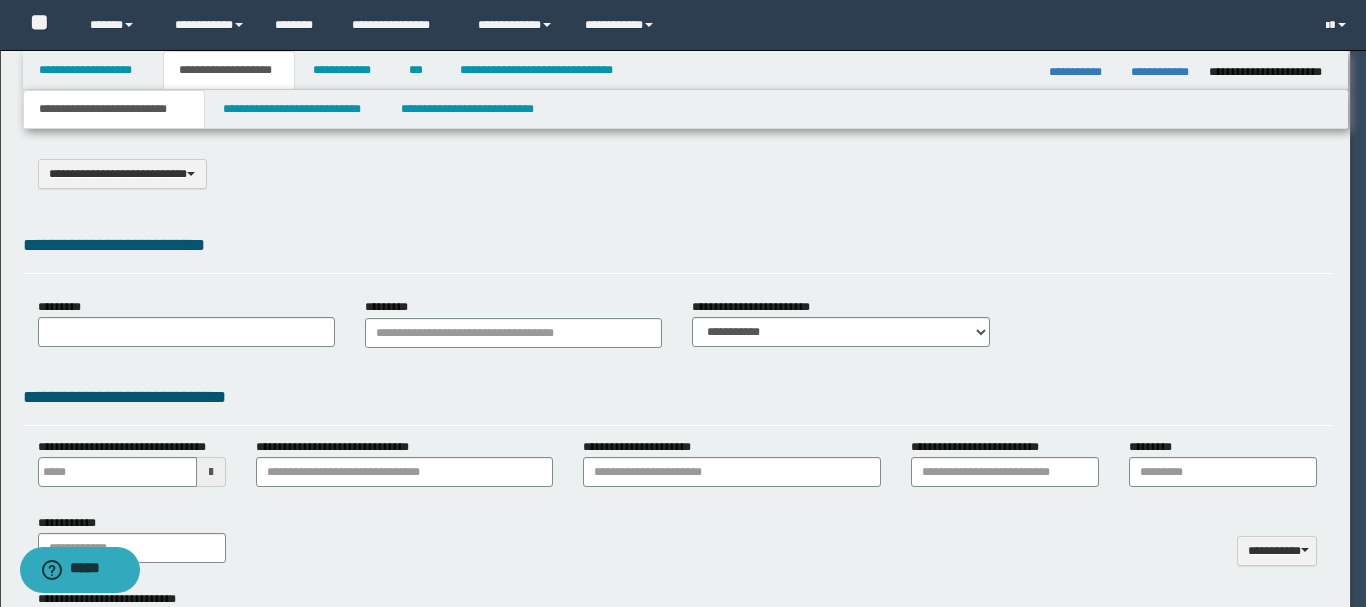 type on "******" 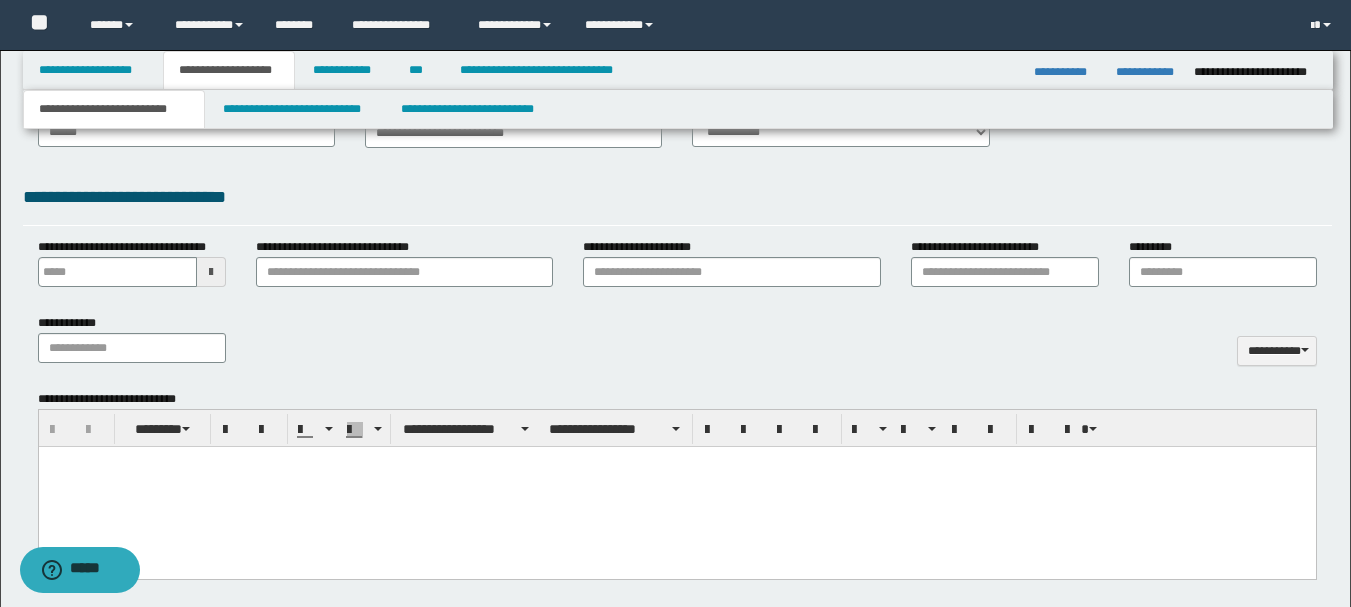 scroll, scrollTop: 300, scrollLeft: 0, axis: vertical 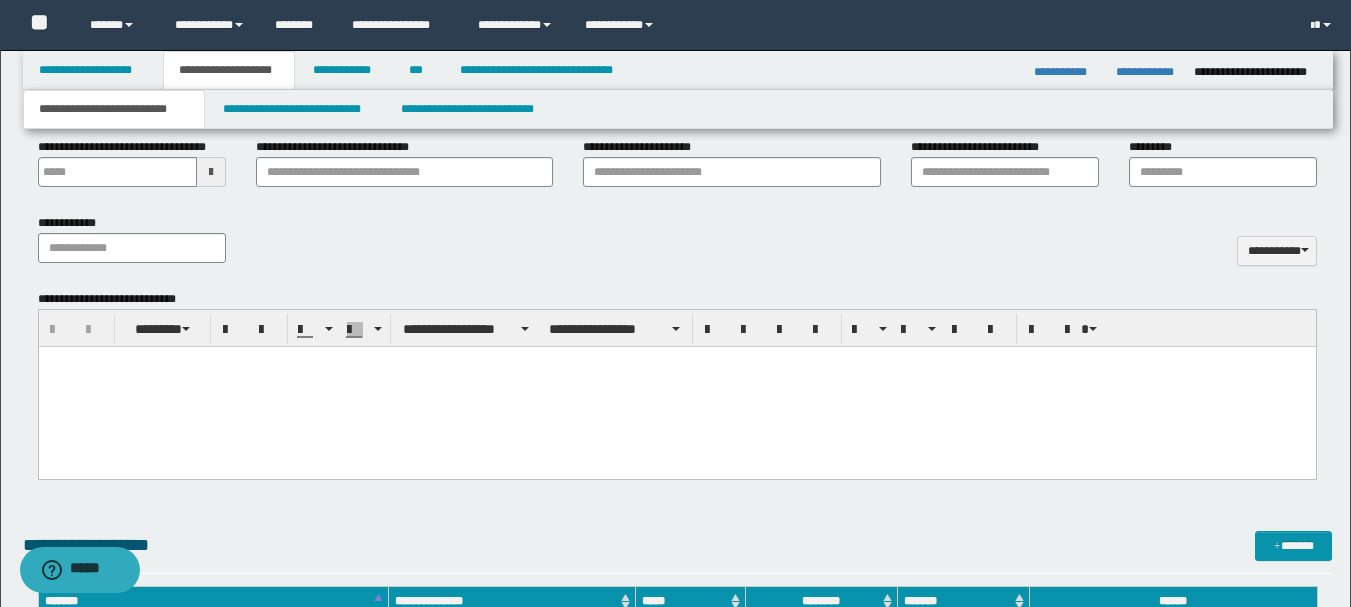 click at bounding box center (676, 361) 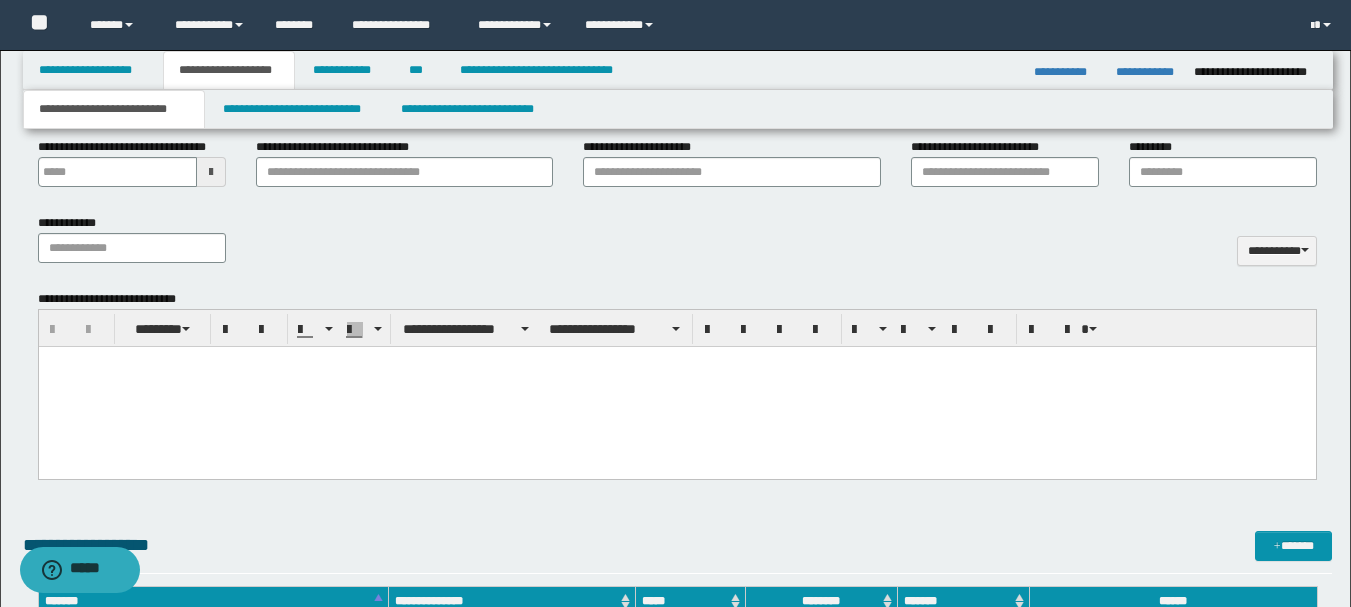 type 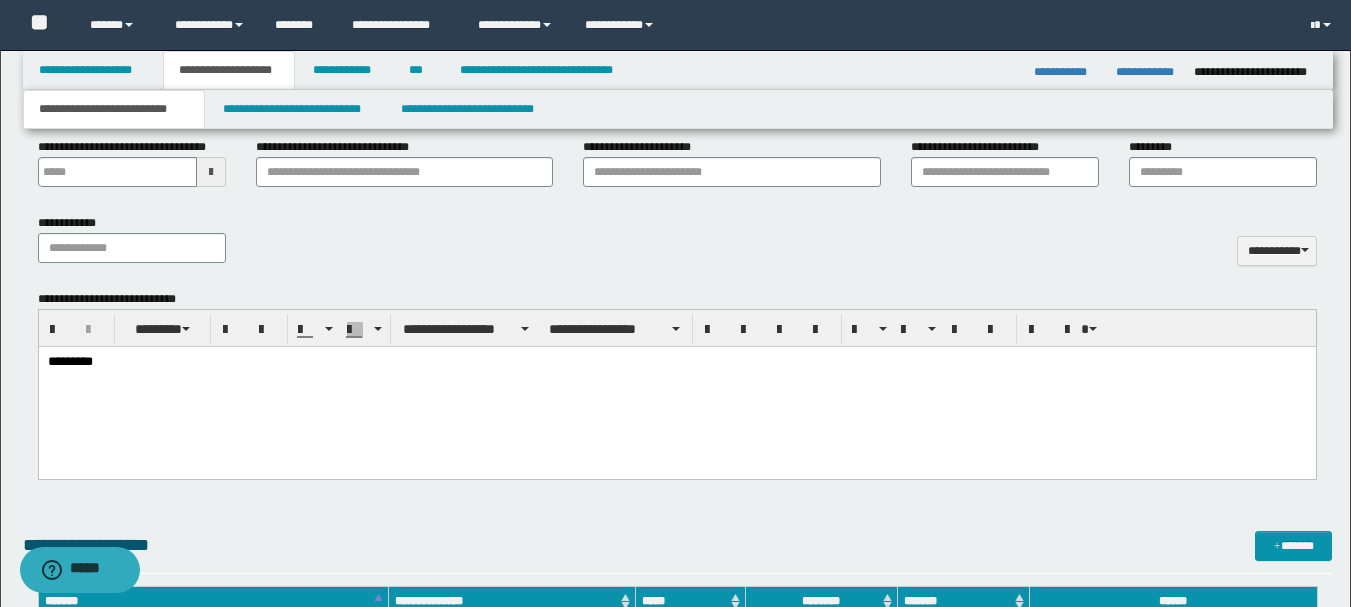 click on "**********" at bounding box center [677, 246] 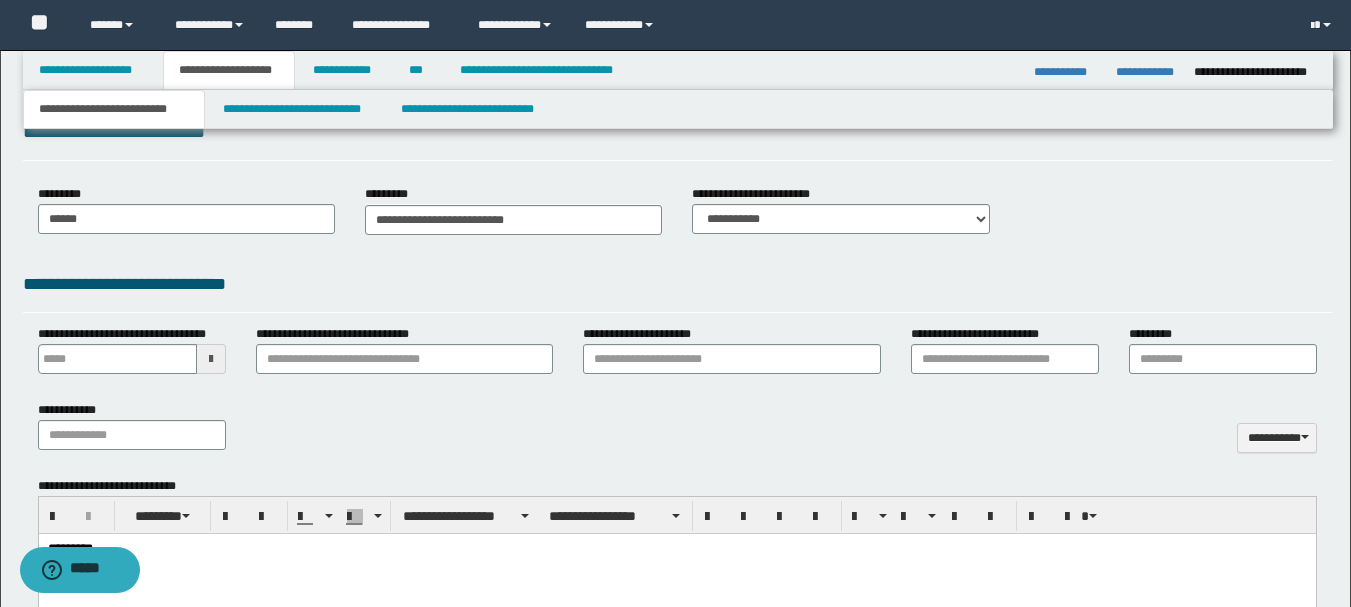 scroll, scrollTop: 100, scrollLeft: 0, axis: vertical 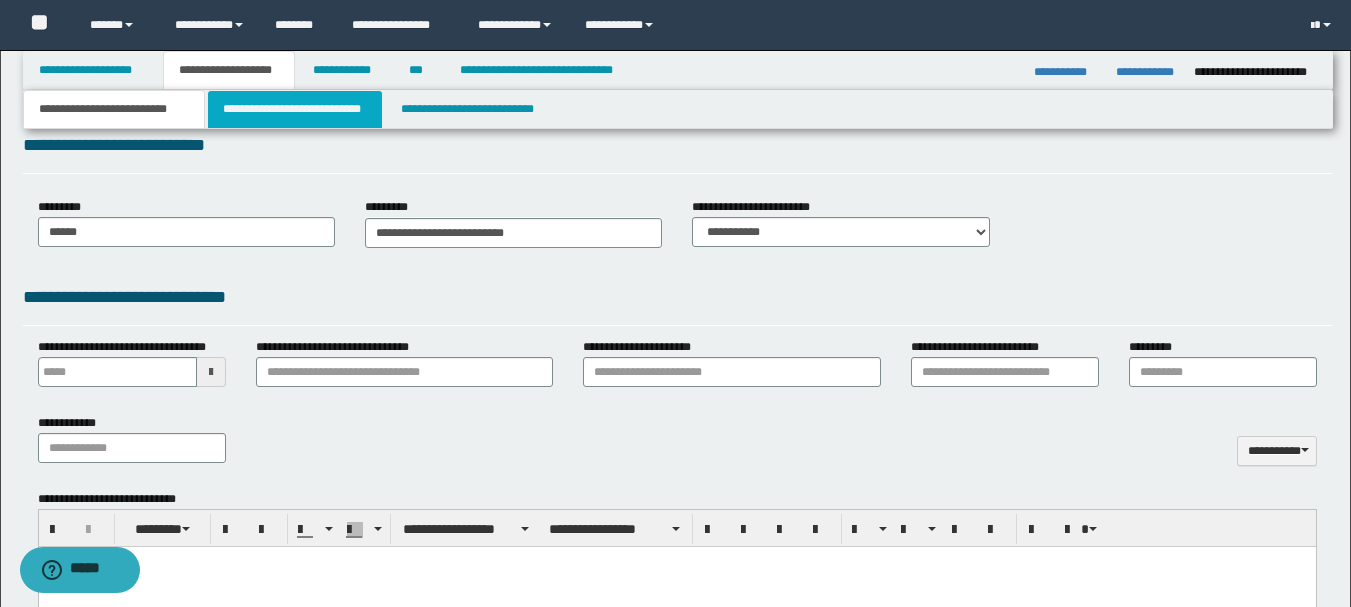 click on "**********" at bounding box center [295, 109] 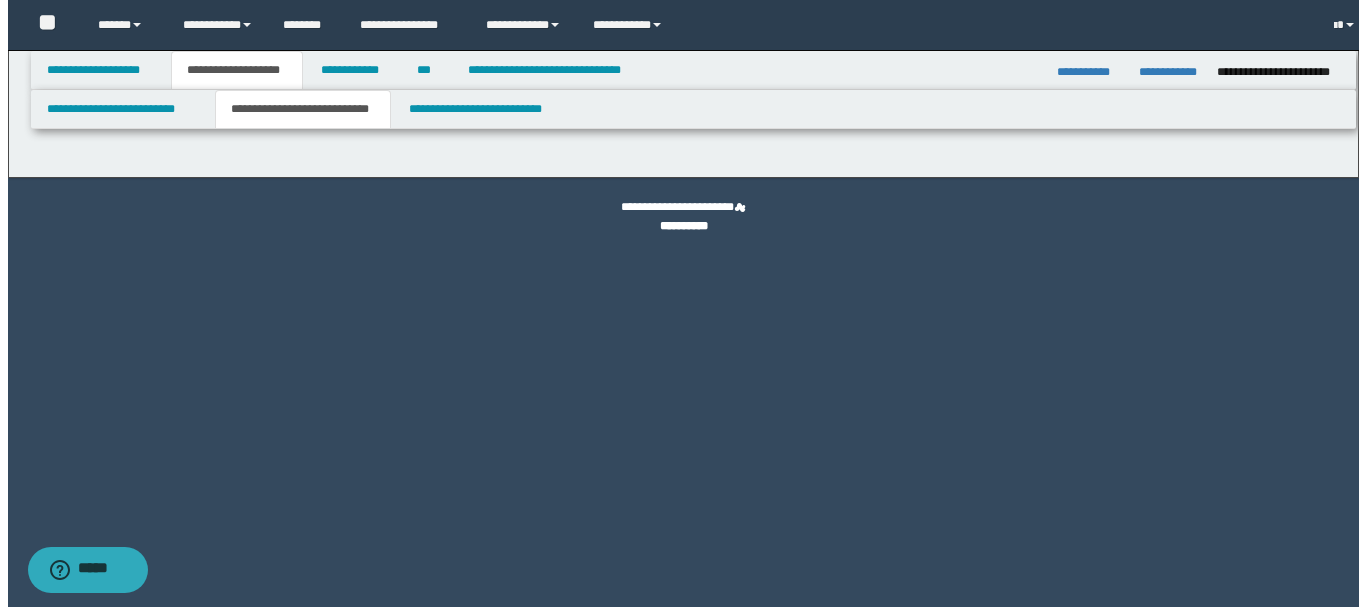 scroll, scrollTop: 0, scrollLeft: 0, axis: both 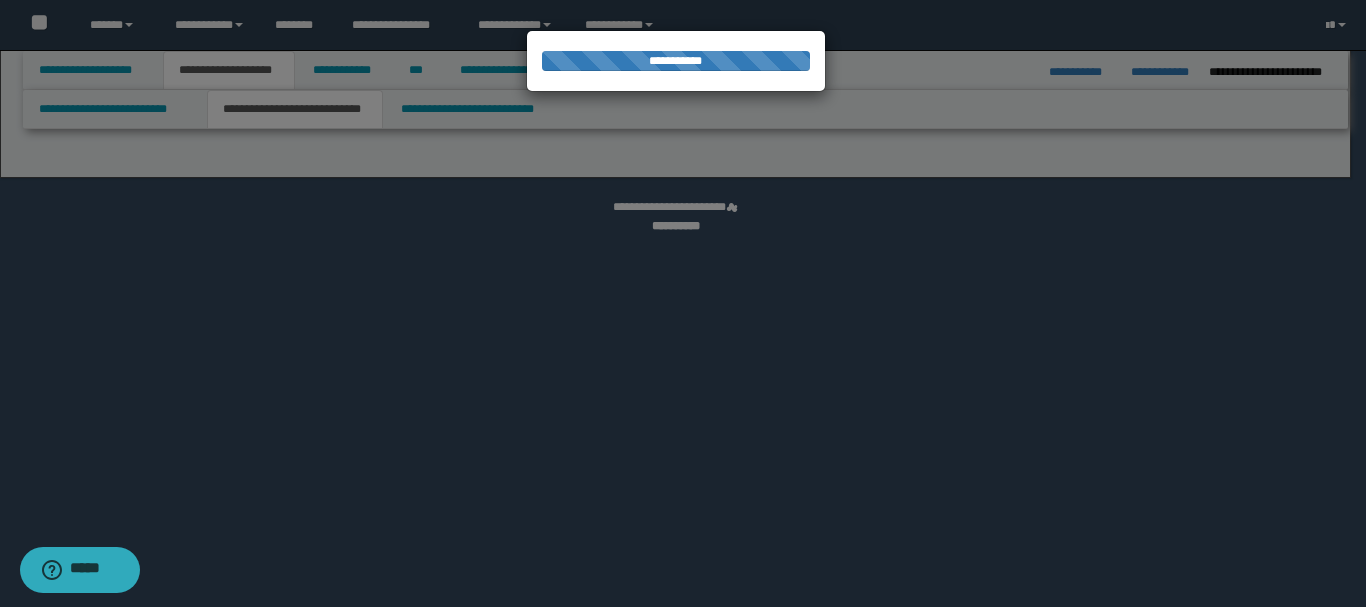 select on "*" 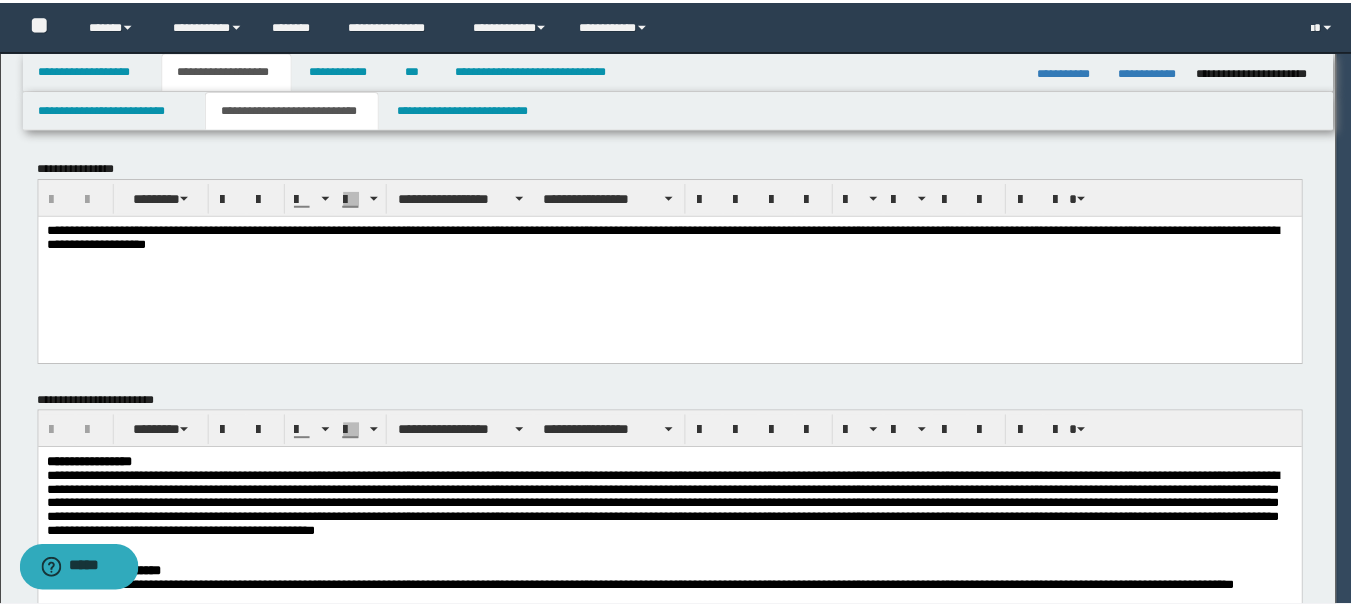 scroll, scrollTop: 0, scrollLeft: 0, axis: both 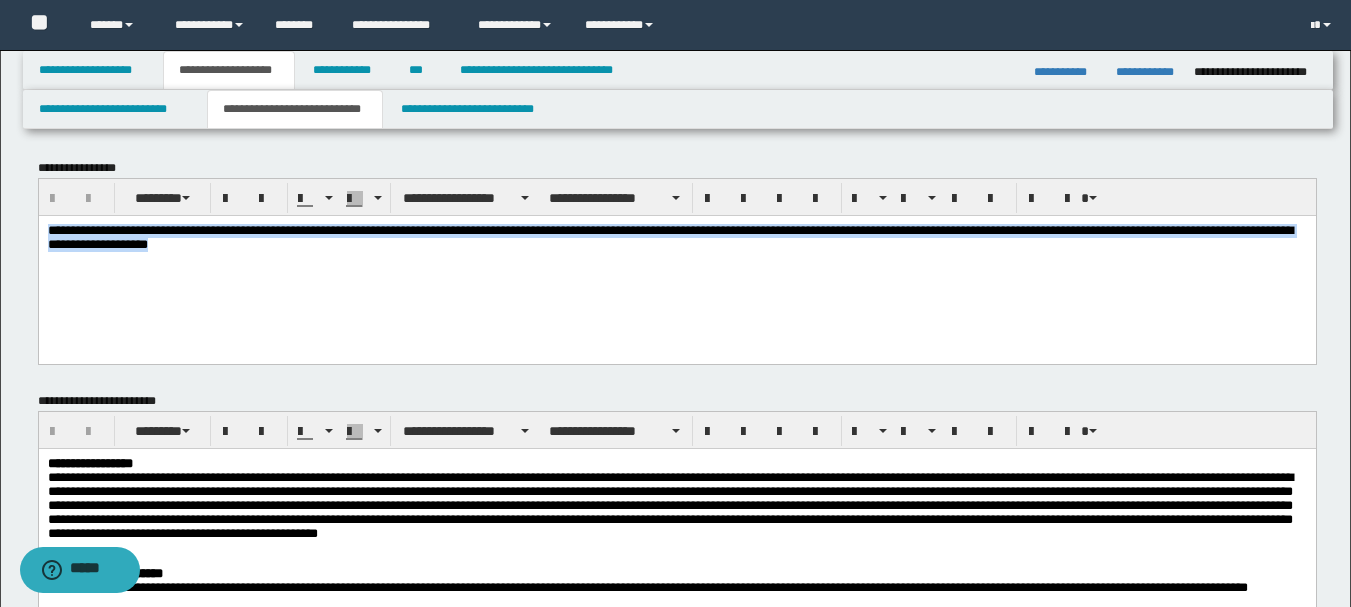 drag, startPoint x: 49, startPoint y: 228, endPoint x: 294, endPoint y: 255, distance: 246.48326 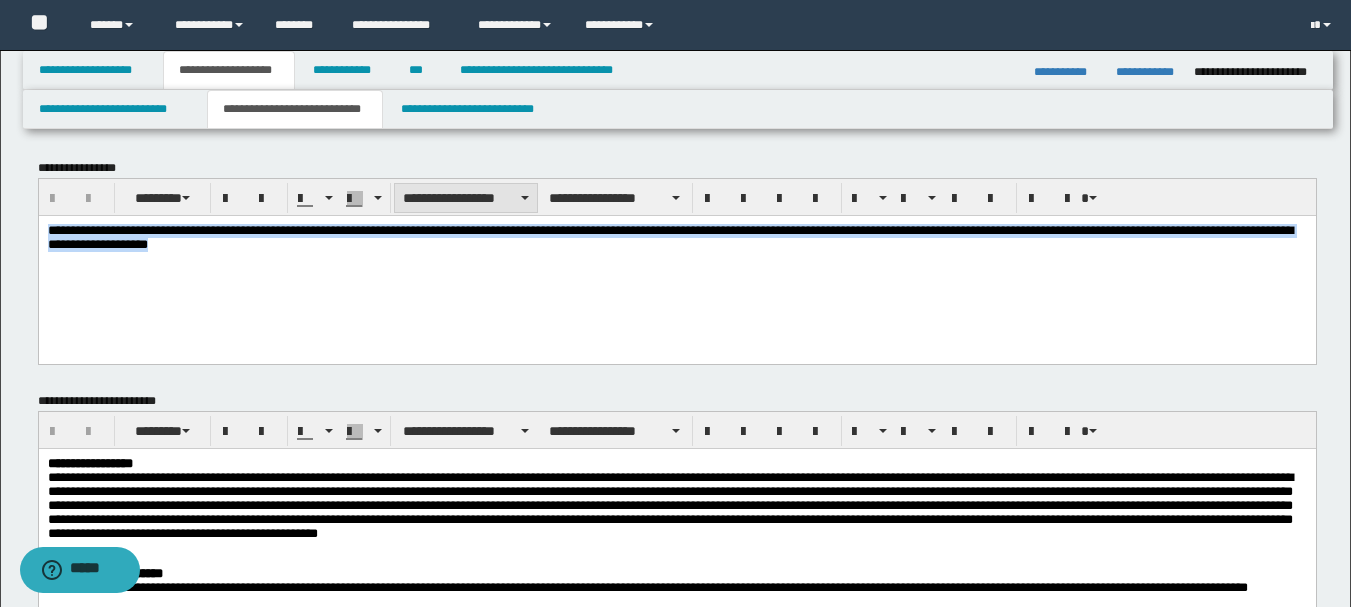 click at bounding box center [525, 198] 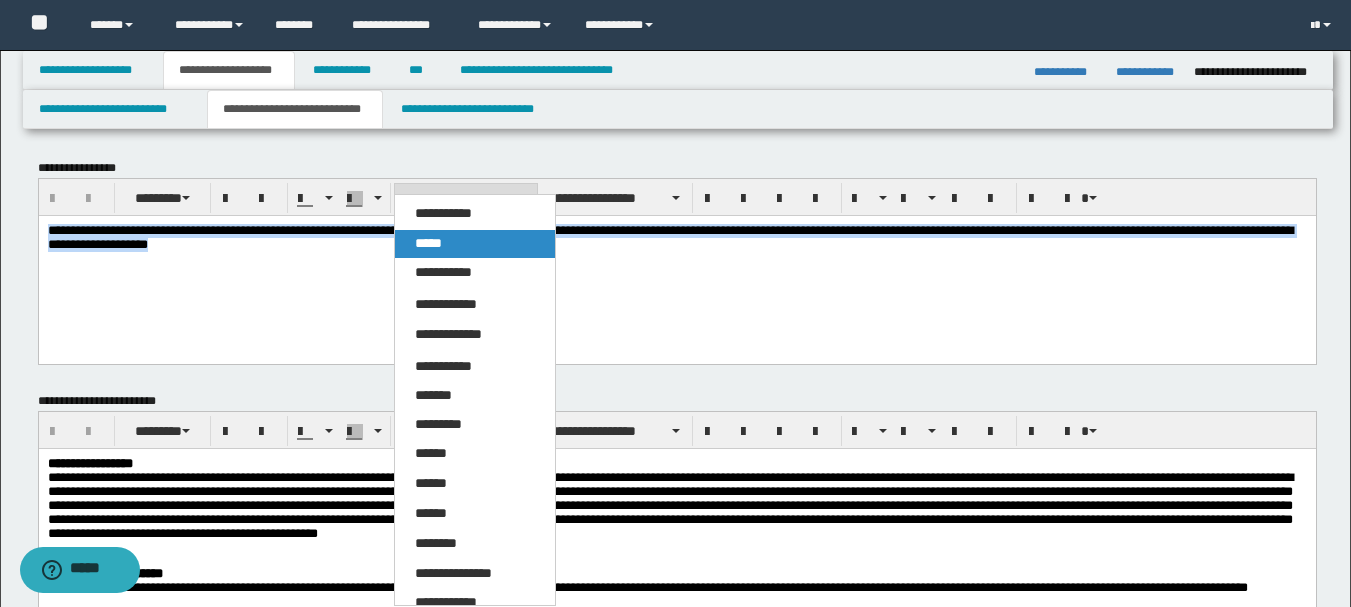 click on "*****" at bounding box center (475, 244) 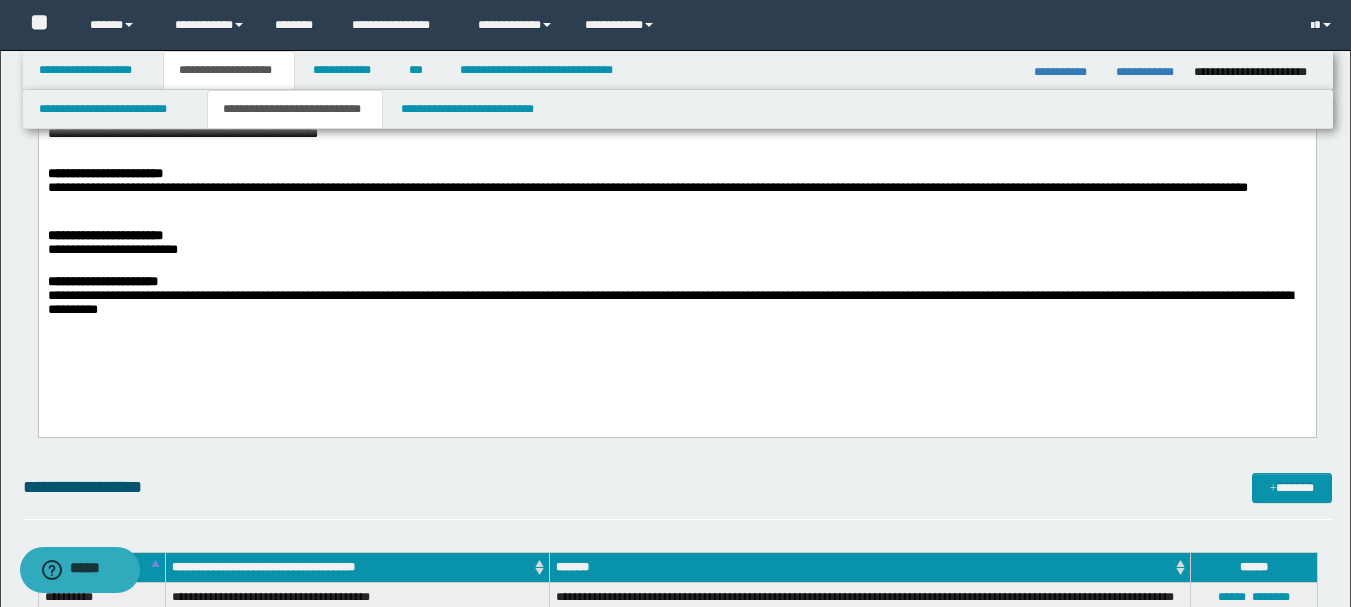 scroll, scrollTop: 300, scrollLeft: 0, axis: vertical 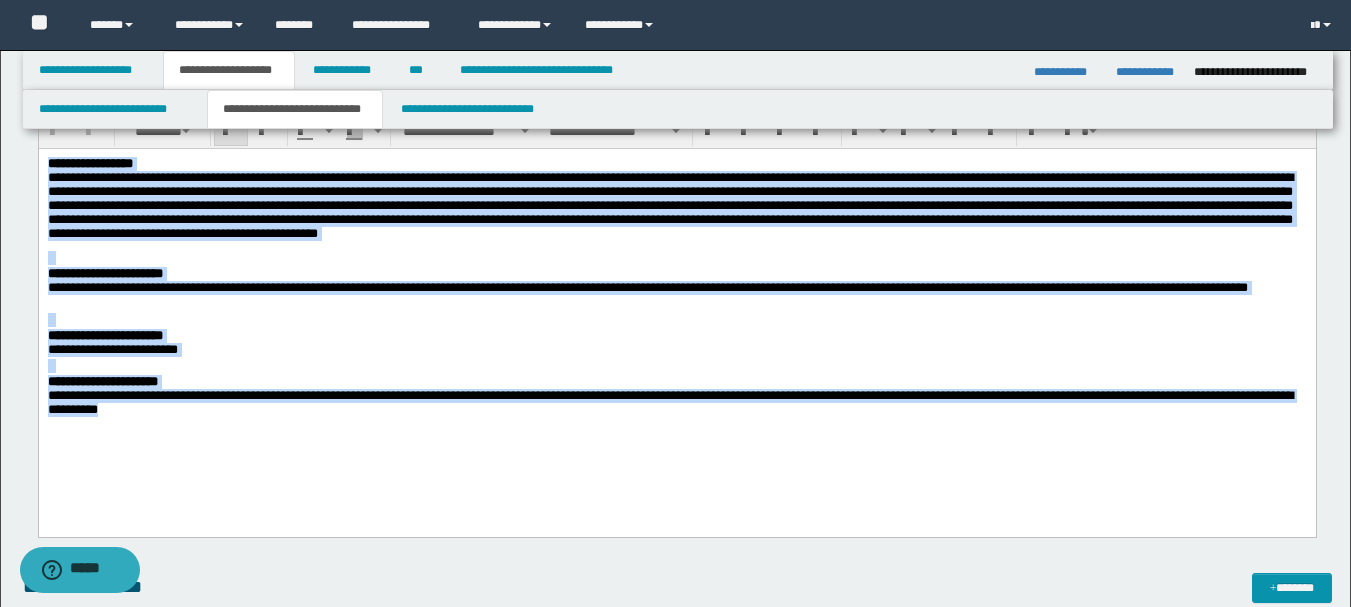 drag, startPoint x: 48, startPoint y: 162, endPoint x: 215, endPoint y: 421, distance: 308.17203 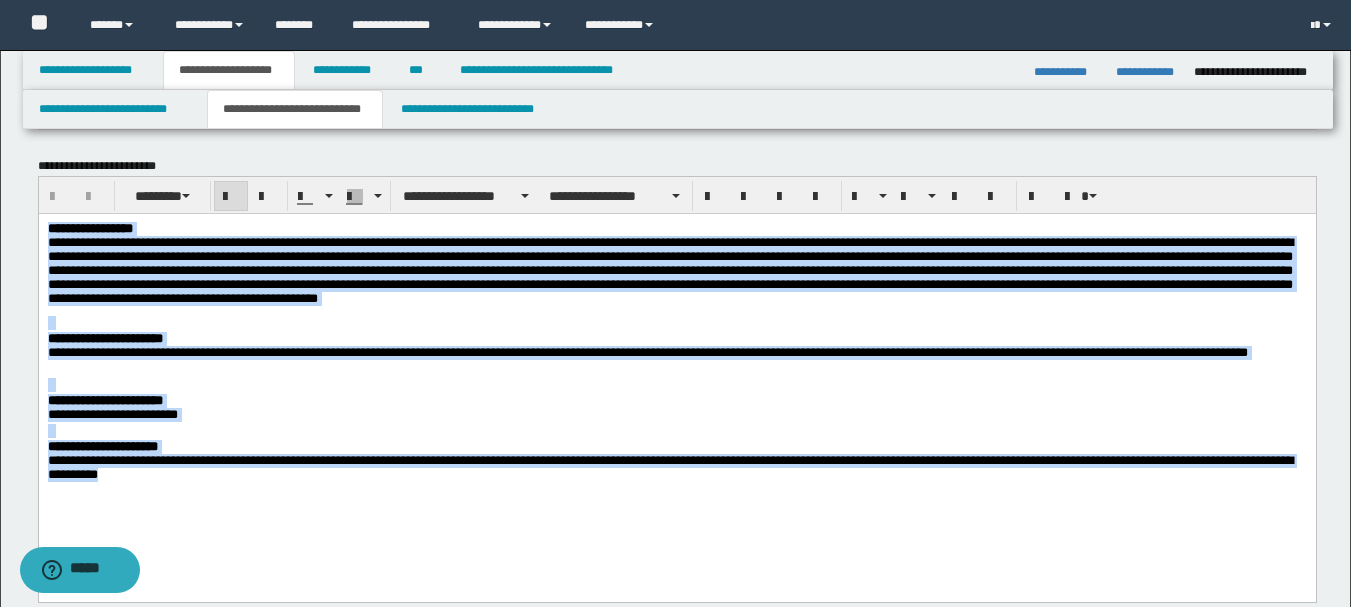 scroll, scrollTop: 200, scrollLeft: 0, axis: vertical 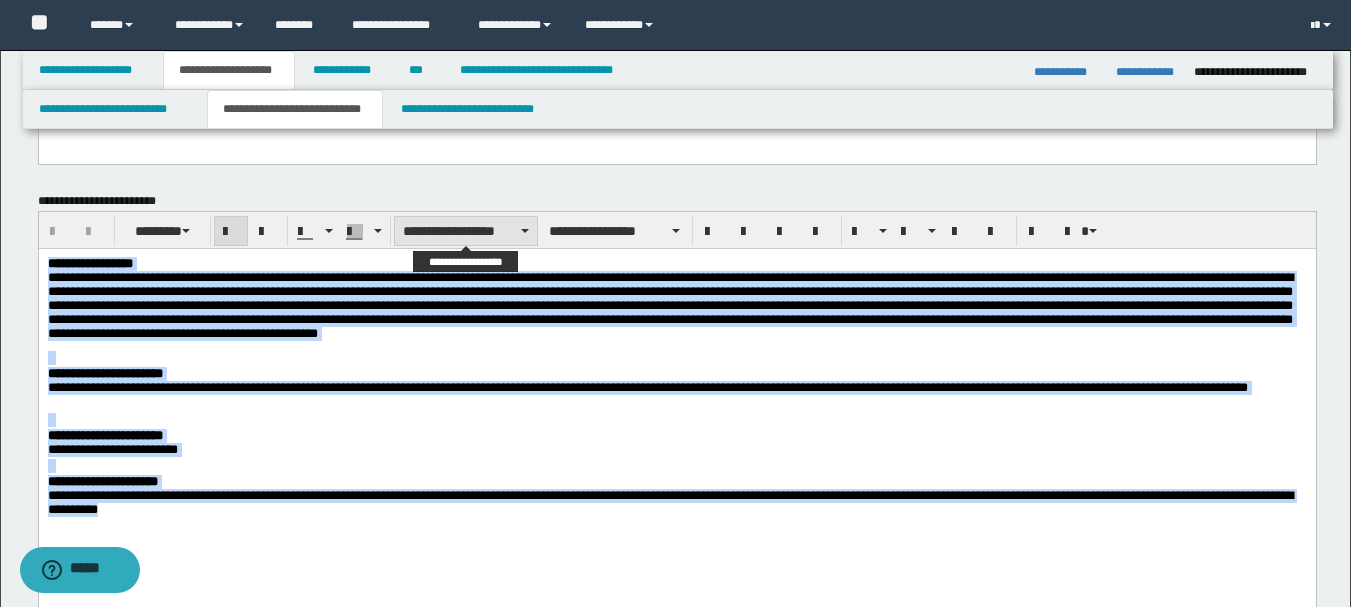 click on "**********" at bounding box center [466, 231] 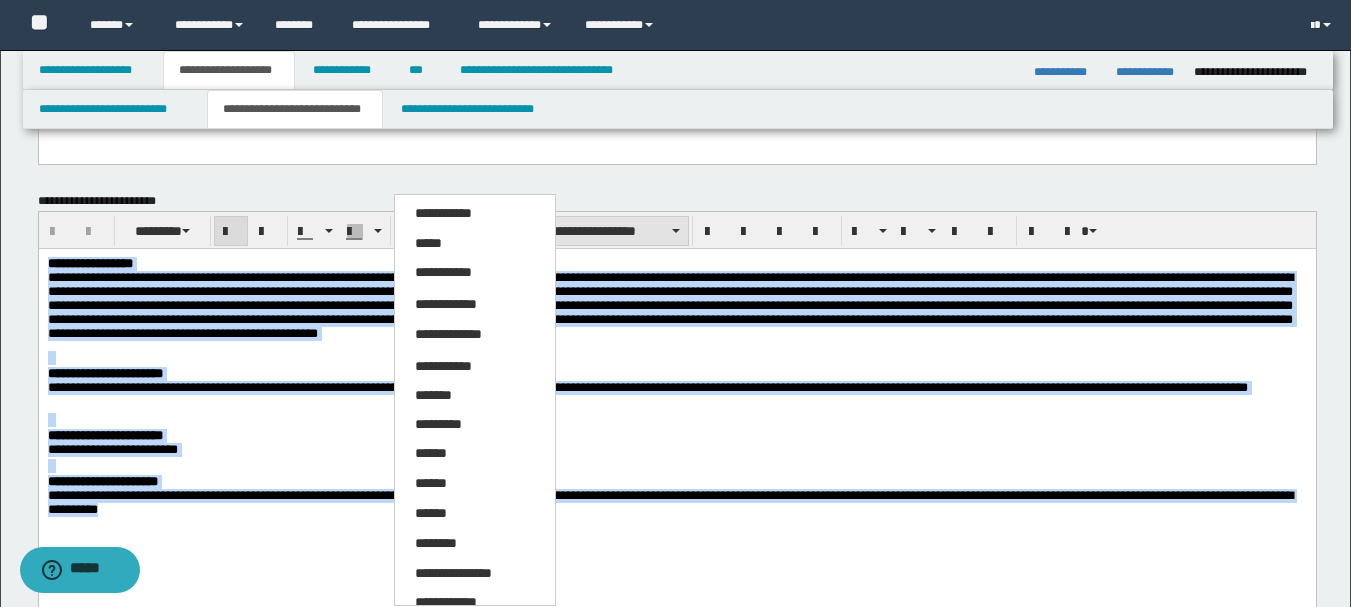 click on "*****" at bounding box center [475, 244] 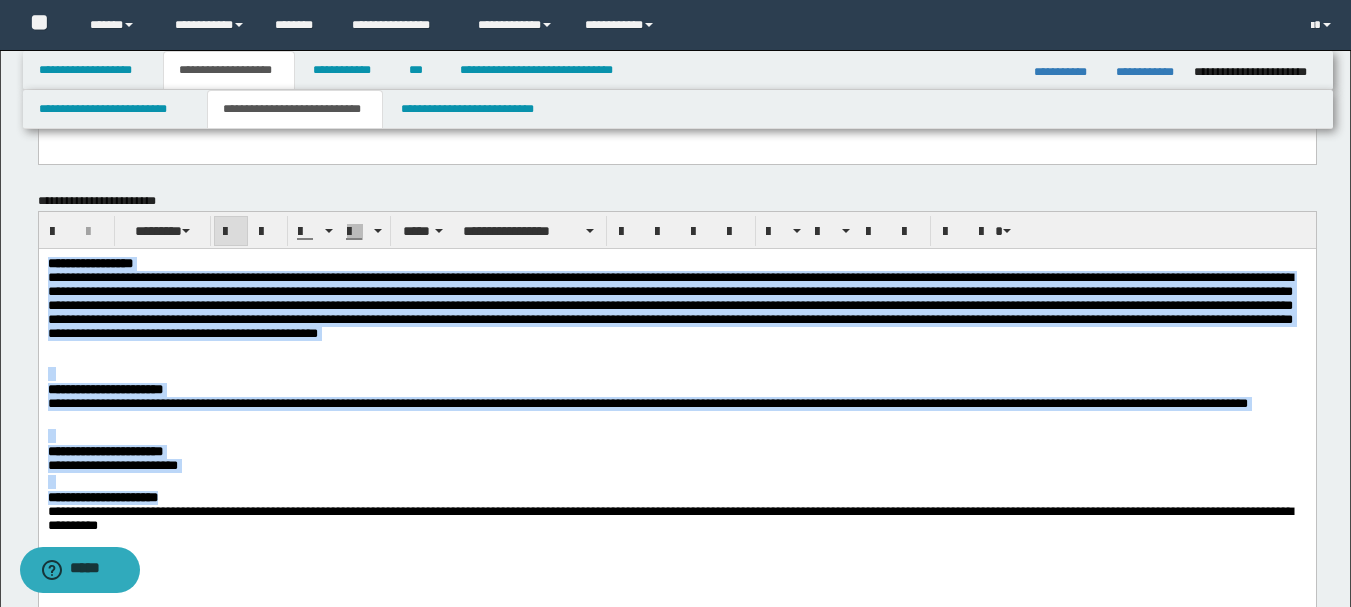 click on "**********" at bounding box center [676, 389] 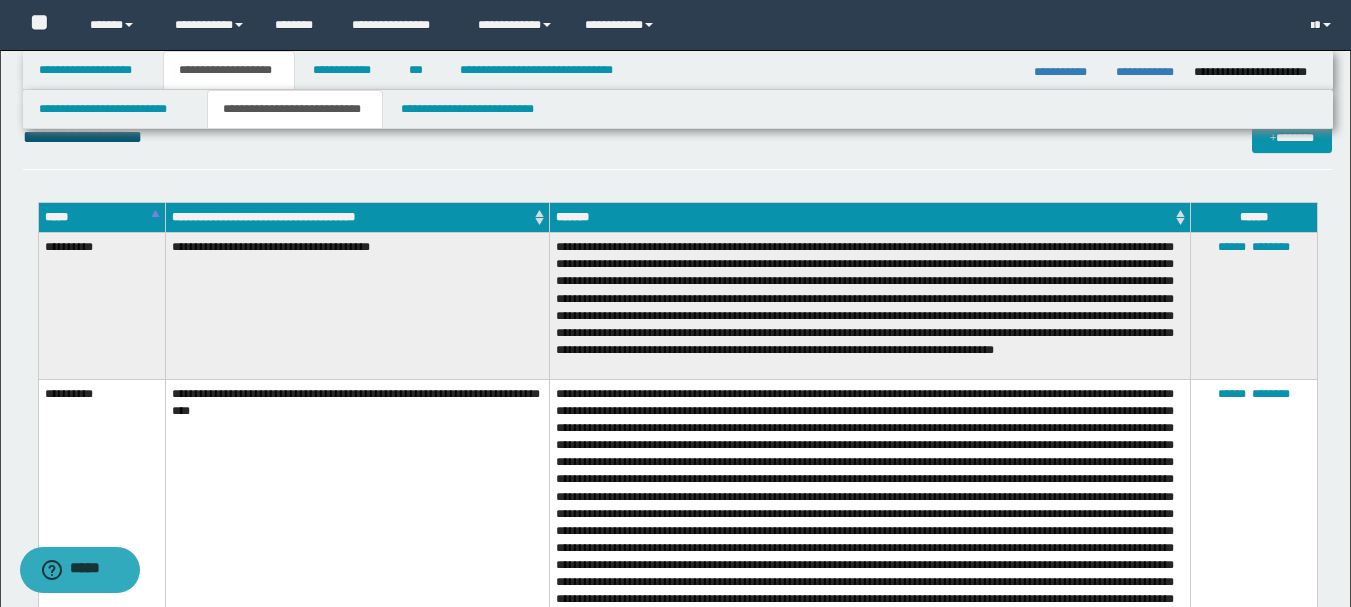 scroll, scrollTop: 800, scrollLeft: 0, axis: vertical 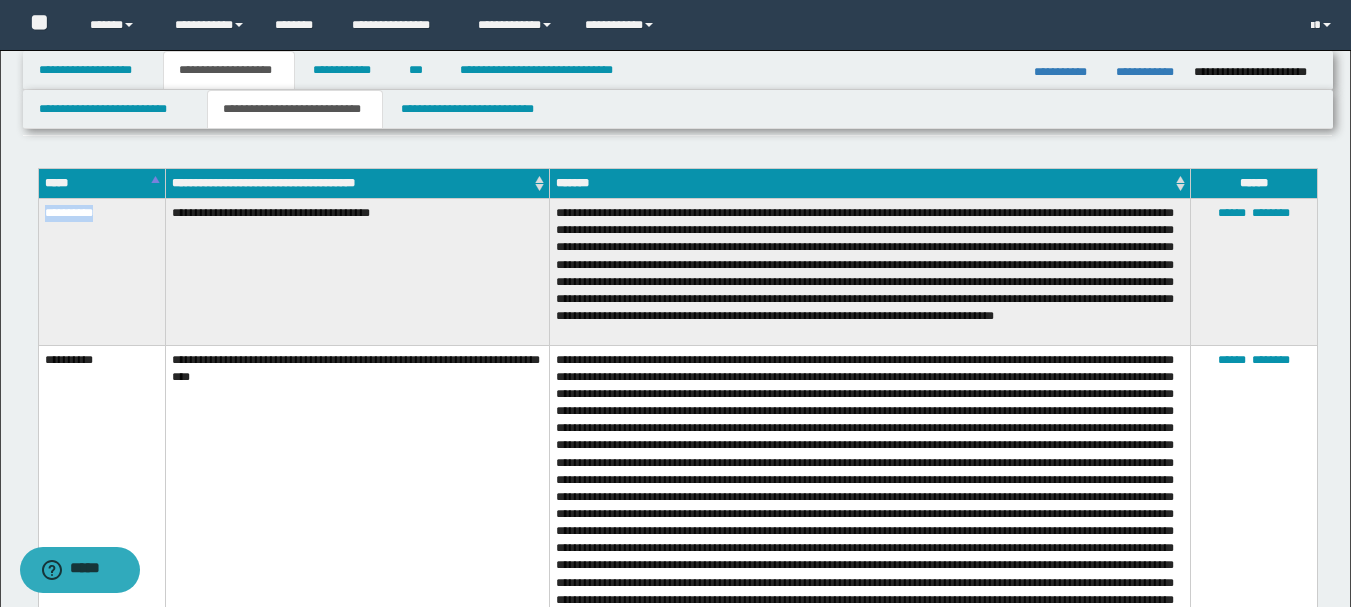 drag, startPoint x: 46, startPoint y: 212, endPoint x: 119, endPoint y: 213, distance: 73.00685 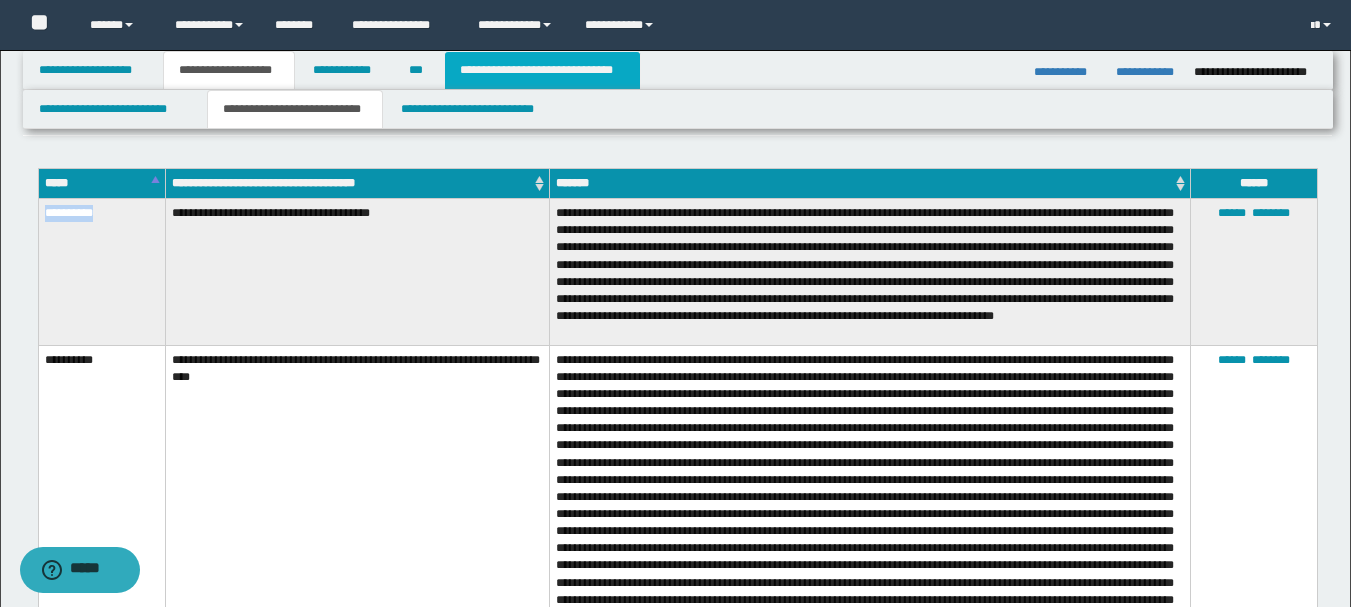 click on "**********" at bounding box center (542, 70) 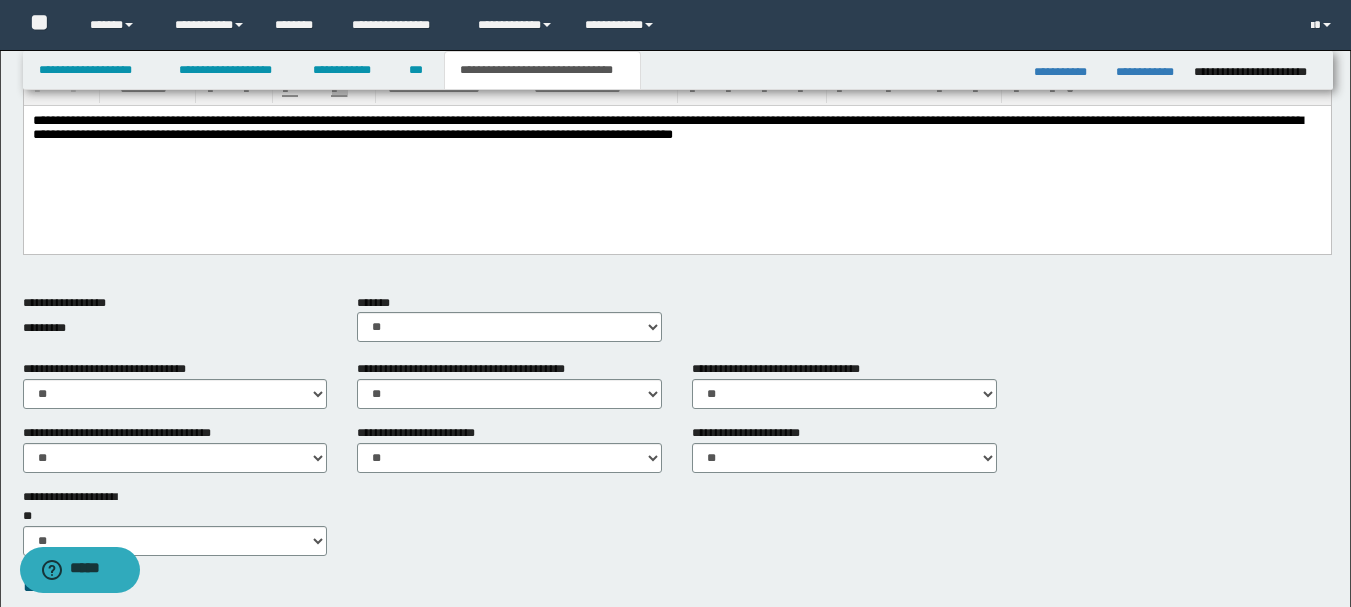 scroll, scrollTop: 493, scrollLeft: 0, axis: vertical 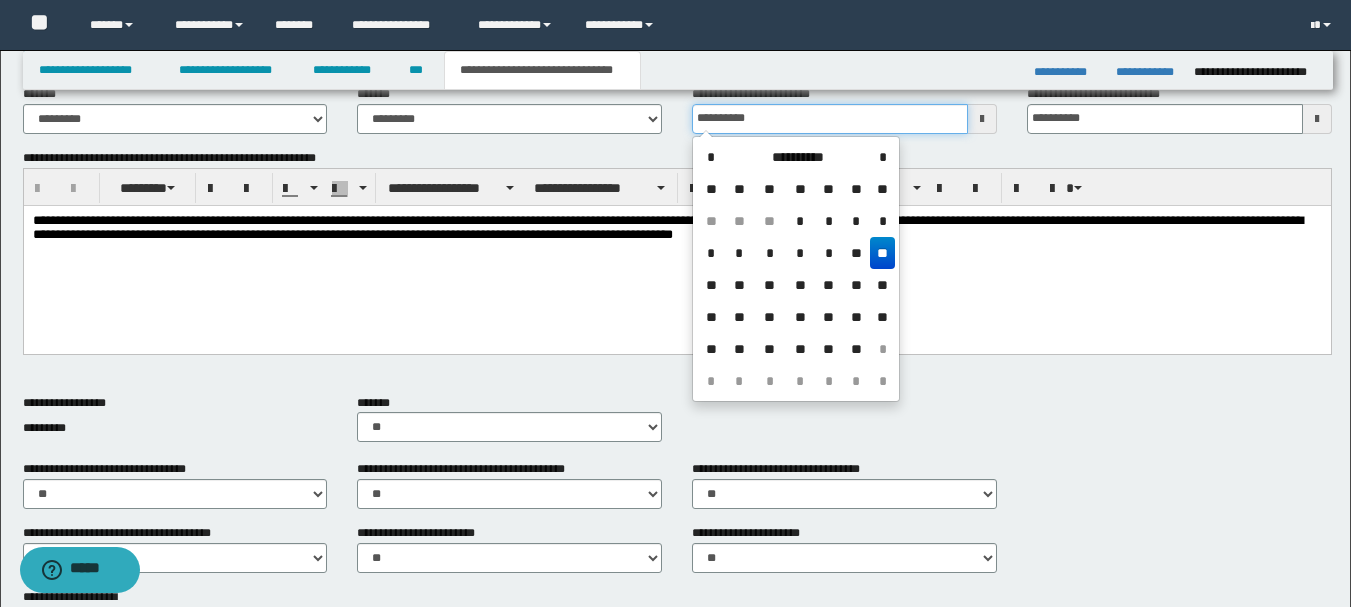 drag, startPoint x: 696, startPoint y: 116, endPoint x: 774, endPoint y: 115, distance: 78.00641 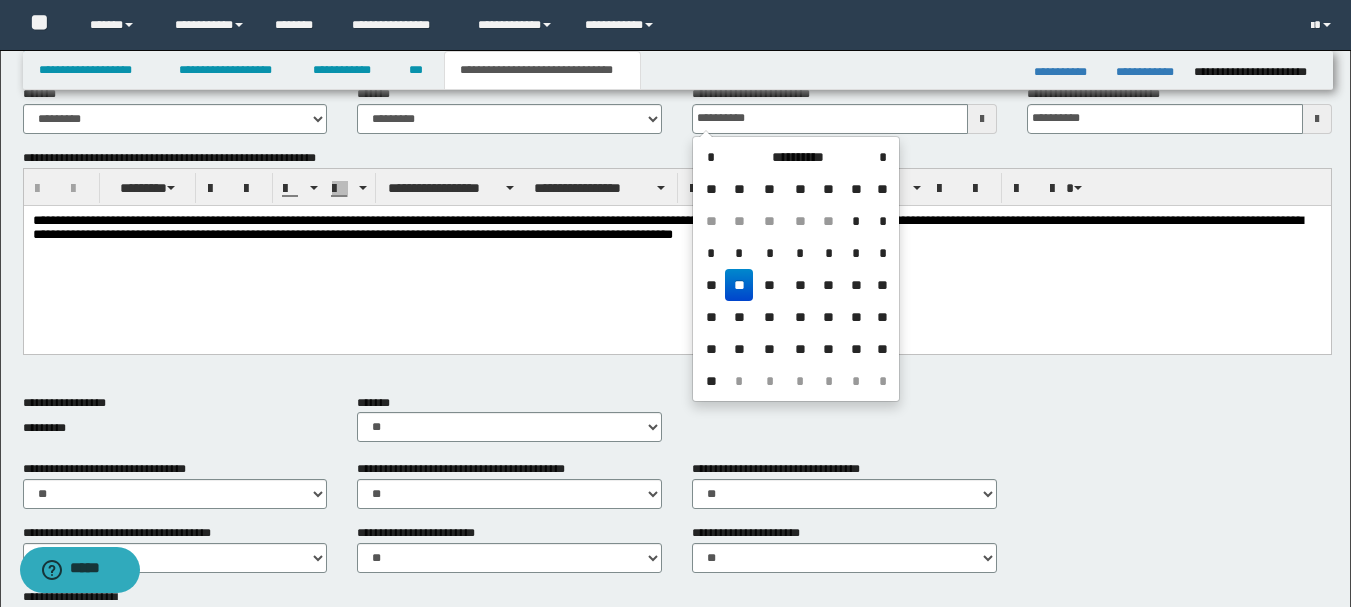 click on "**********" at bounding box center (676, 254) 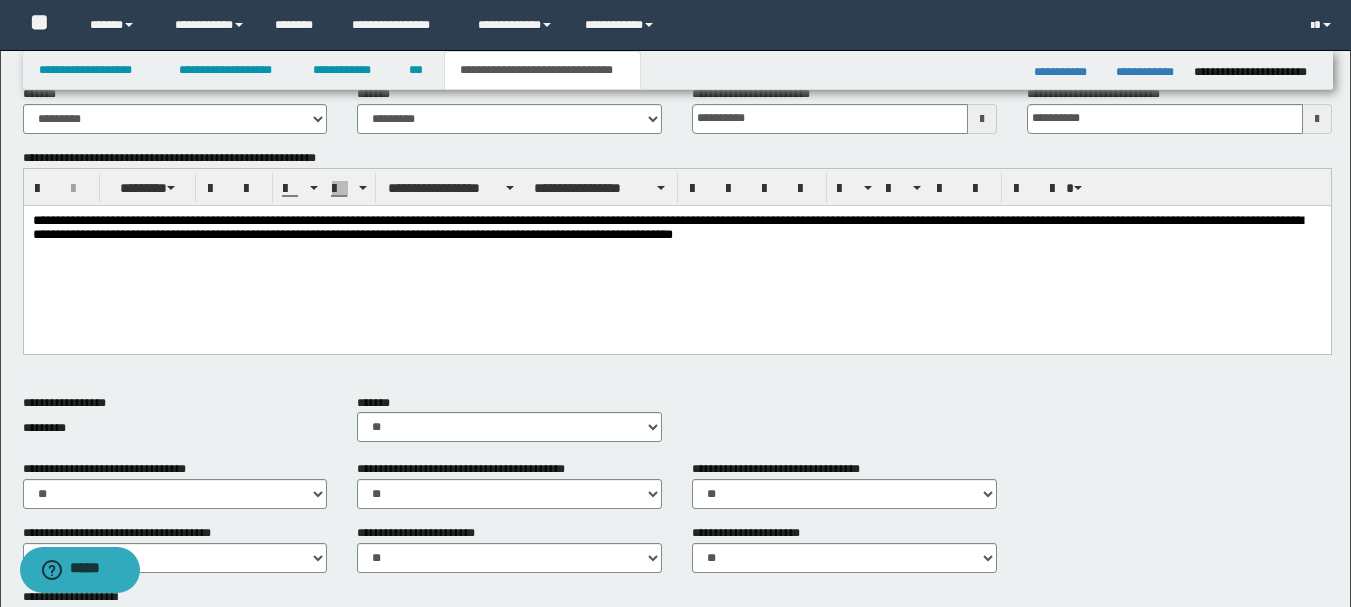 click on "**********" at bounding box center [676, 229] 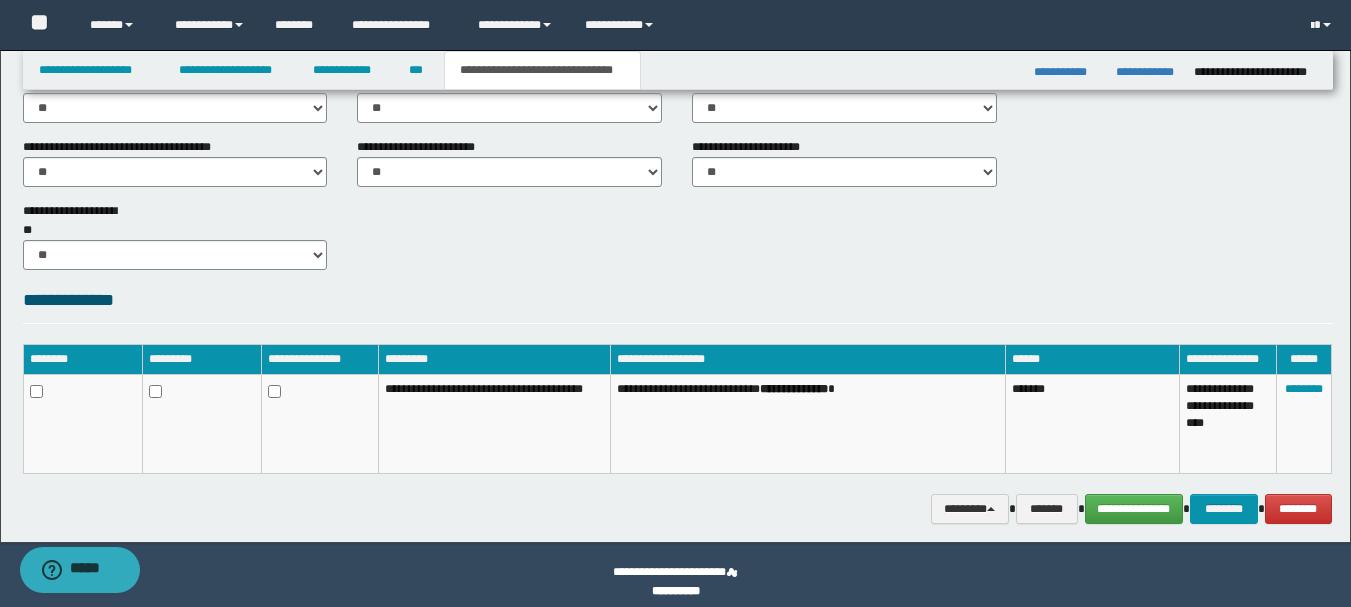 scroll, scrollTop: 893, scrollLeft: 0, axis: vertical 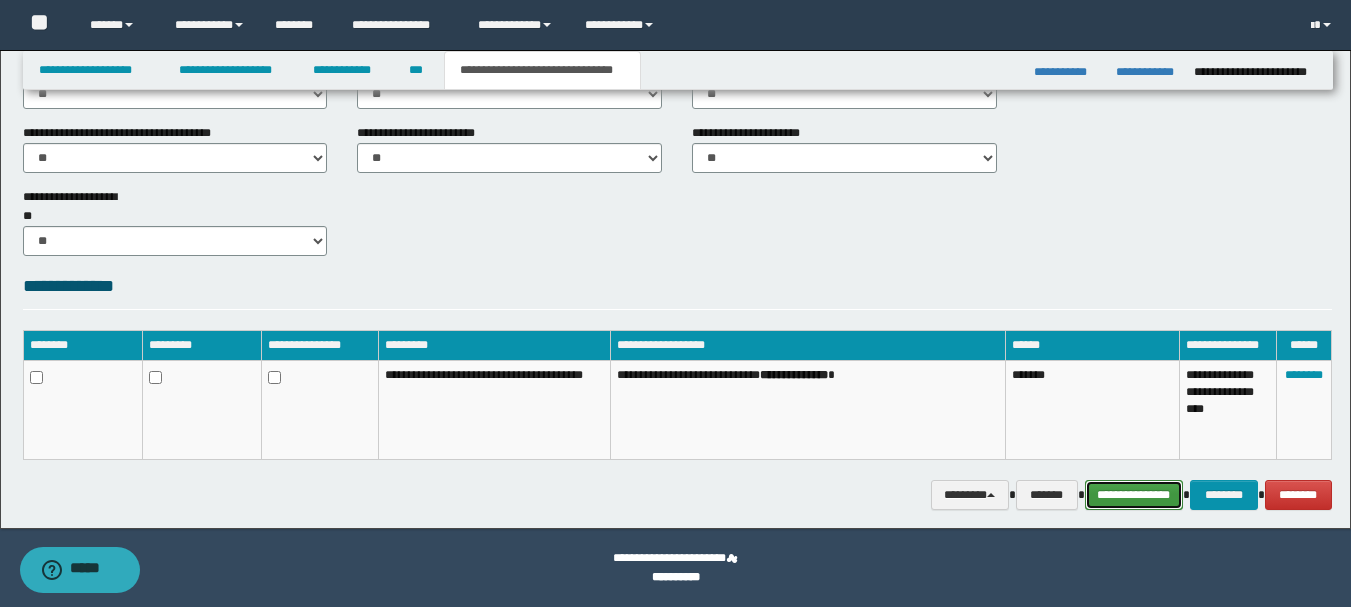 click on "**********" at bounding box center [1134, 495] 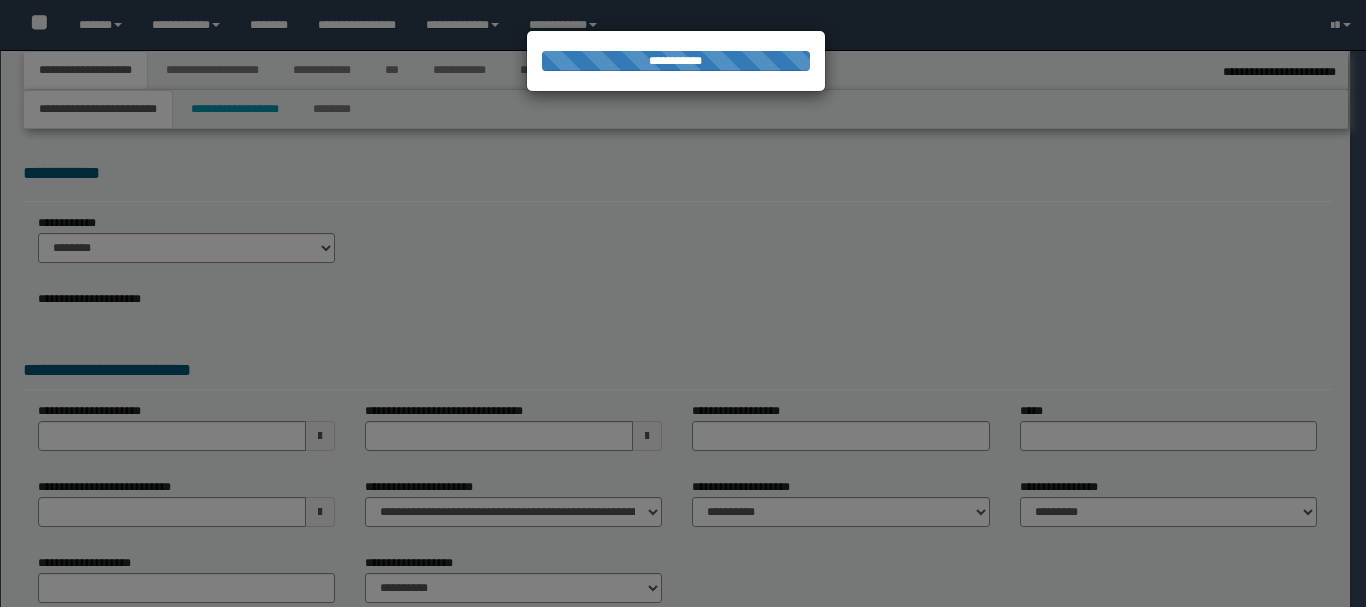 type on "**********" 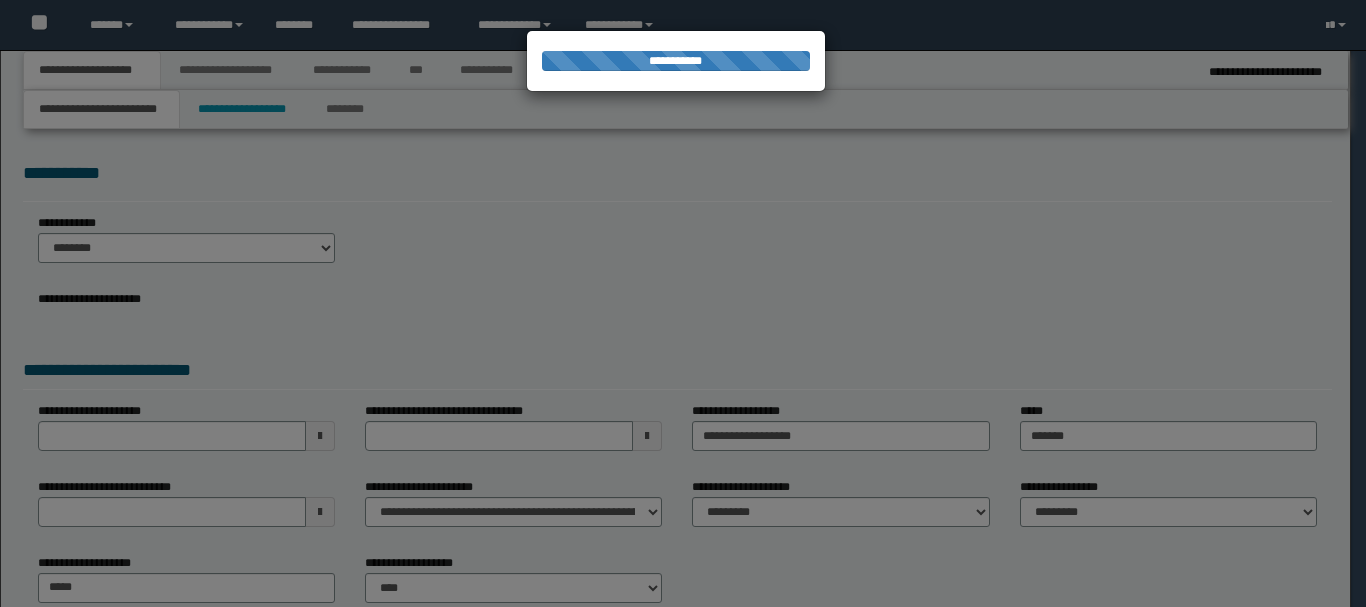 scroll, scrollTop: 0, scrollLeft: 0, axis: both 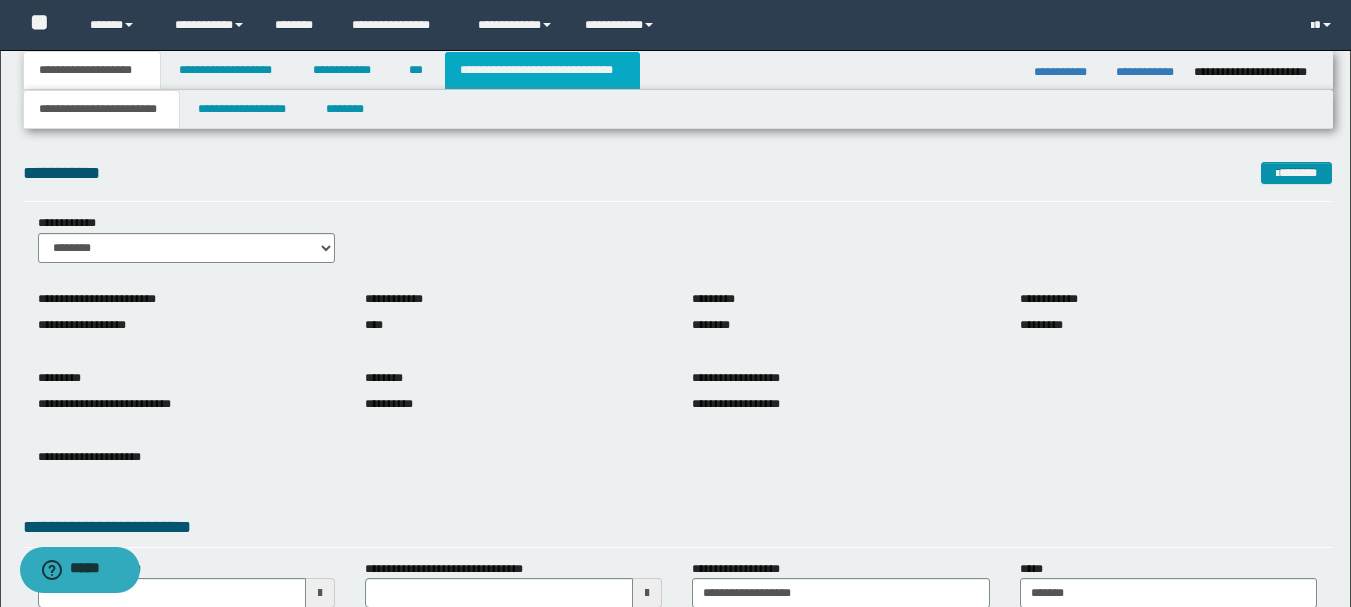 click on "**********" at bounding box center (542, 70) 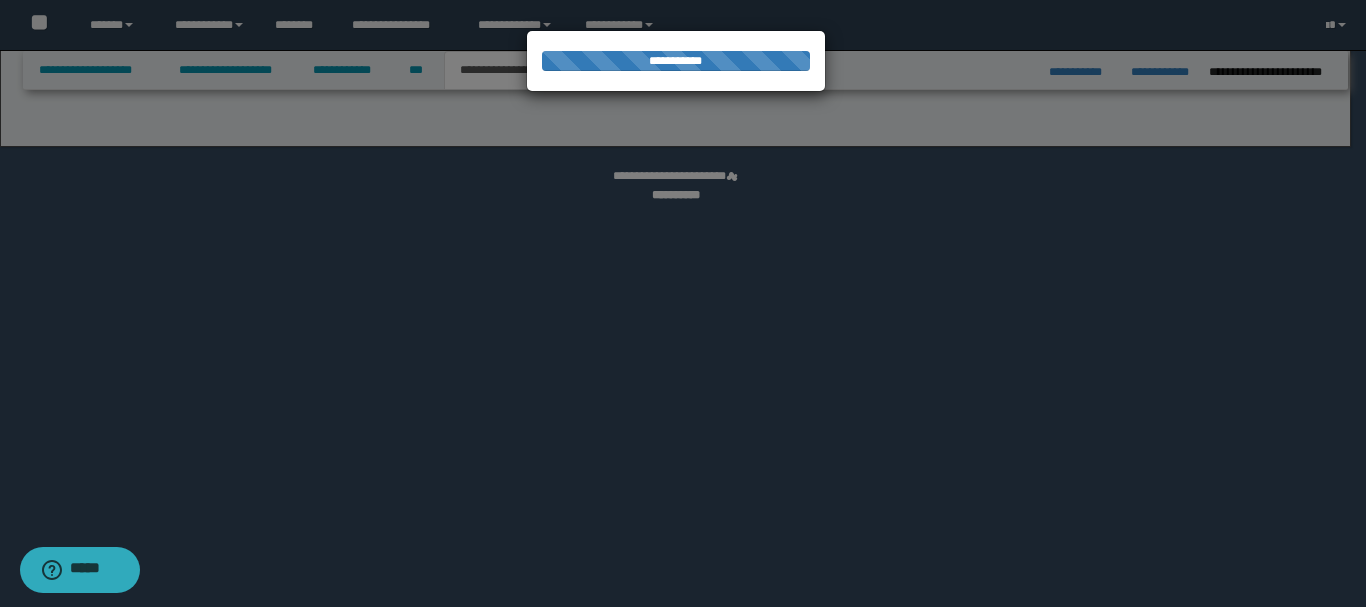 select on "*" 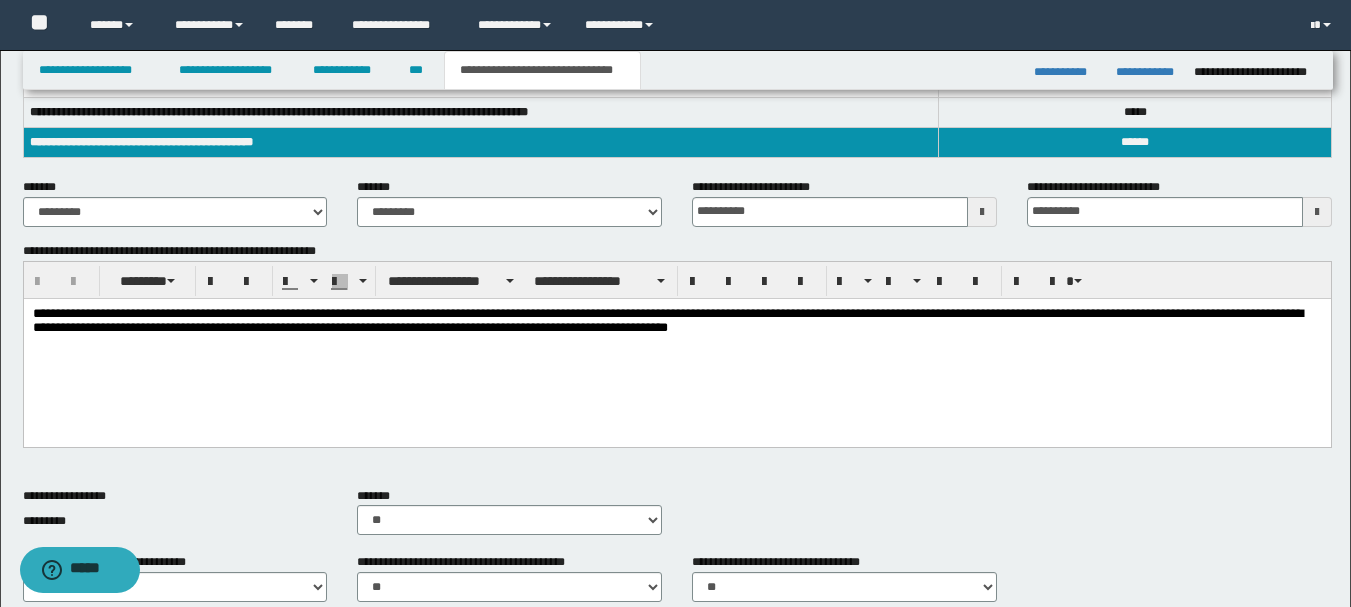 scroll, scrollTop: 500, scrollLeft: 0, axis: vertical 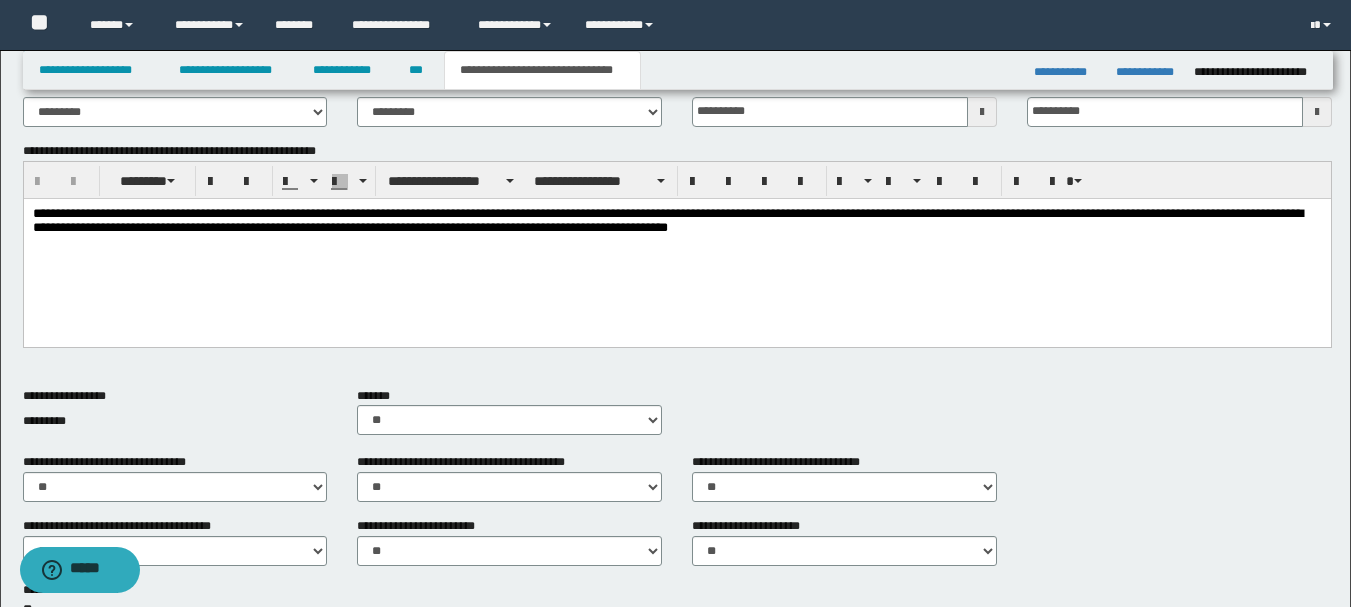 click on "**********" at bounding box center [676, 222] 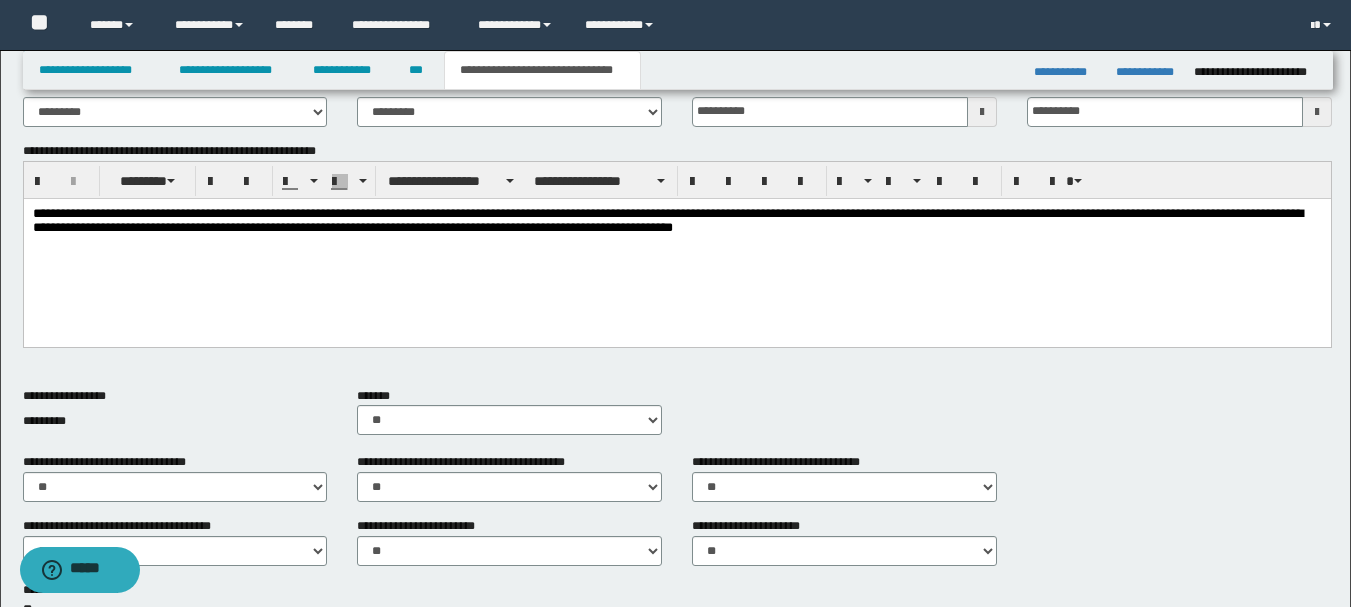 click on "**********" at bounding box center (676, 222) 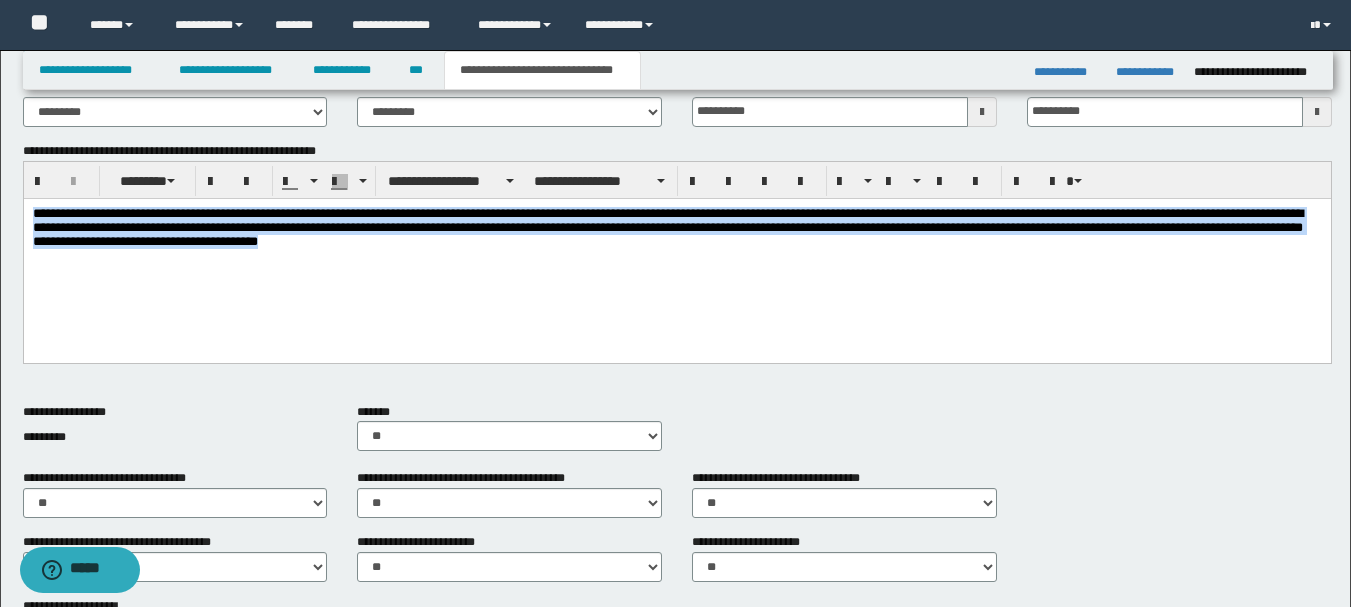 drag, startPoint x: 34, startPoint y: 210, endPoint x: 438, endPoint y: 251, distance: 406.0751 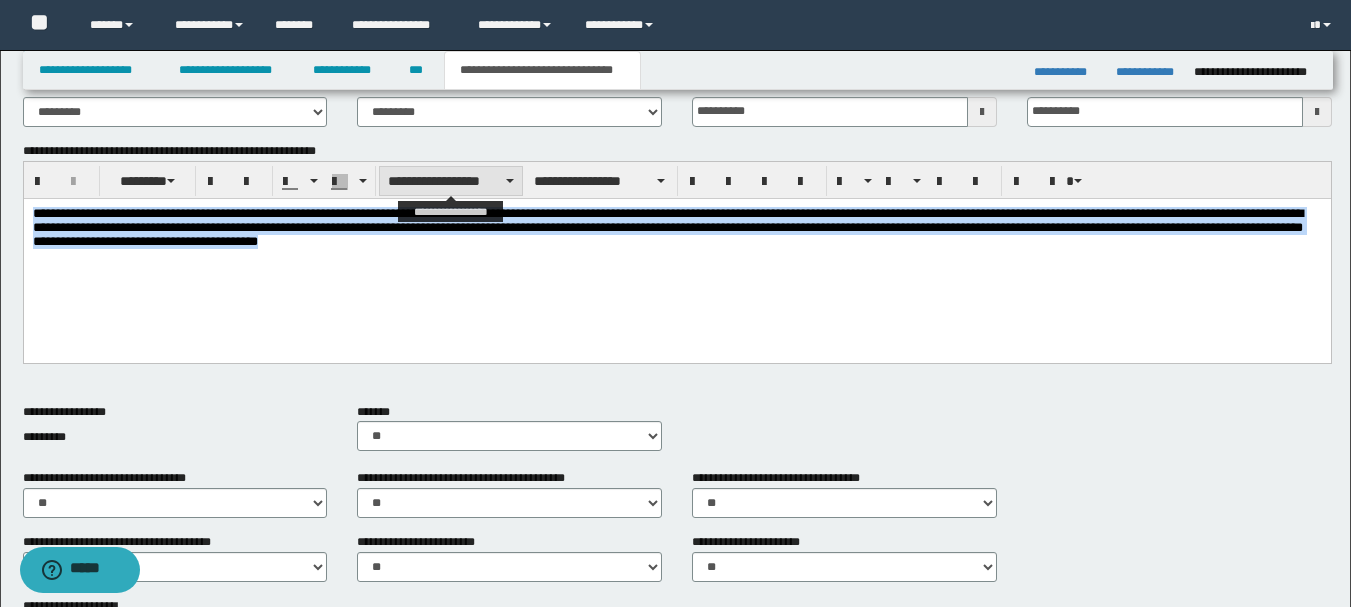 click on "**********" at bounding box center (451, 181) 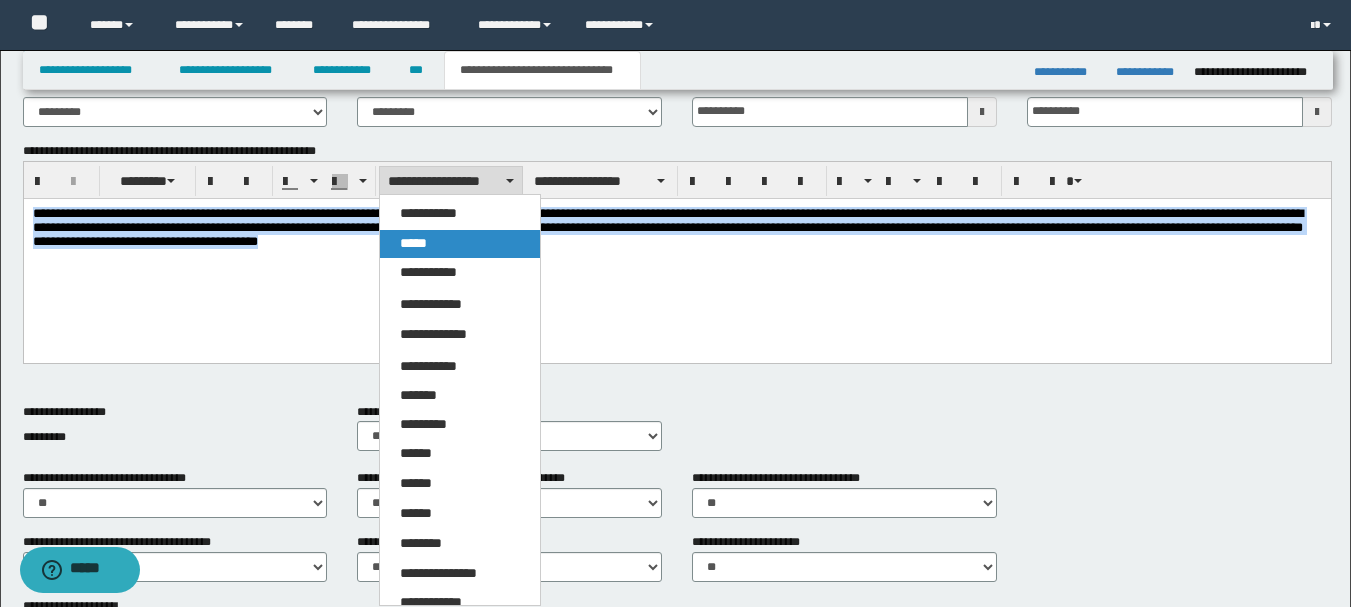 click on "*****" at bounding box center [460, 244] 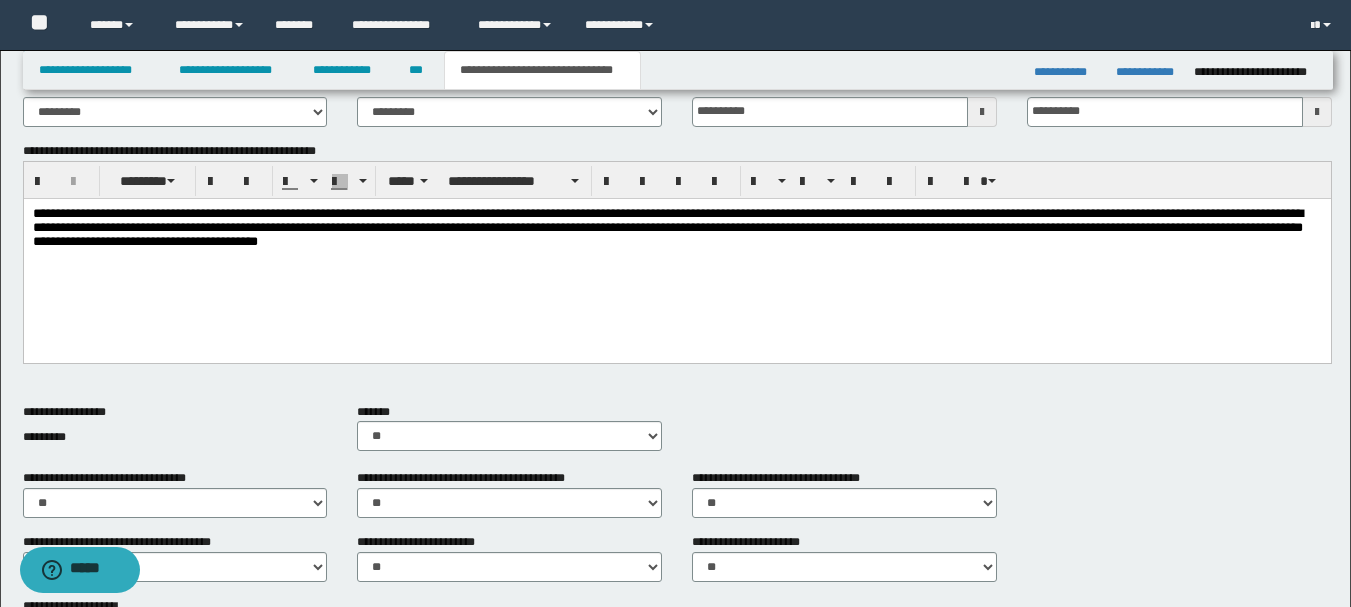 drag, startPoint x: 751, startPoint y: 271, endPoint x: 778, endPoint y: 272, distance: 27.018513 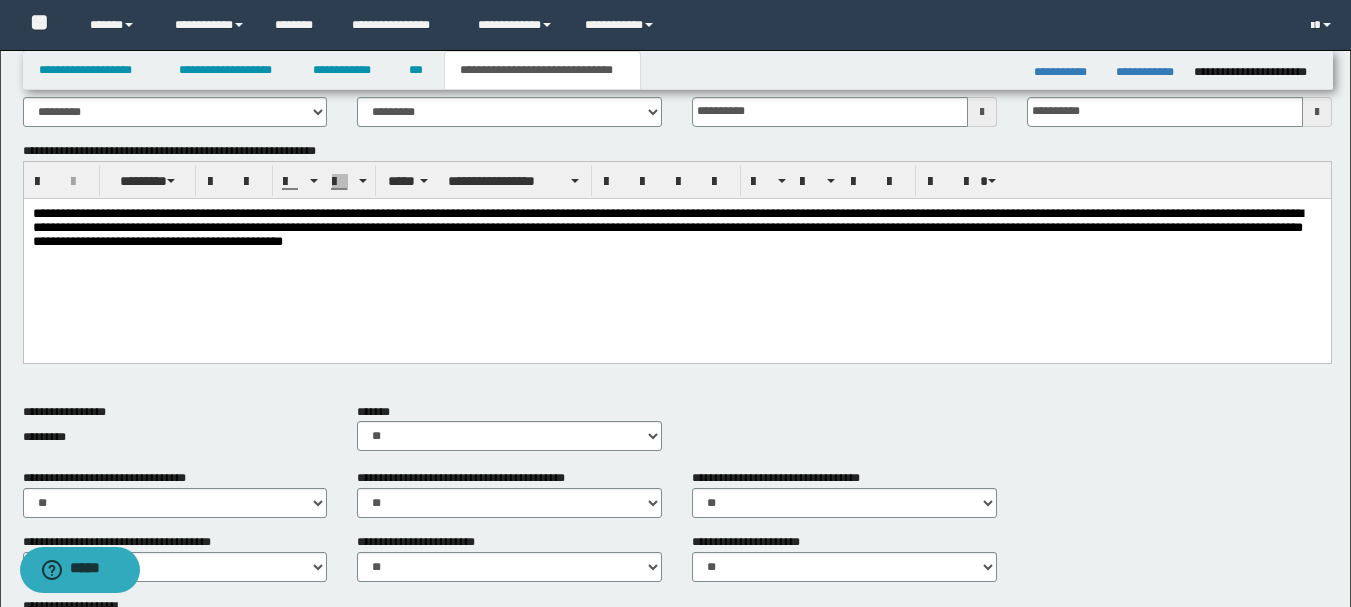 click on "**********" at bounding box center [676, 230] 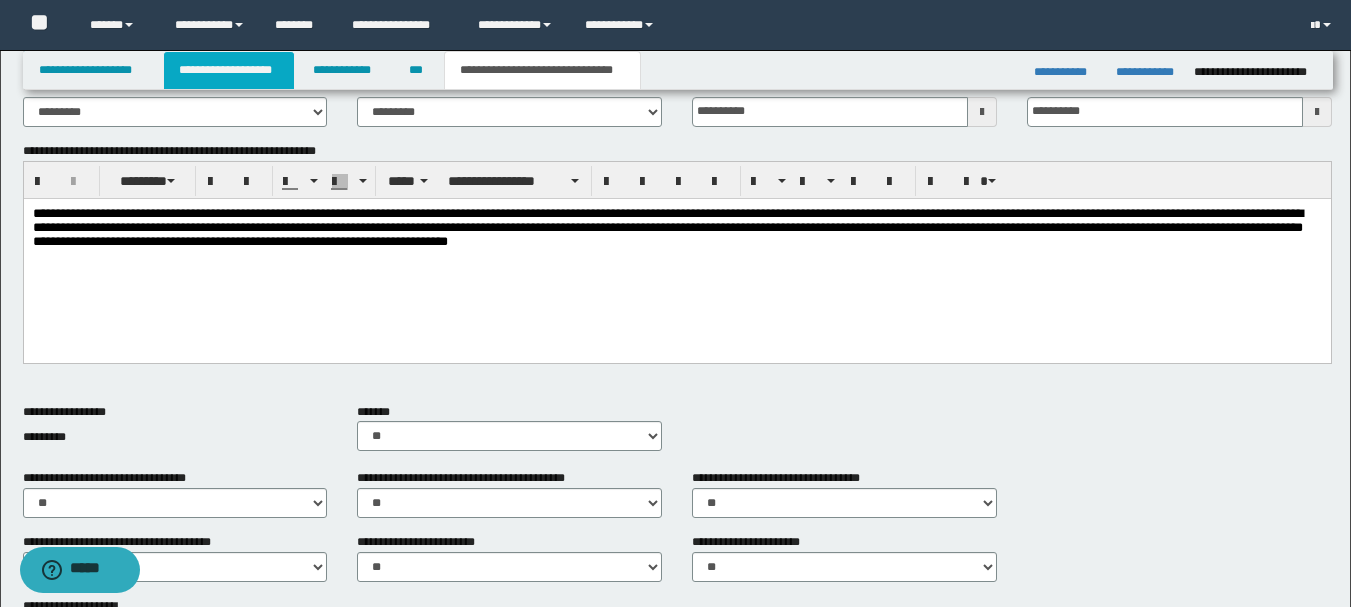 click on "**********" at bounding box center (229, 70) 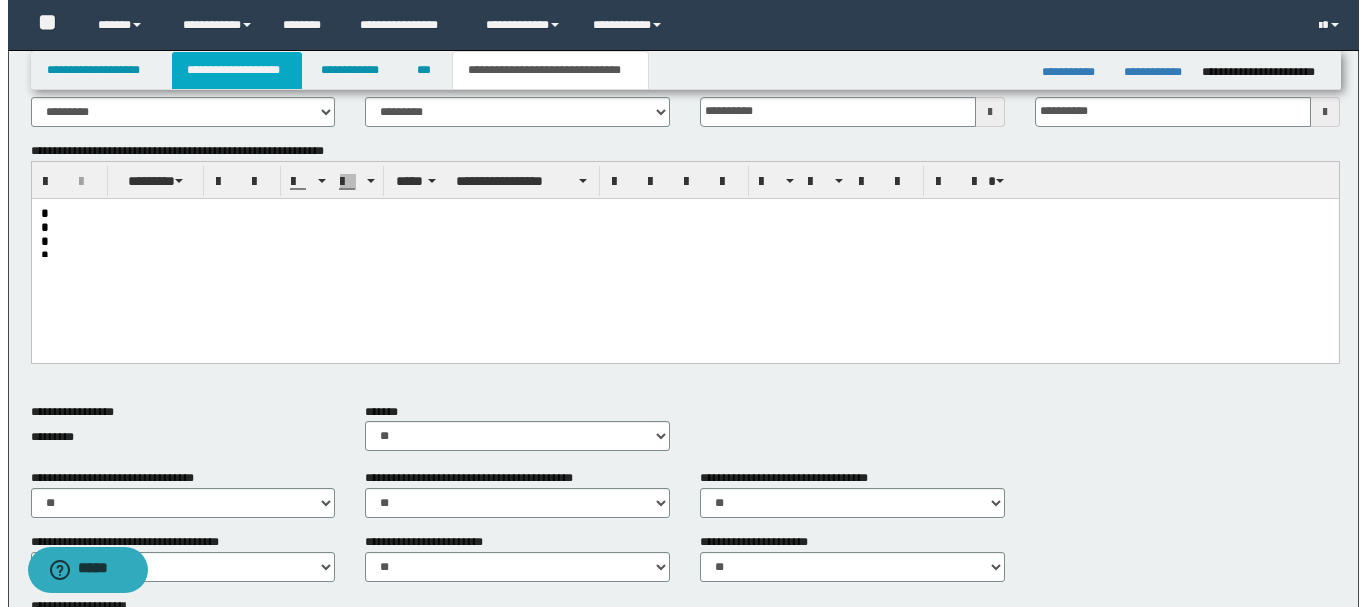 scroll, scrollTop: 0, scrollLeft: 0, axis: both 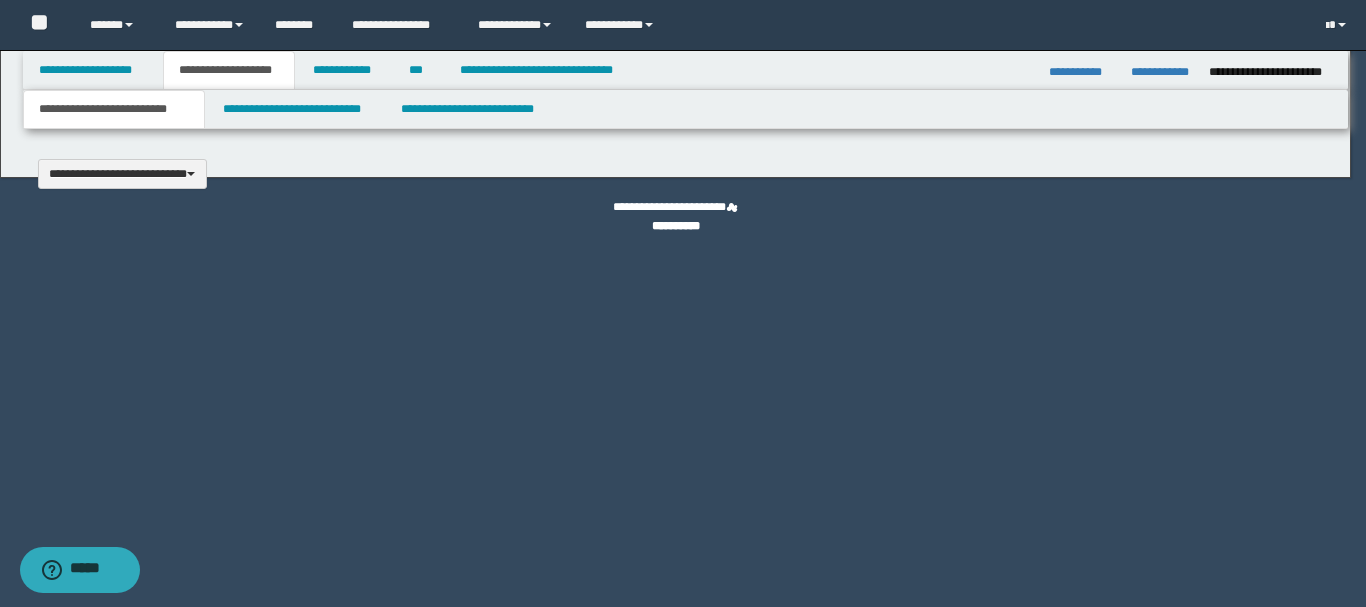 type 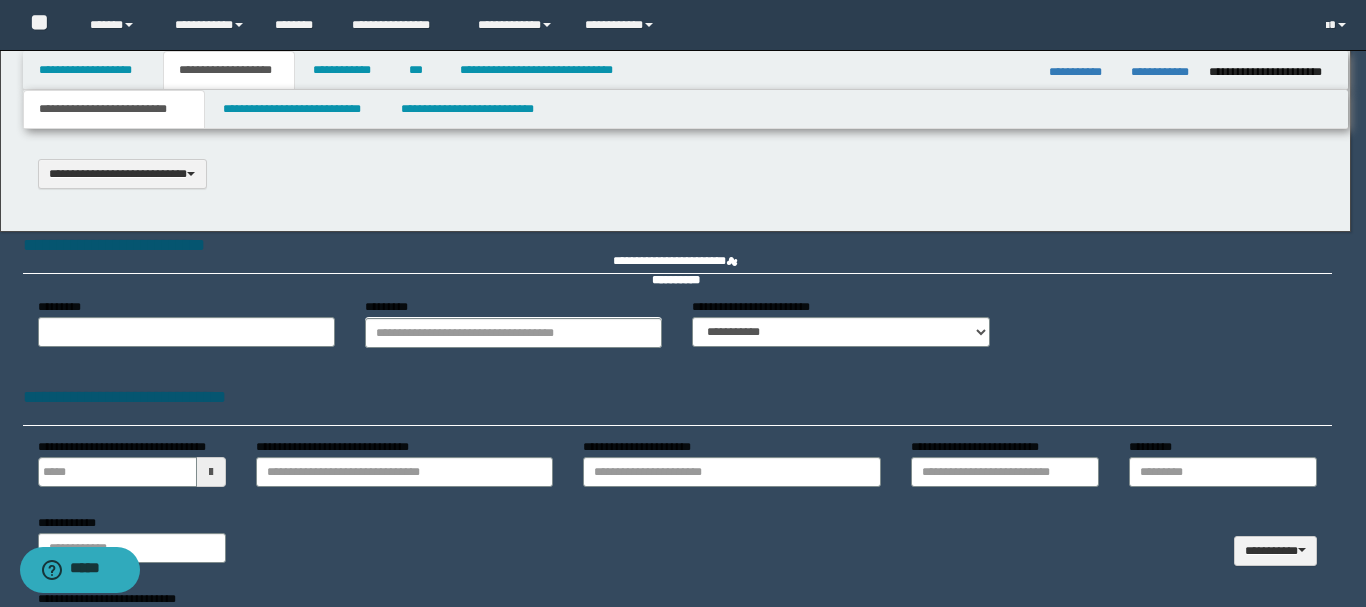 scroll, scrollTop: 0, scrollLeft: 0, axis: both 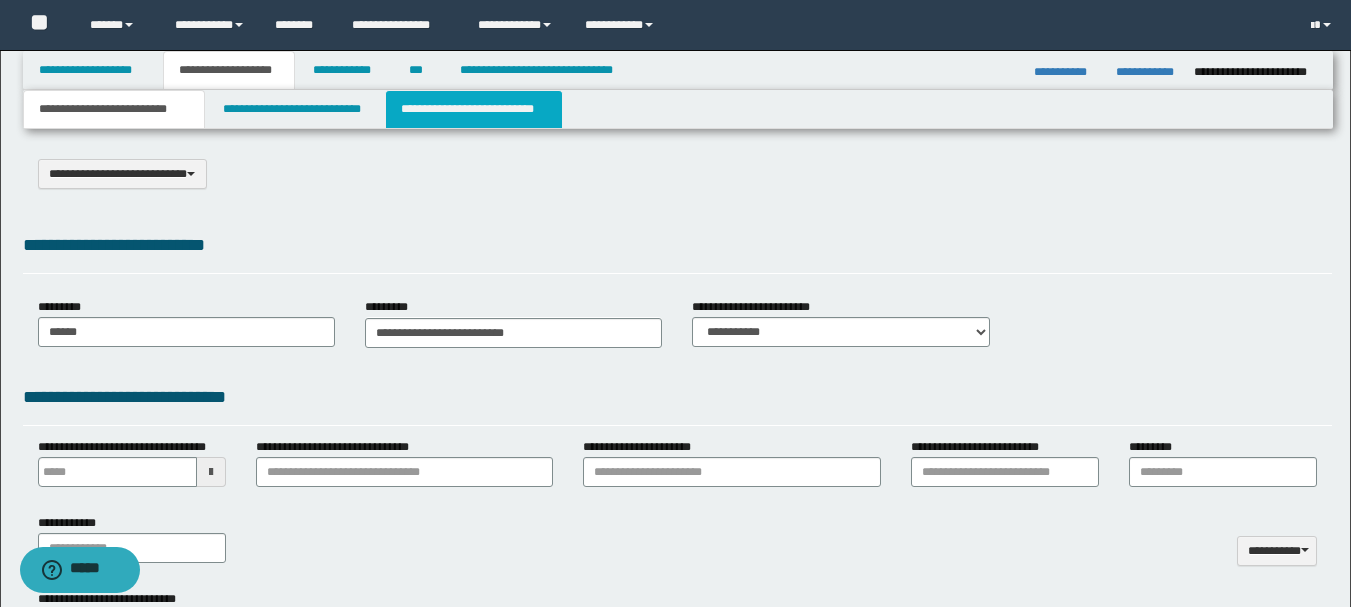 click on "**********" at bounding box center [474, 109] 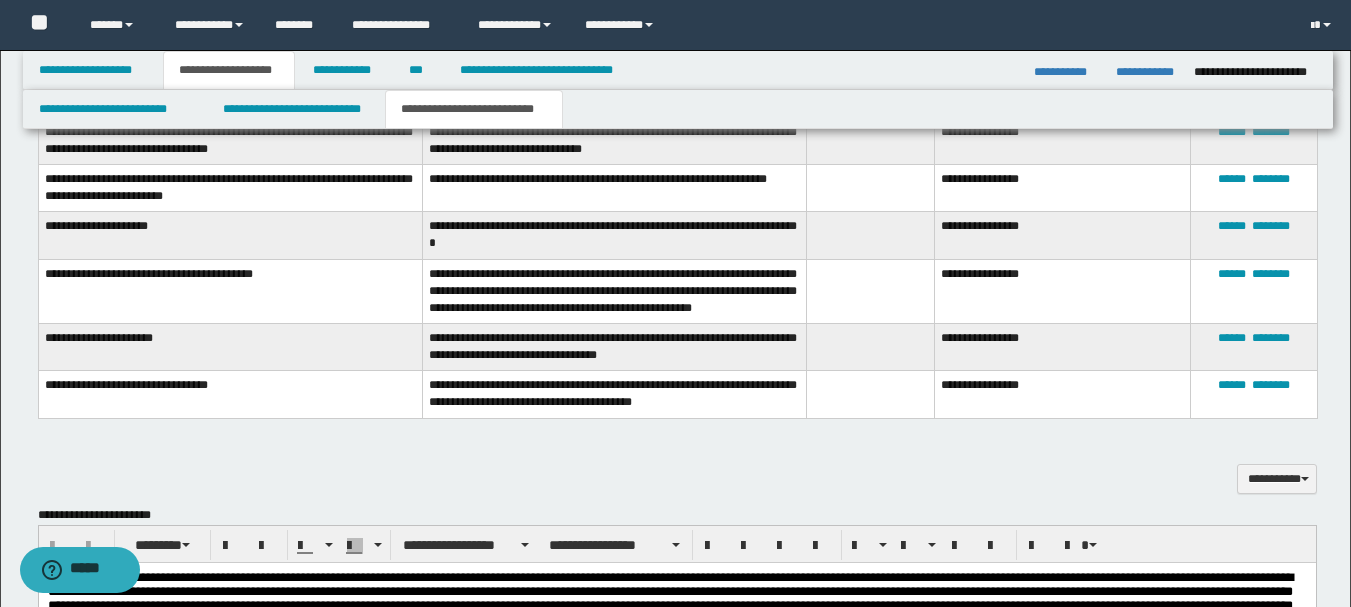 scroll, scrollTop: 1100, scrollLeft: 0, axis: vertical 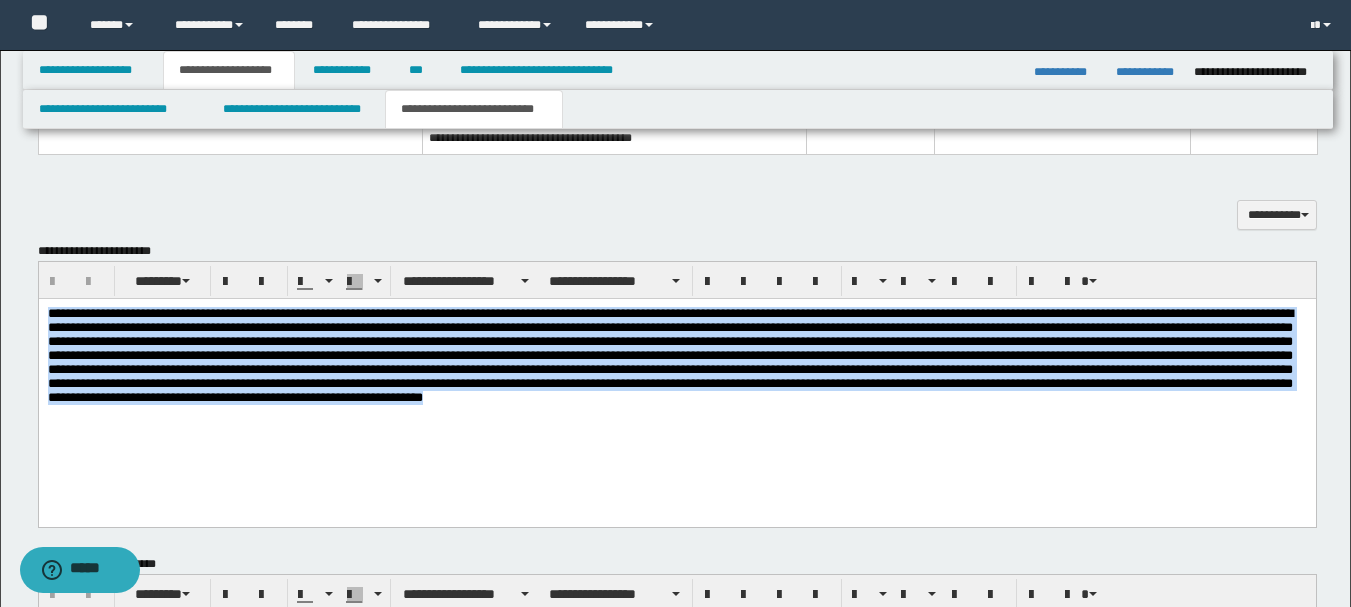 drag, startPoint x: 46, startPoint y: 317, endPoint x: 1073, endPoint y: 434, distance: 1033.6431 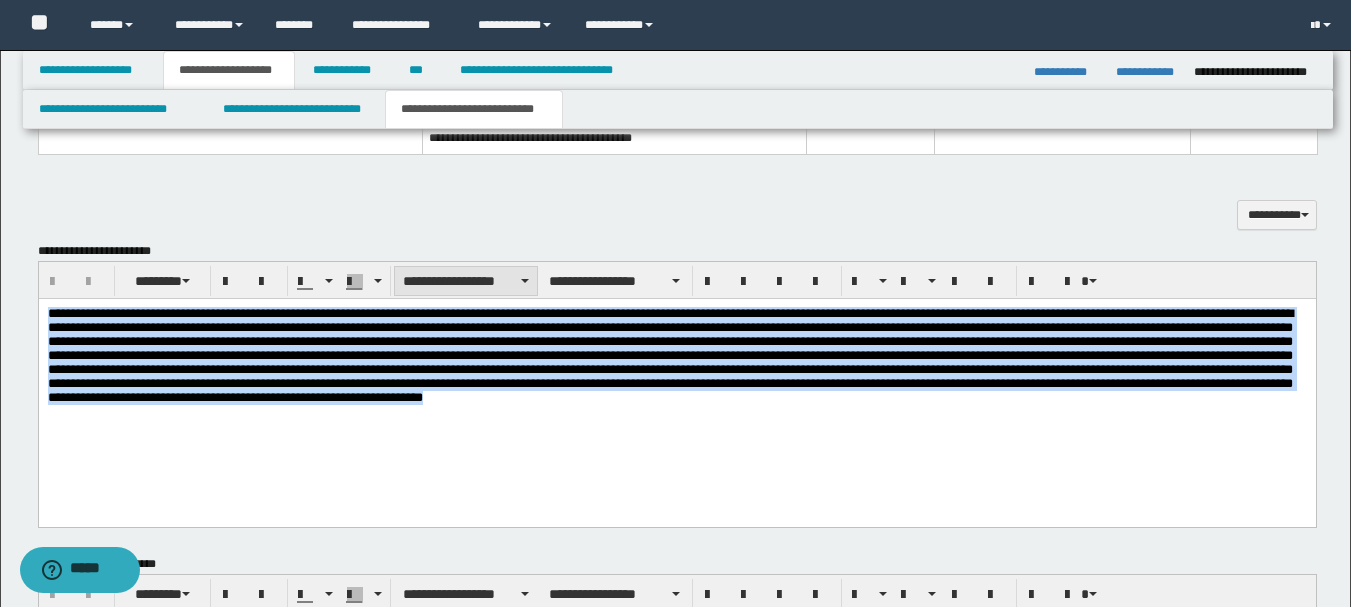 click at bounding box center (525, 281) 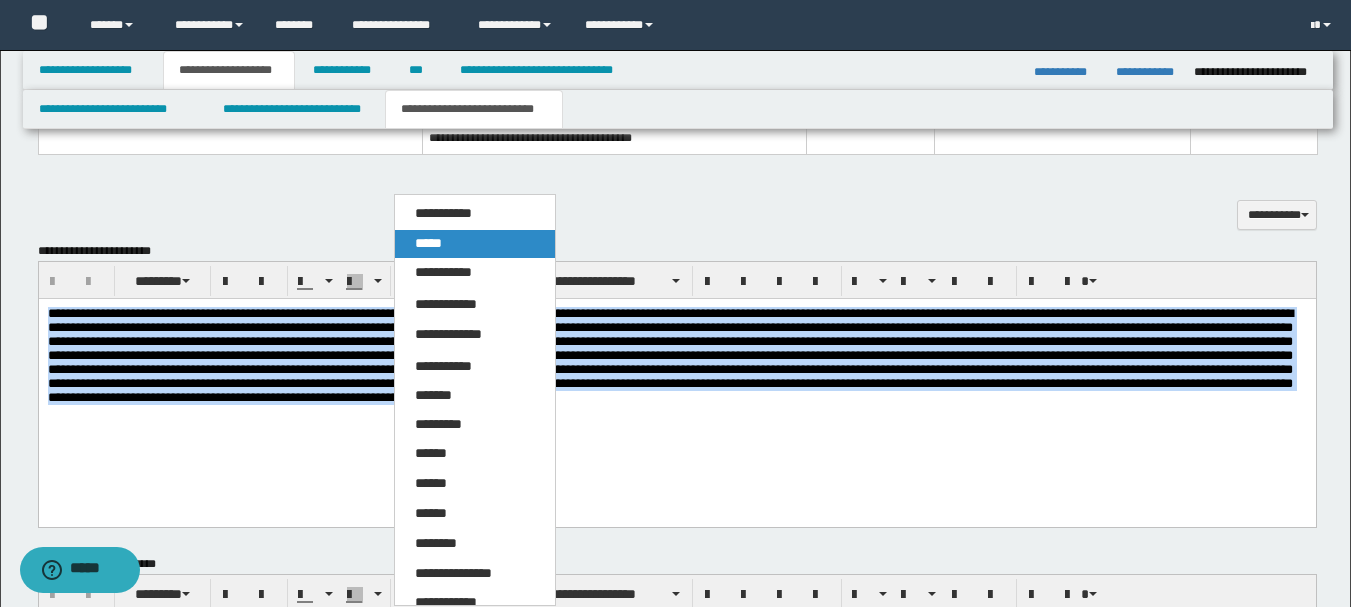 click on "*****" at bounding box center [475, 244] 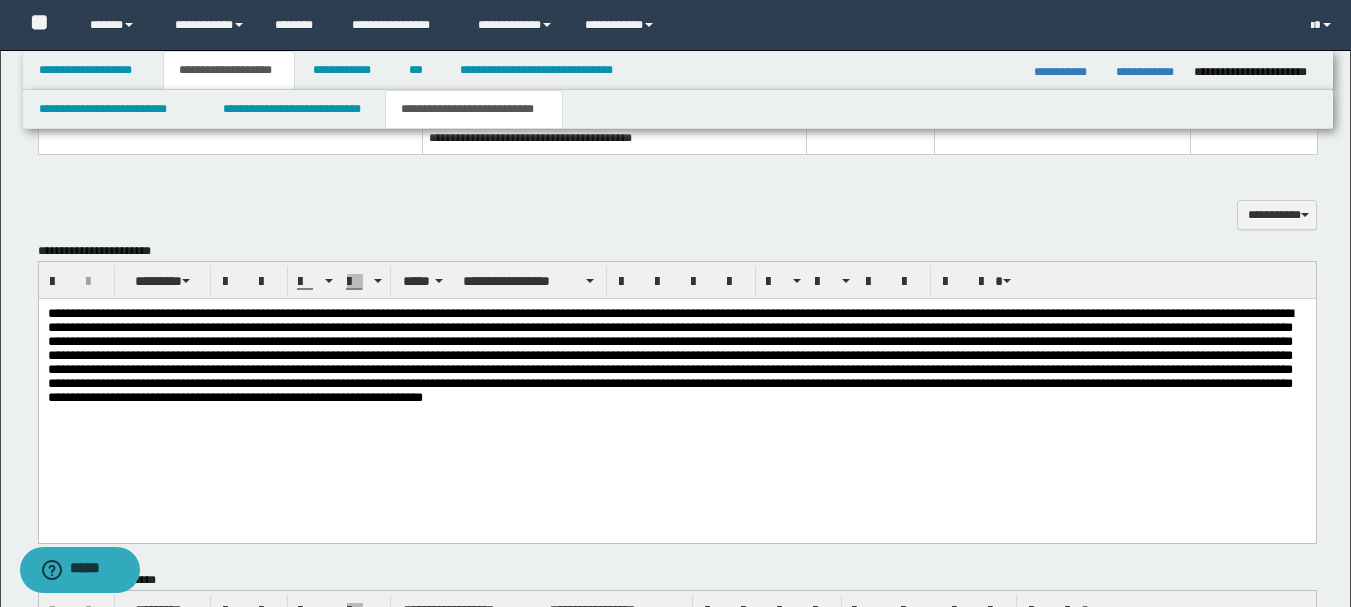 click at bounding box center (676, 395) 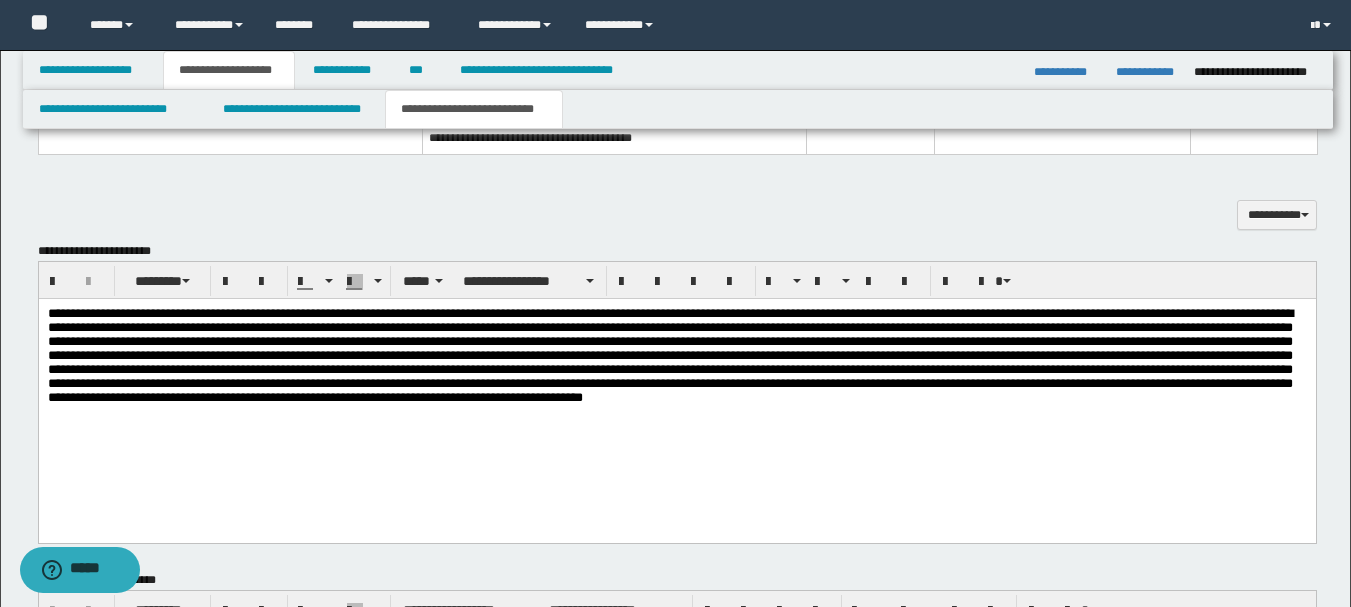 click at bounding box center [676, 395] 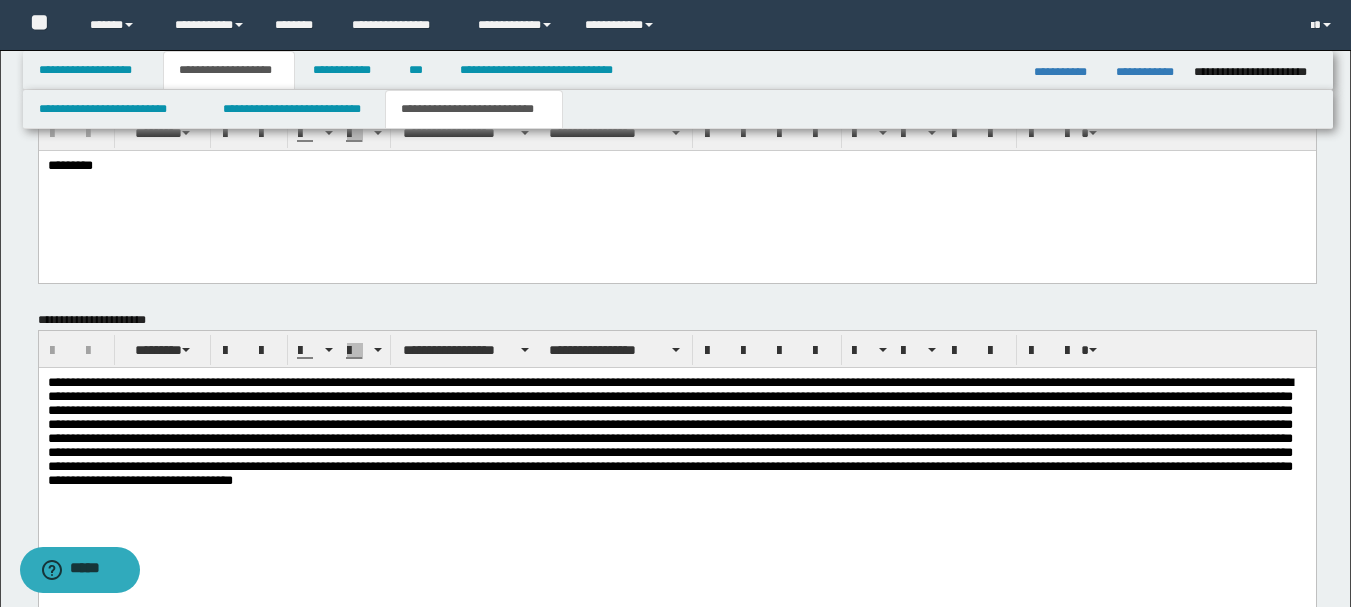scroll, scrollTop: 1600, scrollLeft: 0, axis: vertical 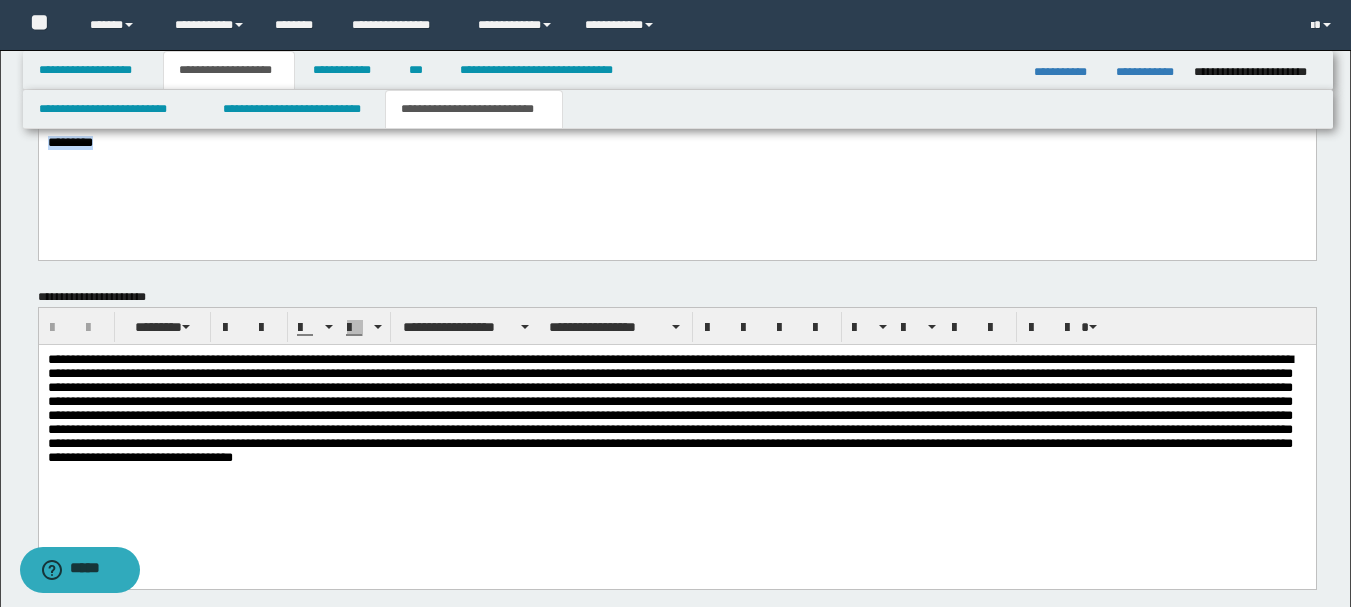drag, startPoint x: 47, startPoint y: 144, endPoint x: 160, endPoint y: 157, distance: 113.74533 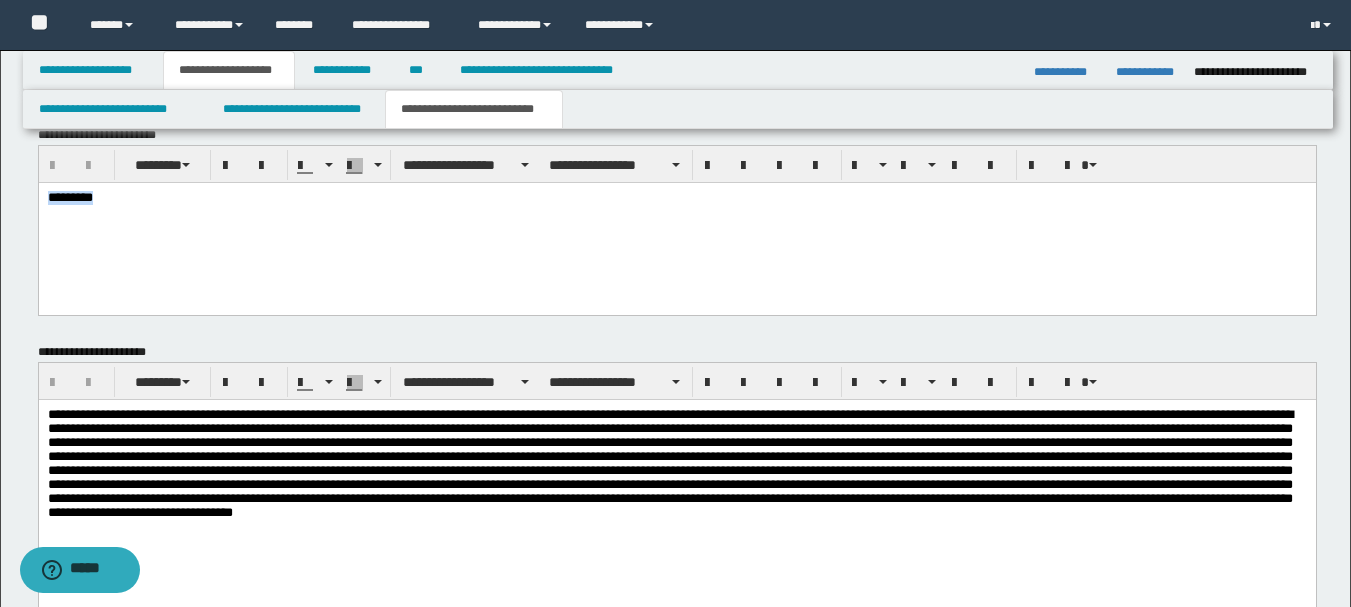 scroll, scrollTop: 1500, scrollLeft: 0, axis: vertical 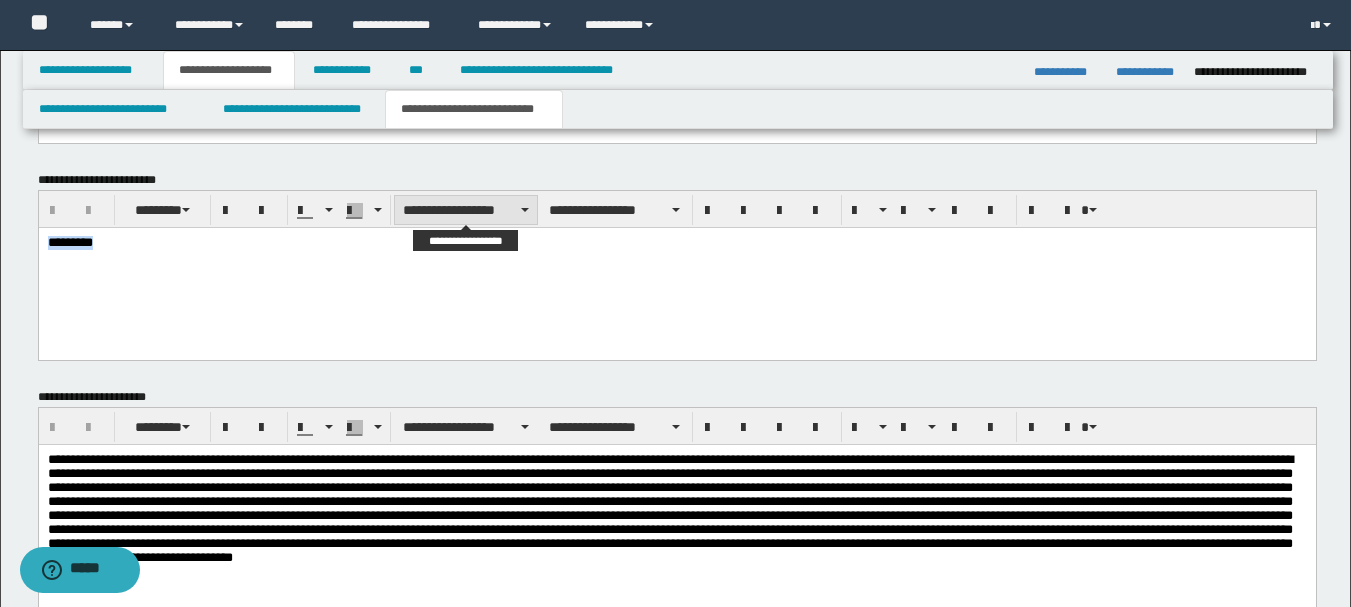 click on "**********" at bounding box center [466, 210] 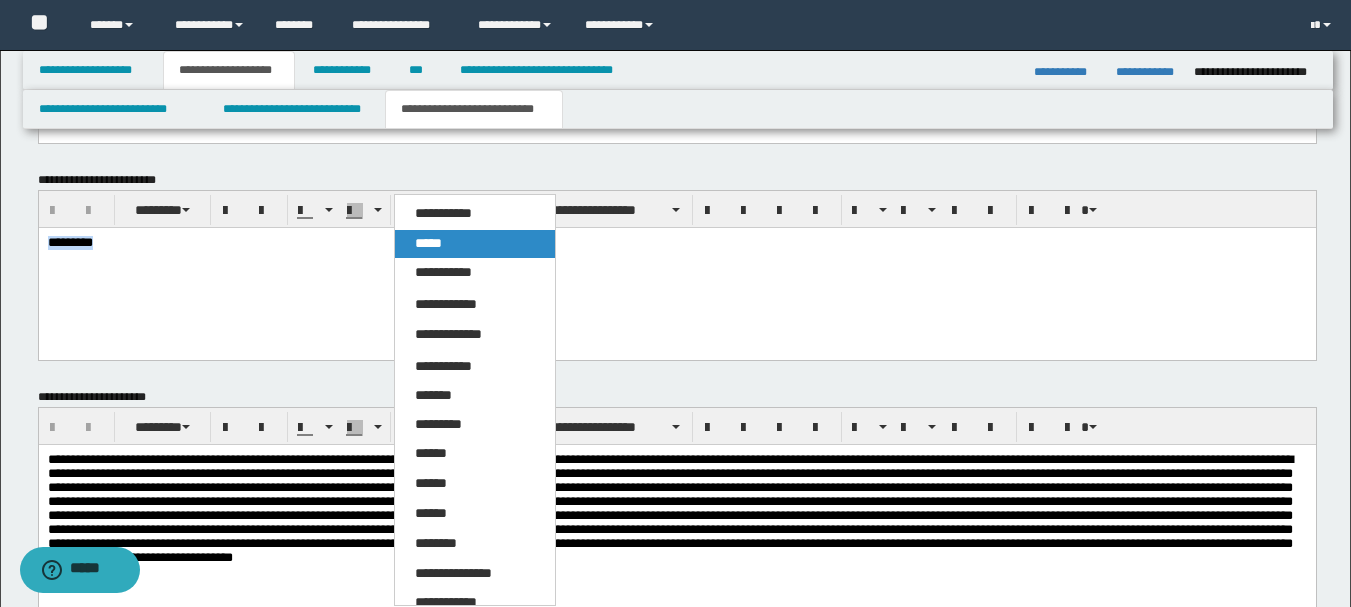 click on "*****" at bounding box center (475, 244) 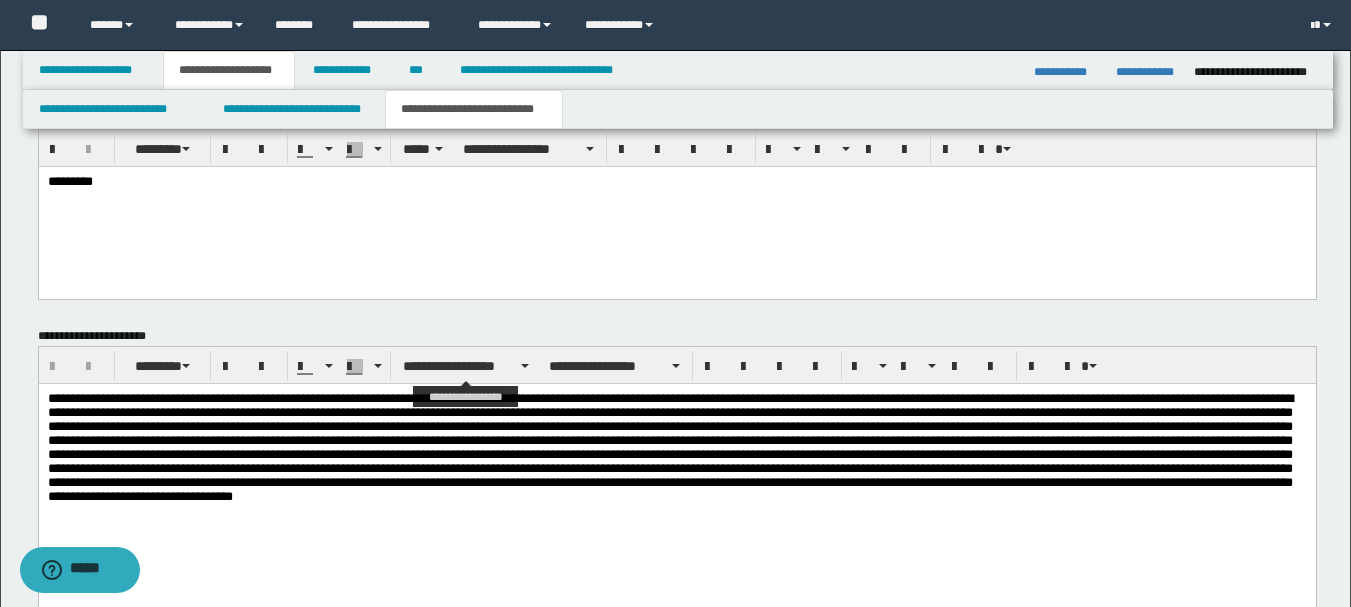 scroll, scrollTop: 1706, scrollLeft: 0, axis: vertical 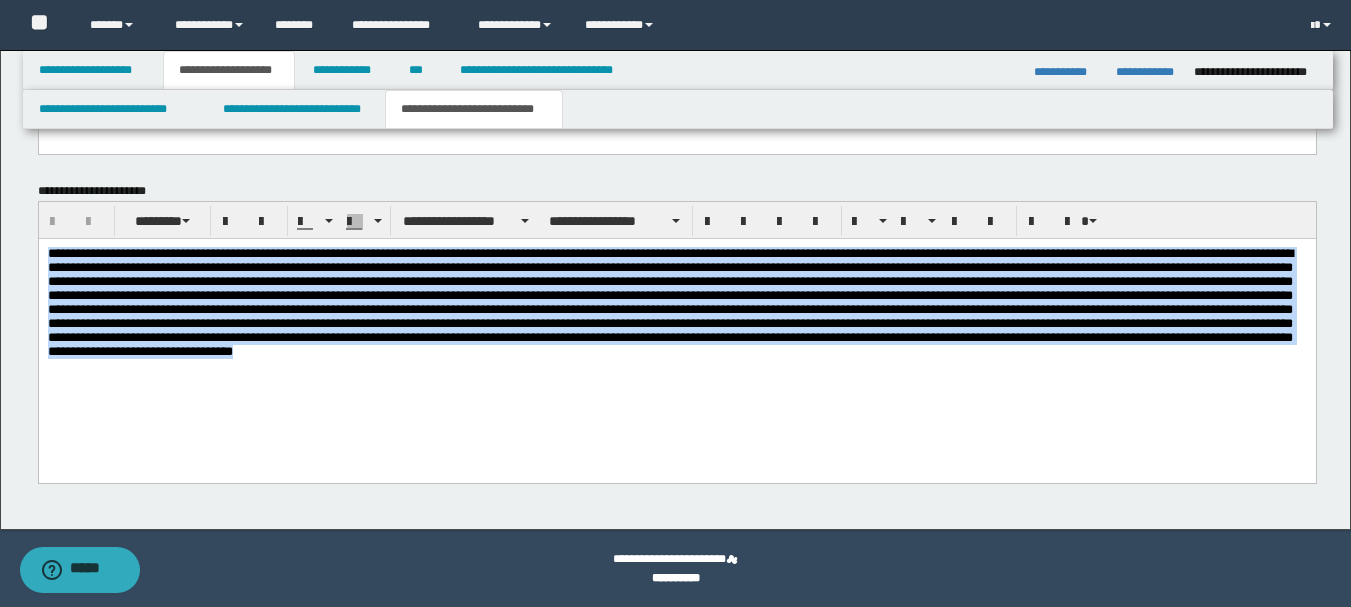 drag, startPoint x: 48, startPoint y: 253, endPoint x: 1029, endPoint y: 397, distance: 991.51245 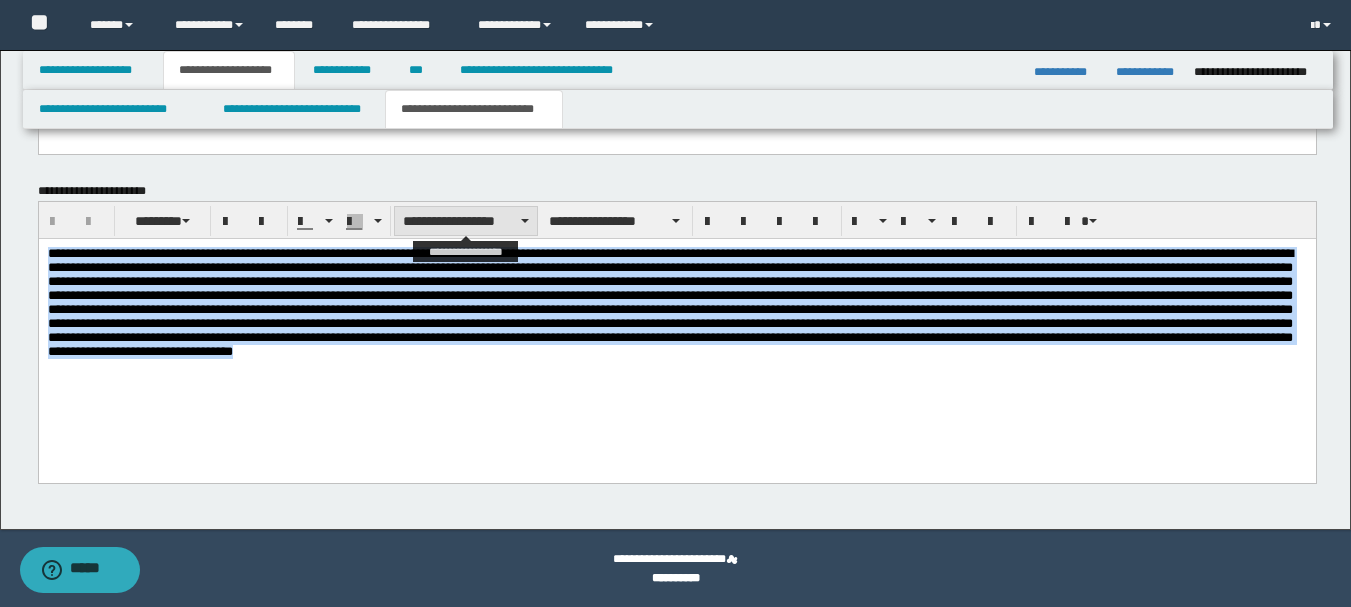 click at bounding box center (525, 221) 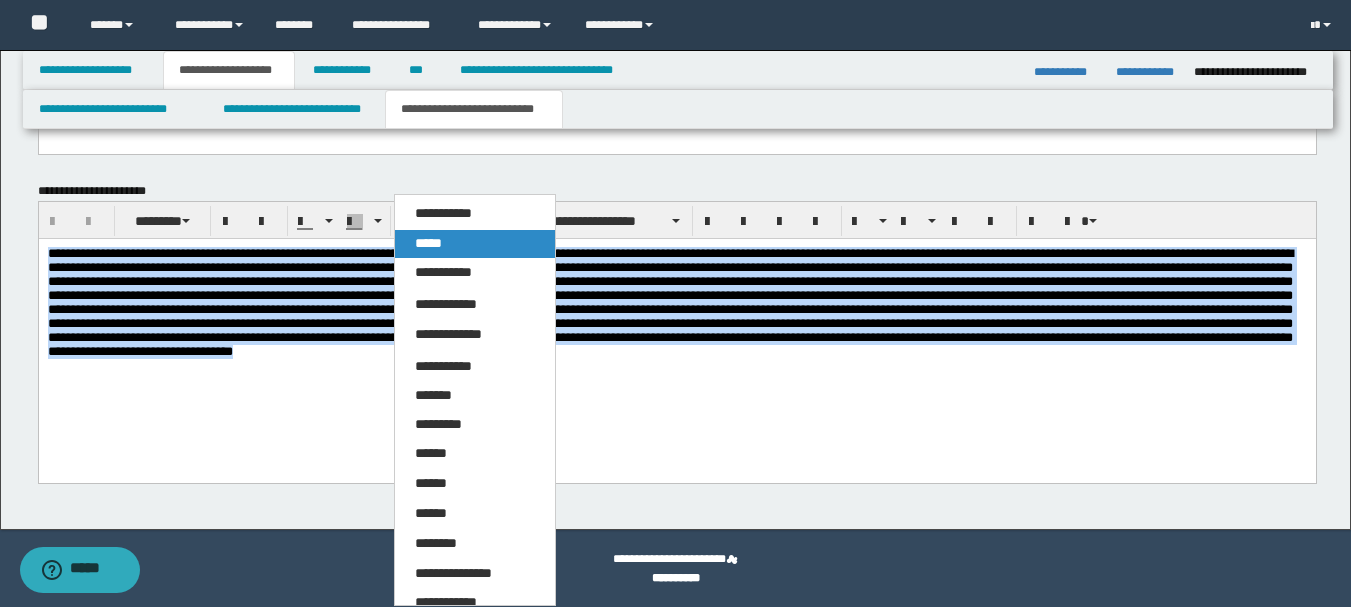 click on "*****" at bounding box center [475, 244] 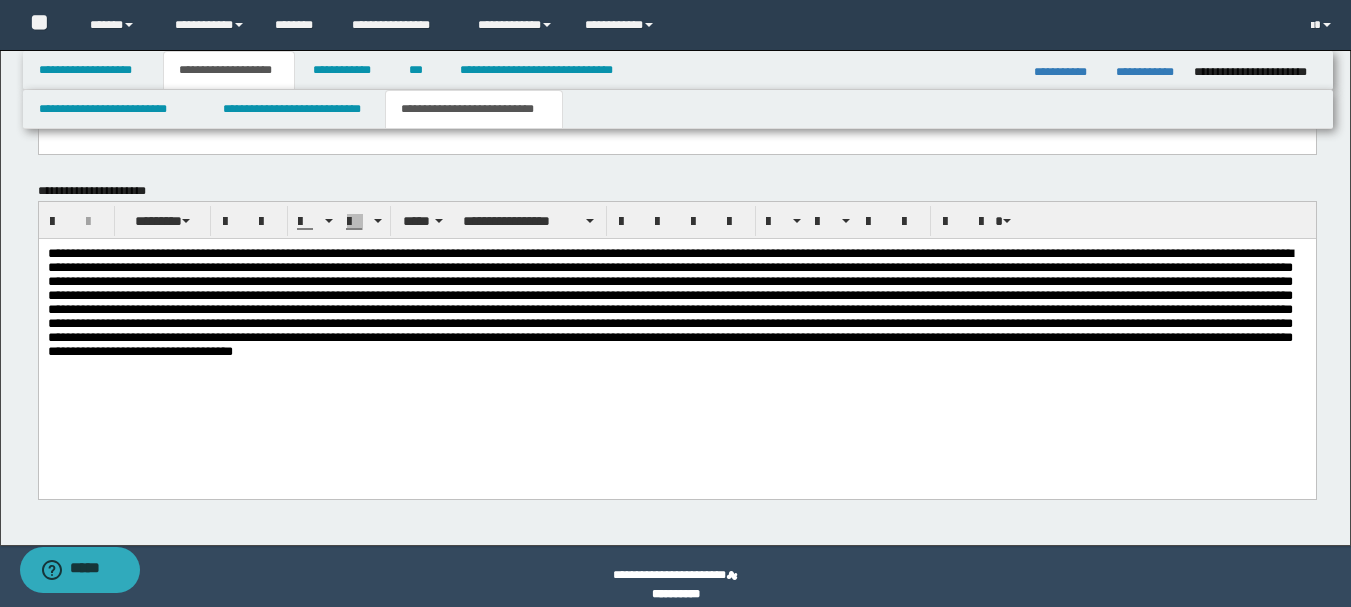 click at bounding box center (676, 343) 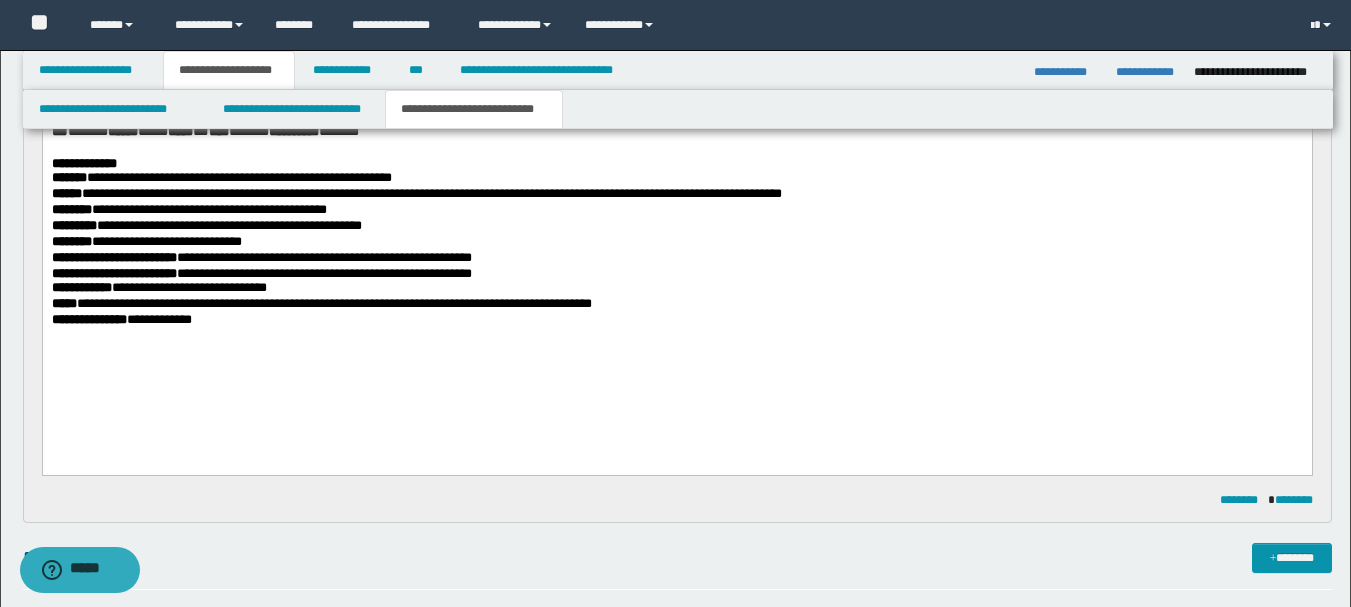 scroll, scrollTop: 222, scrollLeft: 0, axis: vertical 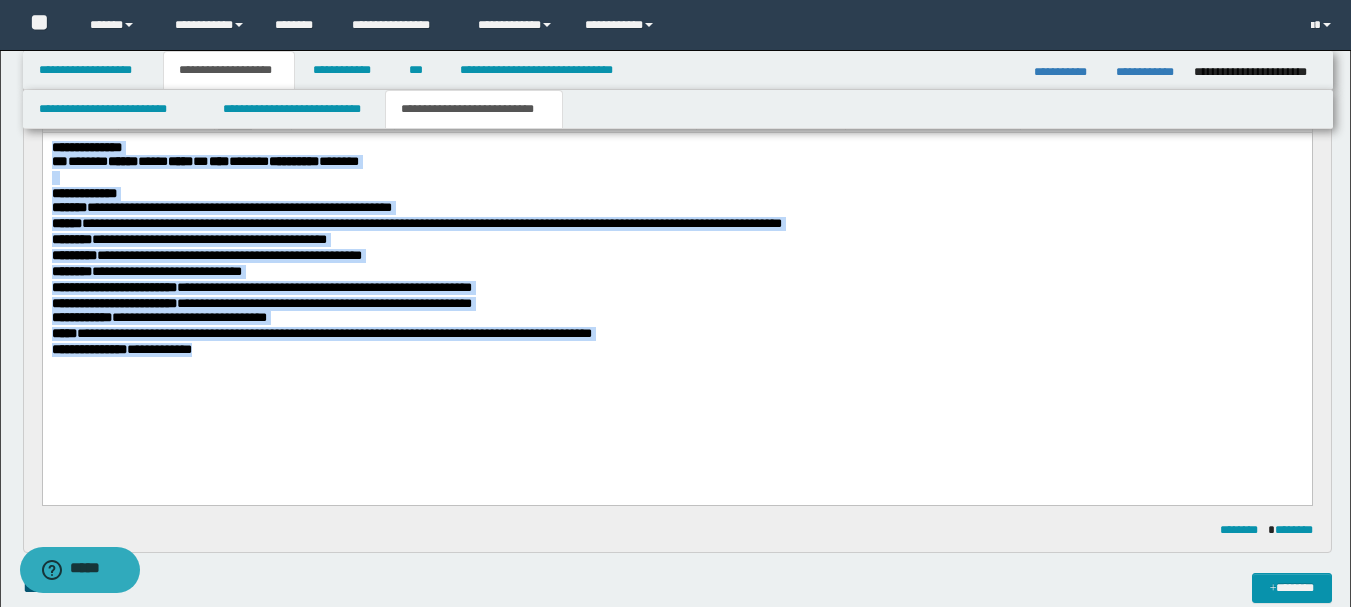 drag, startPoint x: 53, startPoint y: 148, endPoint x: 570, endPoint y: 355, distance: 556.9003 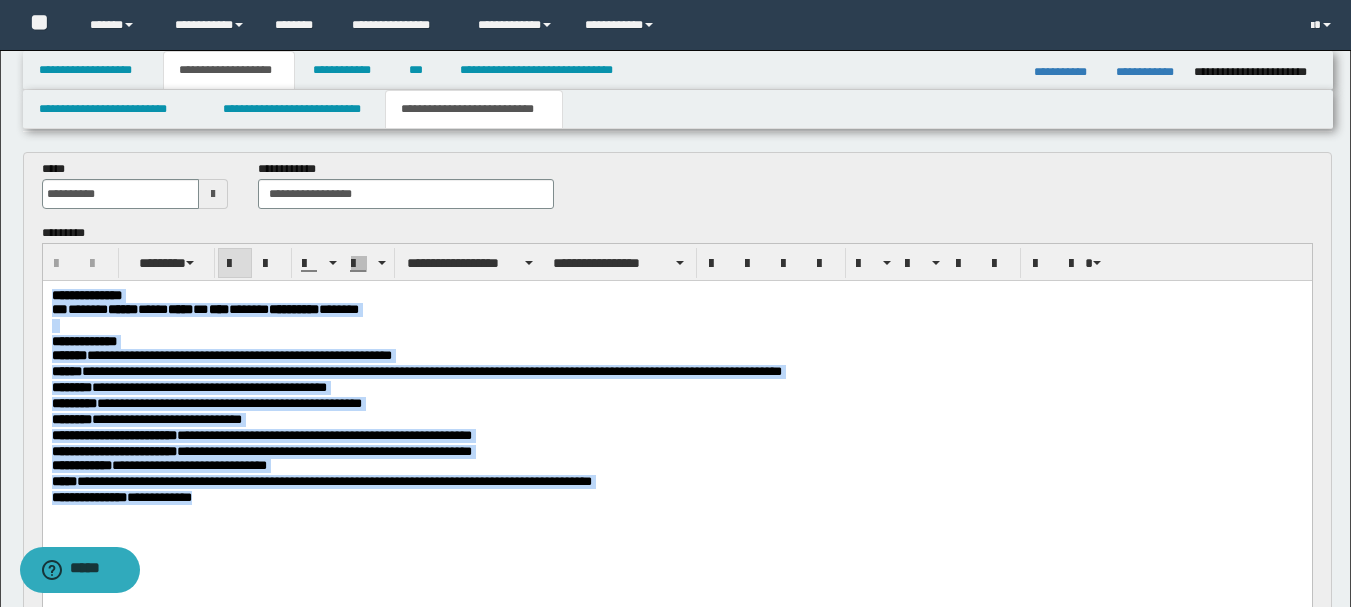 scroll, scrollTop: 22, scrollLeft: 0, axis: vertical 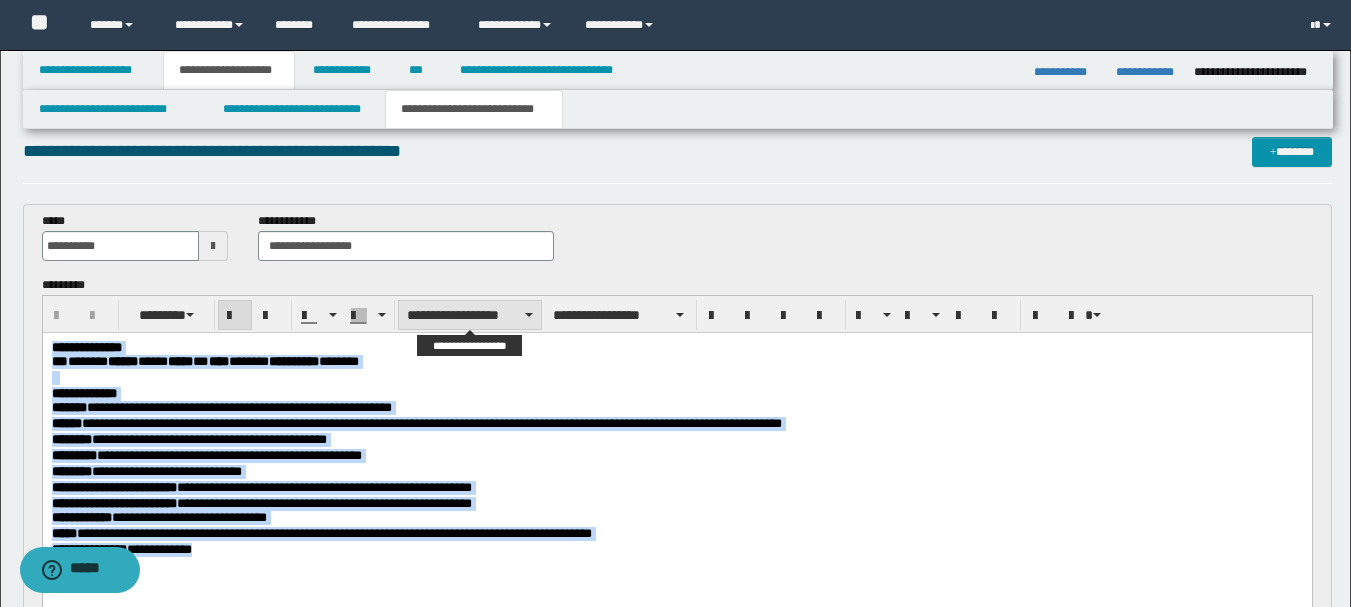 click on "**********" at bounding box center (470, 315) 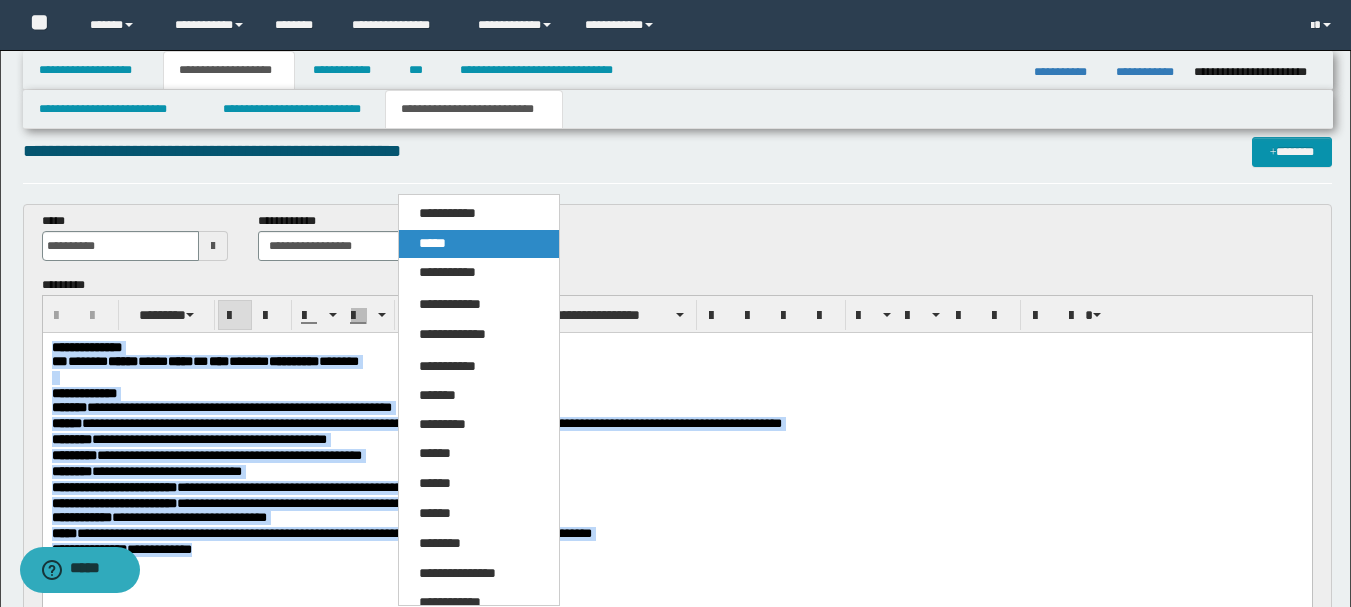 click on "*****" at bounding box center [432, 243] 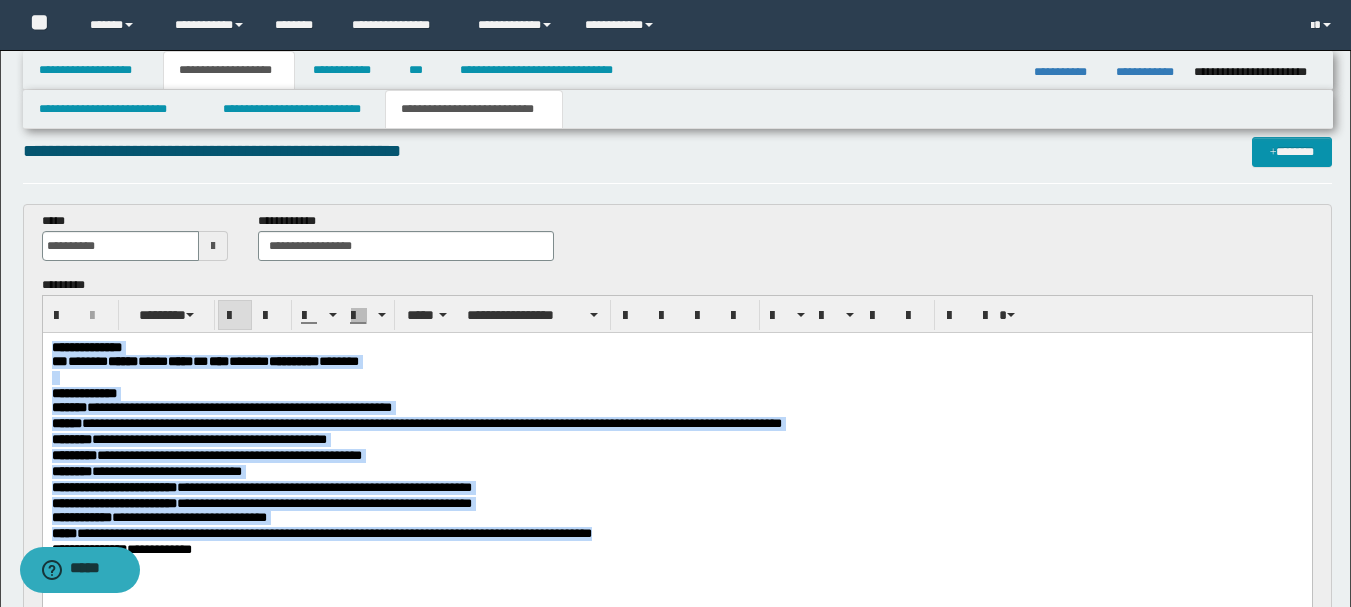 click on "**********" at bounding box center (676, 473) 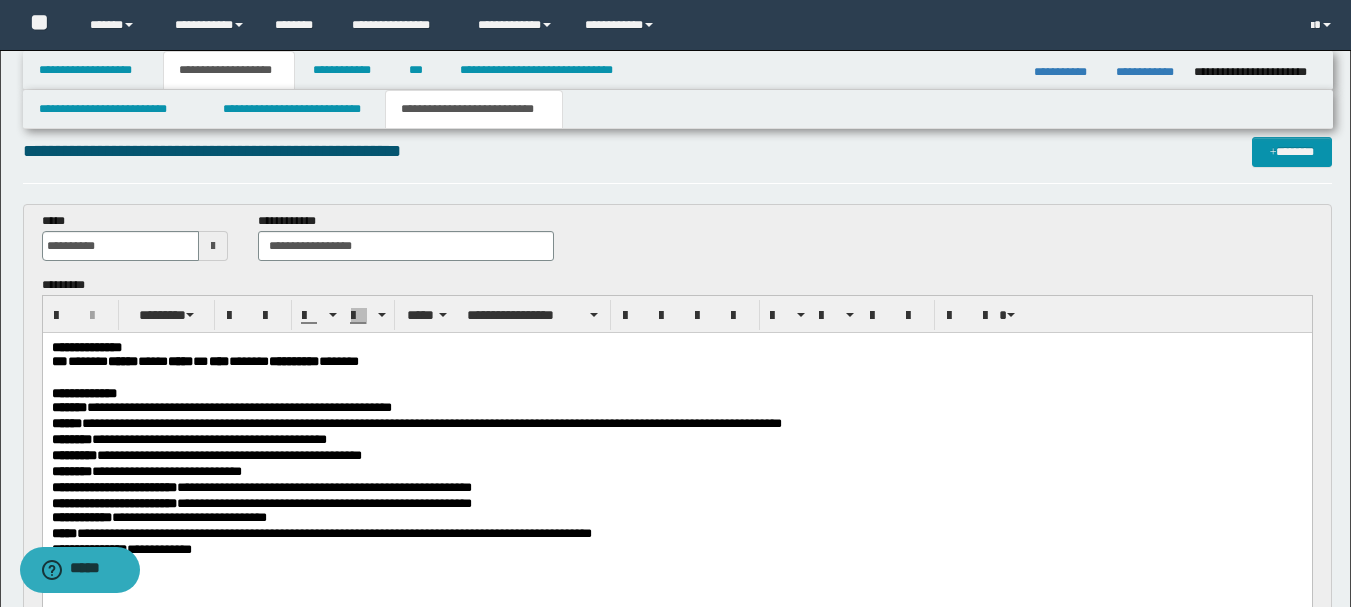 type 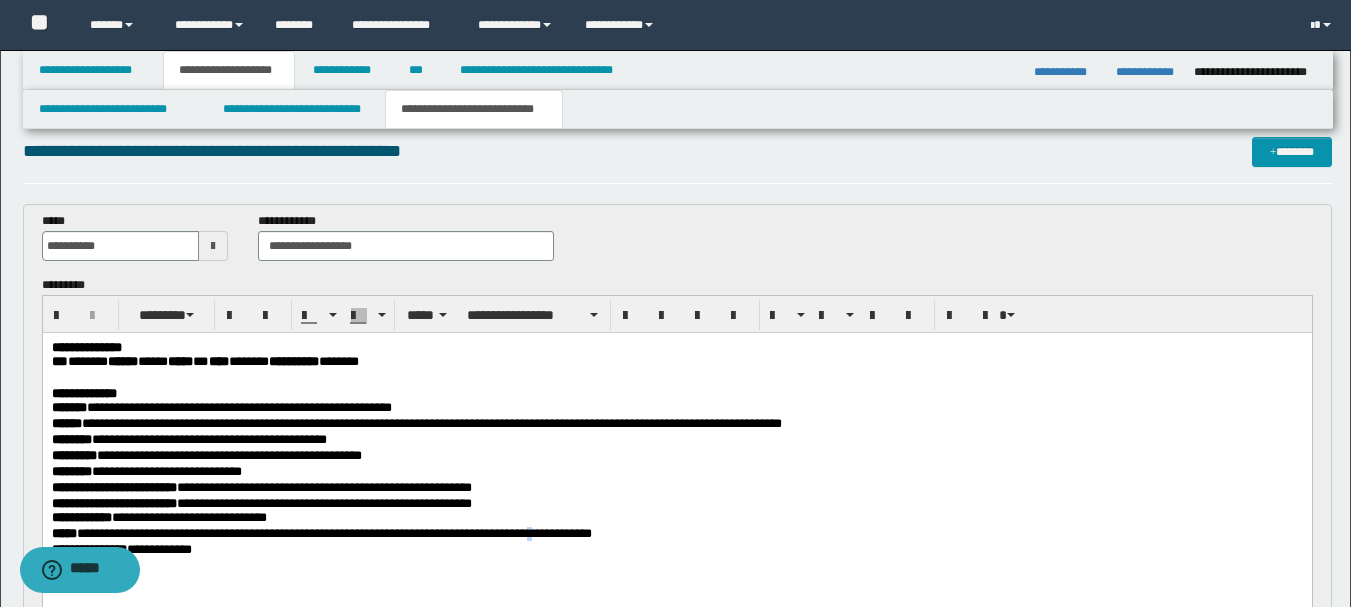 click on "**********" at bounding box center [321, 533] 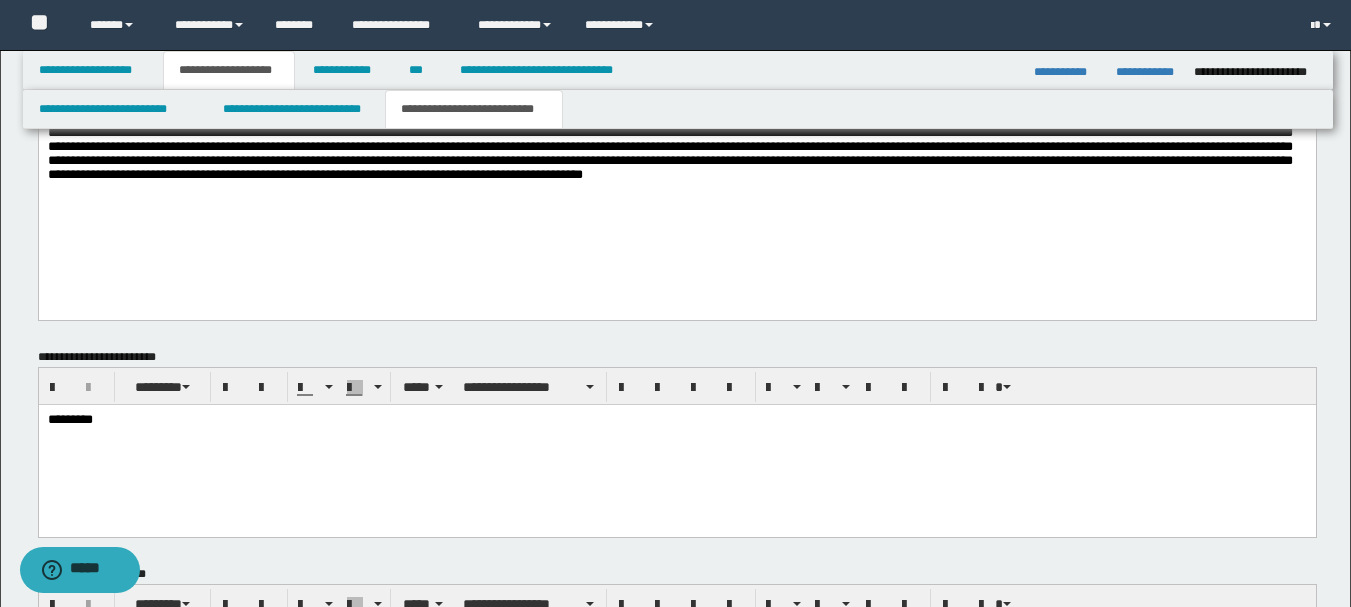 scroll, scrollTop: 1322, scrollLeft: 0, axis: vertical 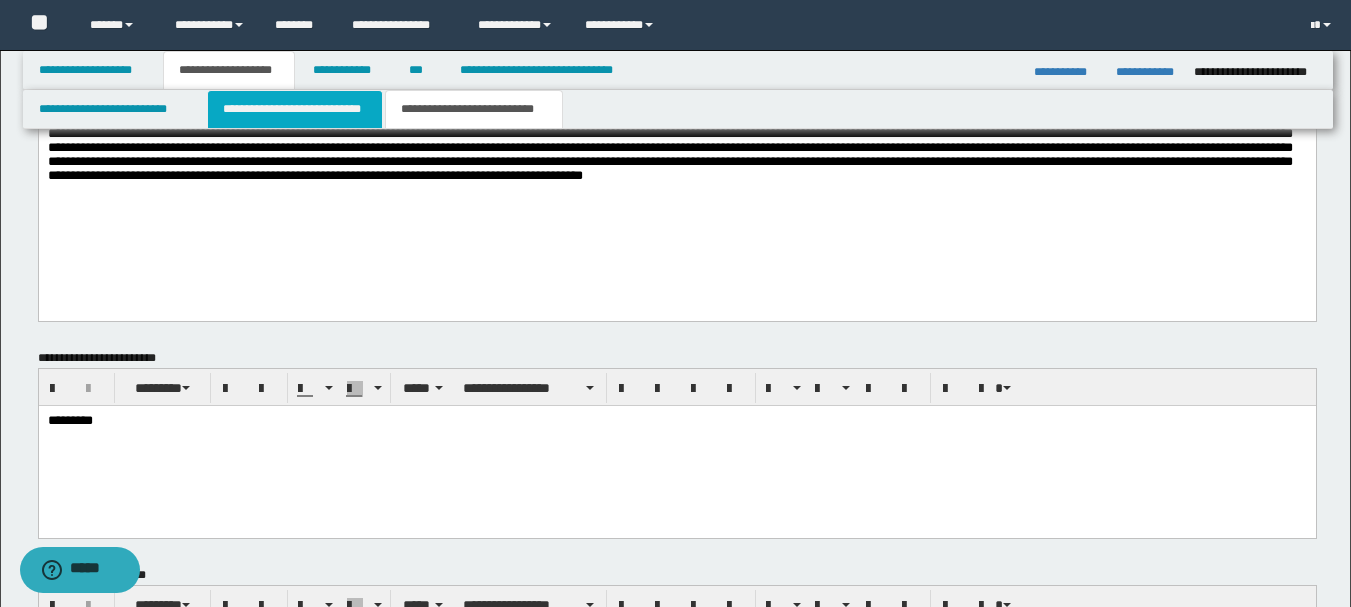 click on "**********" at bounding box center (295, 109) 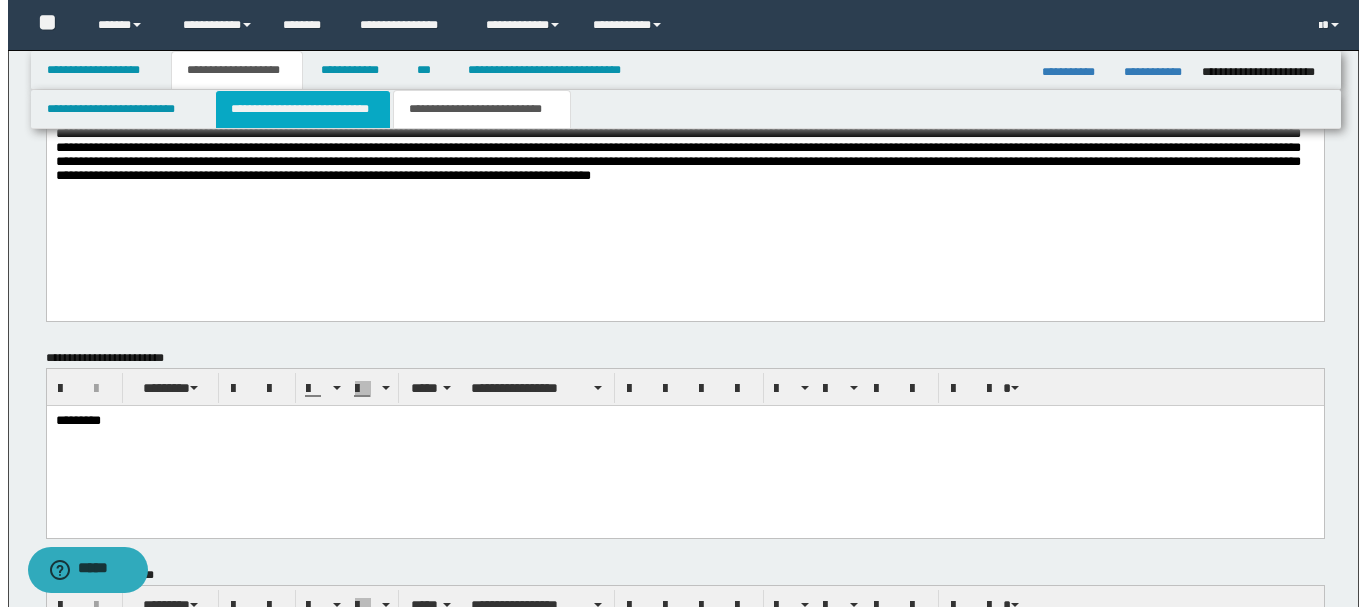 scroll, scrollTop: 0, scrollLeft: 0, axis: both 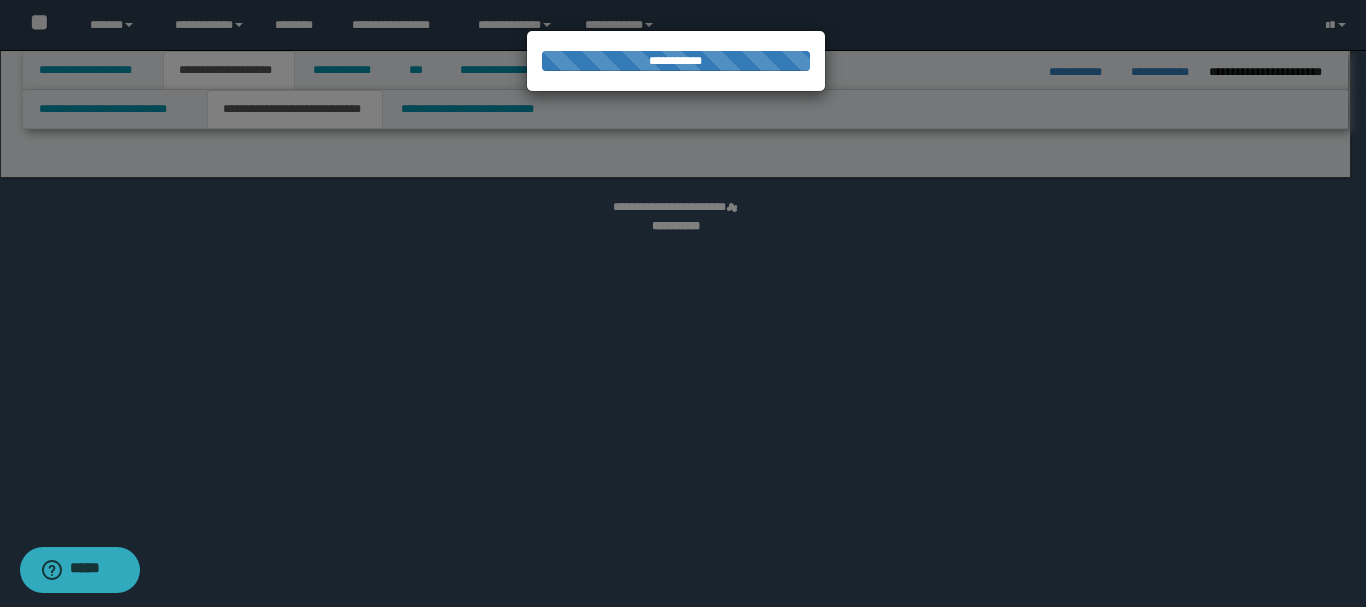 select on "*" 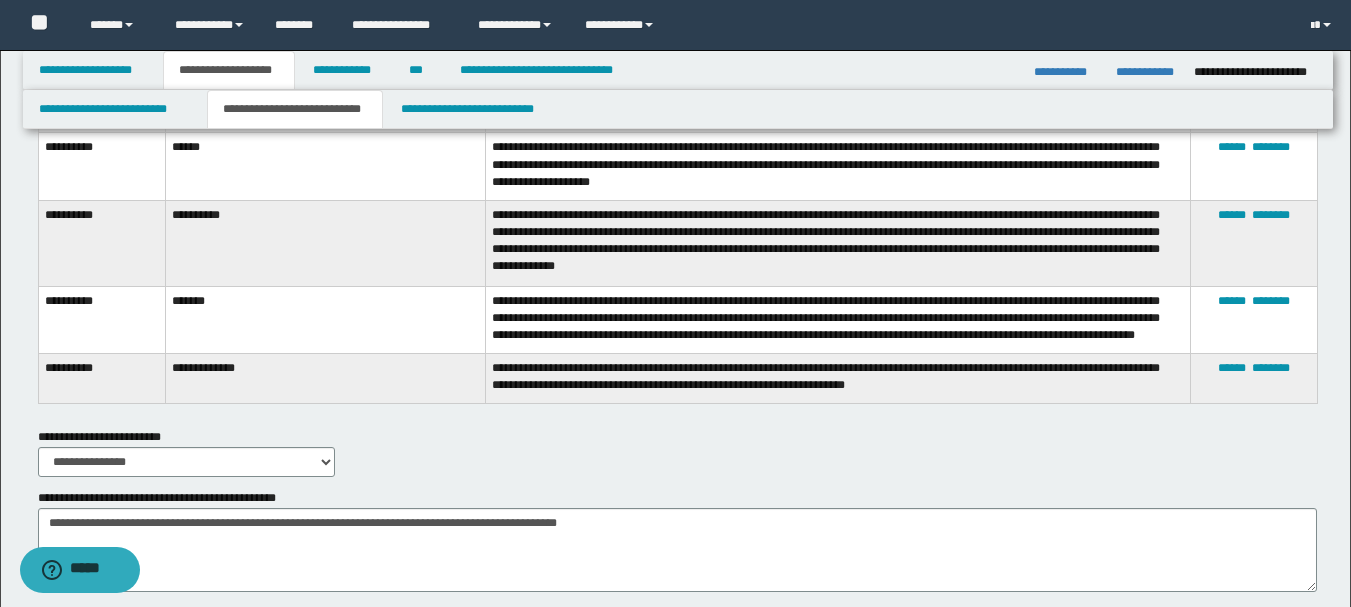 scroll, scrollTop: 5743, scrollLeft: 0, axis: vertical 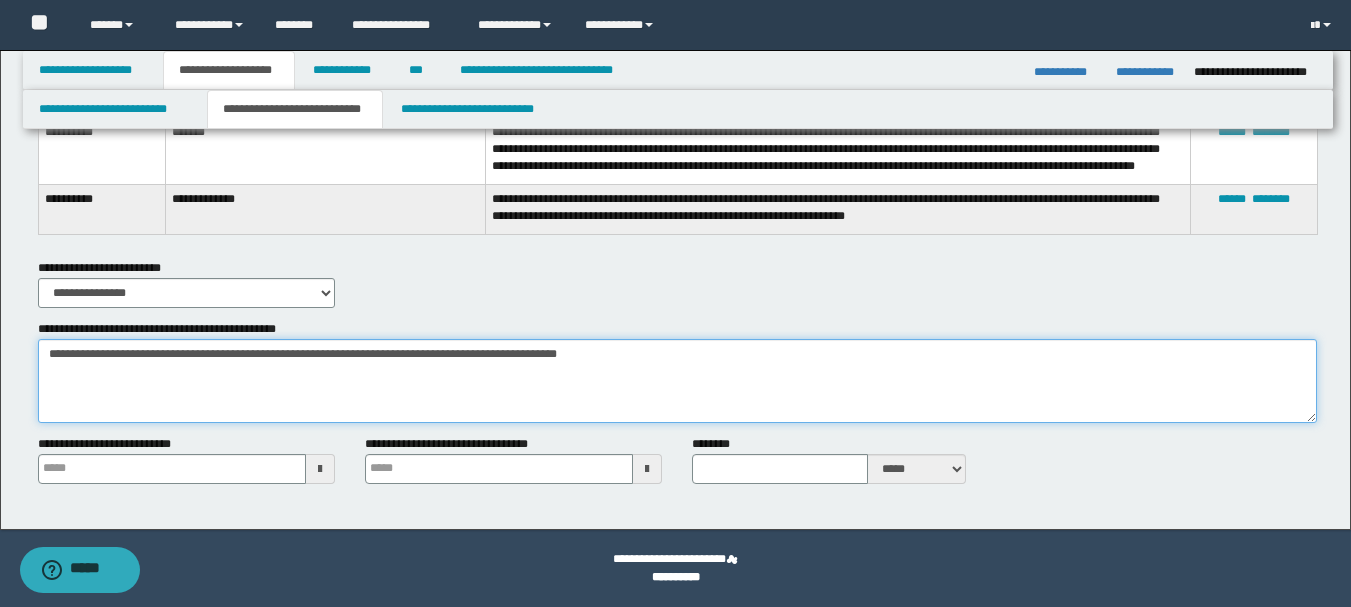 drag, startPoint x: 46, startPoint y: 358, endPoint x: 601, endPoint y: 380, distance: 555.43585 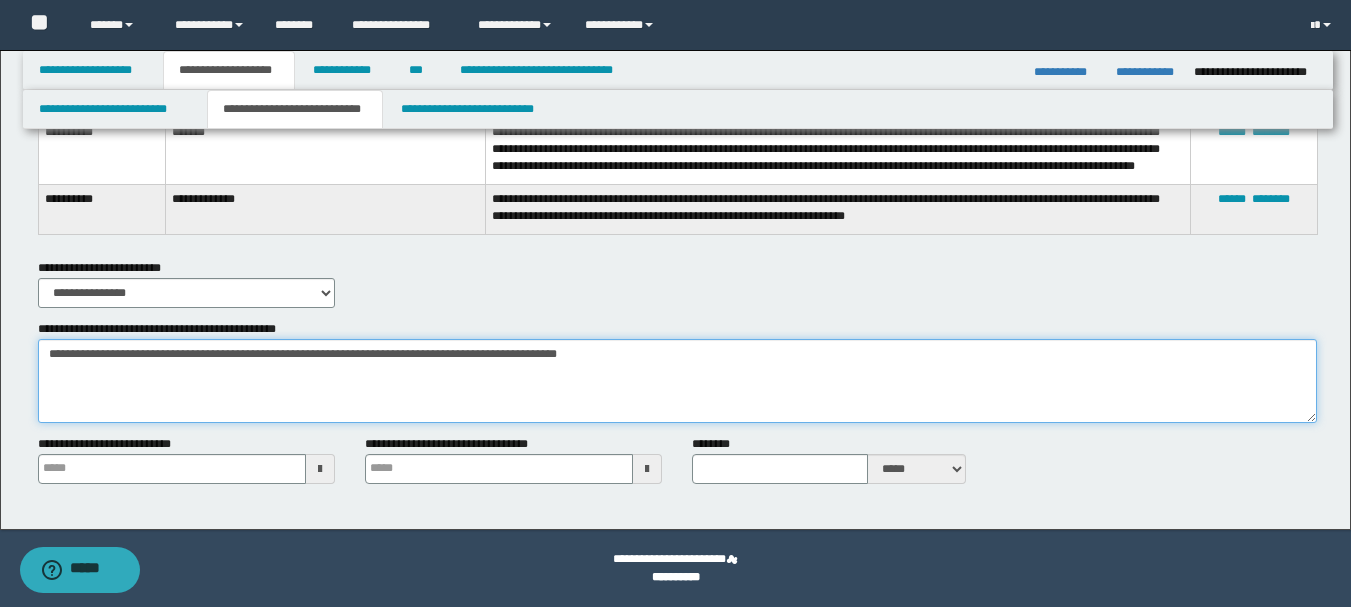 click on "**********" at bounding box center [677, 381] 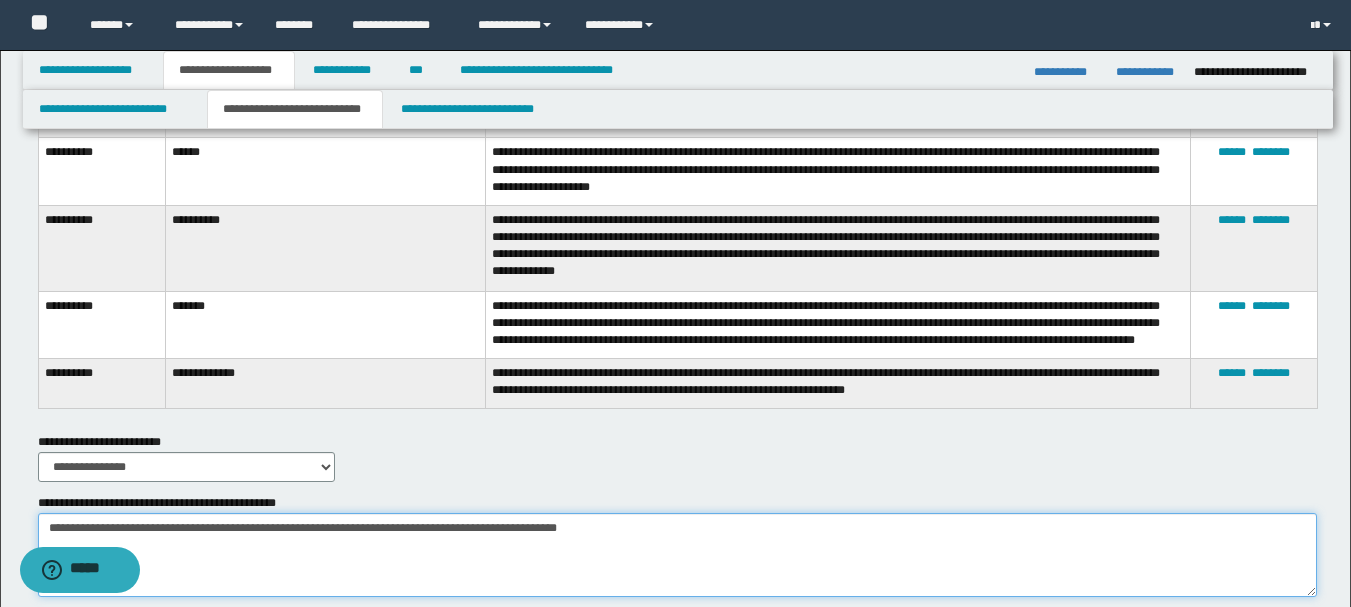 scroll, scrollTop: 5743, scrollLeft: 0, axis: vertical 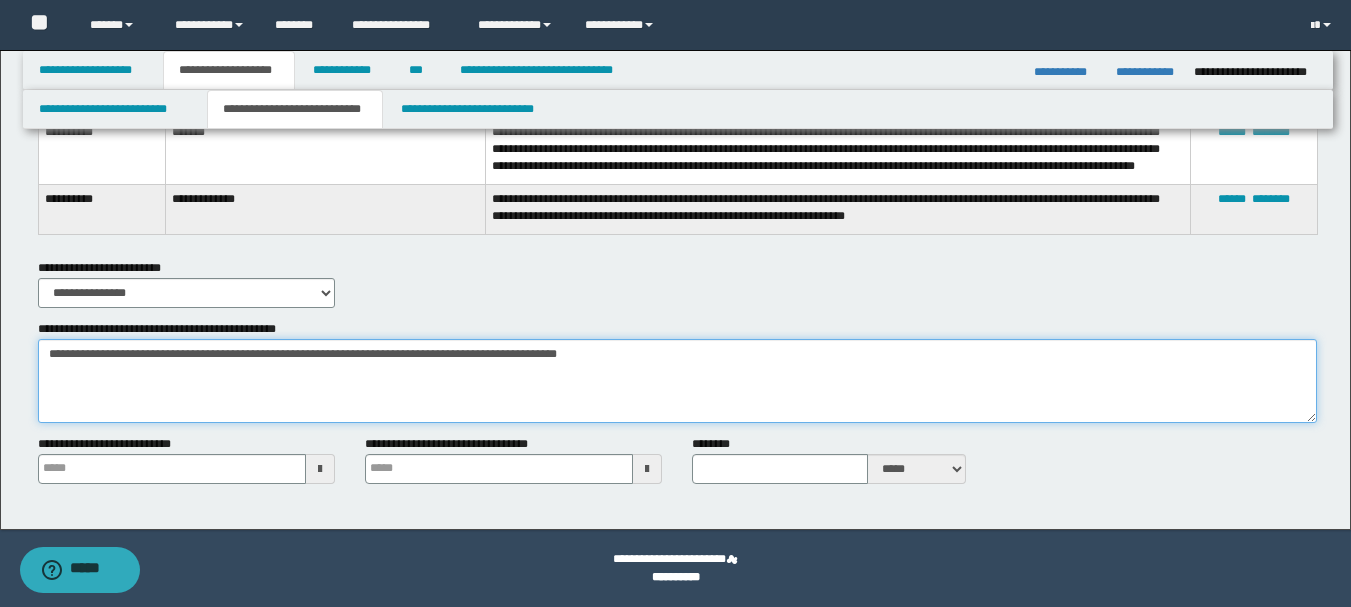 click on "**********" at bounding box center (677, 381) 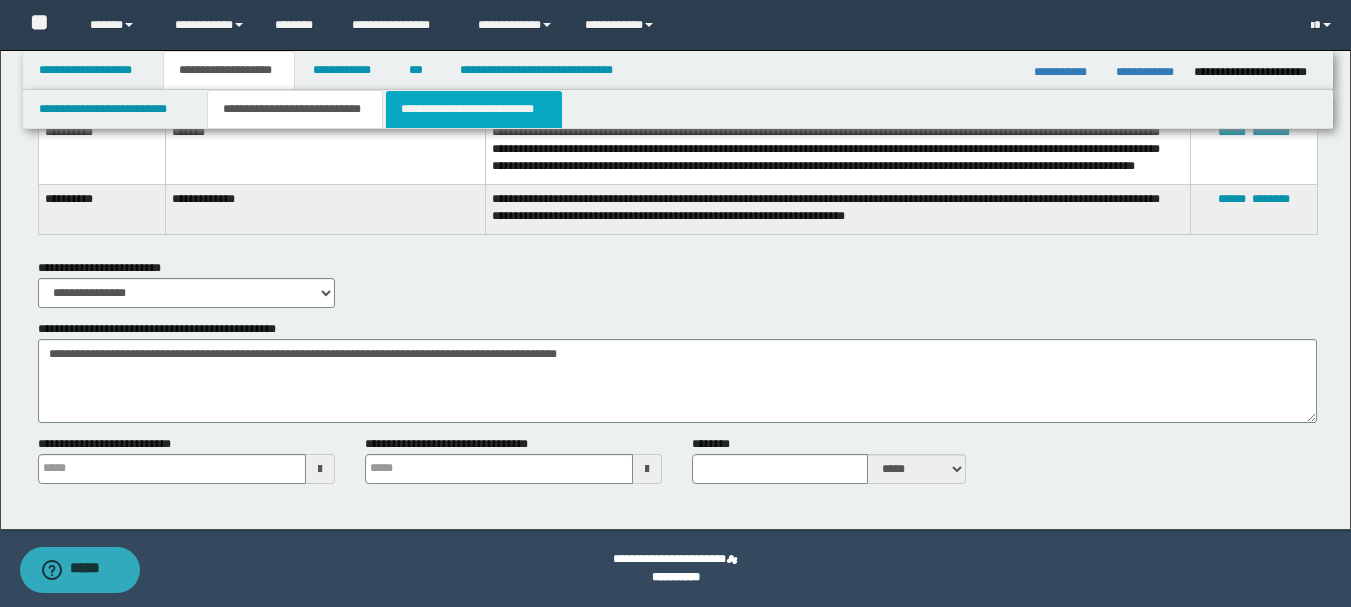 click on "**********" at bounding box center (474, 109) 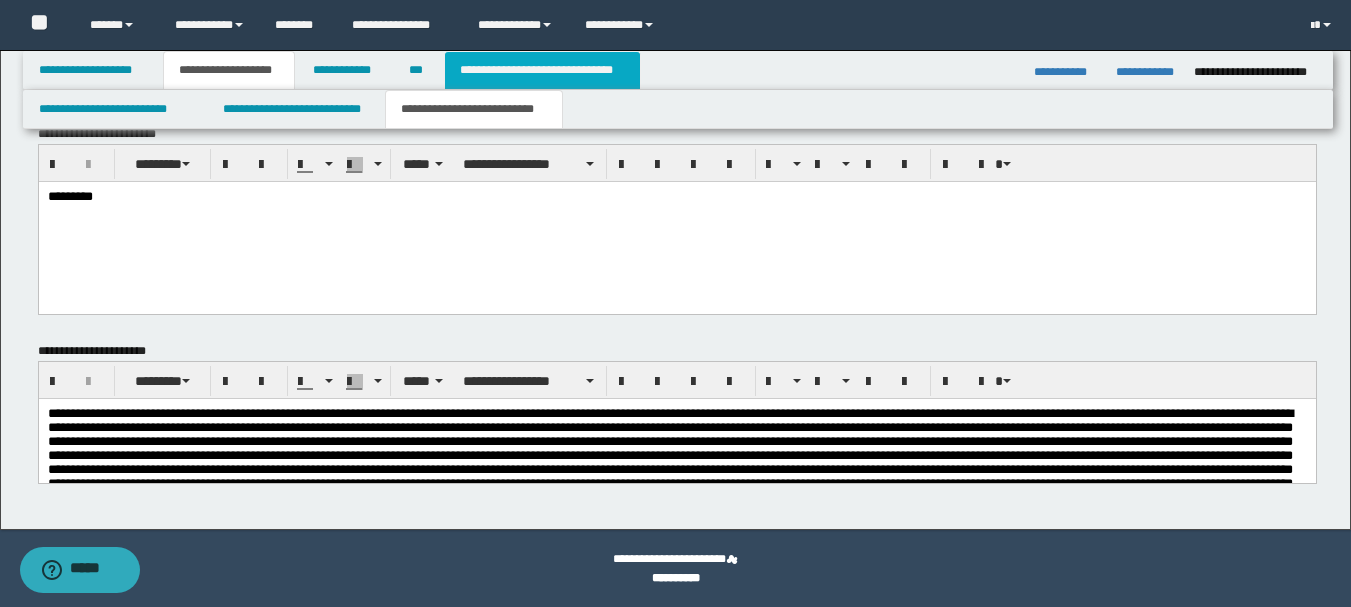 click on "**********" at bounding box center (542, 70) 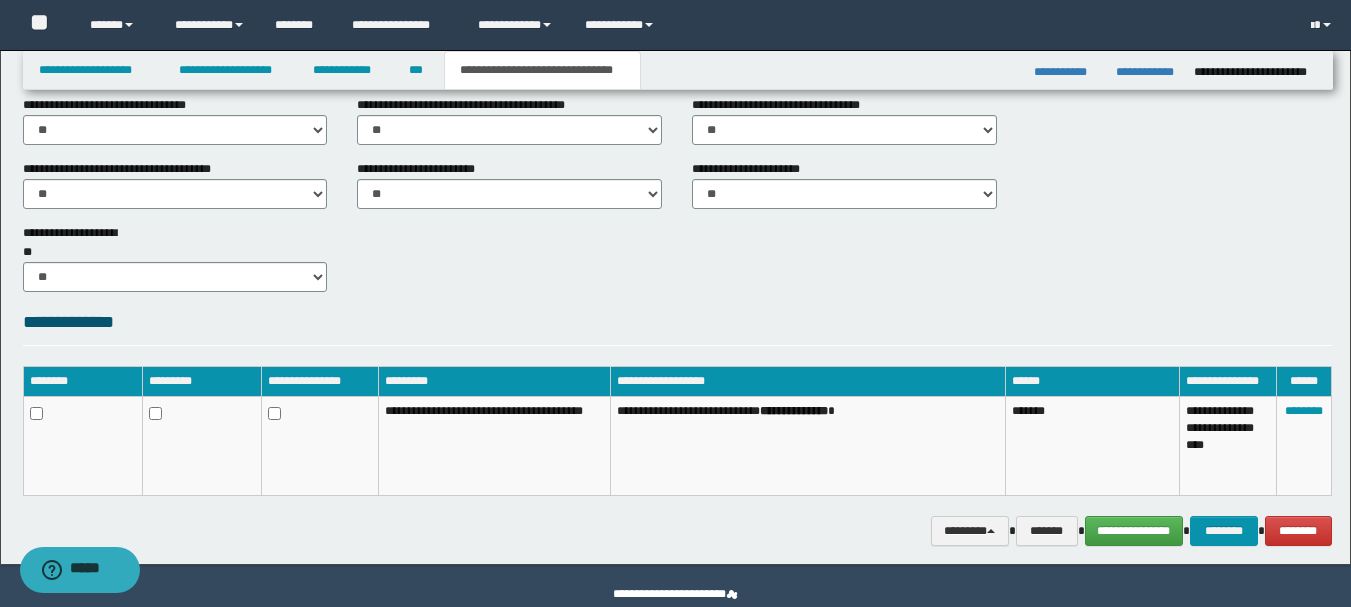 scroll, scrollTop: 909, scrollLeft: 0, axis: vertical 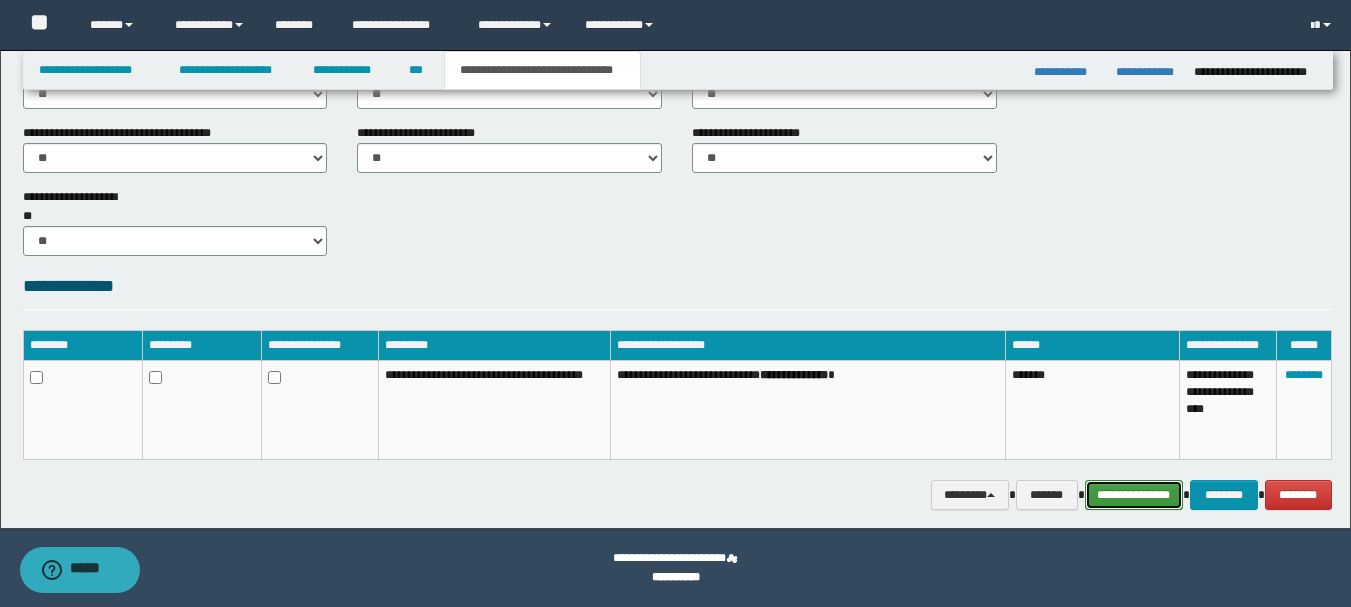click on "**********" at bounding box center (1134, 495) 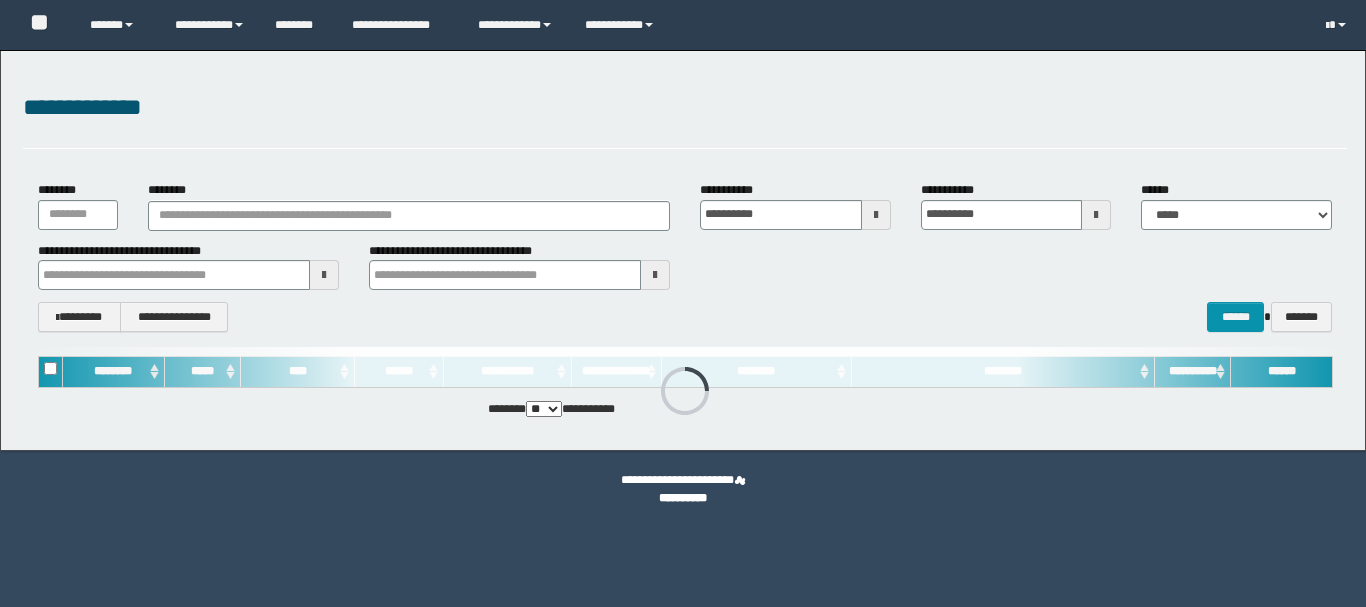 scroll, scrollTop: 0, scrollLeft: 0, axis: both 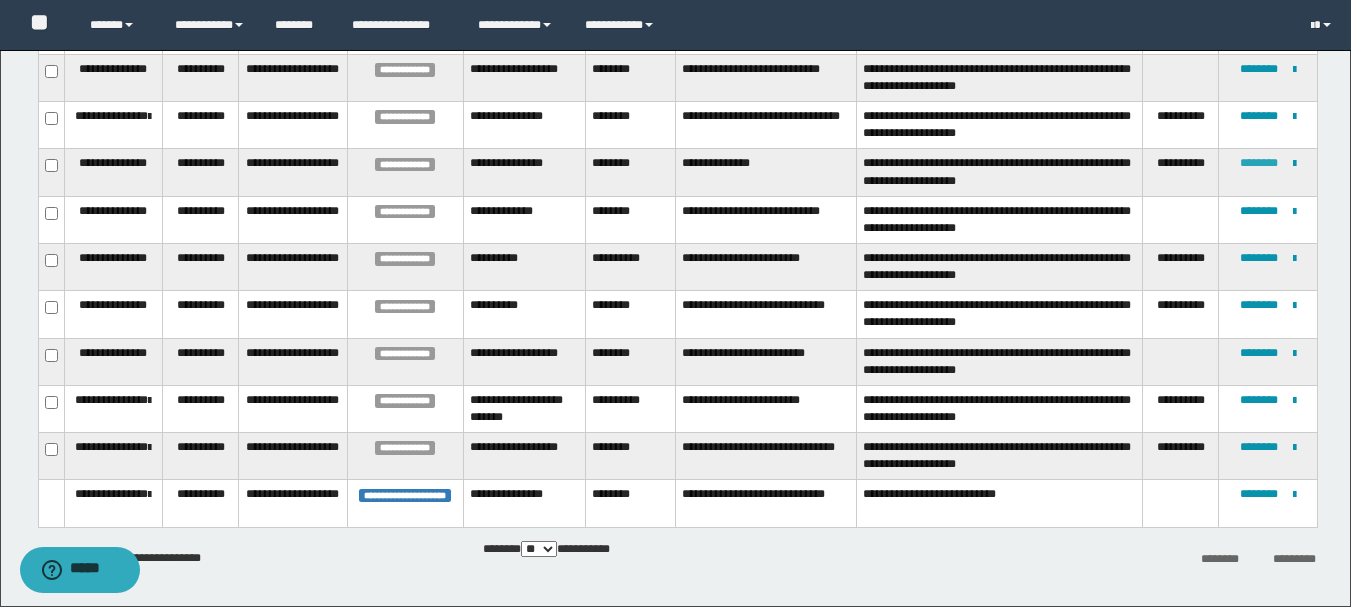click on "********" at bounding box center [1259, 163] 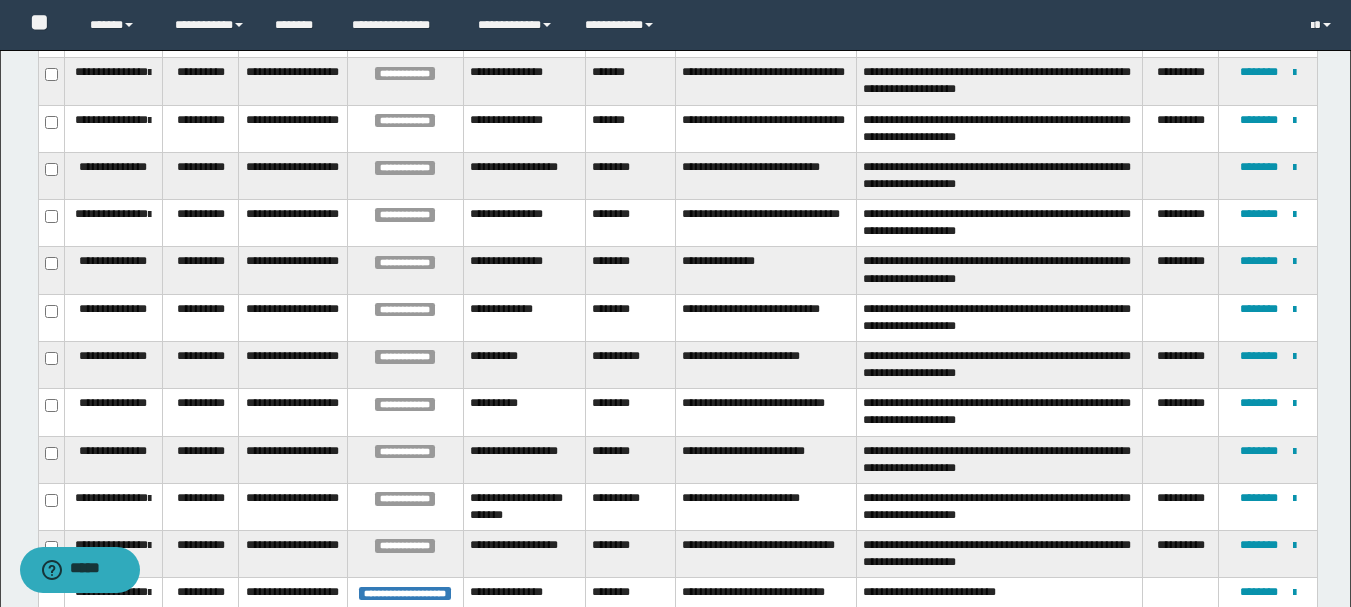 scroll, scrollTop: 977, scrollLeft: 0, axis: vertical 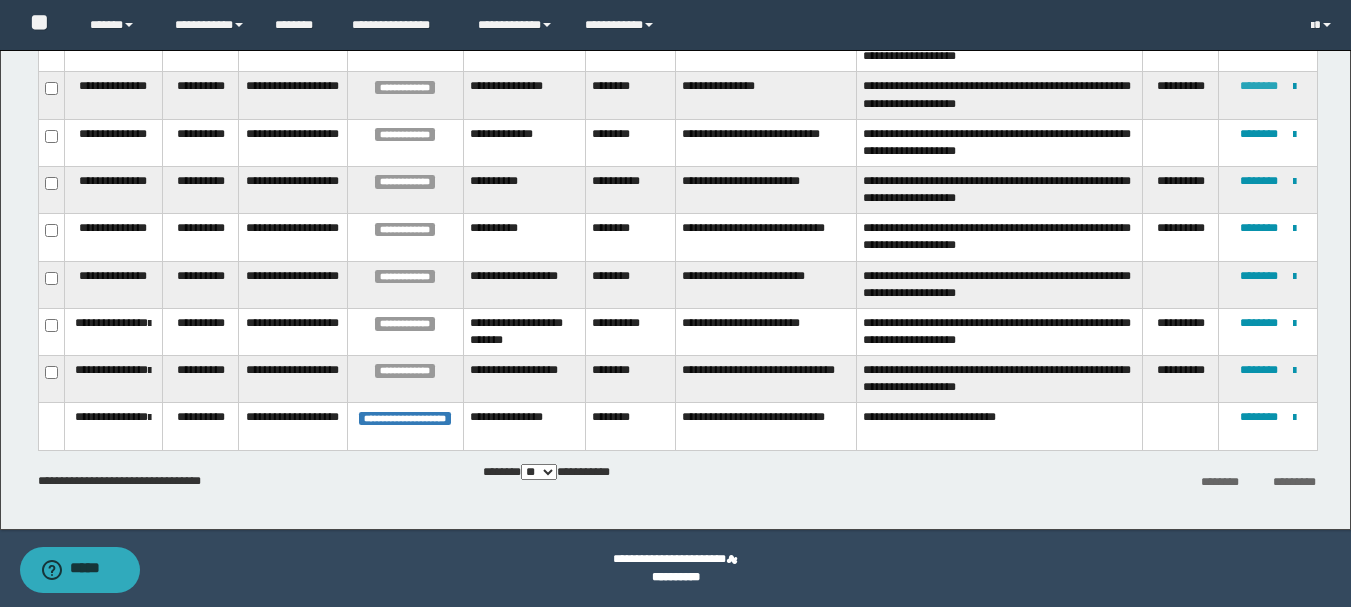 click on "********" at bounding box center [1259, 86] 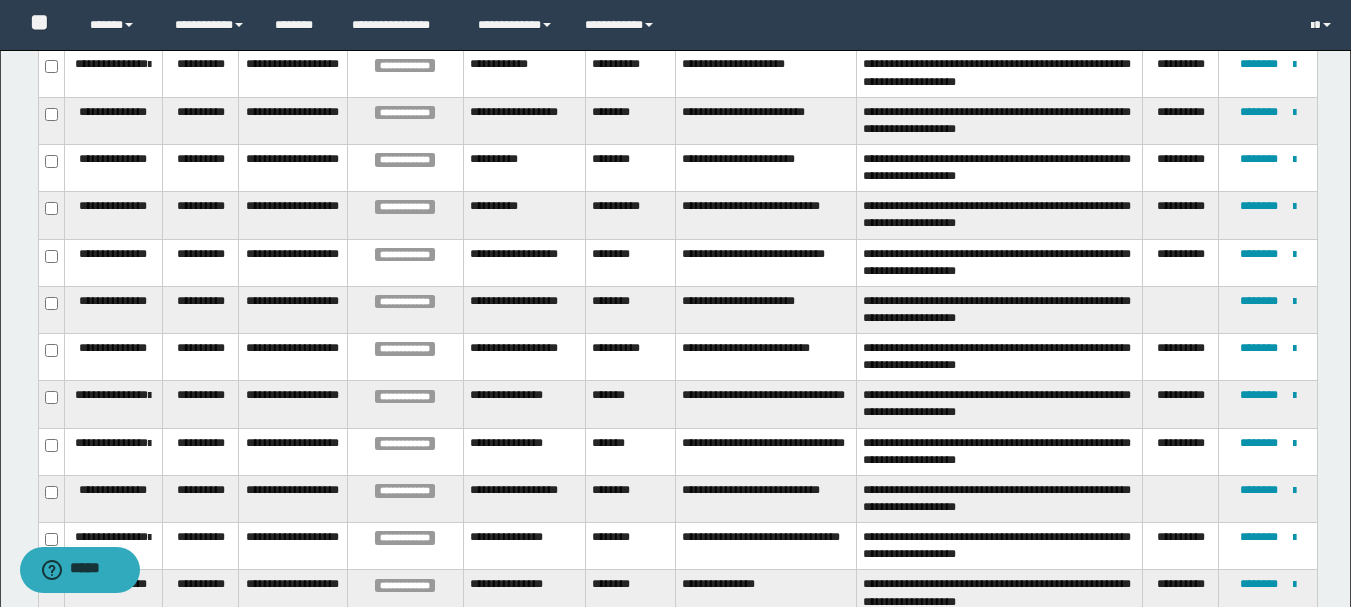 scroll, scrollTop: 515, scrollLeft: 0, axis: vertical 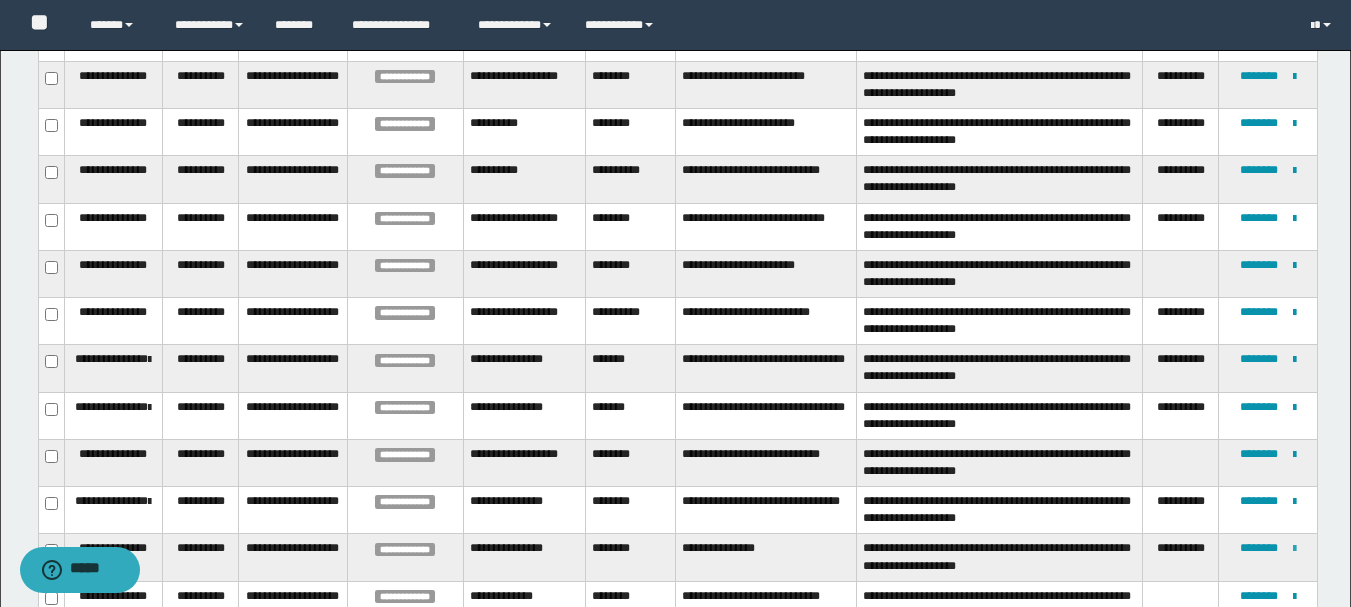 click at bounding box center [1294, 549] 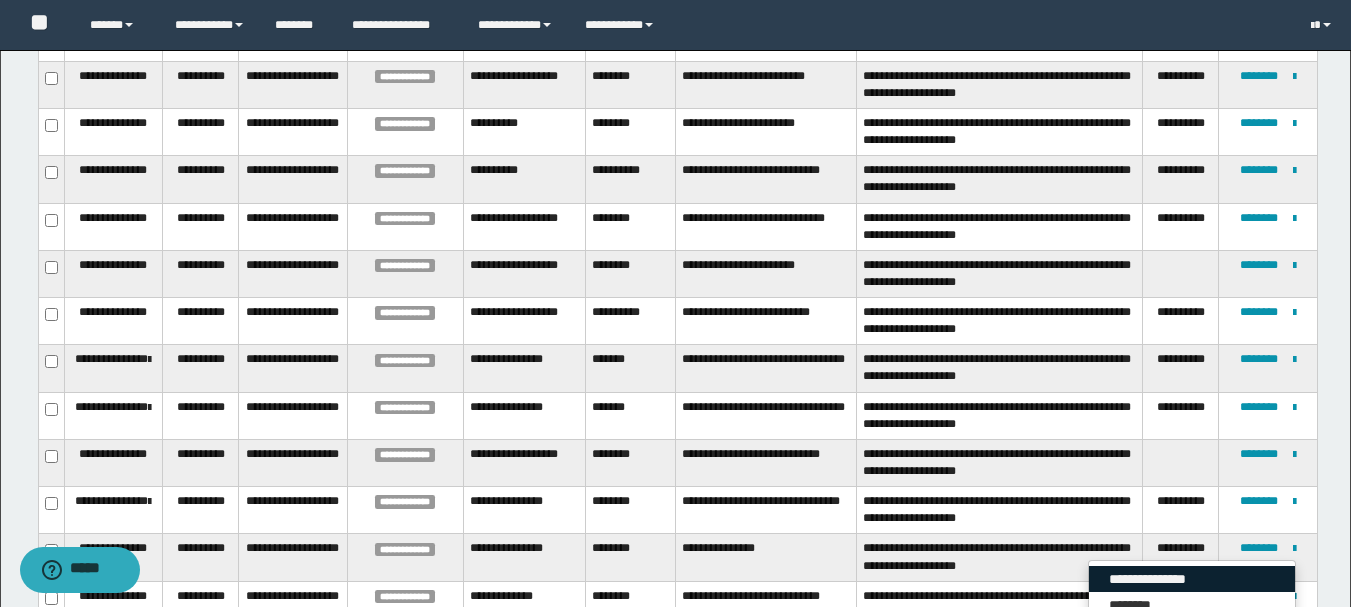 click on "**********" at bounding box center [1192, 579] 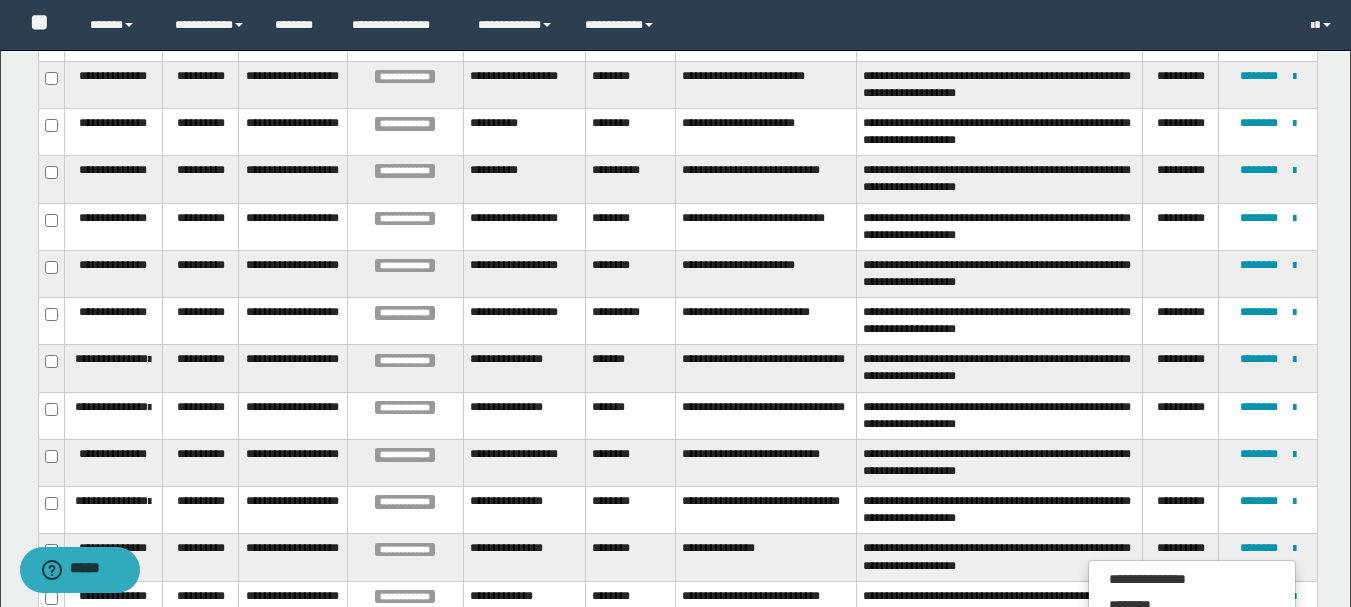 scroll, scrollTop: 0, scrollLeft: 0, axis: both 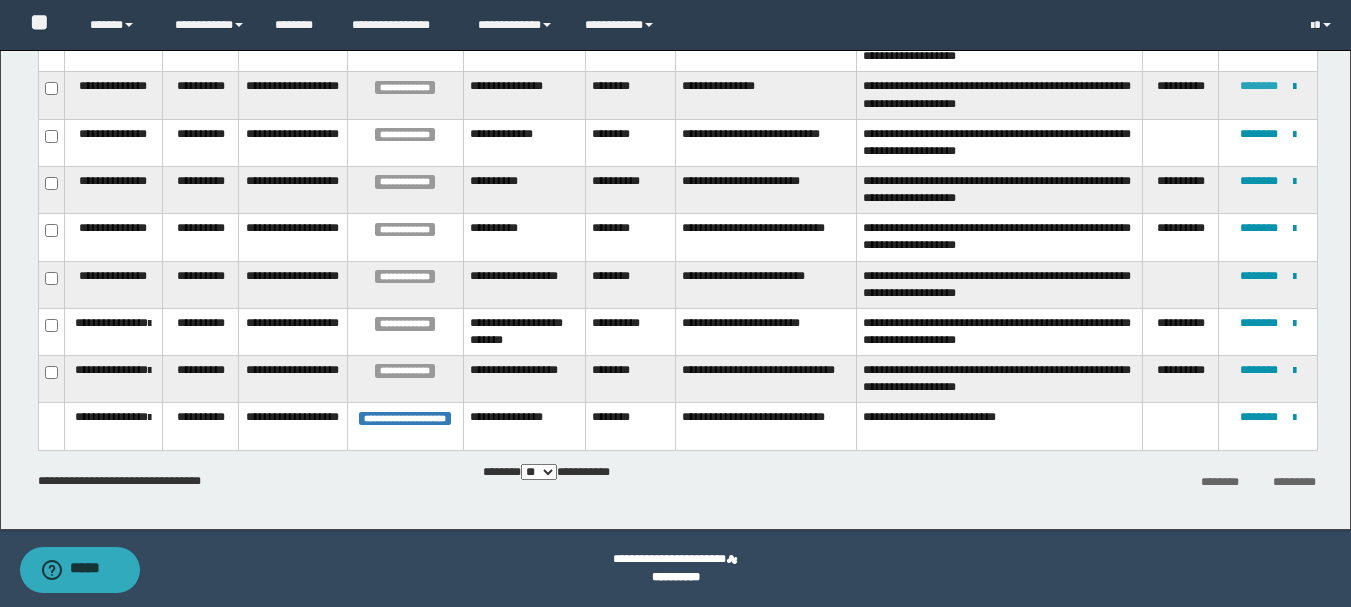 click on "********" at bounding box center [1259, 86] 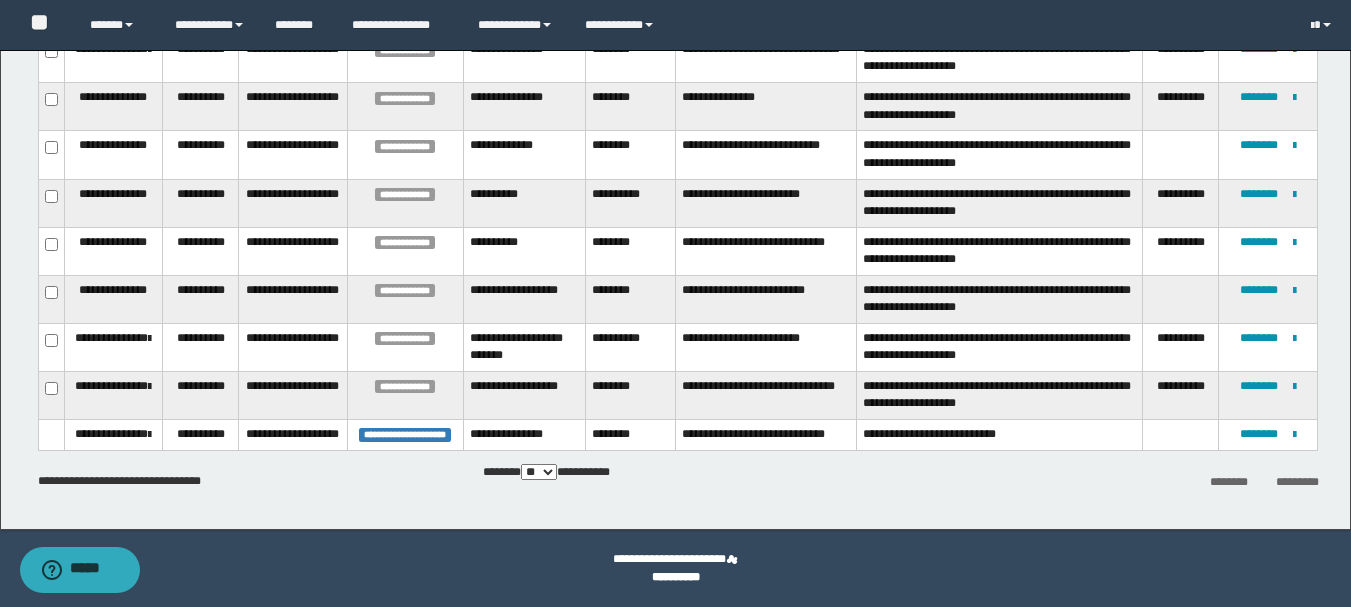 scroll, scrollTop: 315, scrollLeft: 0, axis: vertical 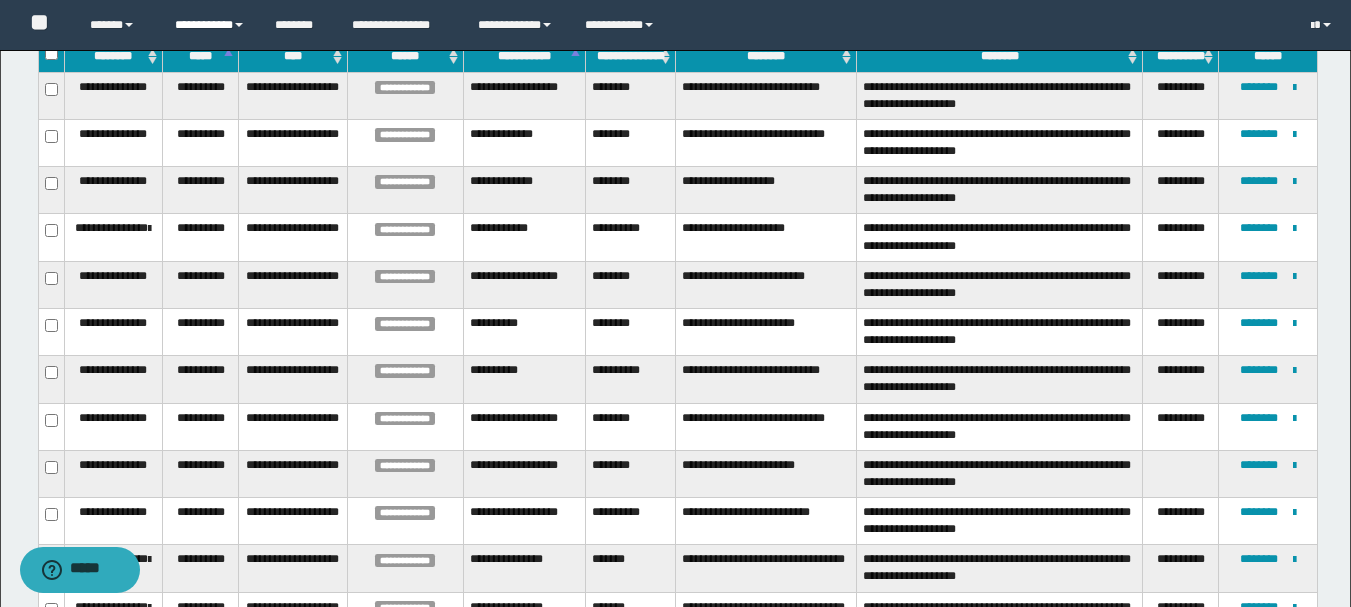 click on "**********" at bounding box center (210, 25) 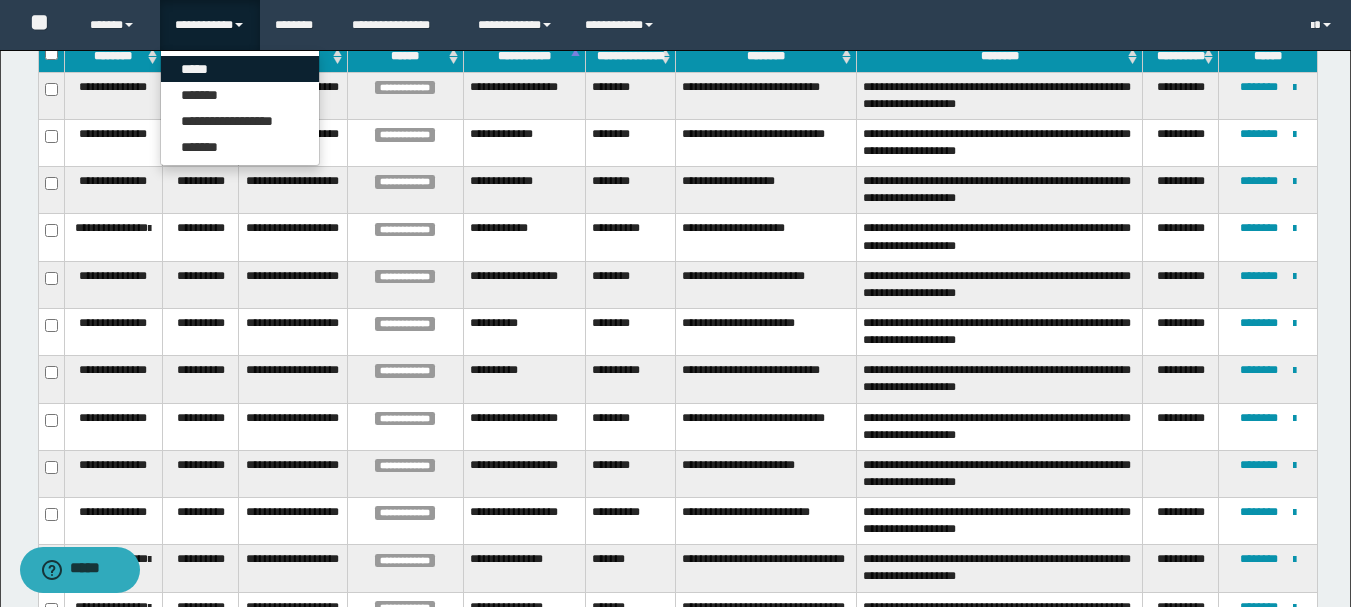 click on "*****" at bounding box center [240, 69] 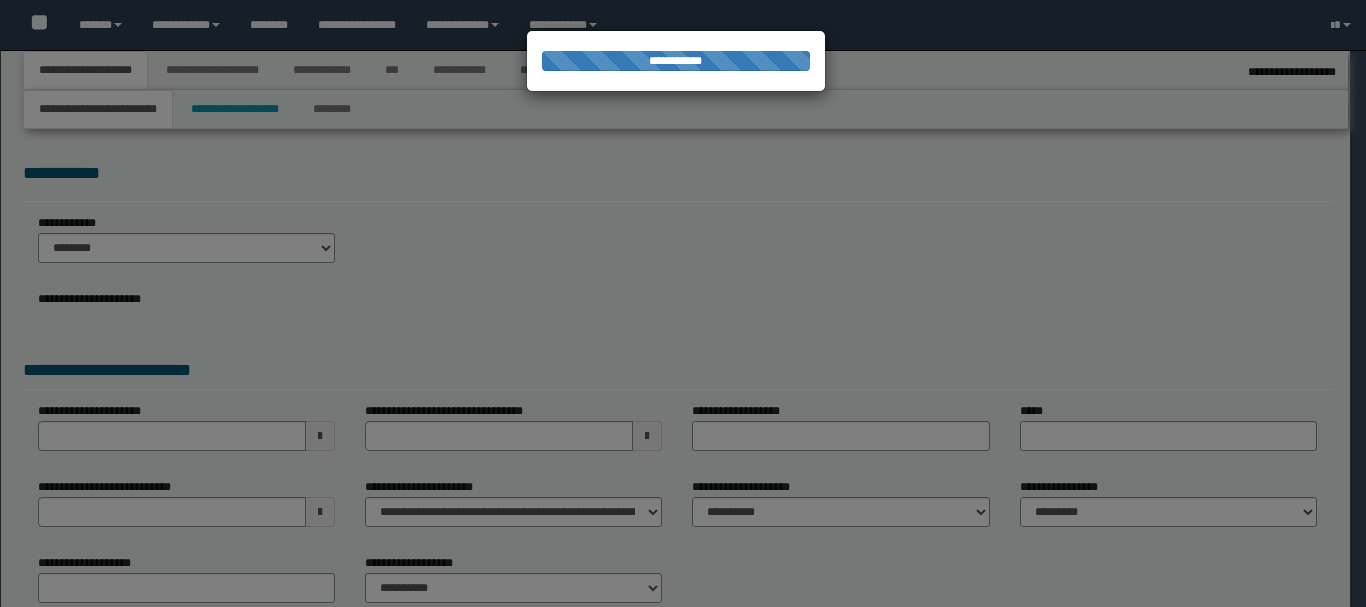 type on "**********" 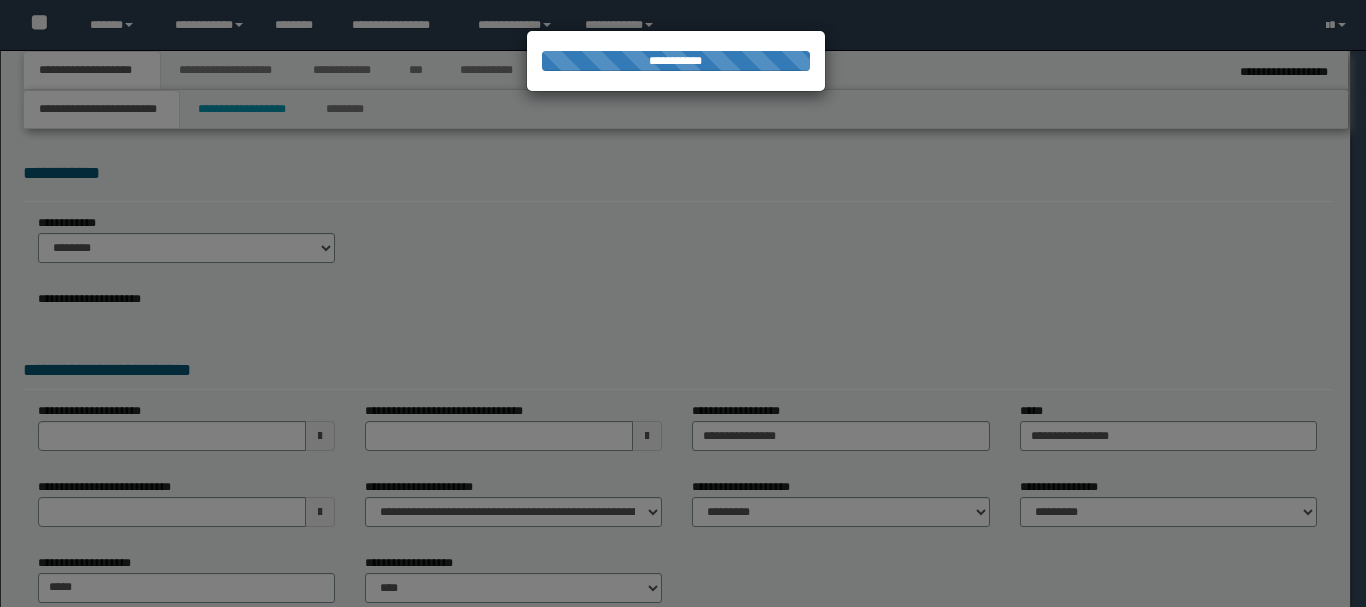scroll, scrollTop: 0, scrollLeft: 0, axis: both 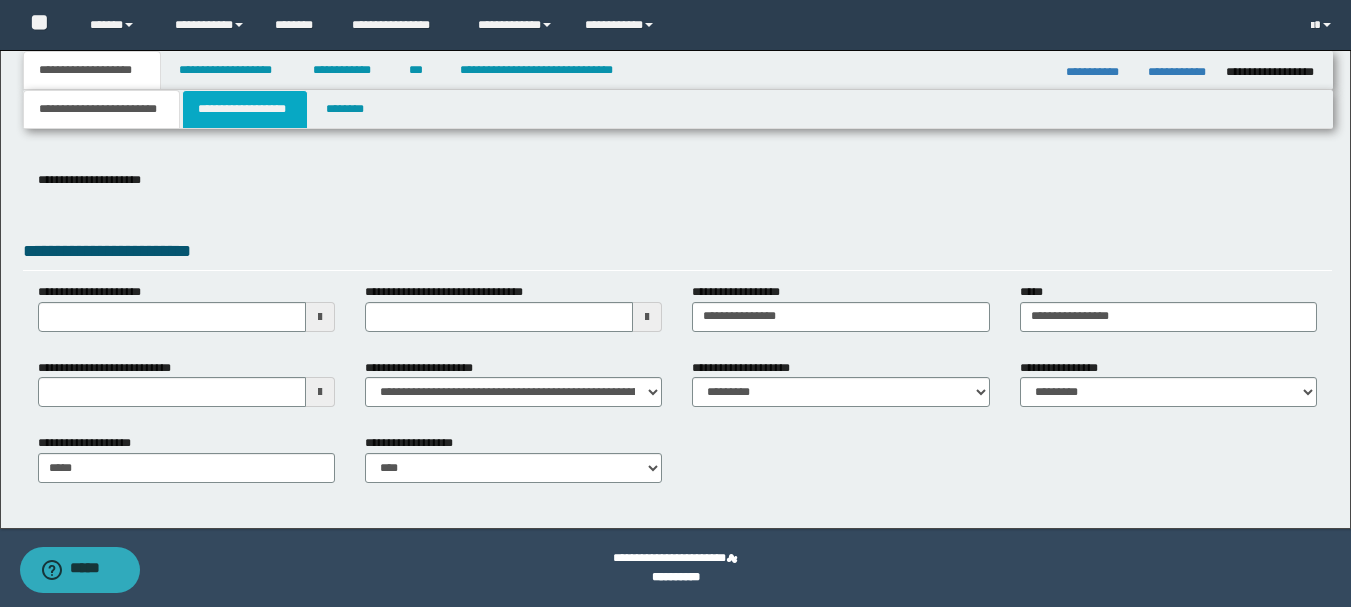click on "**********" at bounding box center [245, 109] 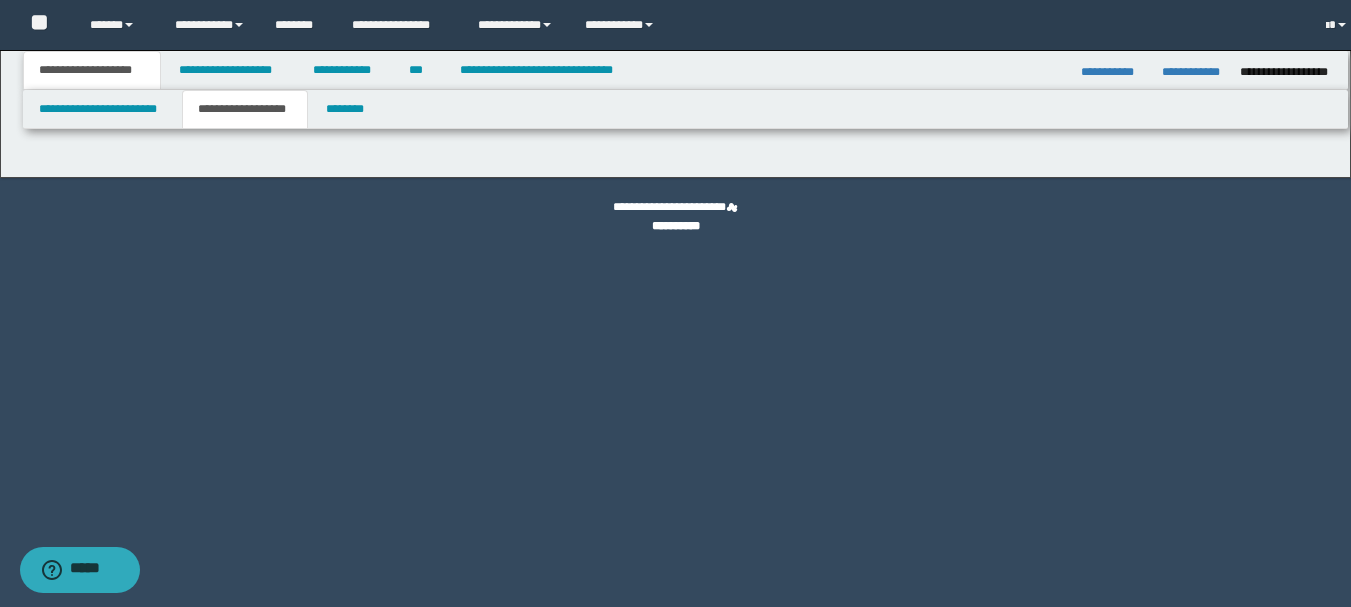scroll, scrollTop: 0, scrollLeft: 0, axis: both 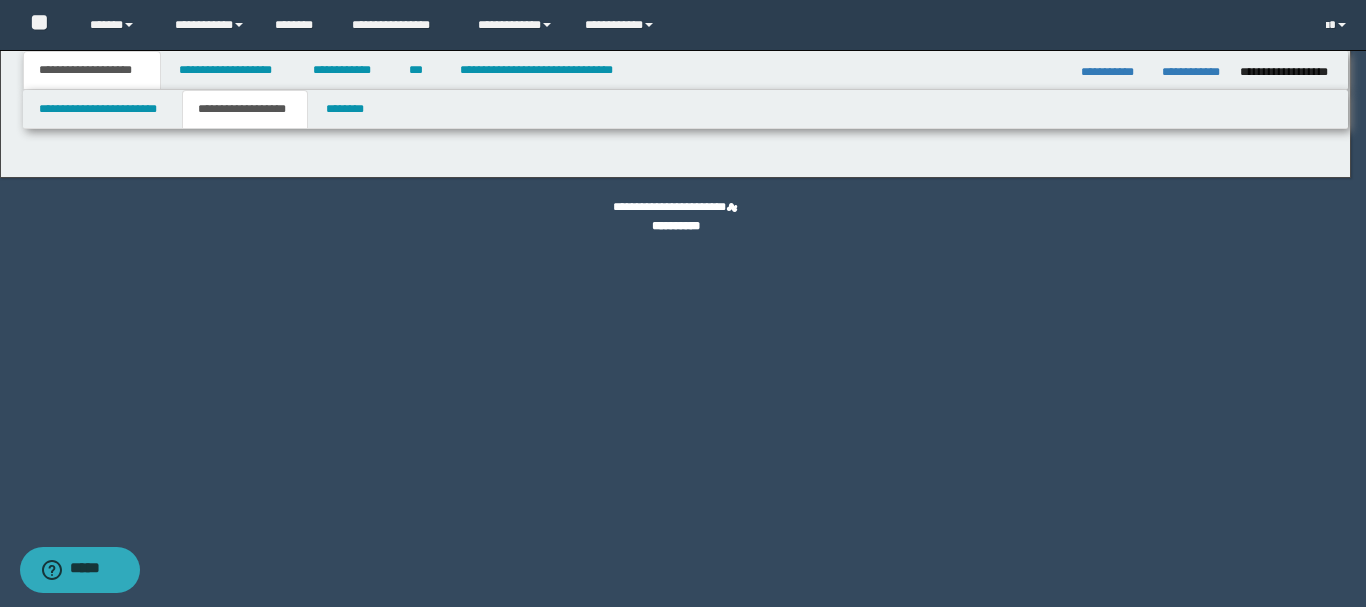 type on "********" 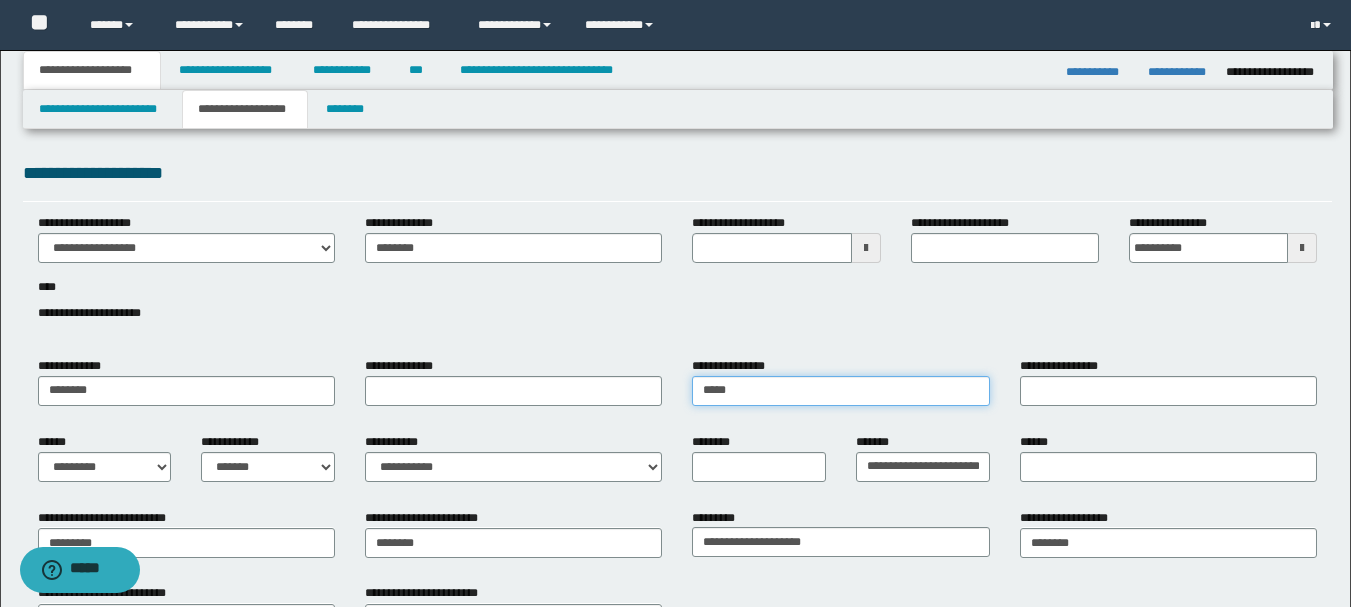 click on "*****" at bounding box center [840, 391] 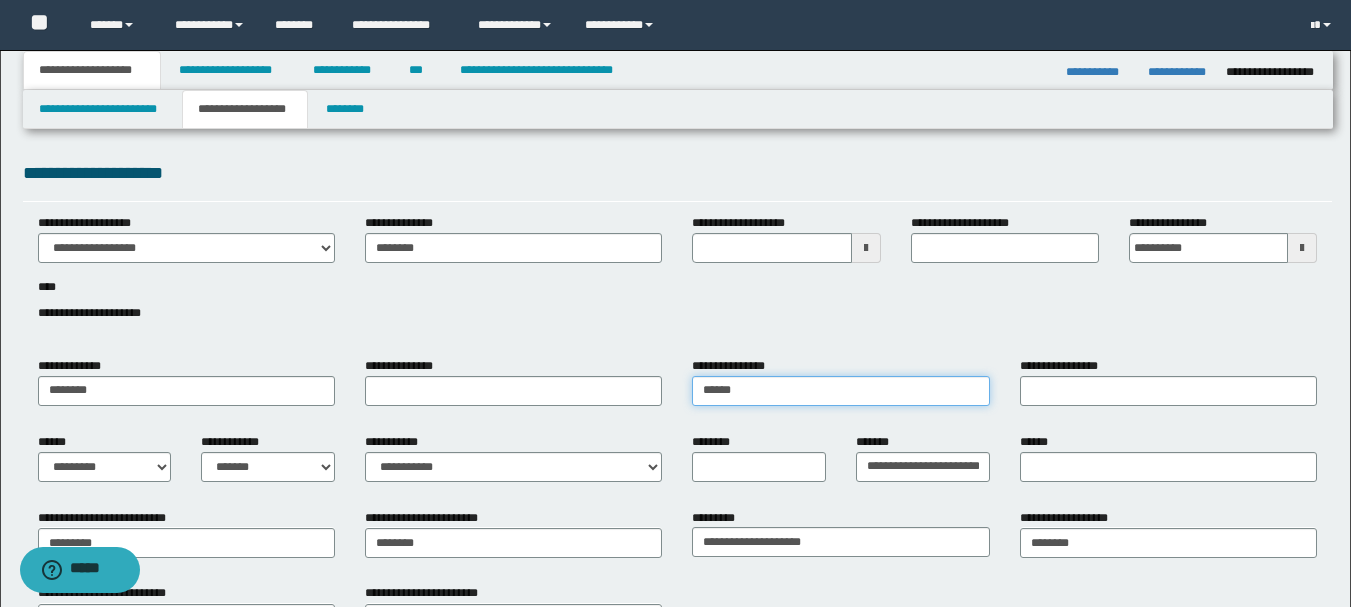 type on "******" 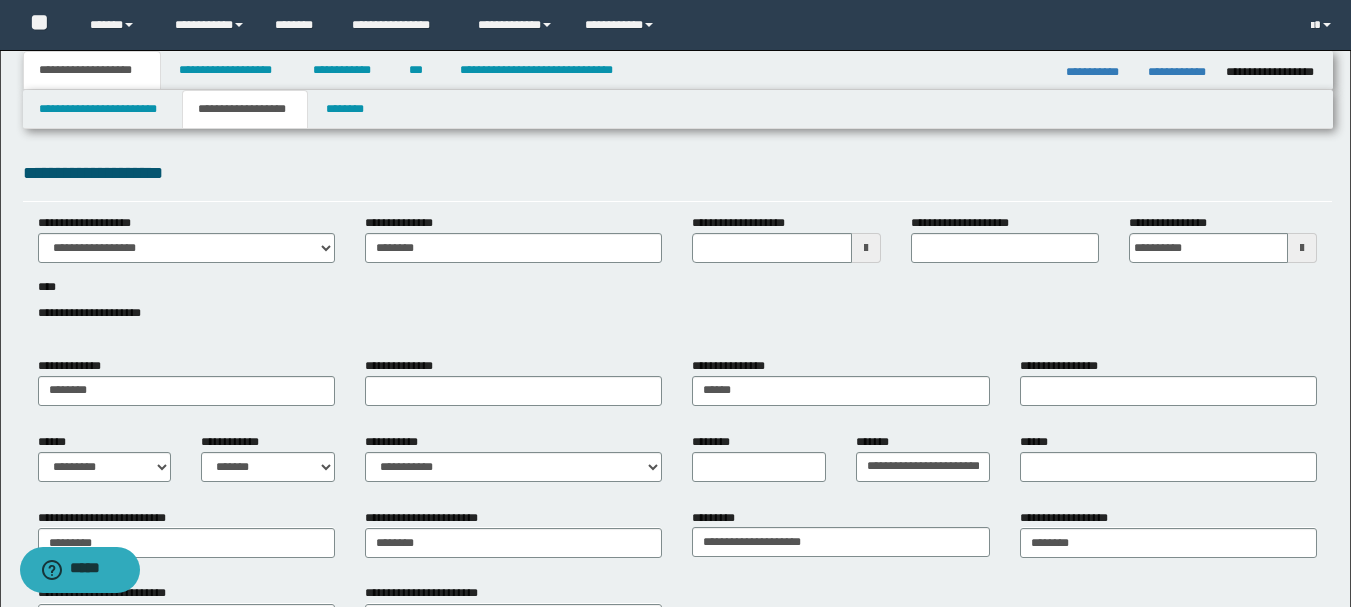 click on "**********" at bounding box center (677, 578) 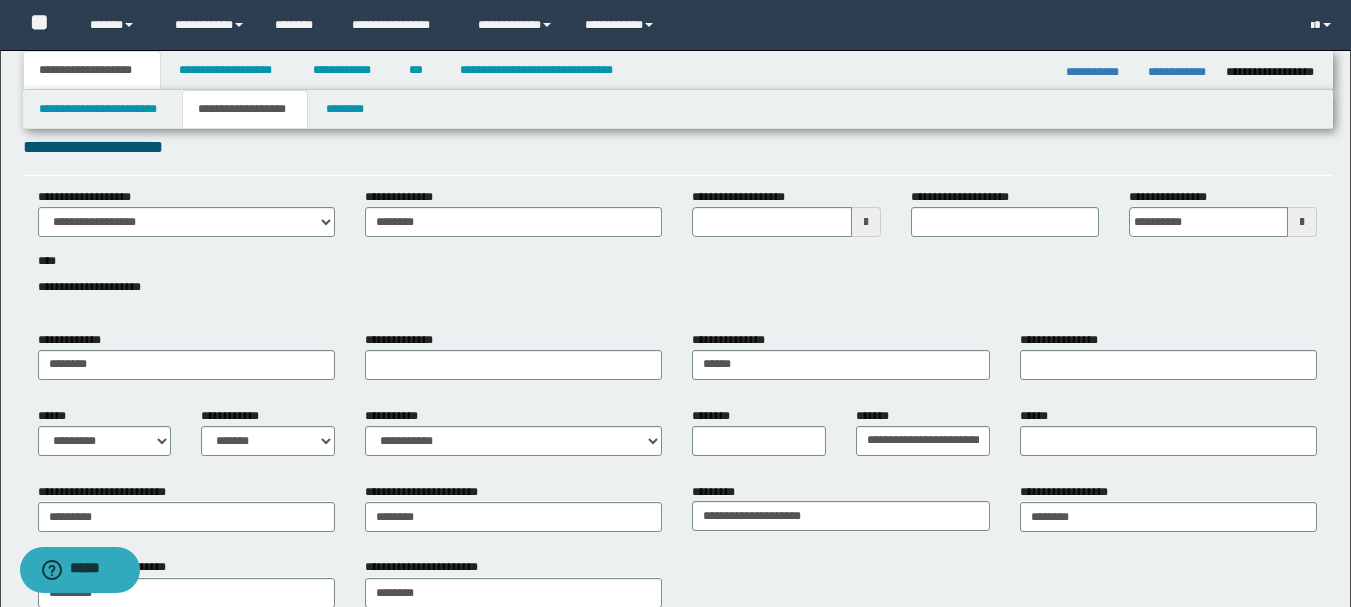 scroll, scrollTop: 0, scrollLeft: 0, axis: both 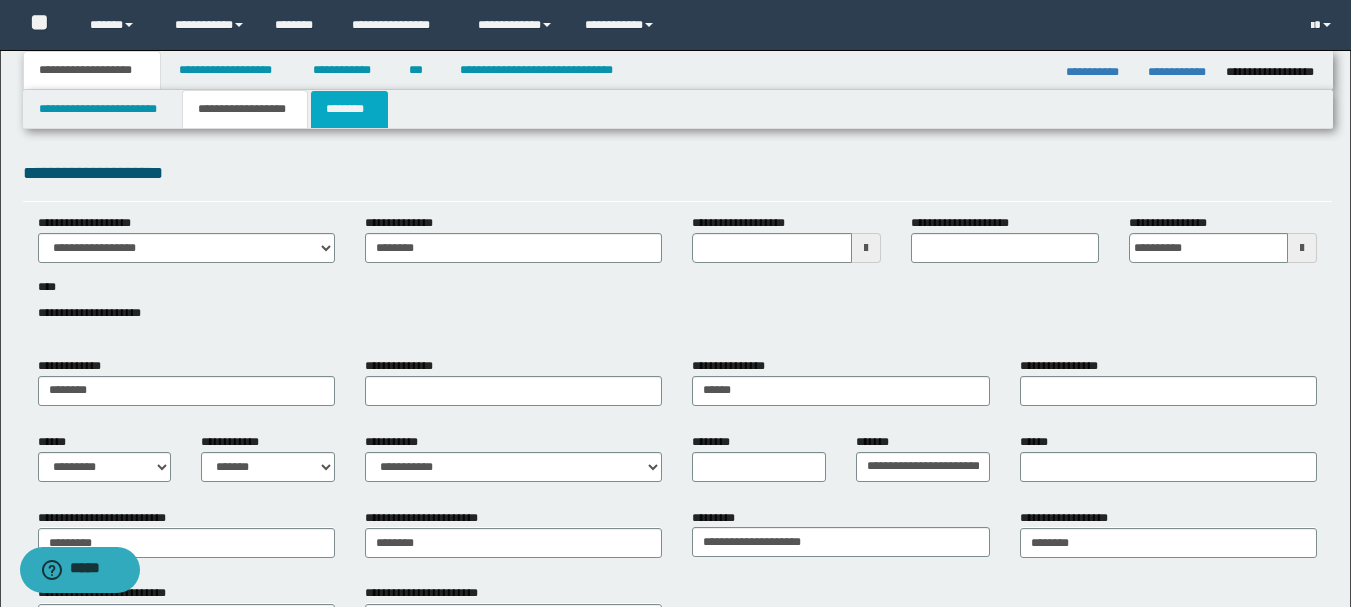 click on "********" at bounding box center [349, 109] 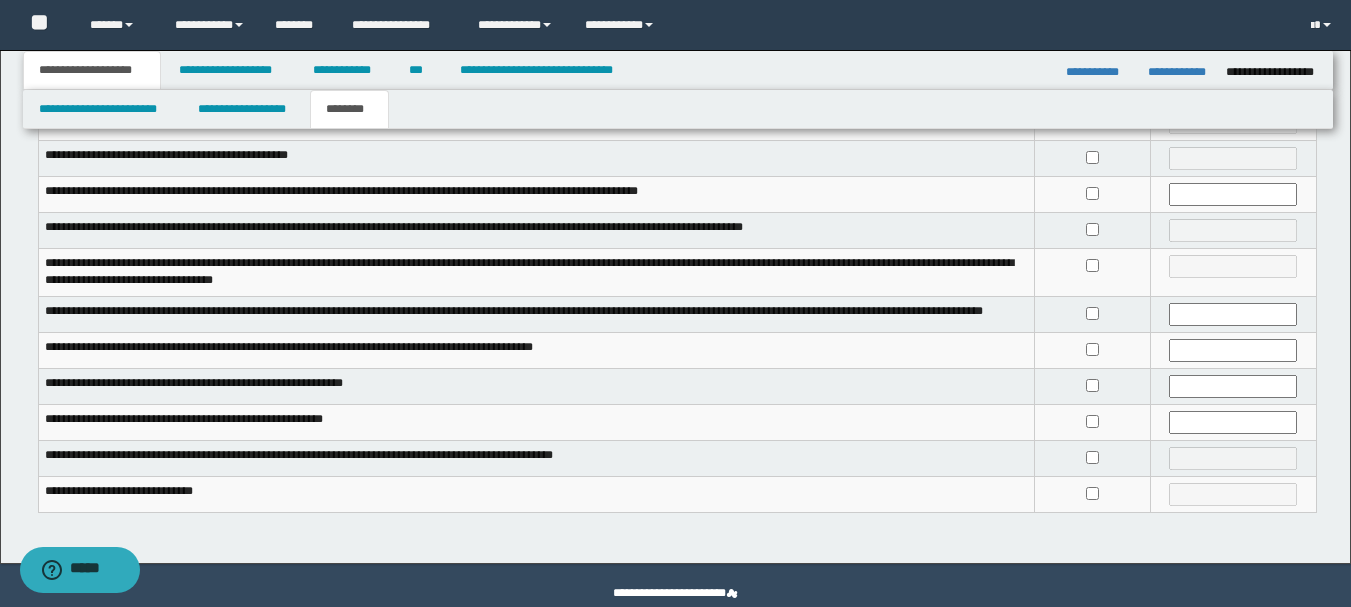 scroll, scrollTop: 400, scrollLeft: 0, axis: vertical 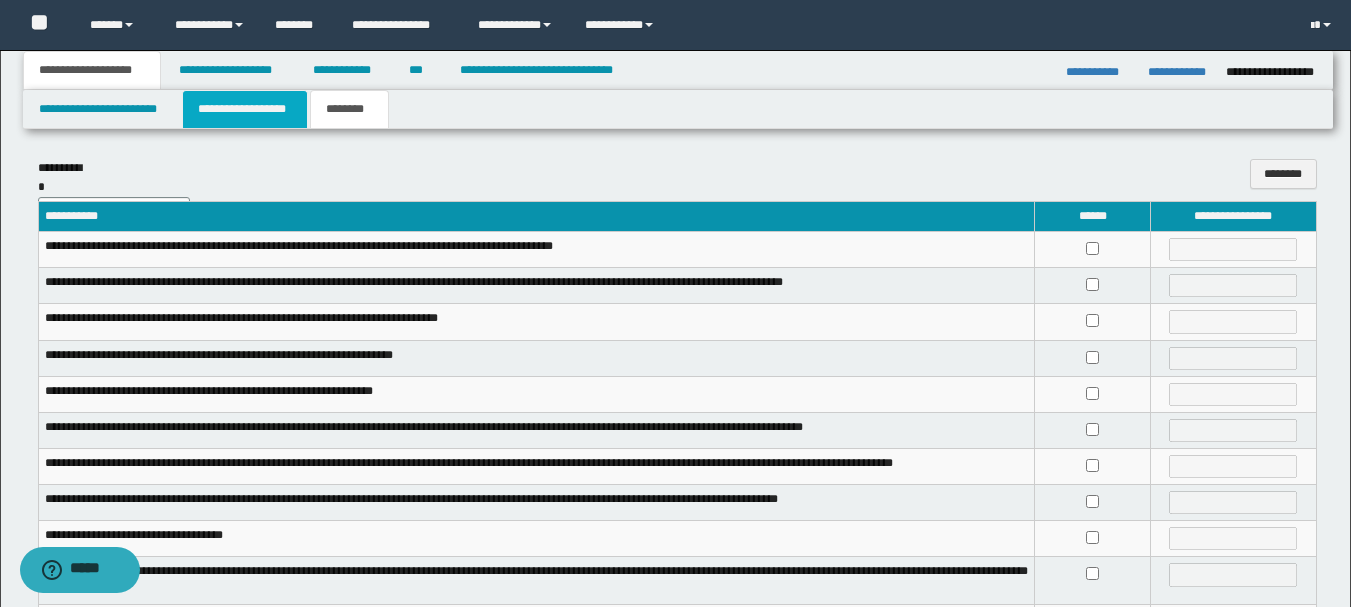 click on "**********" at bounding box center (245, 109) 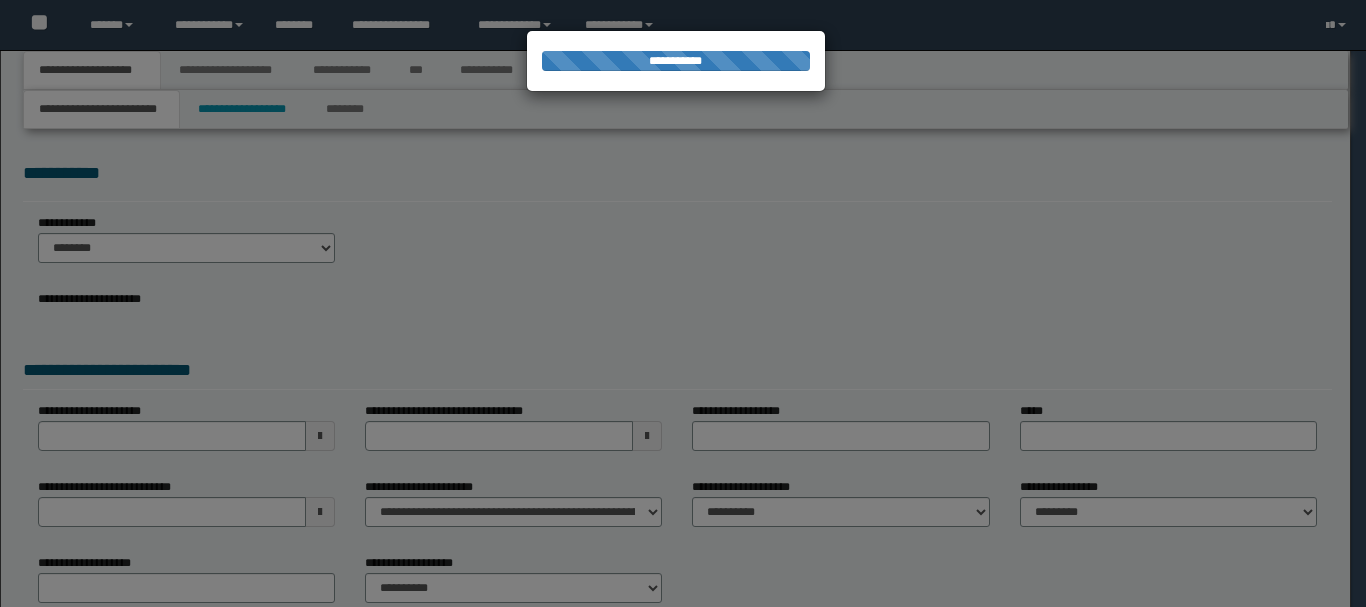type on "**********" 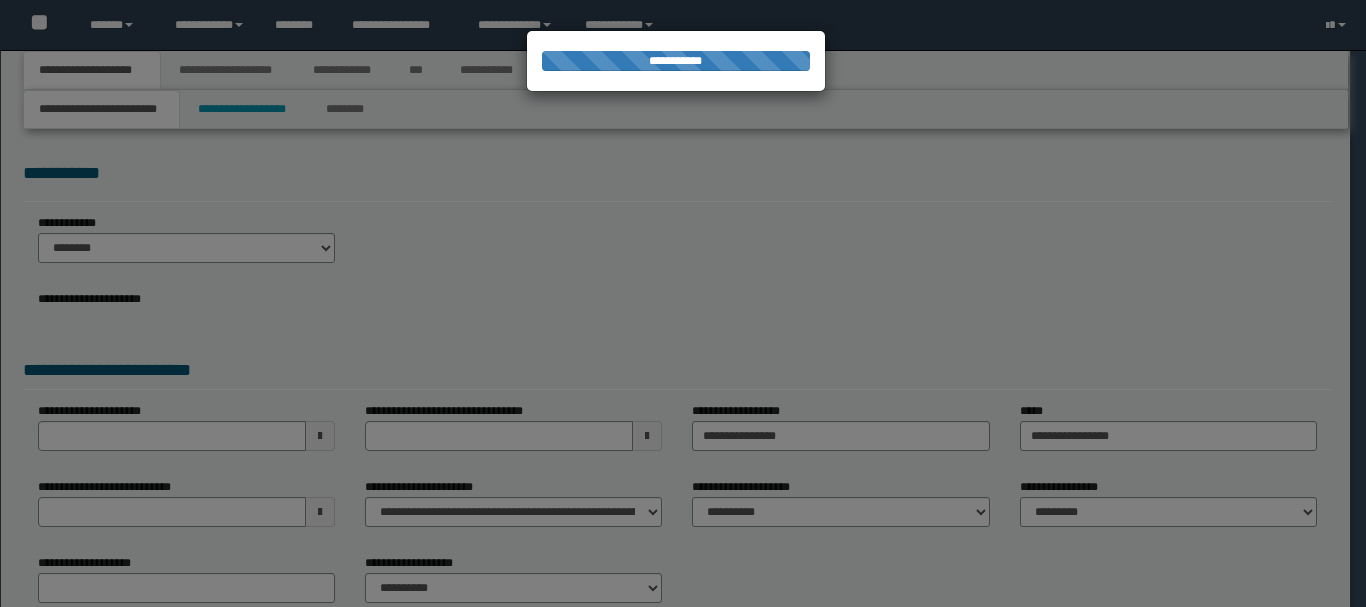 select on "*" 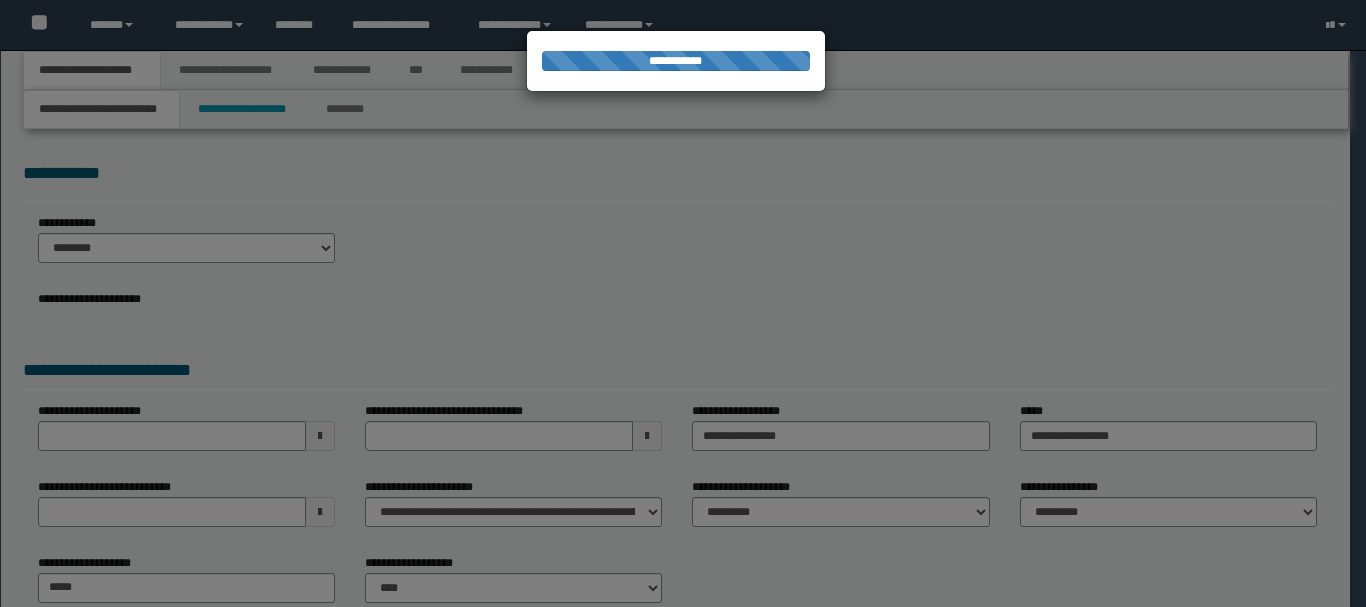 scroll, scrollTop: 0, scrollLeft: 0, axis: both 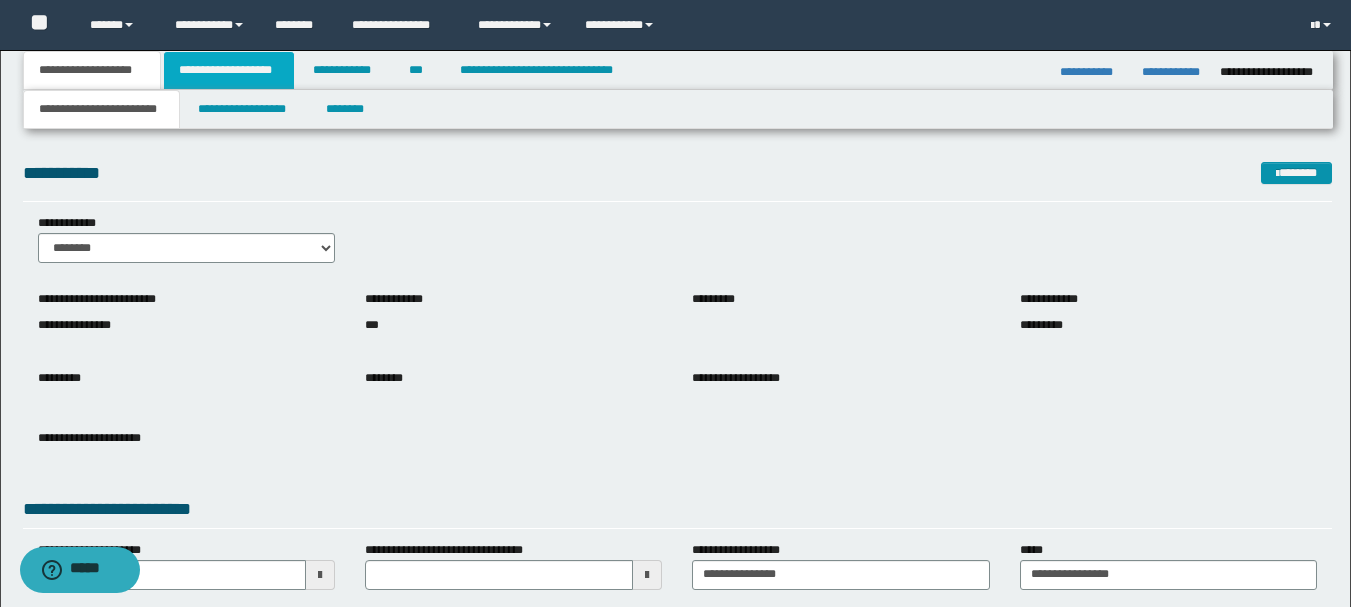click on "**********" at bounding box center [229, 70] 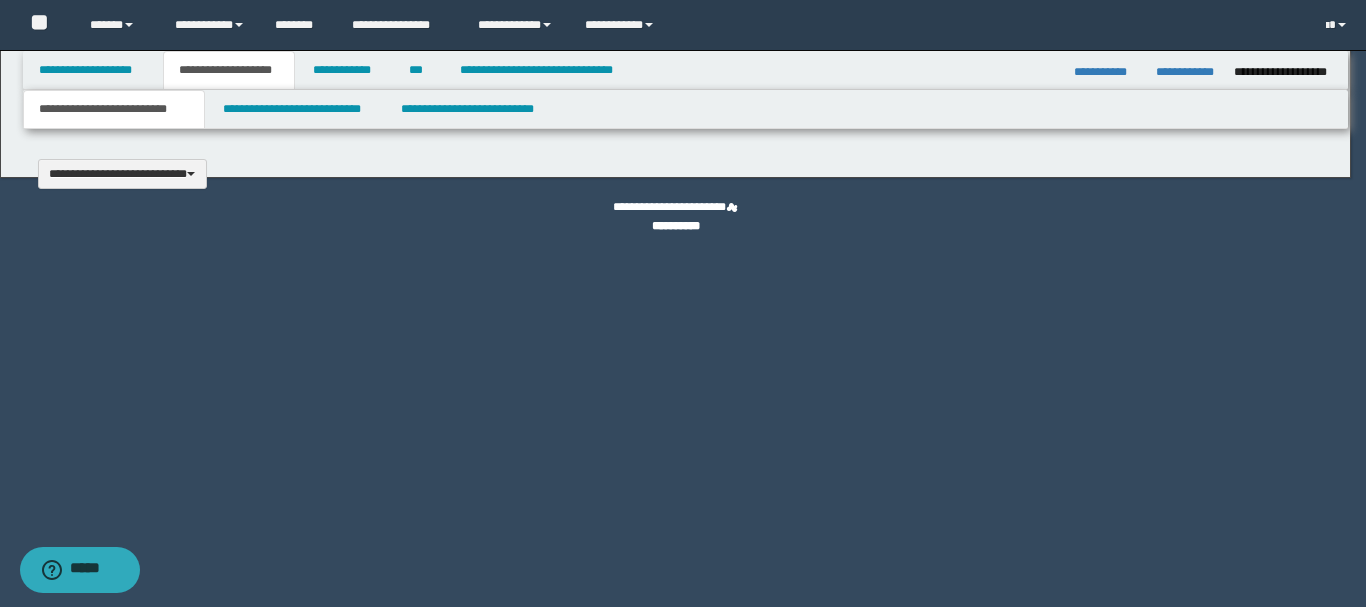 type on "*********" 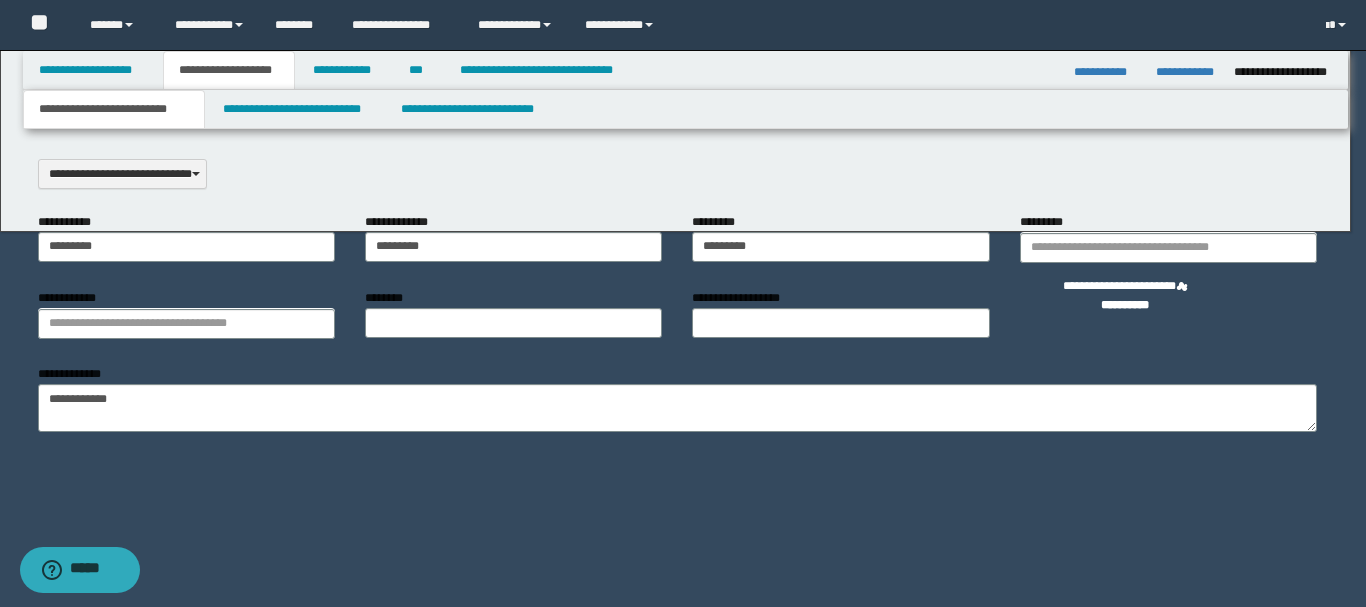 scroll, scrollTop: 0, scrollLeft: 0, axis: both 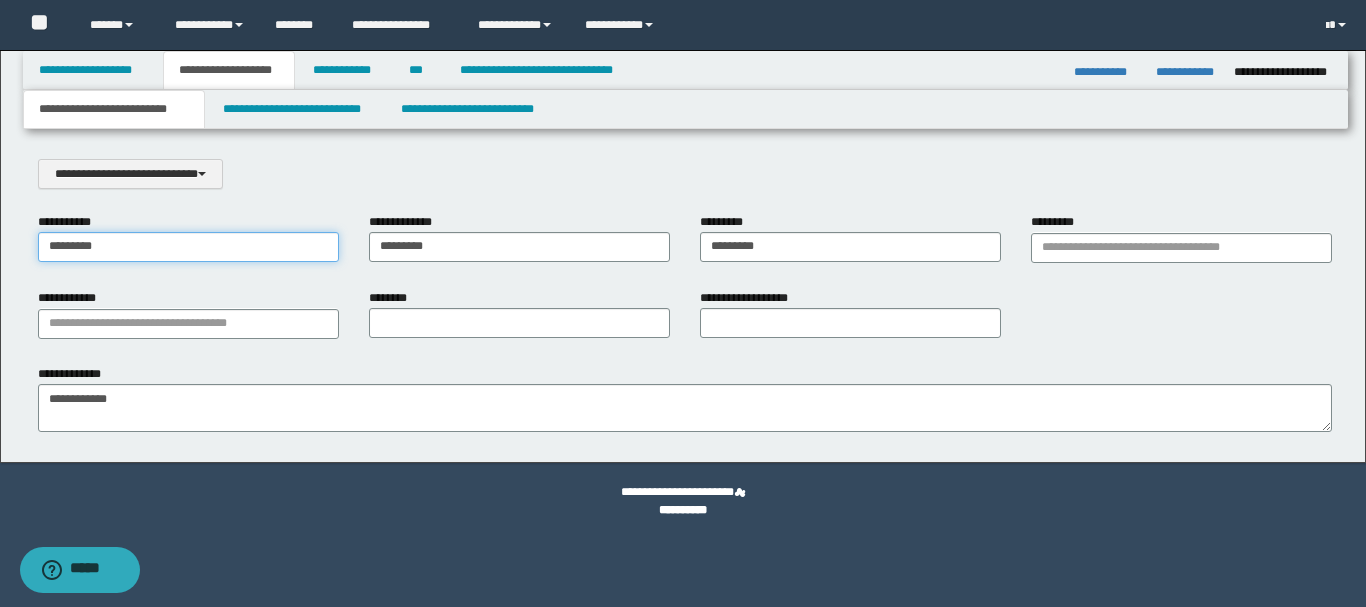 click on "*********" at bounding box center (188, 247) 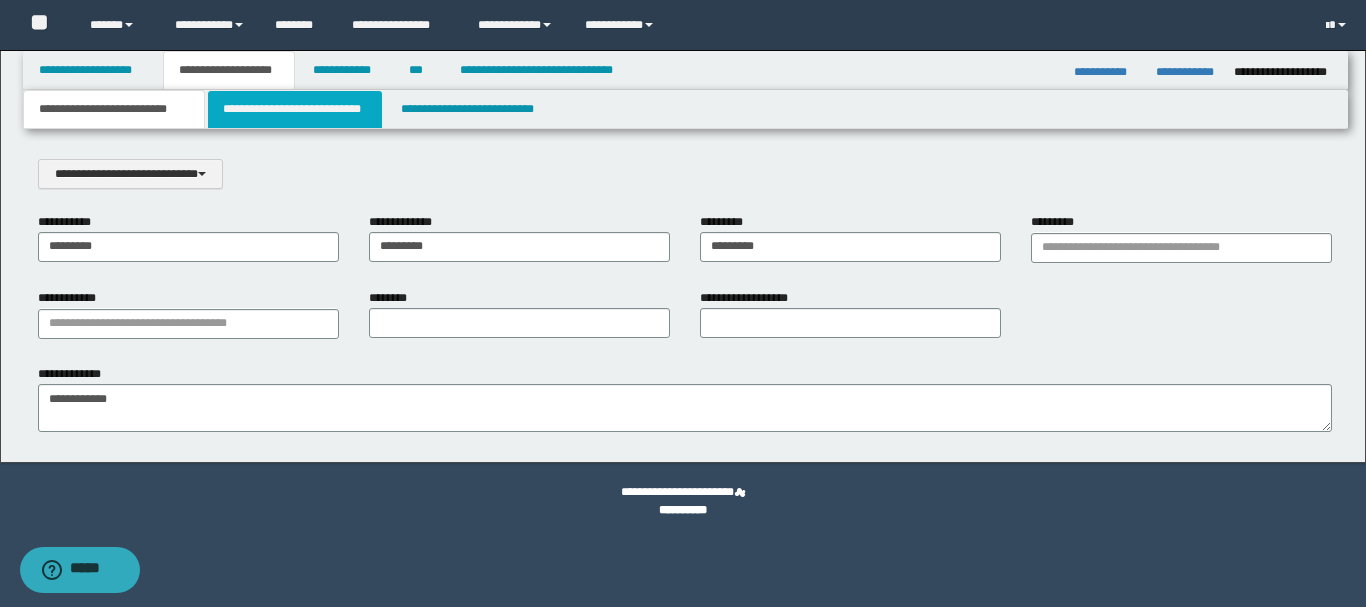 click on "**********" at bounding box center [295, 109] 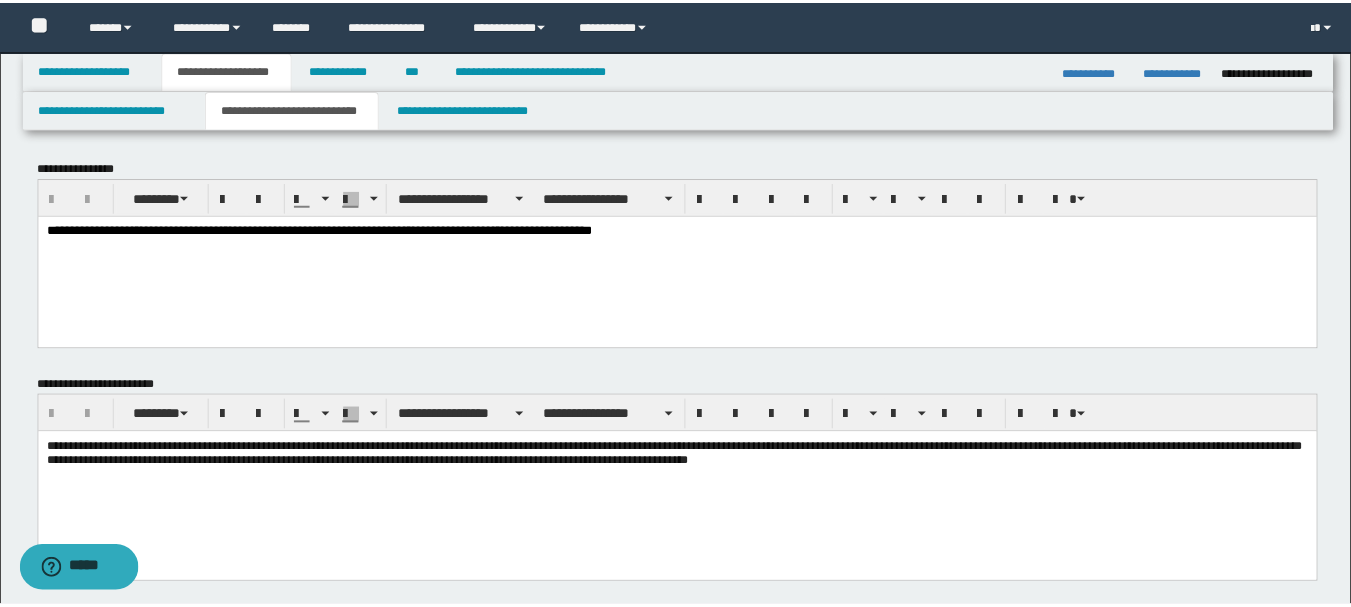 scroll, scrollTop: 0, scrollLeft: 0, axis: both 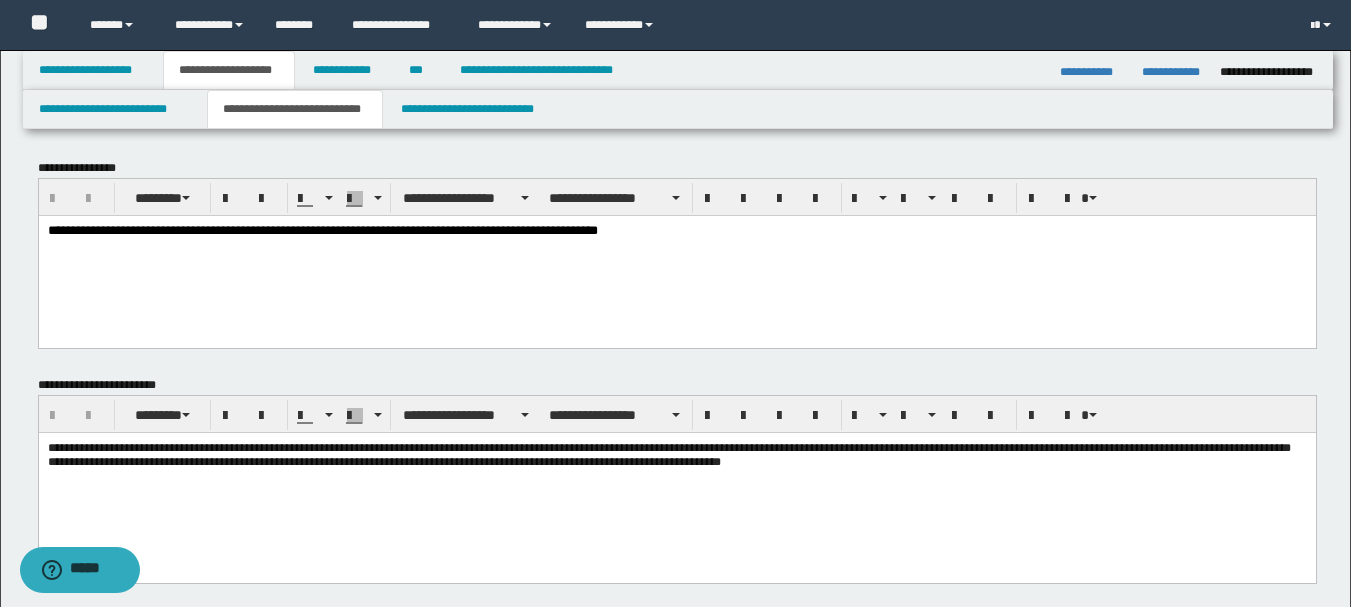 click on "**********" at bounding box center (676, 231) 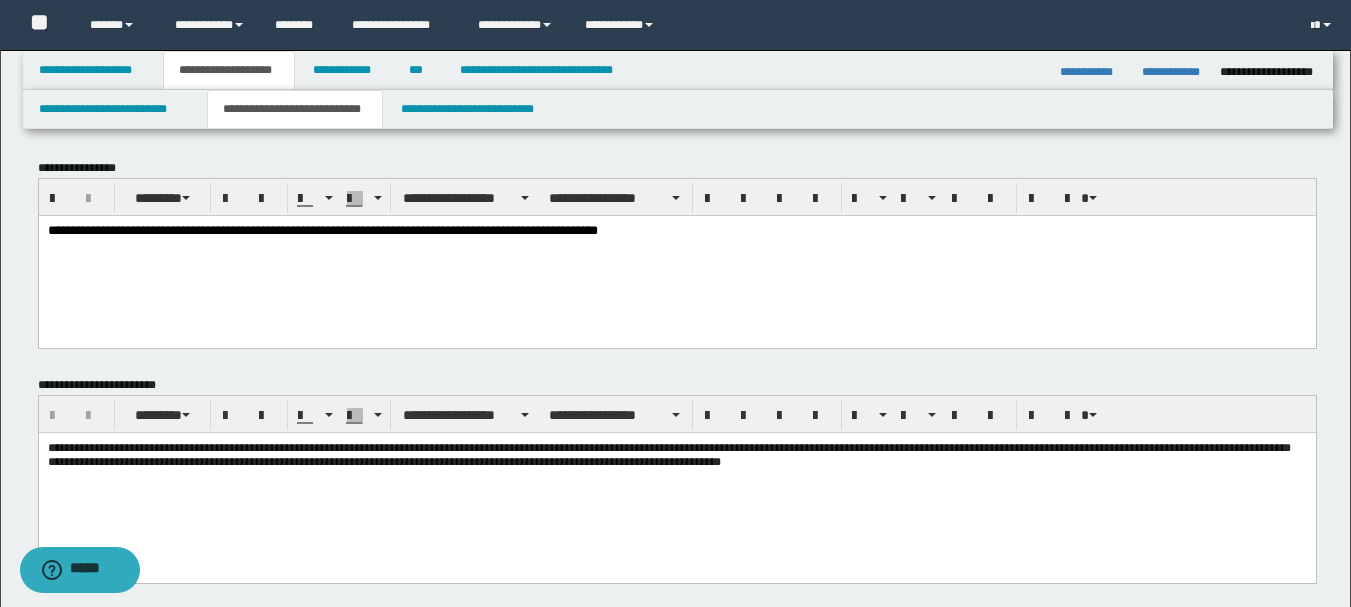 click on "**********" at bounding box center [676, 454] 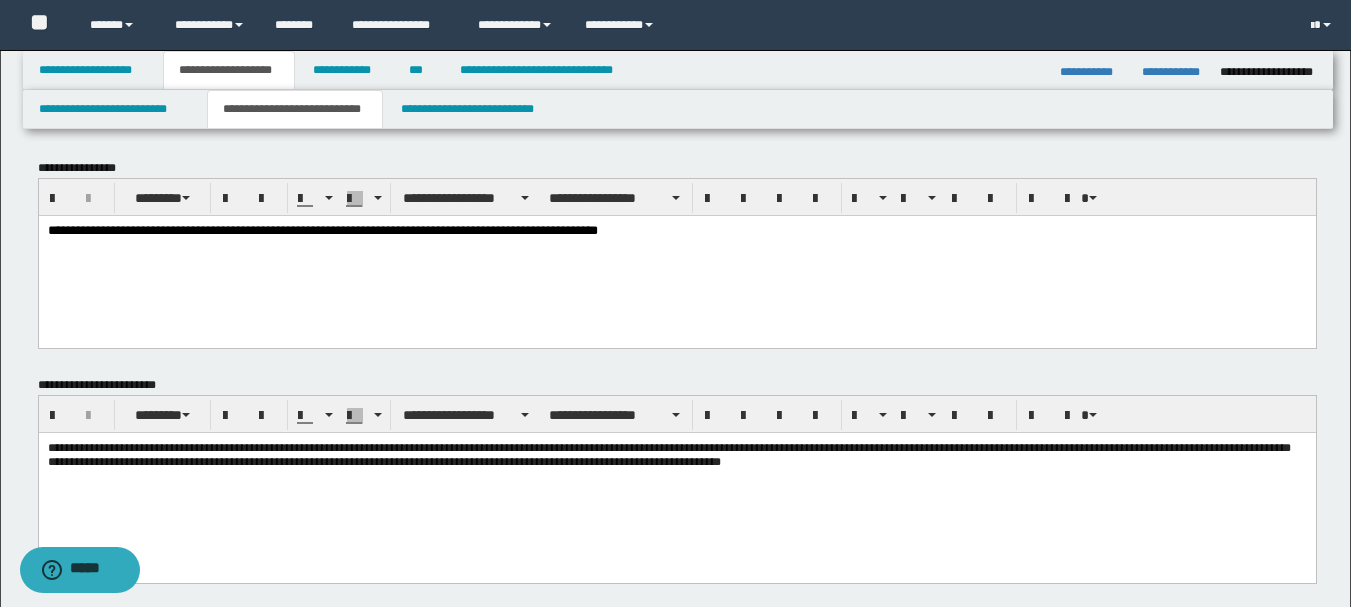 click on "**********" at bounding box center (676, 231) 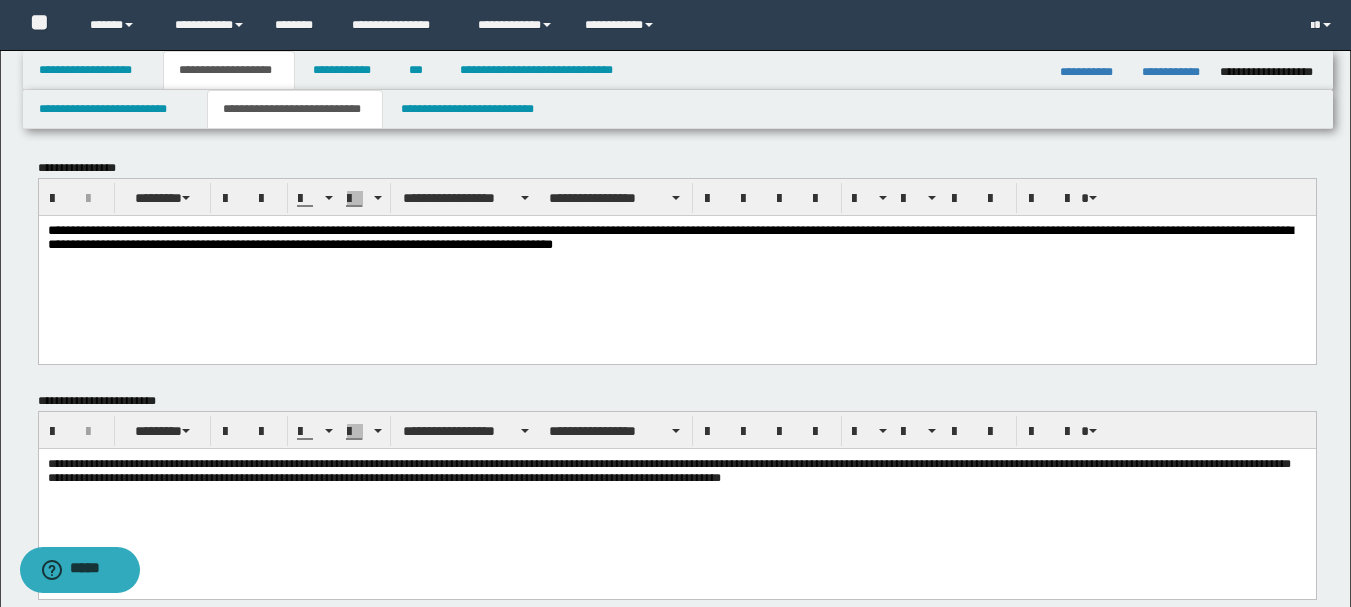 click on "**********" at bounding box center (676, 239) 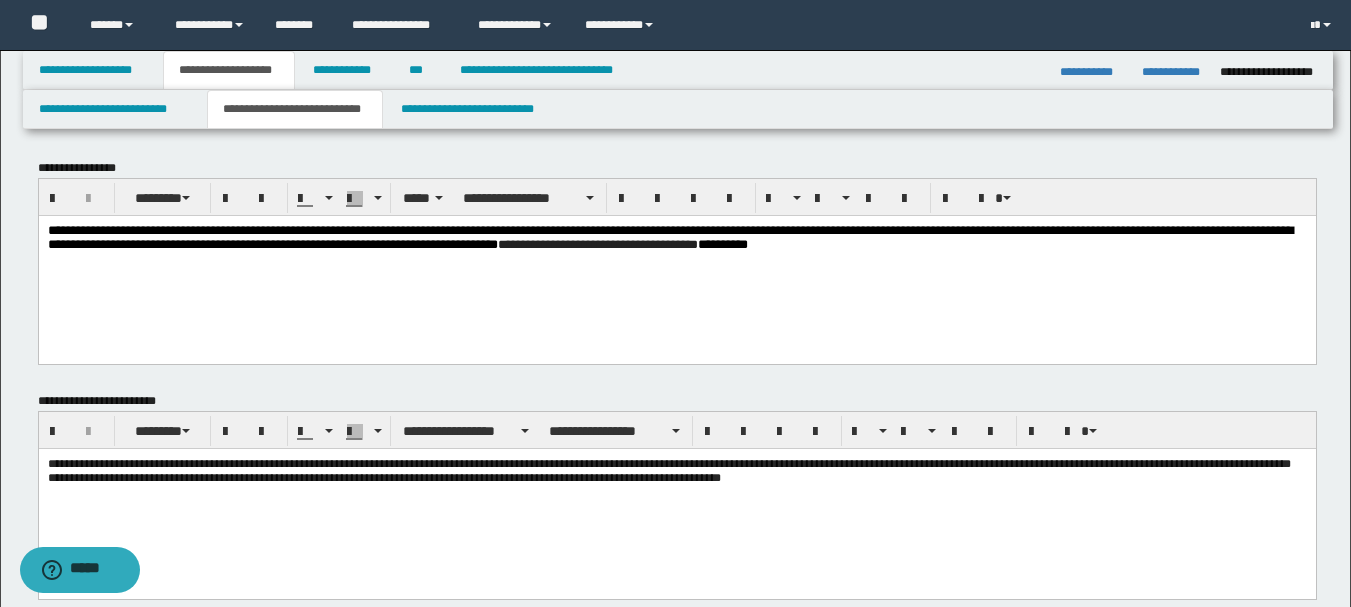 click on "**********" at bounding box center (676, 239) 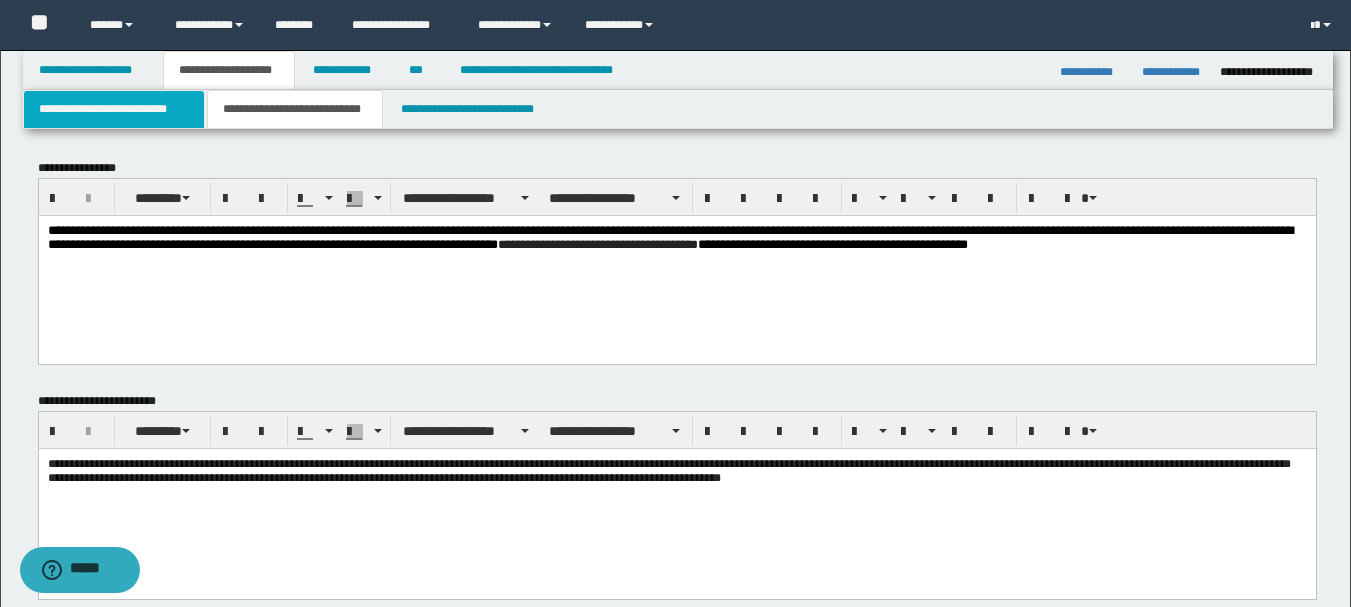click on "**********" at bounding box center (114, 109) 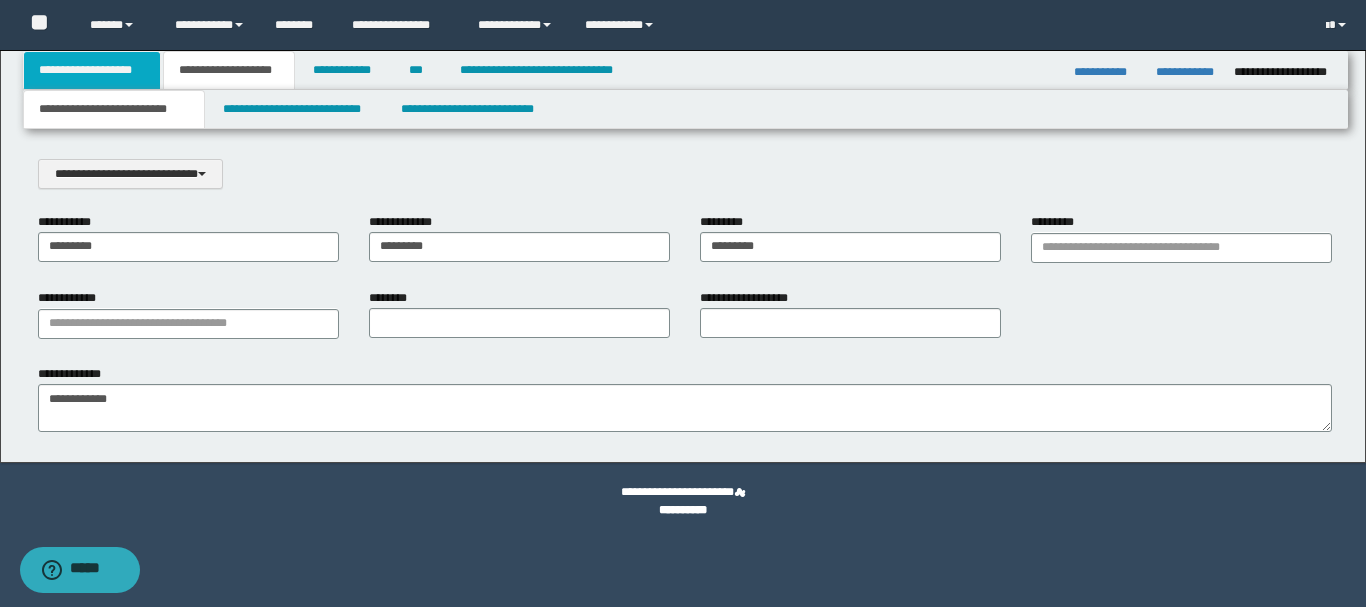 click on "**********" at bounding box center [92, 70] 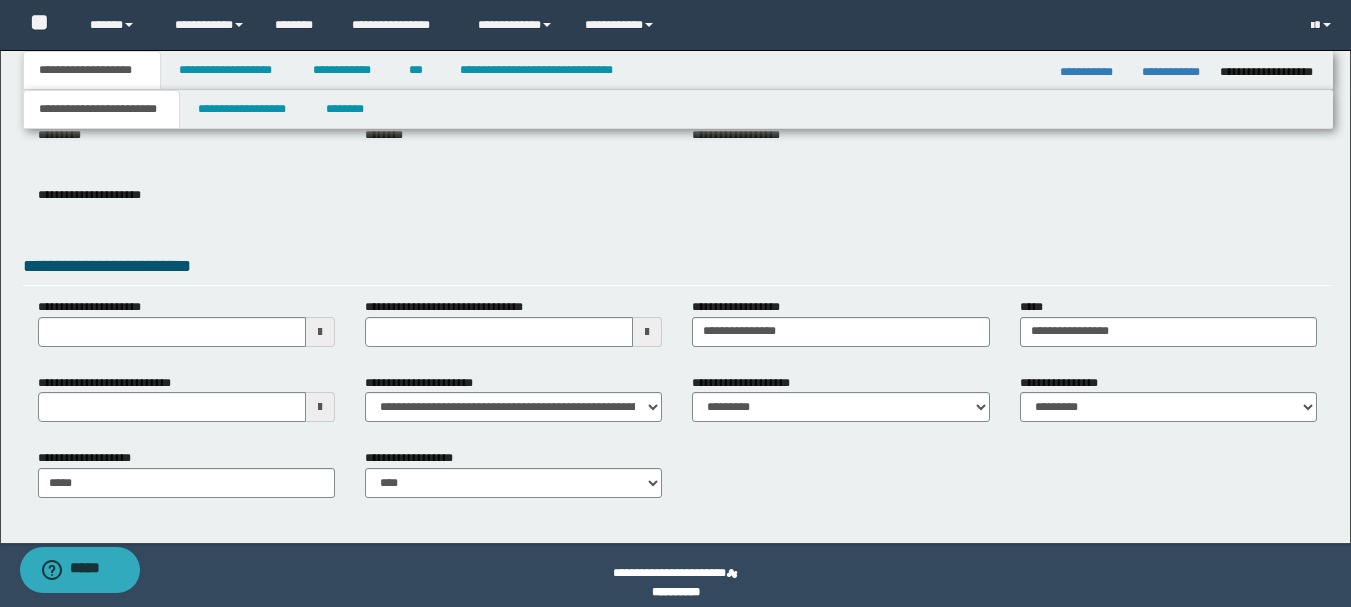 scroll, scrollTop: 258, scrollLeft: 0, axis: vertical 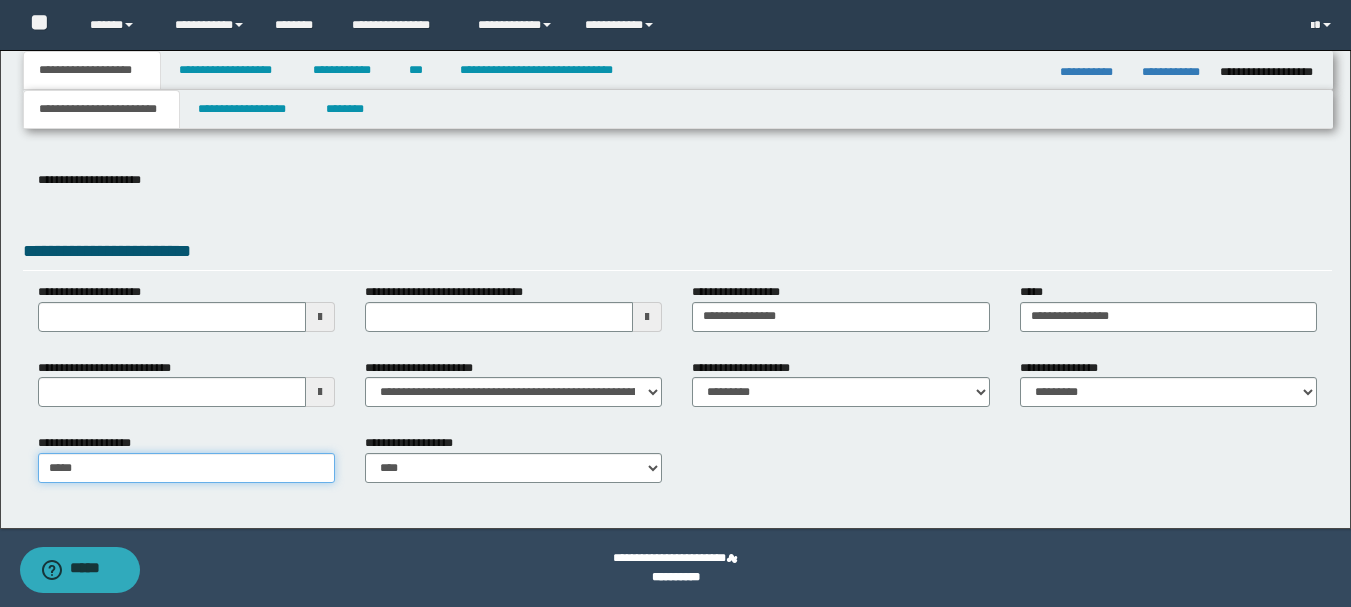 drag, startPoint x: 165, startPoint y: 467, endPoint x: 26, endPoint y: 471, distance: 139.05754 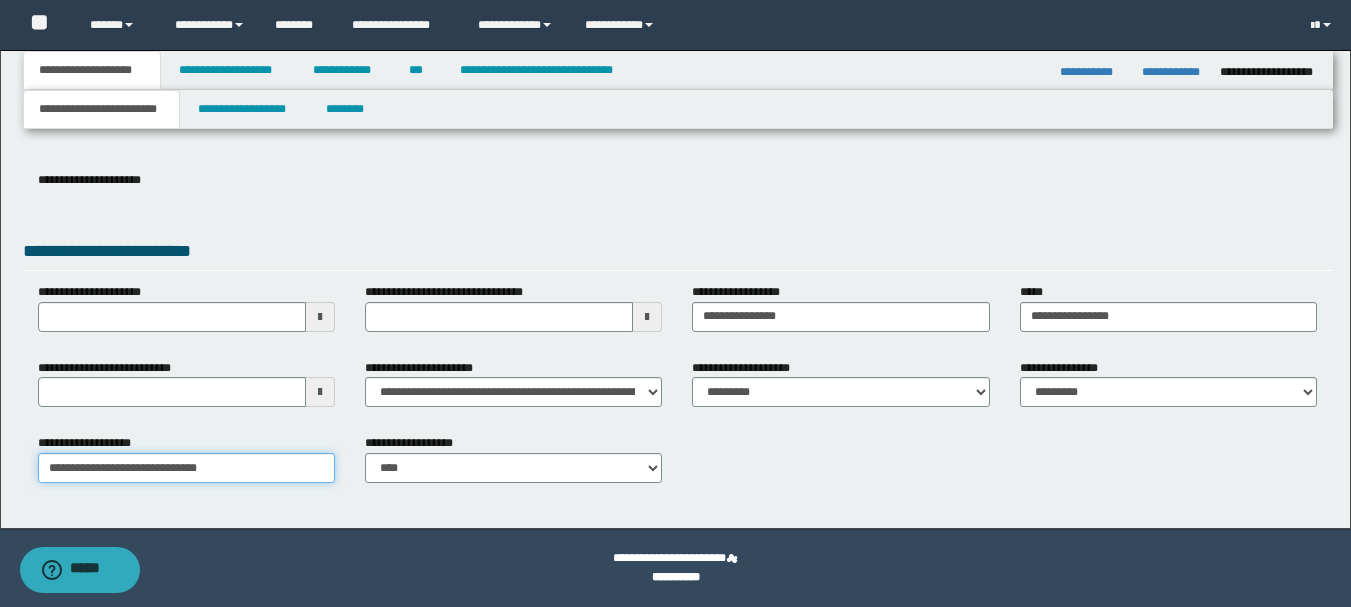 type on "**********" 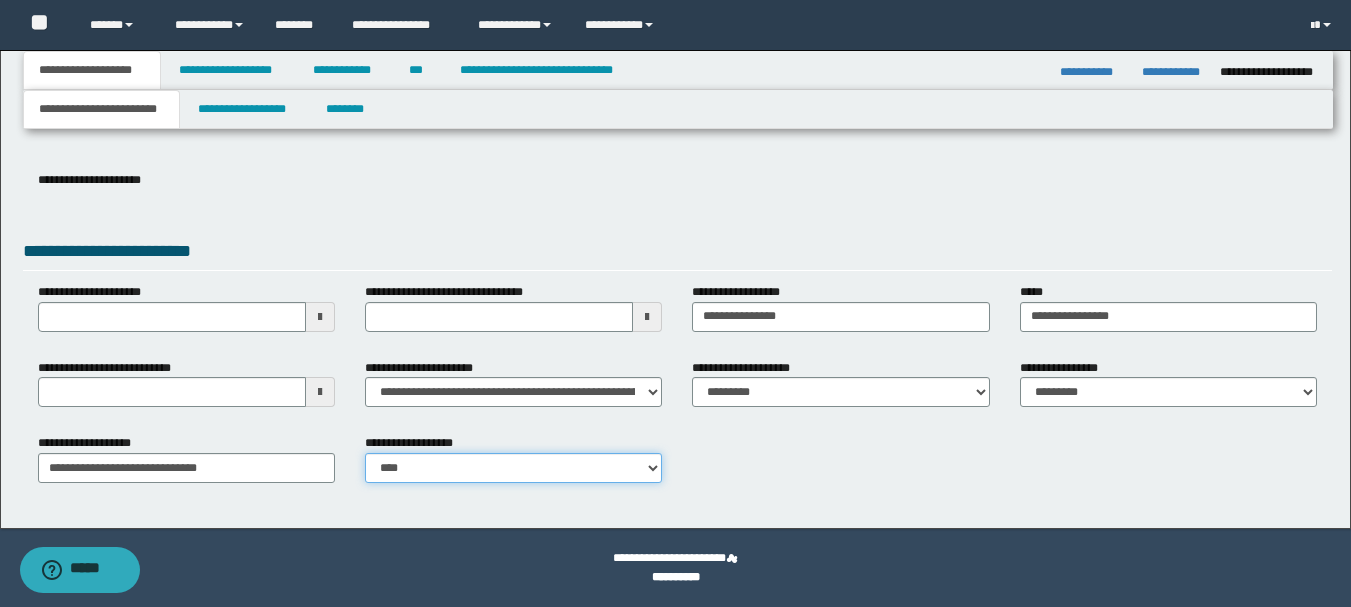 click on "**********" at bounding box center [513, 468] 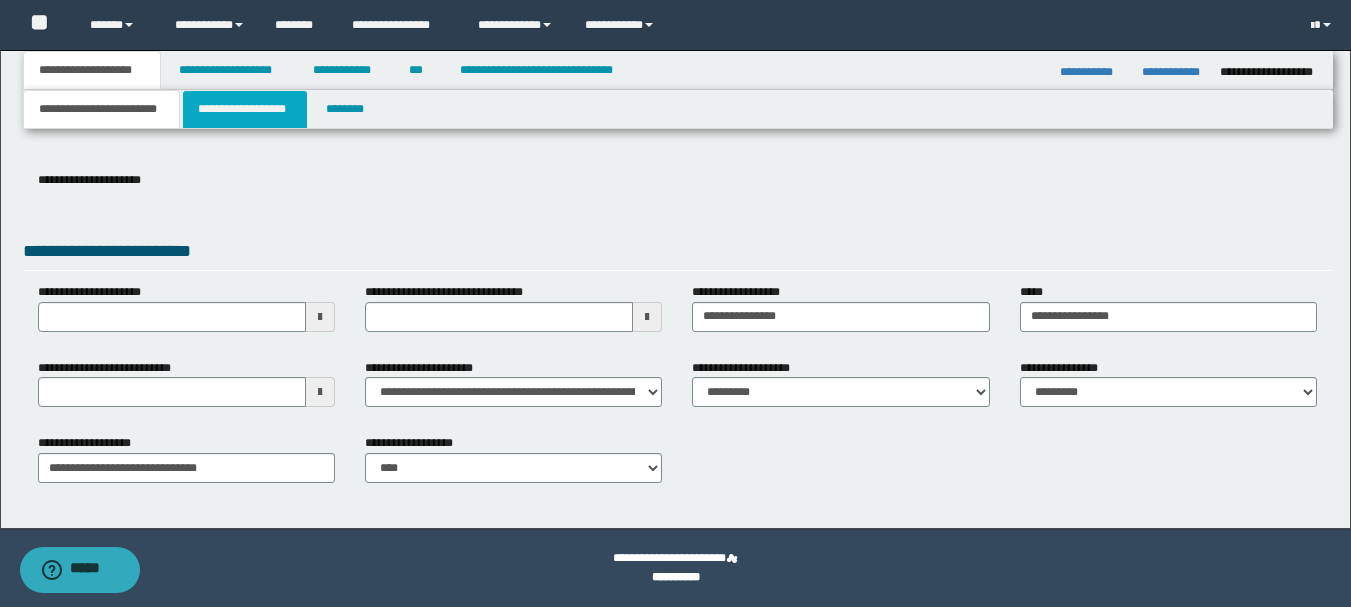 click on "**********" at bounding box center (245, 109) 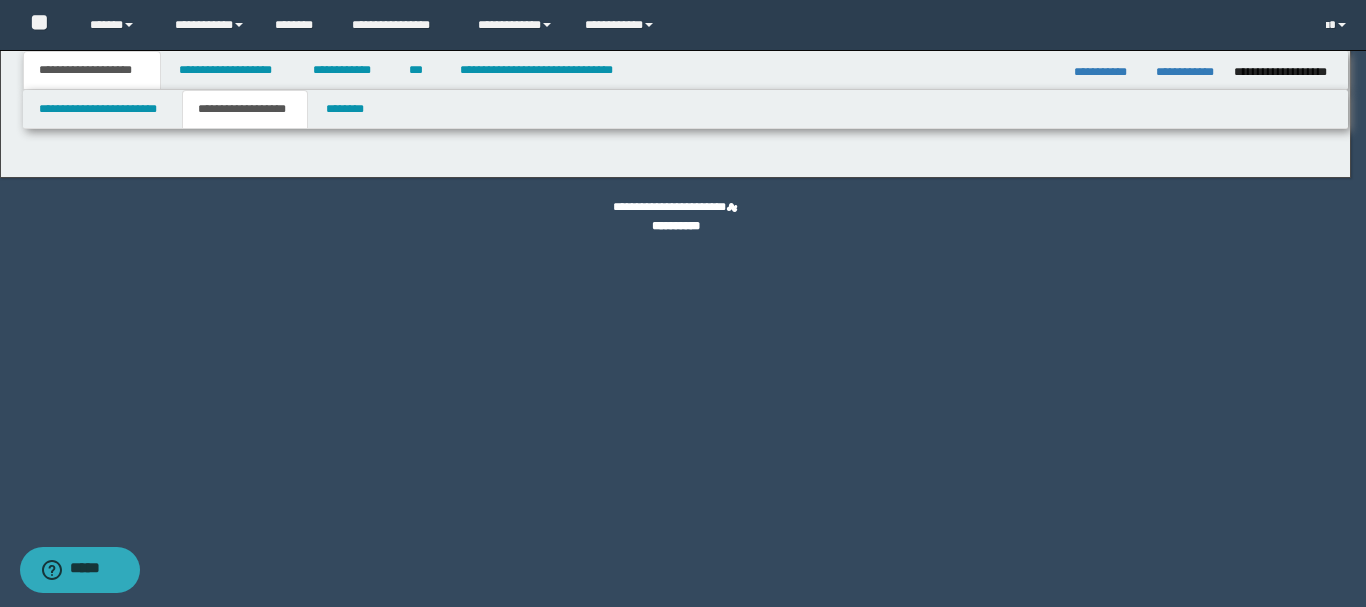 type on "********" 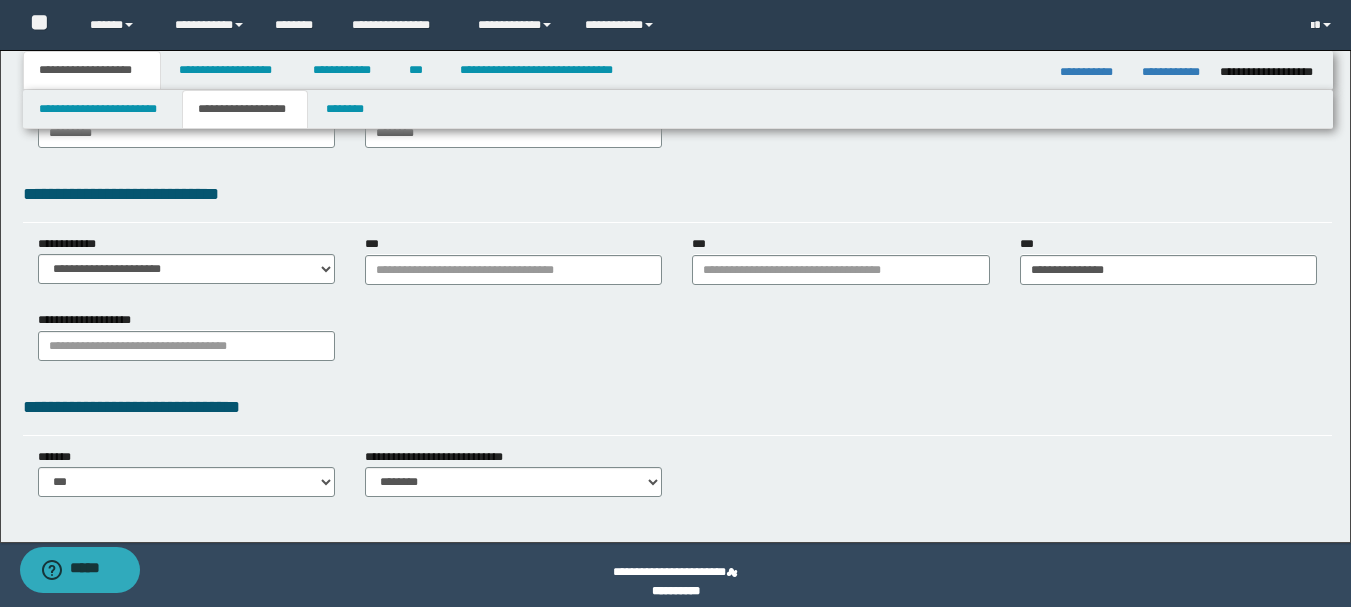 scroll, scrollTop: 500, scrollLeft: 0, axis: vertical 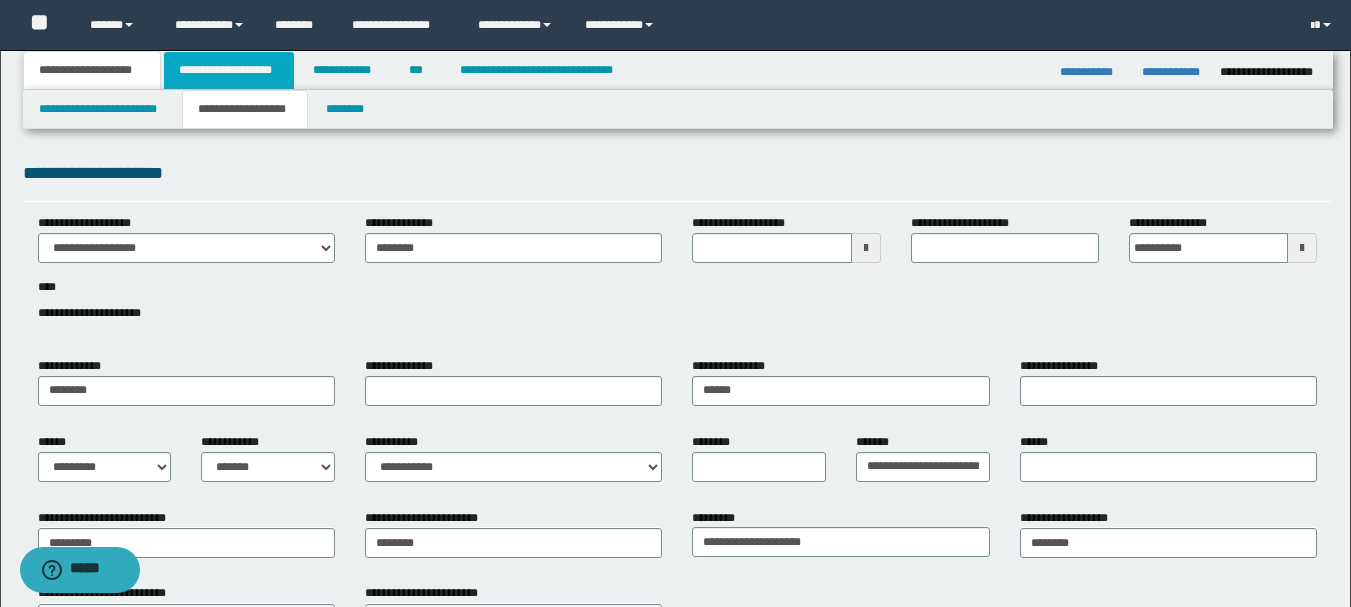 click on "**********" at bounding box center [229, 70] 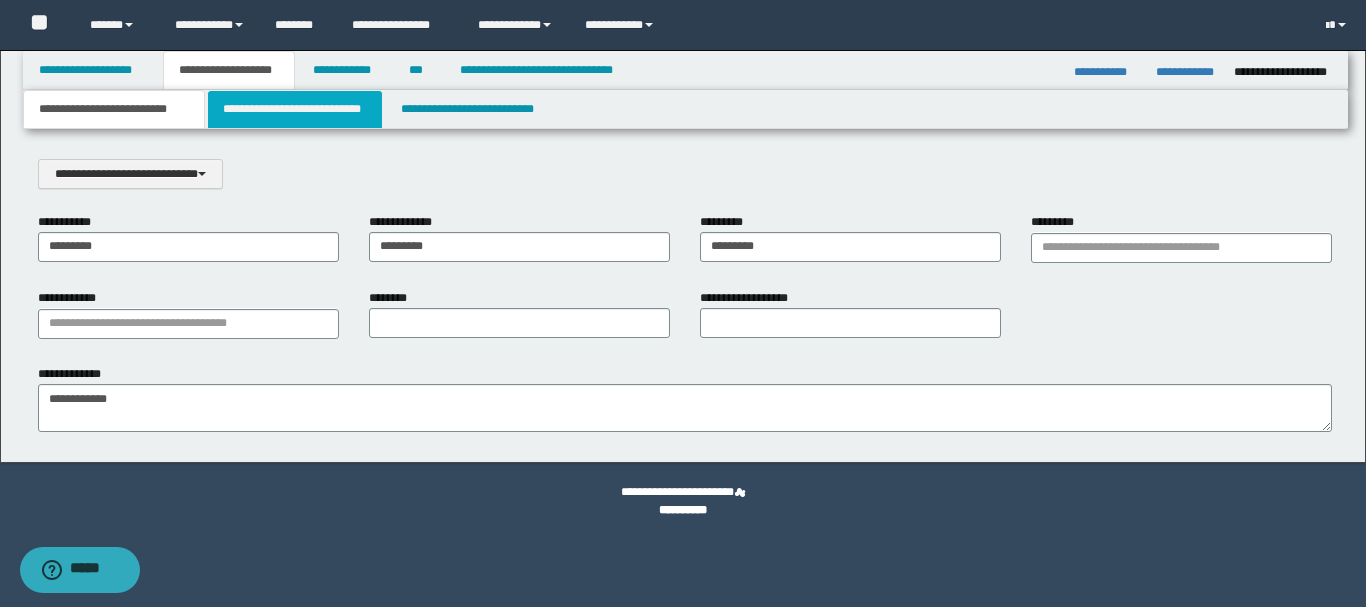 click on "**********" at bounding box center (295, 109) 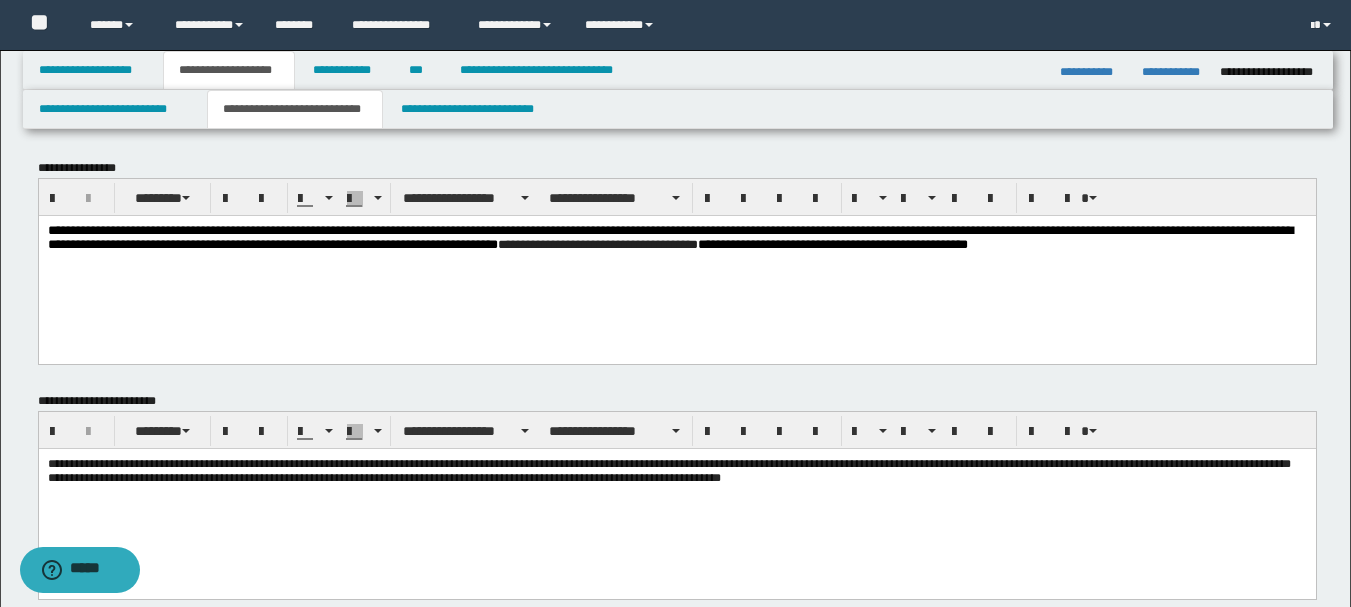 click on "**********" at bounding box center (676, 239) 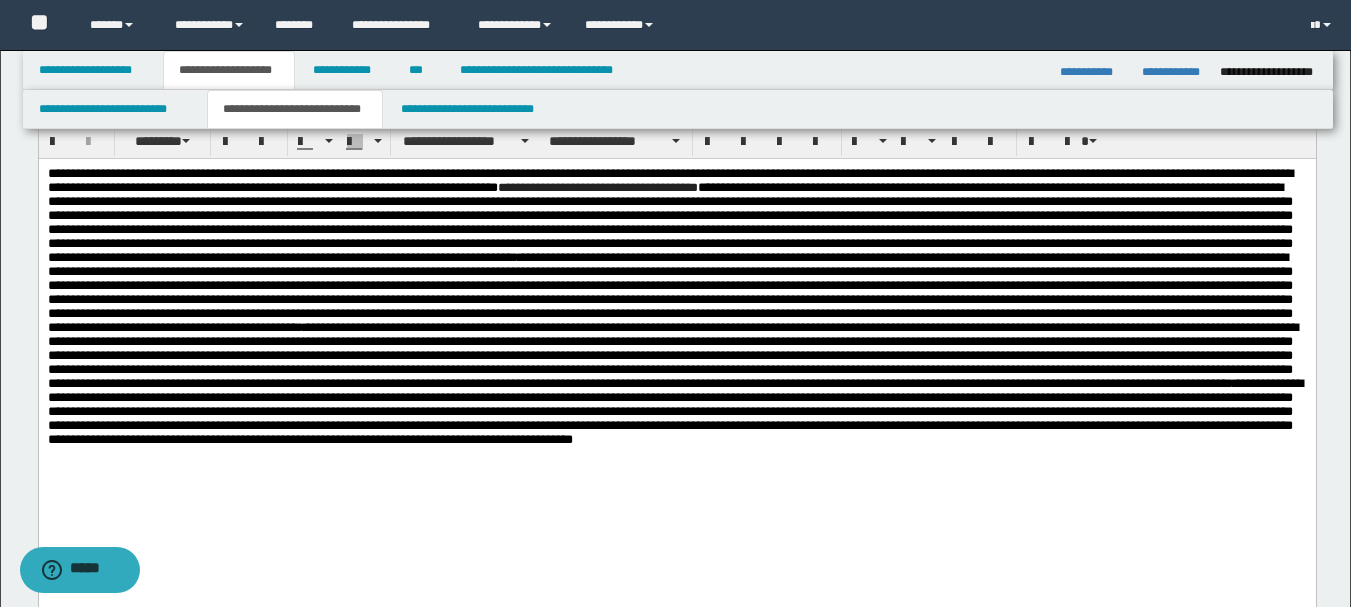 scroll, scrollTop: 0, scrollLeft: 0, axis: both 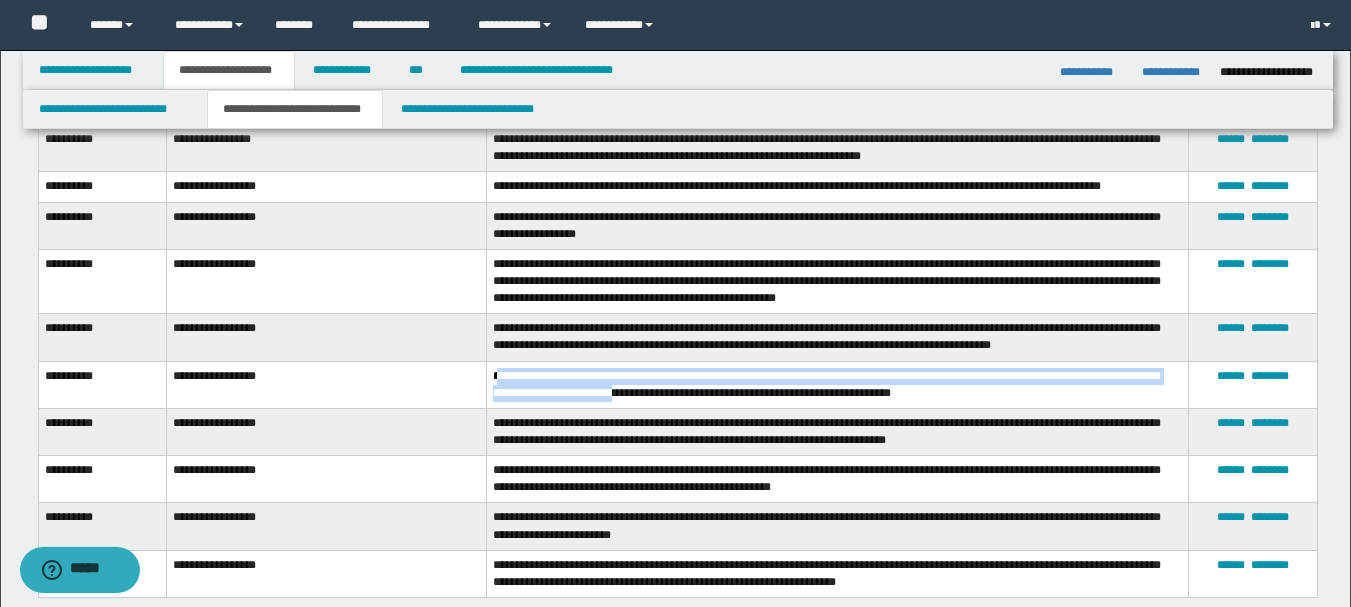 drag, startPoint x: 497, startPoint y: 374, endPoint x: 643, endPoint y: 403, distance: 148.85228 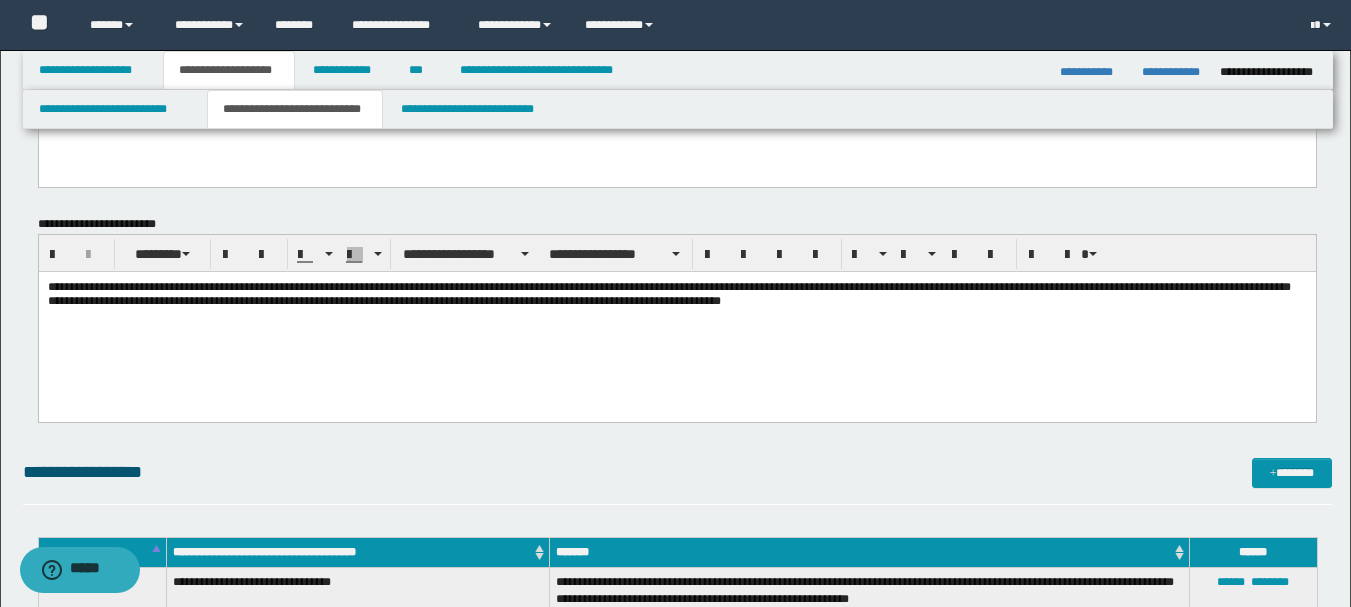 scroll, scrollTop: 500, scrollLeft: 0, axis: vertical 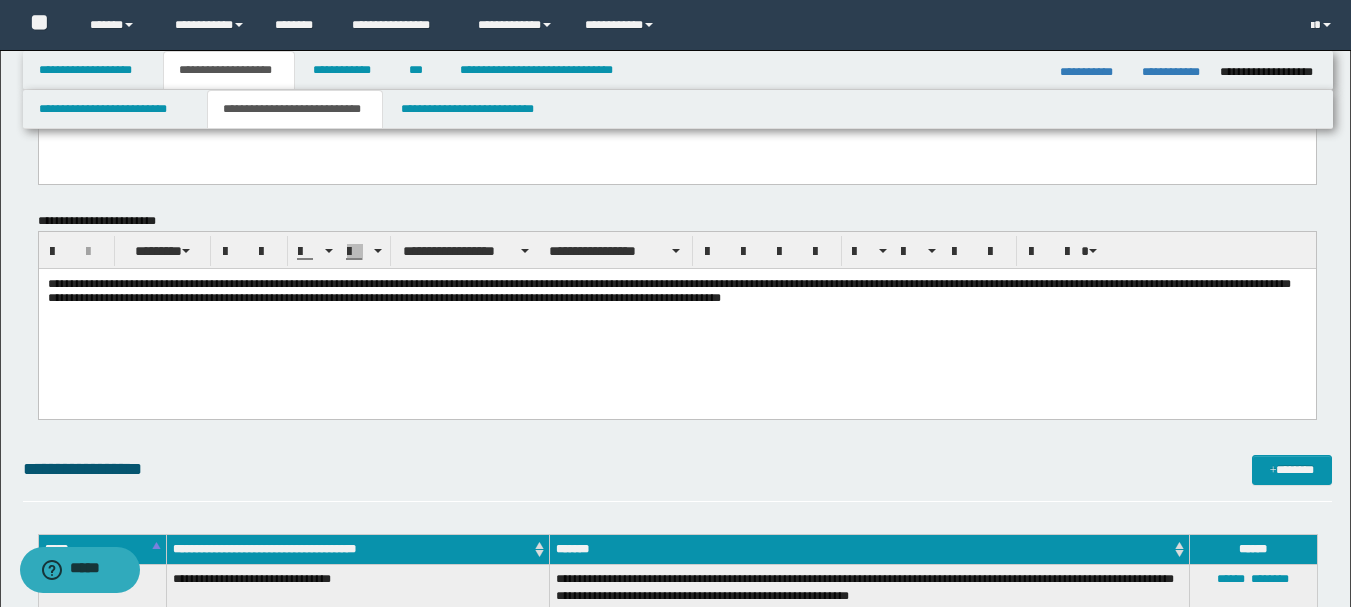 click on "**********" at bounding box center [676, 315] 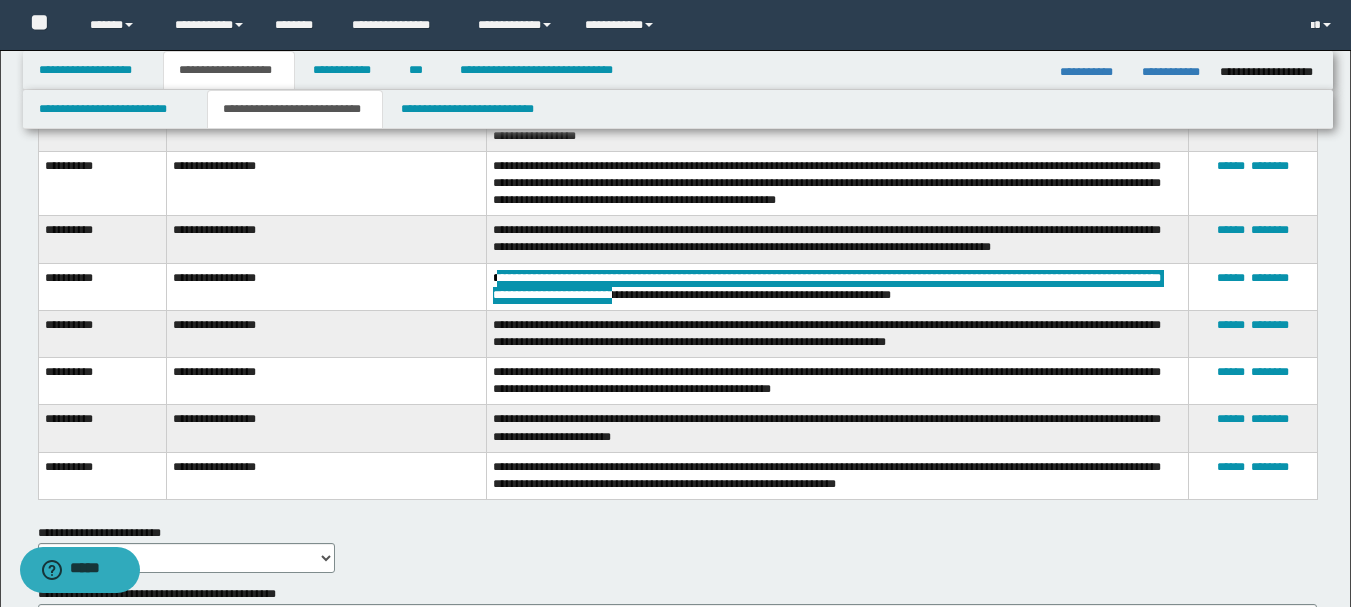 scroll, scrollTop: 1700, scrollLeft: 0, axis: vertical 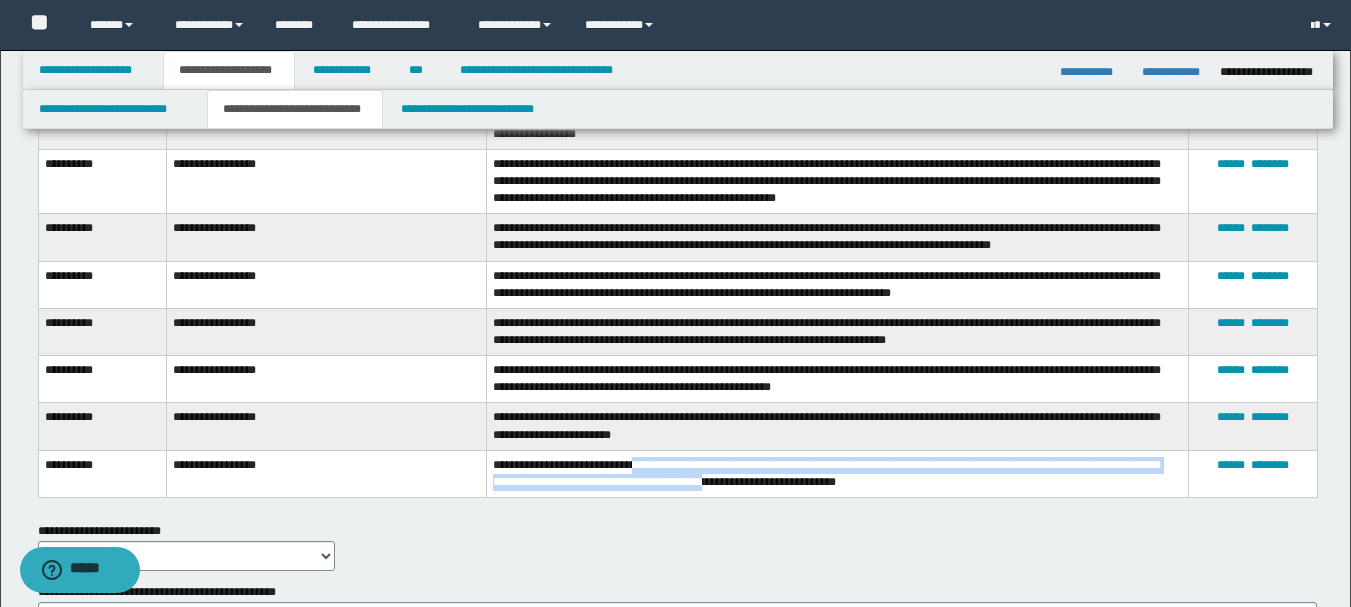 drag, startPoint x: 650, startPoint y: 469, endPoint x: 797, endPoint y: 489, distance: 148.35431 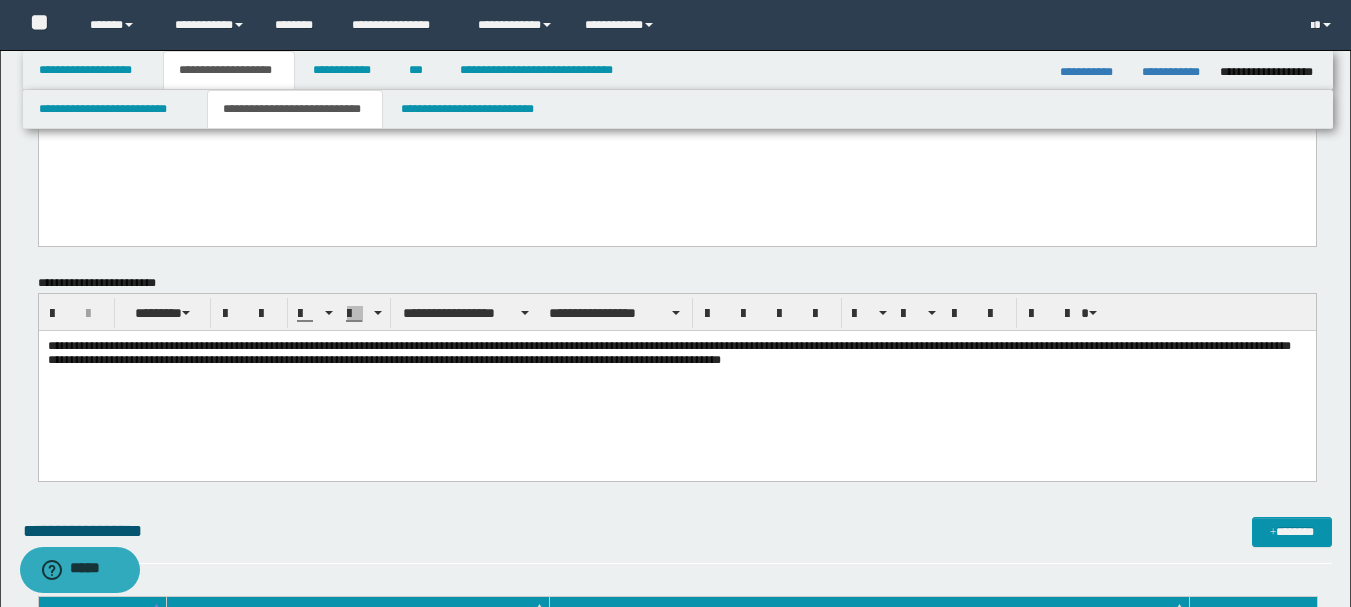 scroll, scrollTop: 400, scrollLeft: 0, axis: vertical 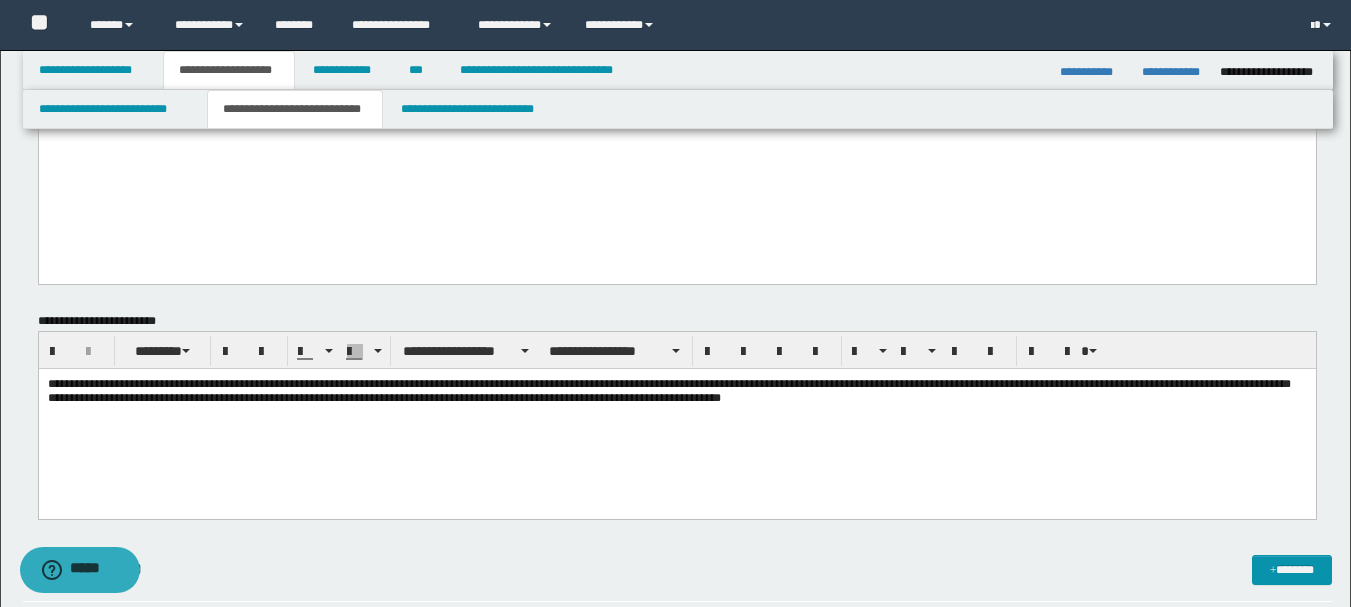 click on "**********" at bounding box center [676, 390] 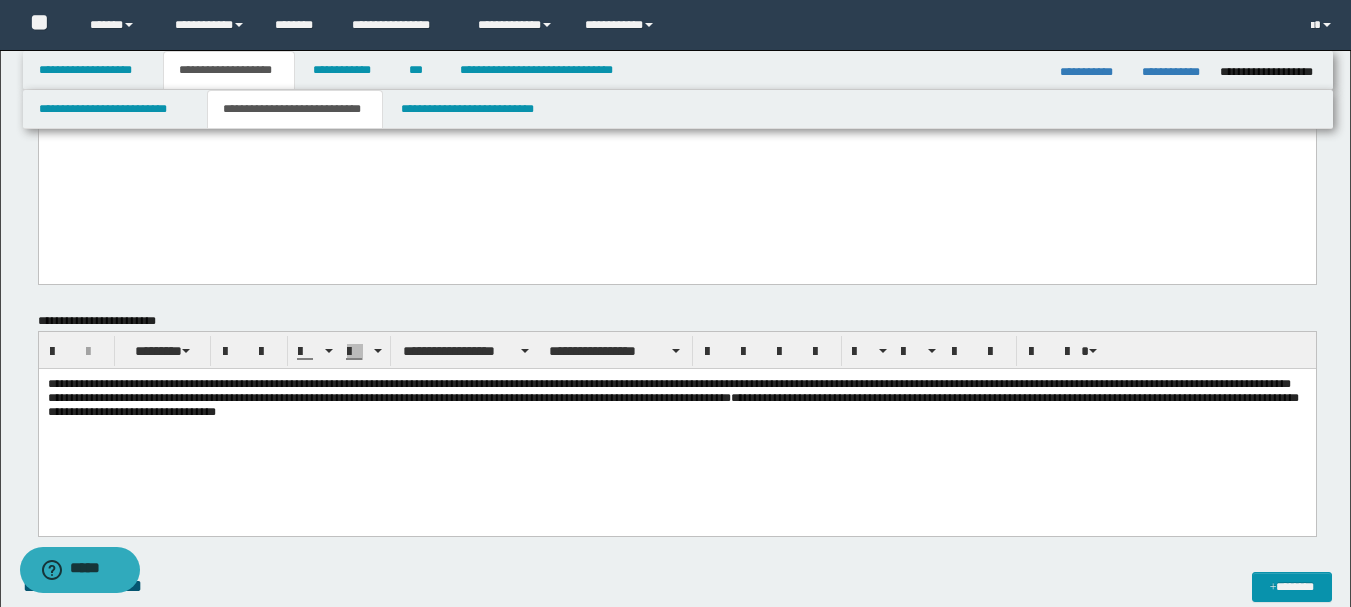 click on "**********" at bounding box center [672, 397] 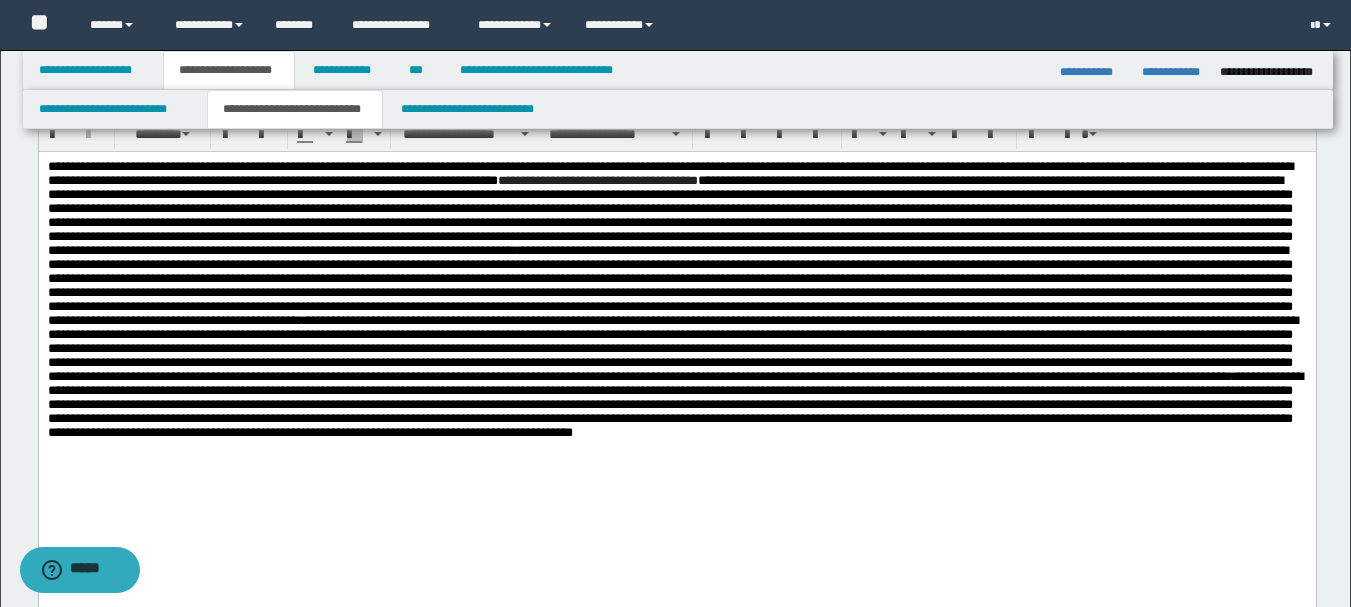 scroll, scrollTop: 0, scrollLeft: 0, axis: both 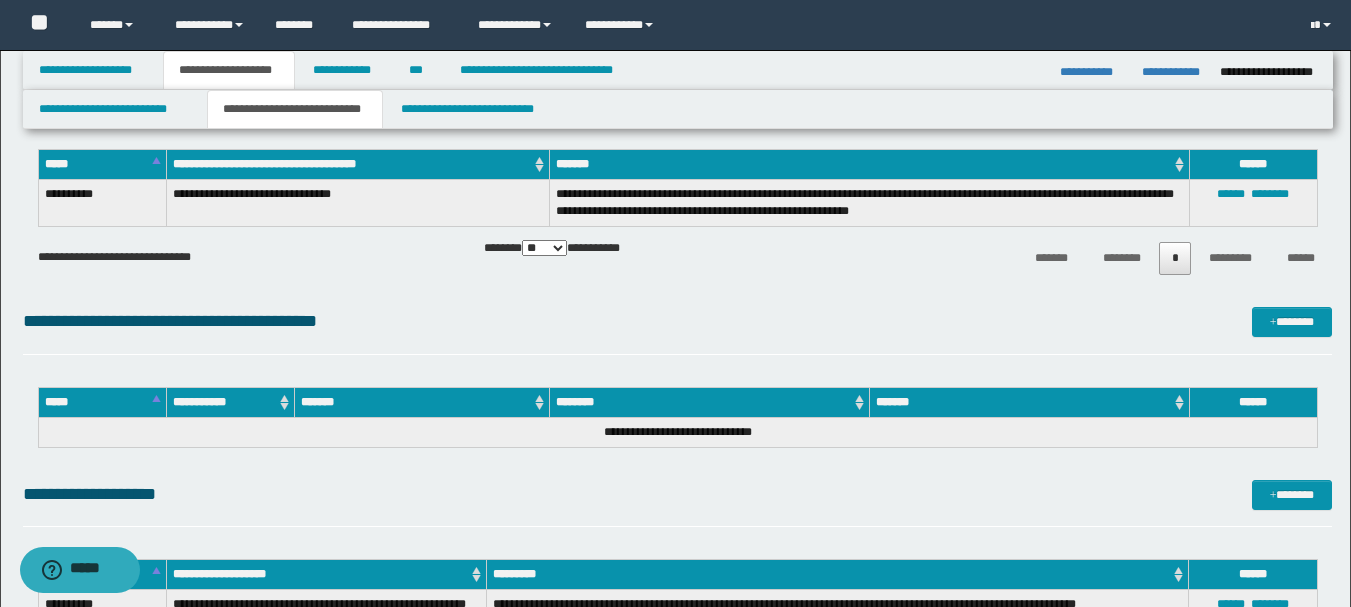 drag, startPoint x: 47, startPoint y: -670, endPoint x: 640, endPoint y: 20, distance: 909.8071 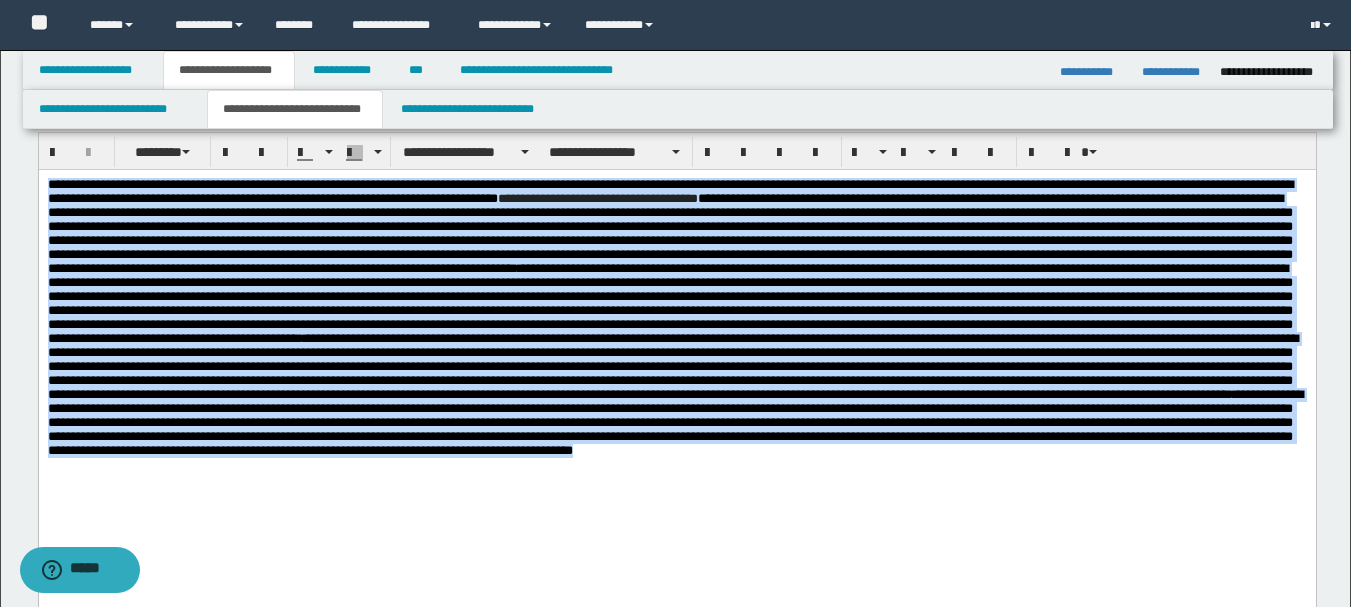 scroll, scrollTop: 0, scrollLeft: 0, axis: both 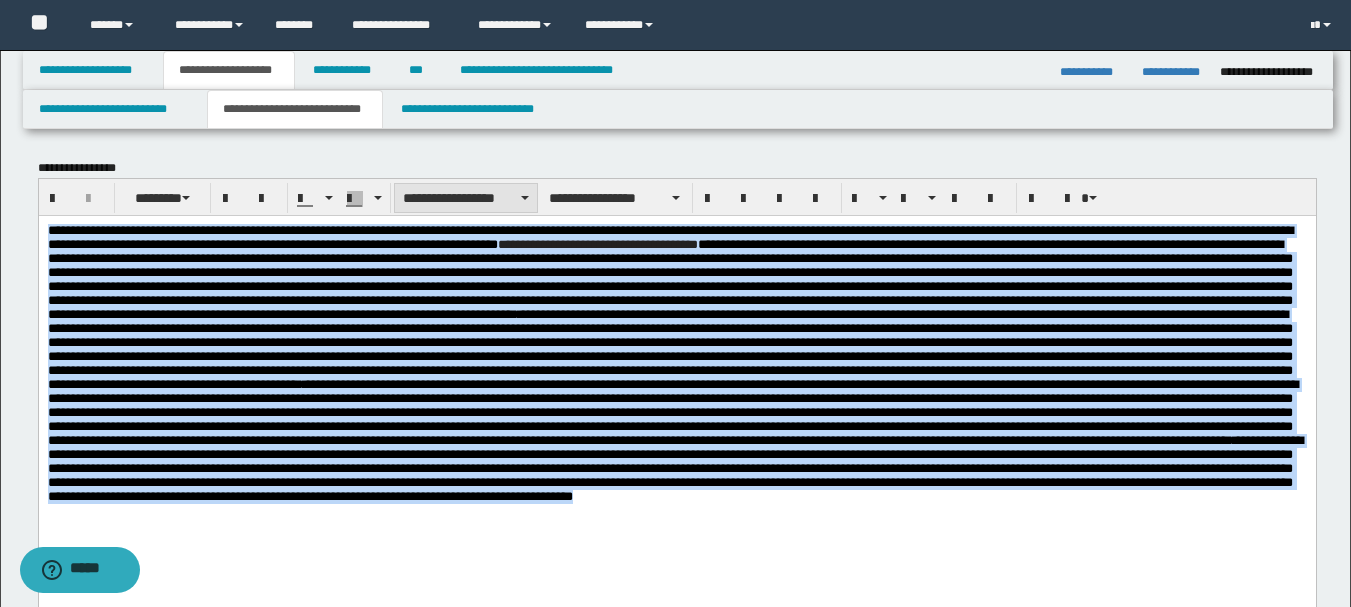 click on "**********" at bounding box center (466, 198) 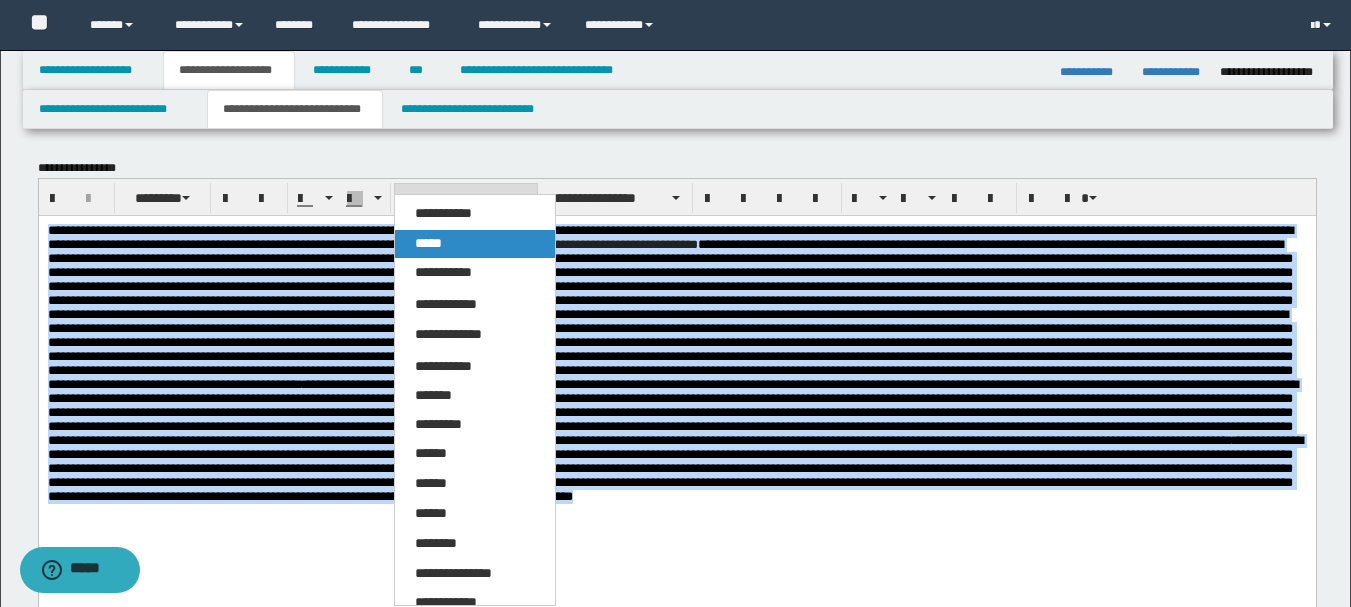 click on "*****" at bounding box center (475, 244) 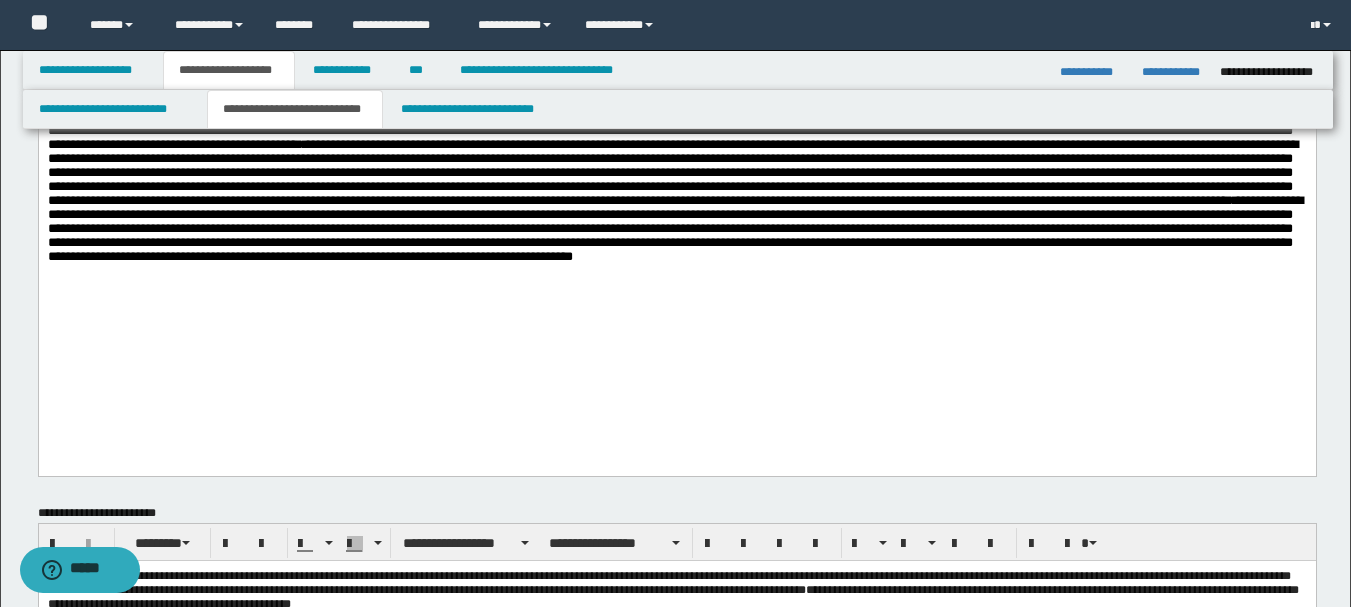 scroll, scrollTop: 400, scrollLeft: 0, axis: vertical 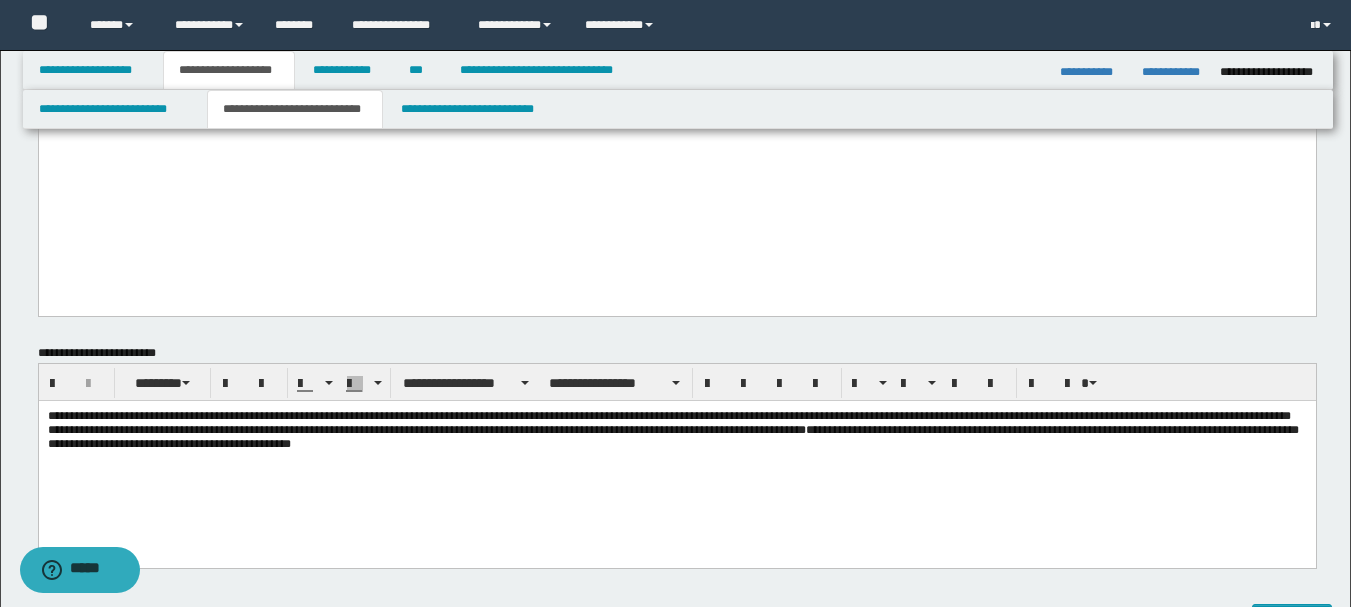 click on "**********" at bounding box center [676, 41] 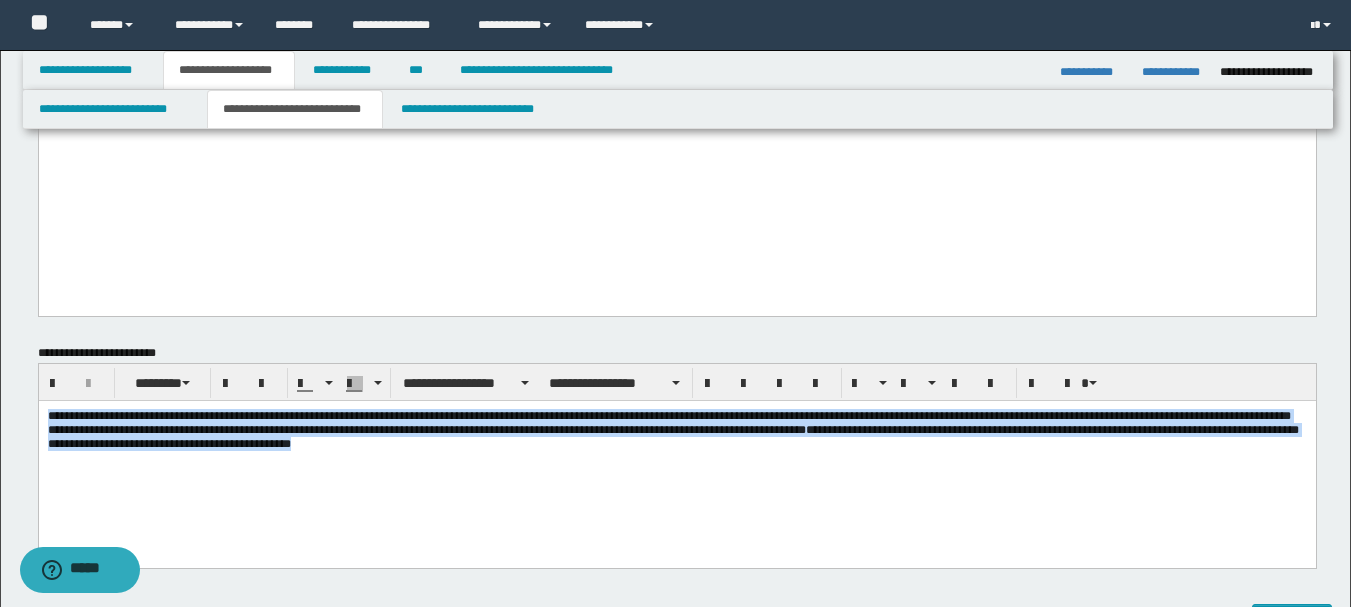 drag, startPoint x: 48, startPoint y: 415, endPoint x: 615, endPoint y: 470, distance: 569.6613 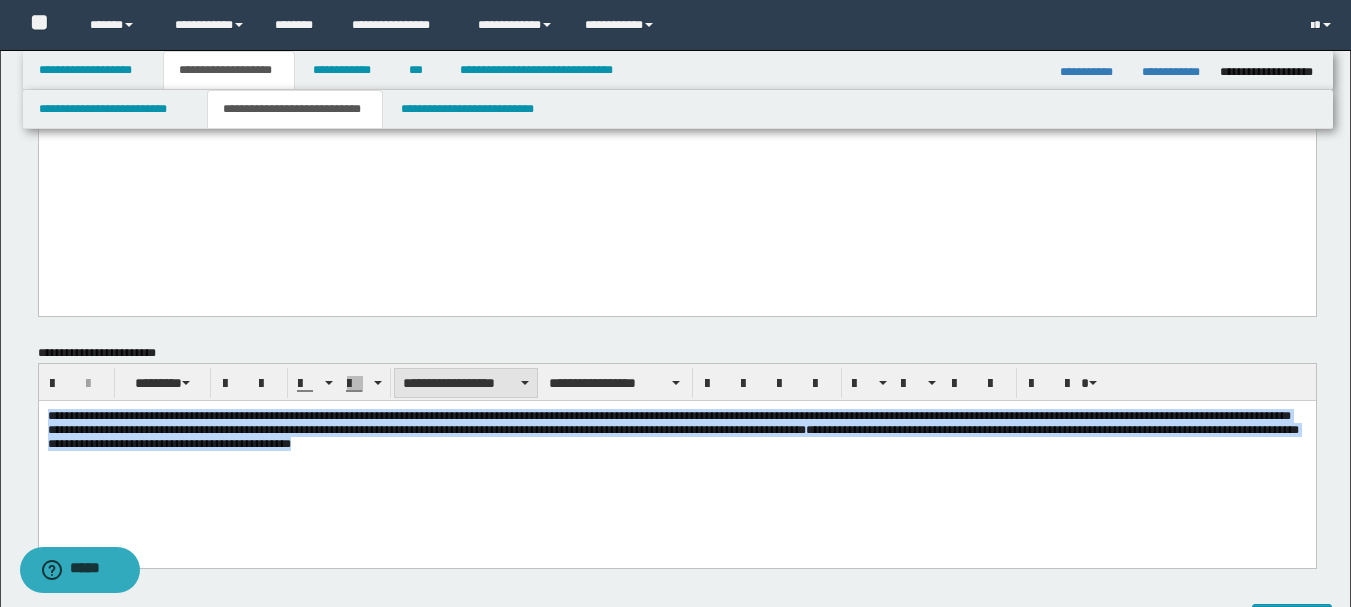 click on "**********" at bounding box center [466, 383] 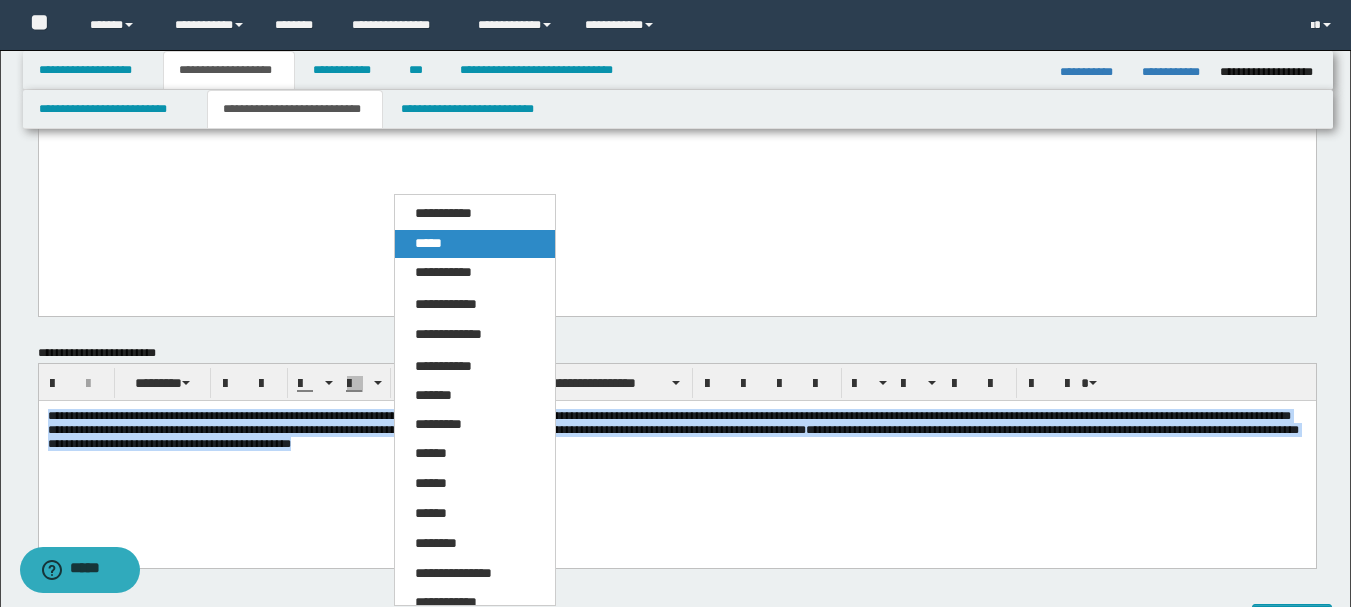 drag, startPoint x: 480, startPoint y: 251, endPoint x: 440, endPoint y: 439, distance: 192.20822 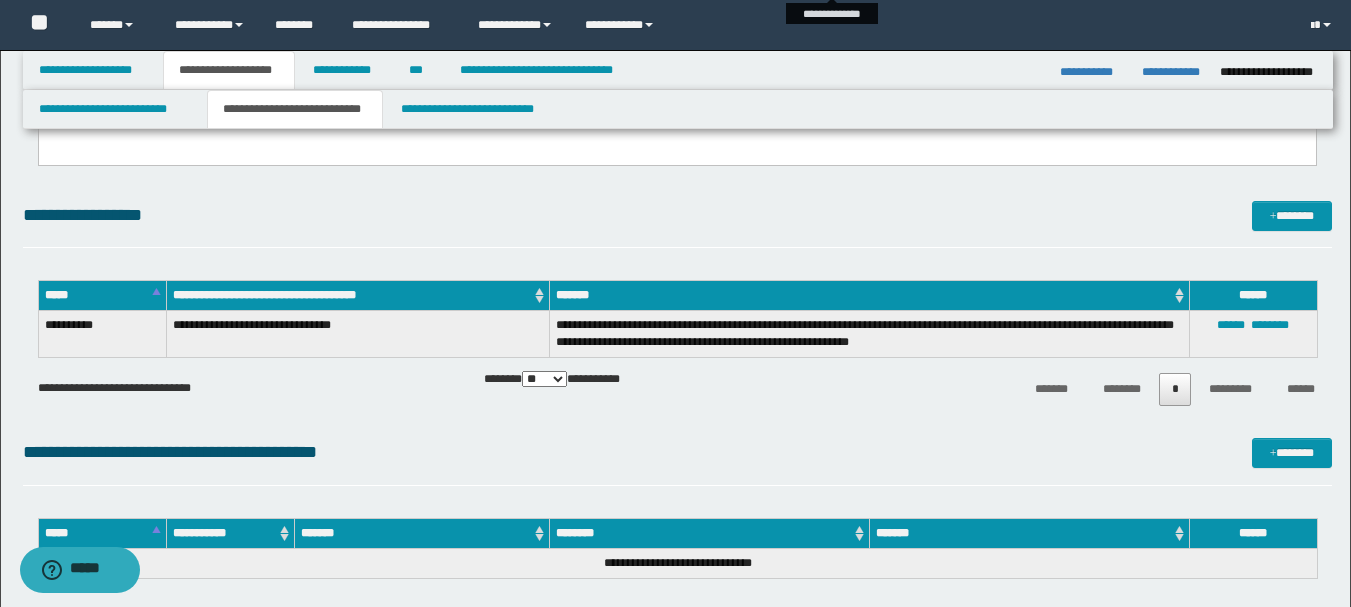 scroll, scrollTop: 900, scrollLeft: 0, axis: vertical 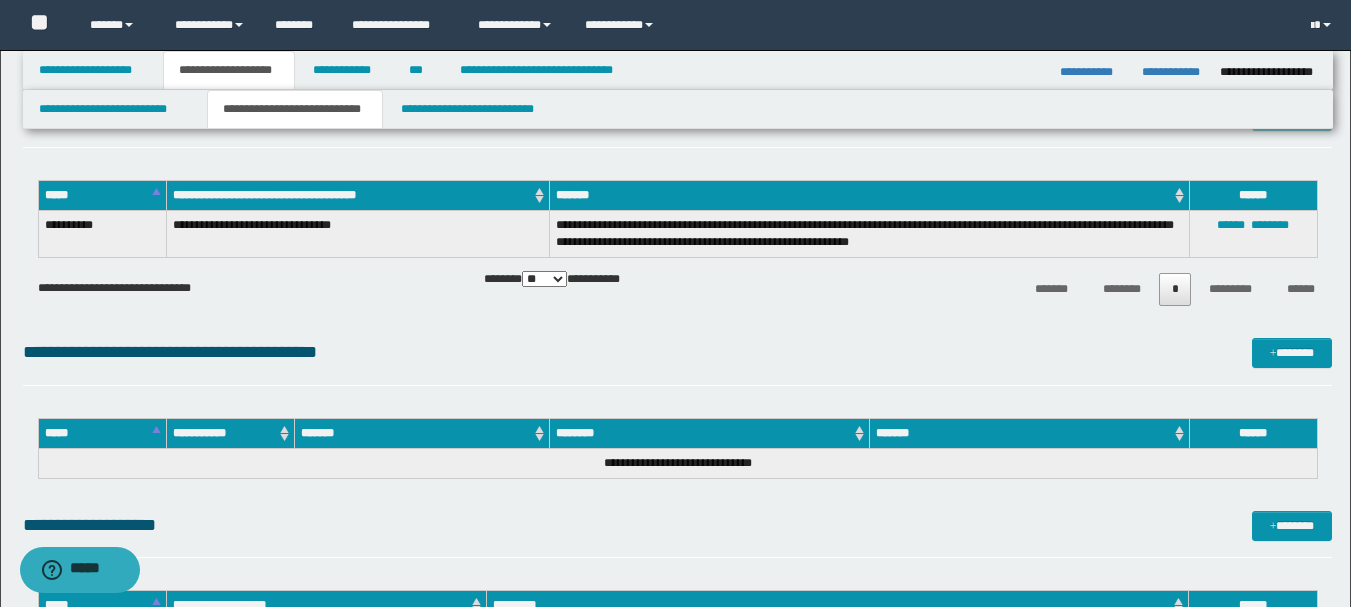 click on "**********" at bounding box center [677, 249] 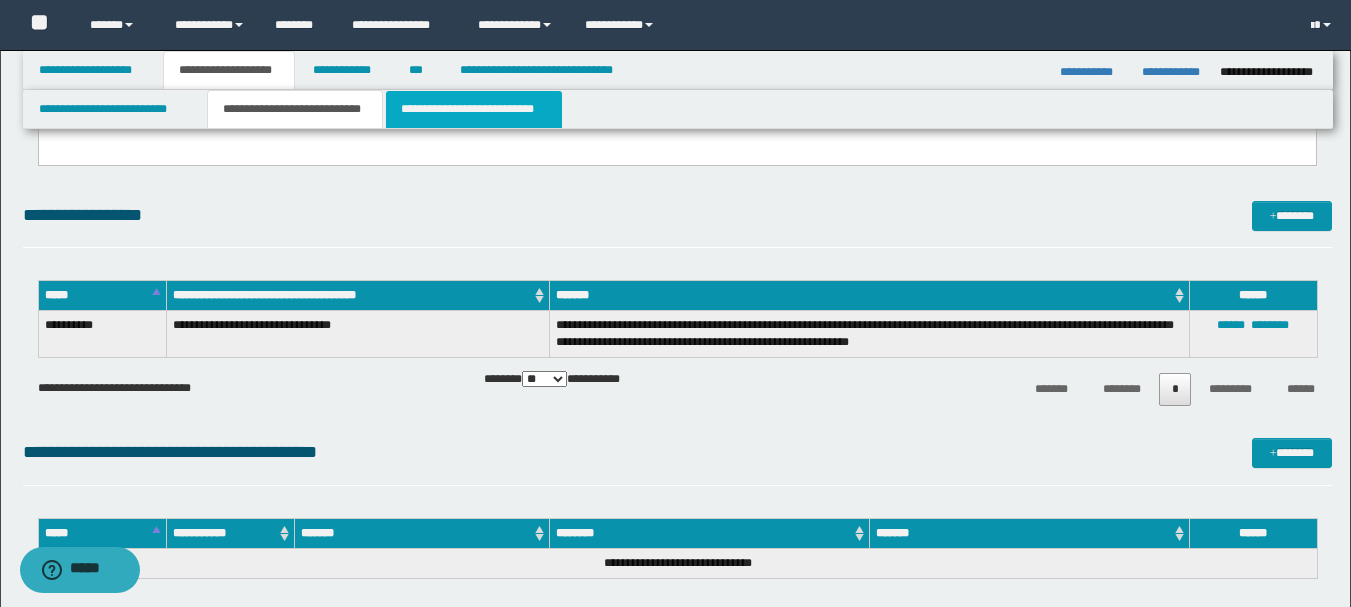 click on "**********" at bounding box center [474, 109] 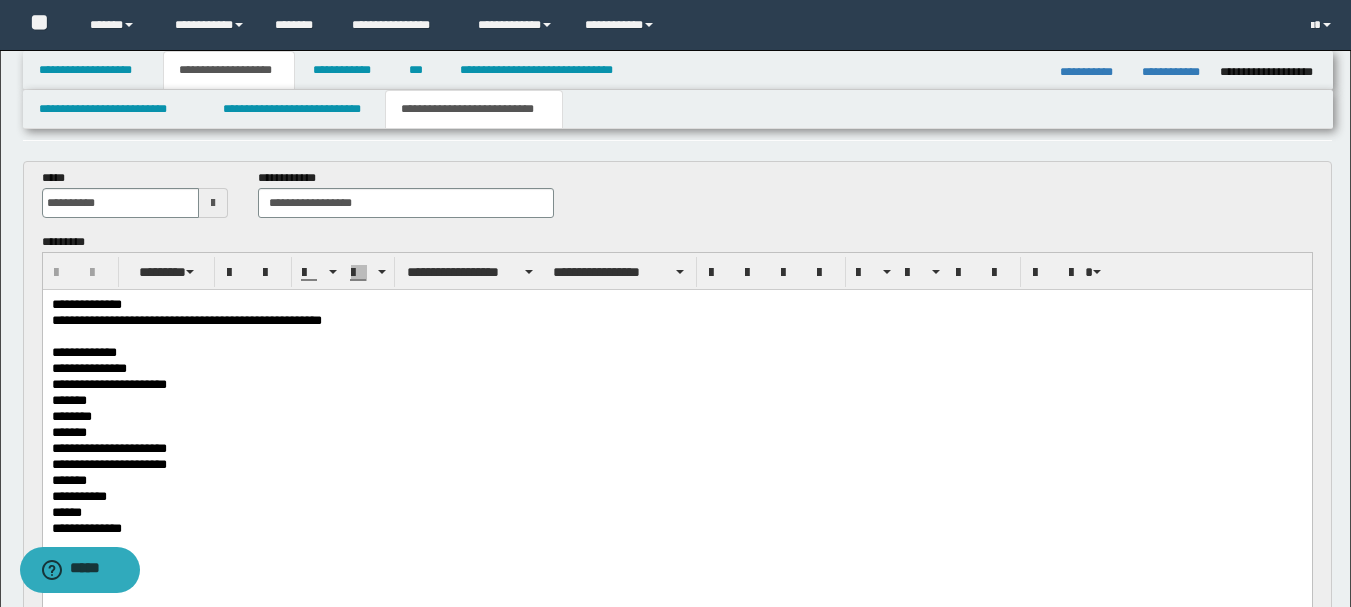 scroll, scrollTop: 100, scrollLeft: 0, axis: vertical 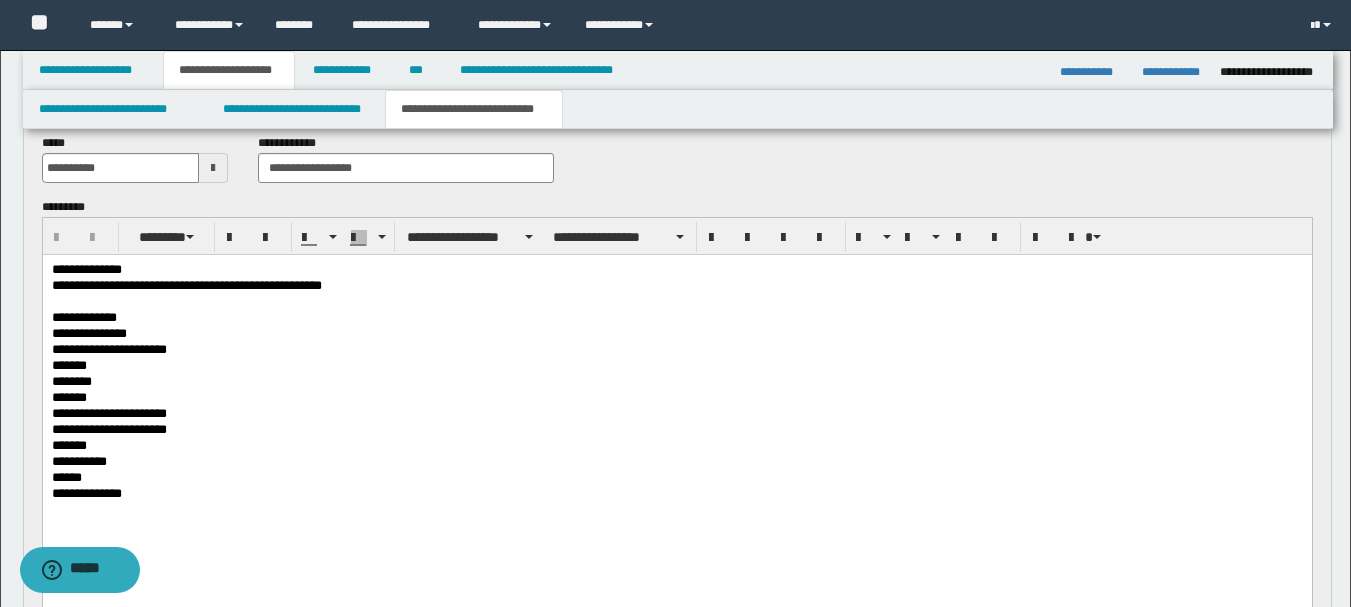 click on "**********" at bounding box center (676, 287) 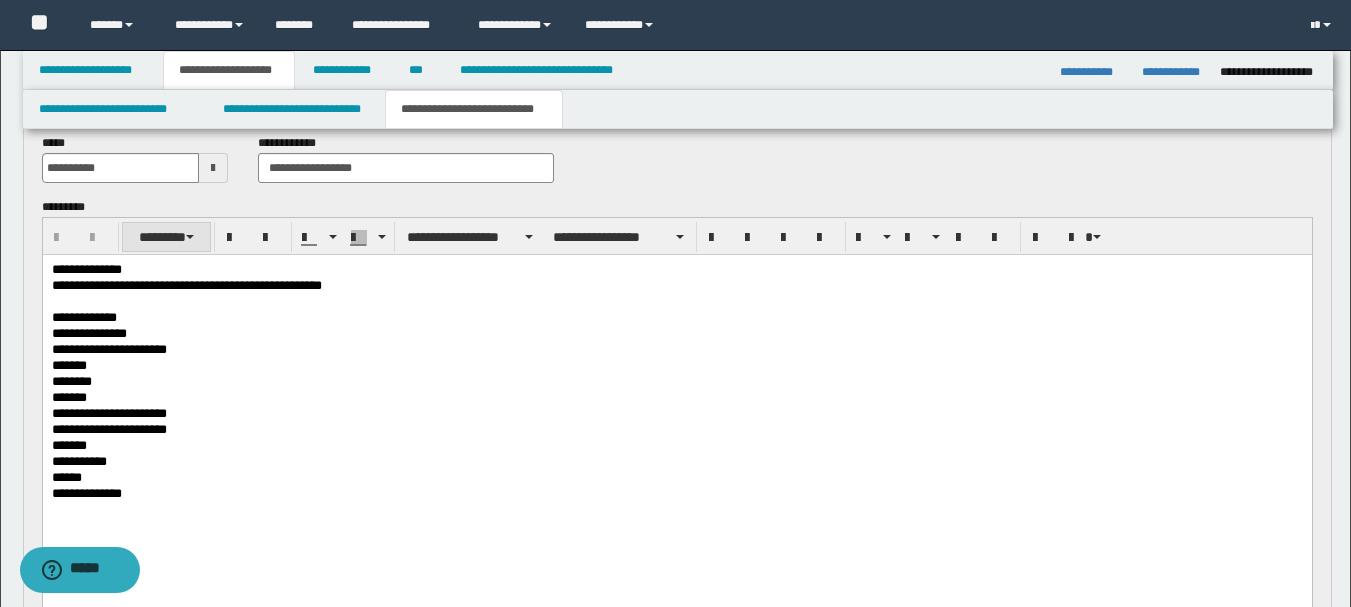 type 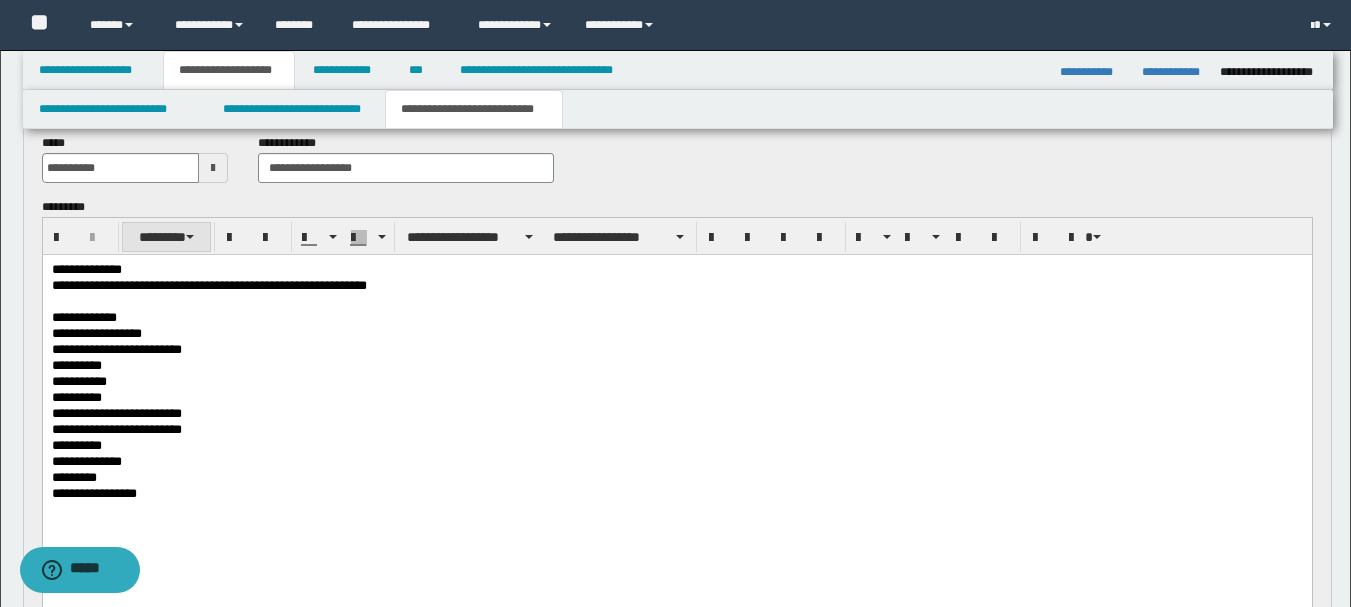 click on "********" at bounding box center [166, 237] 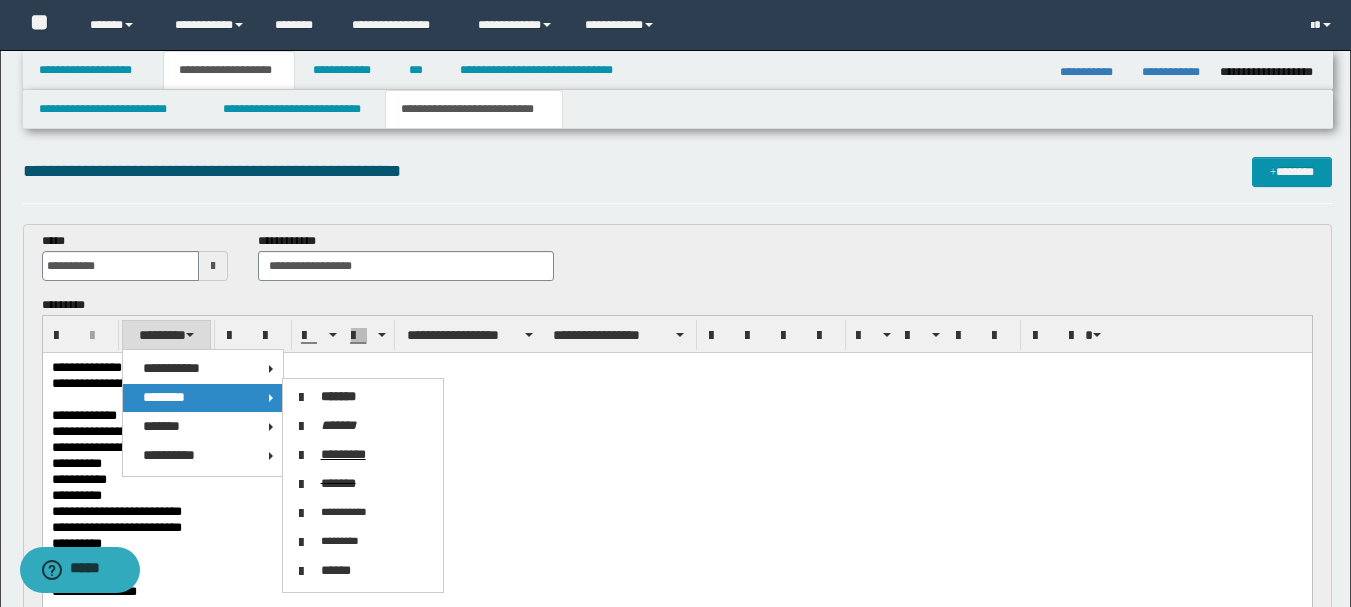 scroll, scrollTop: 0, scrollLeft: 0, axis: both 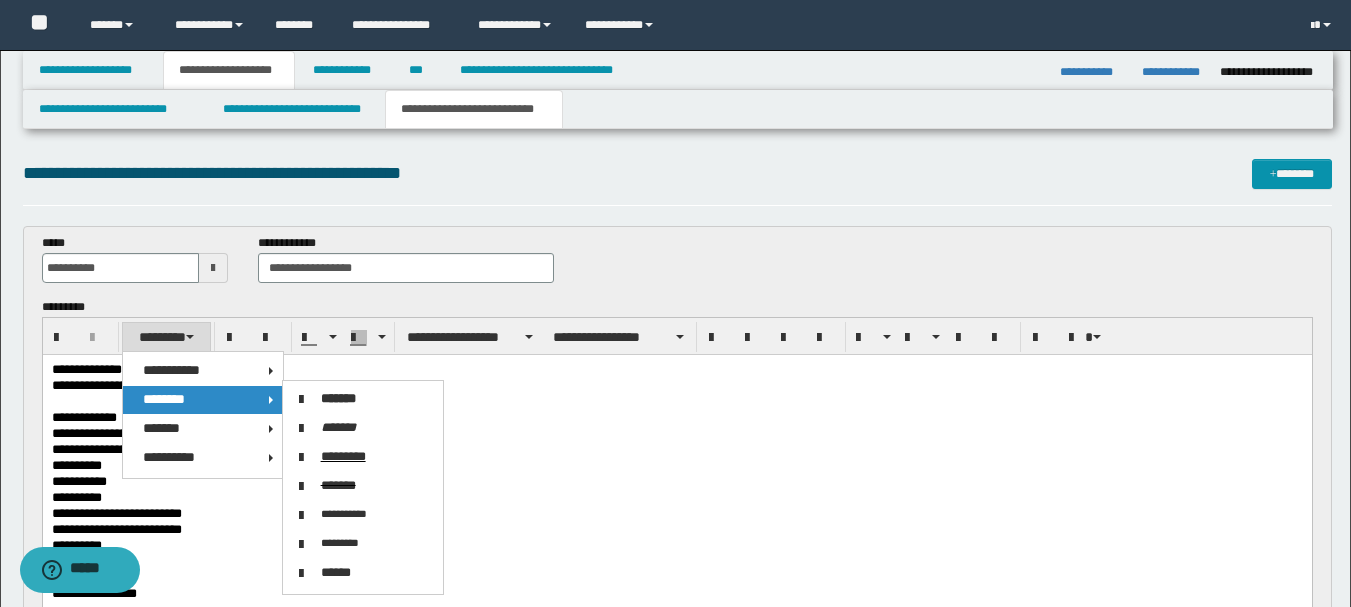 click on "**********" at bounding box center [676, 515] 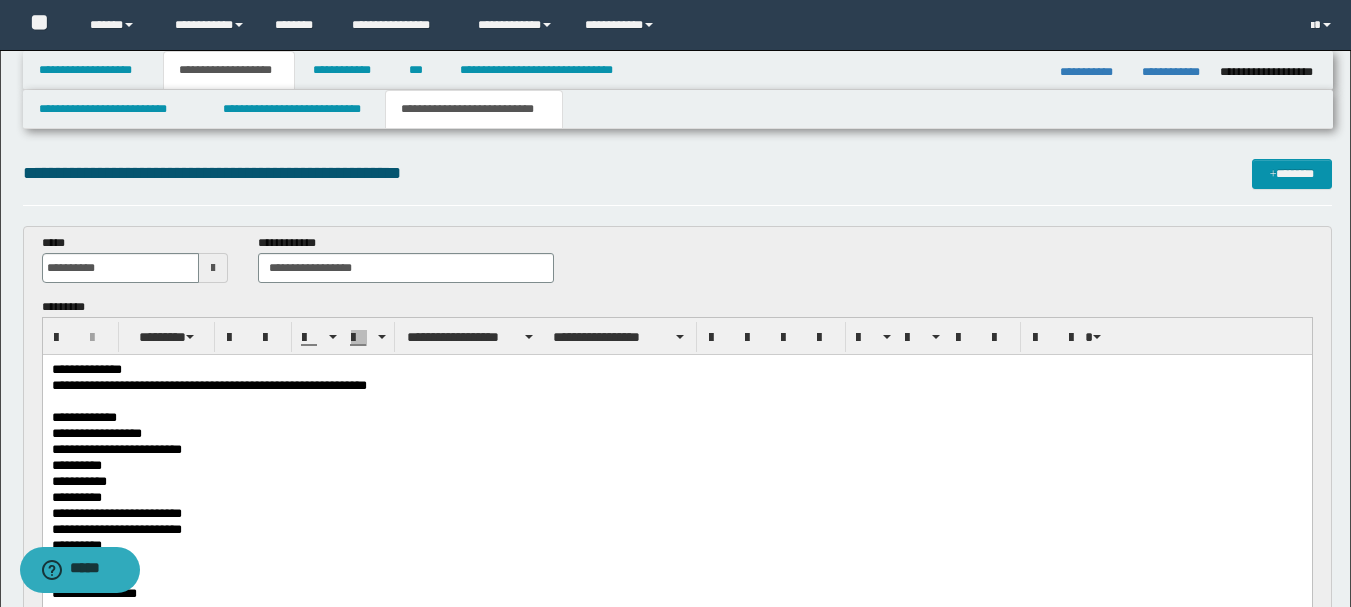 scroll, scrollTop: 100, scrollLeft: 0, axis: vertical 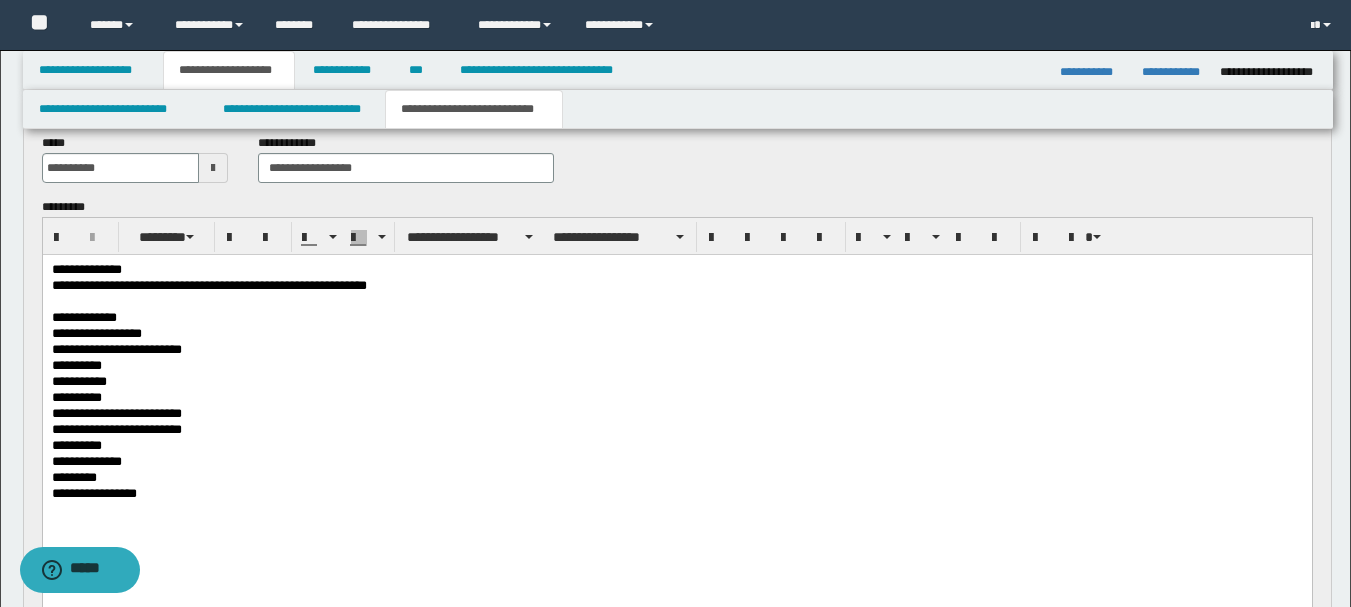 click on "**********" at bounding box center [676, 495] 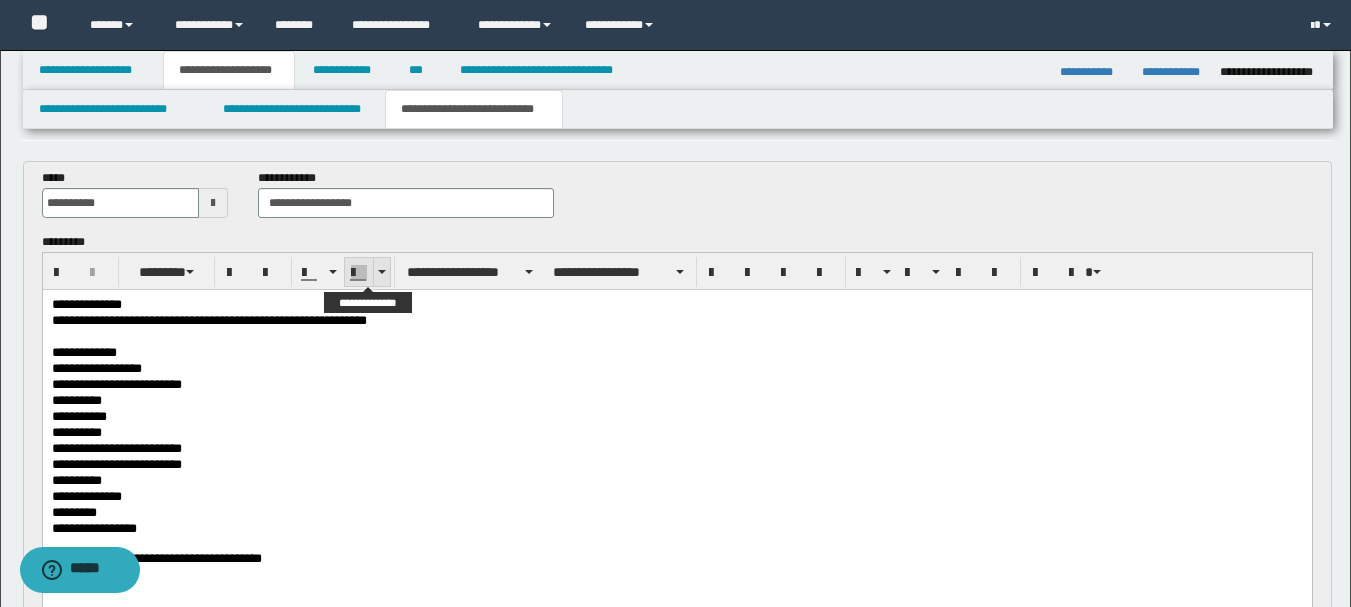 scroll, scrollTop: 100, scrollLeft: 0, axis: vertical 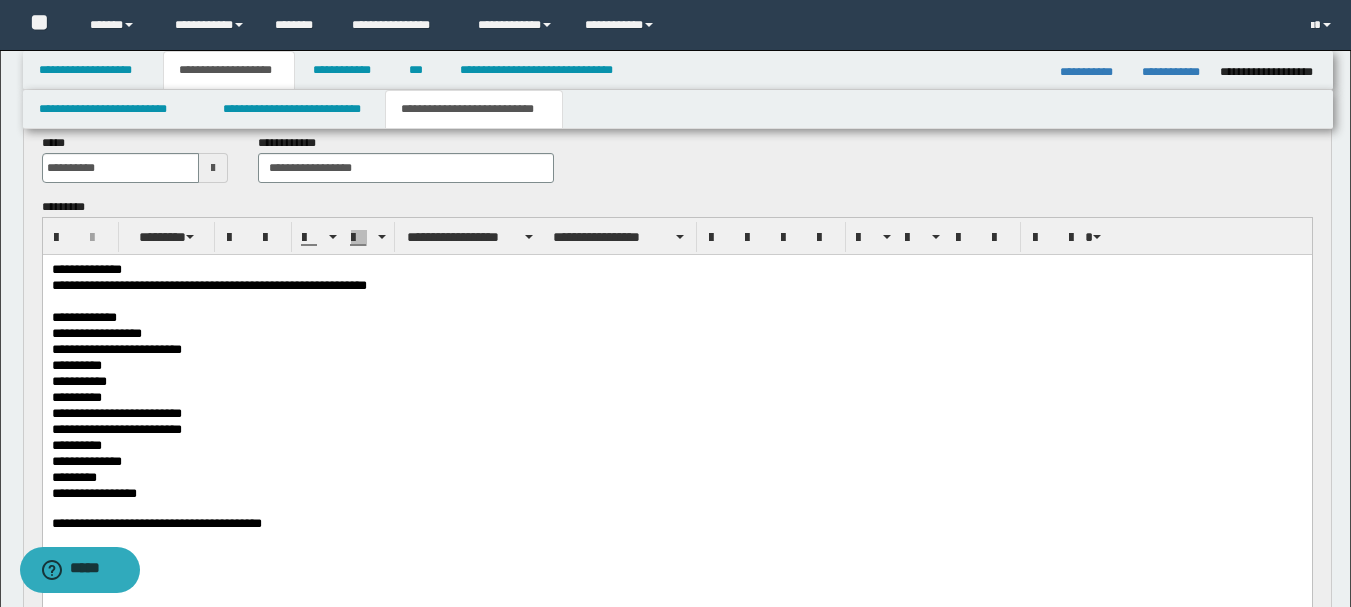 click at bounding box center (213, 168) 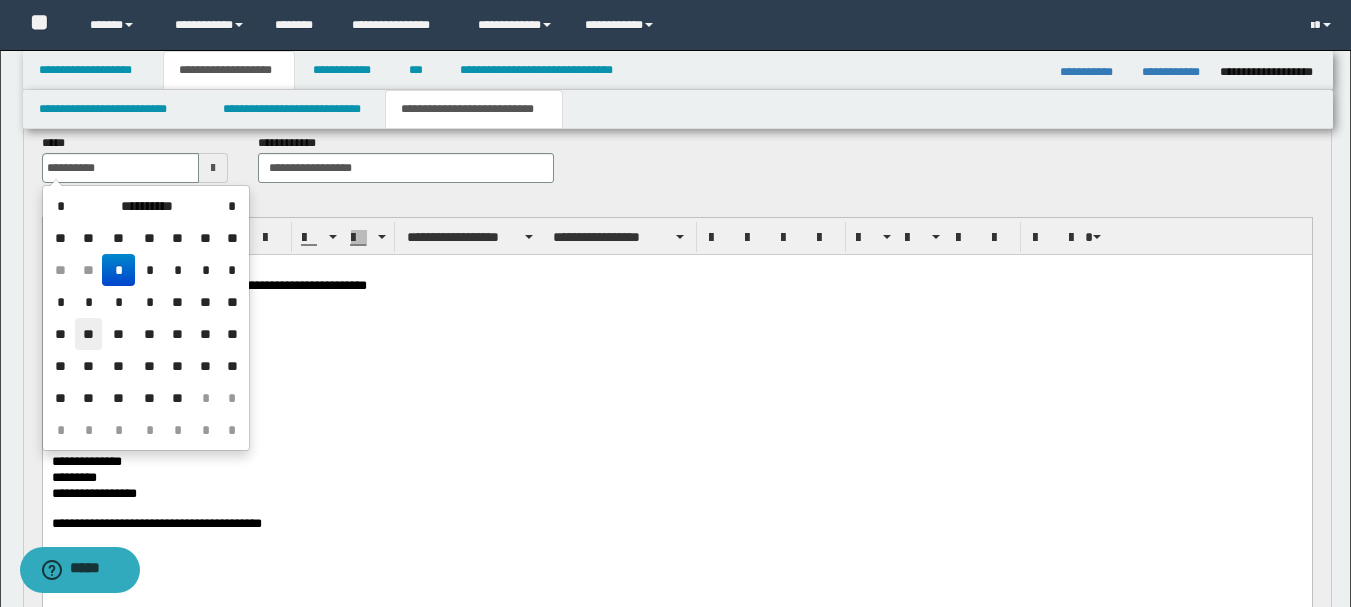 click on "**" at bounding box center [89, 334] 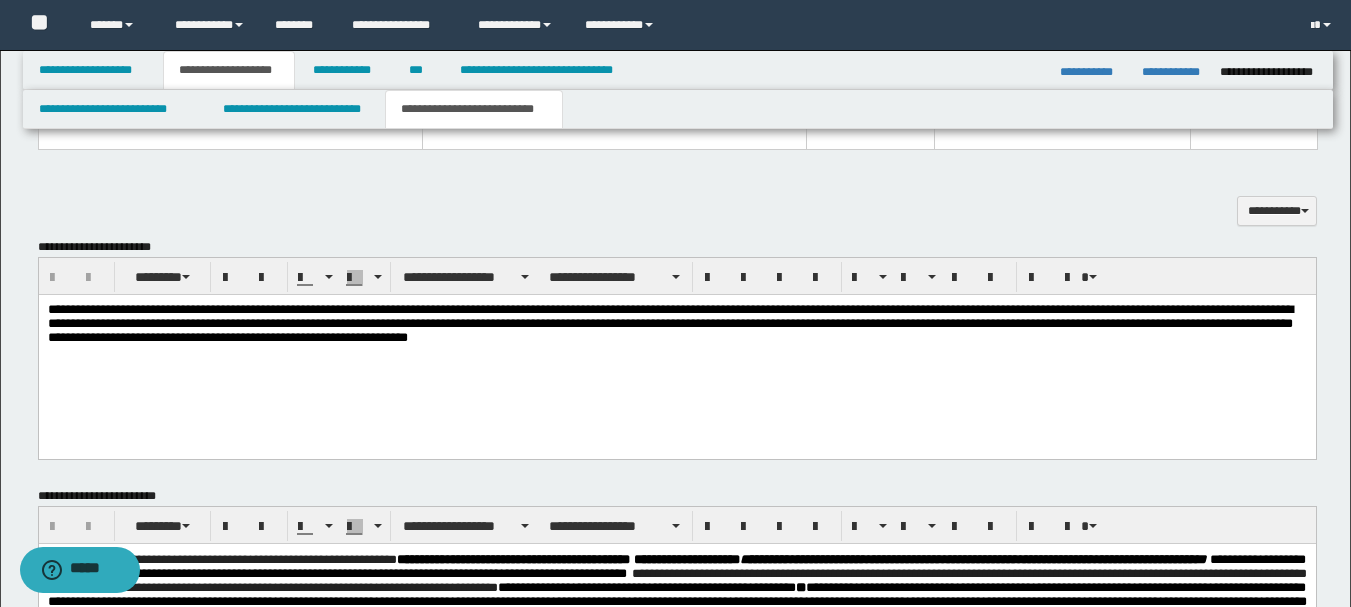 scroll, scrollTop: 900, scrollLeft: 0, axis: vertical 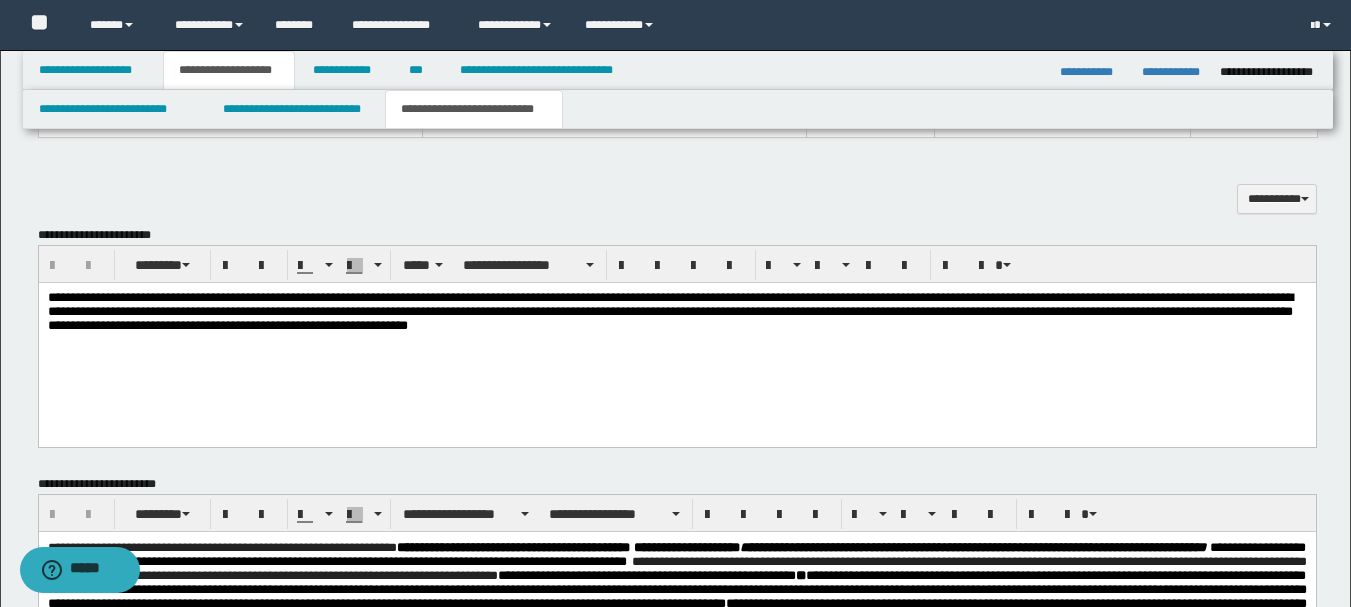 click on "**********" at bounding box center [669, 310] 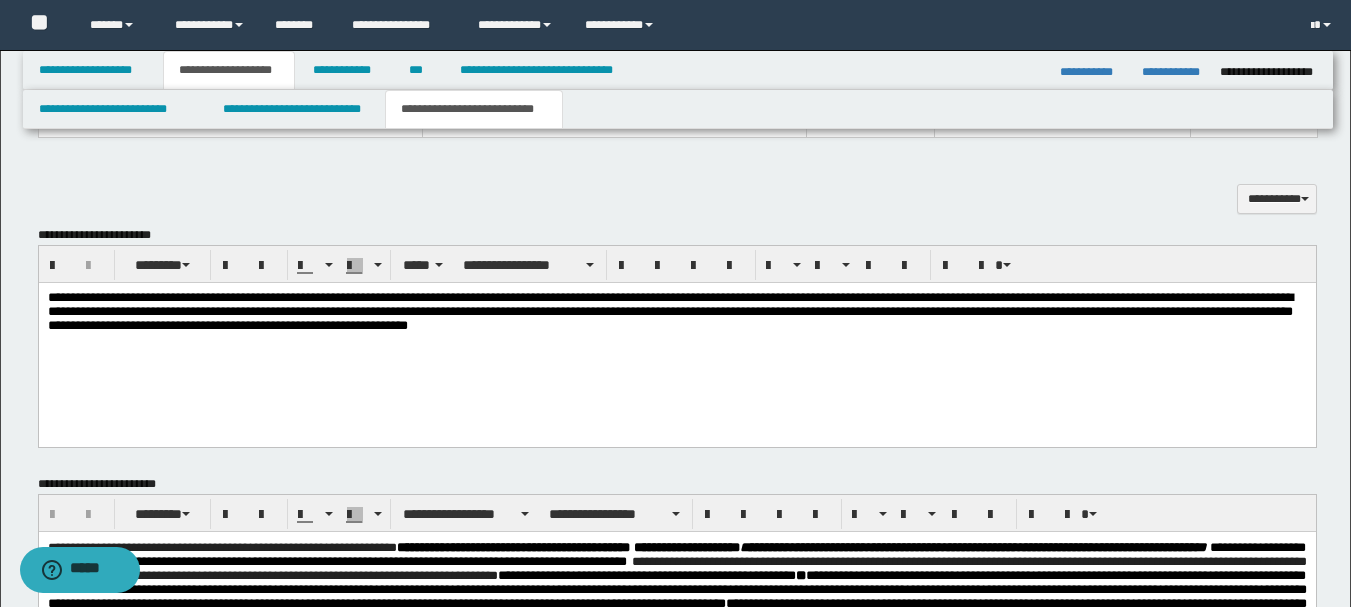 click on "**********" at bounding box center [669, 310] 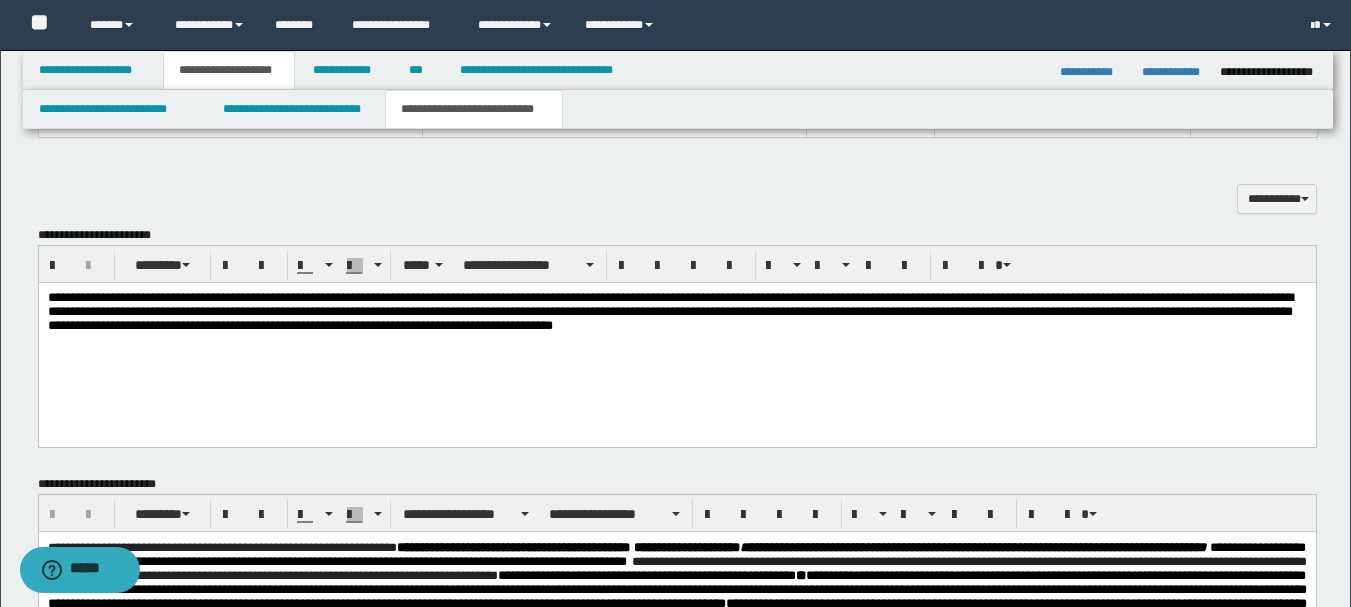 click on "**********" at bounding box center (669, 310) 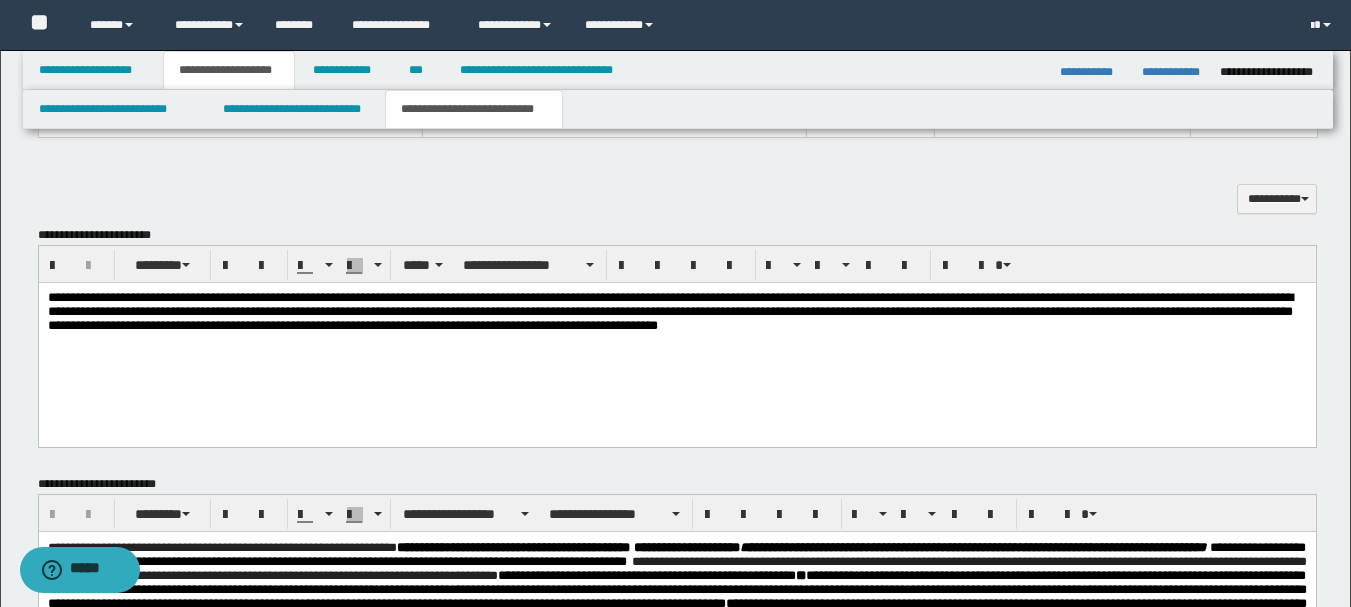 click on "**********" at bounding box center [669, 310] 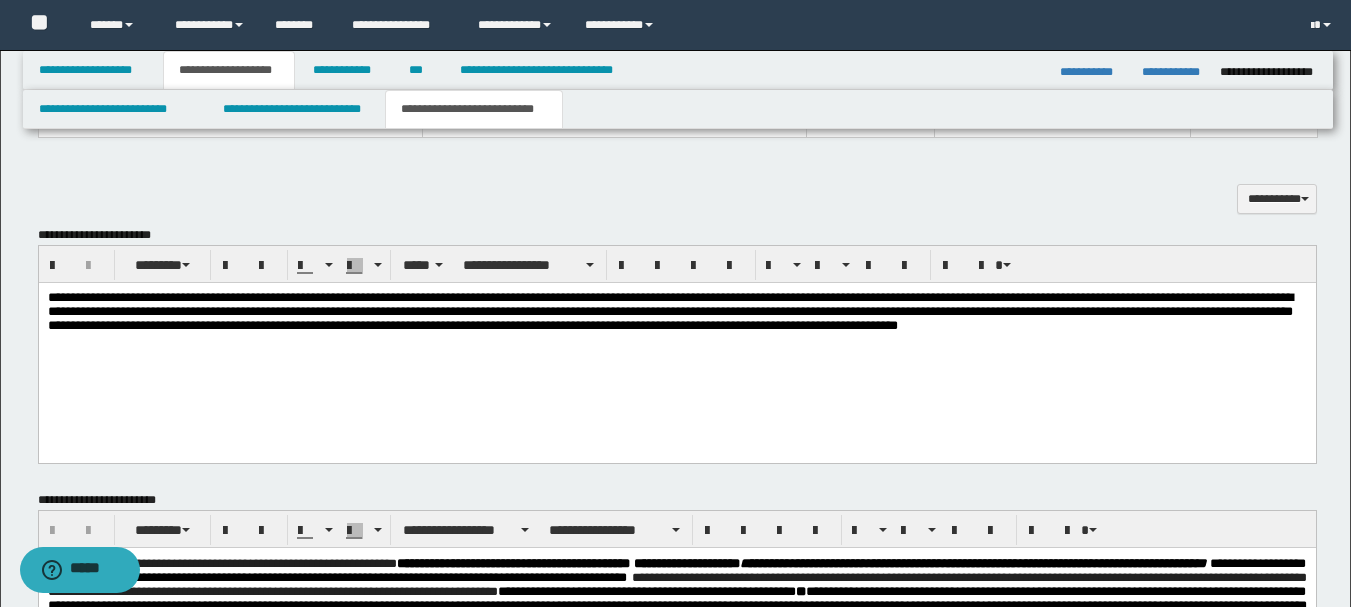 click on "**********" at bounding box center (676, 336) 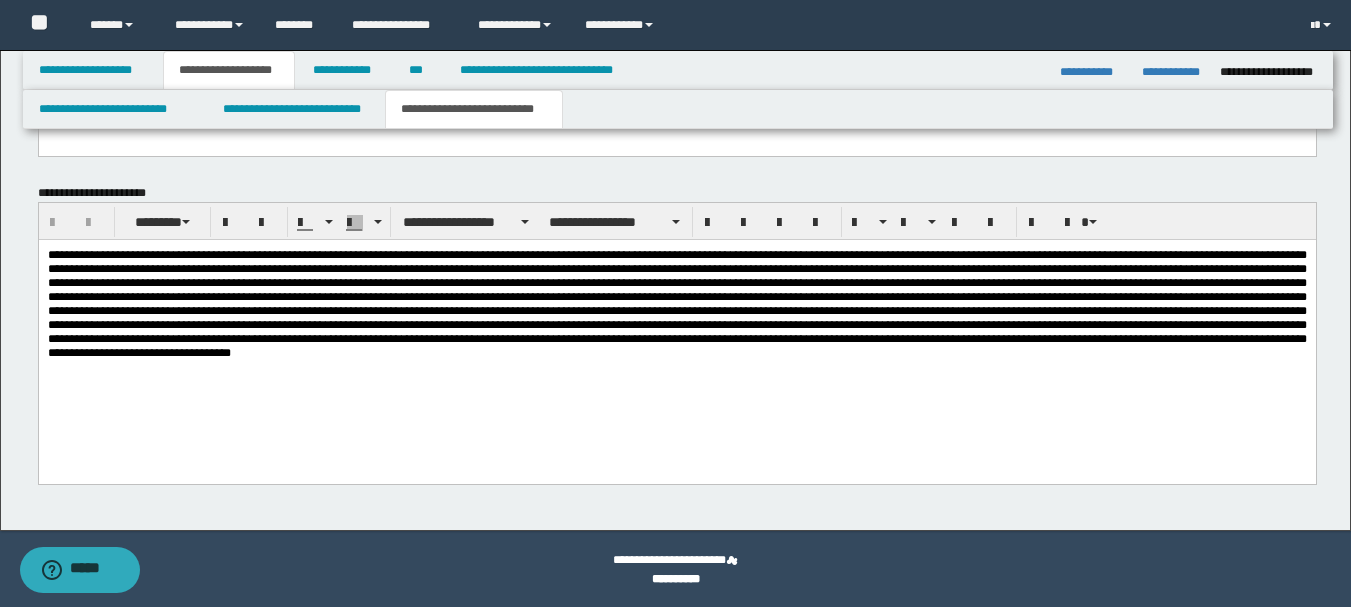 scroll, scrollTop: 1553, scrollLeft: 0, axis: vertical 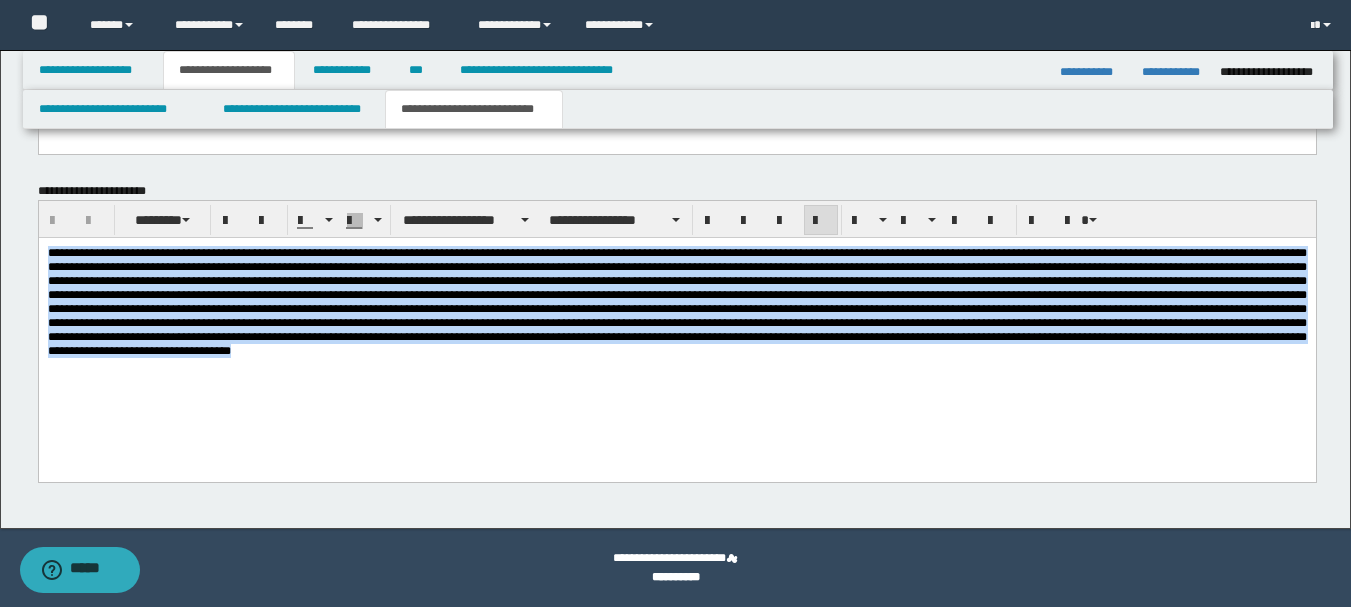 drag, startPoint x: 46, startPoint y: 254, endPoint x: 1032, endPoint y: 405, distance: 997.49536 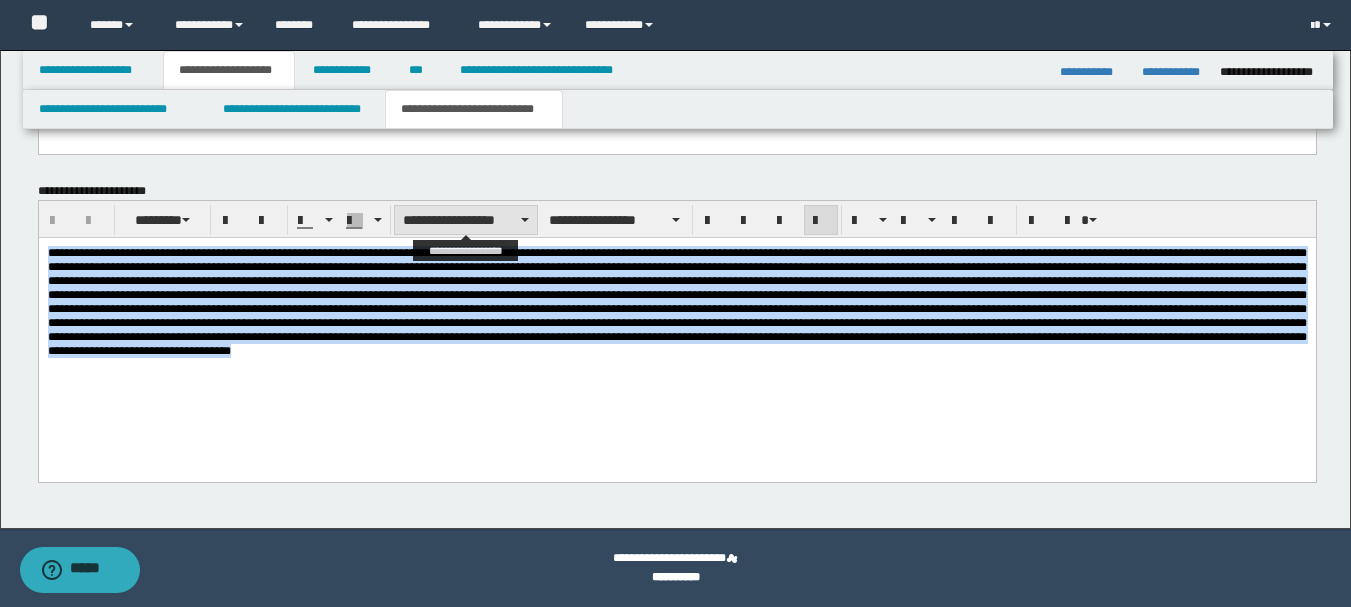 click at bounding box center [525, 220] 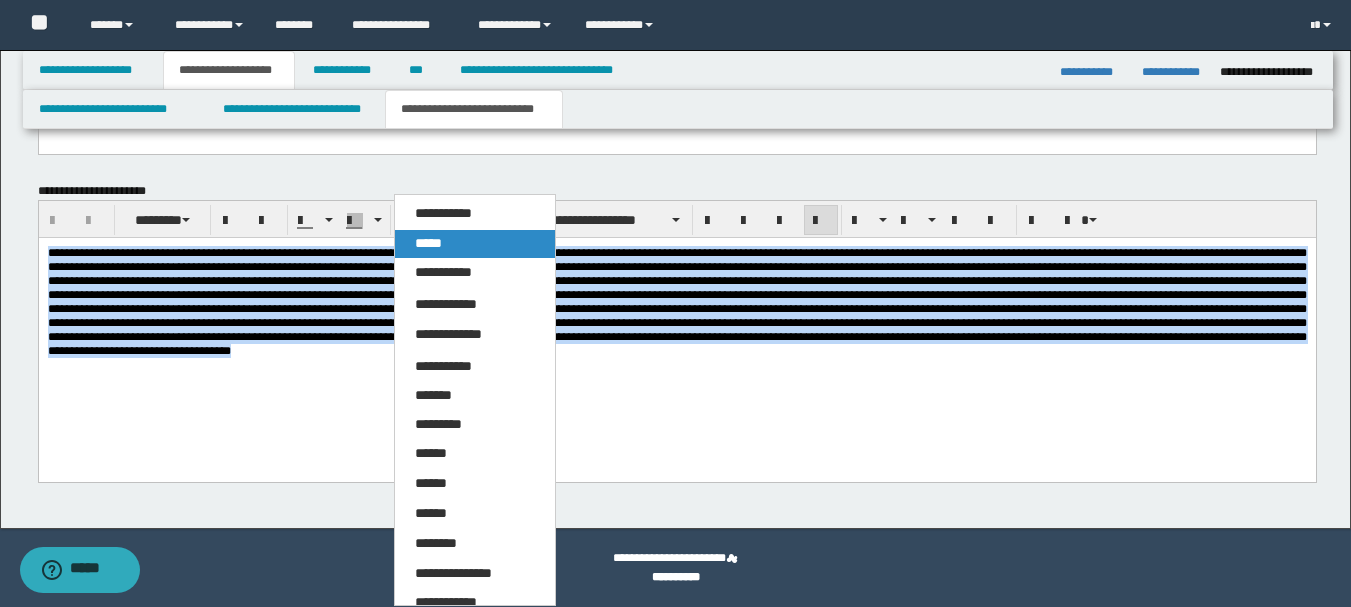 click on "*****" at bounding box center [475, 244] 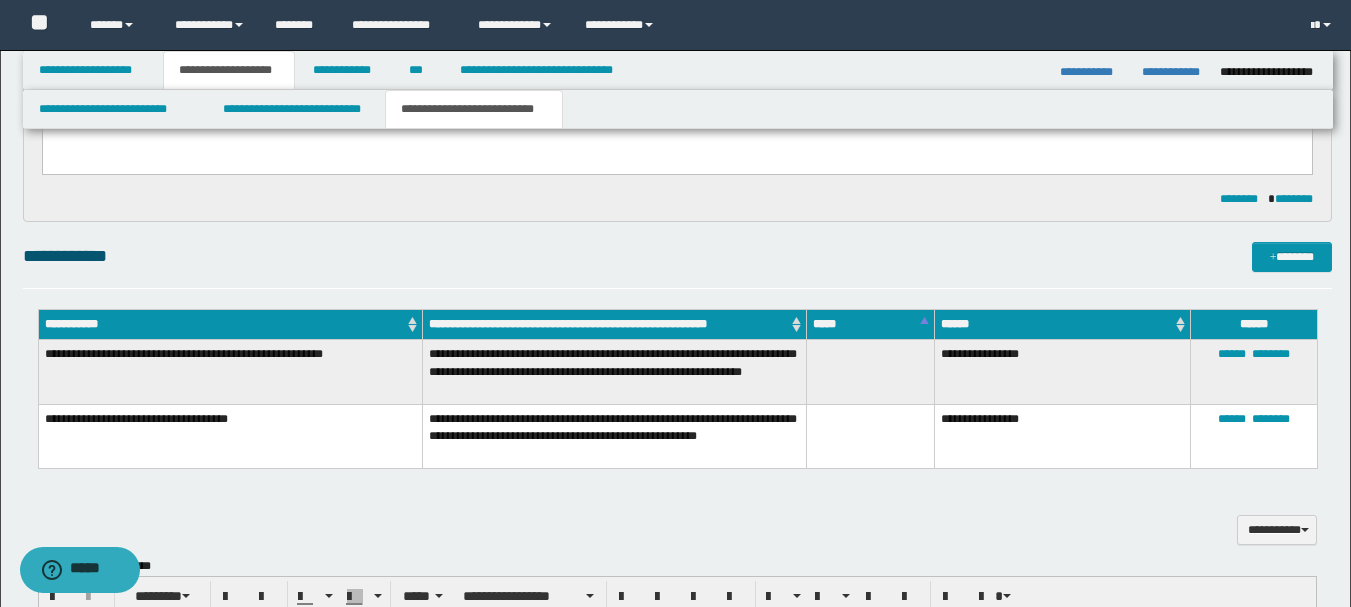 scroll, scrollTop: 553, scrollLeft: 0, axis: vertical 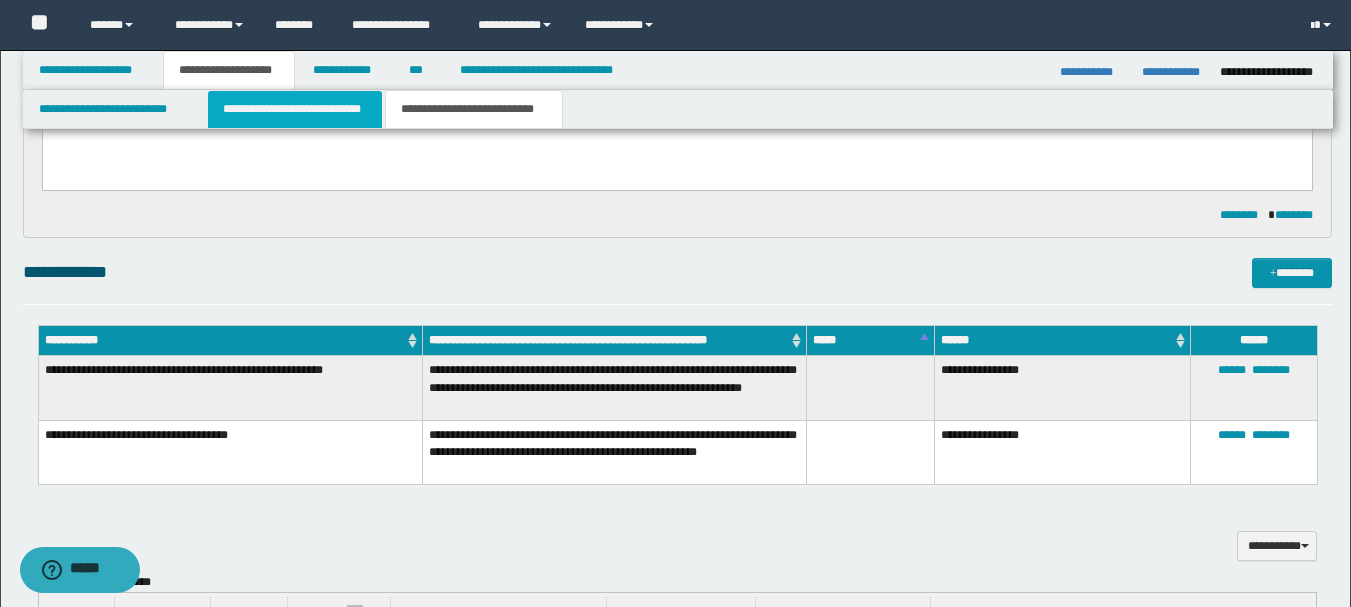 click on "**********" at bounding box center [295, 109] 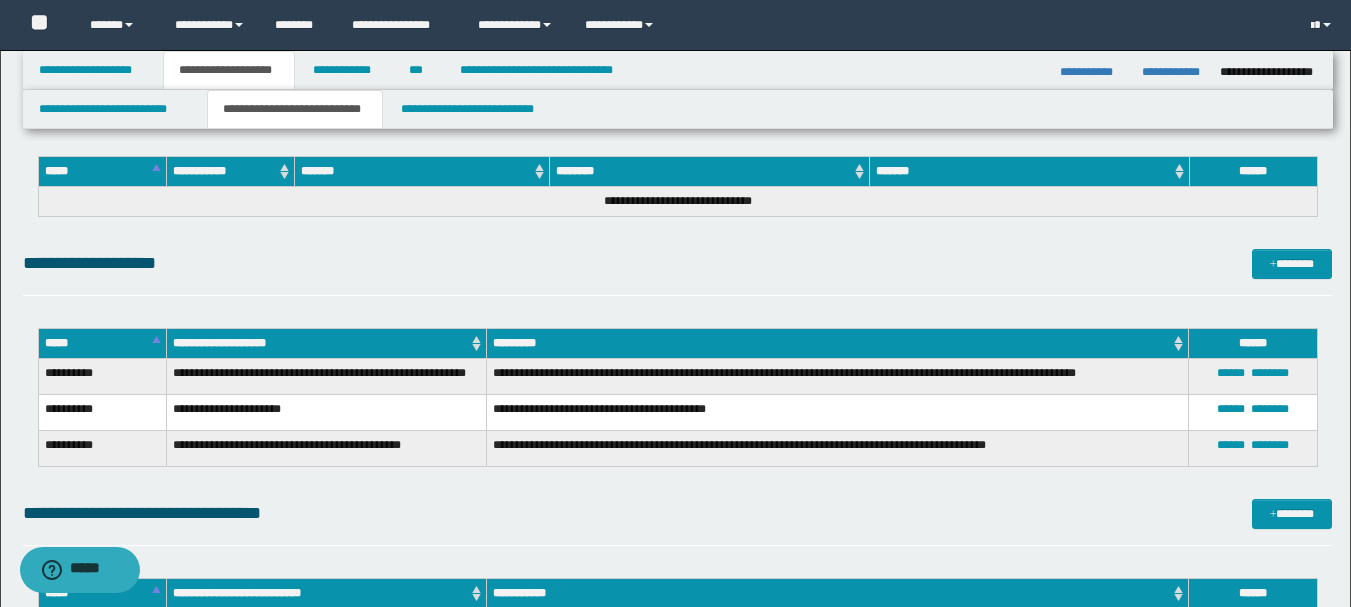 scroll, scrollTop: 1153, scrollLeft: 0, axis: vertical 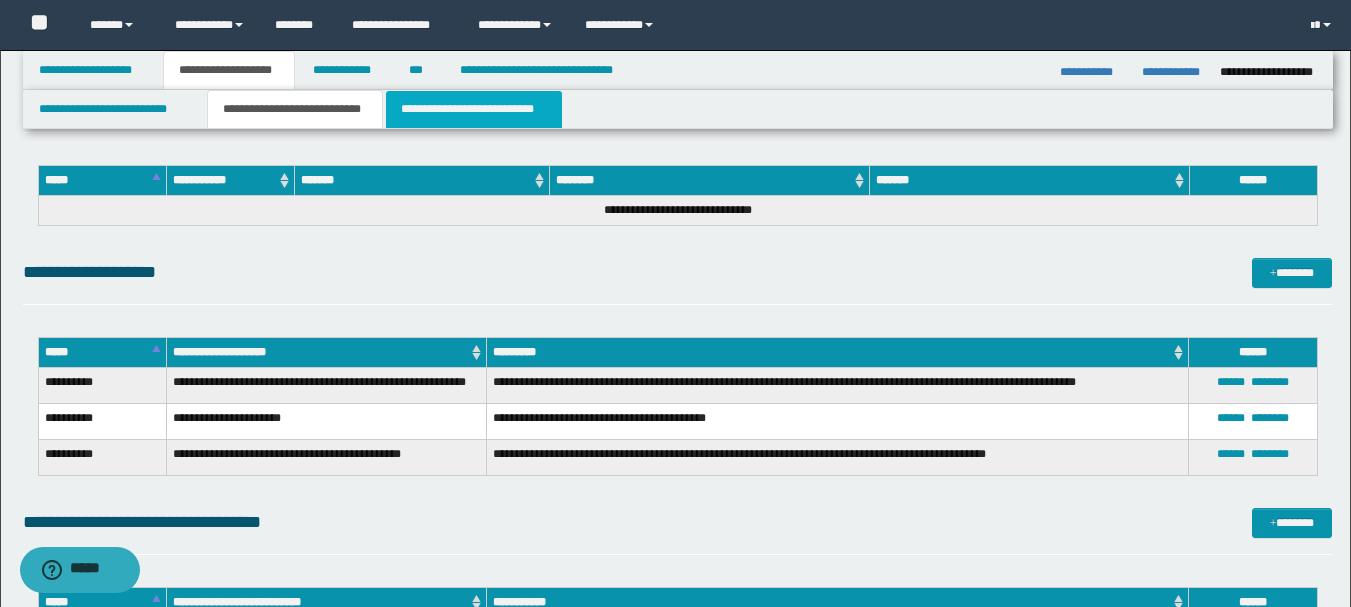click on "**********" at bounding box center (474, 109) 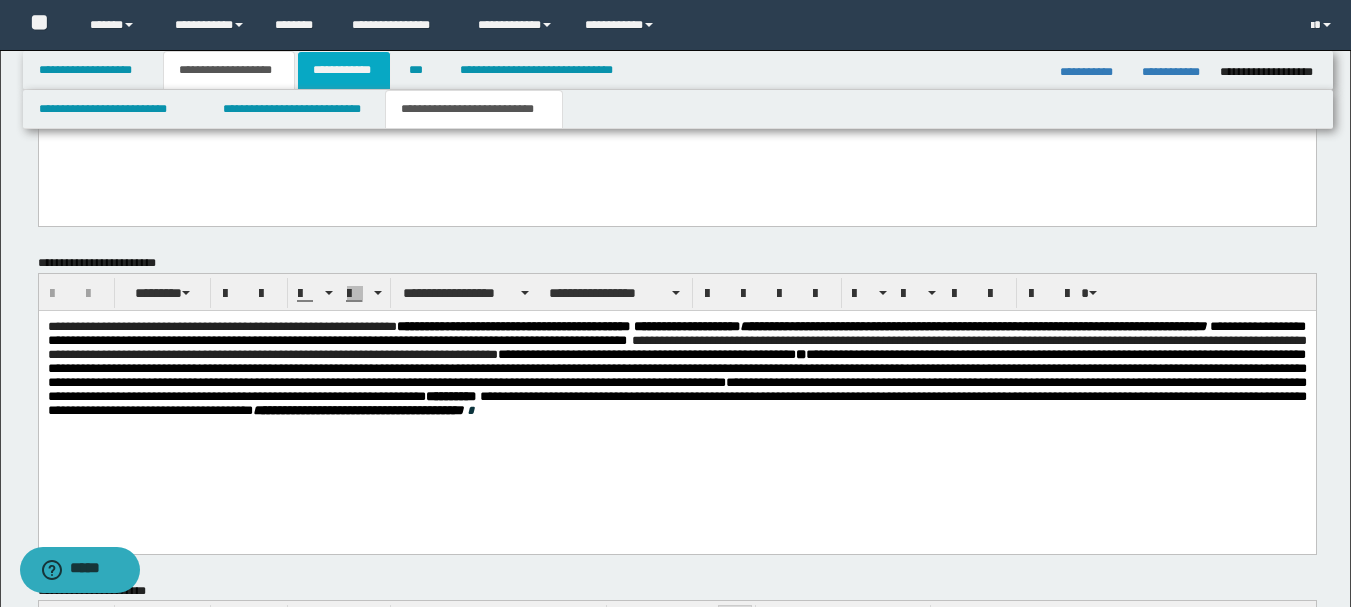 click on "**********" at bounding box center [344, 70] 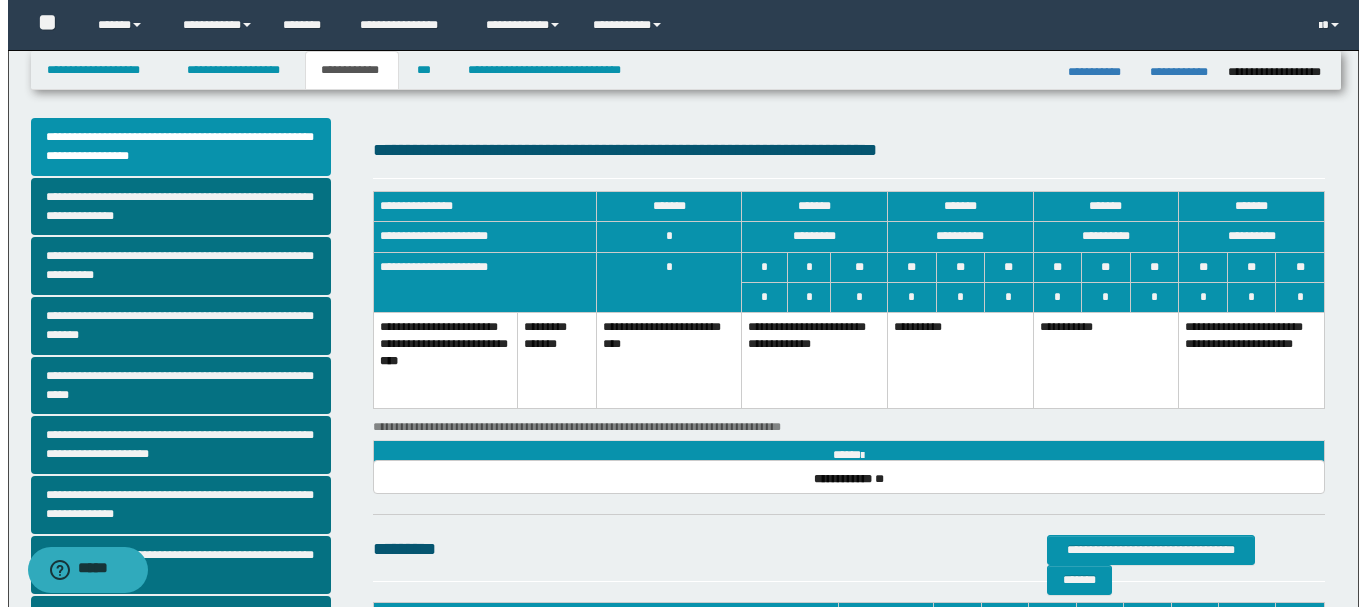 scroll, scrollTop: 0, scrollLeft: 0, axis: both 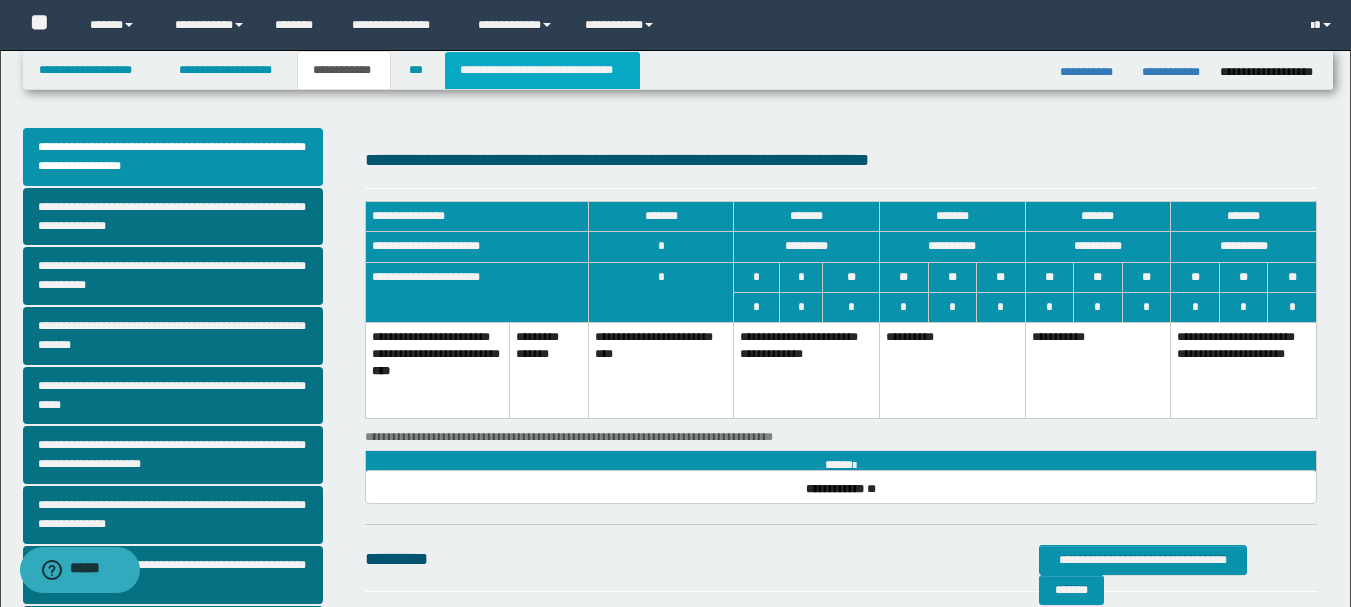 click on "**********" at bounding box center [542, 70] 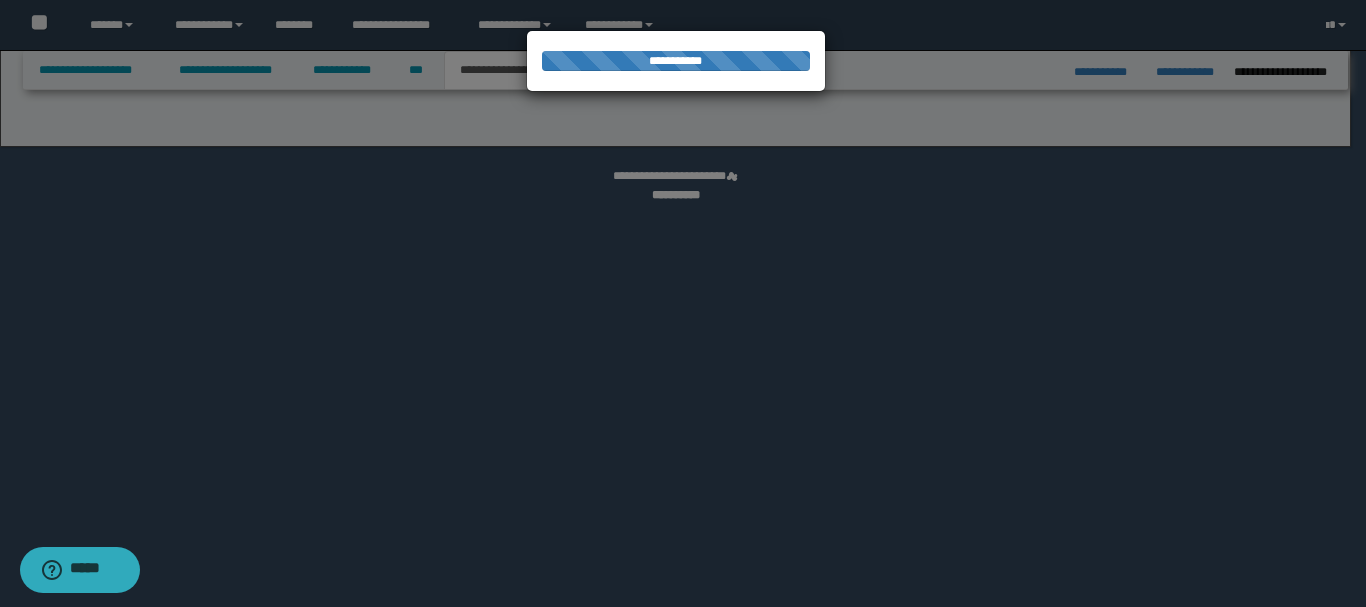 select on "*" 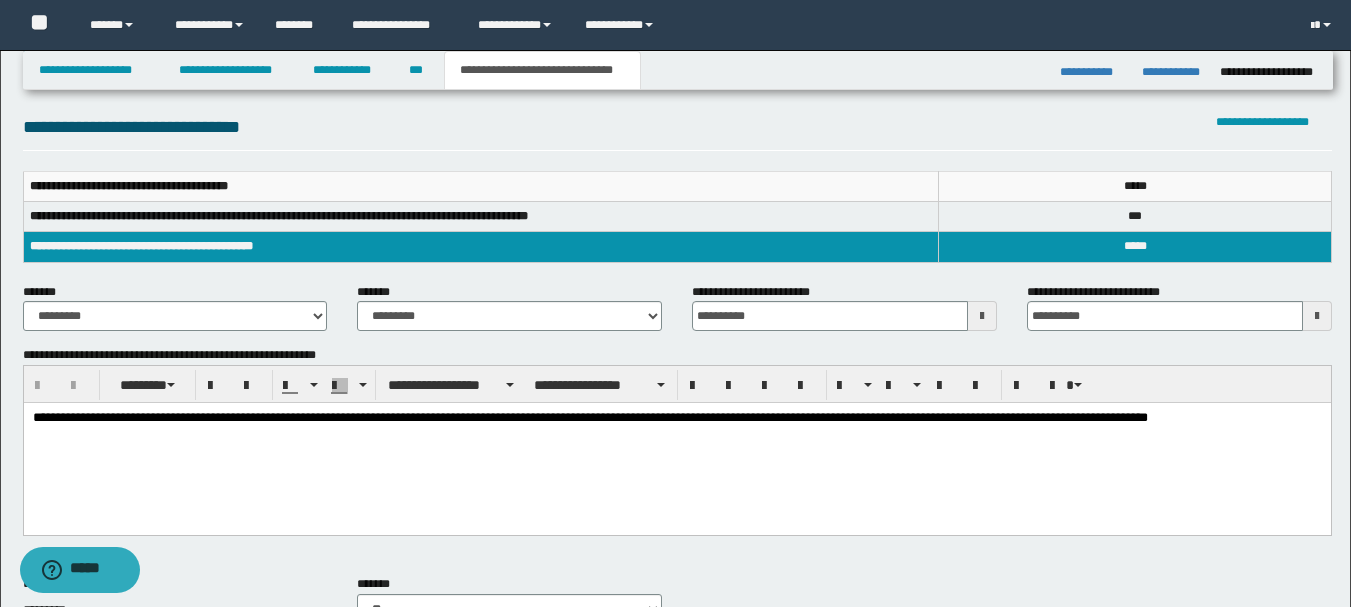 scroll, scrollTop: 200, scrollLeft: 0, axis: vertical 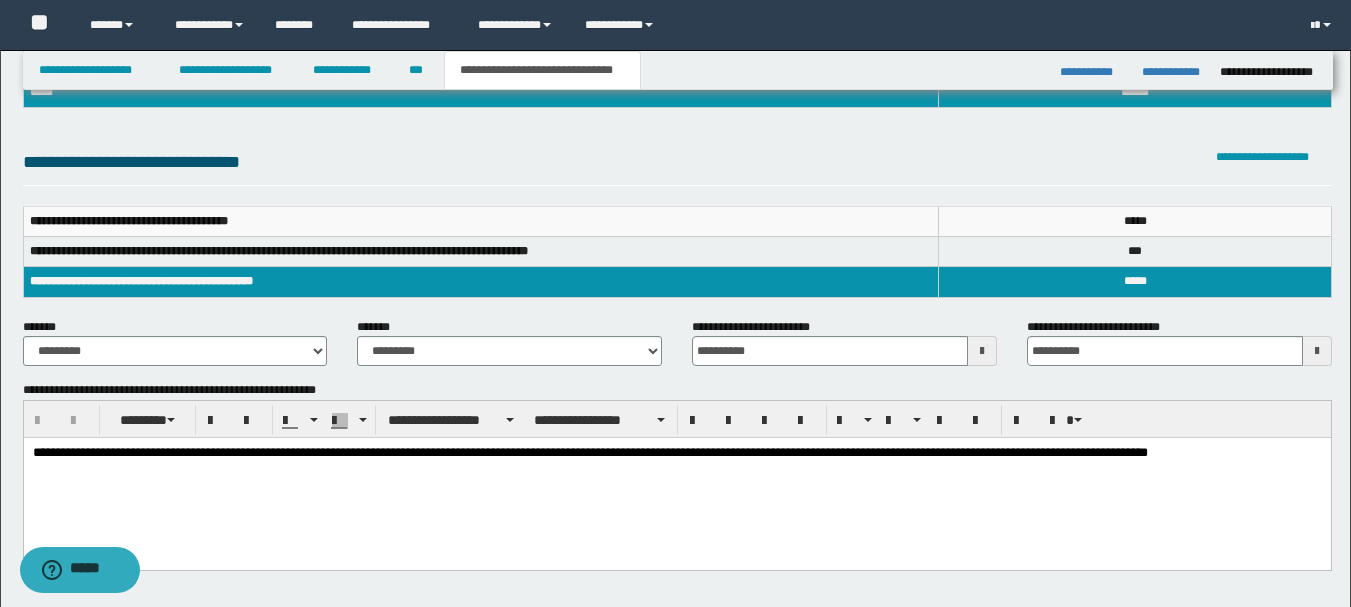 click on "**********" at bounding box center [676, 479] 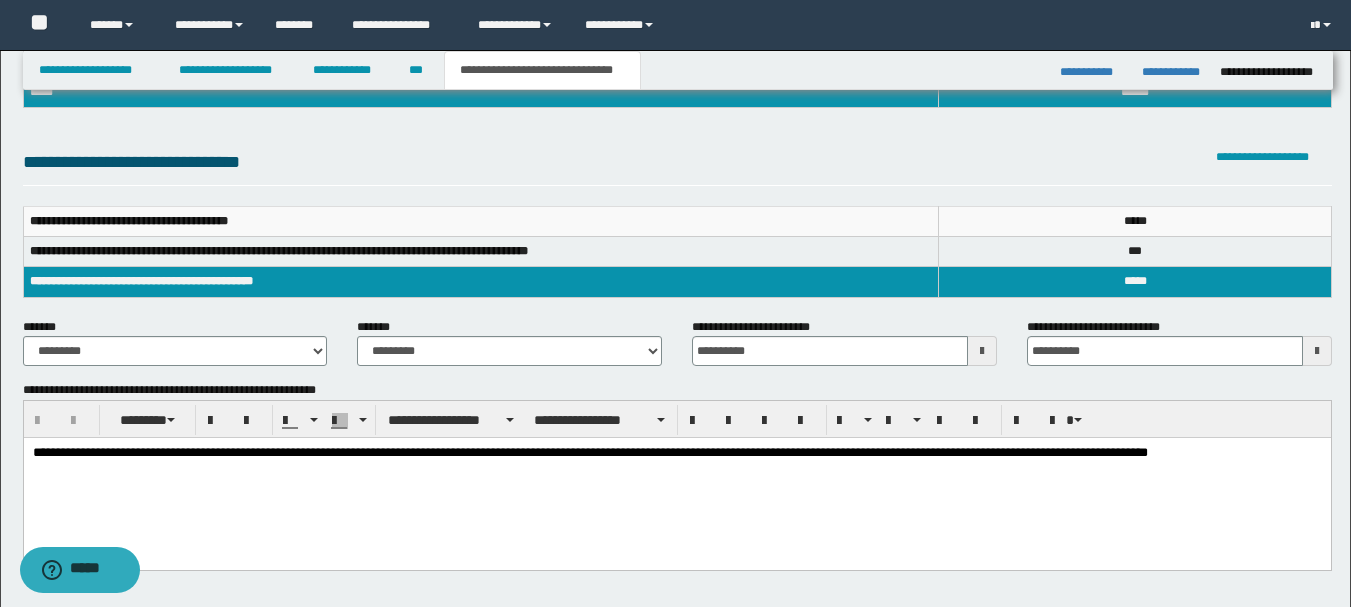 click on "**********" at bounding box center [676, 454] 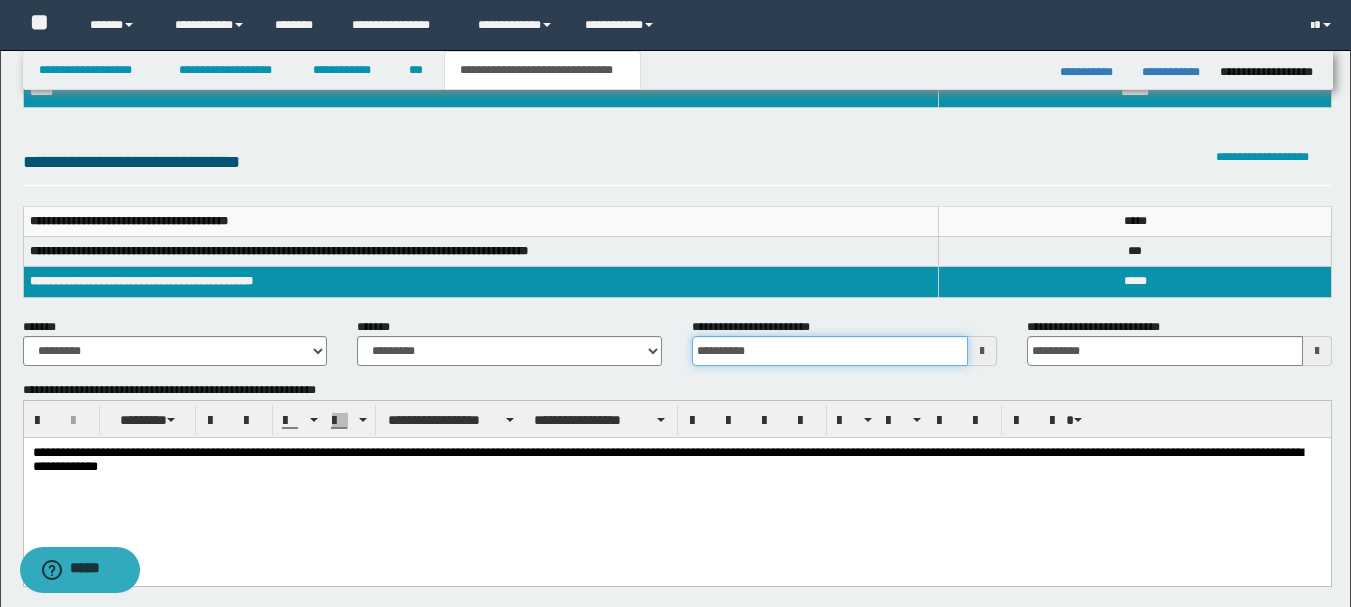 click on "**********" at bounding box center [830, 351] 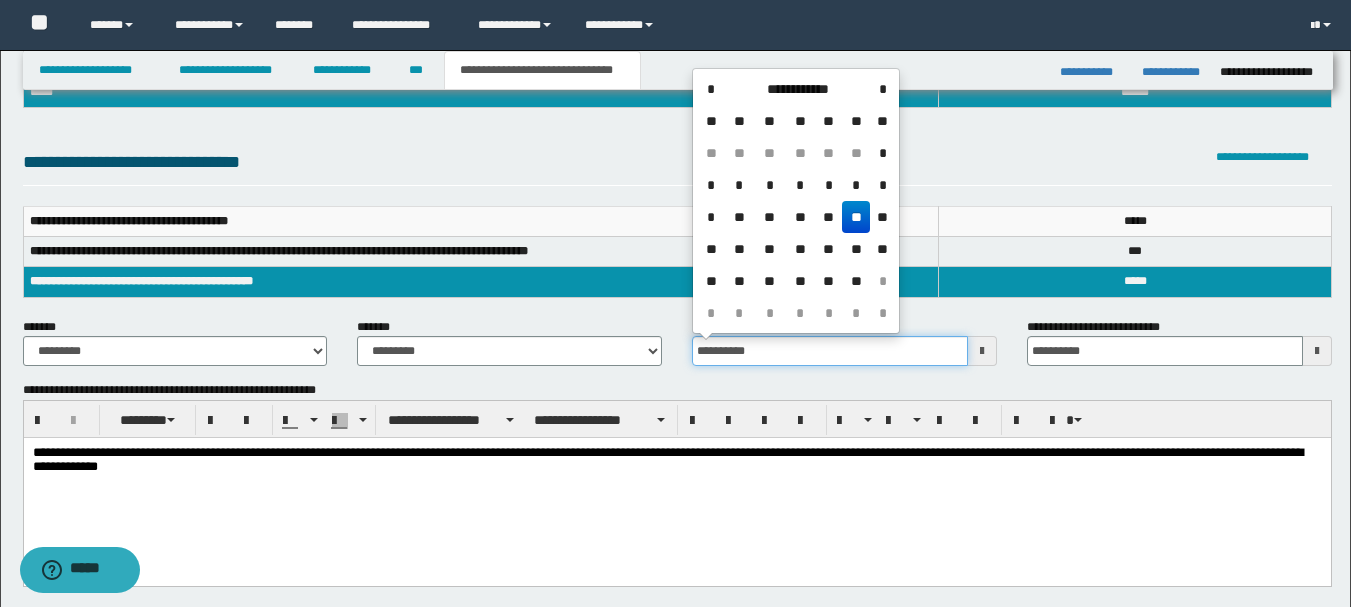 click on "**********" at bounding box center [830, 351] 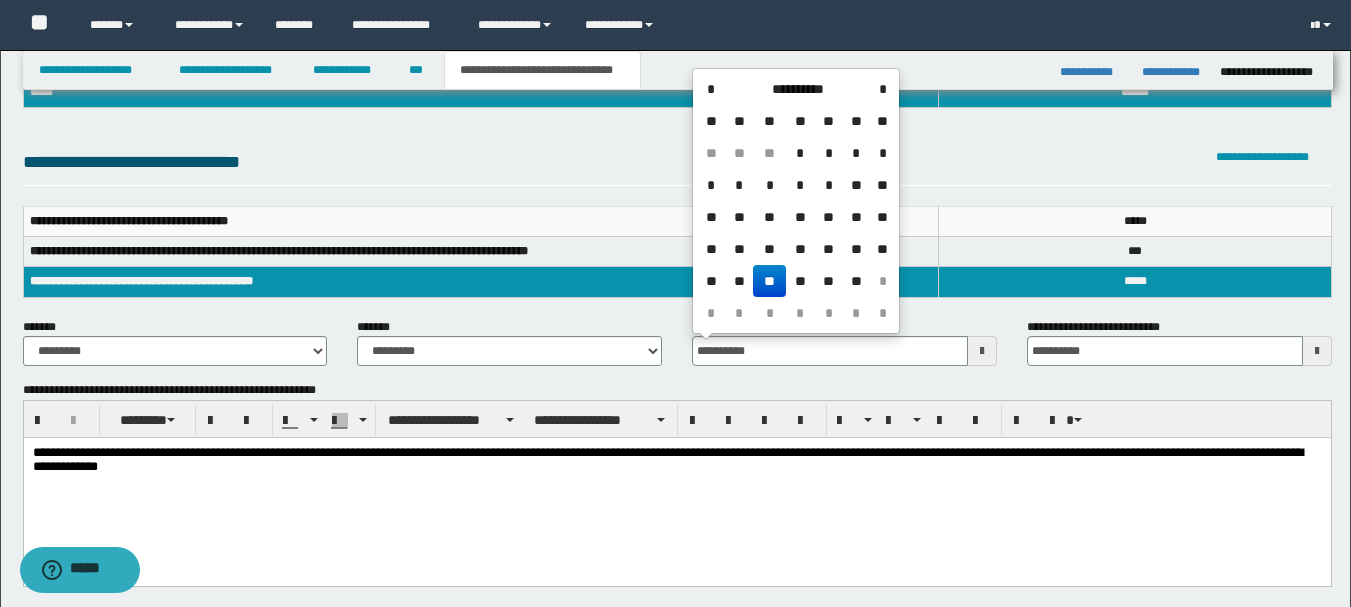 click on "**" at bounding box center (769, 281) 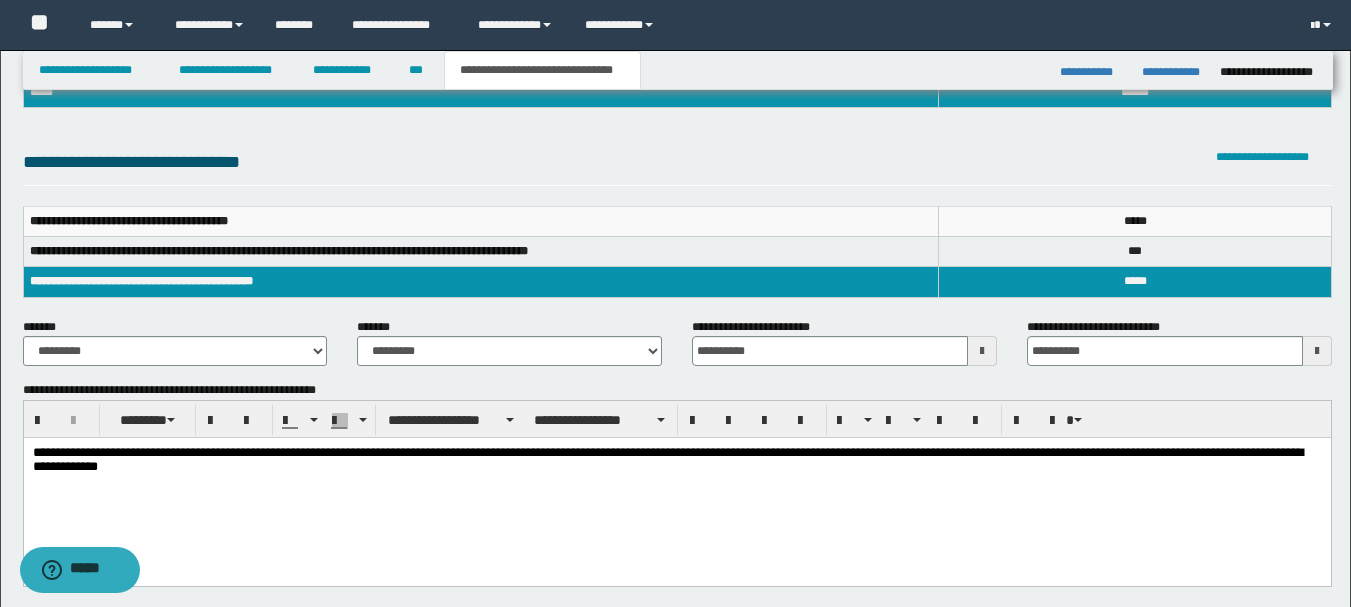 click at bounding box center (1317, 351) 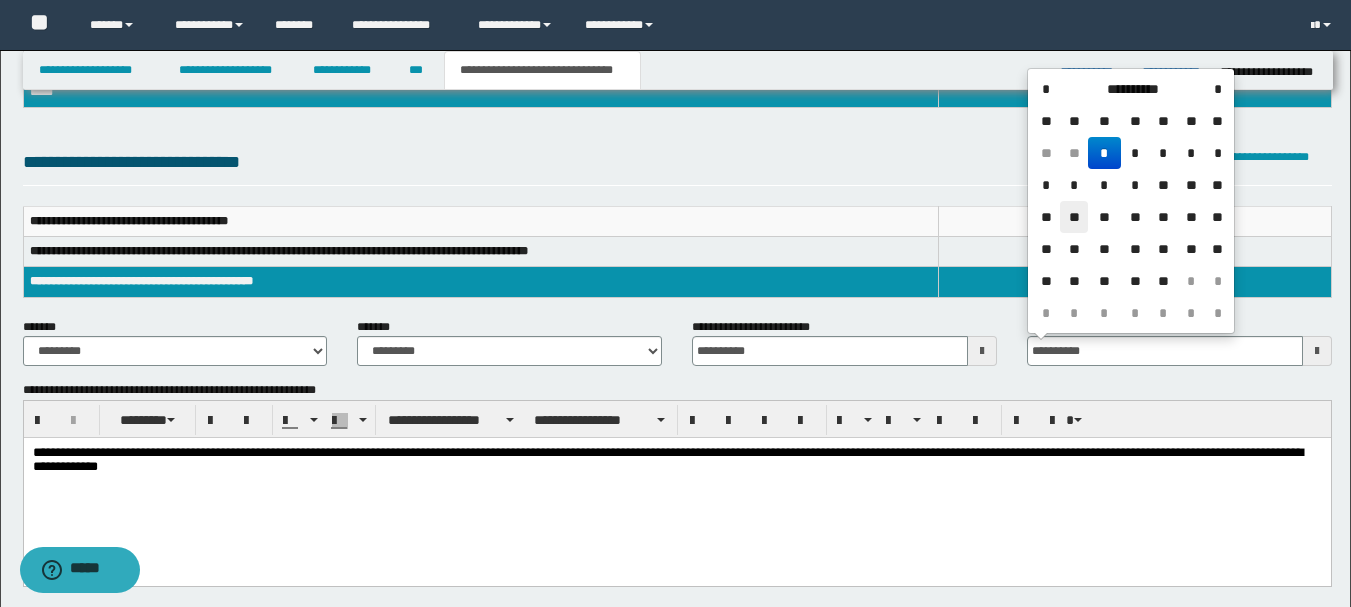 click on "**" at bounding box center (1074, 217) 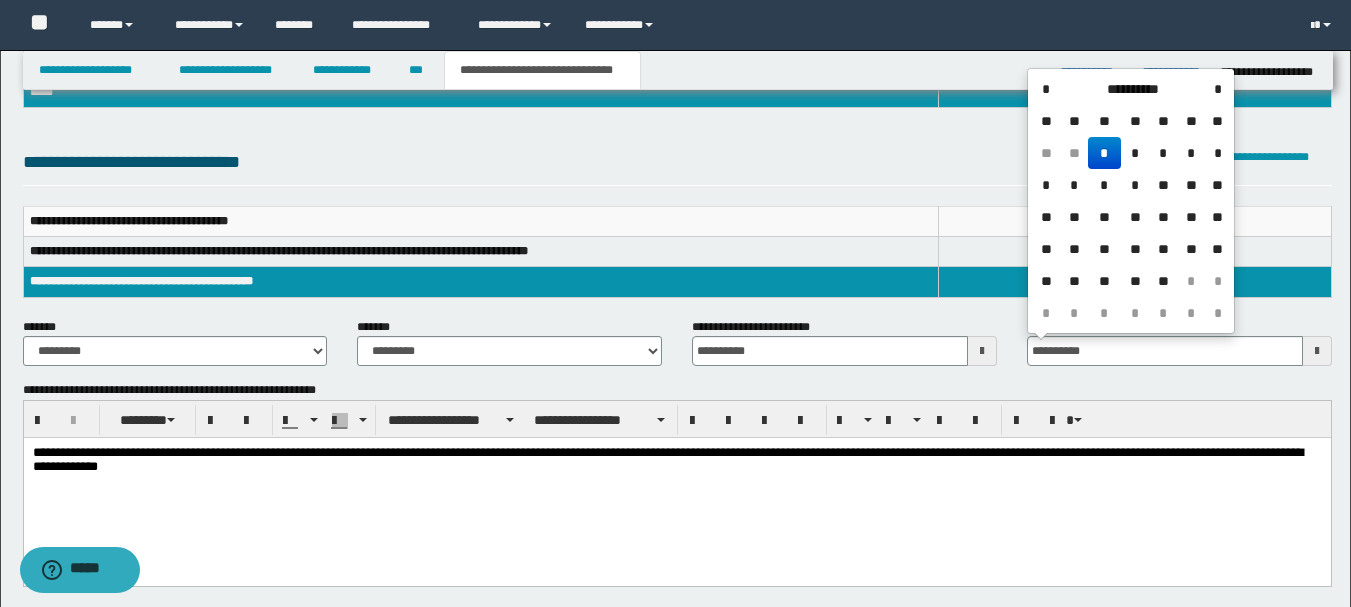 type on "**********" 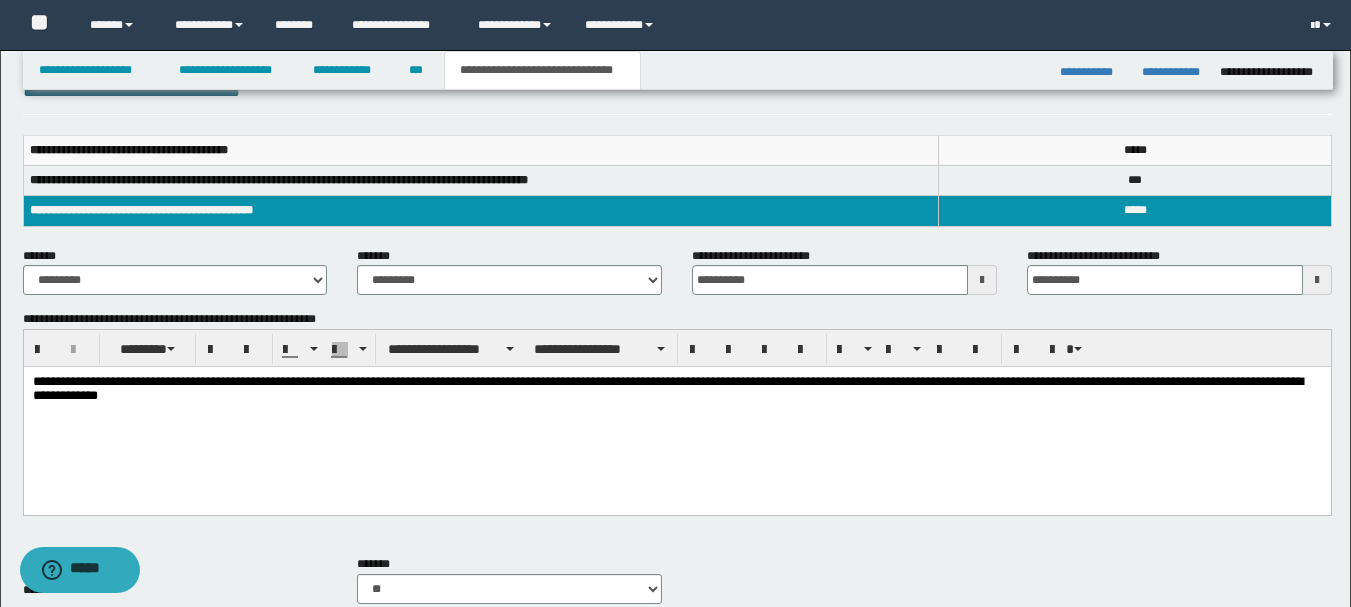 scroll, scrollTop: 0, scrollLeft: 0, axis: both 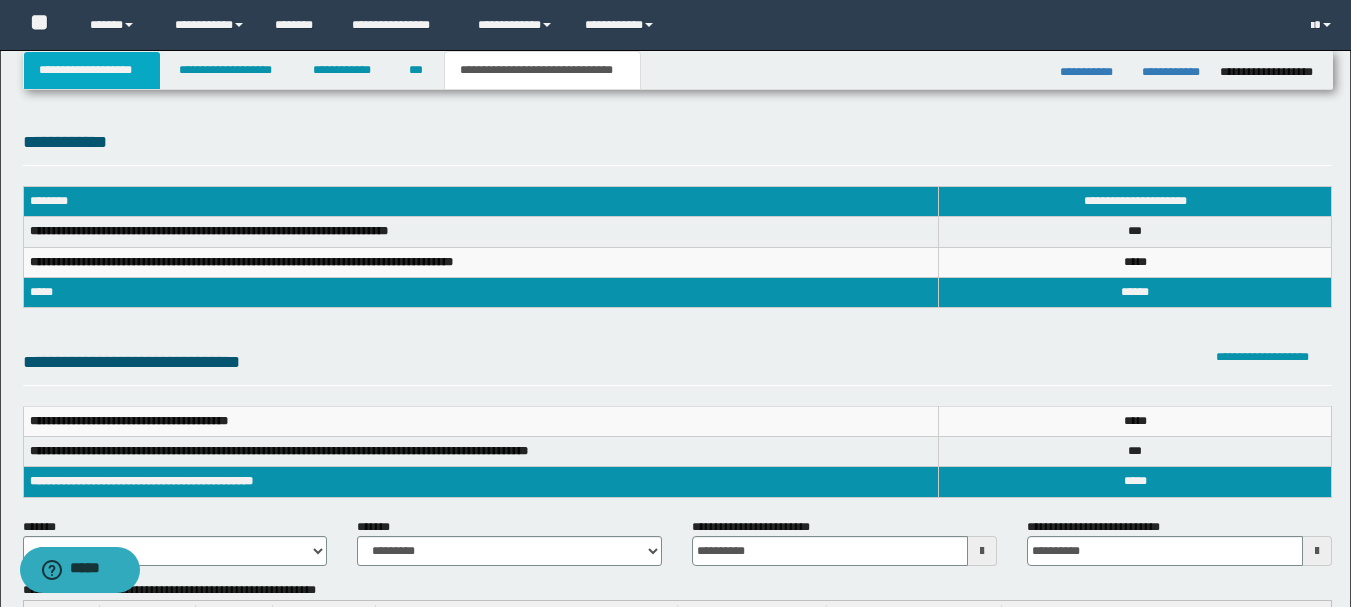 click on "**********" at bounding box center (92, 70) 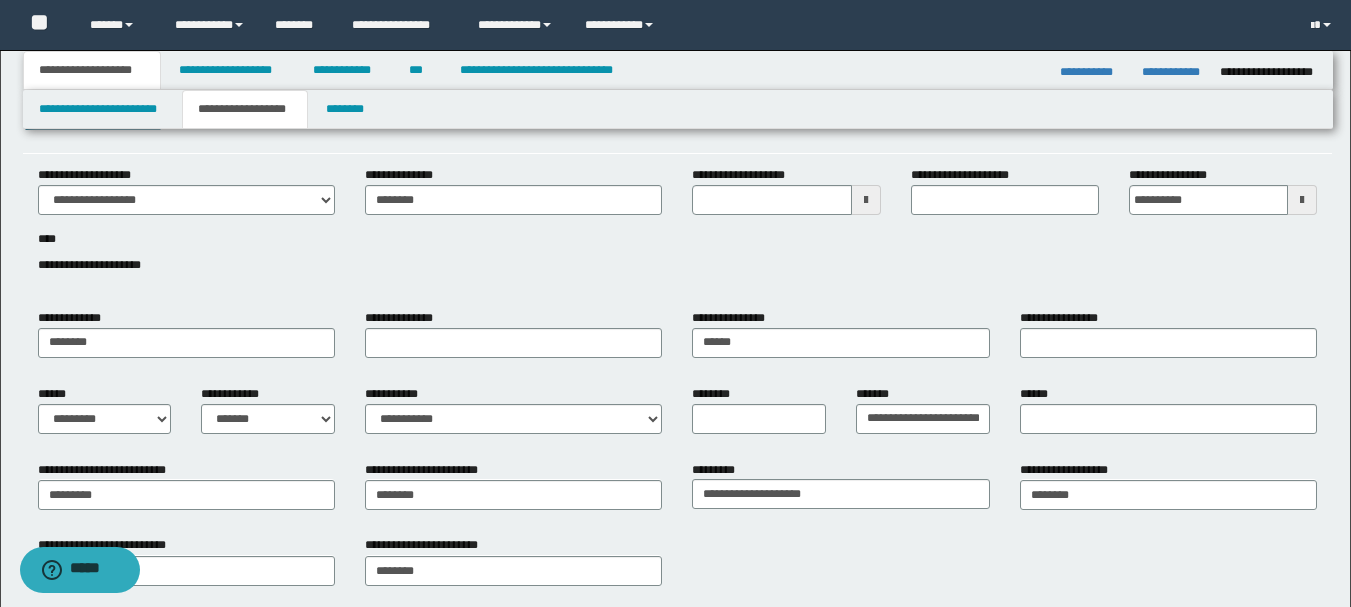 scroll, scrollTop: 0, scrollLeft: 0, axis: both 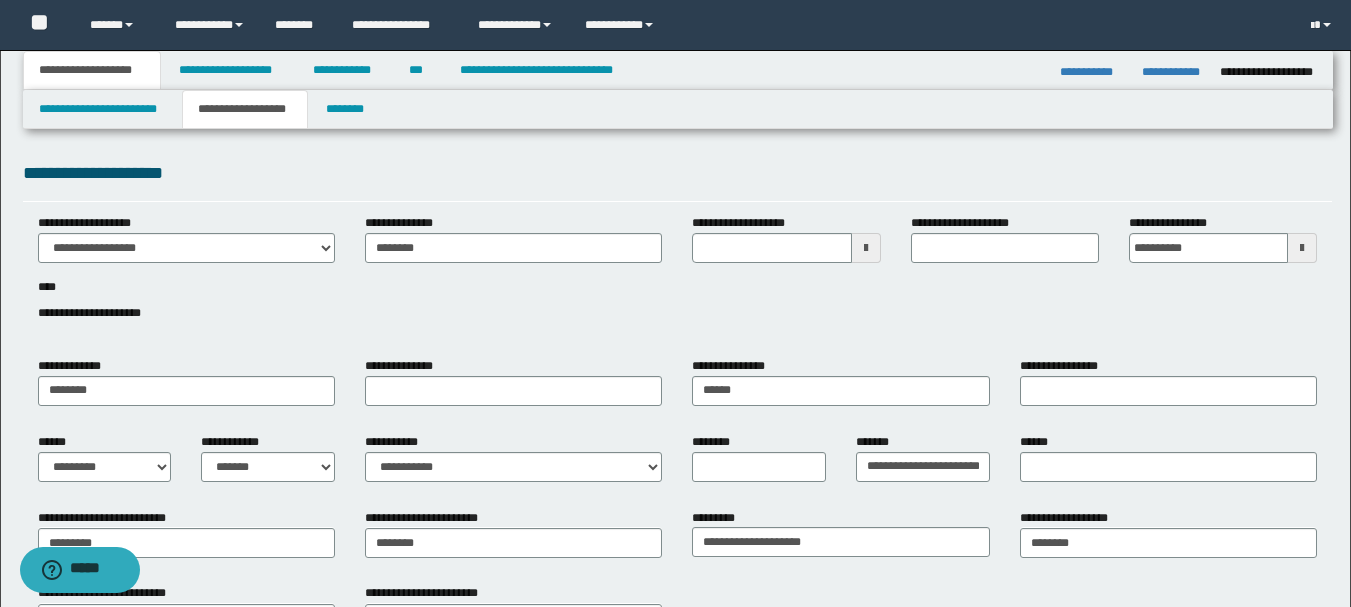 type 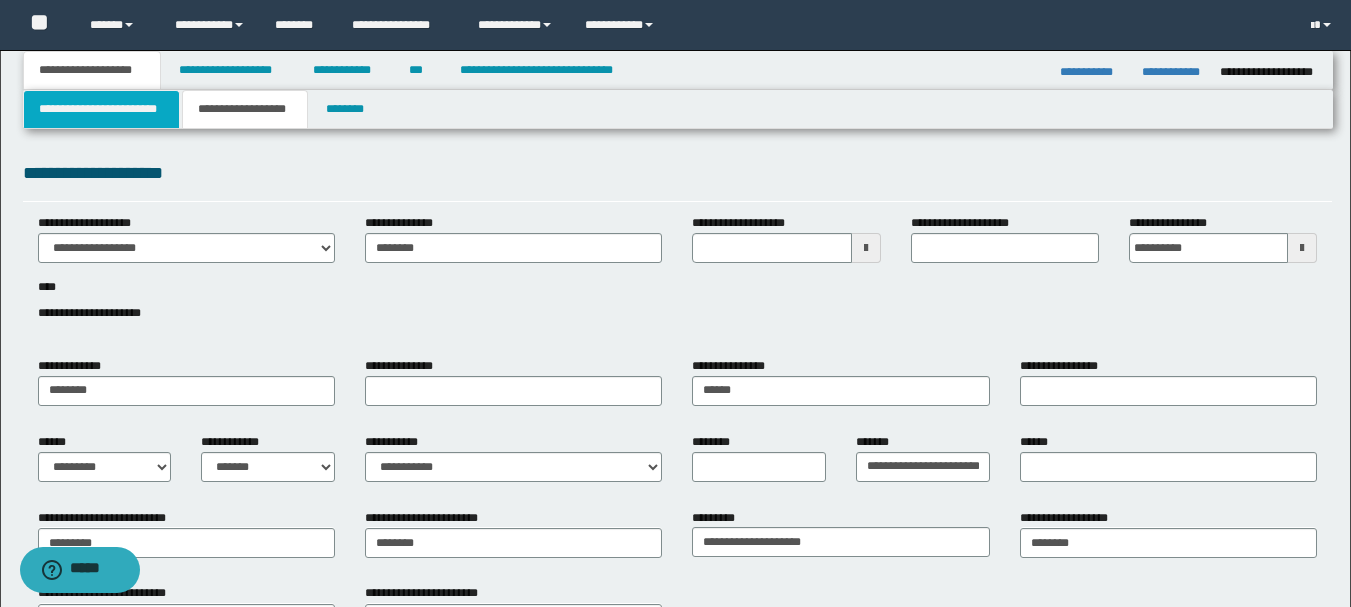 click on "**********" at bounding box center [101, 109] 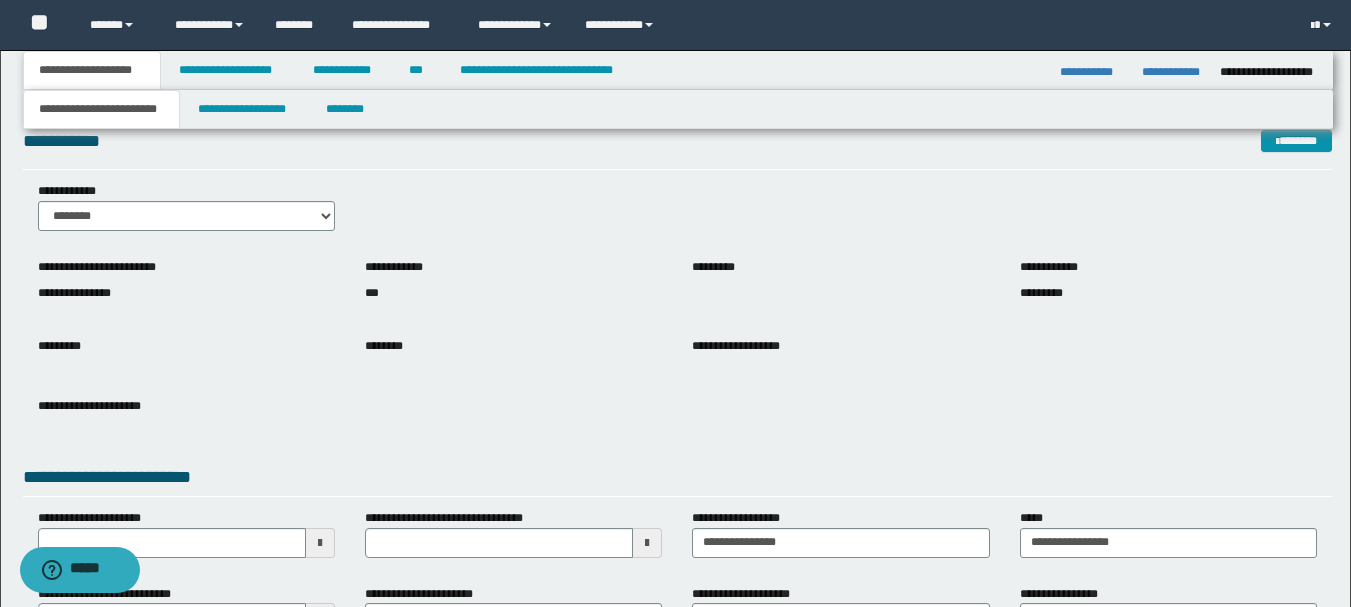 scroll, scrollTop: 0, scrollLeft: 0, axis: both 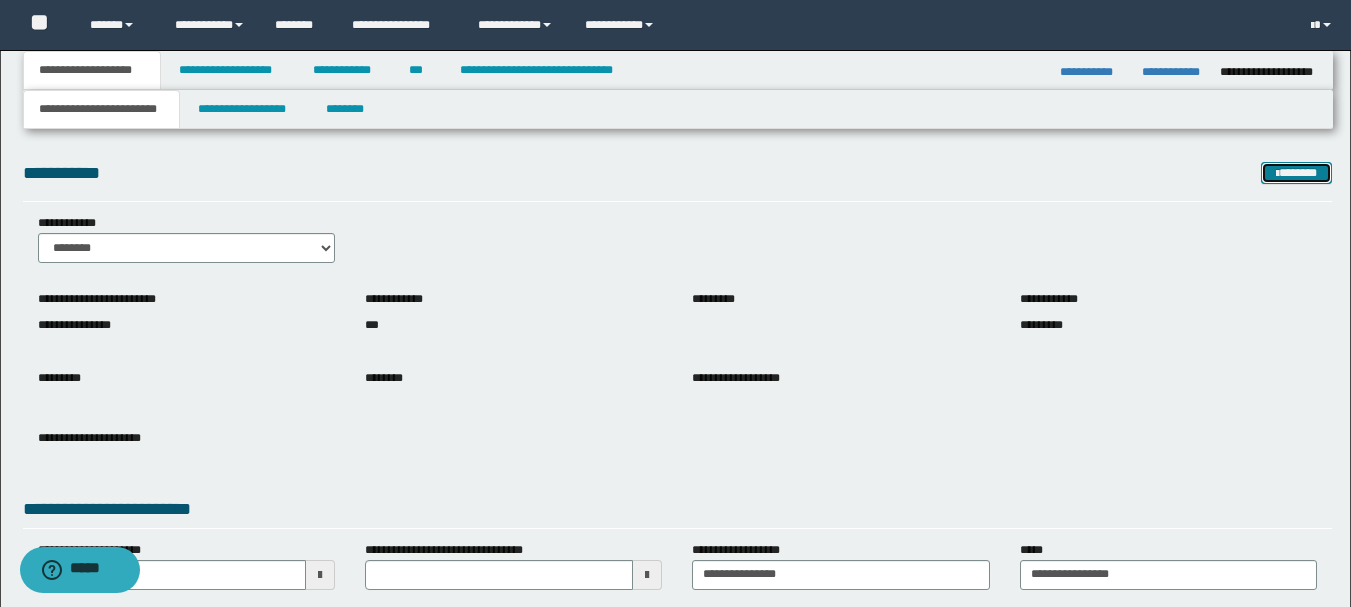 click on "*******" at bounding box center [1296, 173] 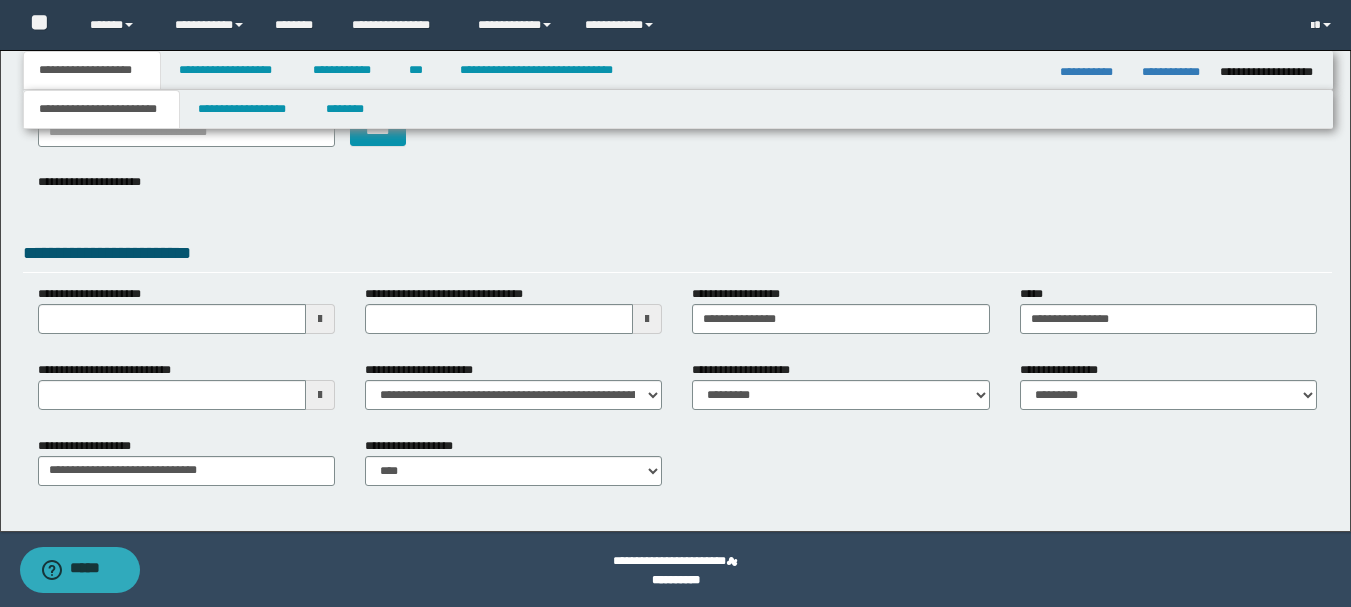 scroll, scrollTop: 176, scrollLeft: 0, axis: vertical 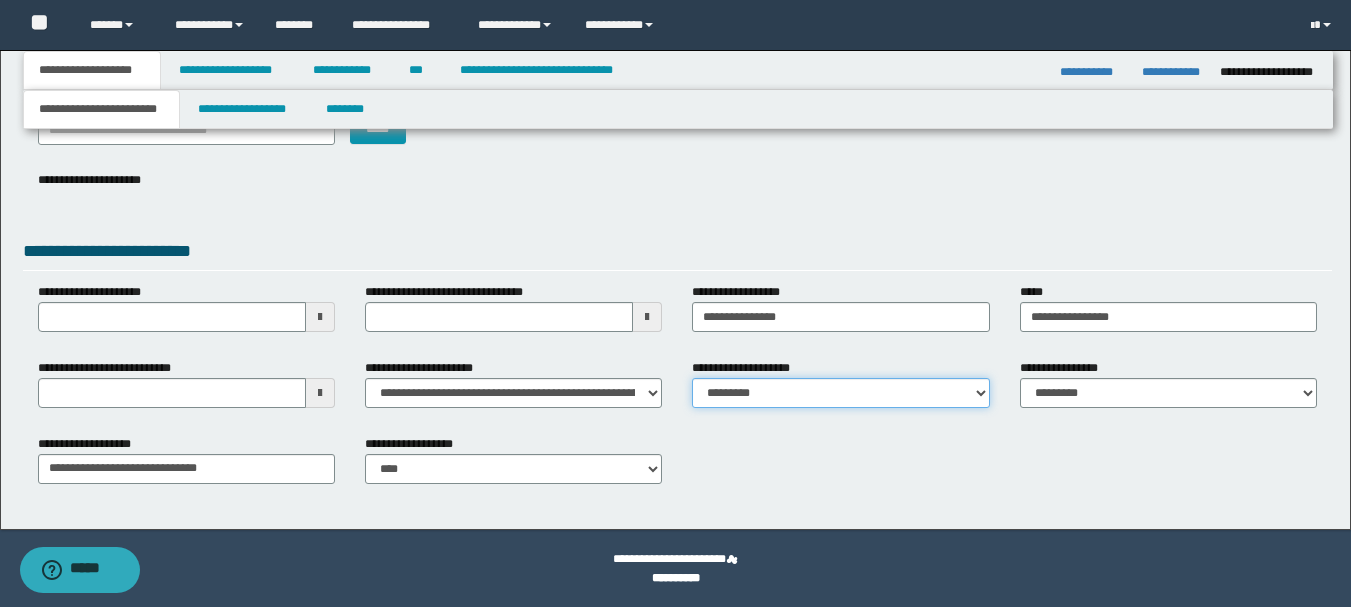 click on "**********" at bounding box center (840, 393) 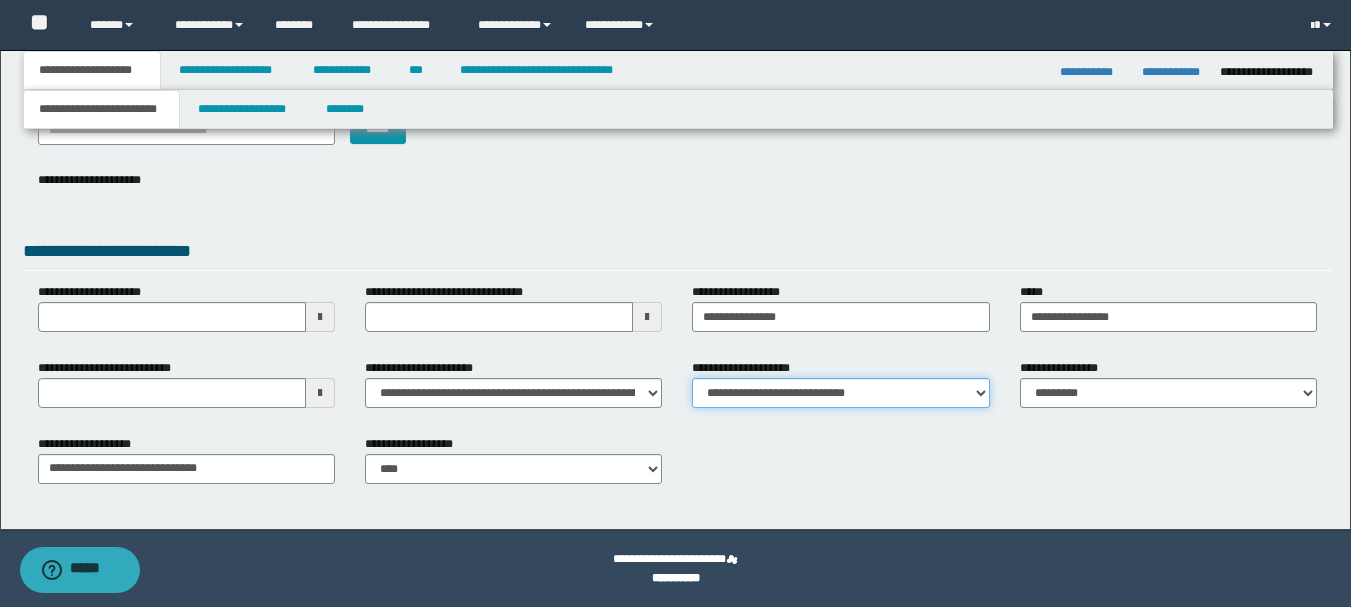 click on "**********" at bounding box center [840, 393] 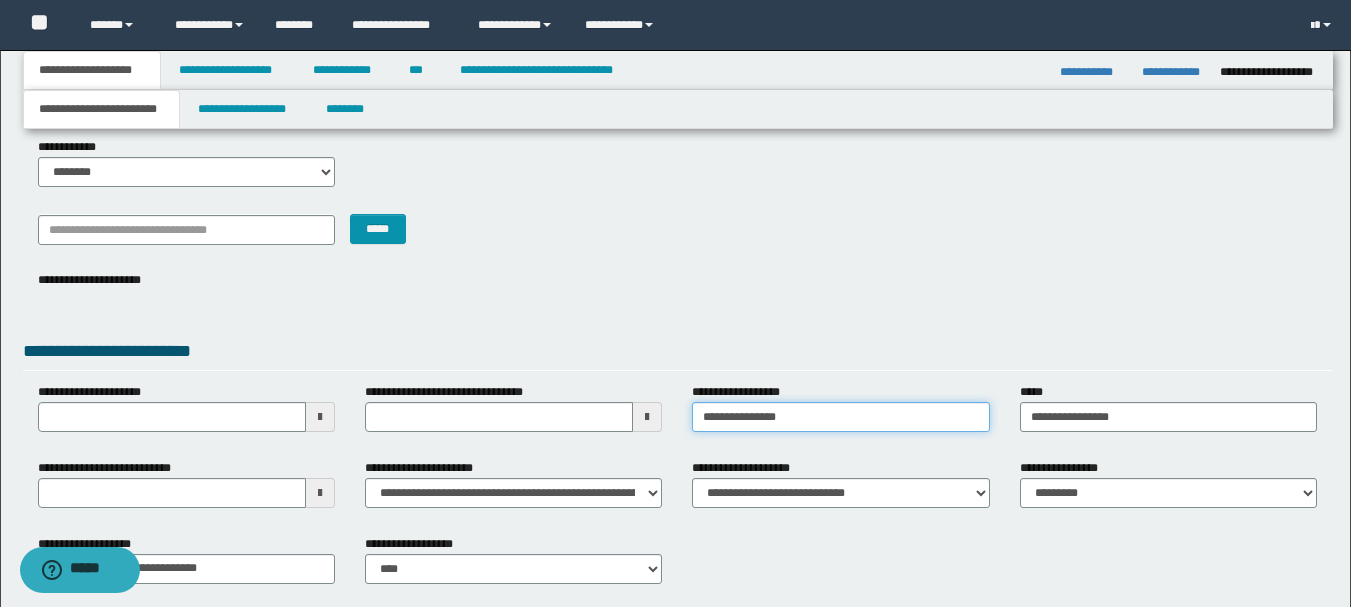 click on "**********" at bounding box center [840, 417] 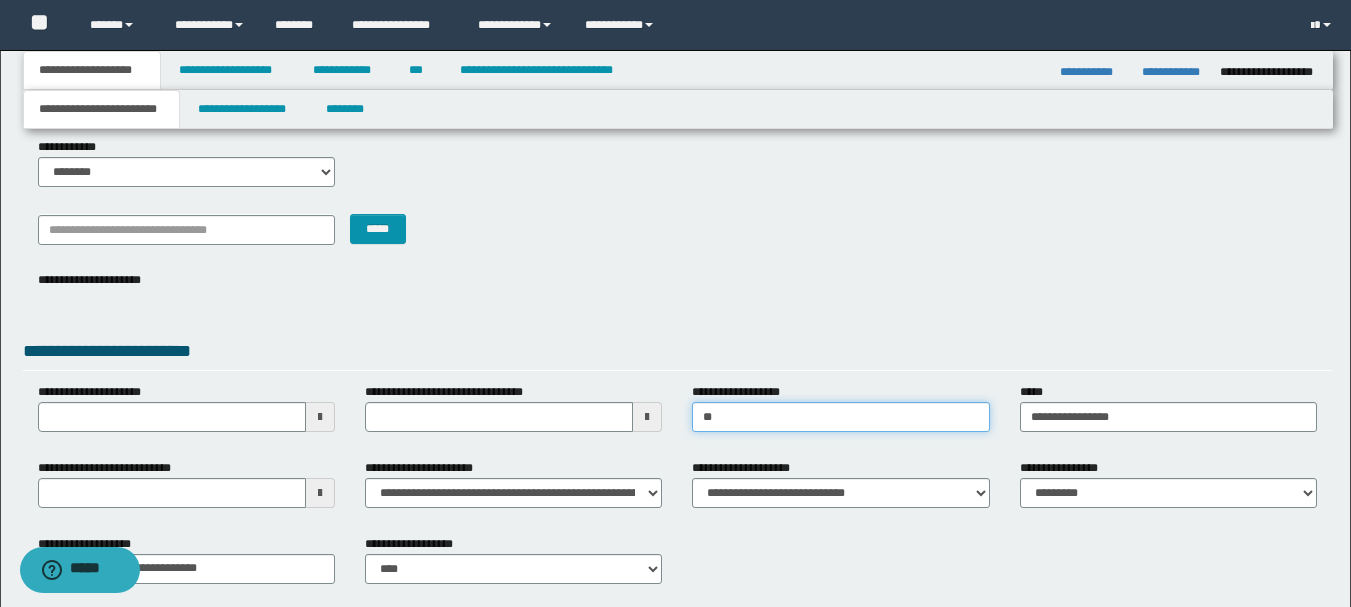 type on "*" 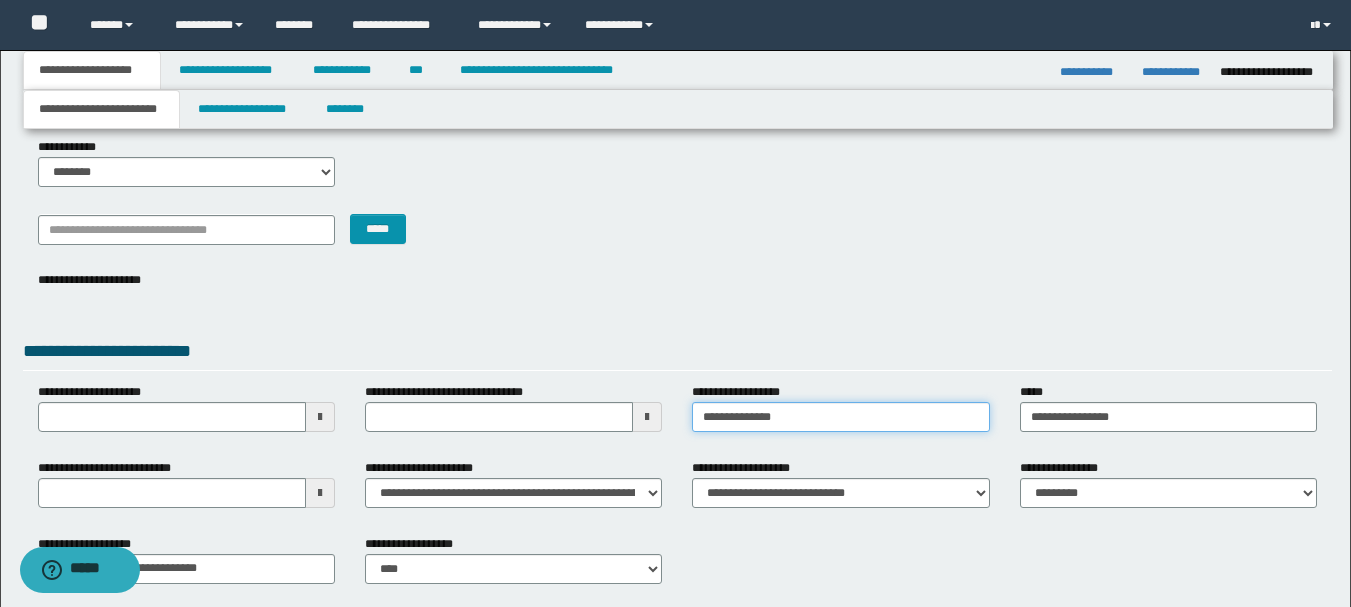 type on "**********" 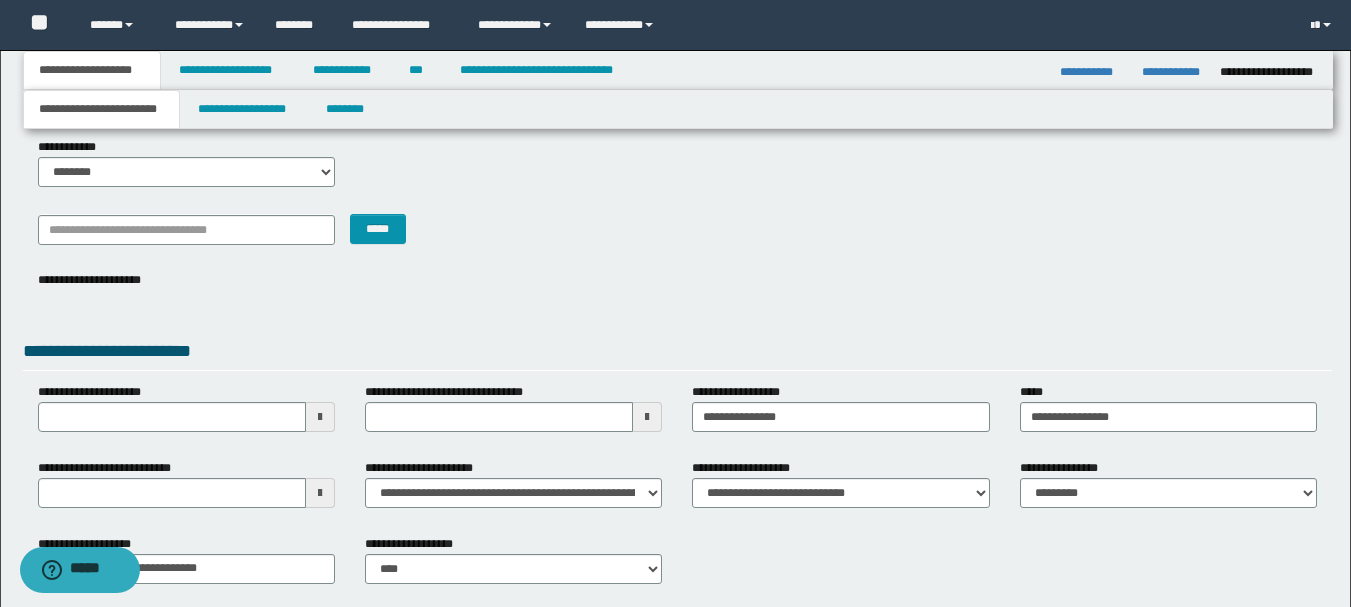 click on "**********" at bounding box center (677, 567) 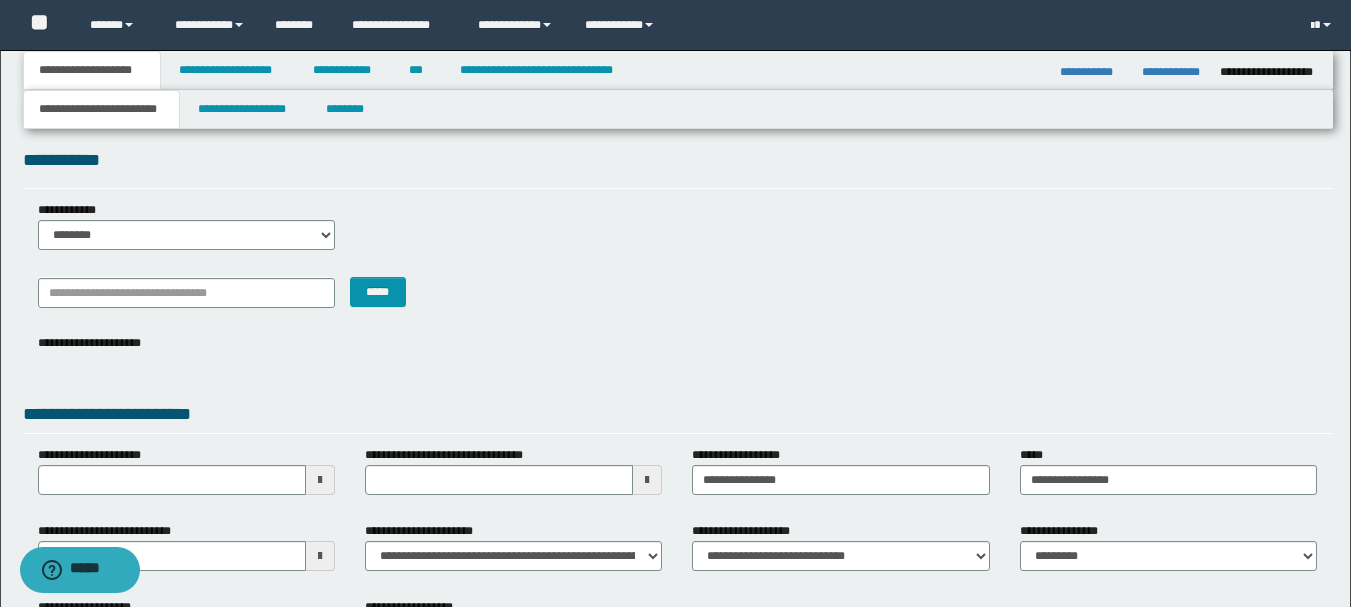 scroll, scrollTop: 0, scrollLeft: 0, axis: both 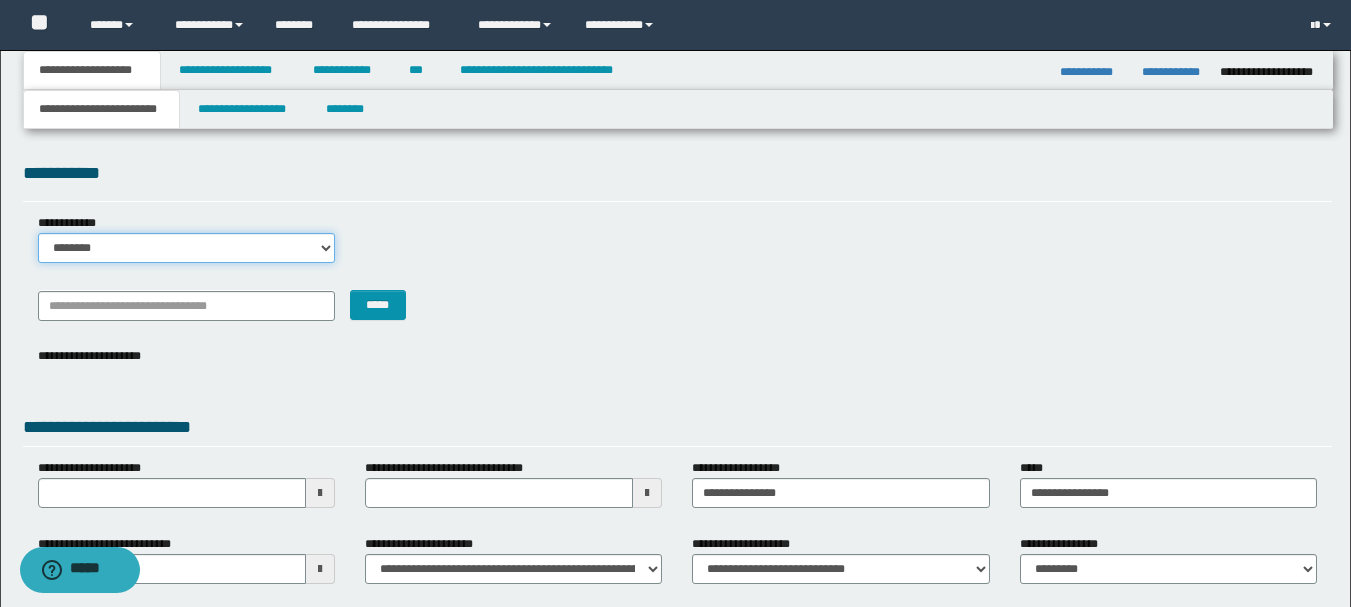 click on "********
*******" at bounding box center [186, 248] 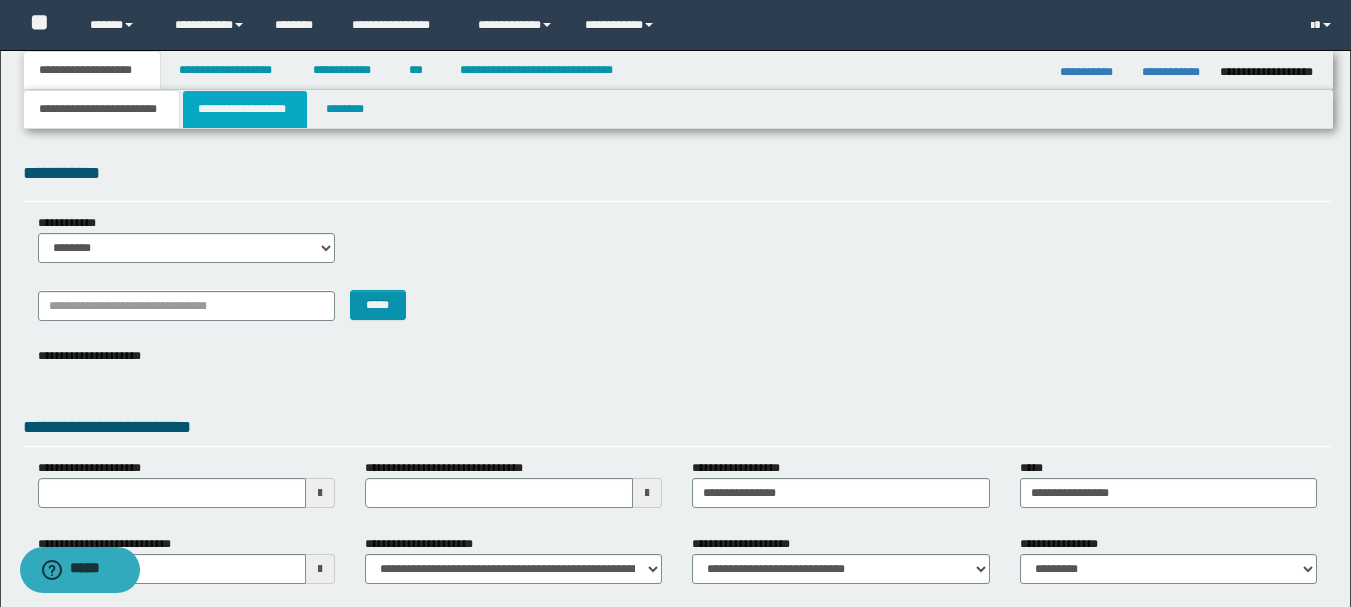 click on "**********" at bounding box center [245, 109] 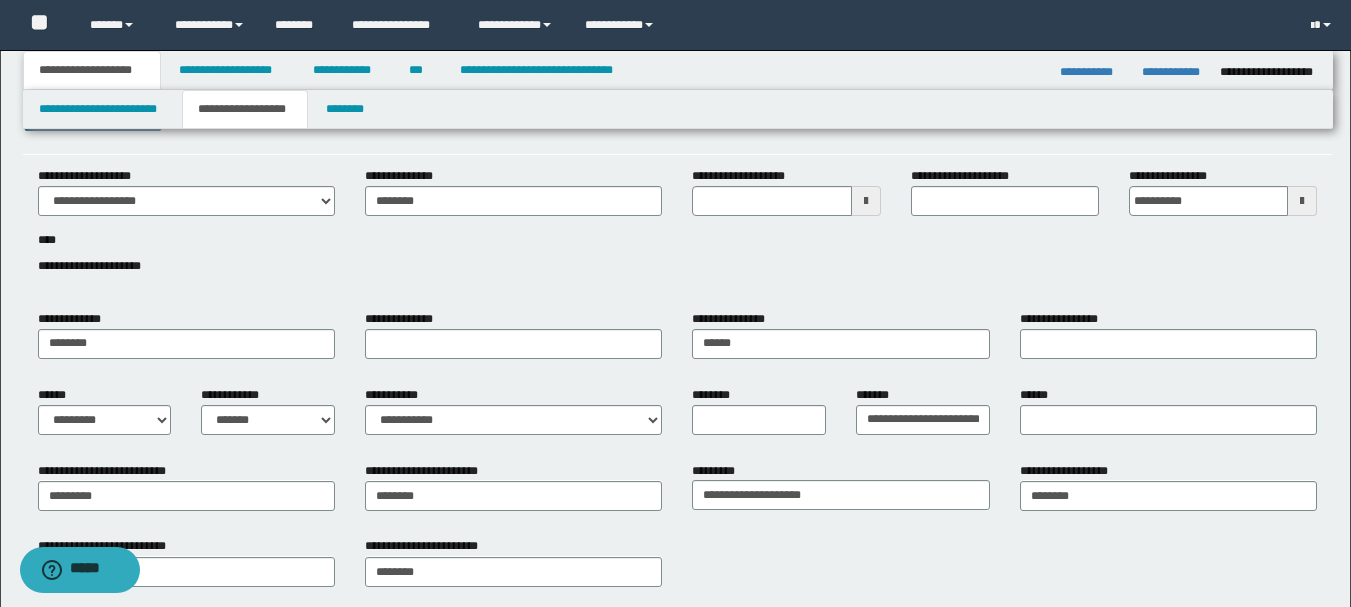 scroll, scrollTop: 0, scrollLeft: 0, axis: both 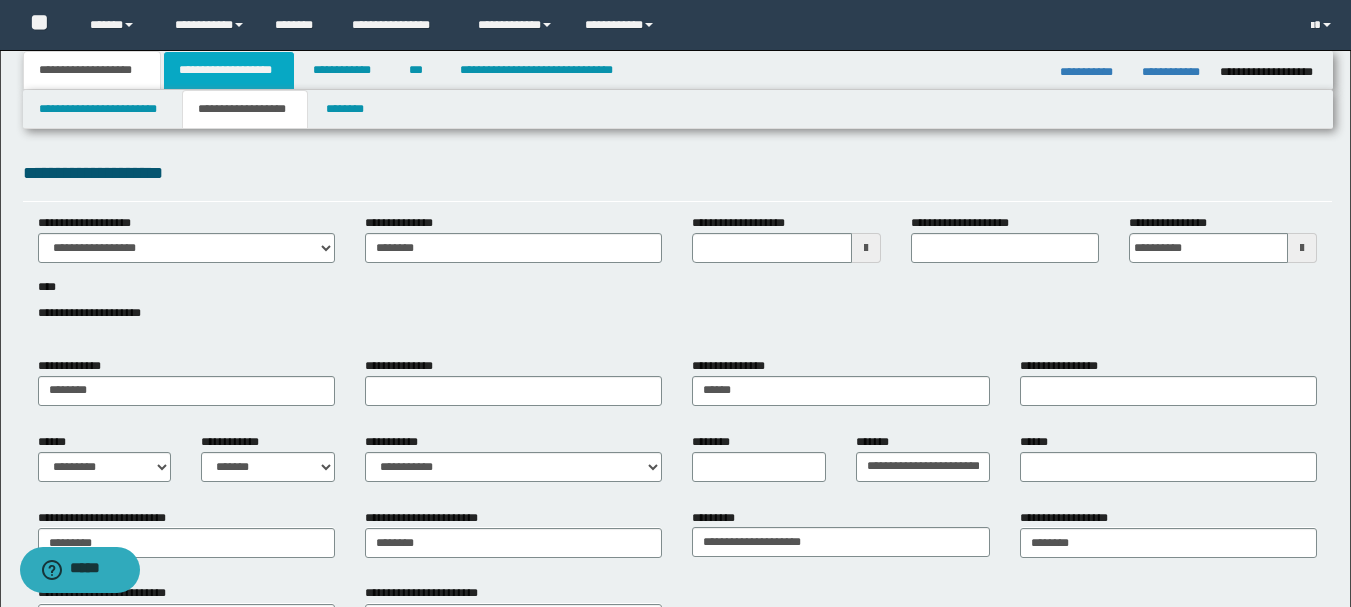 click on "**********" at bounding box center (229, 70) 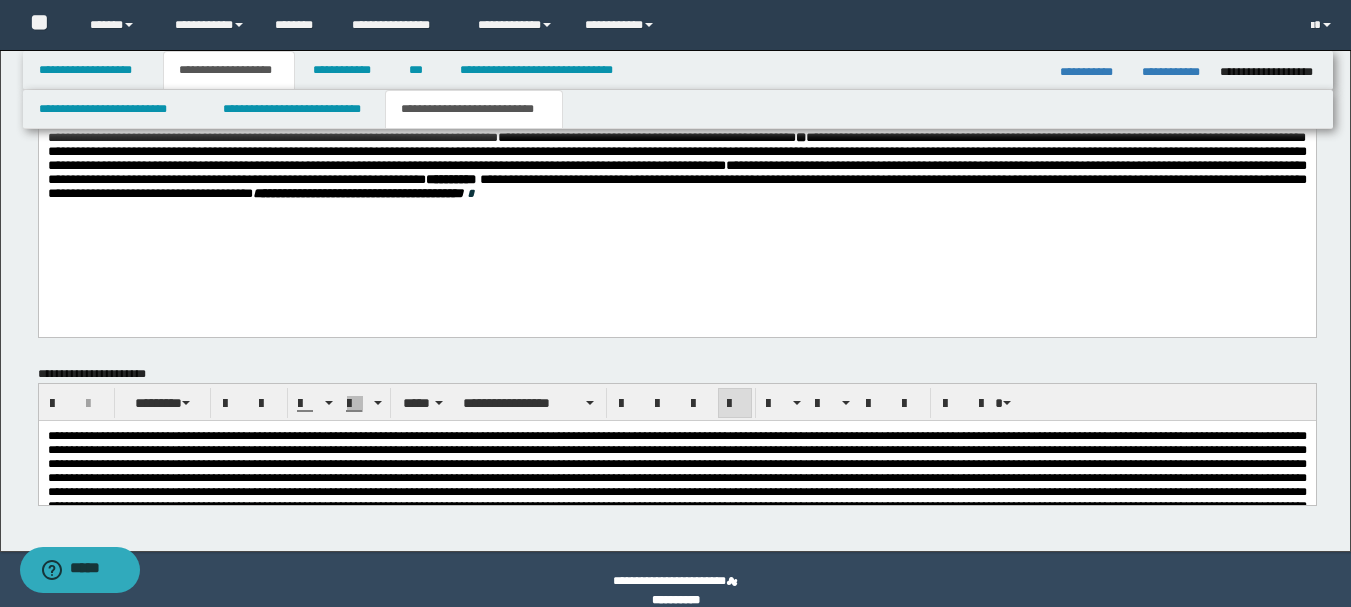 scroll, scrollTop: 1393, scrollLeft: 0, axis: vertical 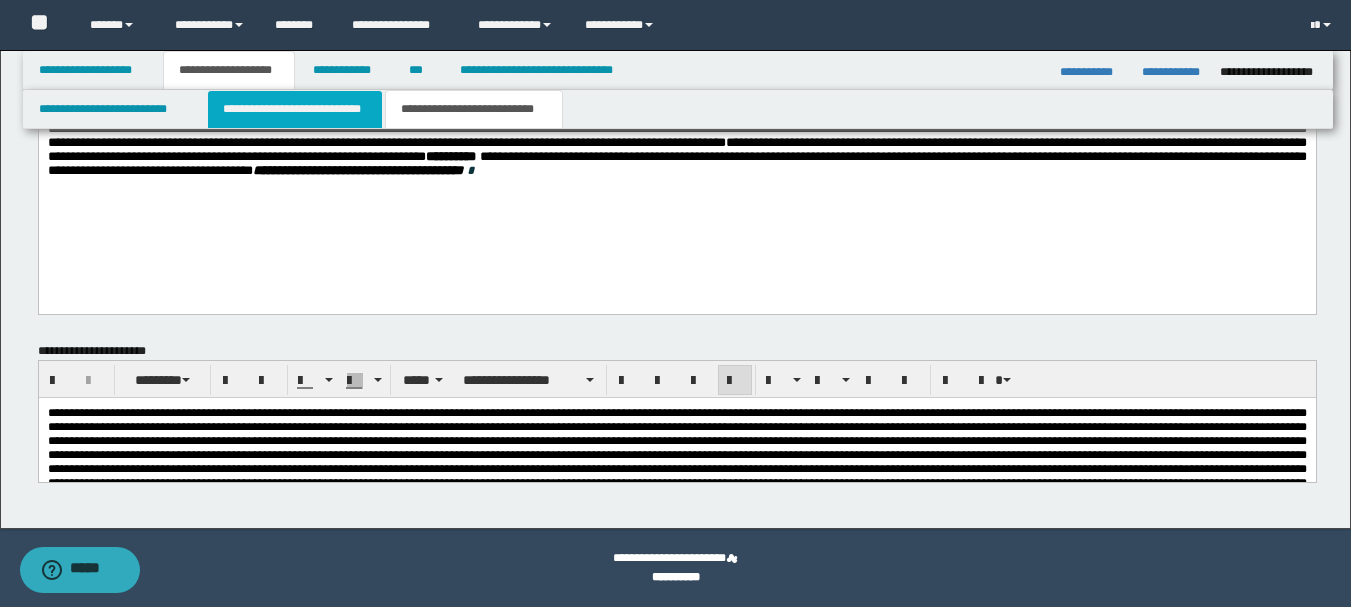 click on "**********" at bounding box center [295, 109] 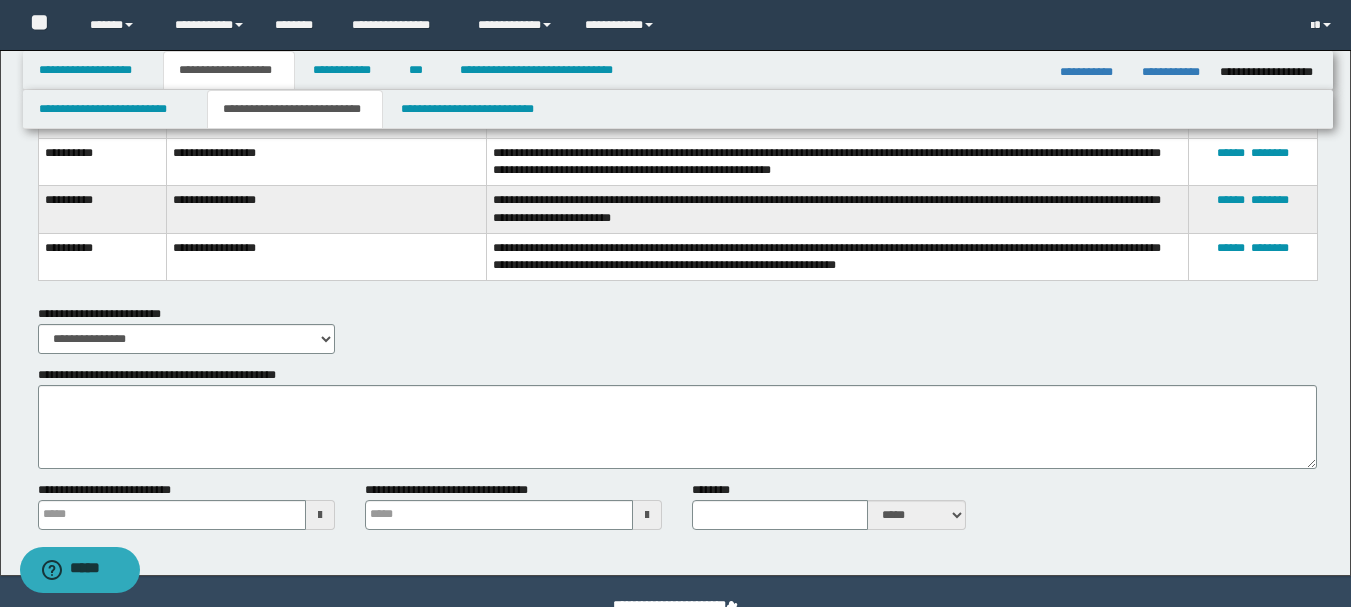 scroll, scrollTop: 1993, scrollLeft: 0, axis: vertical 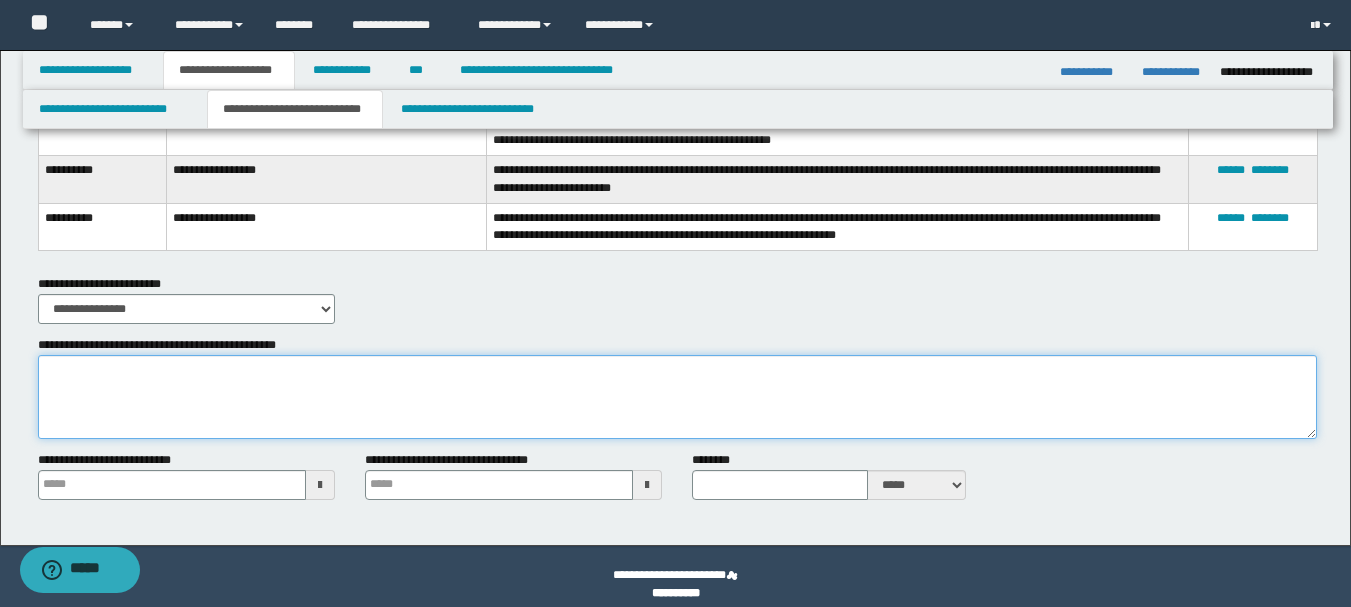 click on "**********" at bounding box center [677, 397] 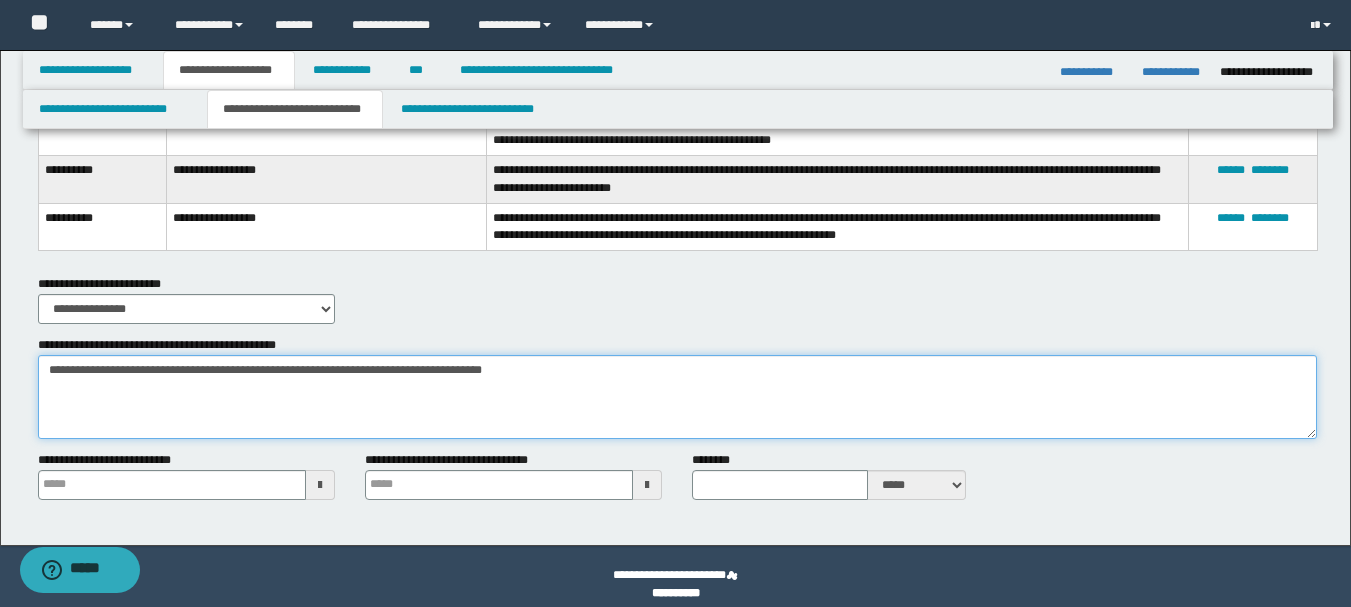 type on "**********" 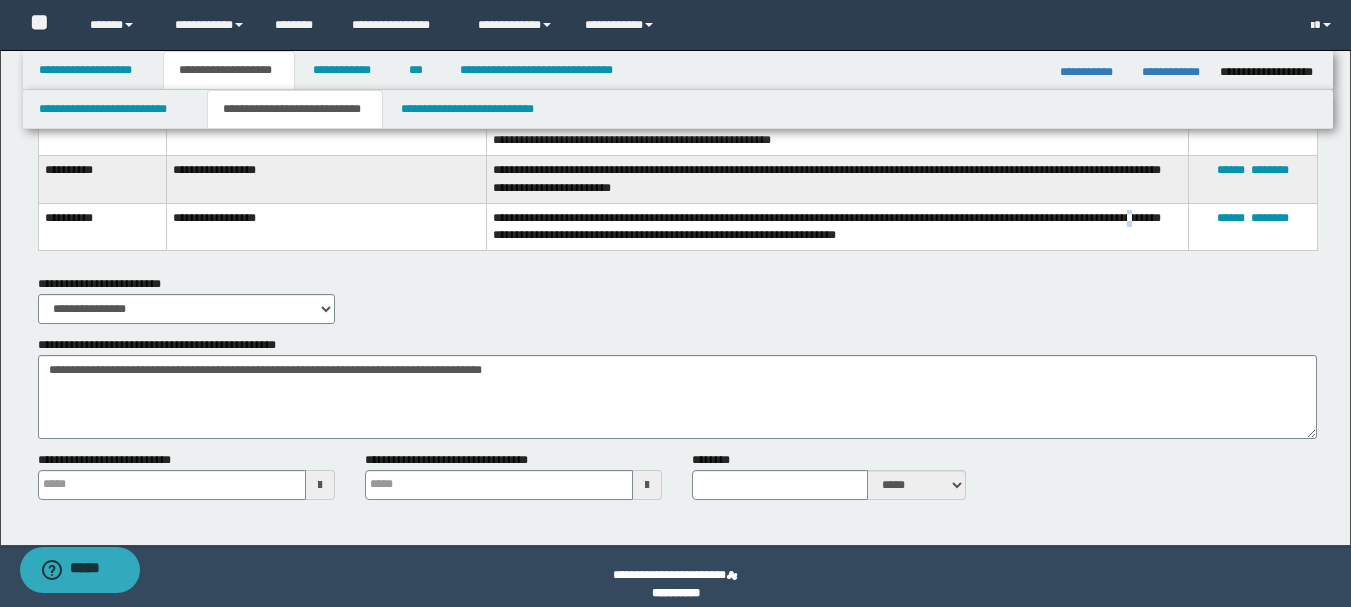 click on "**********" at bounding box center (837, 226) 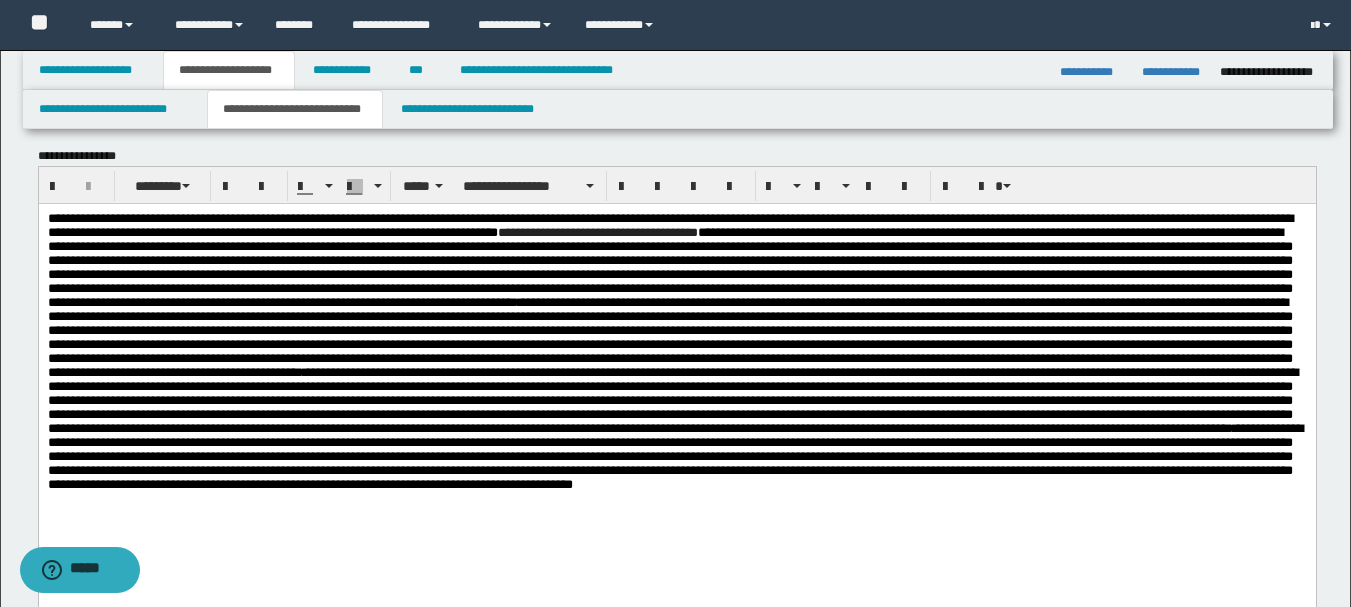 scroll, scrollTop: 9, scrollLeft: 0, axis: vertical 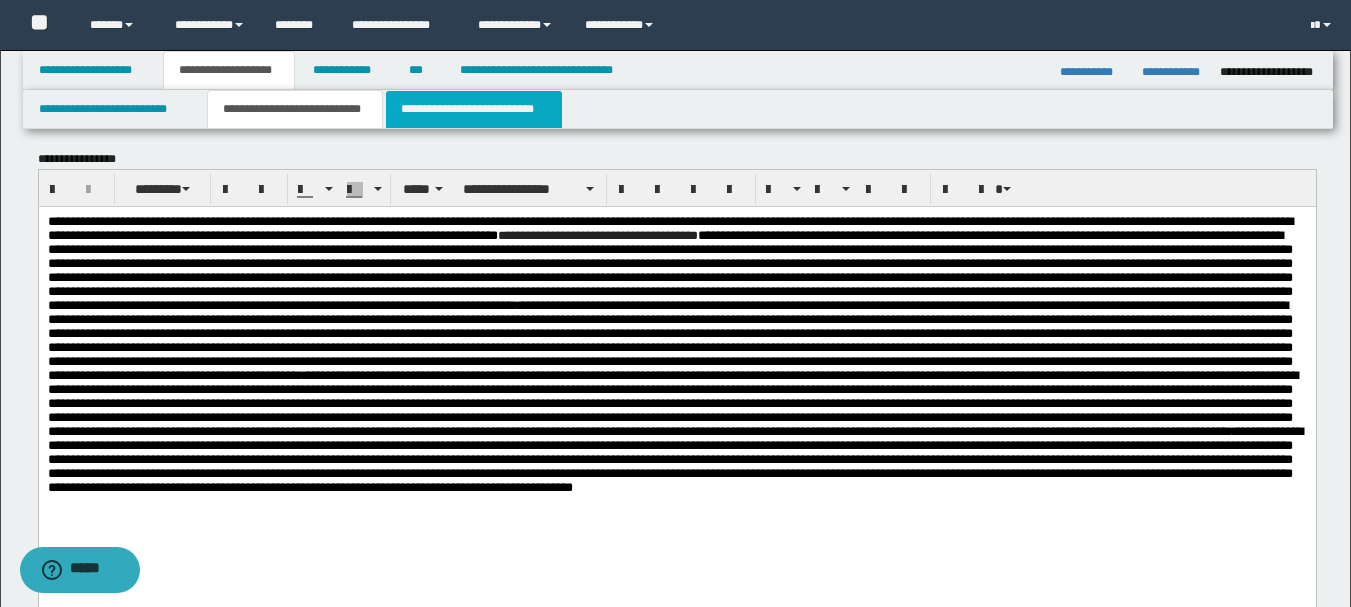 click on "**********" at bounding box center (474, 109) 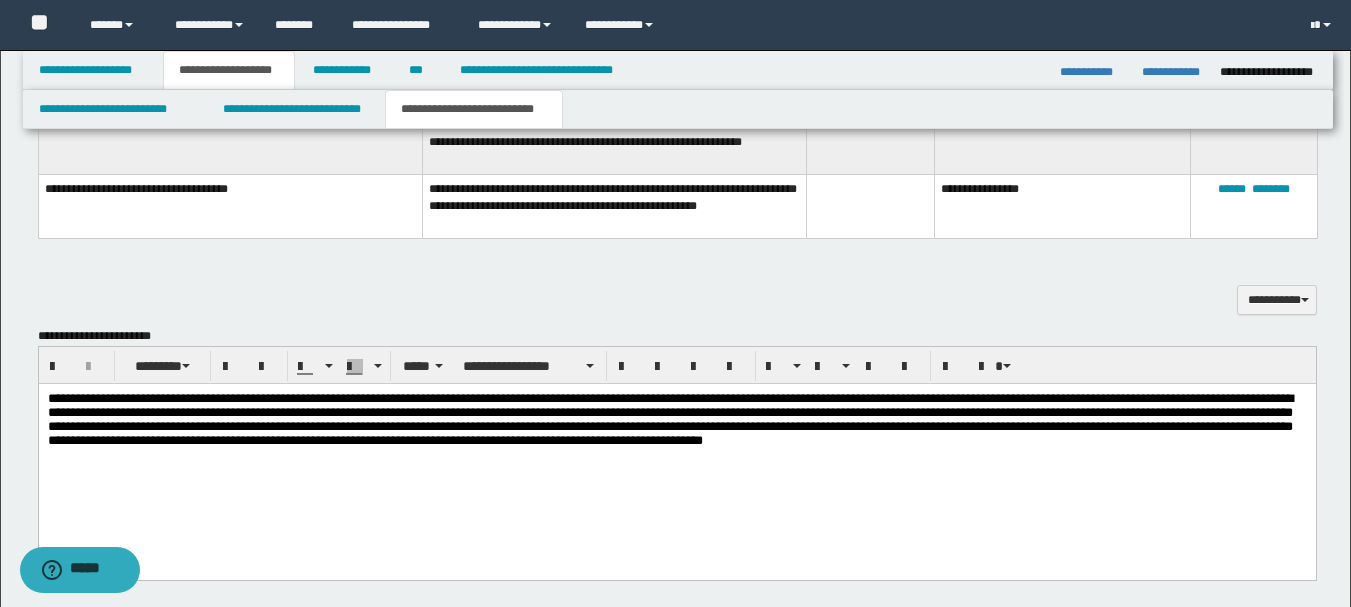 scroll, scrollTop: 909, scrollLeft: 0, axis: vertical 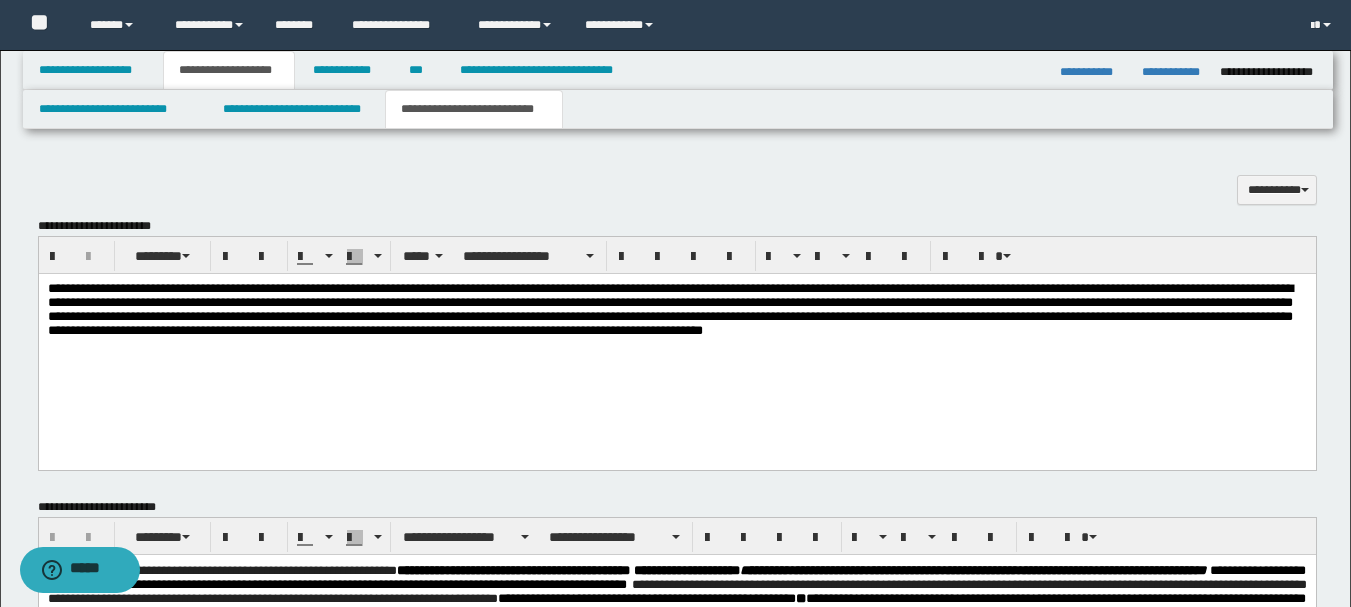 click on "**********" at bounding box center (676, 309) 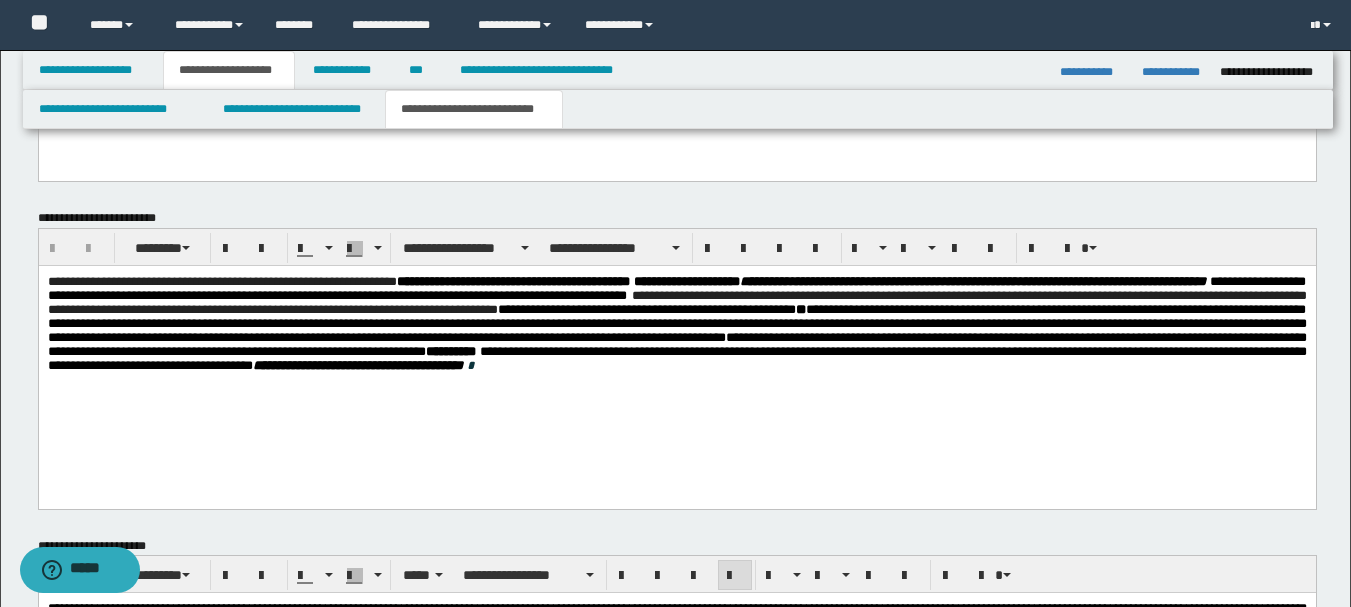 scroll, scrollTop: 1209, scrollLeft: 0, axis: vertical 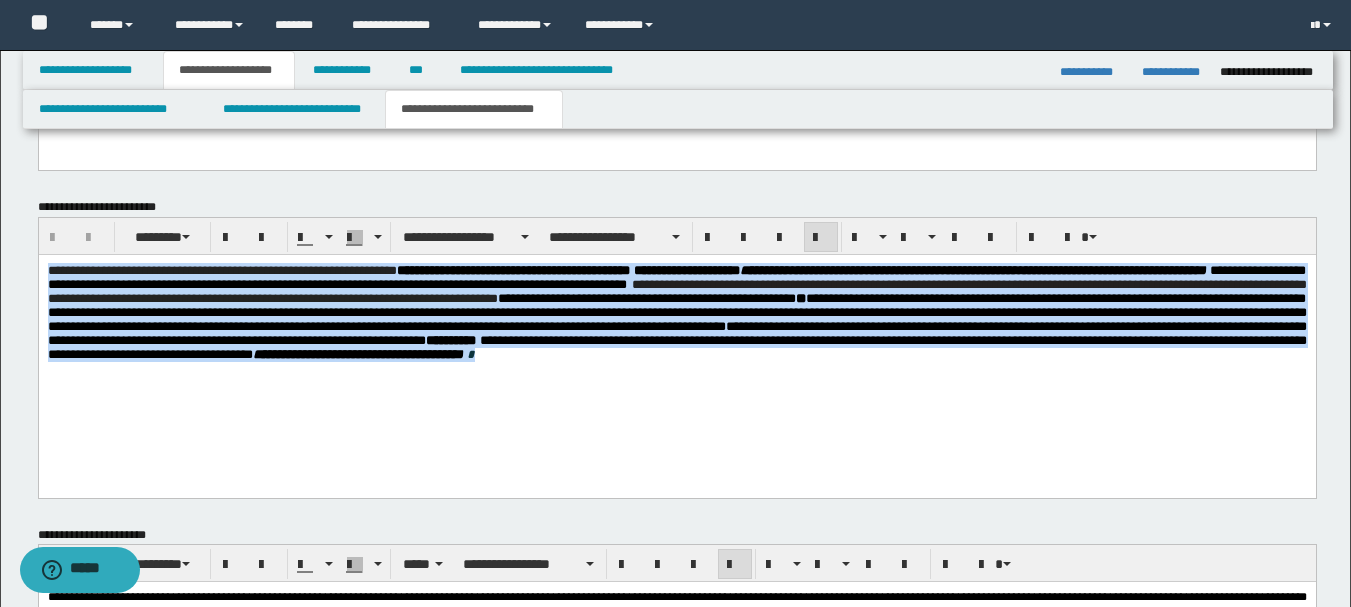 drag, startPoint x: 47, startPoint y: 272, endPoint x: 1019, endPoint y: 457, distance: 989.44885 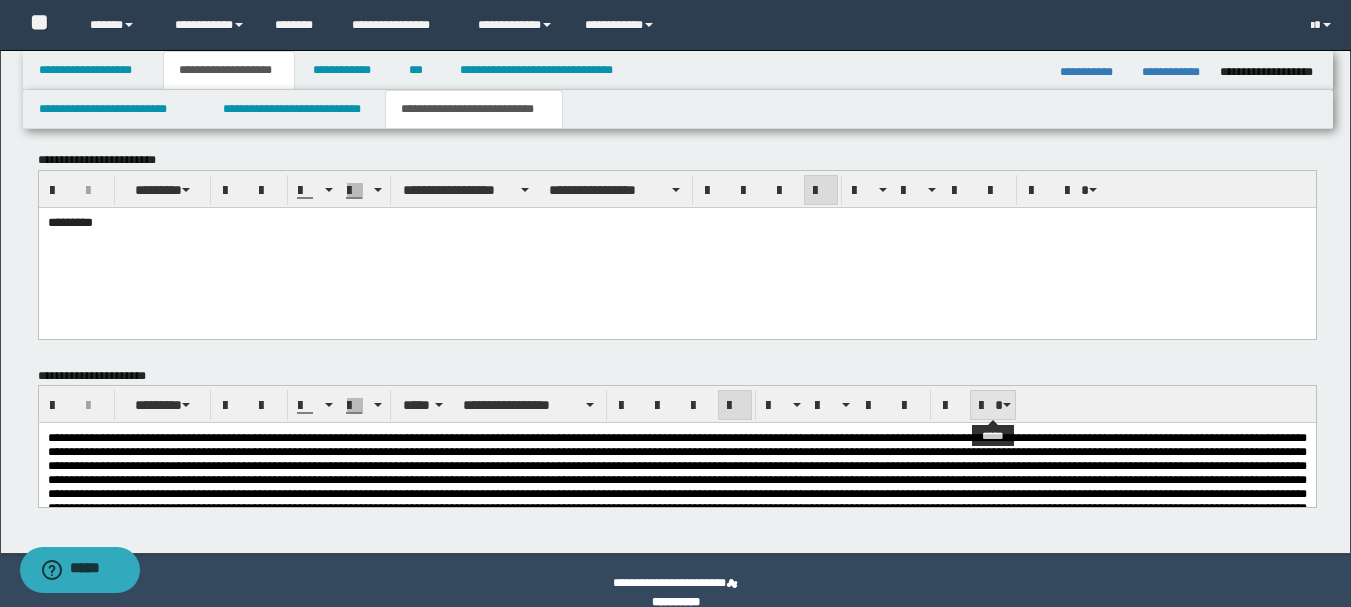 scroll, scrollTop: 1281, scrollLeft: 0, axis: vertical 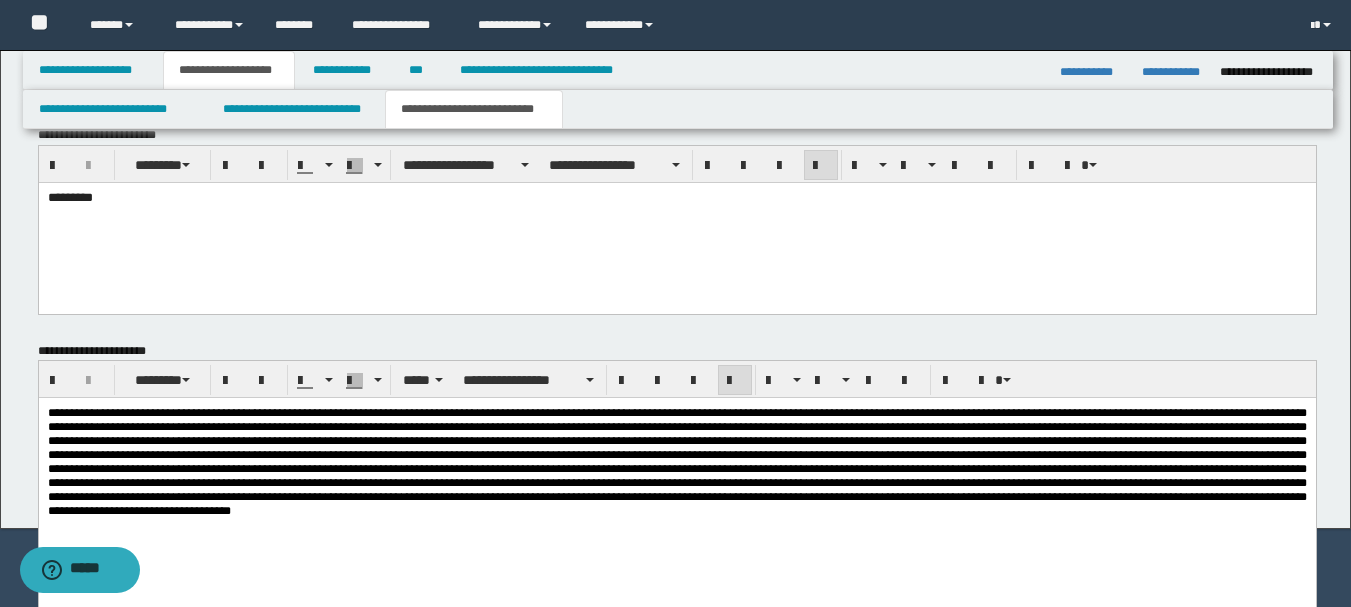 click at bounding box center (676, 462) 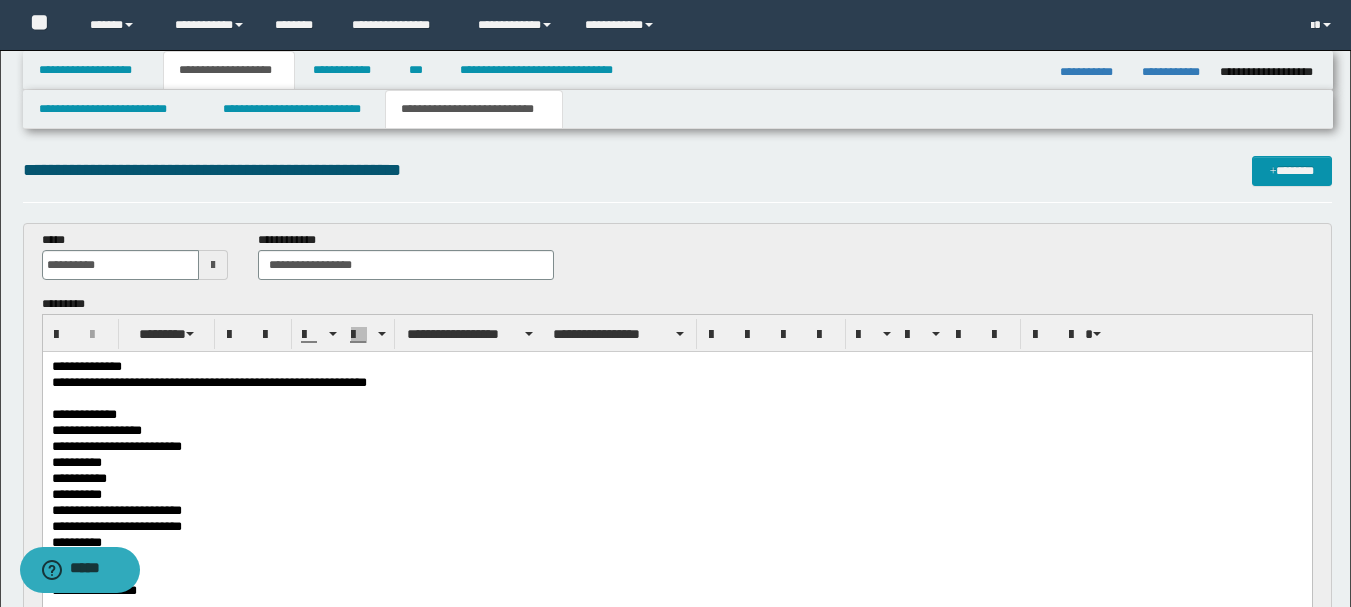scroll, scrollTop: 0, scrollLeft: 0, axis: both 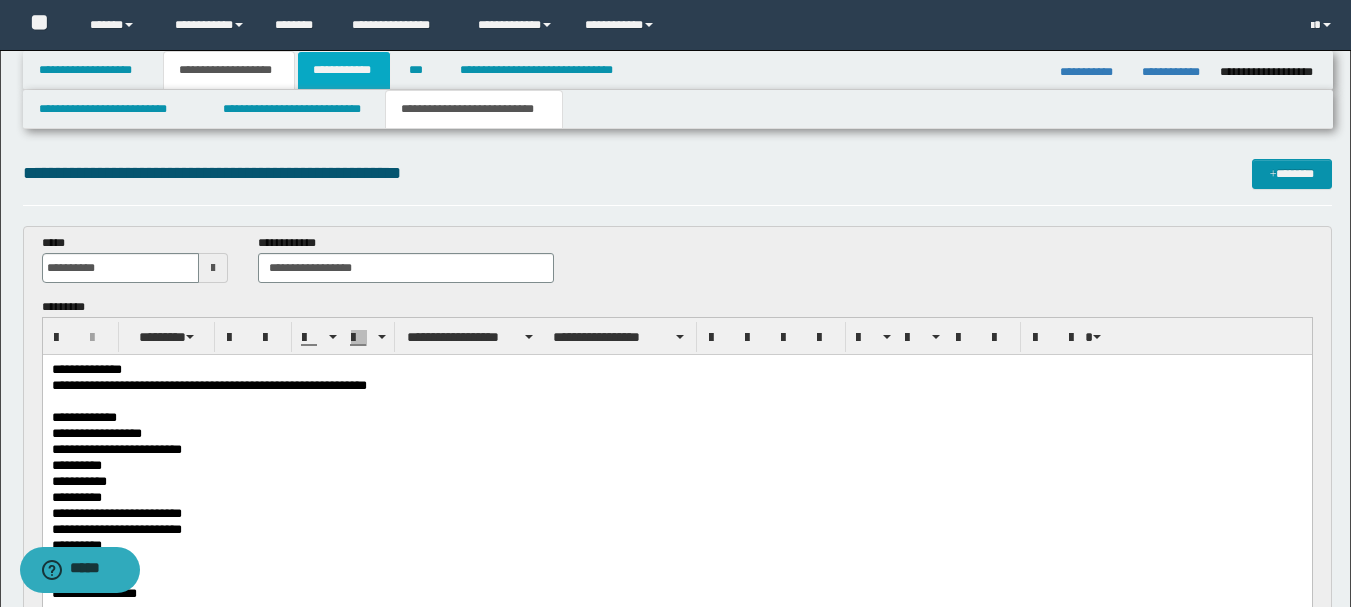 click on "**********" at bounding box center (344, 70) 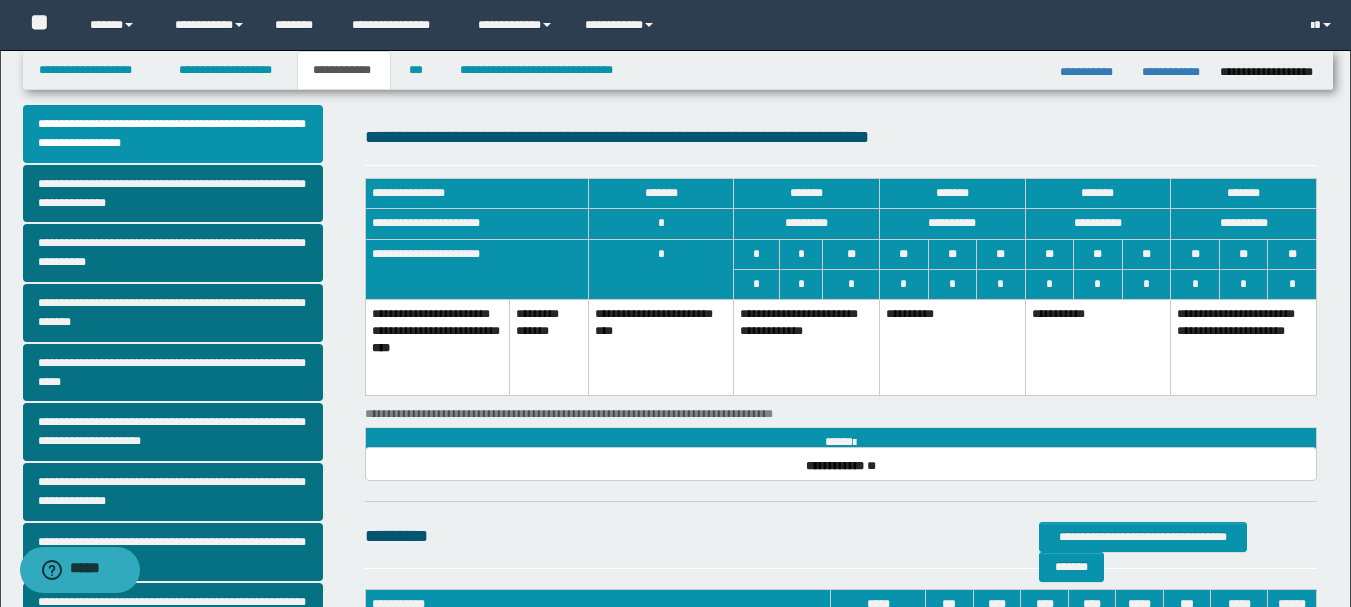 scroll, scrollTop: 0, scrollLeft: 0, axis: both 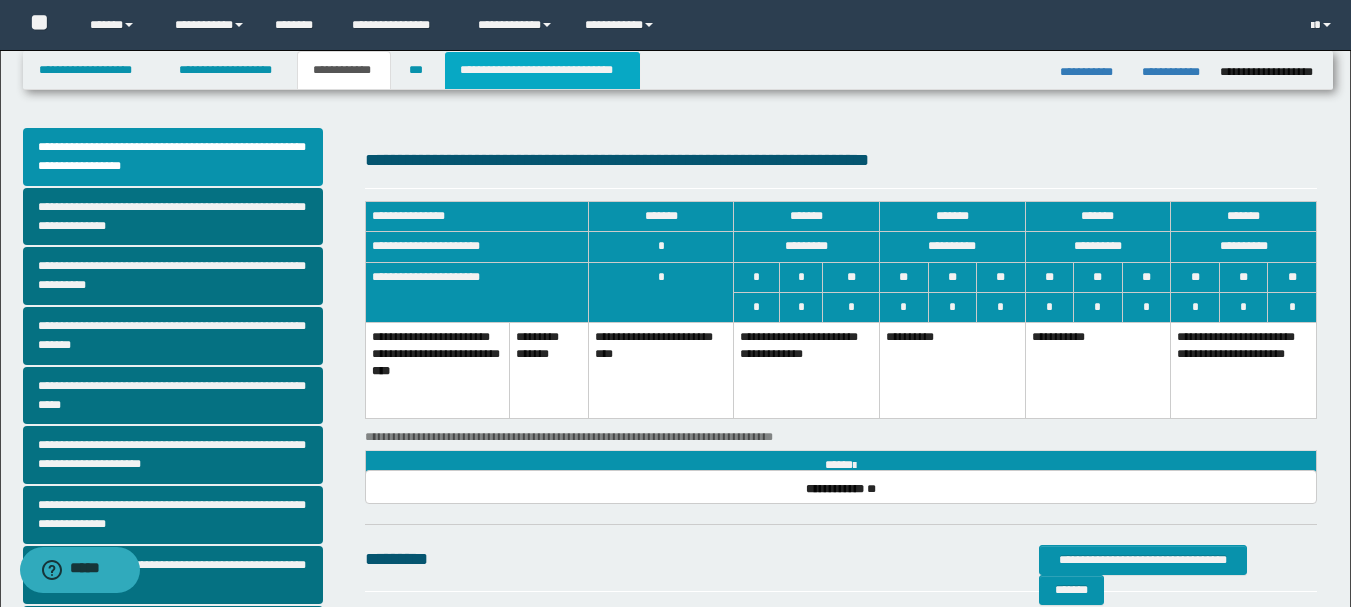 click on "**********" at bounding box center (542, 70) 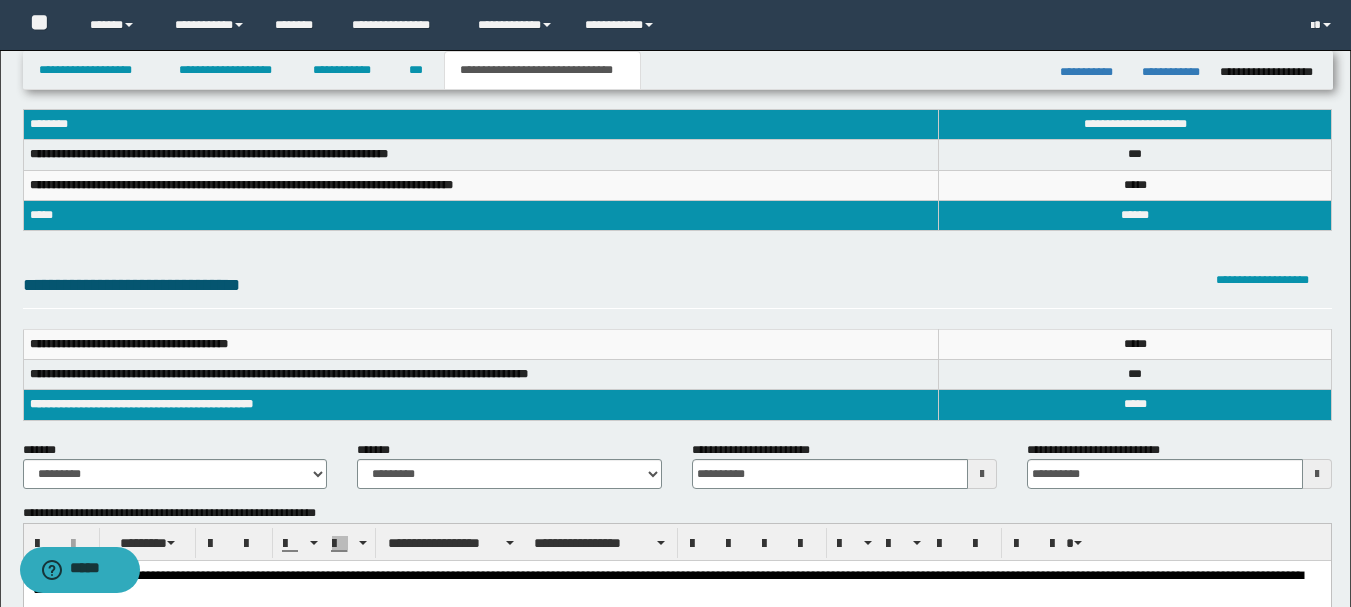 scroll, scrollTop: 0, scrollLeft: 0, axis: both 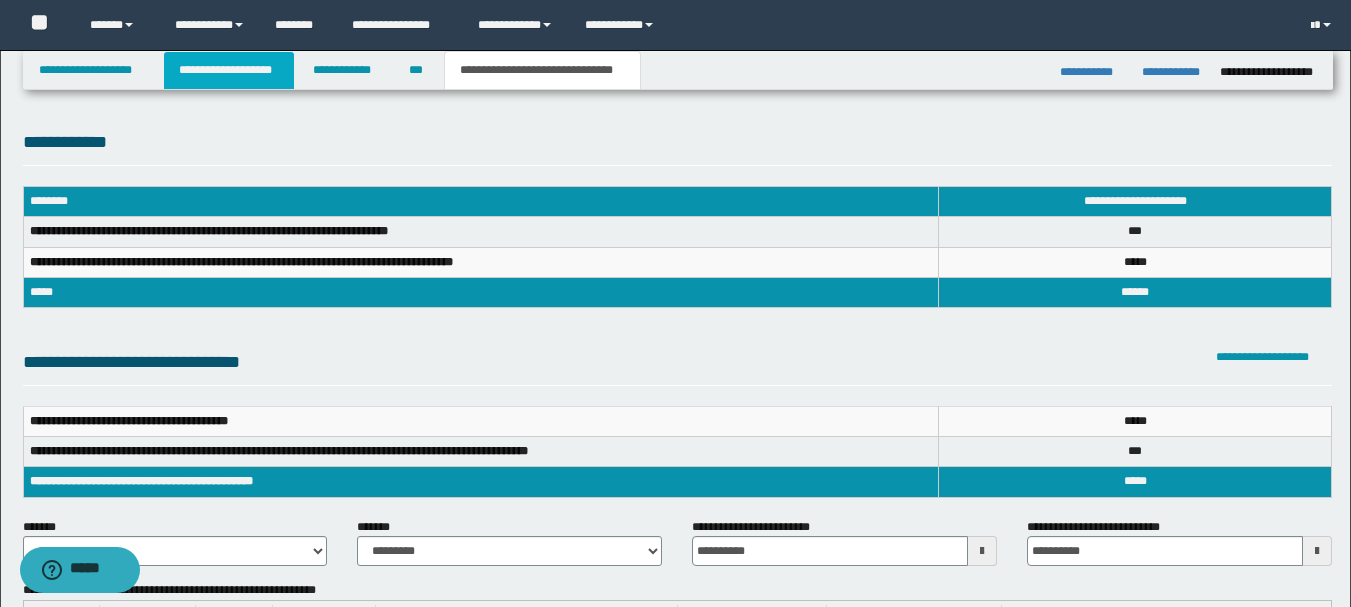 click on "**********" at bounding box center [229, 70] 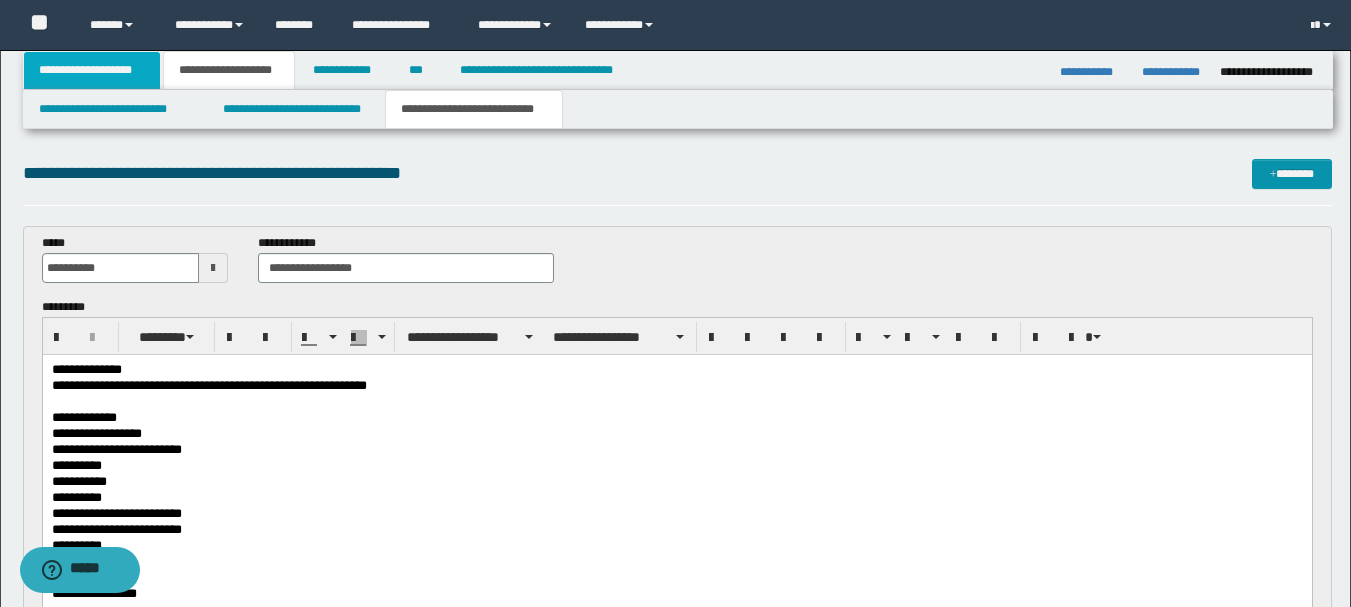 click on "**********" at bounding box center [92, 70] 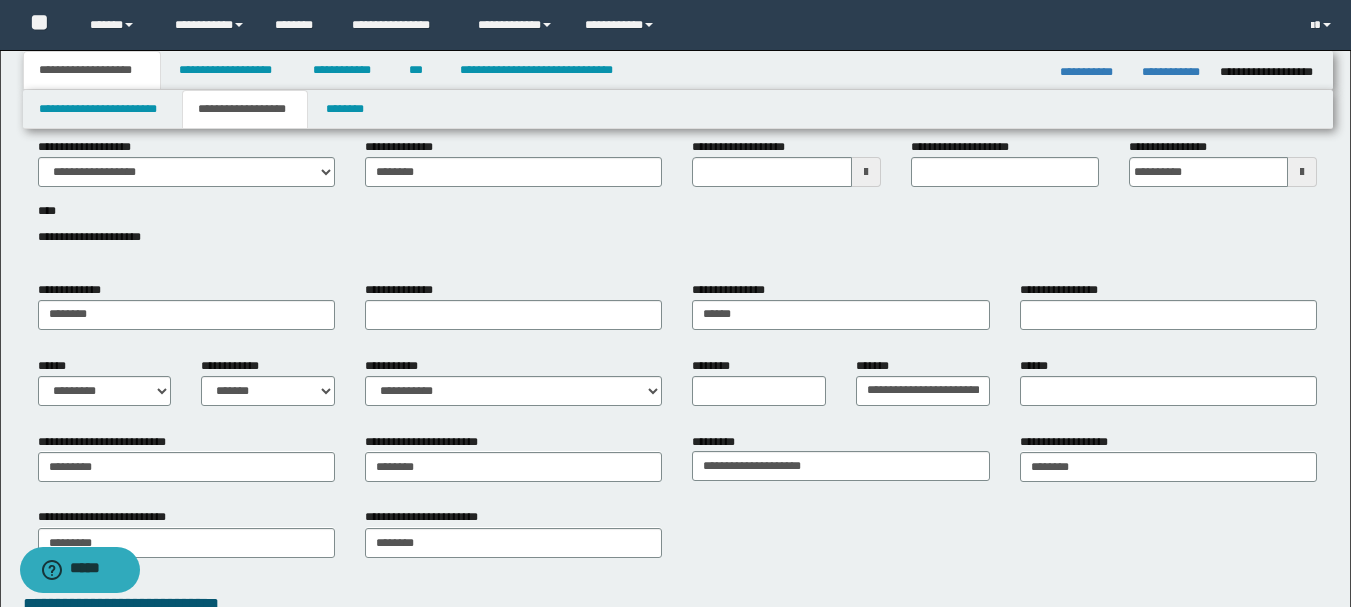 scroll, scrollTop: 0, scrollLeft: 0, axis: both 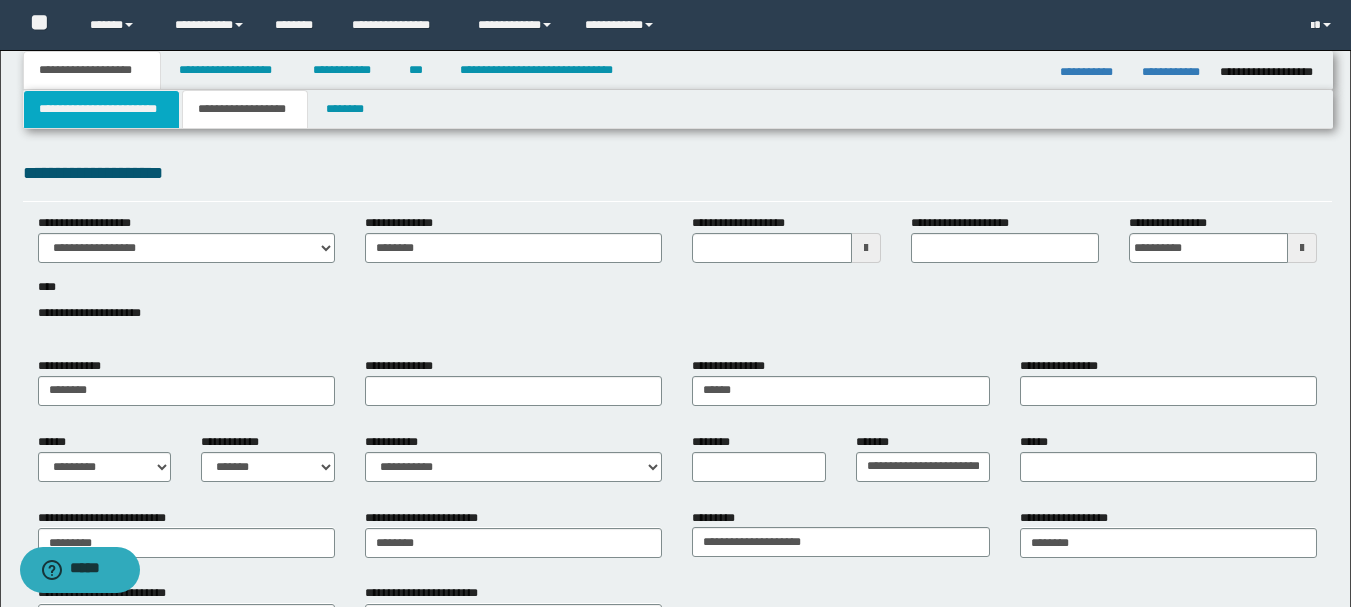 click on "**********" at bounding box center (101, 109) 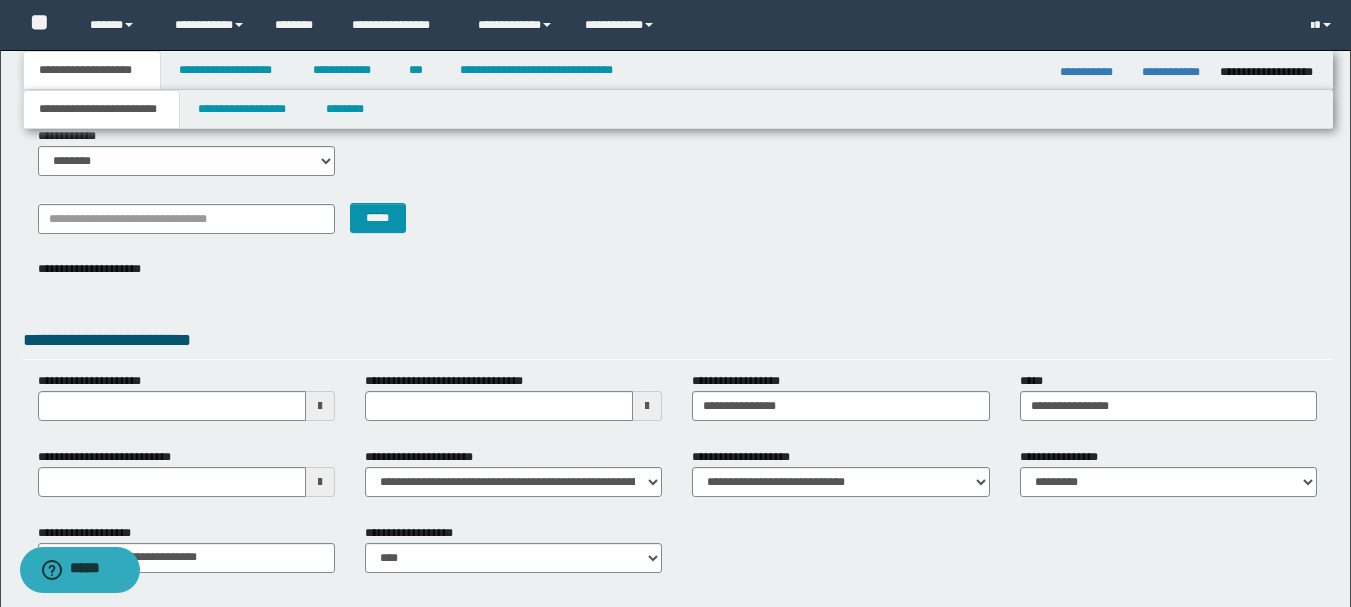 scroll, scrollTop: 0, scrollLeft: 0, axis: both 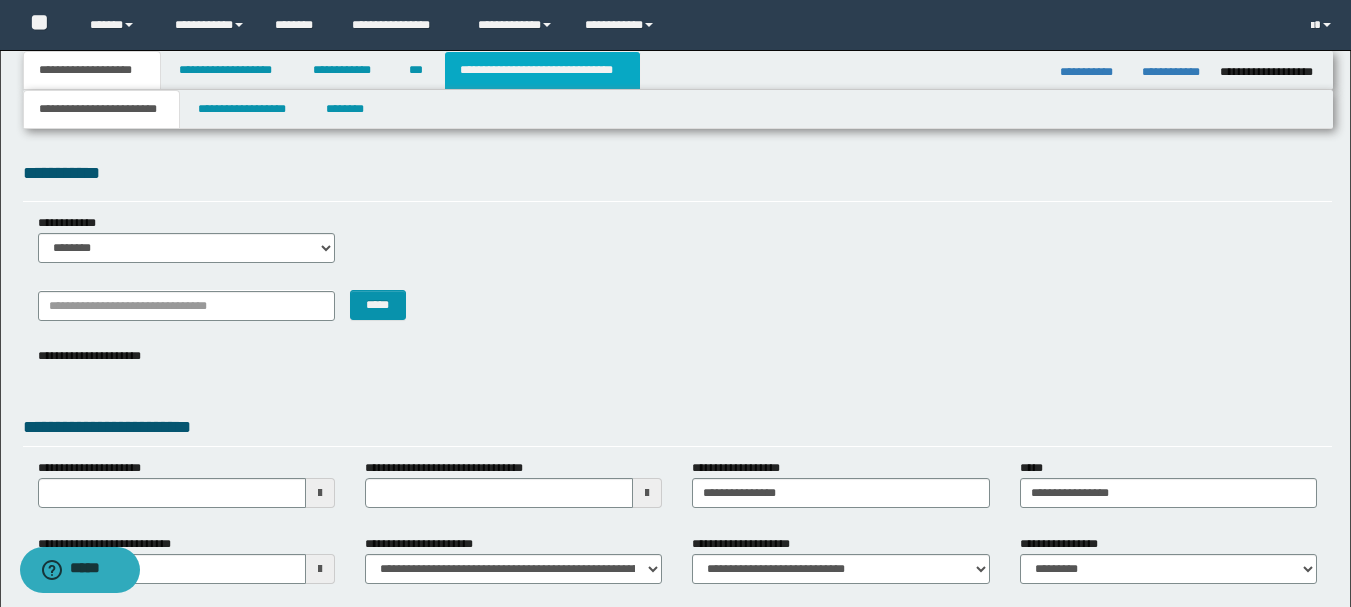 click on "**********" at bounding box center (542, 70) 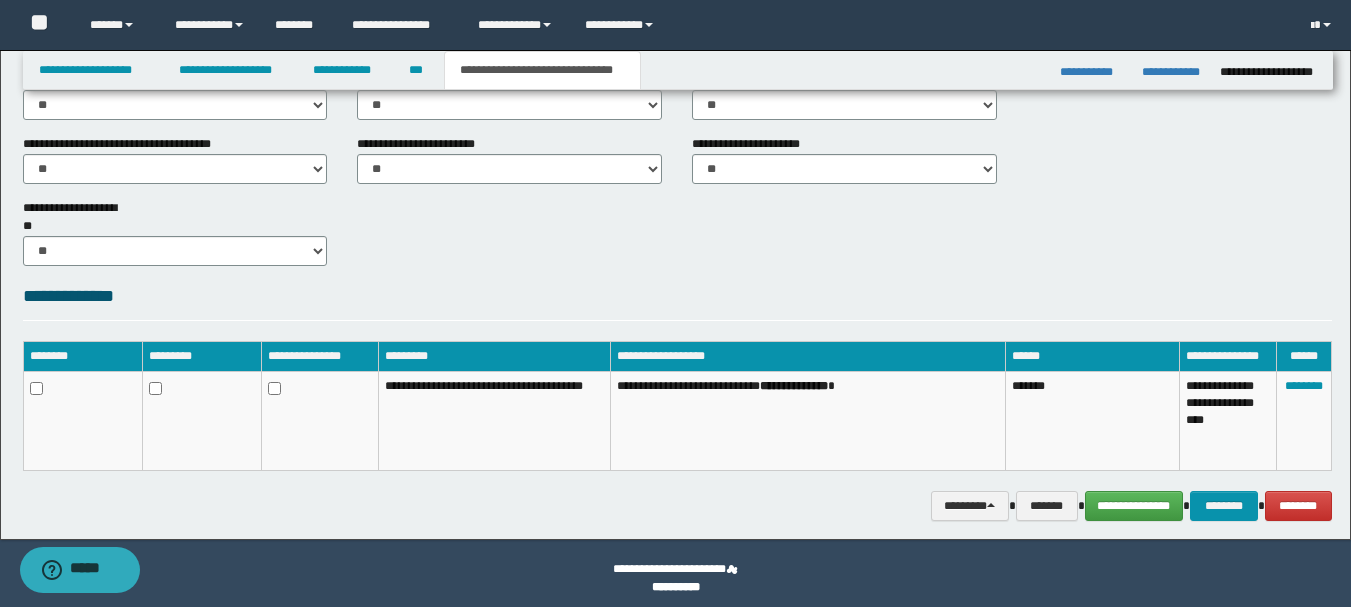 scroll, scrollTop: 832, scrollLeft: 0, axis: vertical 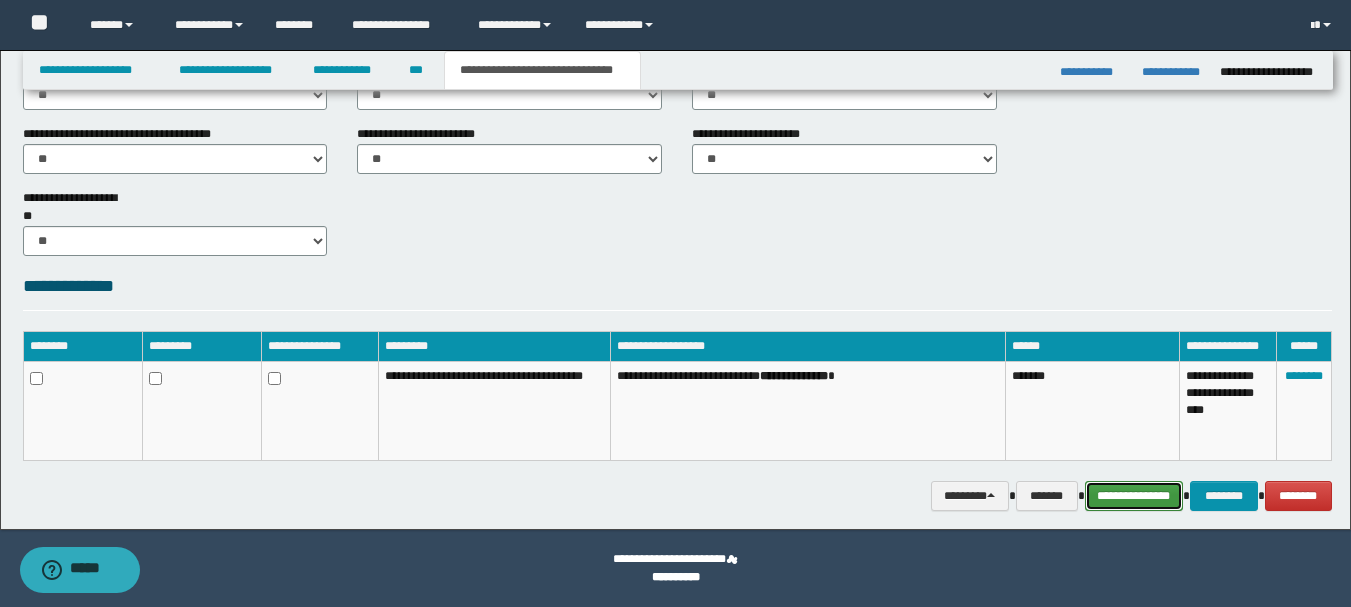 click on "**********" at bounding box center [1134, 496] 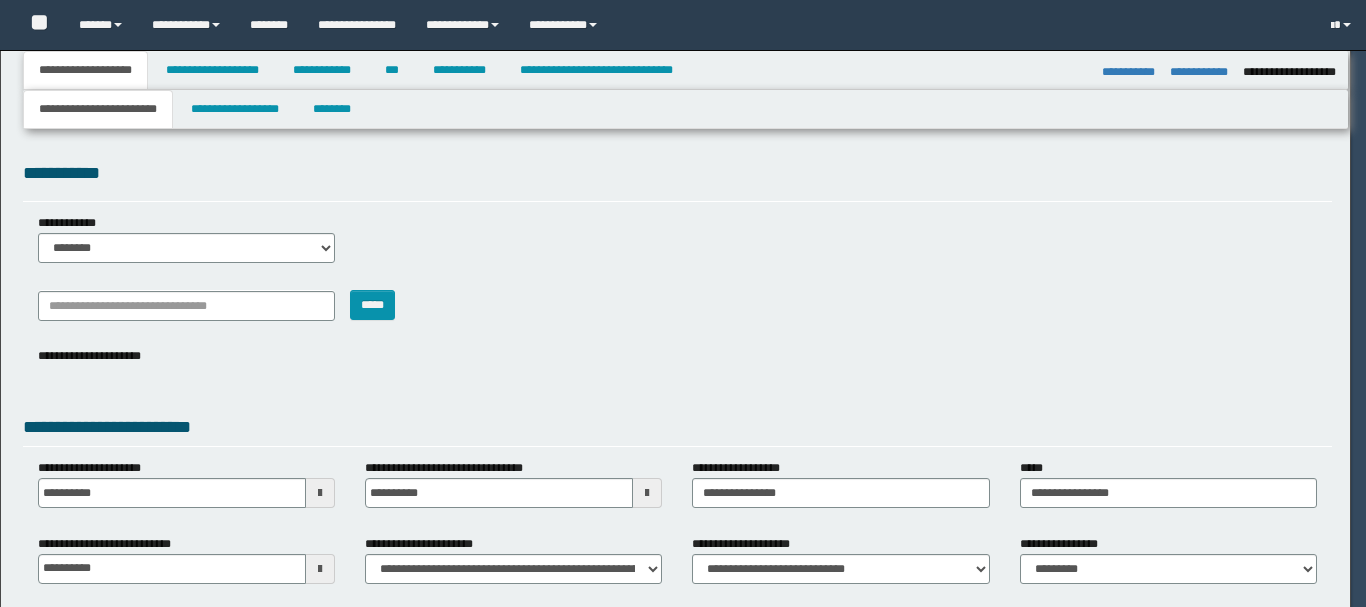 select on "**" 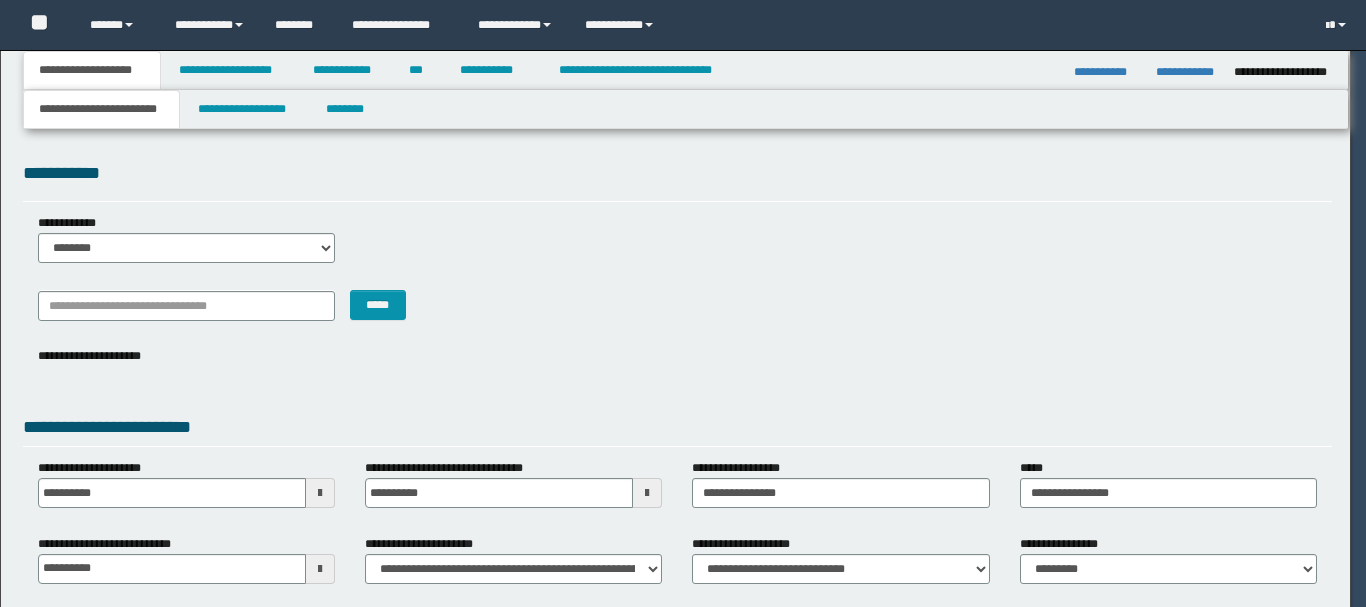 scroll, scrollTop: 0, scrollLeft: 0, axis: both 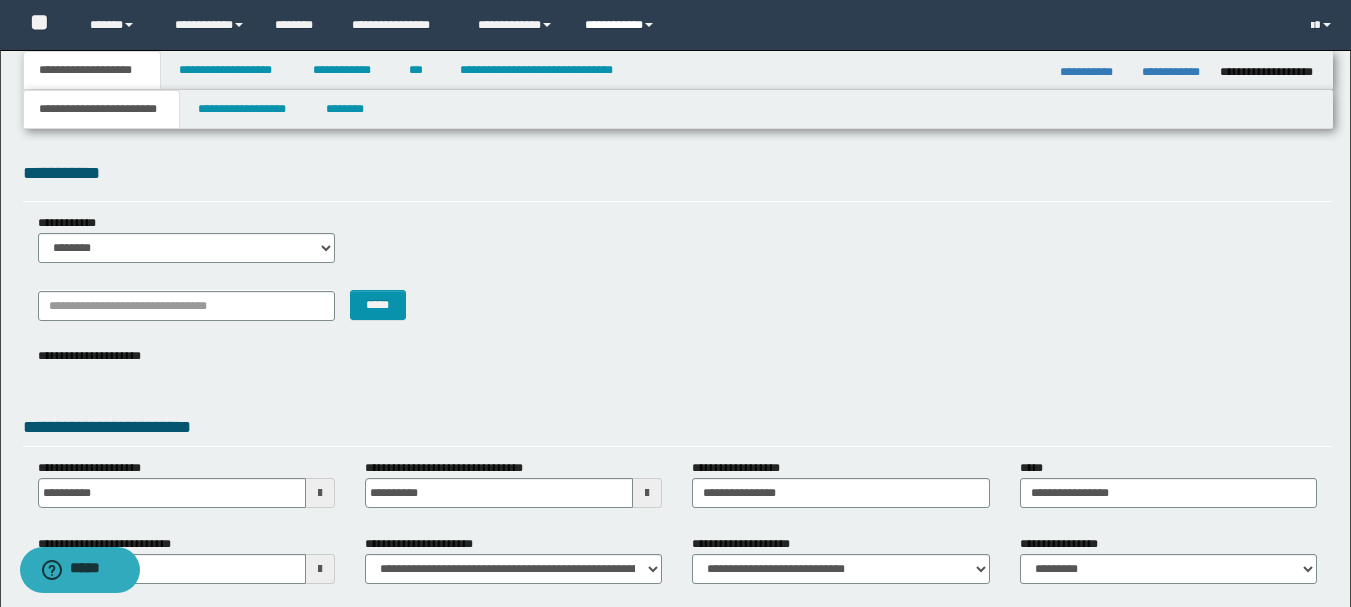 drag, startPoint x: 0, startPoint y: 0, endPoint x: 610, endPoint y: 27, distance: 610.5972 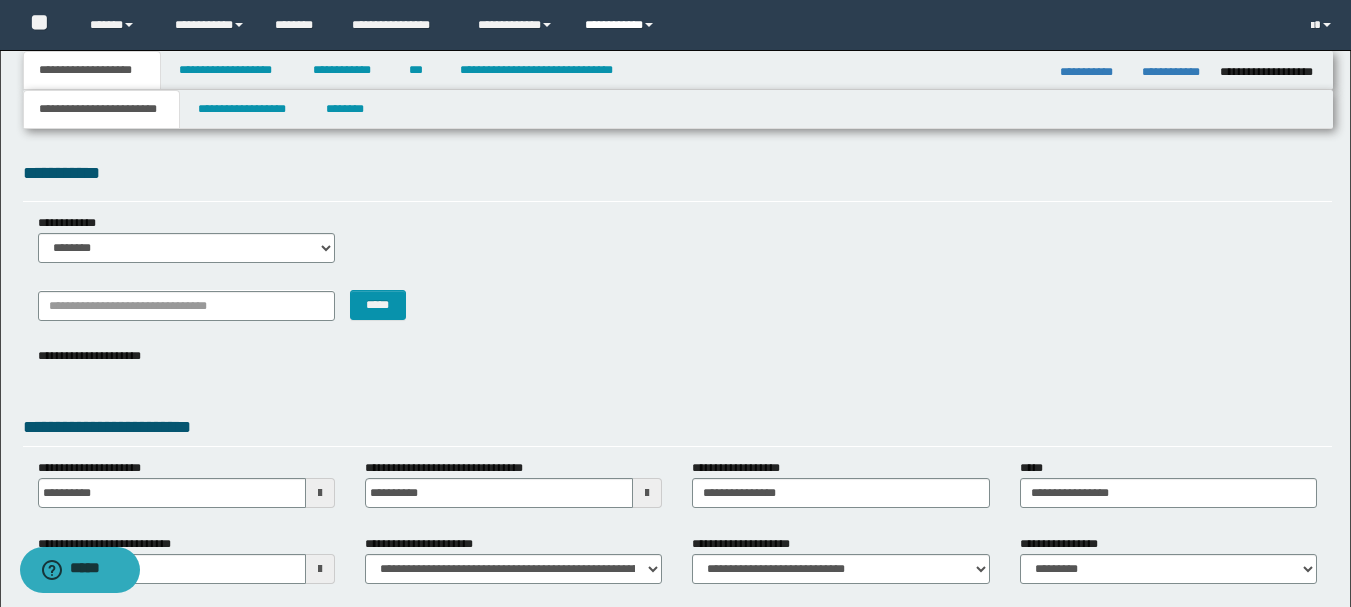 click on "**********" at bounding box center [622, 25] 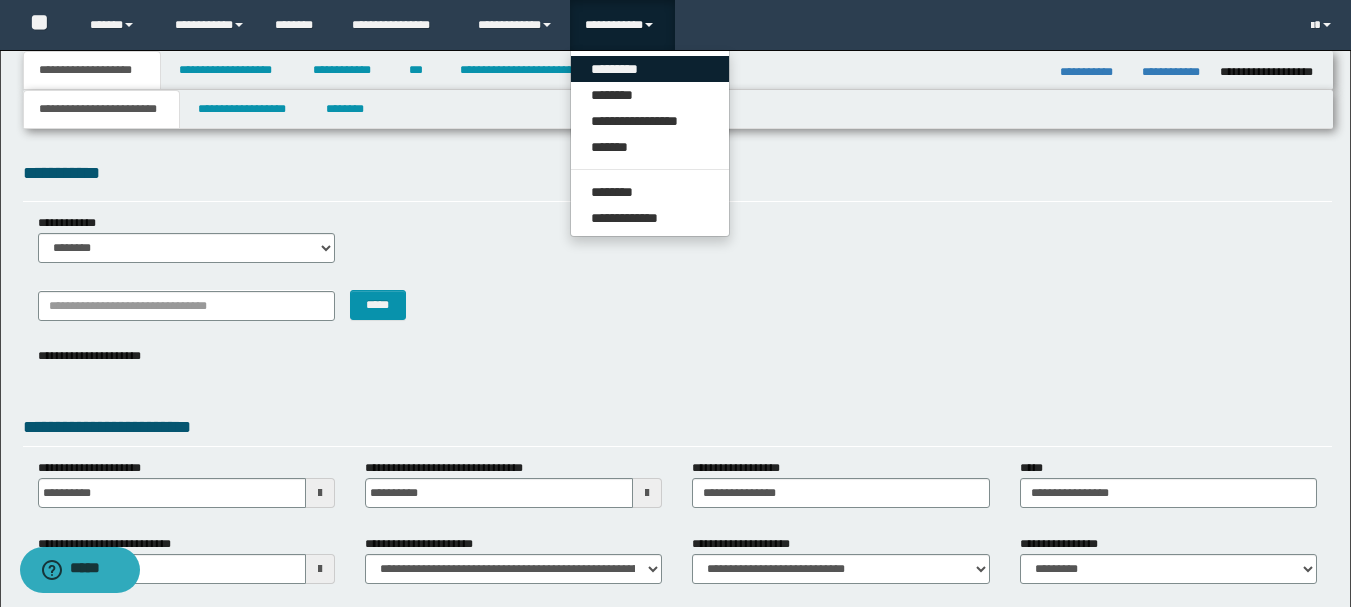 click on "*********" at bounding box center [650, 69] 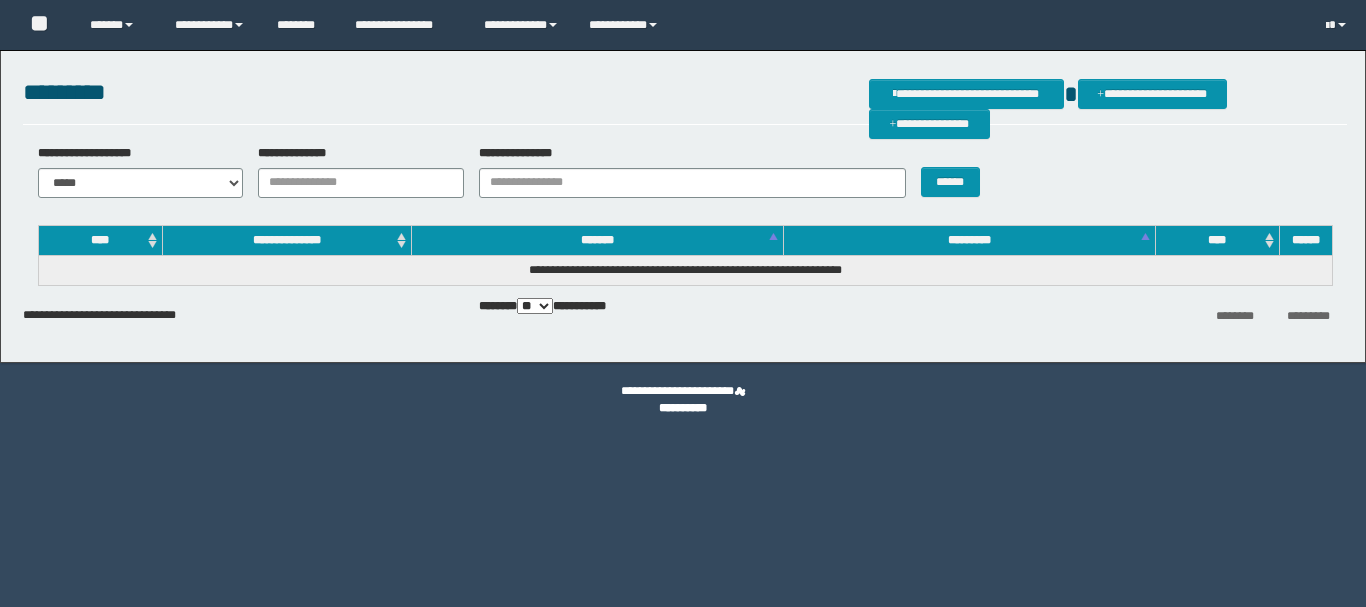 scroll, scrollTop: 0, scrollLeft: 0, axis: both 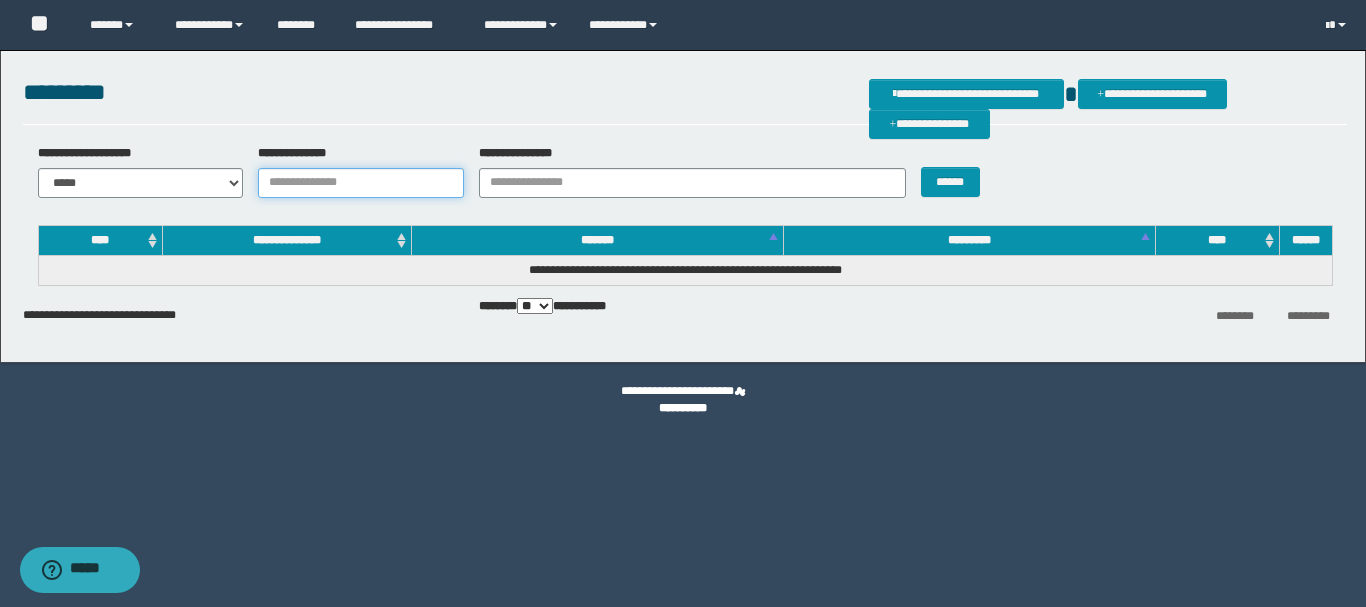 click on "**********" at bounding box center [361, 183] 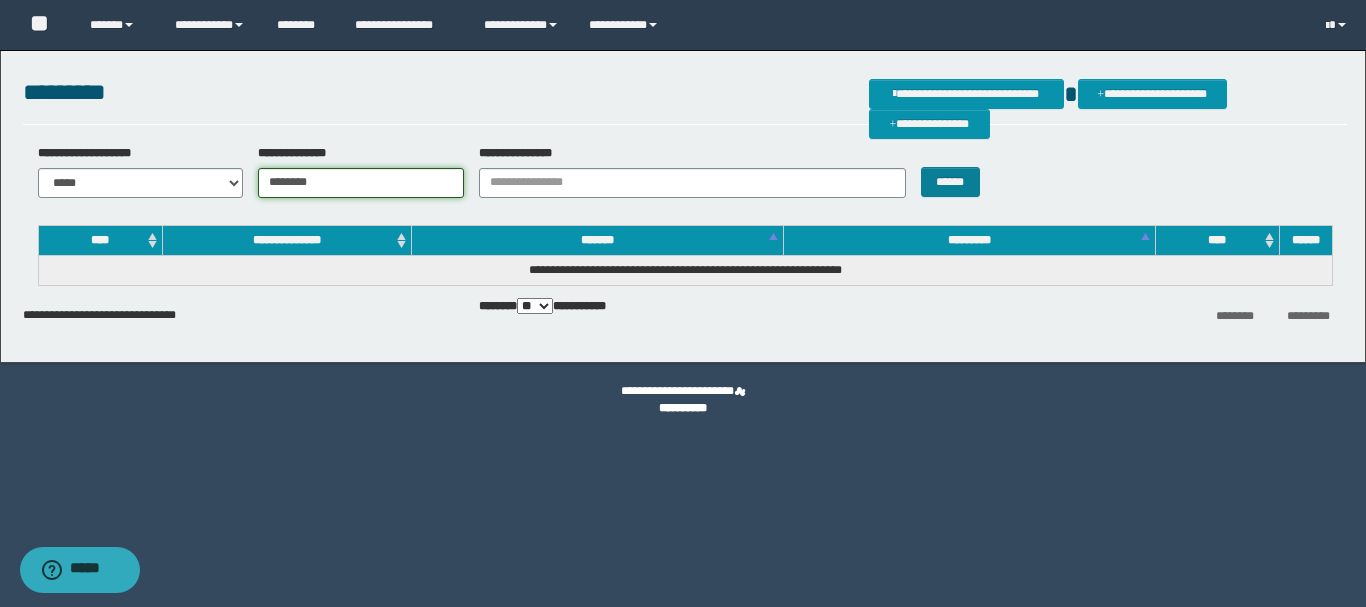 type on "********" 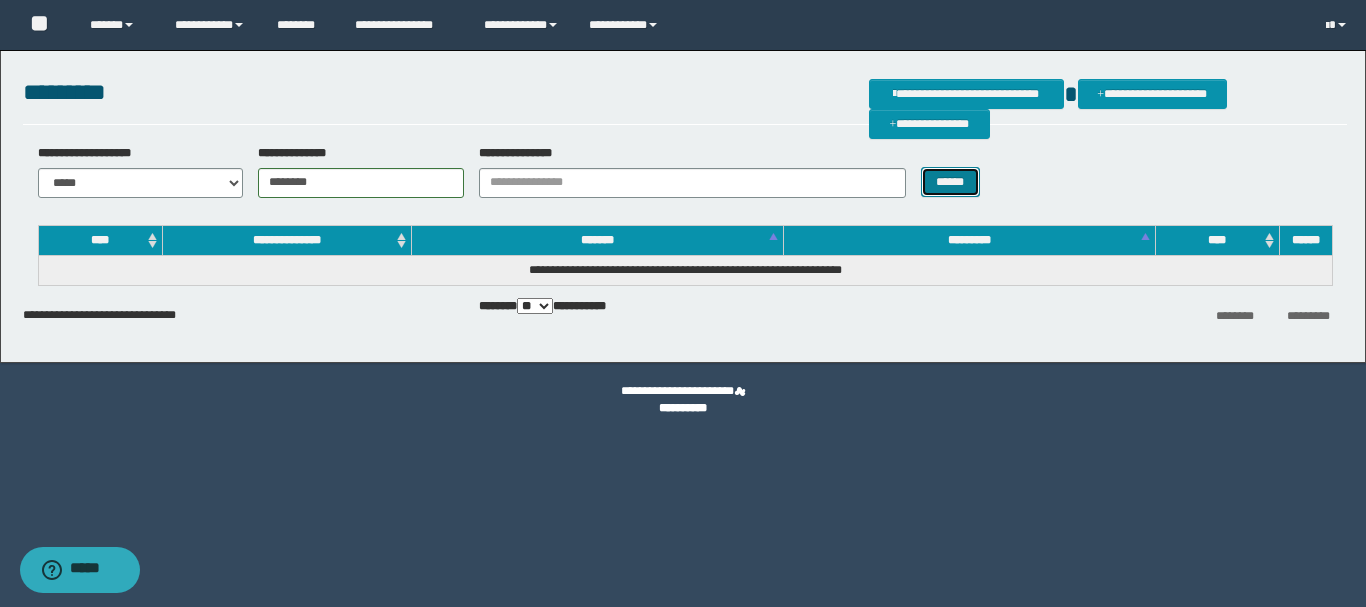 click on "******" at bounding box center [950, 182] 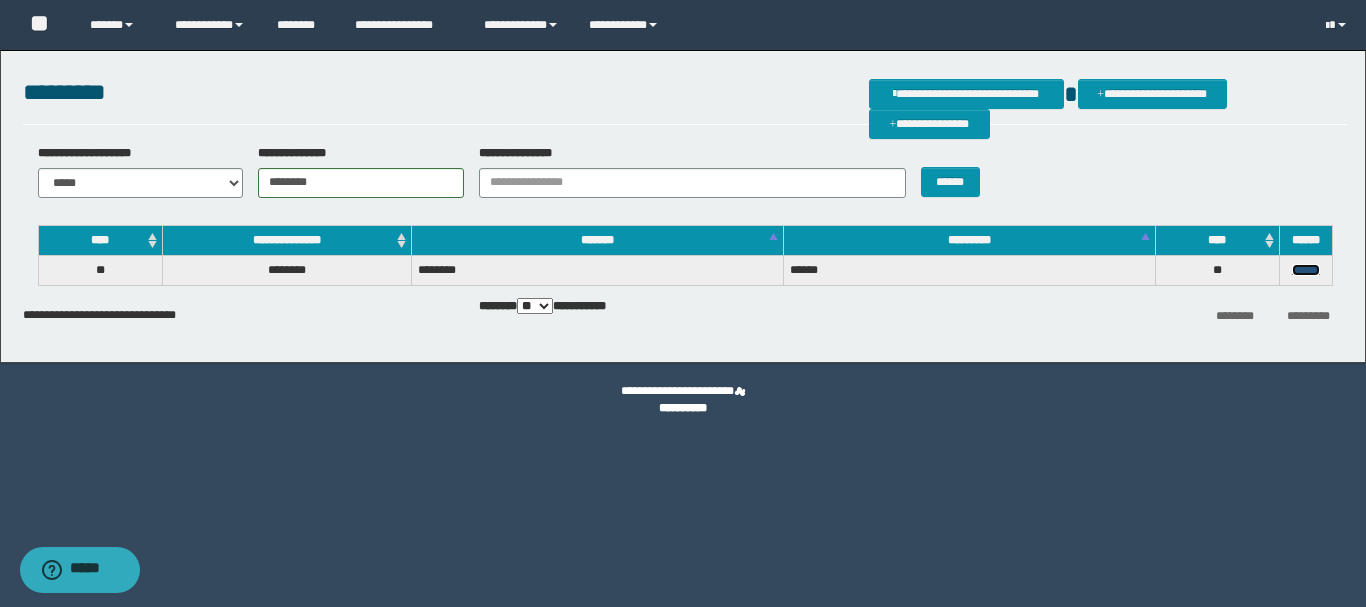 click on "******" at bounding box center [1306, 270] 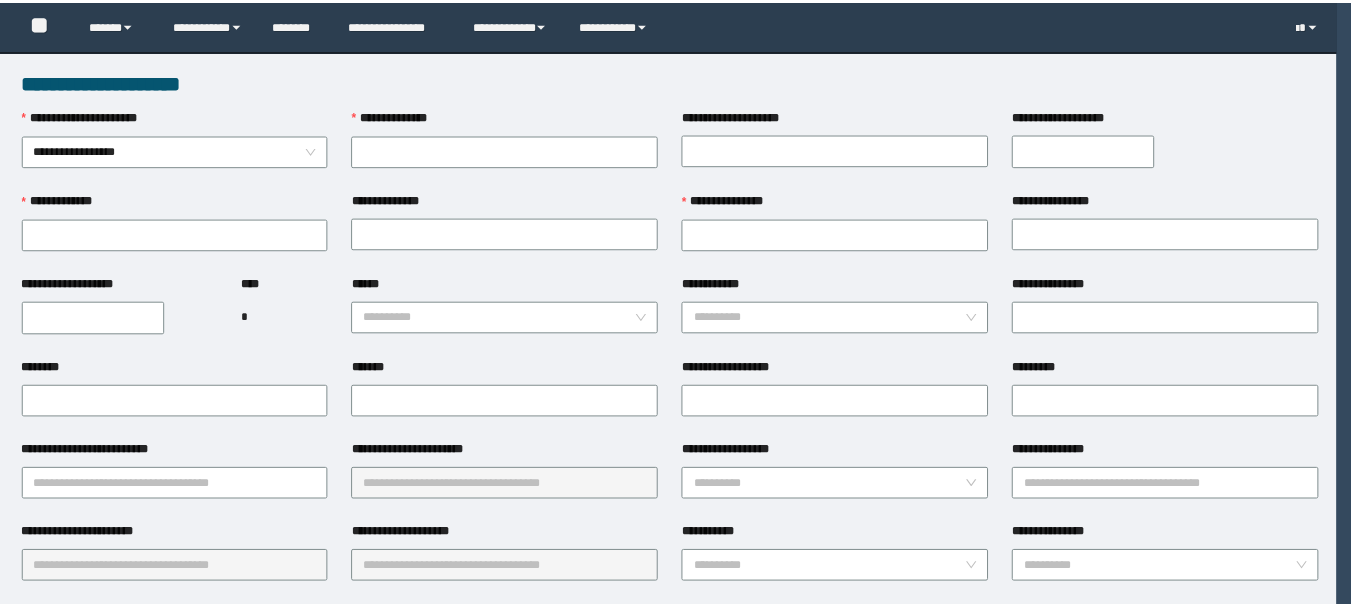 scroll, scrollTop: 0, scrollLeft: 0, axis: both 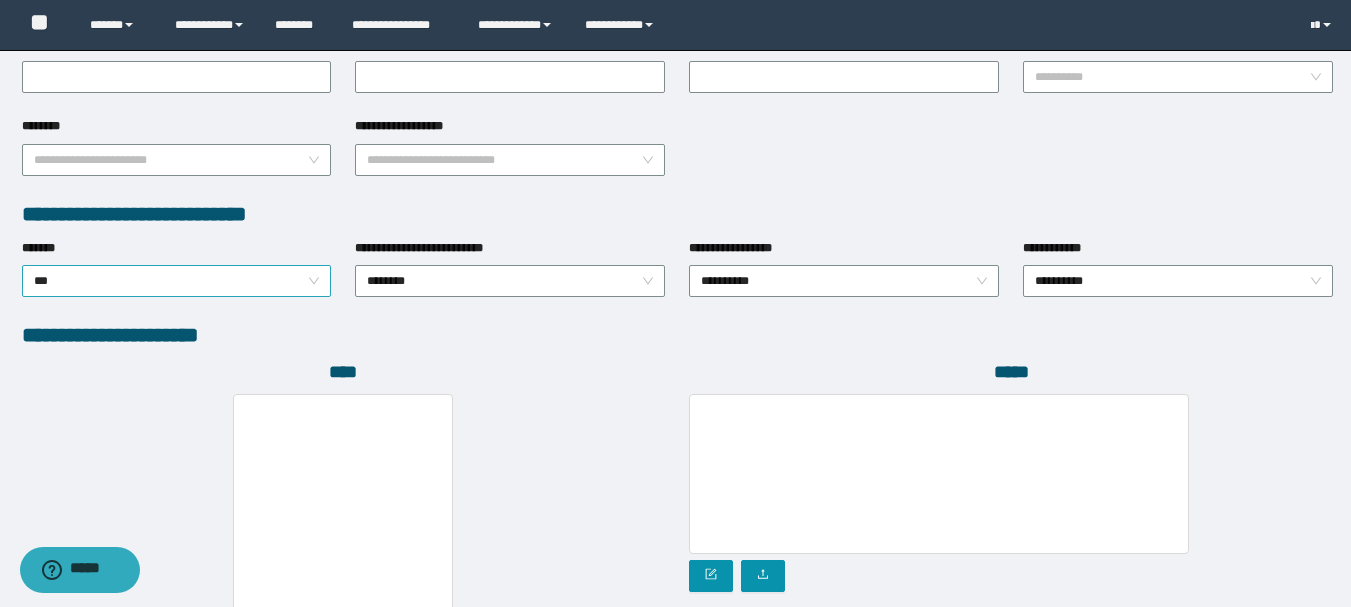 click on "***" at bounding box center [177, 281] 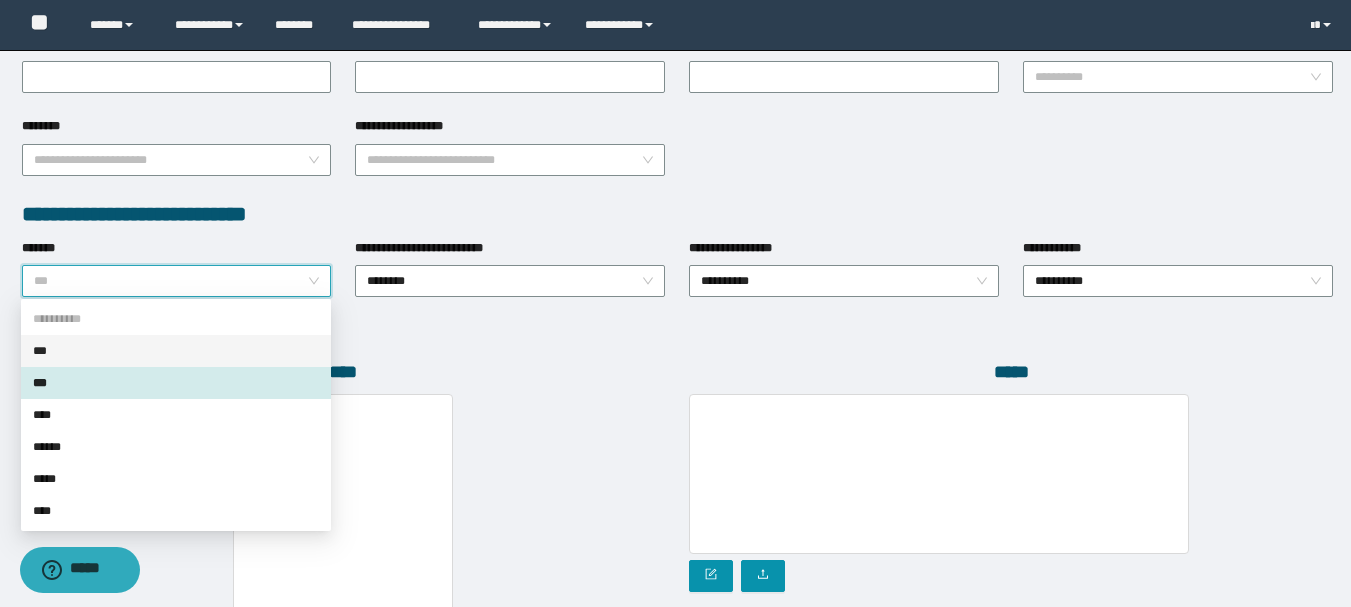 click on "***" at bounding box center [176, 351] 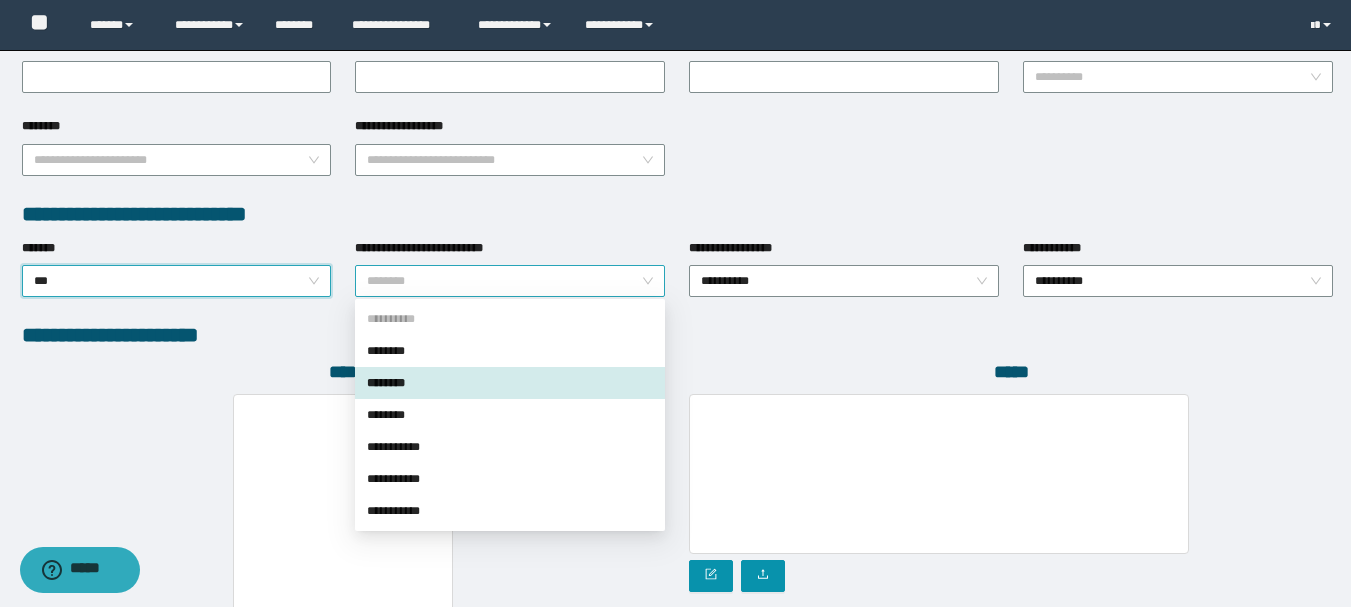 click on "********" at bounding box center [510, 281] 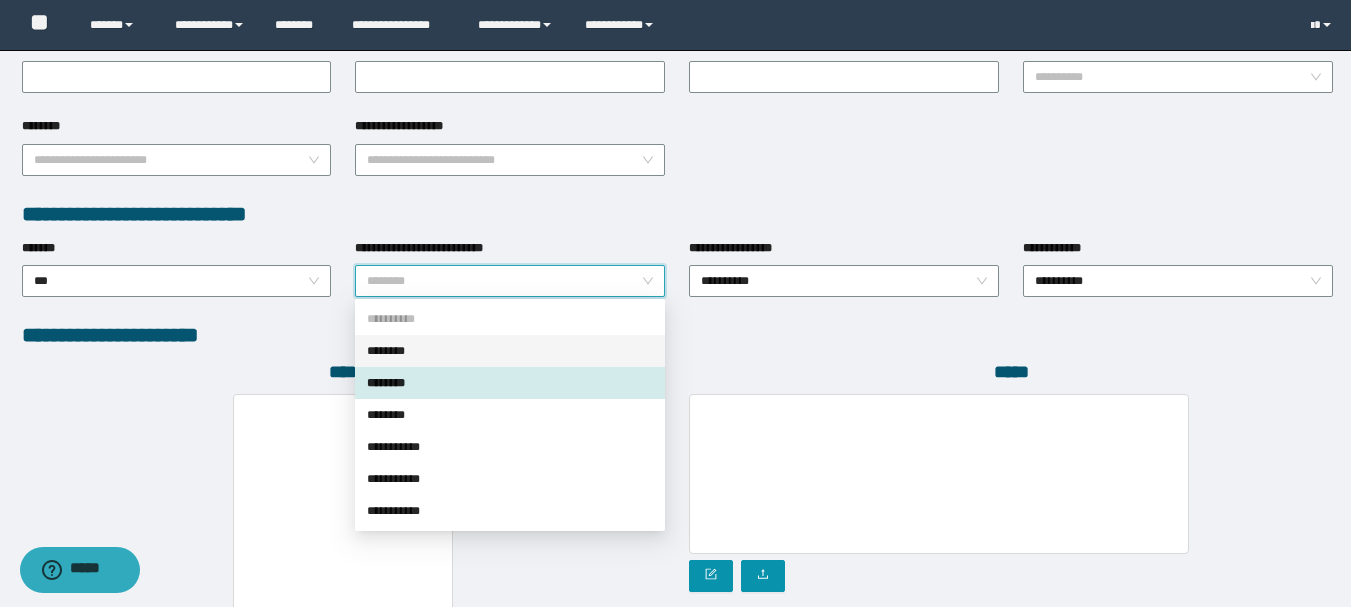 click on "********" at bounding box center [510, 351] 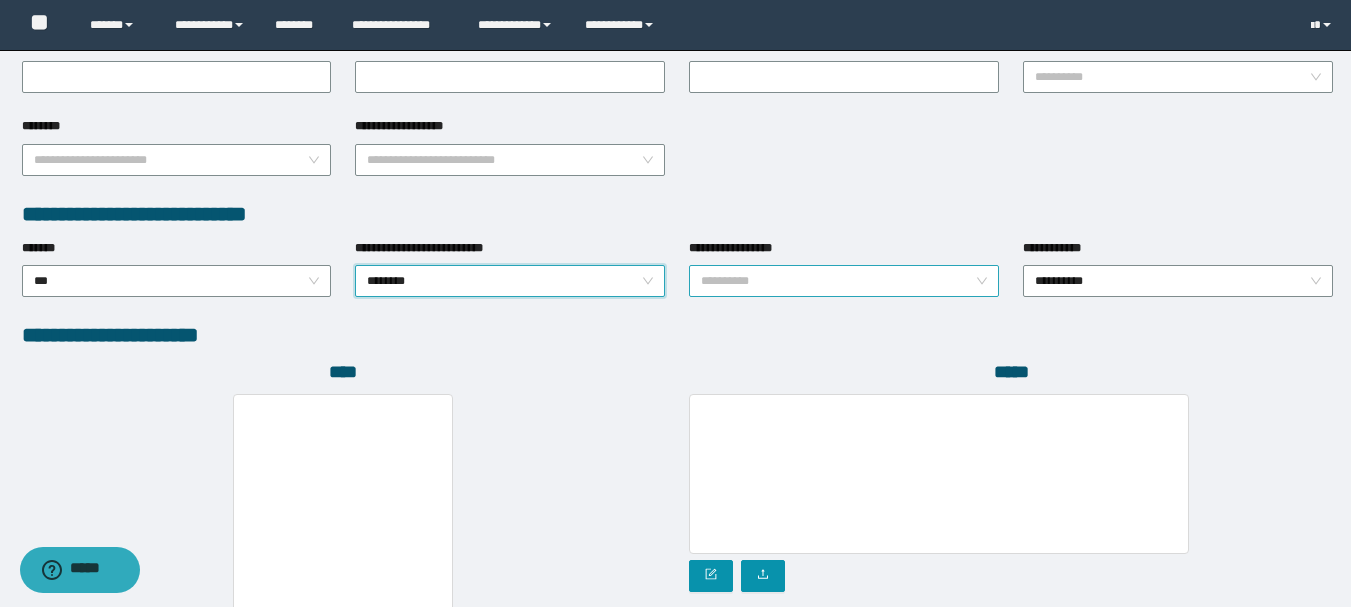 click on "**********" at bounding box center (844, 281) 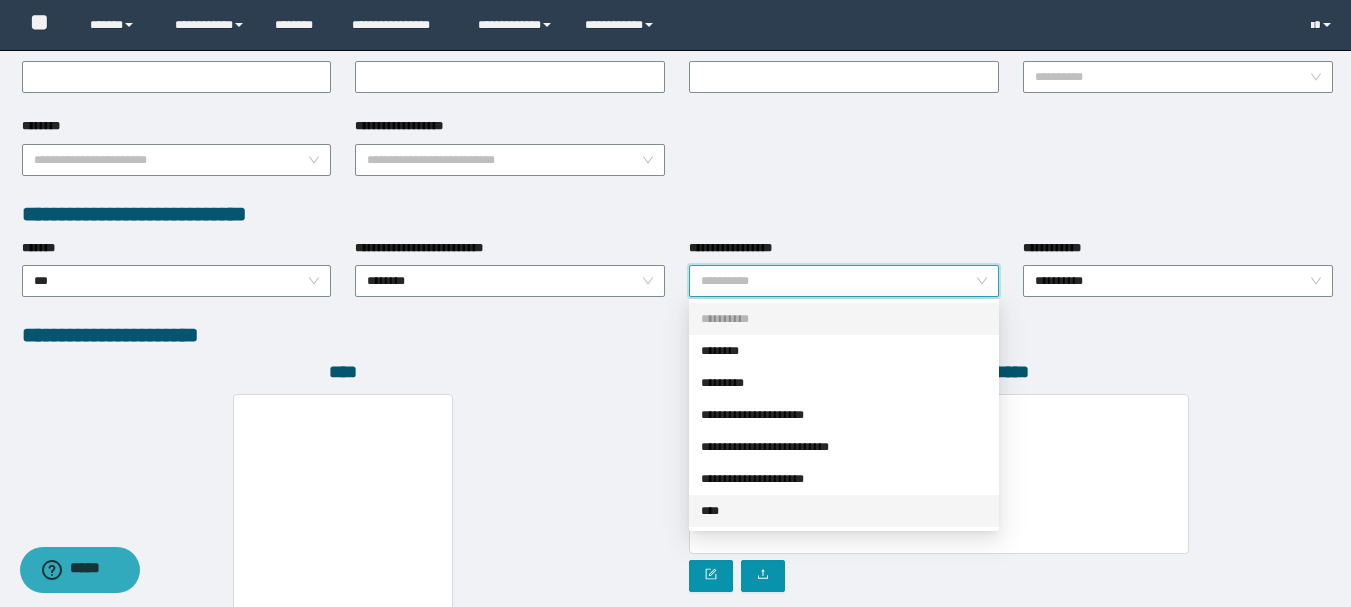 click on "****" at bounding box center (844, 511) 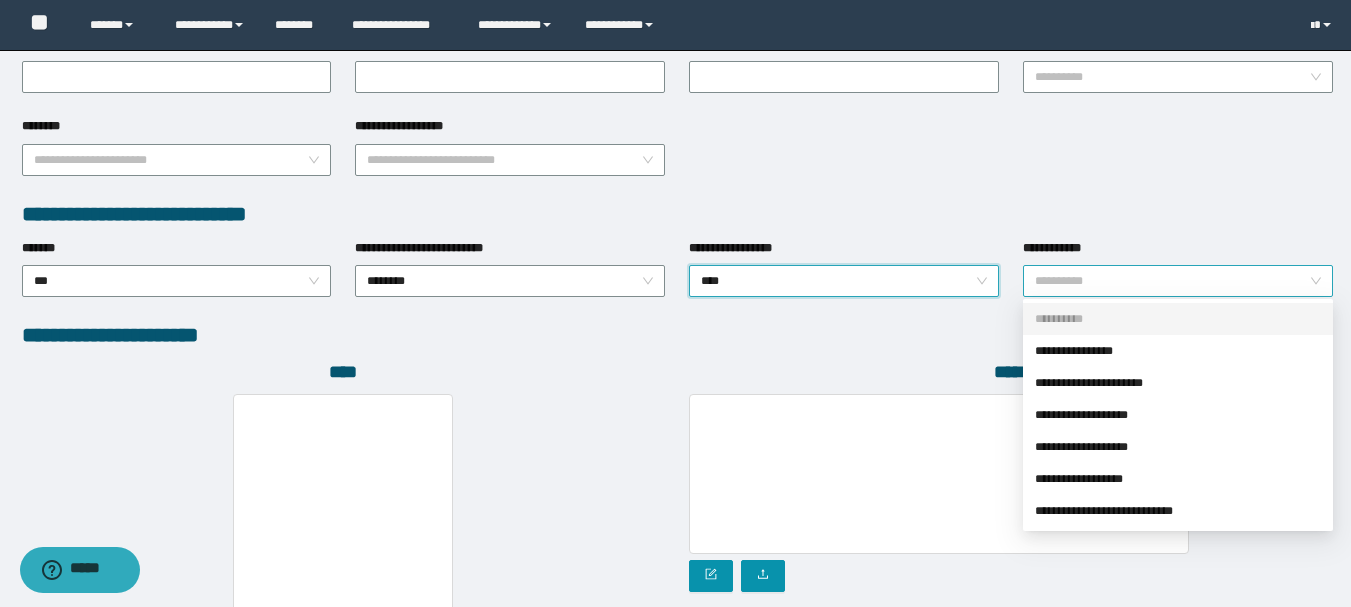 click on "**********" at bounding box center (1178, 281) 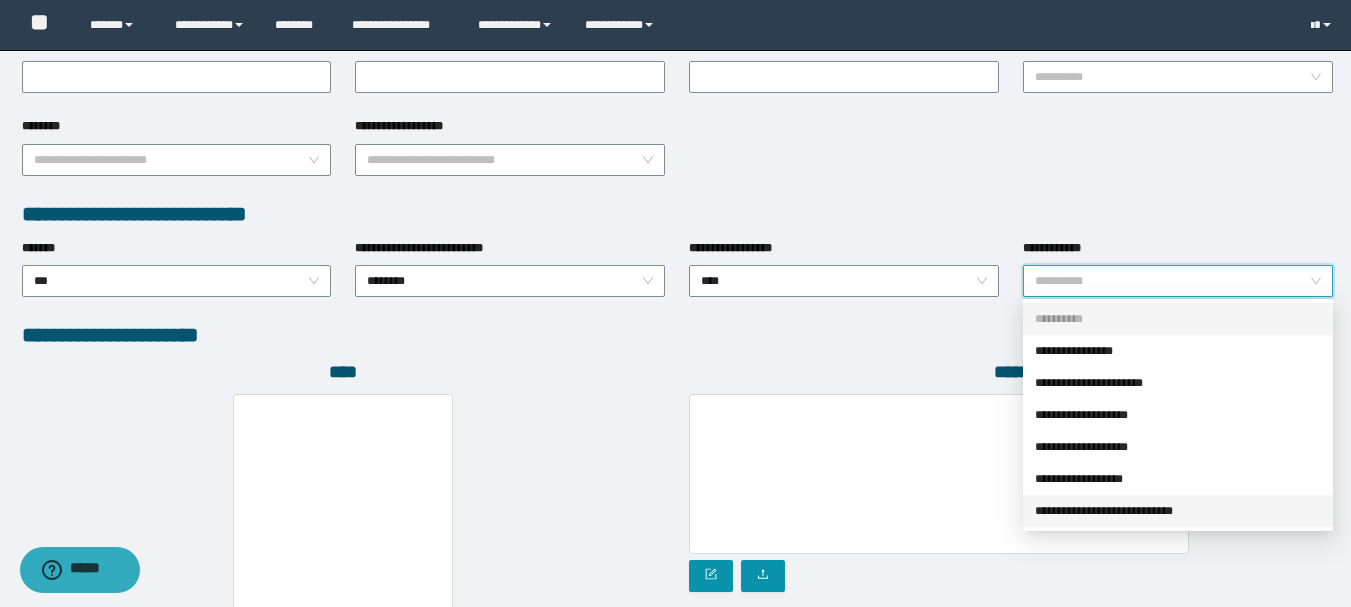 click on "**********" at bounding box center [1178, 511] 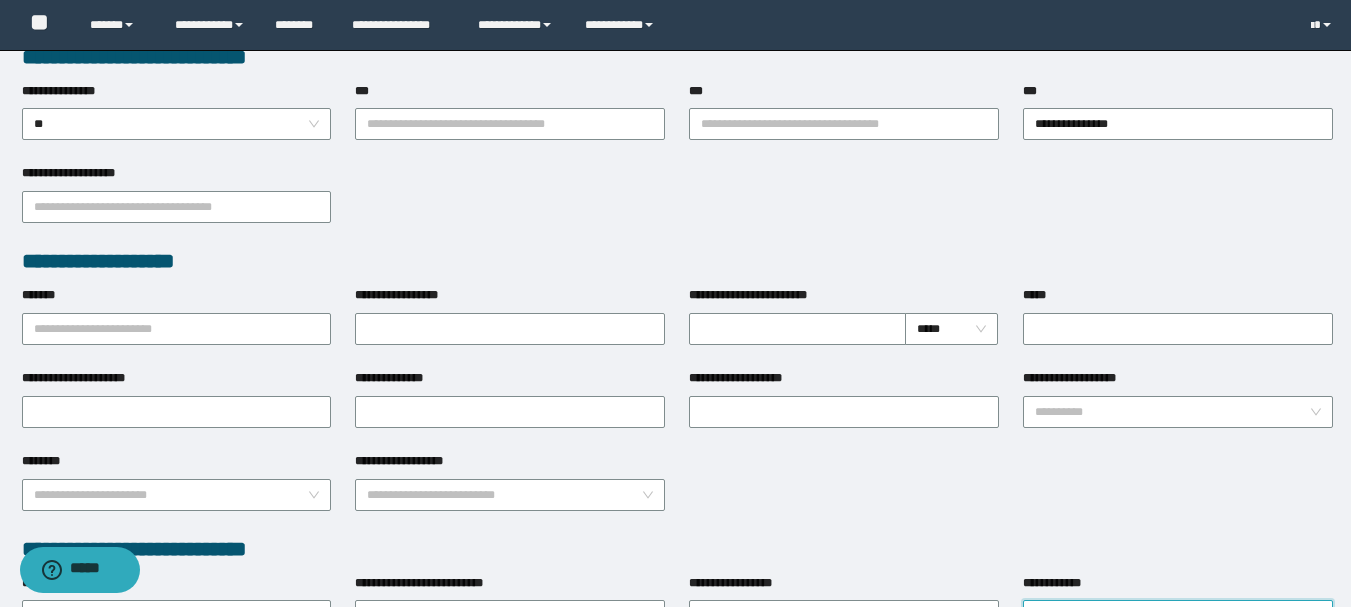 scroll, scrollTop: 600, scrollLeft: 0, axis: vertical 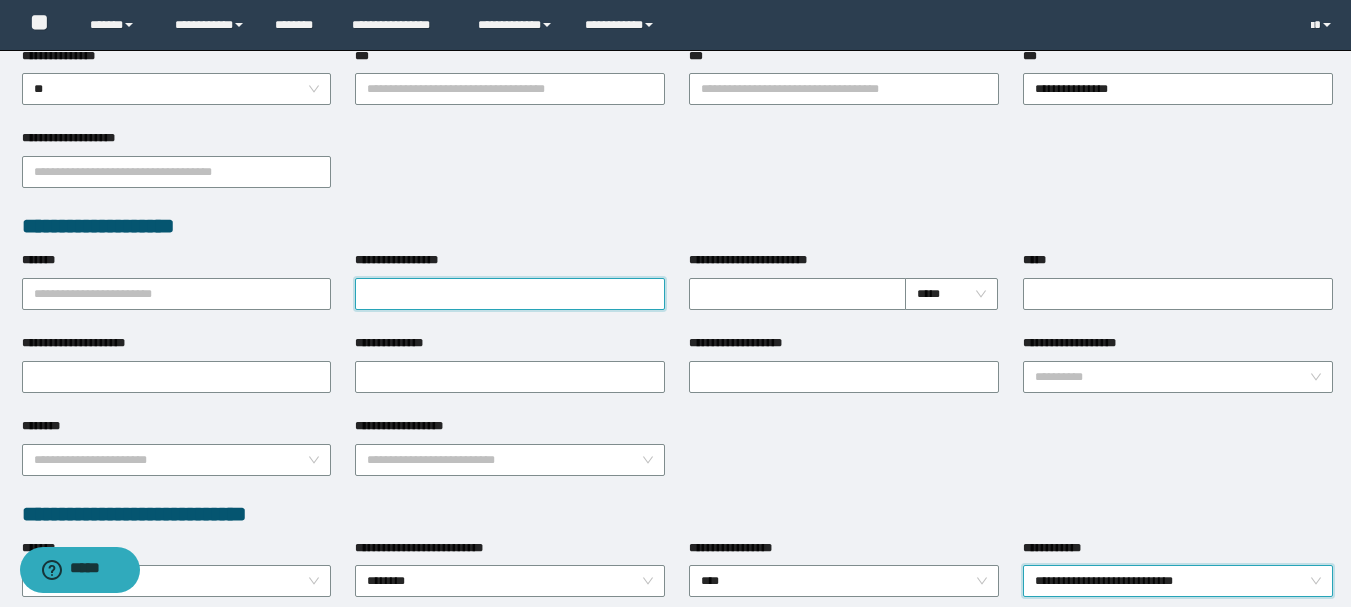 click on "**********" at bounding box center [510, 294] 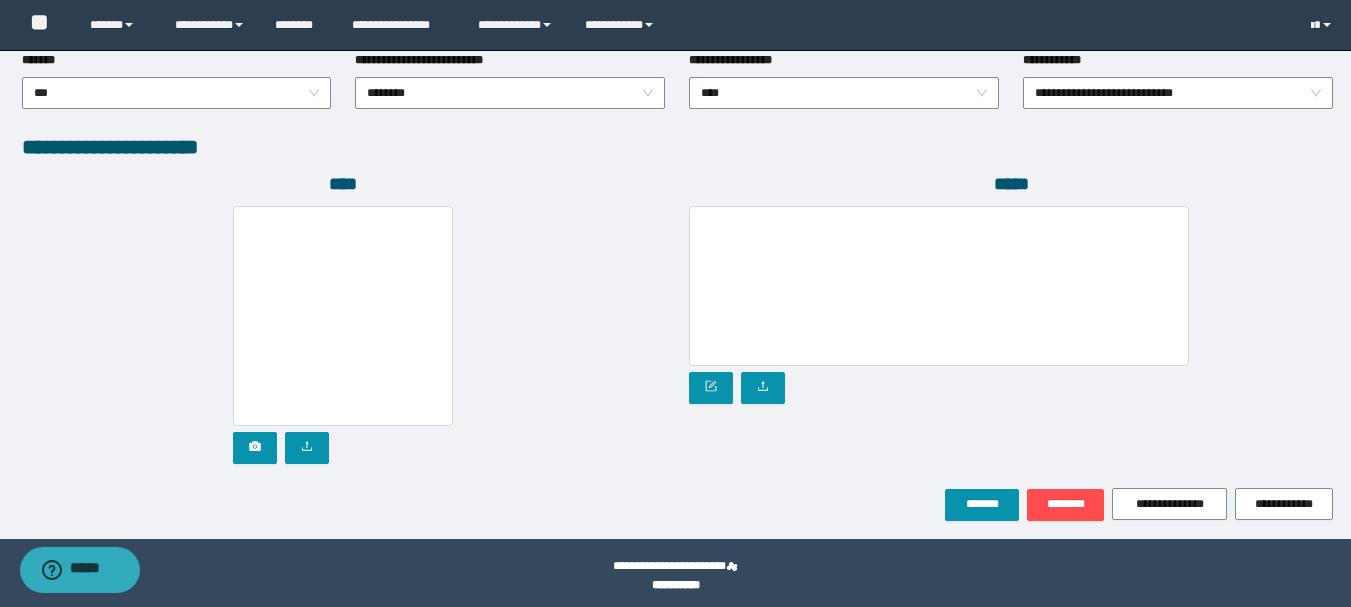 scroll, scrollTop: 1096, scrollLeft: 0, axis: vertical 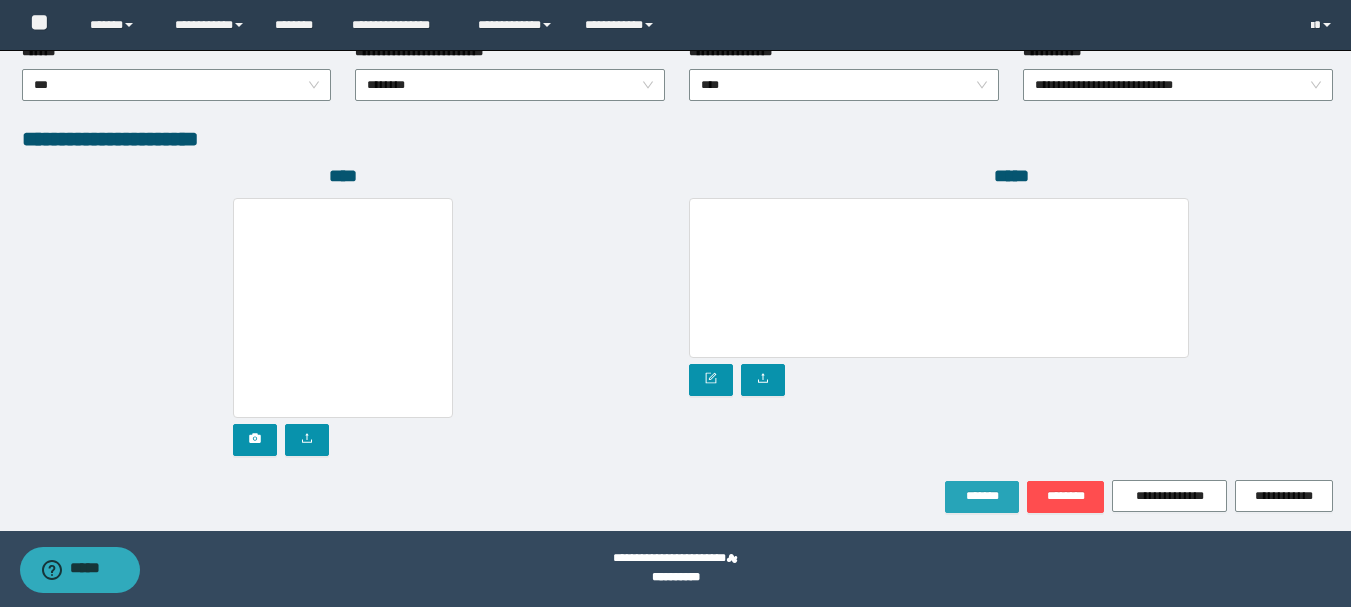 type on "**********" 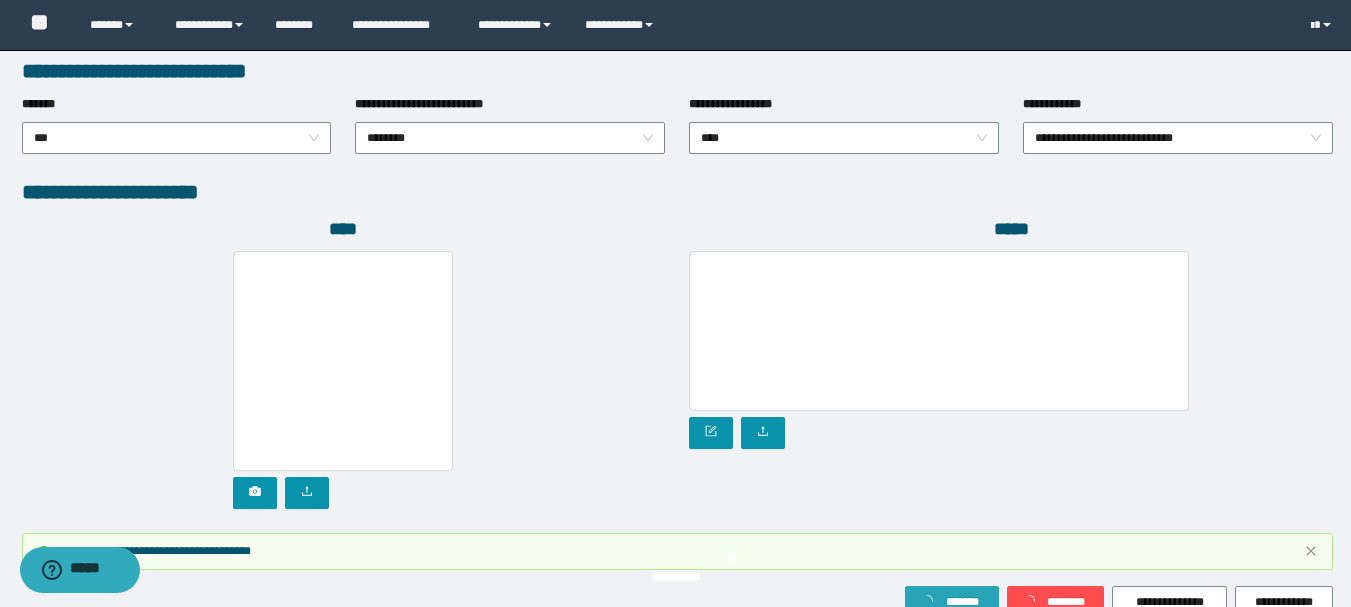 scroll, scrollTop: 1149, scrollLeft: 0, axis: vertical 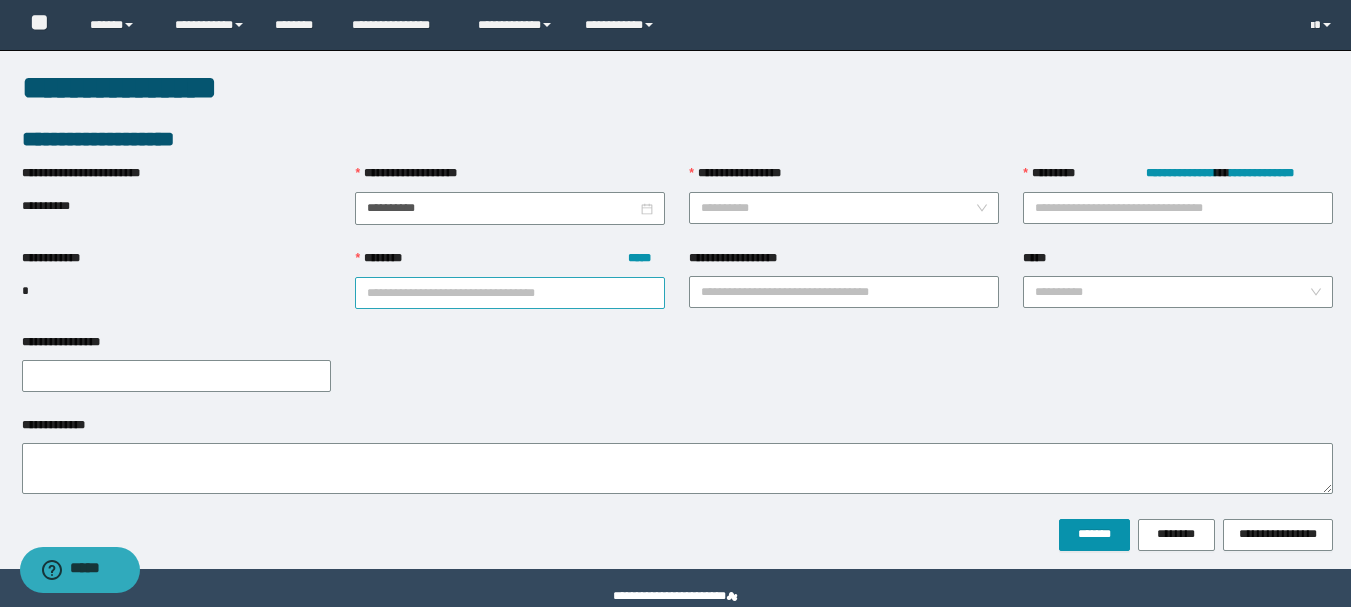 click on "******** *****" at bounding box center [510, 293] 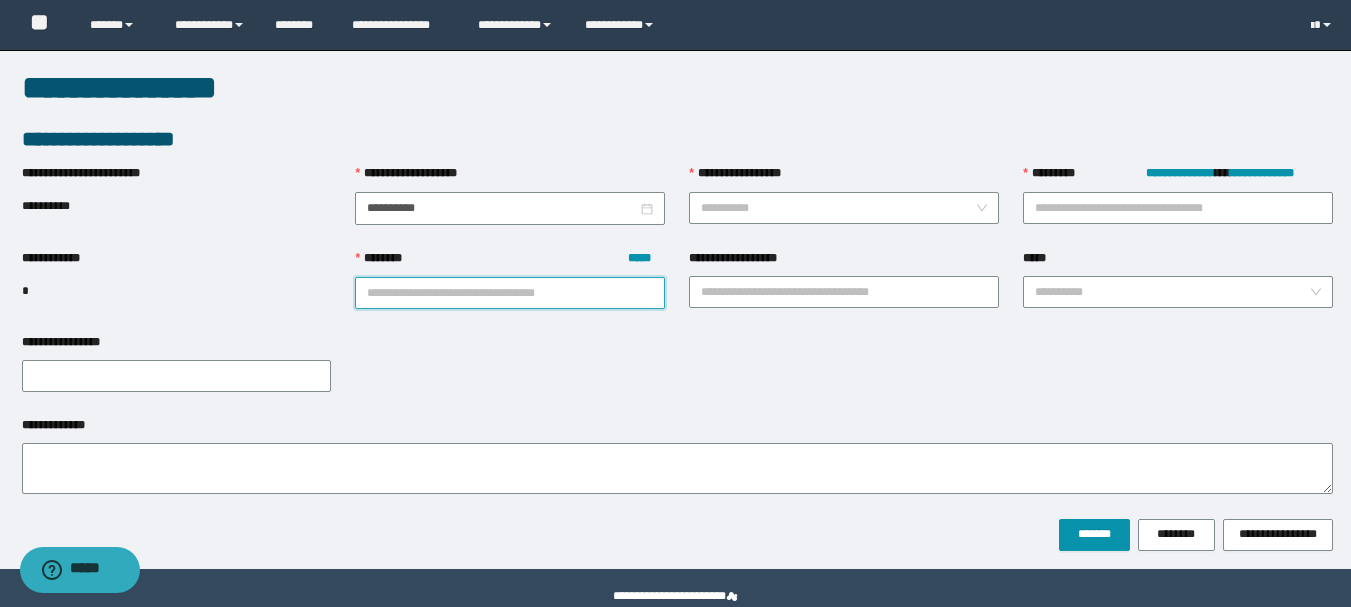 paste on "********" 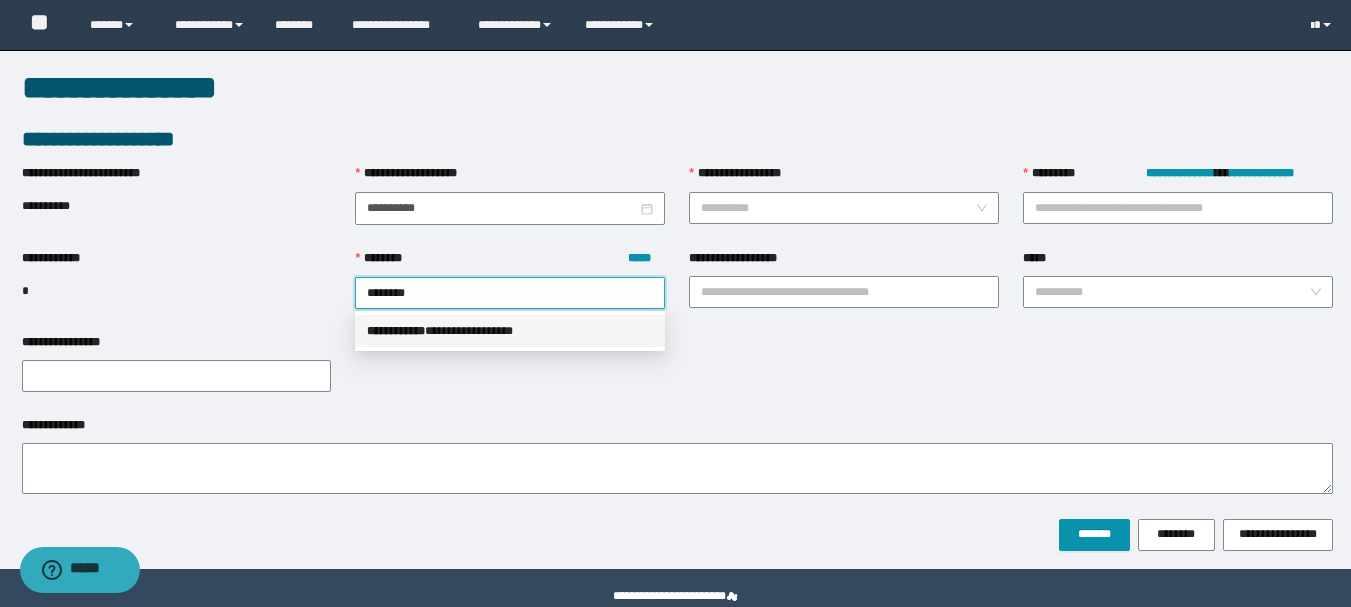 click on "**********" at bounding box center [510, 331] 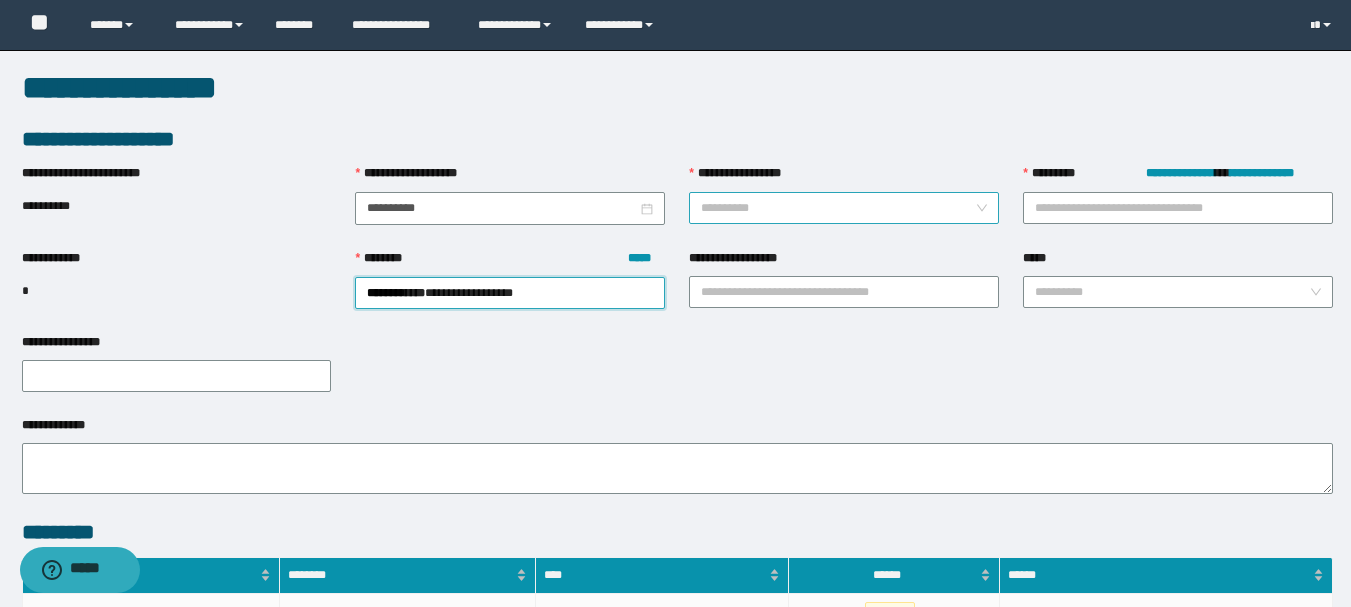 click on "**********" at bounding box center [844, 208] 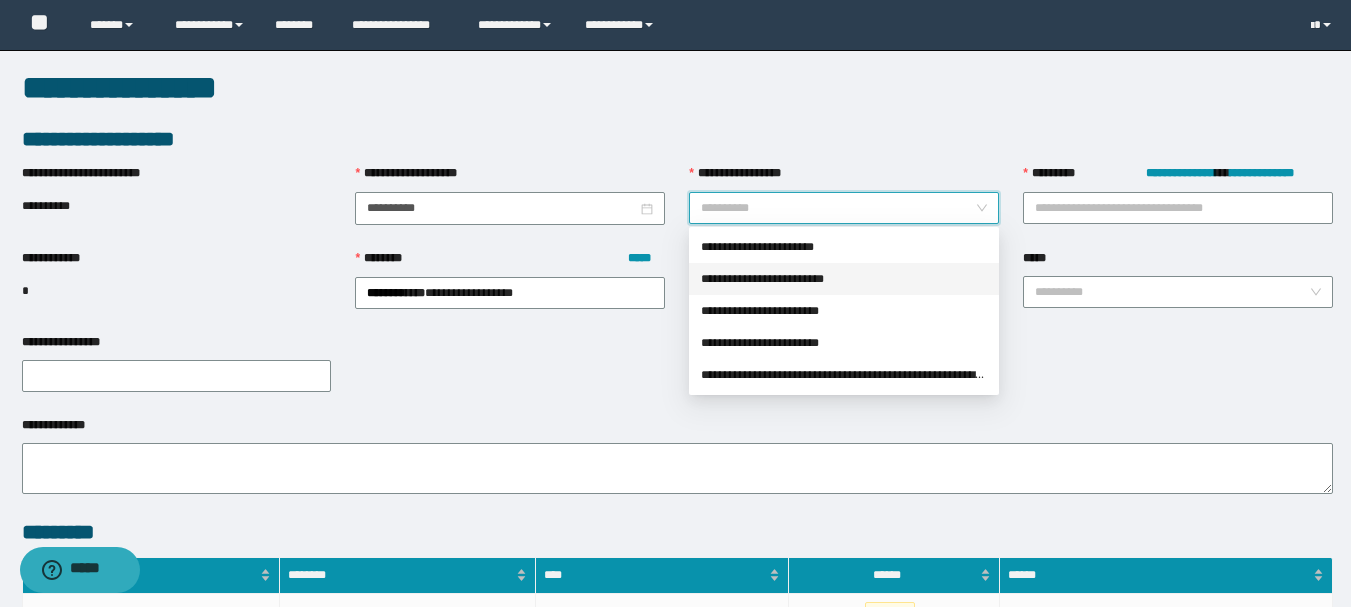 click on "**********" at bounding box center [844, 279] 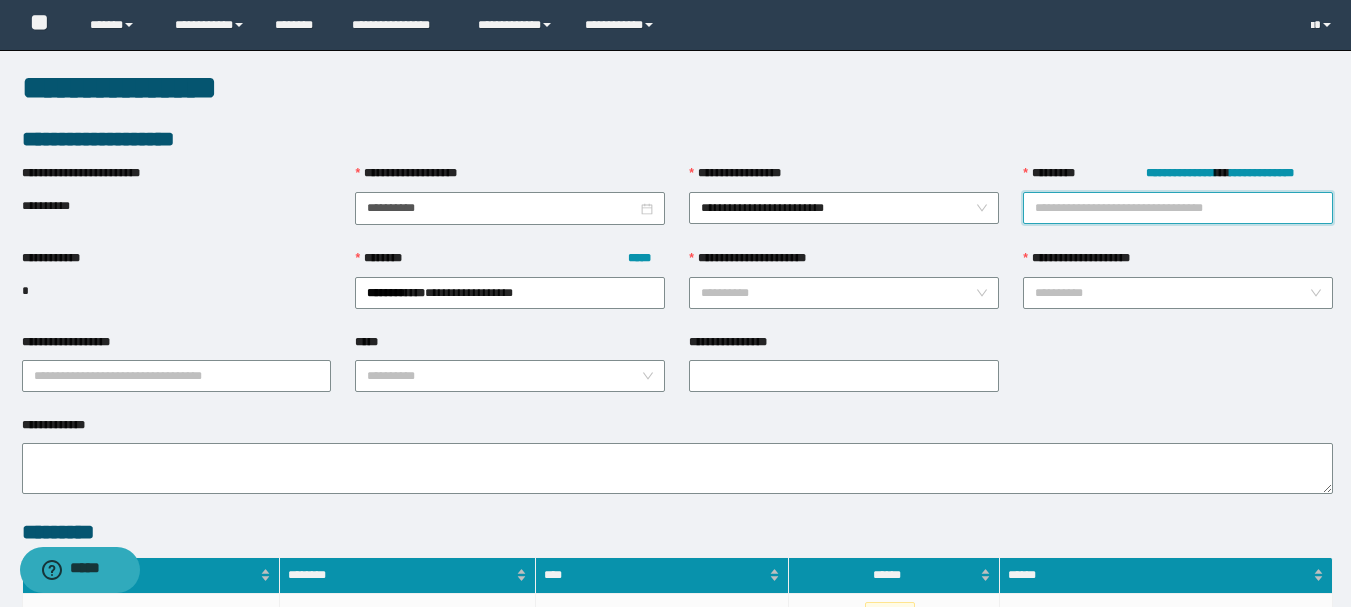 click on "**********" at bounding box center [1178, 208] 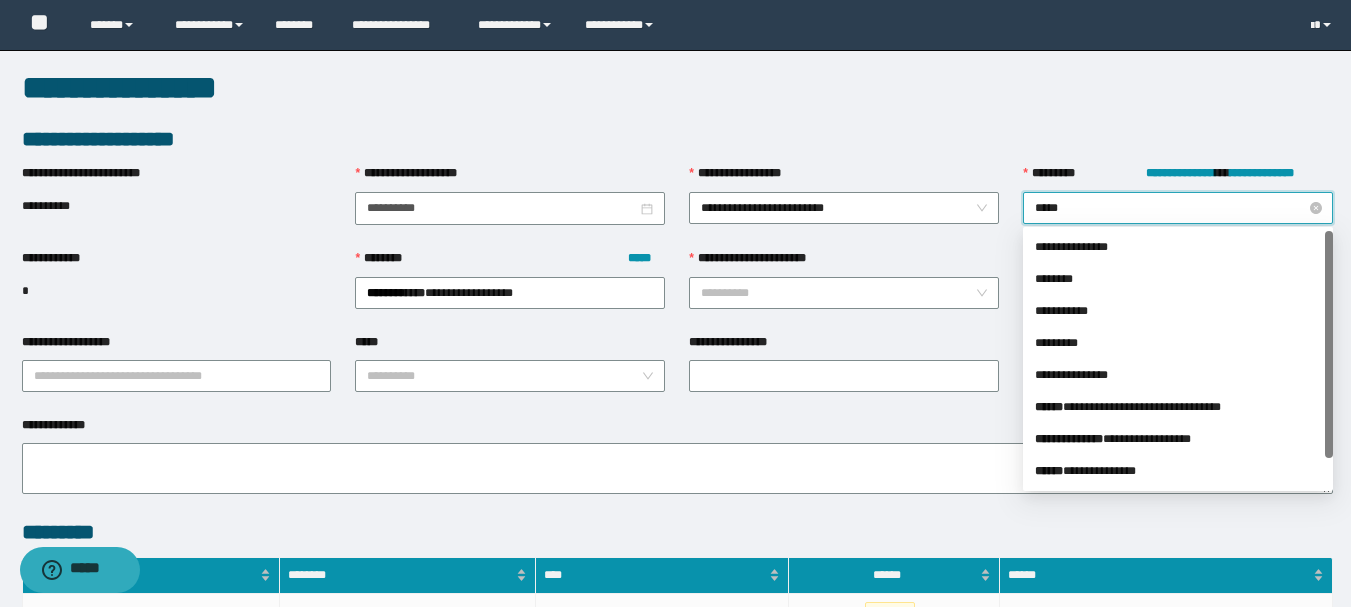 type on "*****" 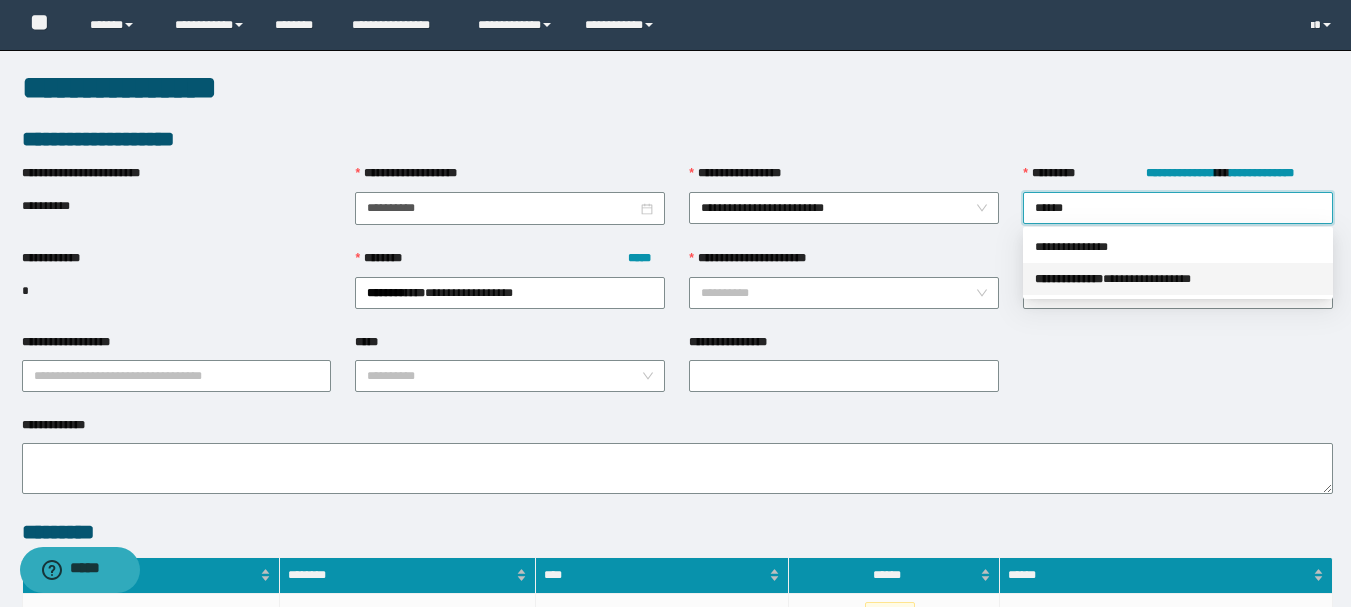 click on "*** *   *********" at bounding box center [1069, 279] 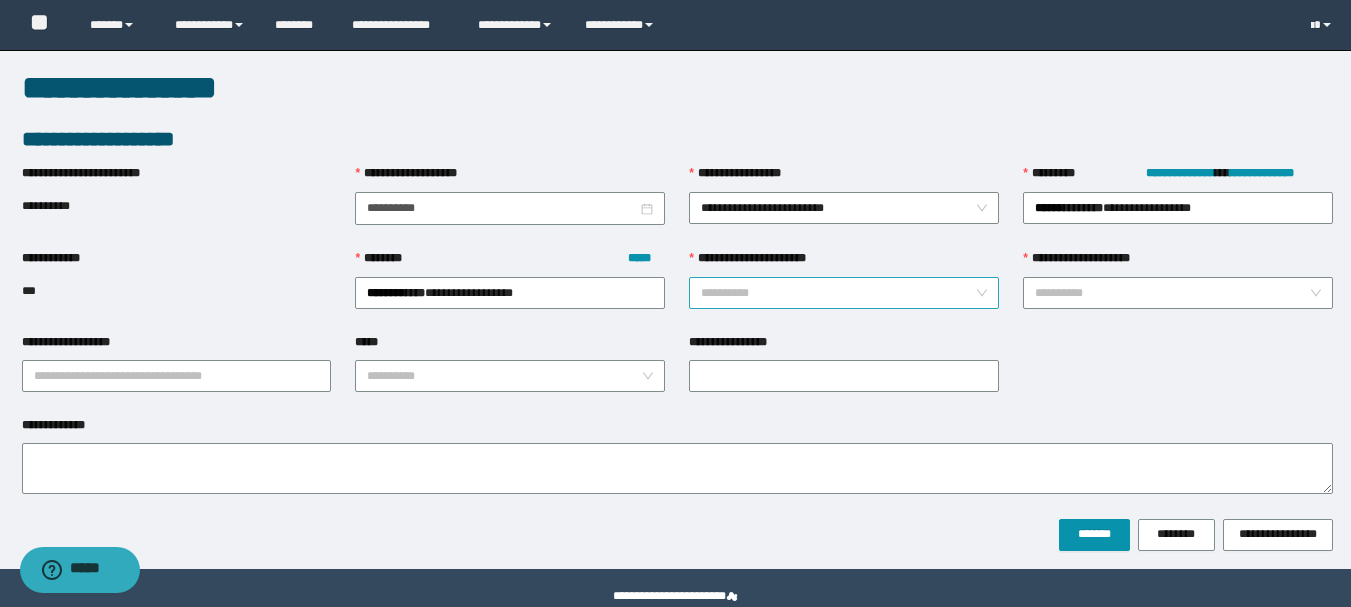 click on "**********" at bounding box center (838, 293) 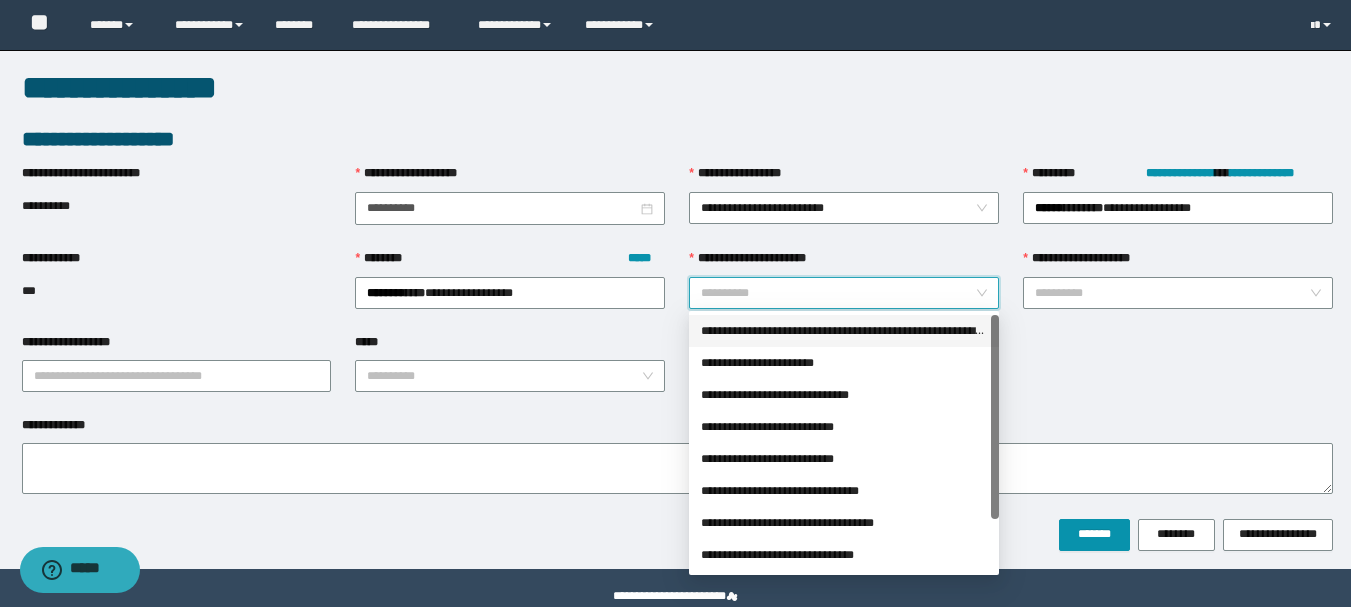 click on "**********" at bounding box center [844, 331] 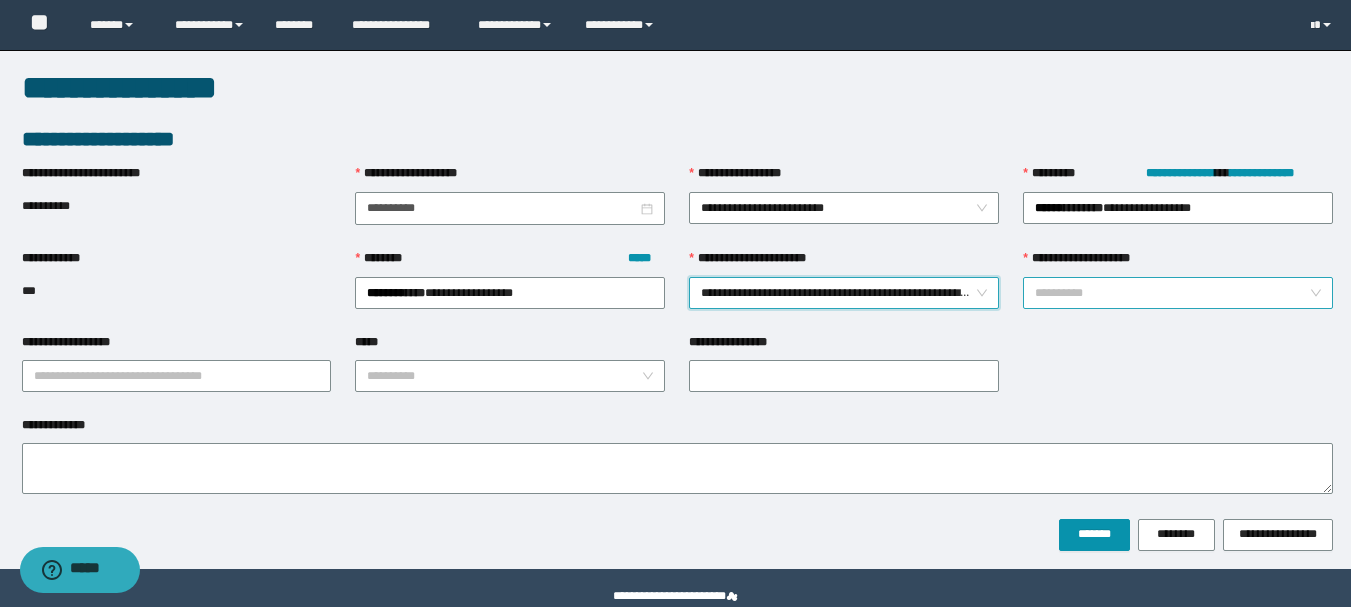 click on "**********" at bounding box center (1172, 293) 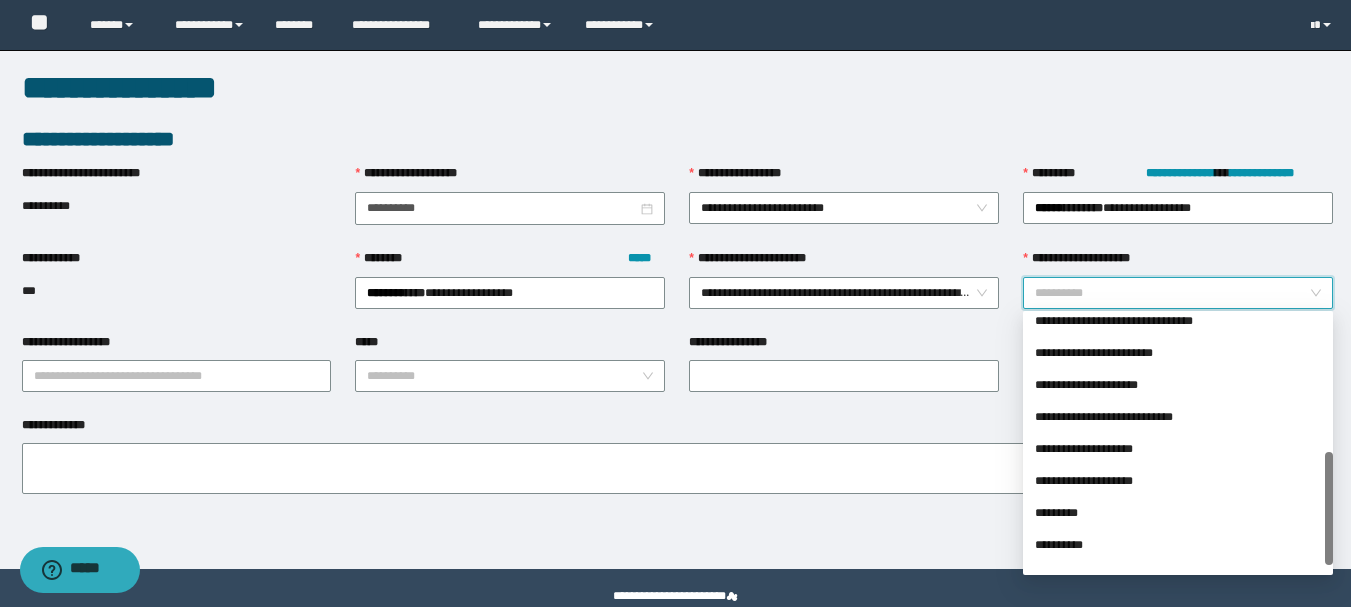 scroll, scrollTop: 320, scrollLeft: 0, axis: vertical 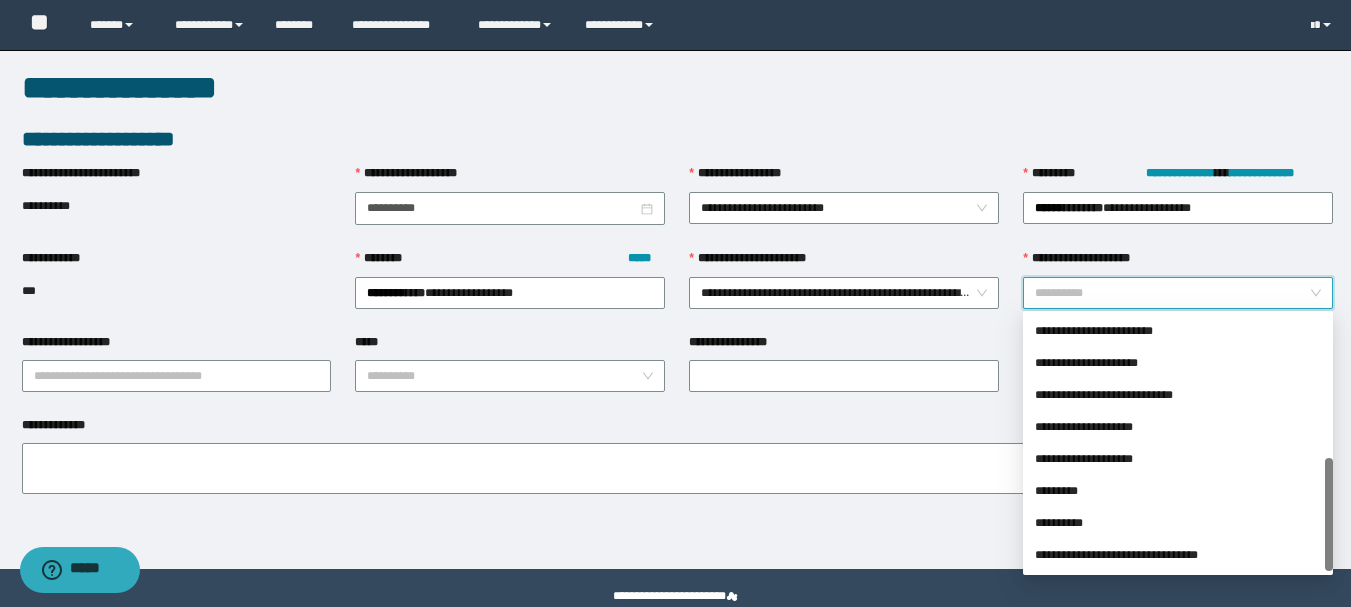 drag, startPoint x: 1330, startPoint y: 382, endPoint x: 1329, endPoint y: 568, distance: 186.00269 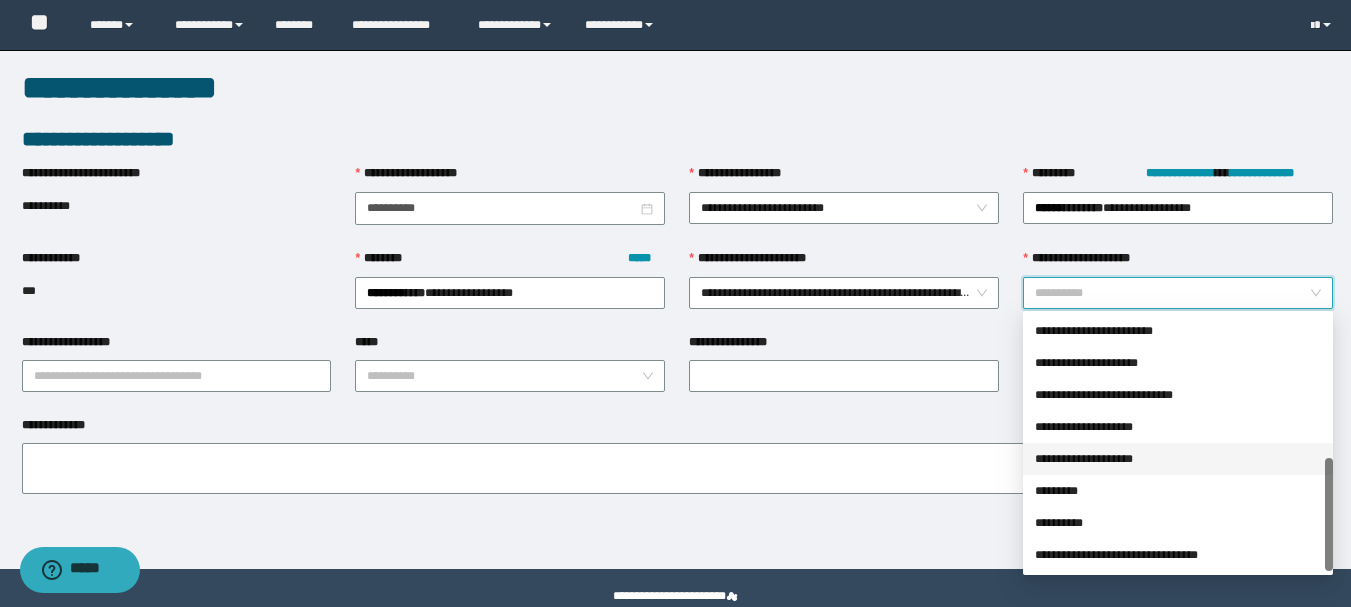 click on "**********" at bounding box center [1178, 459] 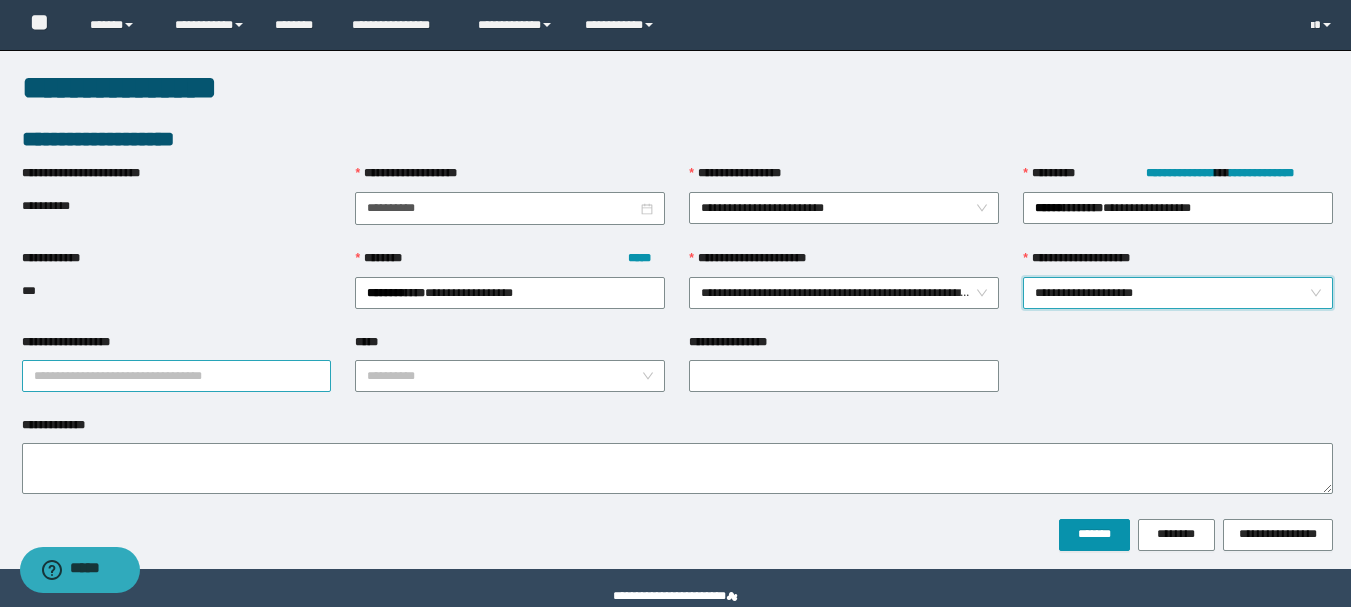 click on "**********" at bounding box center (177, 376) 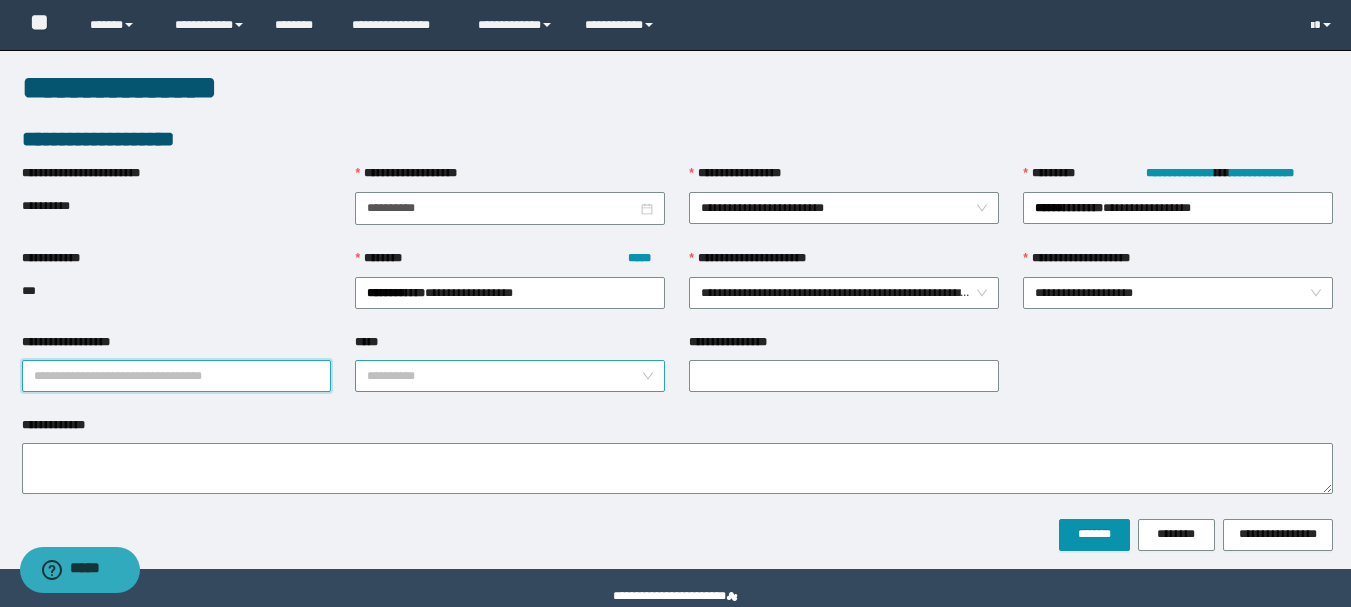 click on "*****" at bounding box center (504, 376) 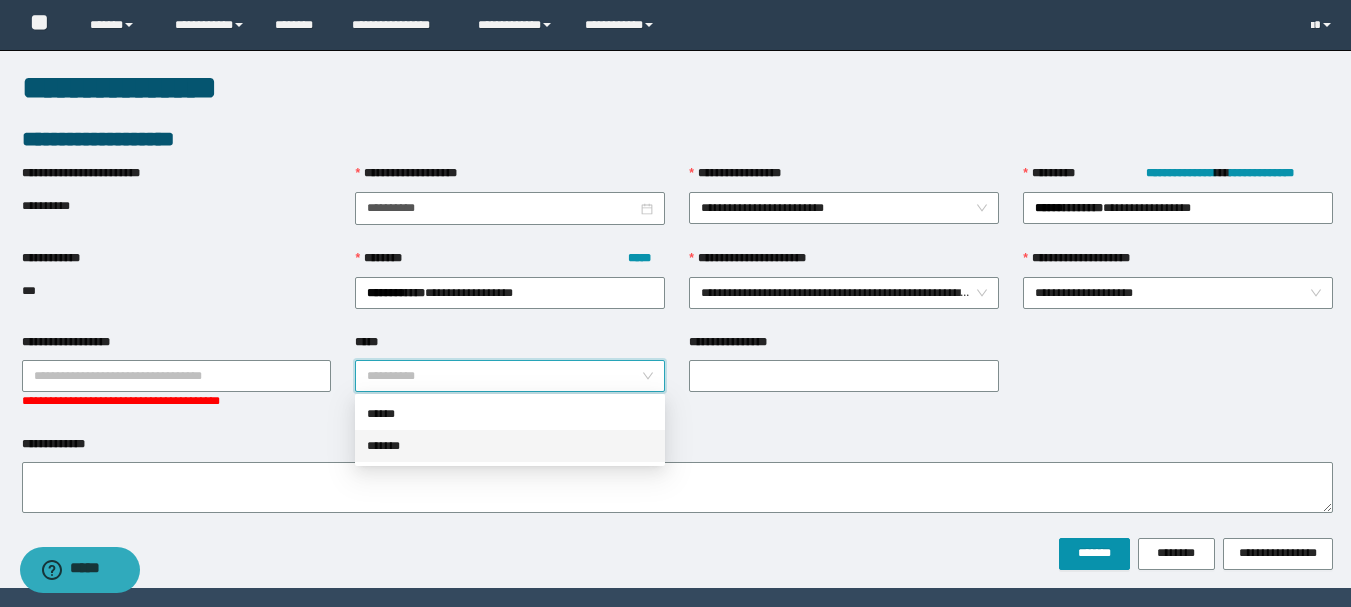 click on "*******" at bounding box center (510, 446) 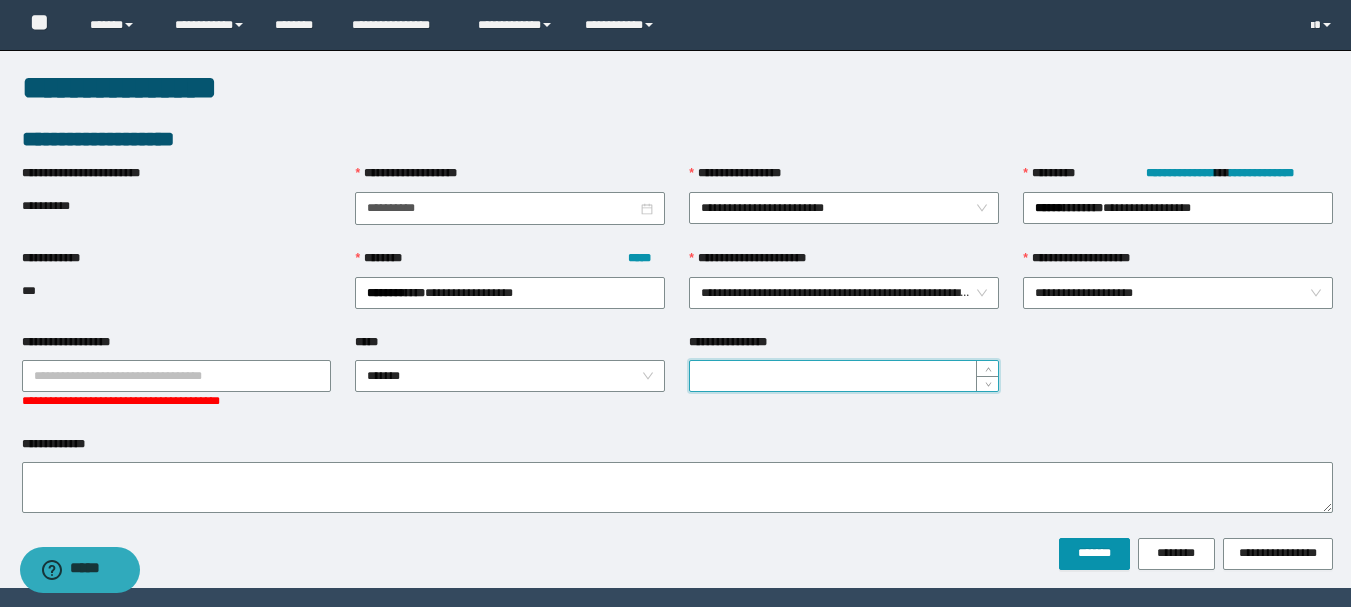 click on "**********" at bounding box center [844, 376] 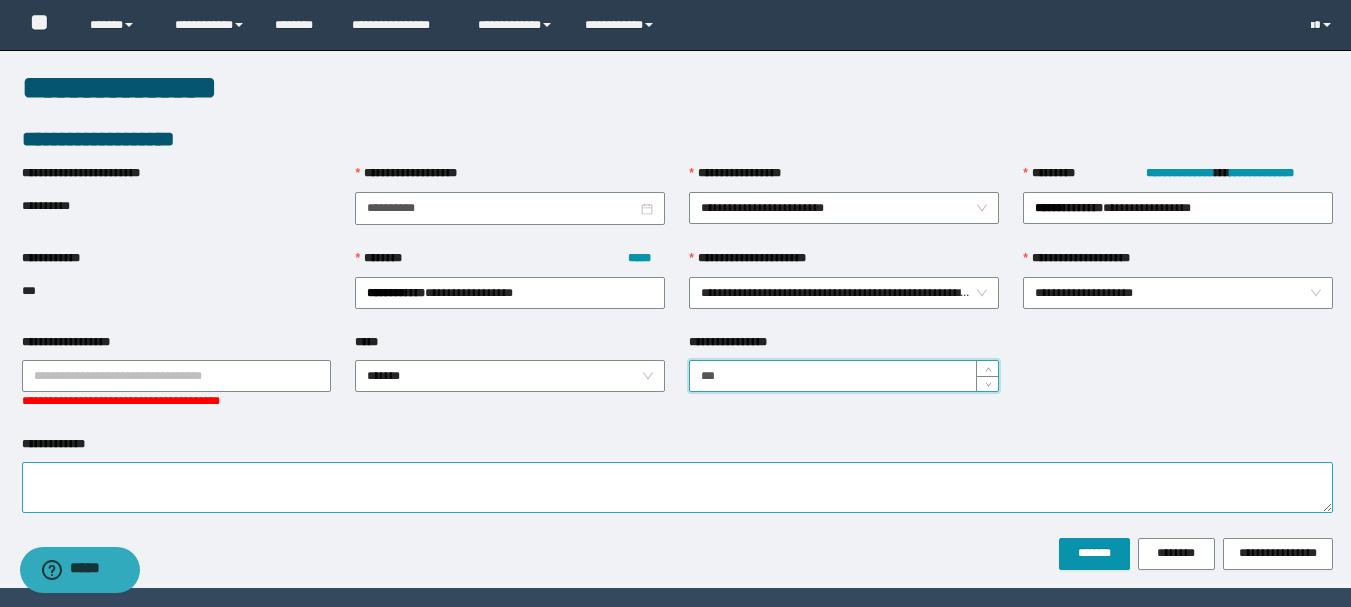 type on "***" 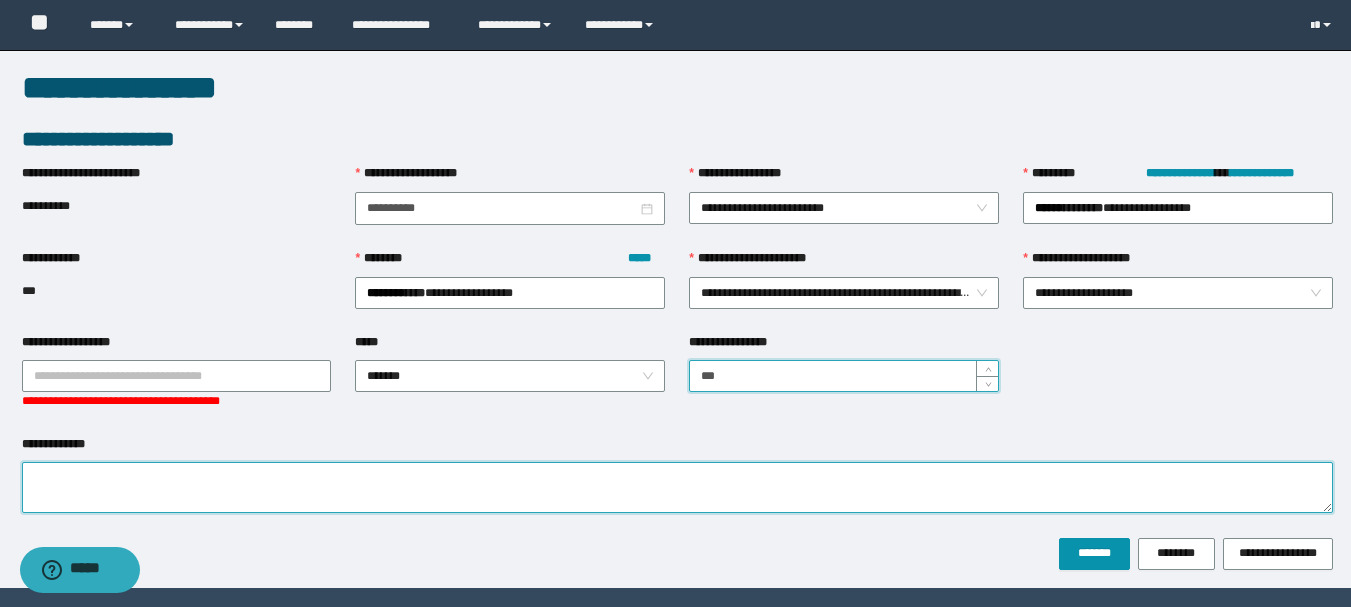click on "**********" at bounding box center [677, 487] 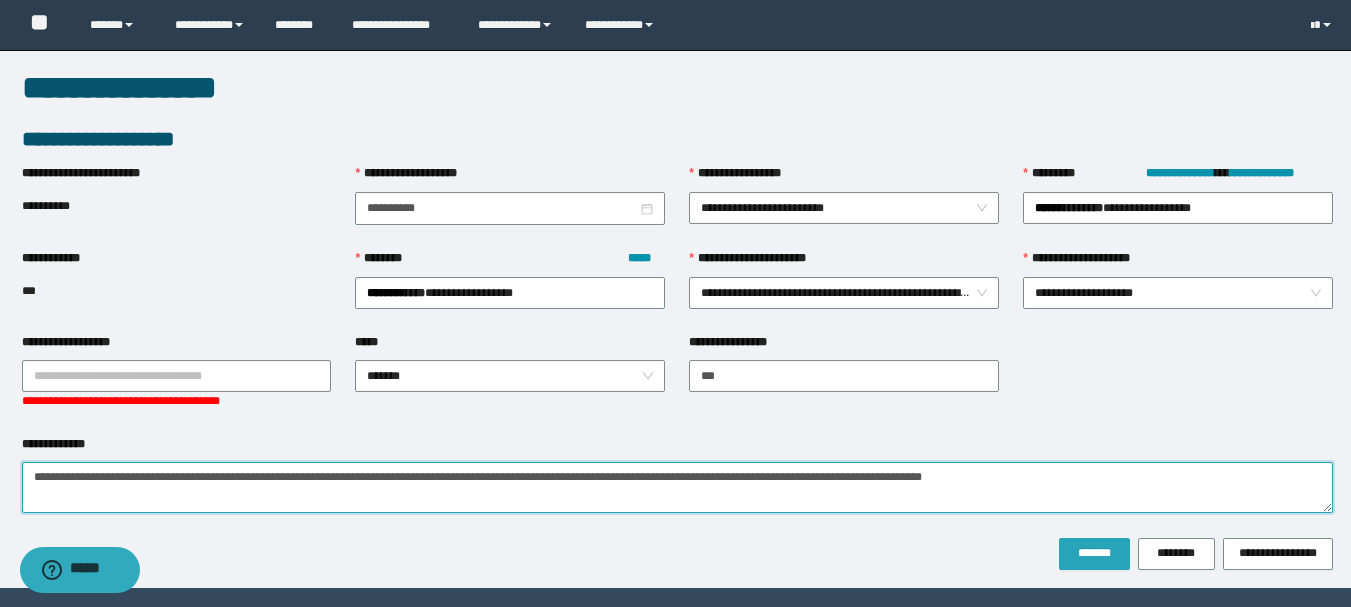 type on "**********" 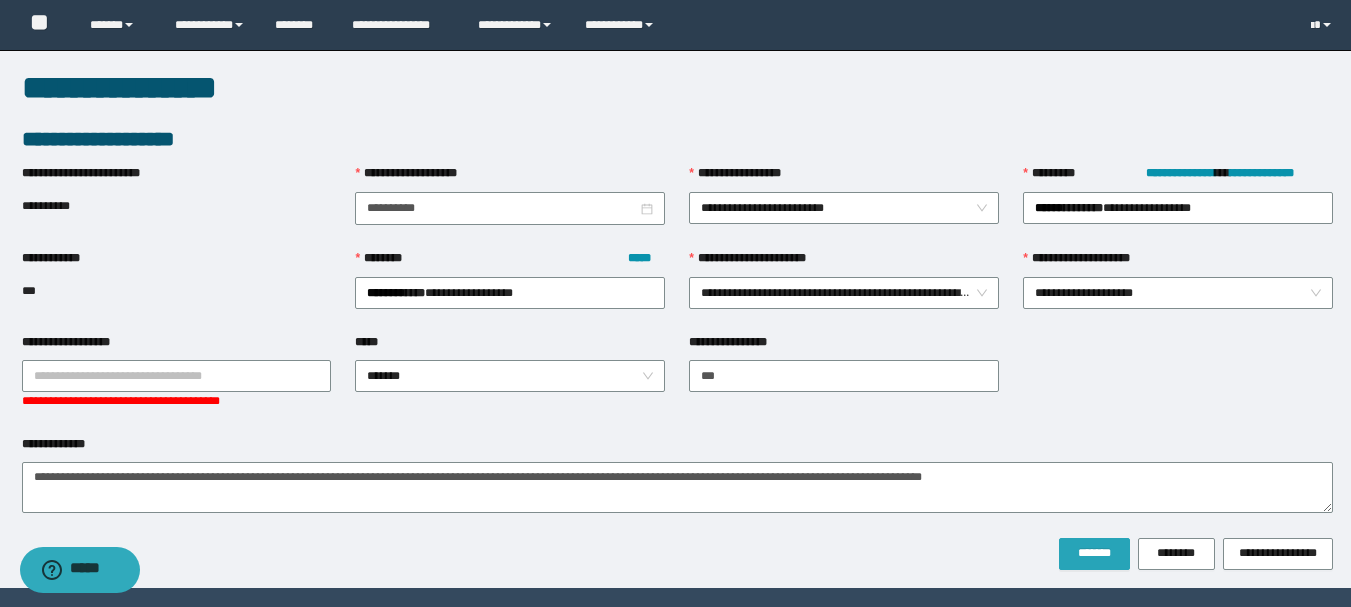 click on "*******" at bounding box center (1094, 553) 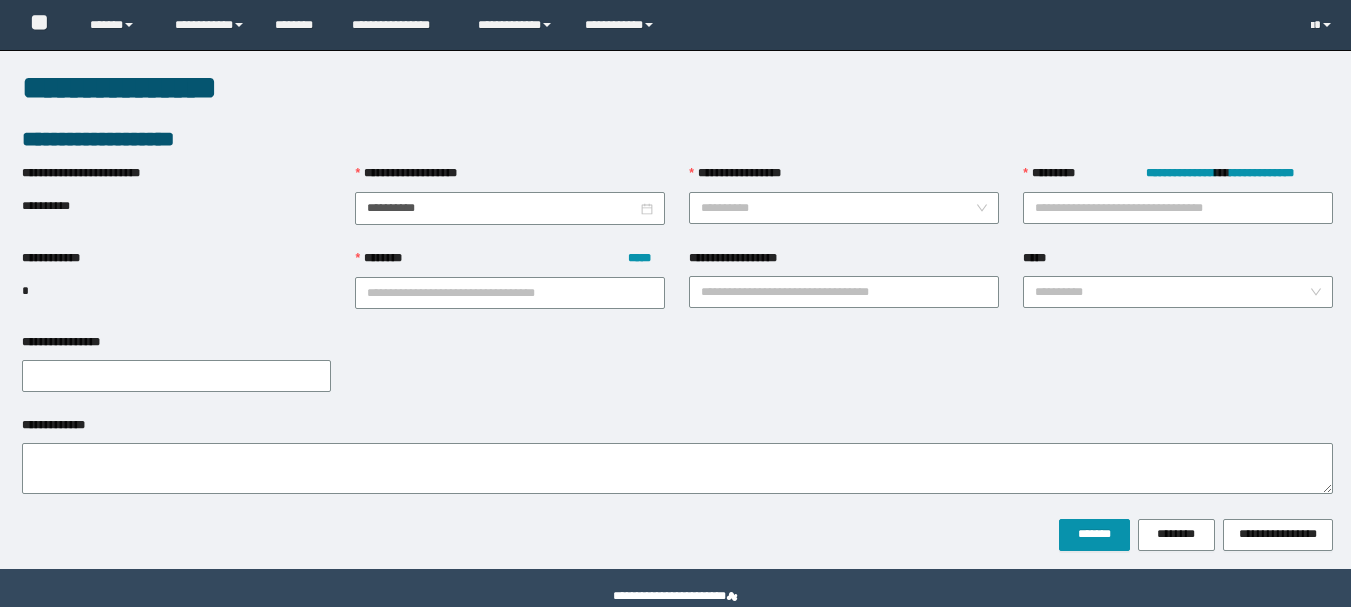 scroll, scrollTop: 38, scrollLeft: 0, axis: vertical 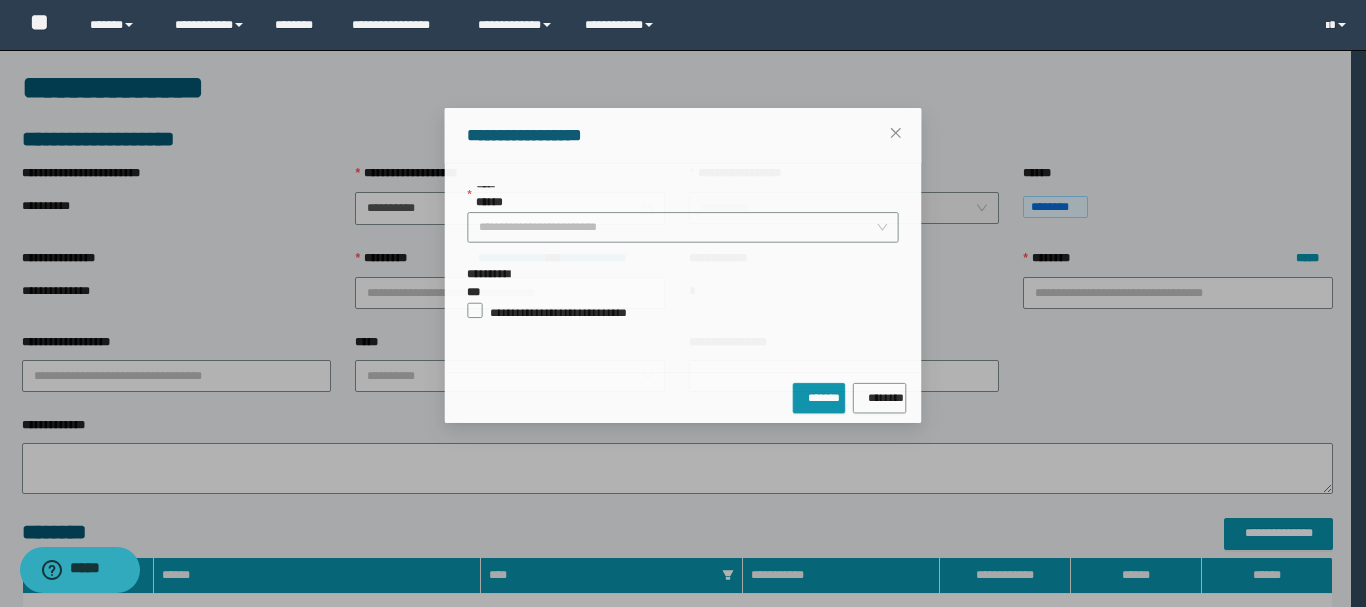 type on "***" 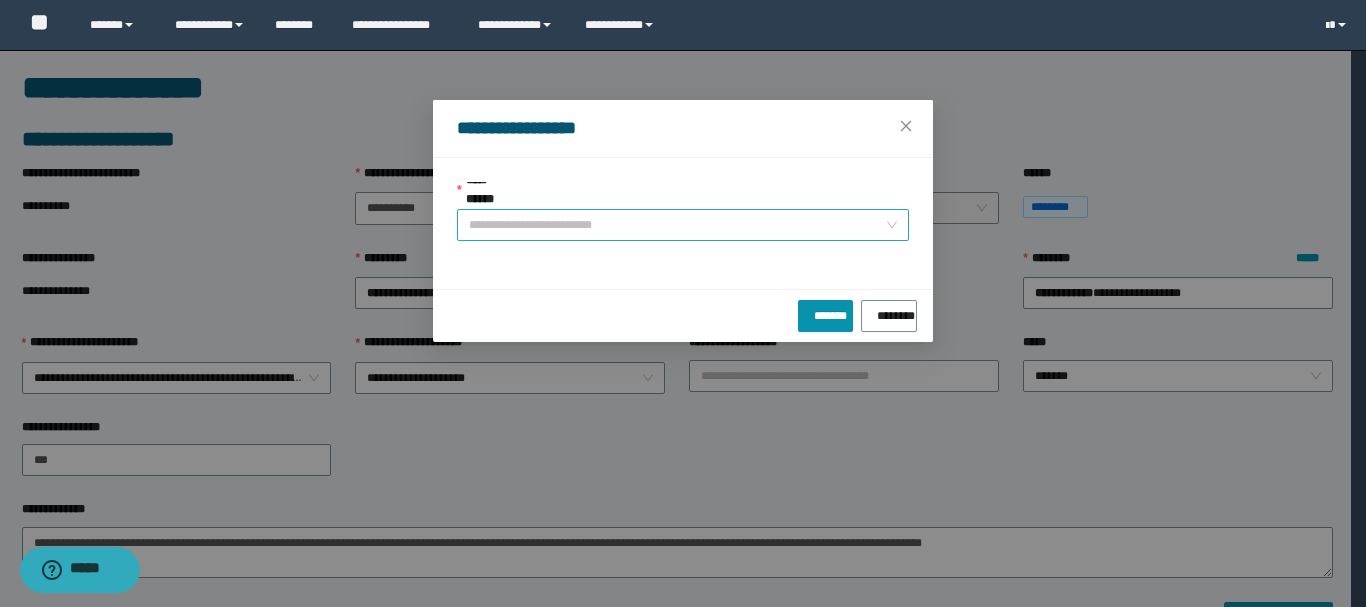 click on "**********" at bounding box center (677, 225) 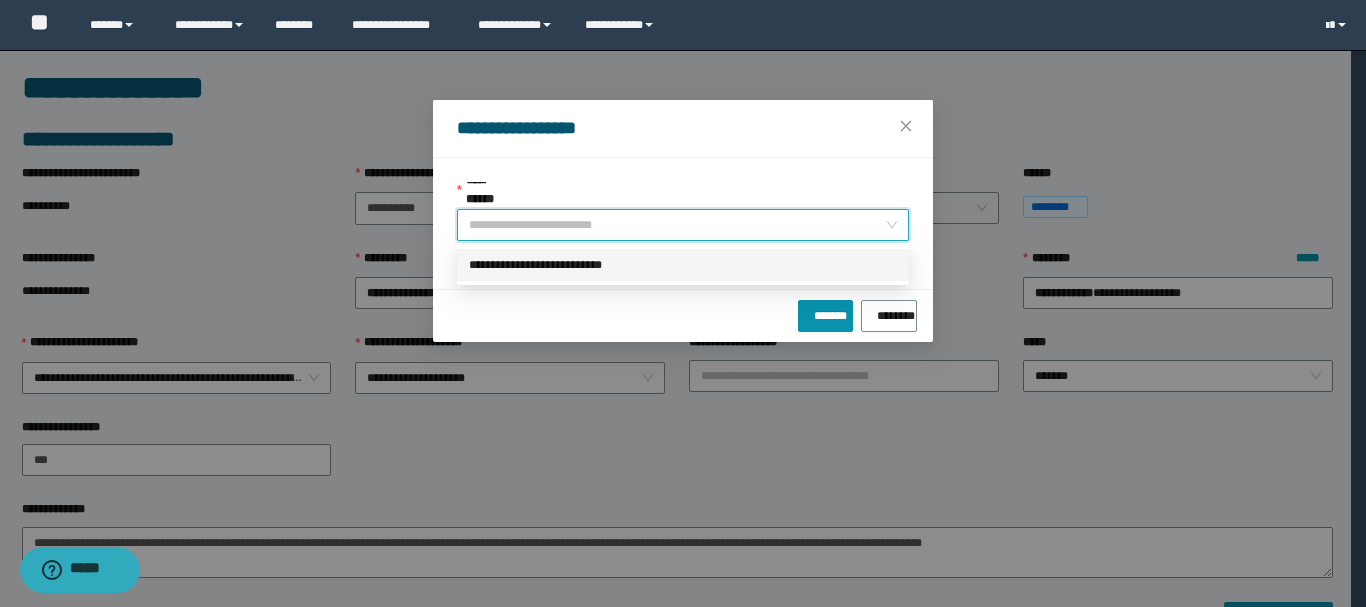 click on "**********" at bounding box center (683, 265) 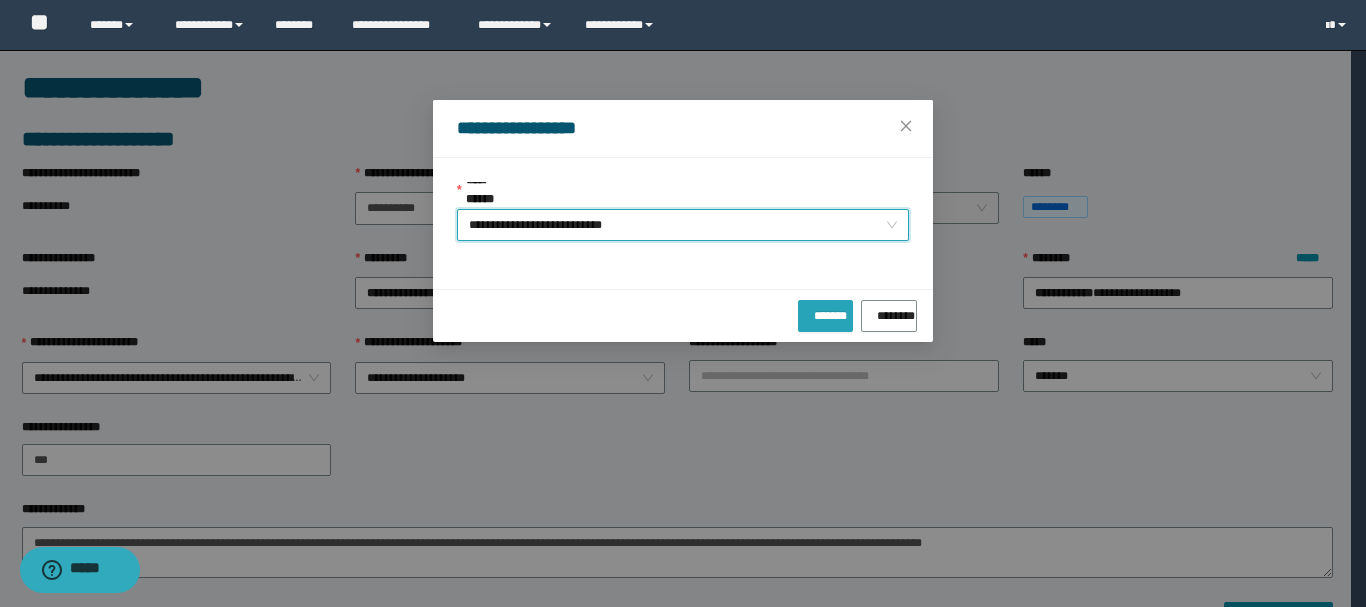click on "*******" at bounding box center (825, 312) 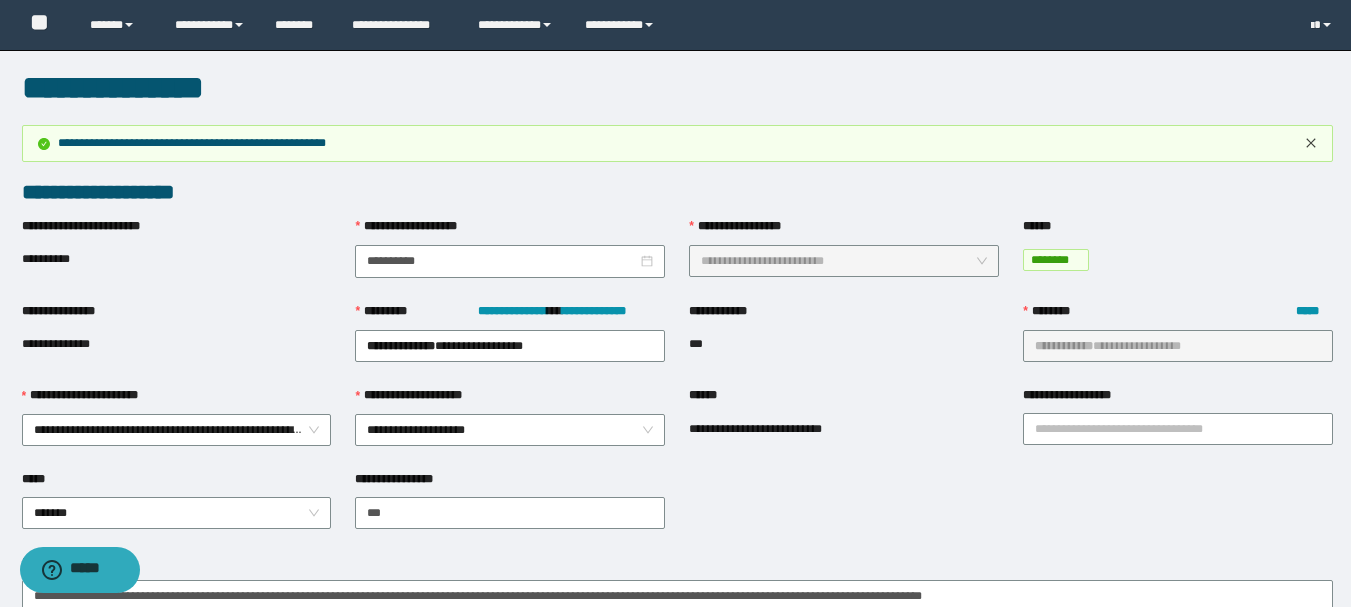 click 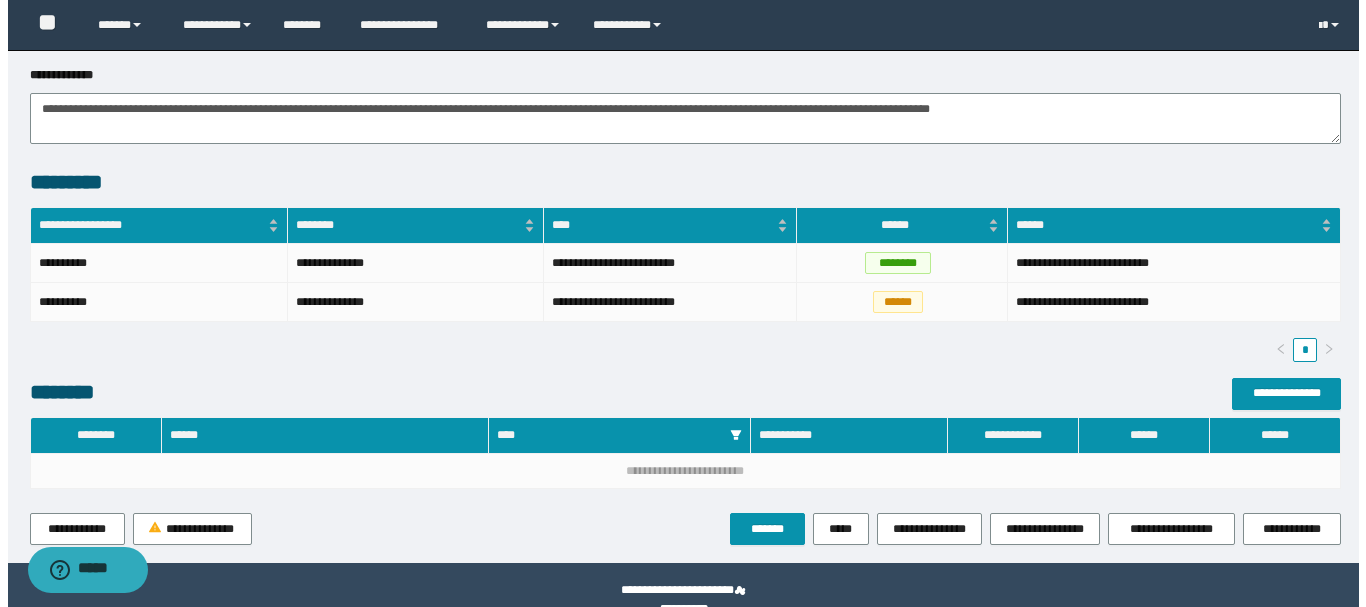 scroll, scrollTop: 466, scrollLeft: 0, axis: vertical 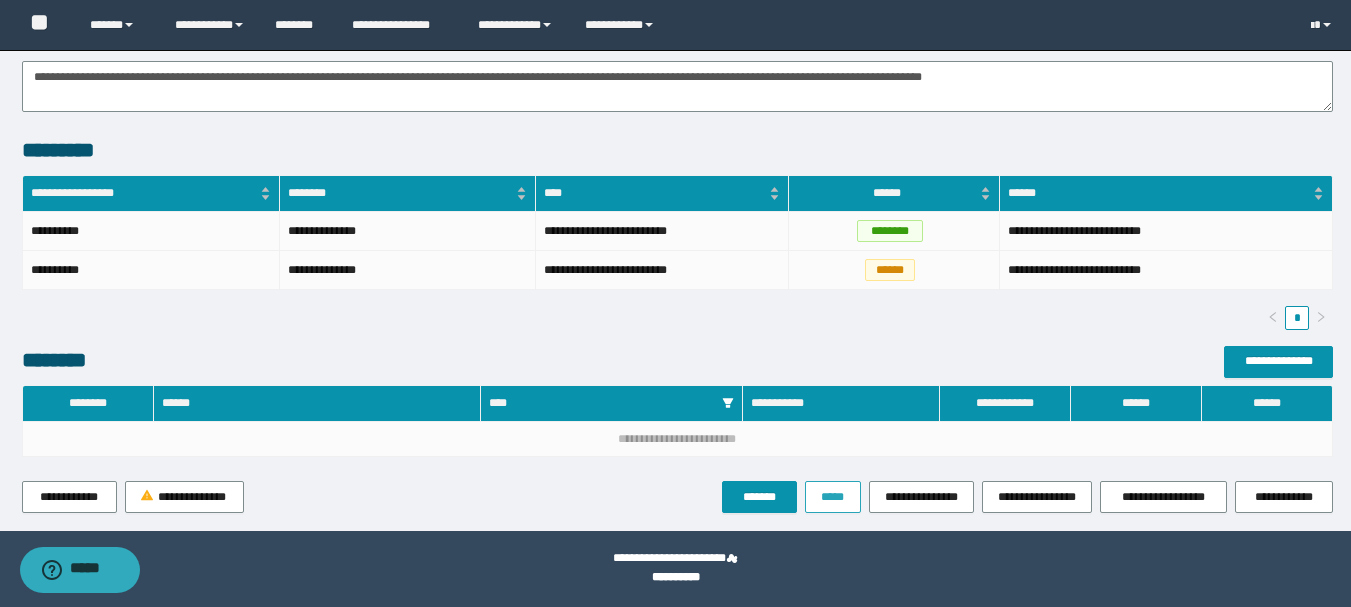 click on "*****" at bounding box center [833, 497] 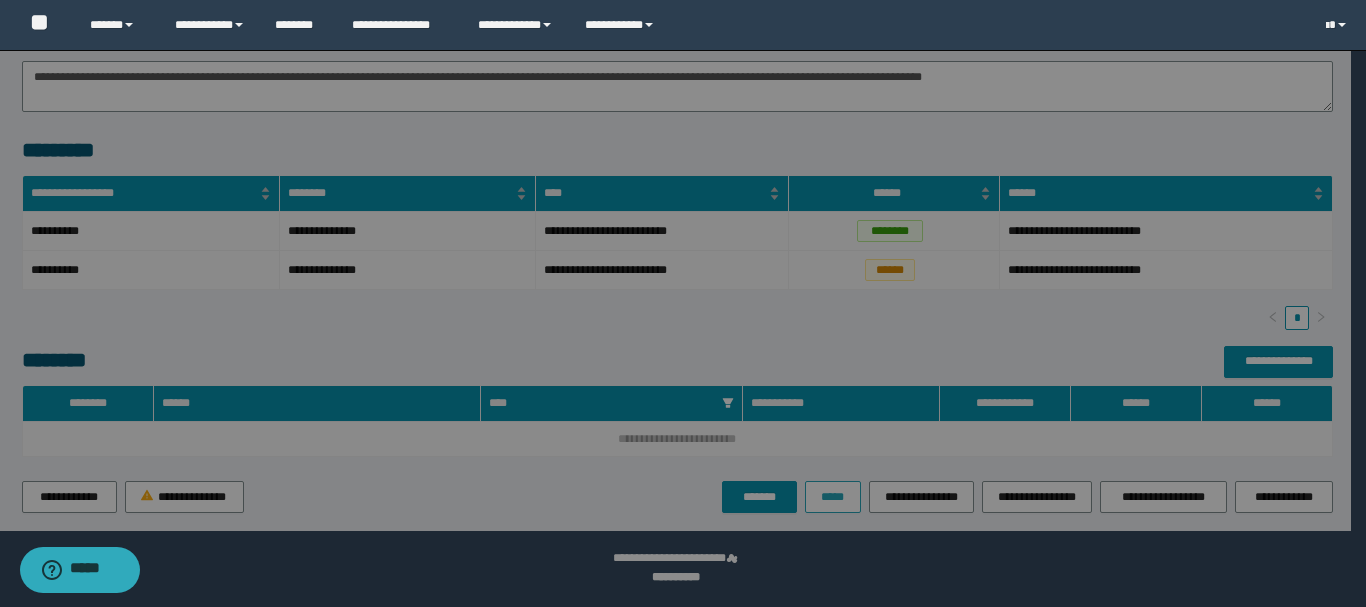 type on "**********" 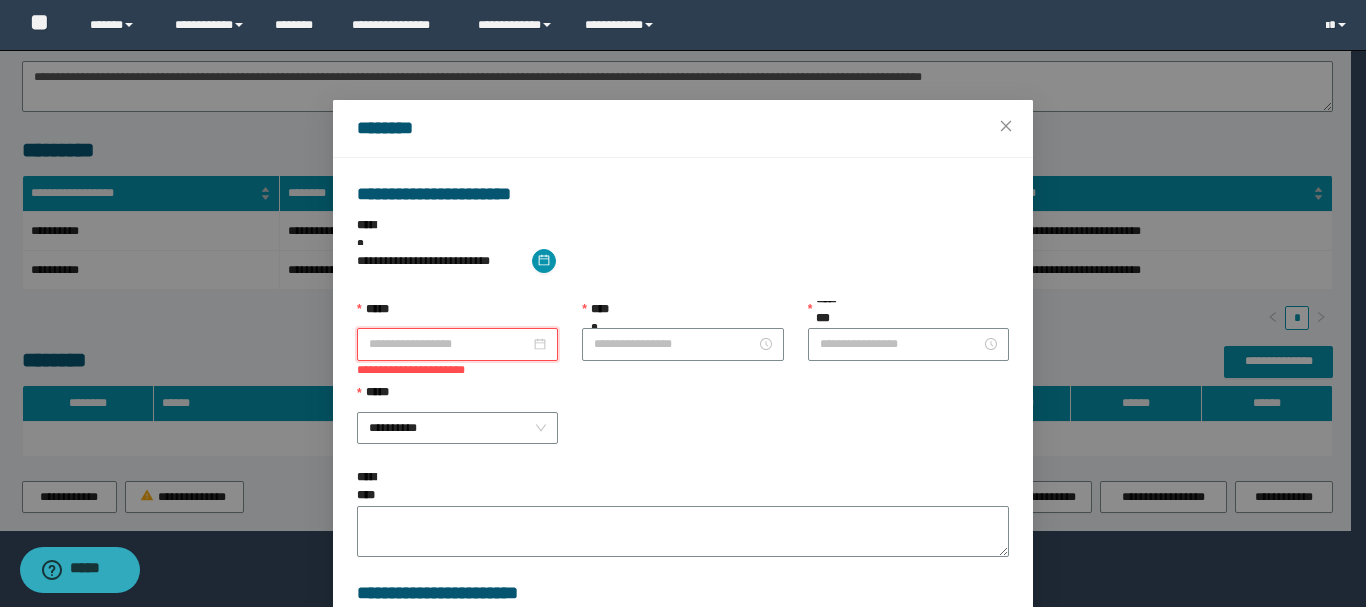 click on "*****" at bounding box center [449, 344] 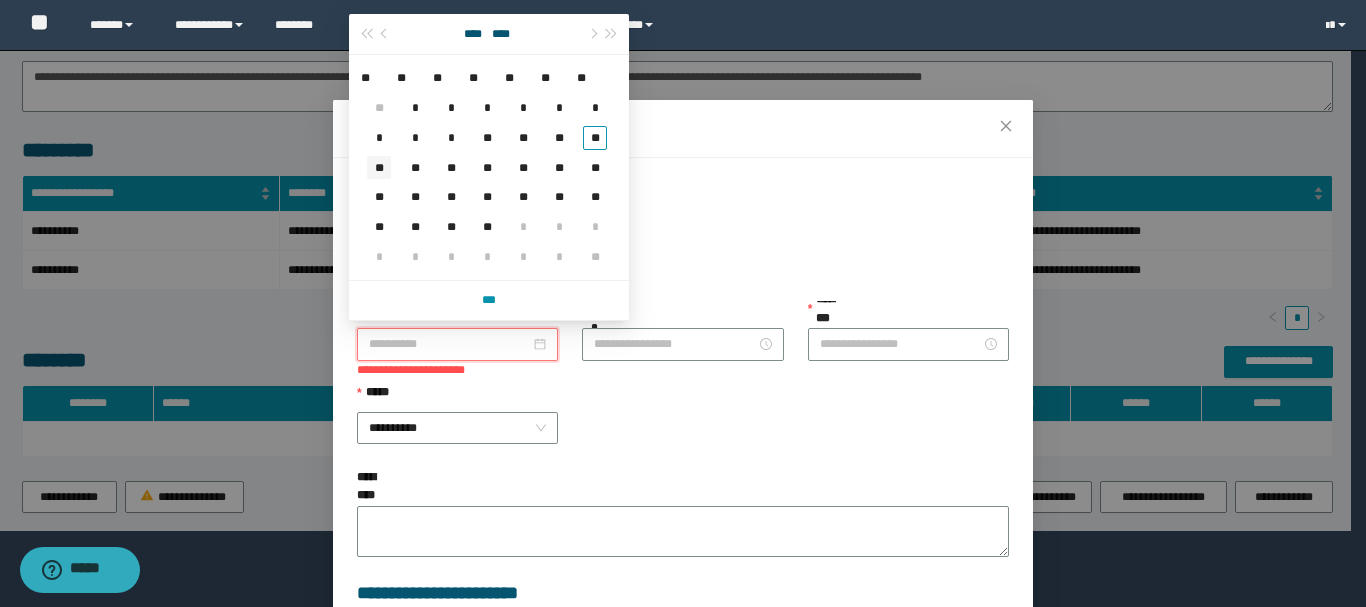 type on "**********" 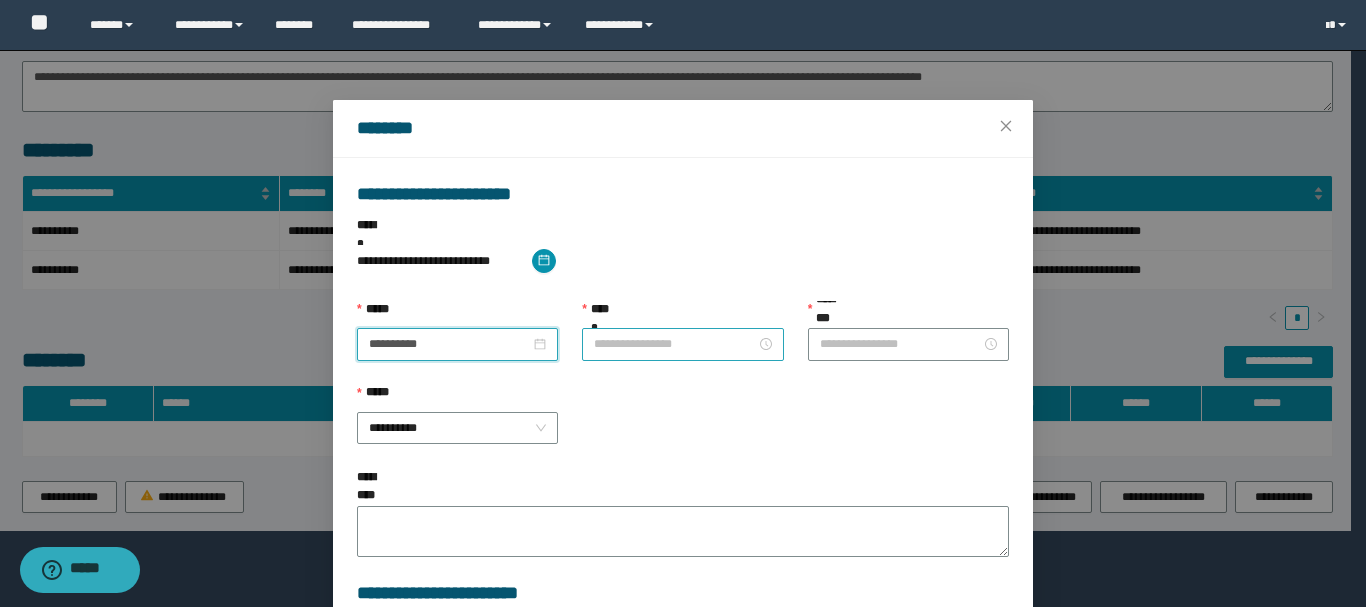 click on "**********" at bounding box center [674, 344] 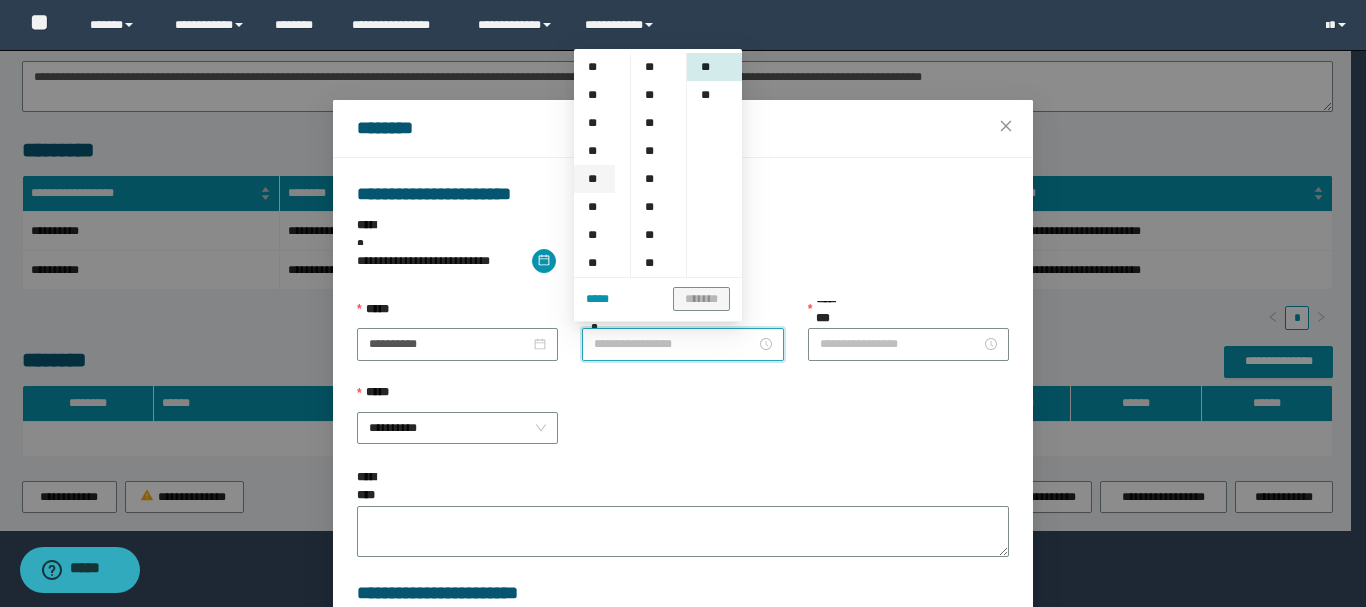 click on "**" at bounding box center (594, 179) 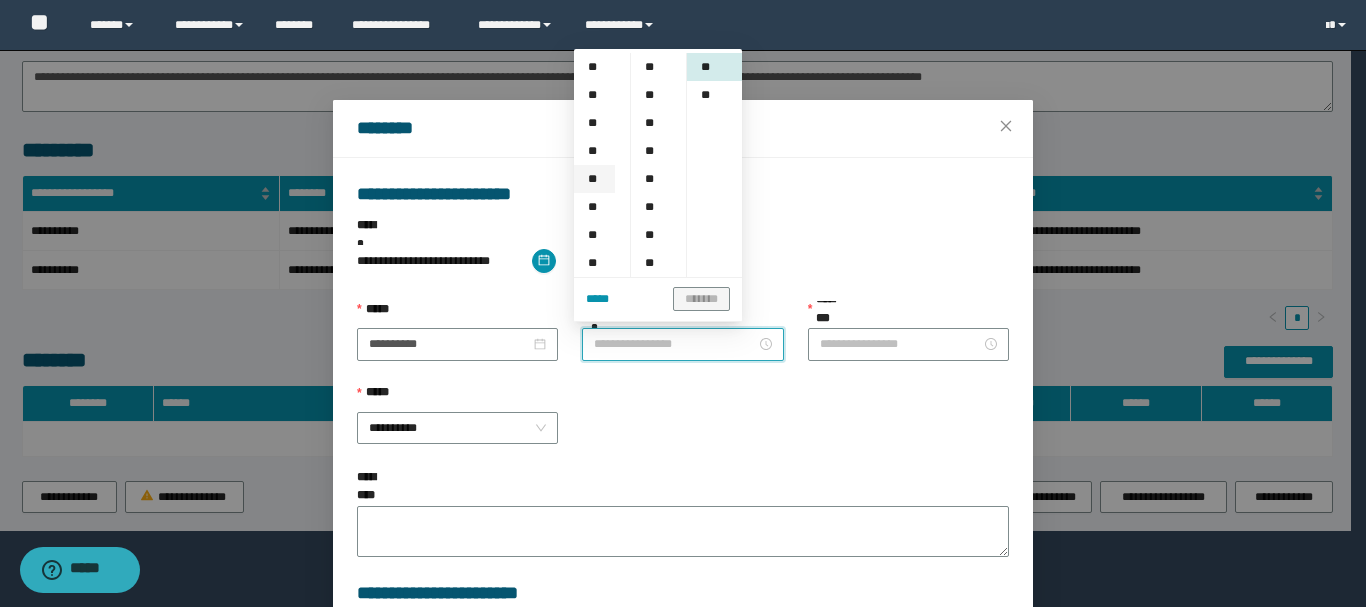 type on "*******" 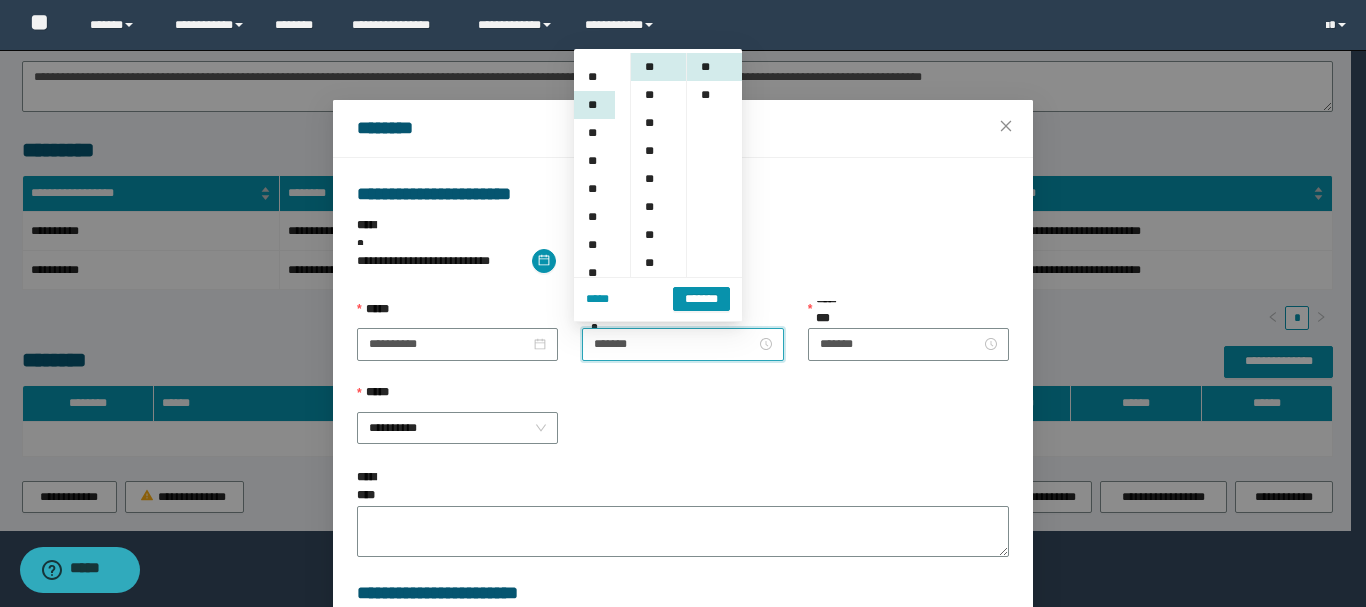 scroll, scrollTop: 112, scrollLeft: 0, axis: vertical 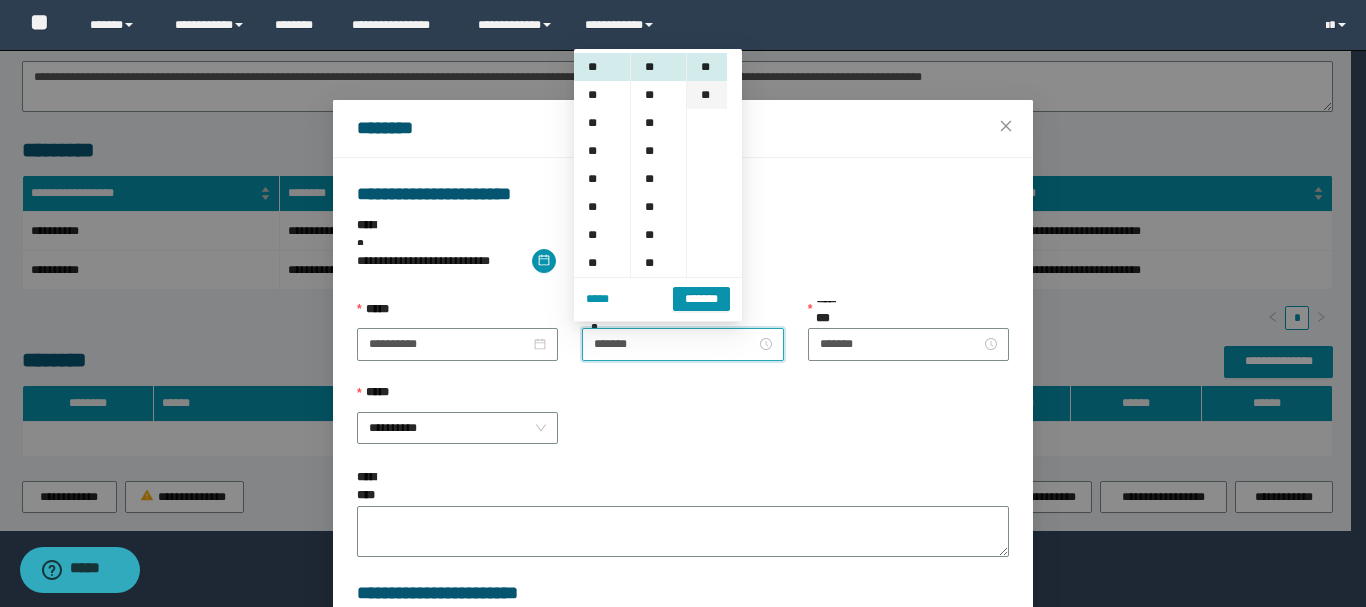 click on "**" at bounding box center [707, 95] 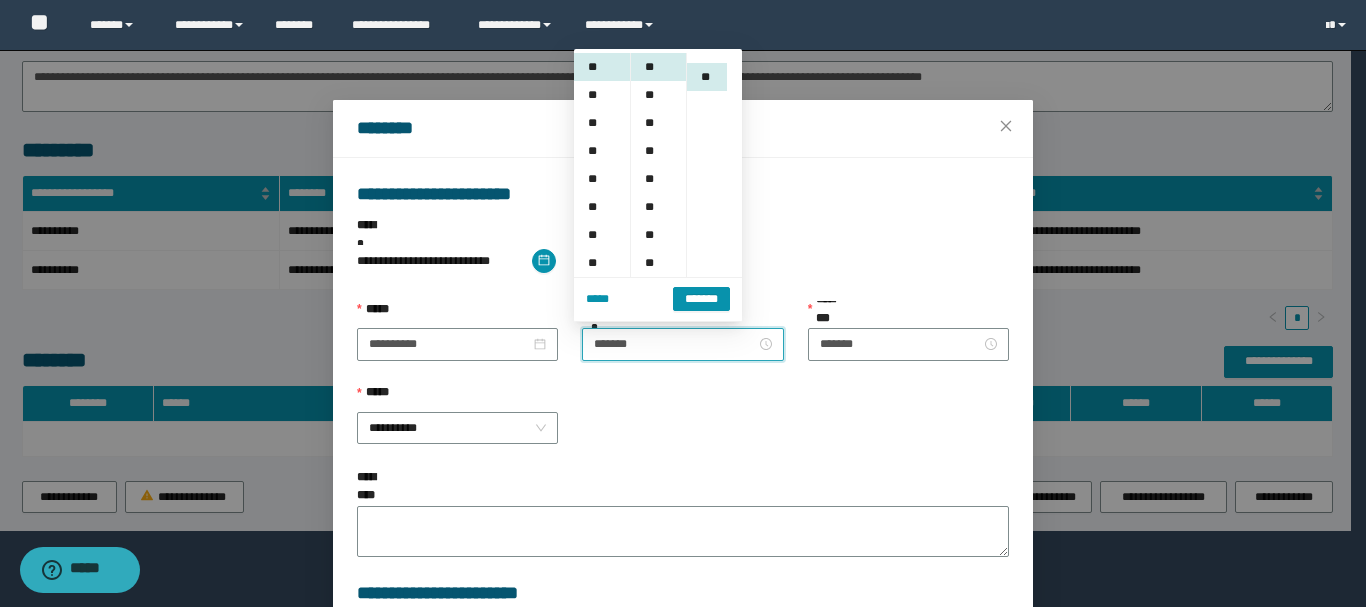 scroll, scrollTop: 28, scrollLeft: 0, axis: vertical 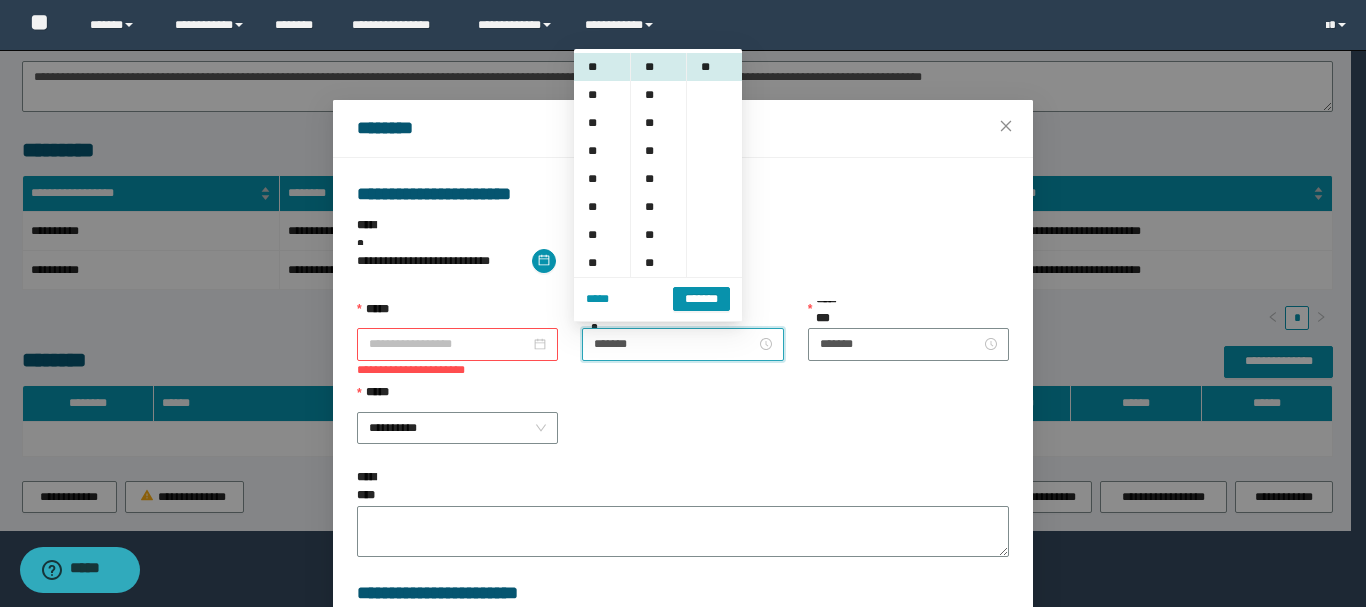 click on "*****" at bounding box center (449, 344) 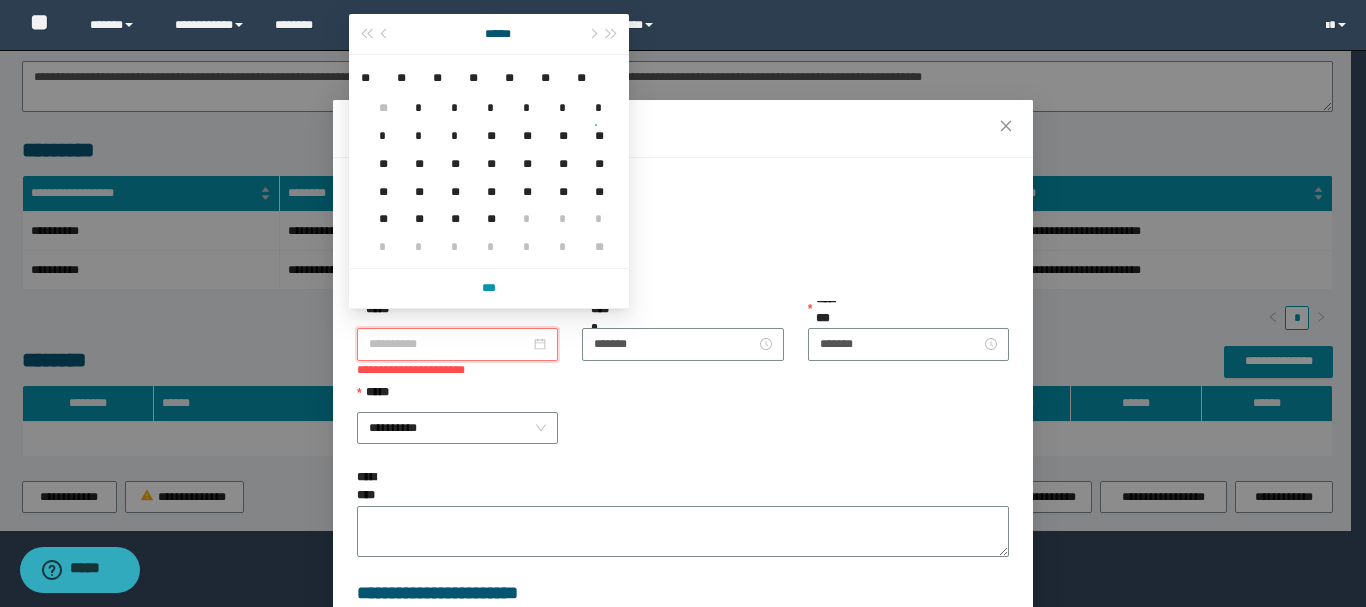 type on "**********" 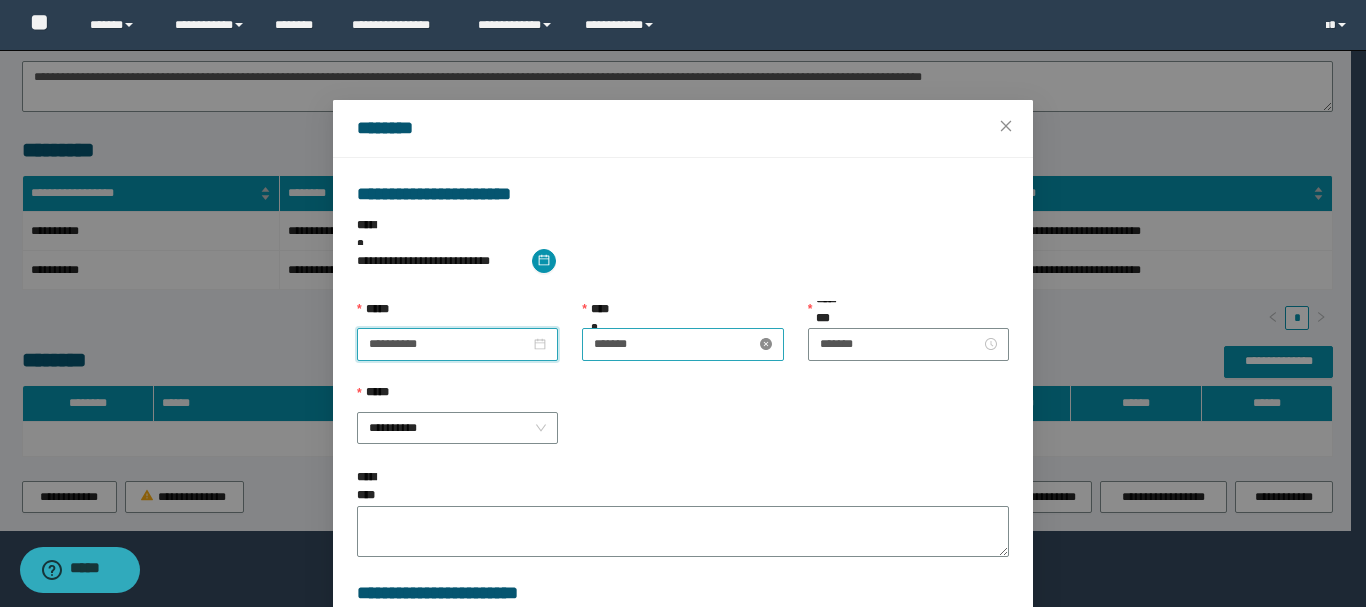 type 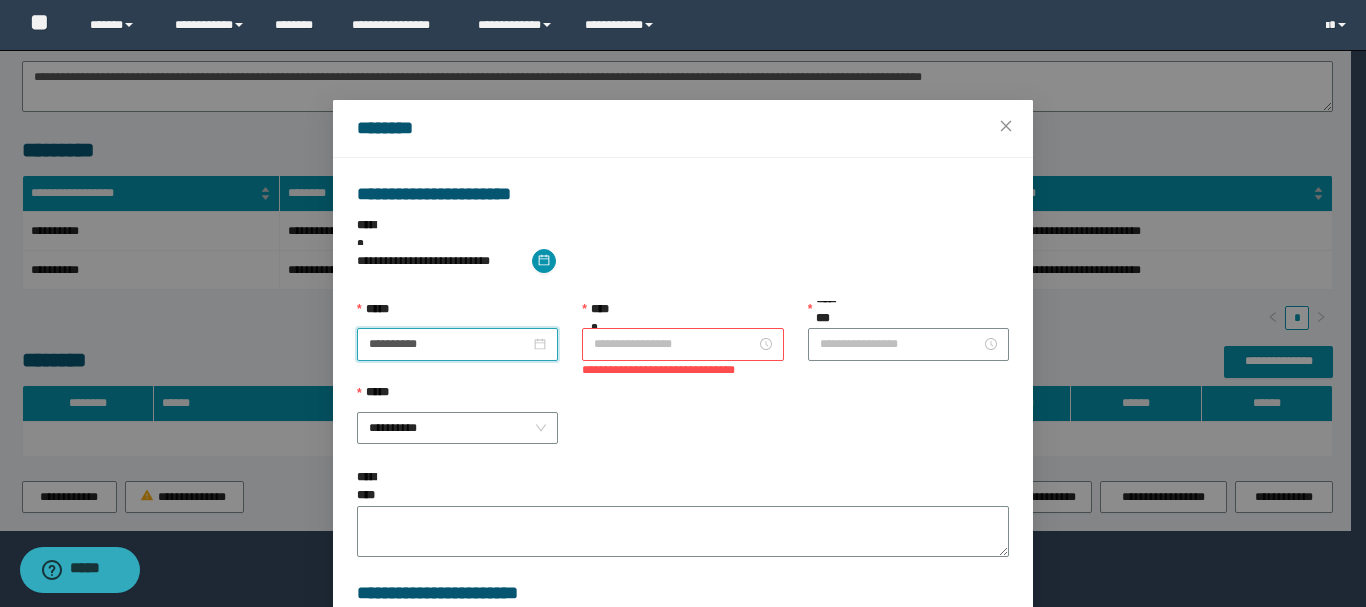 click at bounding box center (682, 344) 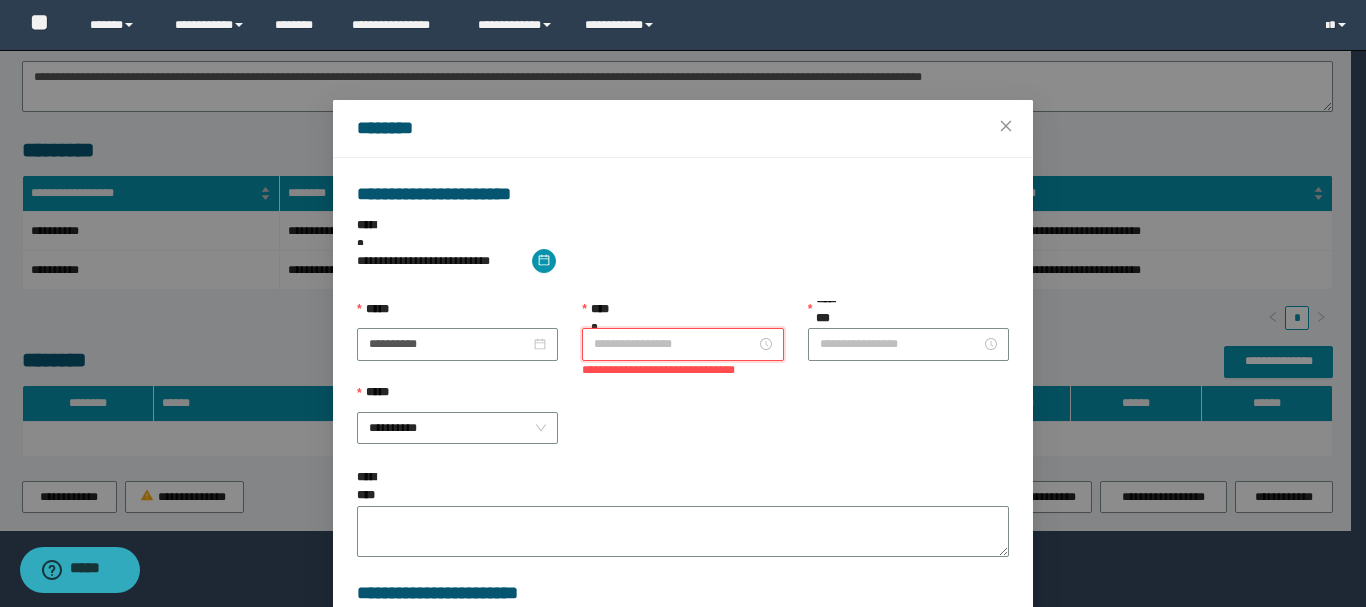 scroll, scrollTop: 0, scrollLeft: 0, axis: both 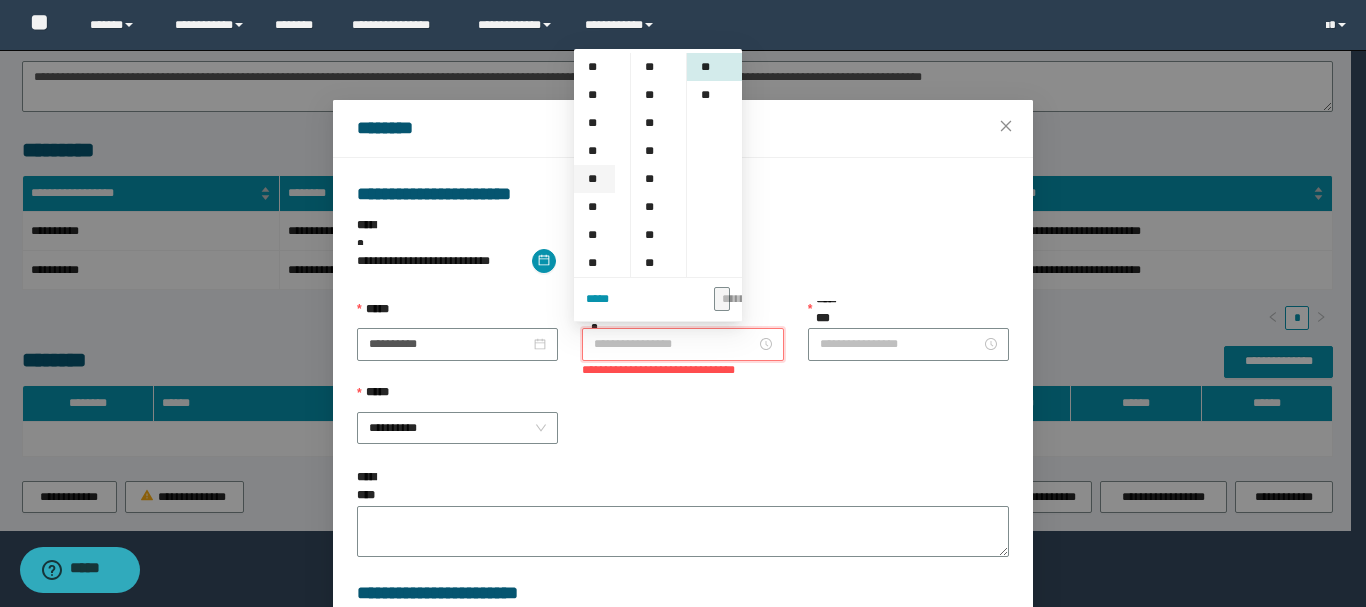 click on "**" at bounding box center [594, 179] 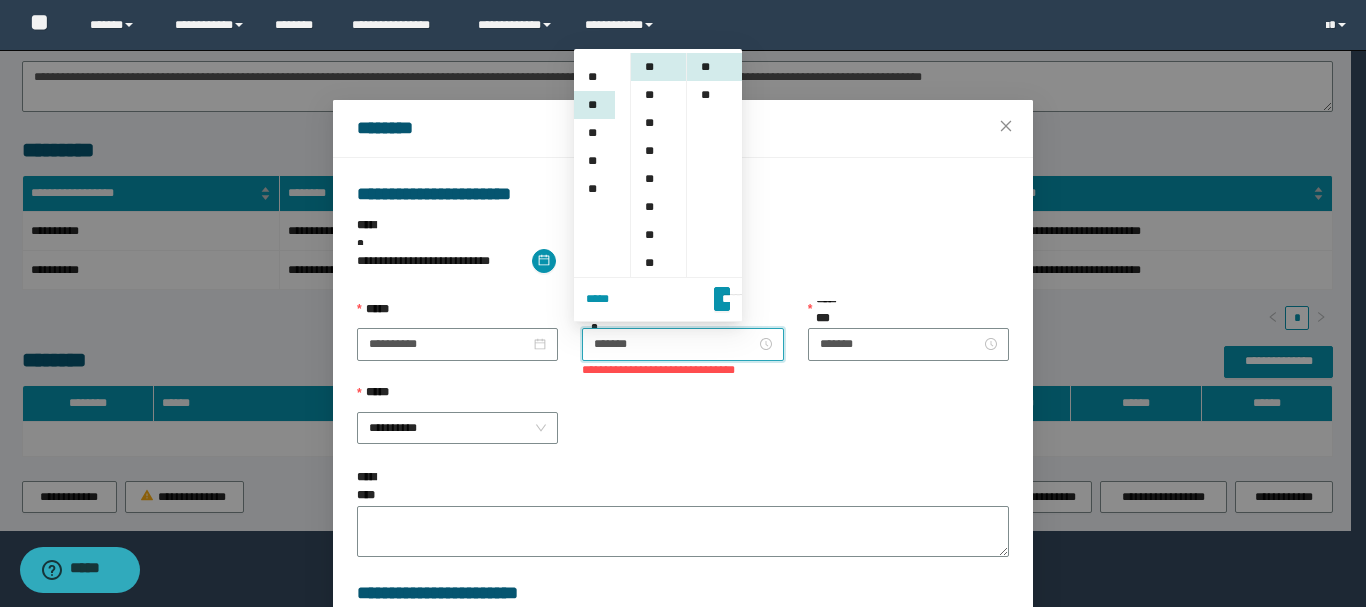 scroll, scrollTop: 224, scrollLeft: 0, axis: vertical 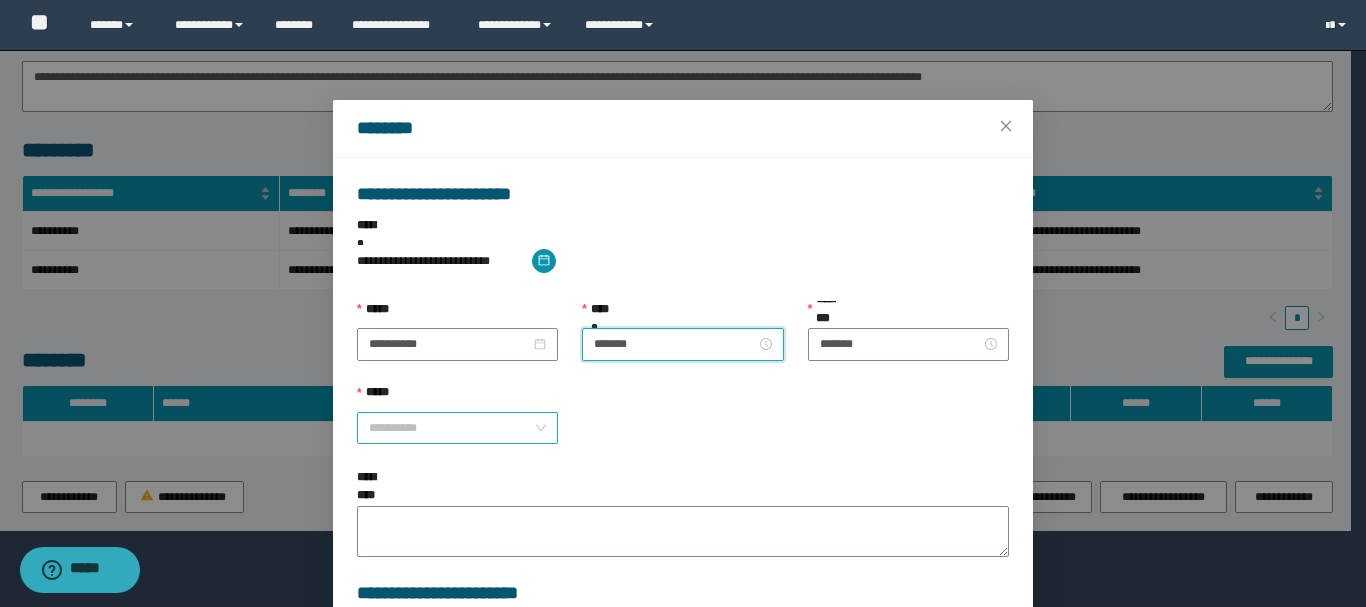 click on "**********" at bounding box center [457, 428] 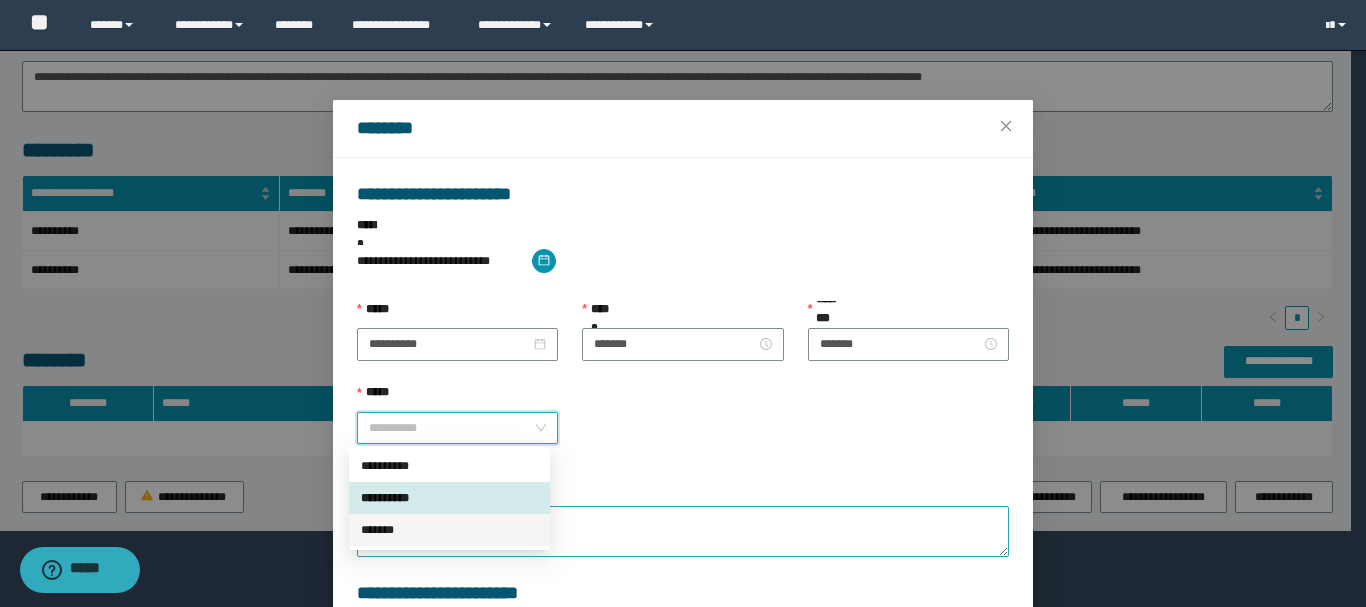 click on "*******" at bounding box center [449, 530] 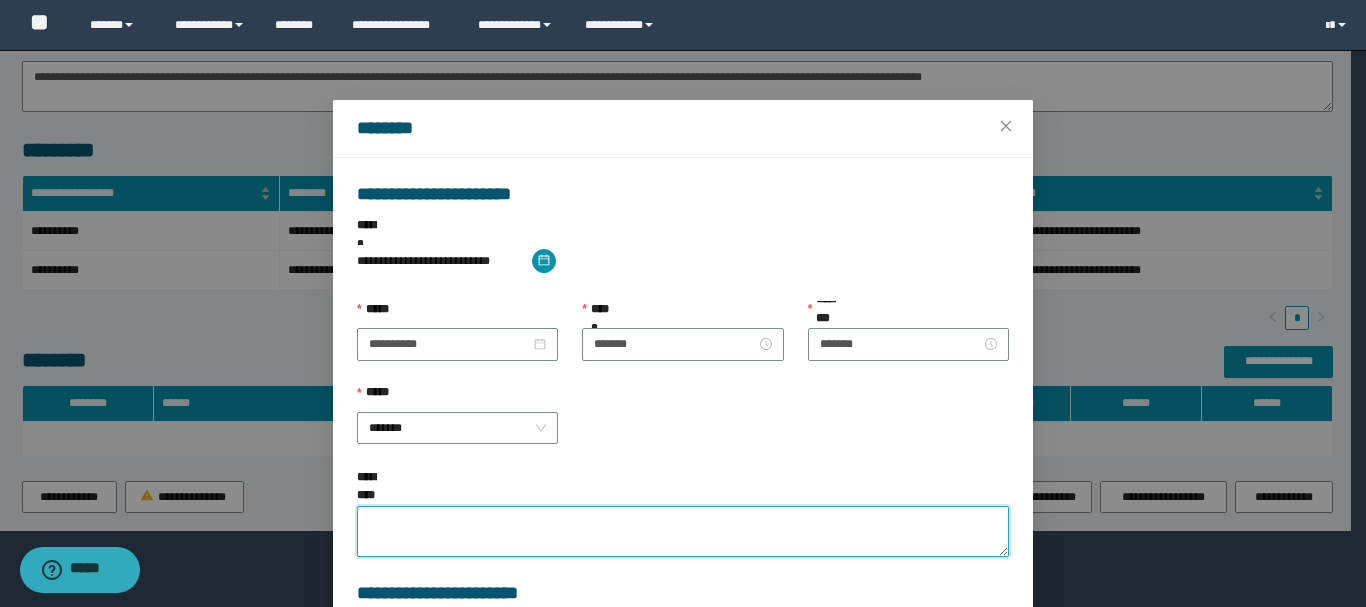 click on "**********" at bounding box center [683, 531] 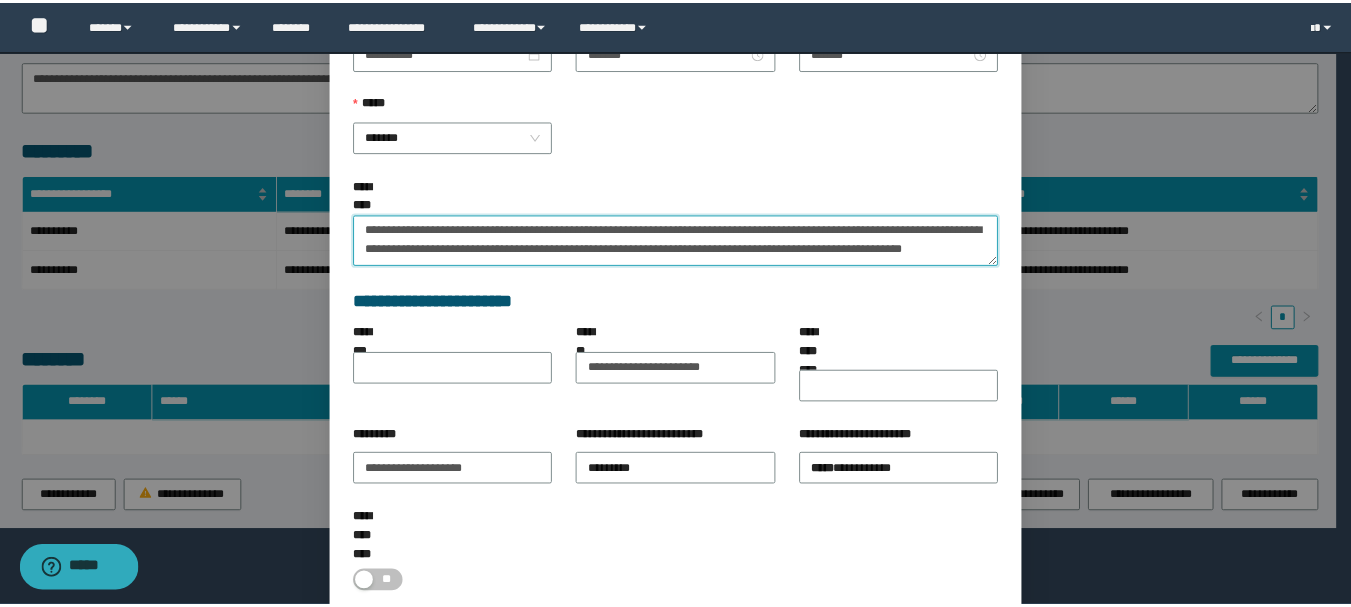scroll, scrollTop: 345, scrollLeft: 0, axis: vertical 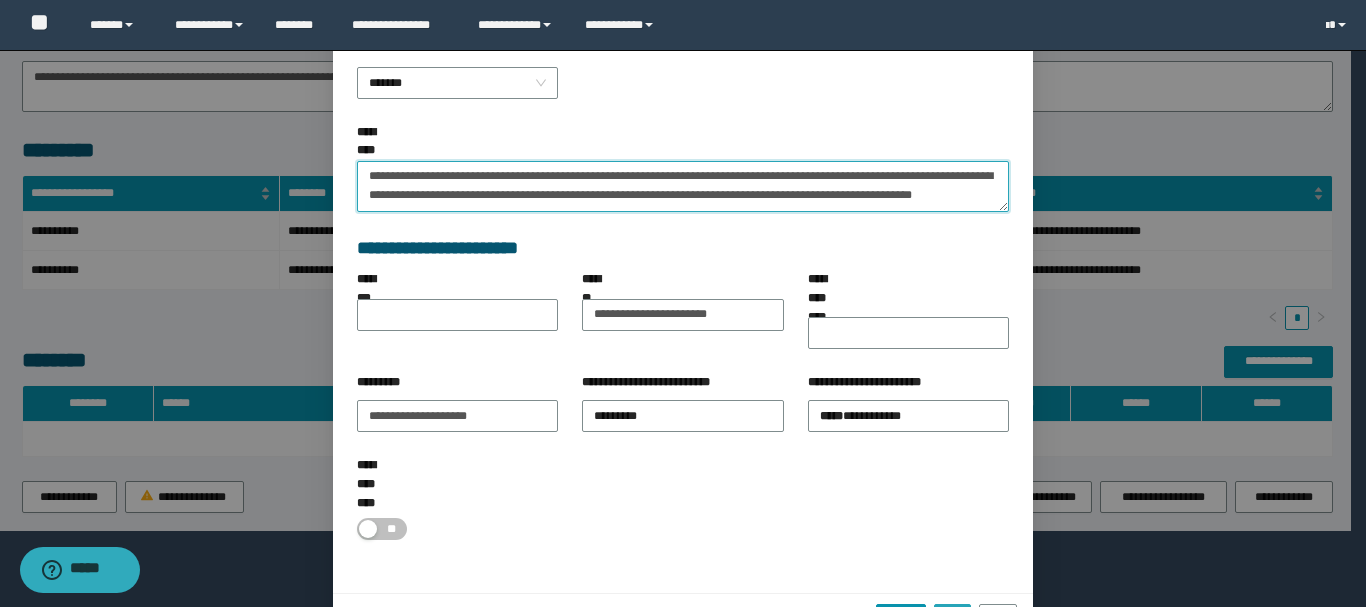 type on "**********" 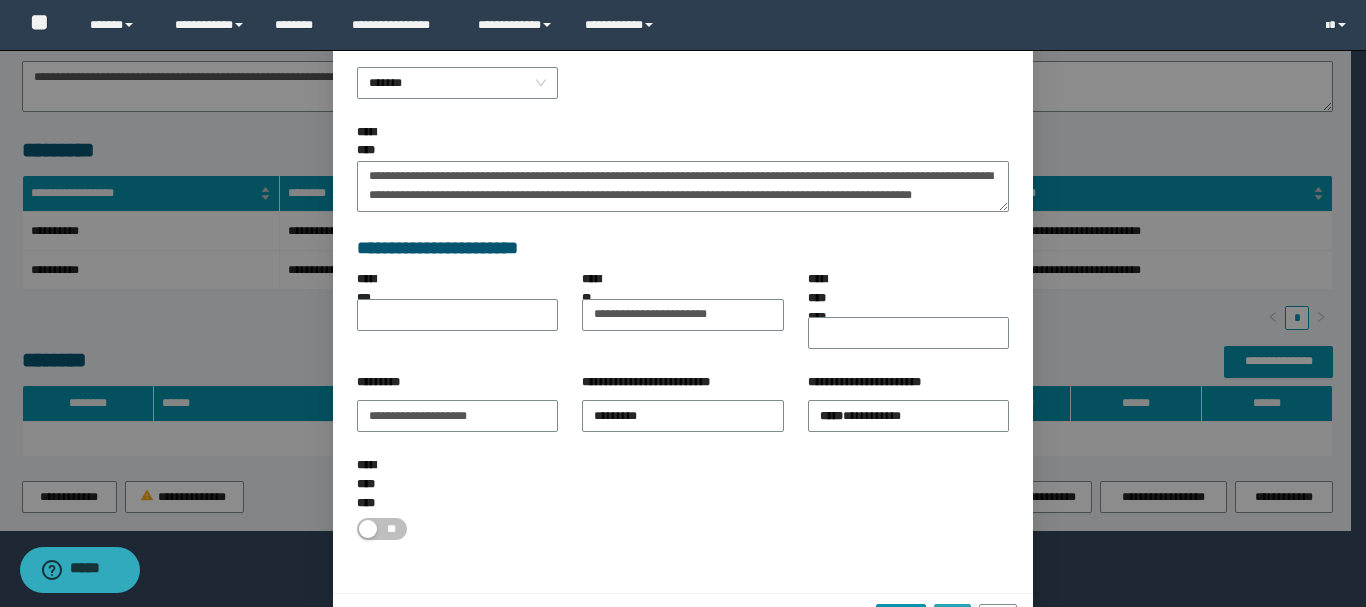 click on "*****" at bounding box center (952, 613) 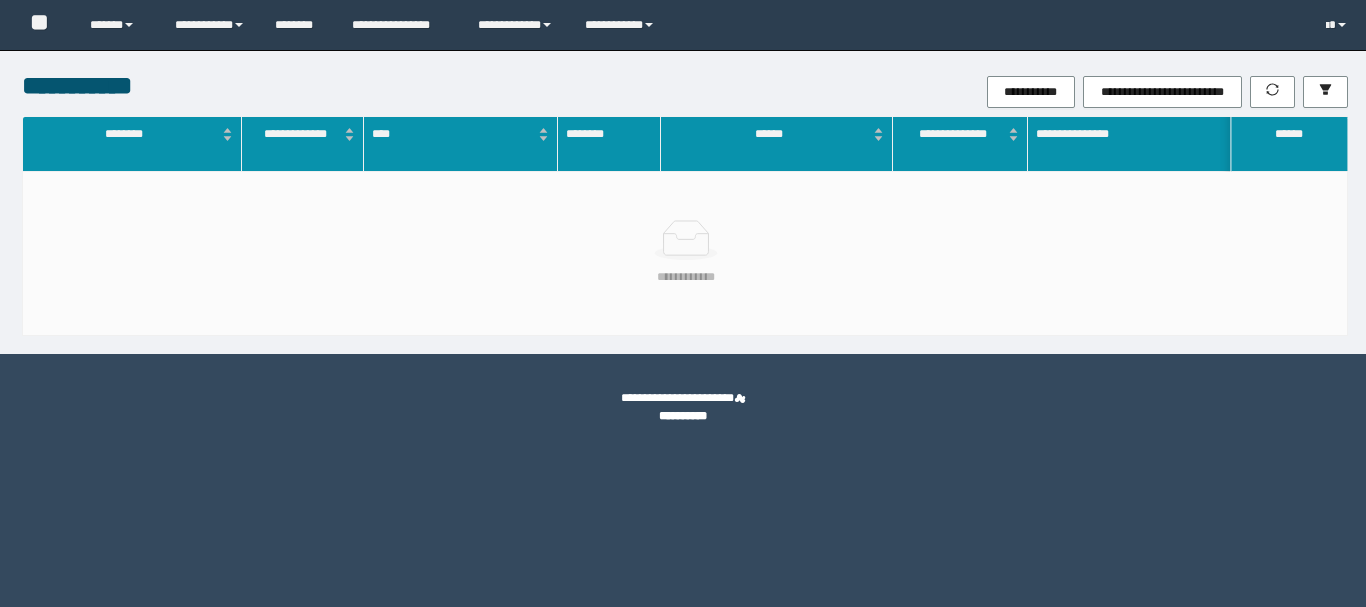 scroll, scrollTop: 0, scrollLeft: 0, axis: both 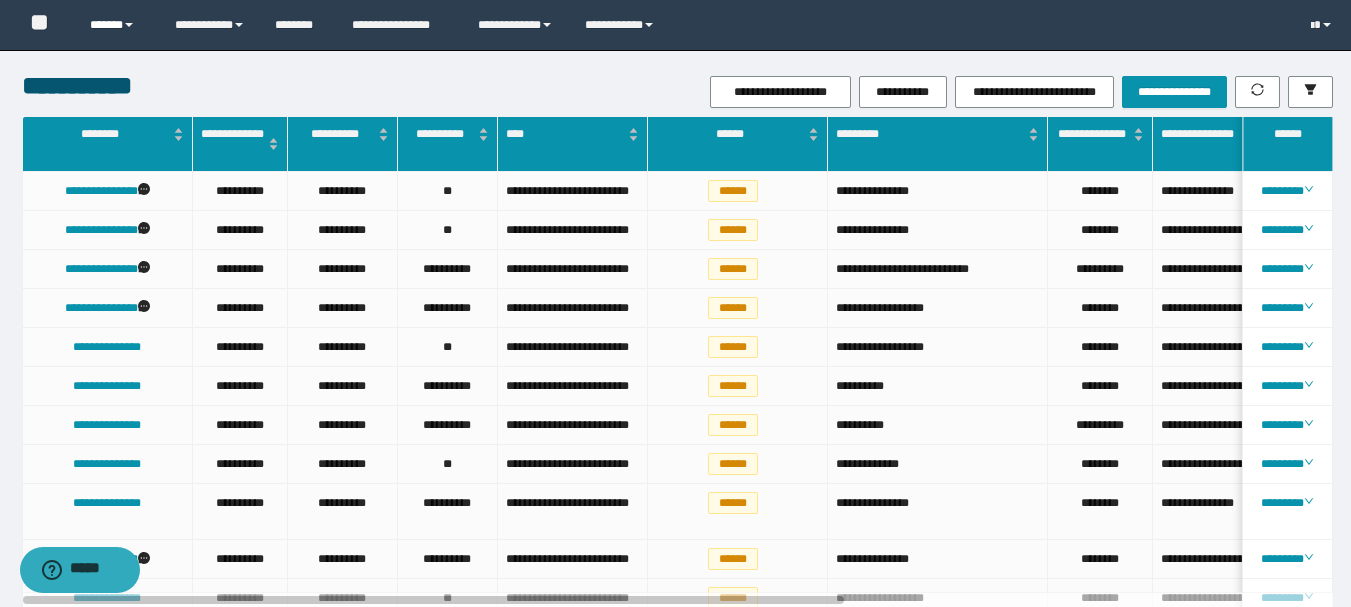 click on "******" at bounding box center (117, 25) 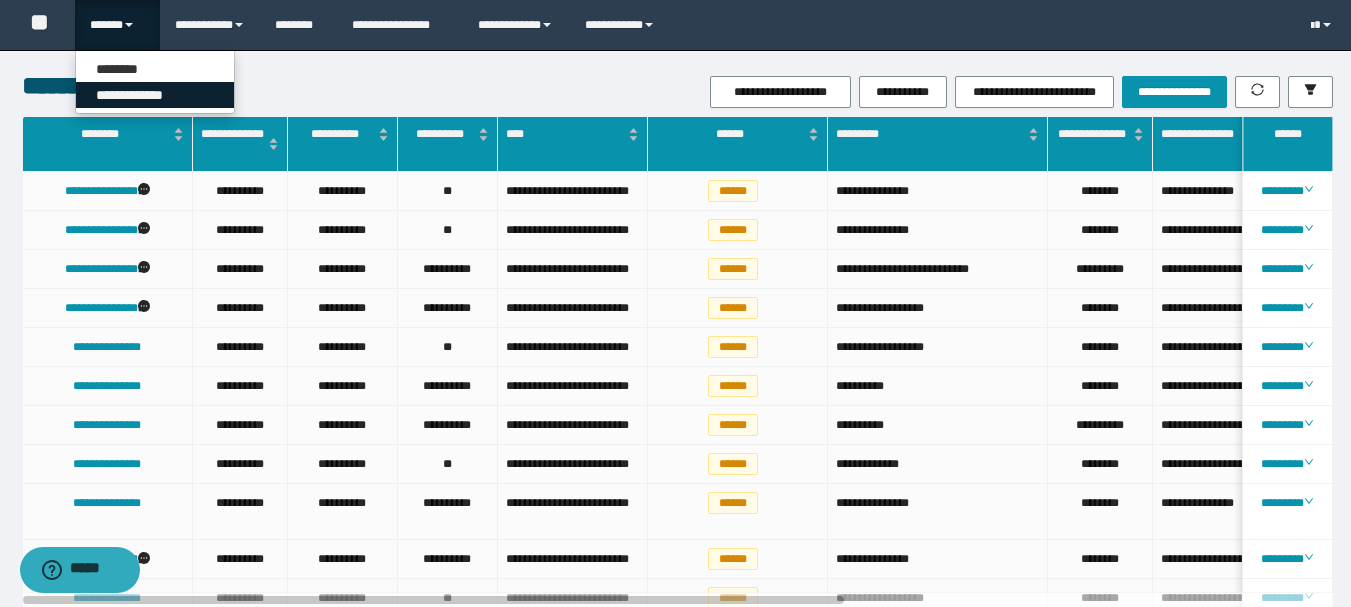 click on "**********" at bounding box center [155, 95] 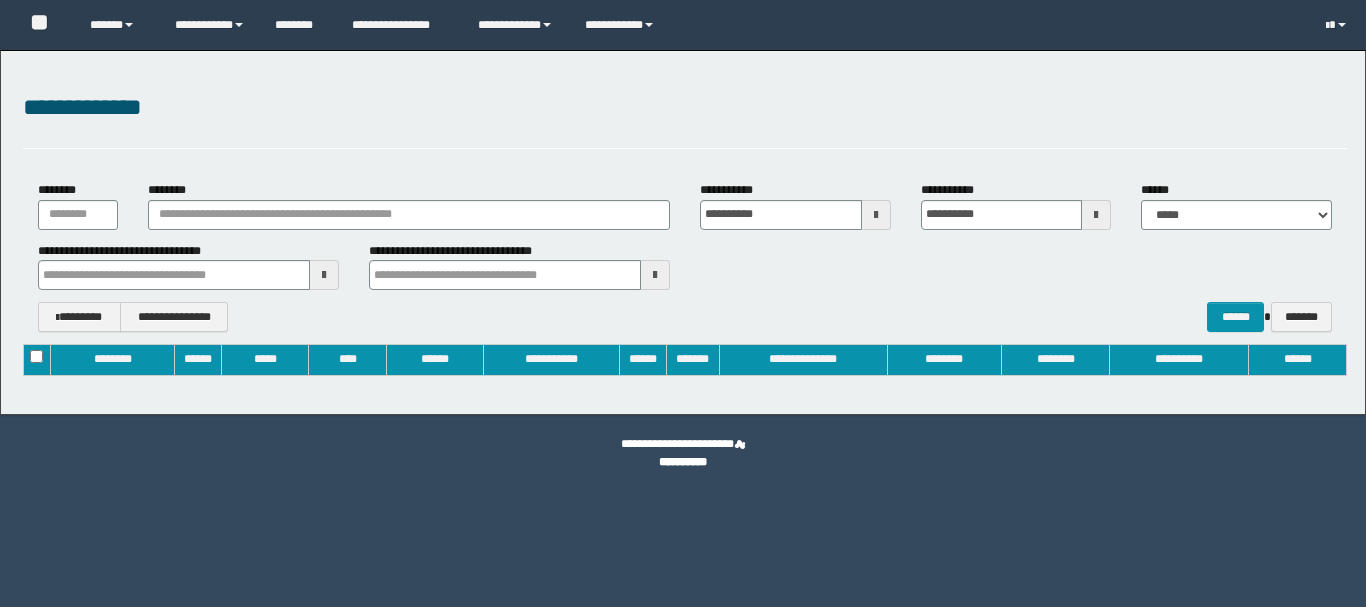 type on "**********" 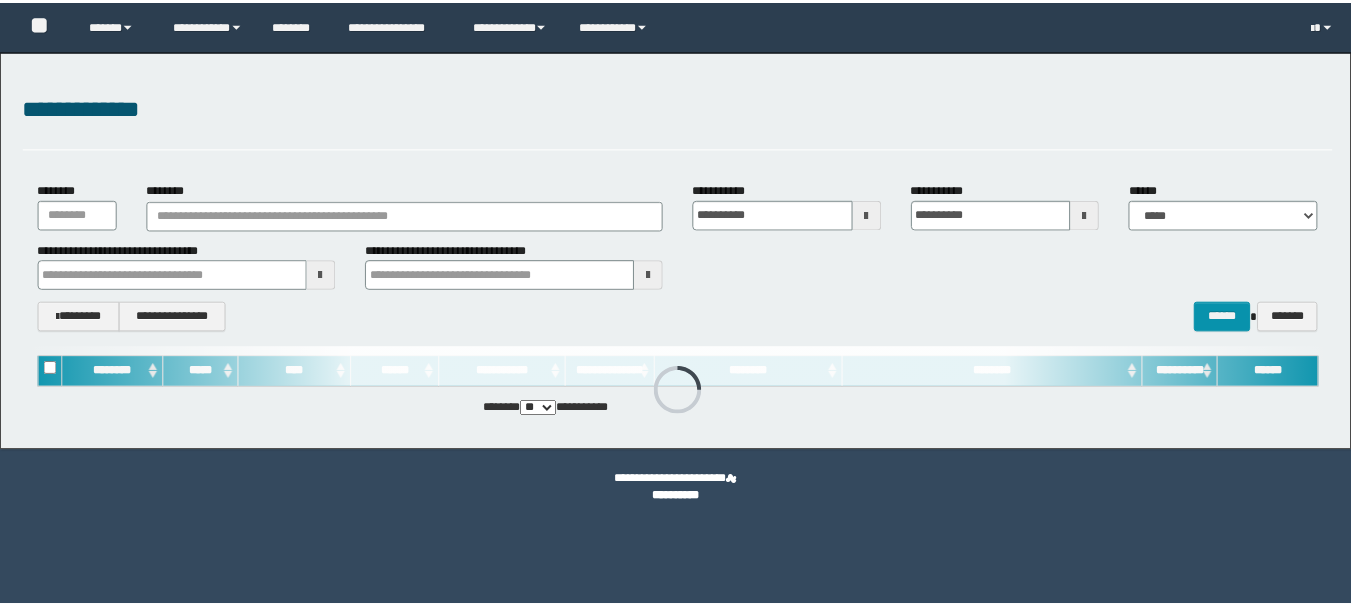 scroll, scrollTop: 0, scrollLeft: 0, axis: both 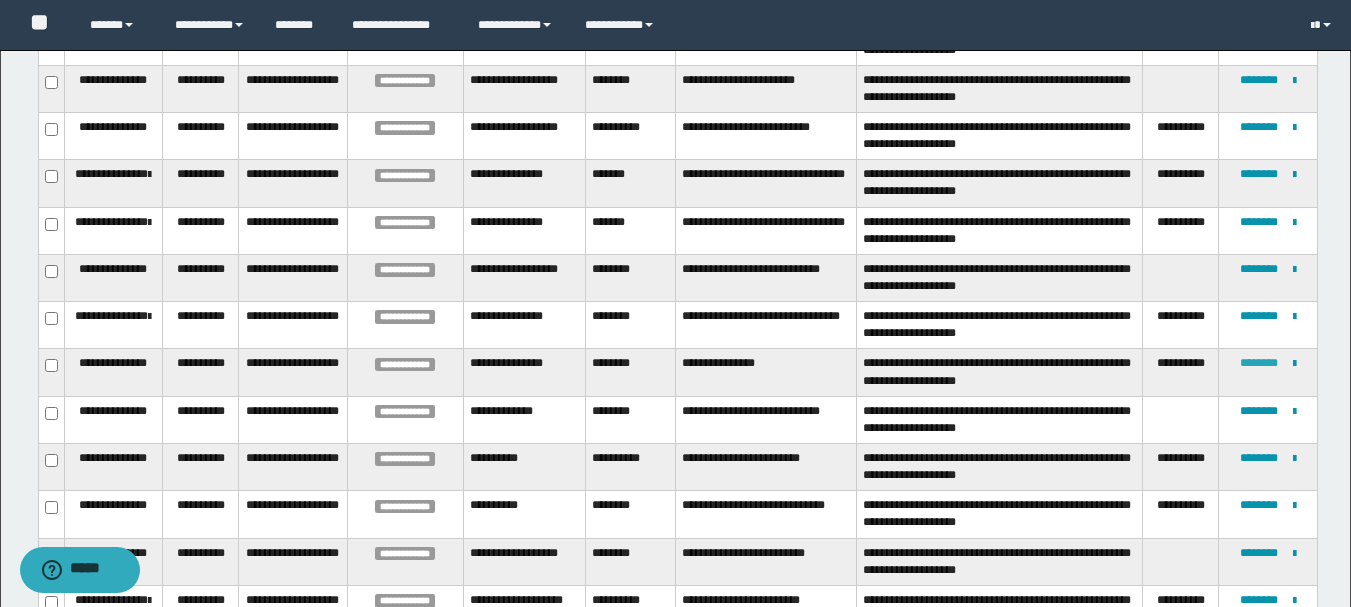click on "********" at bounding box center [1259, 363] 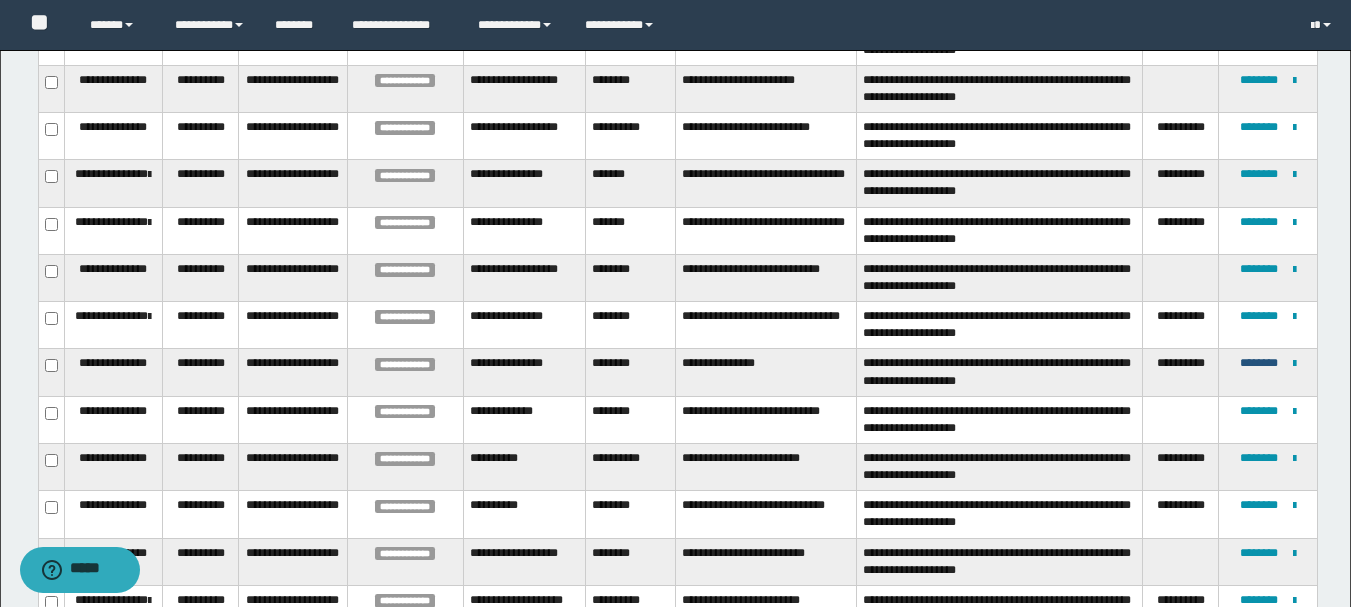 type 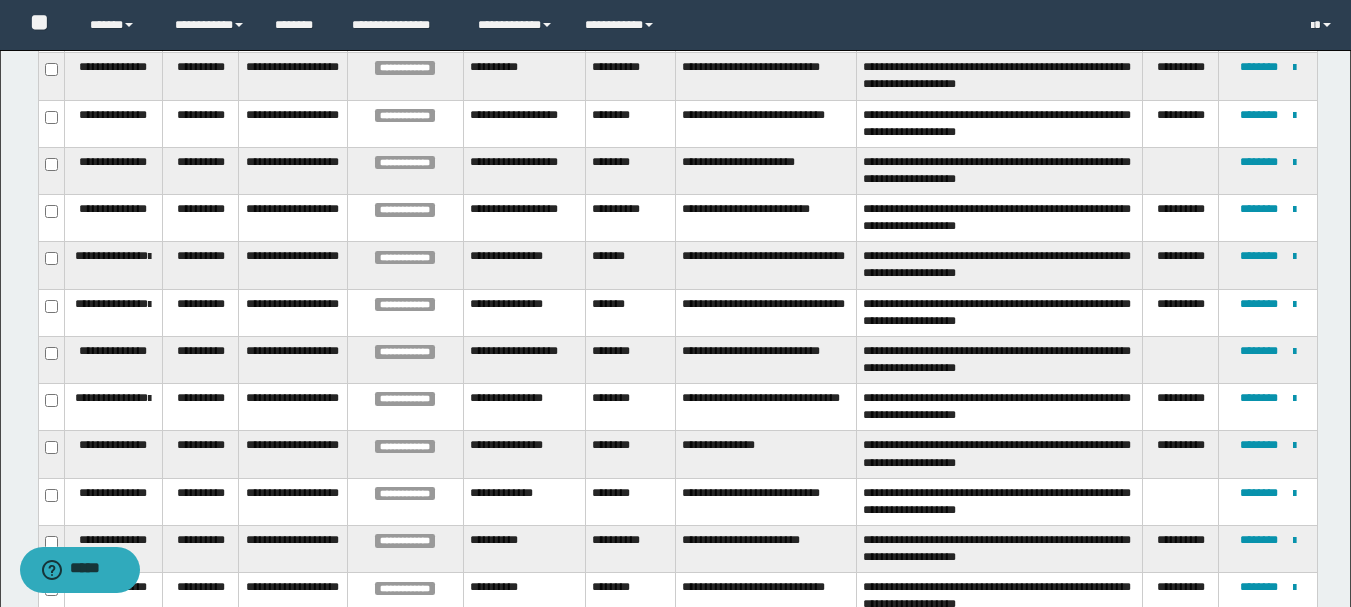 scroll, scrollTop: 663, scrollLeft: 0, axis: vertical 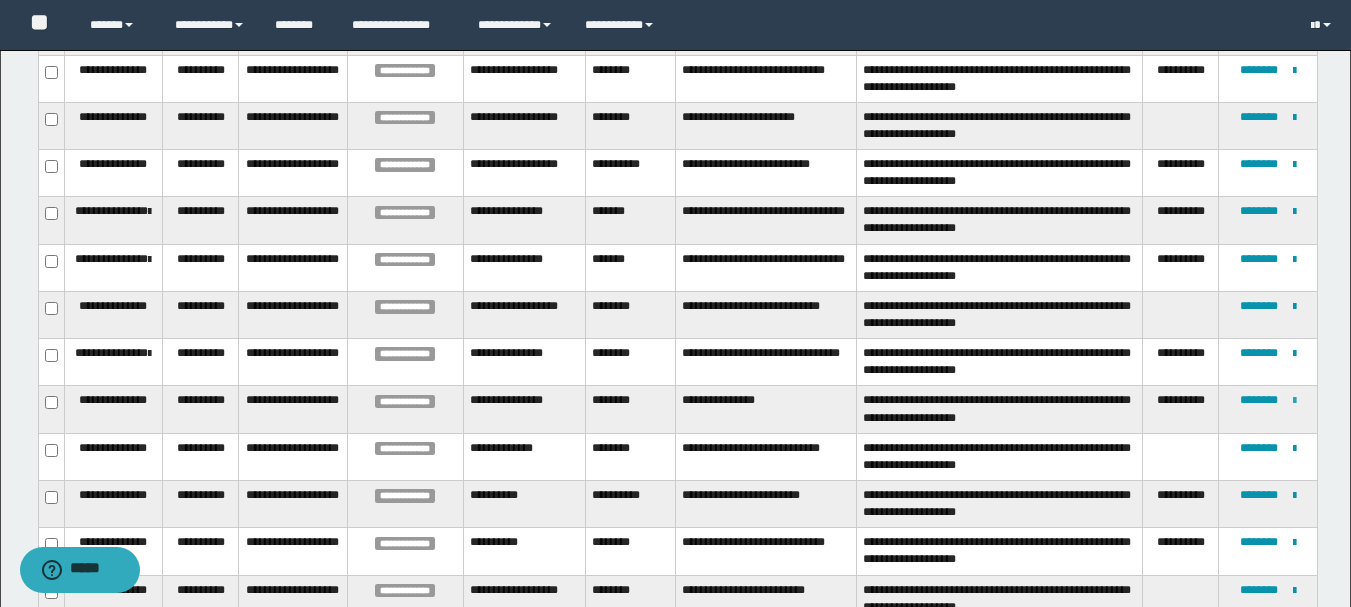 click at bounding box center [1294, 401] 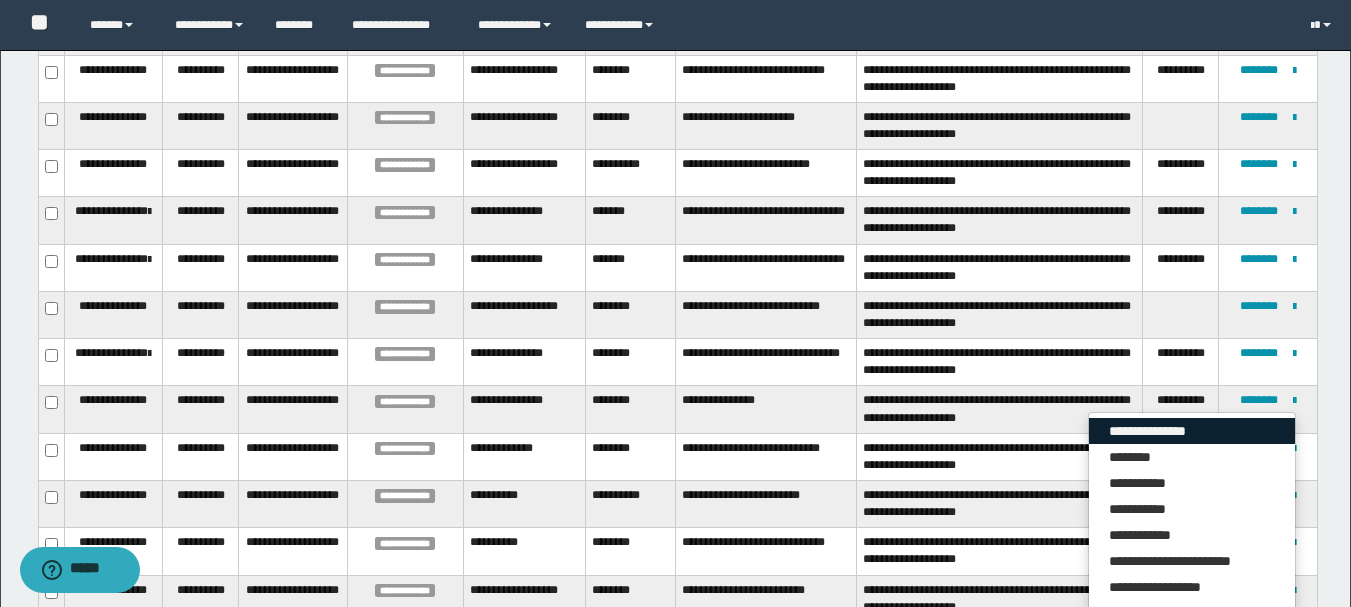 click on "**********" at bounding box center [1192, 431] 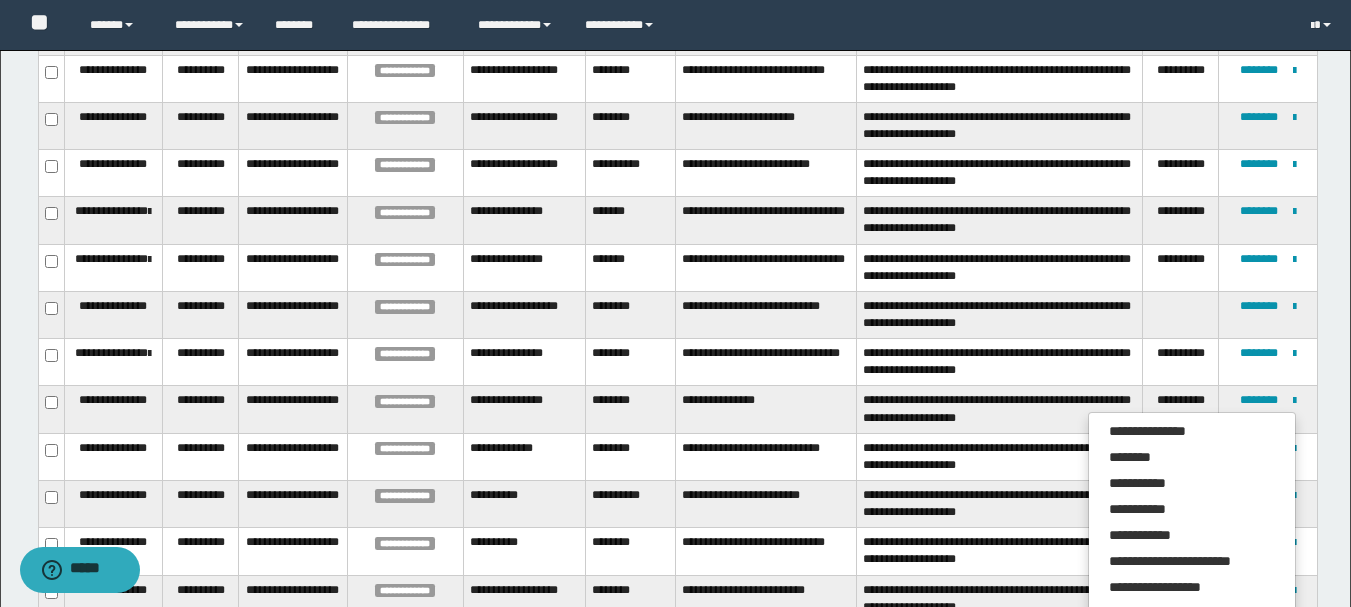 scroll, scrollTop: 0, scrollLeft: 0, axis: both 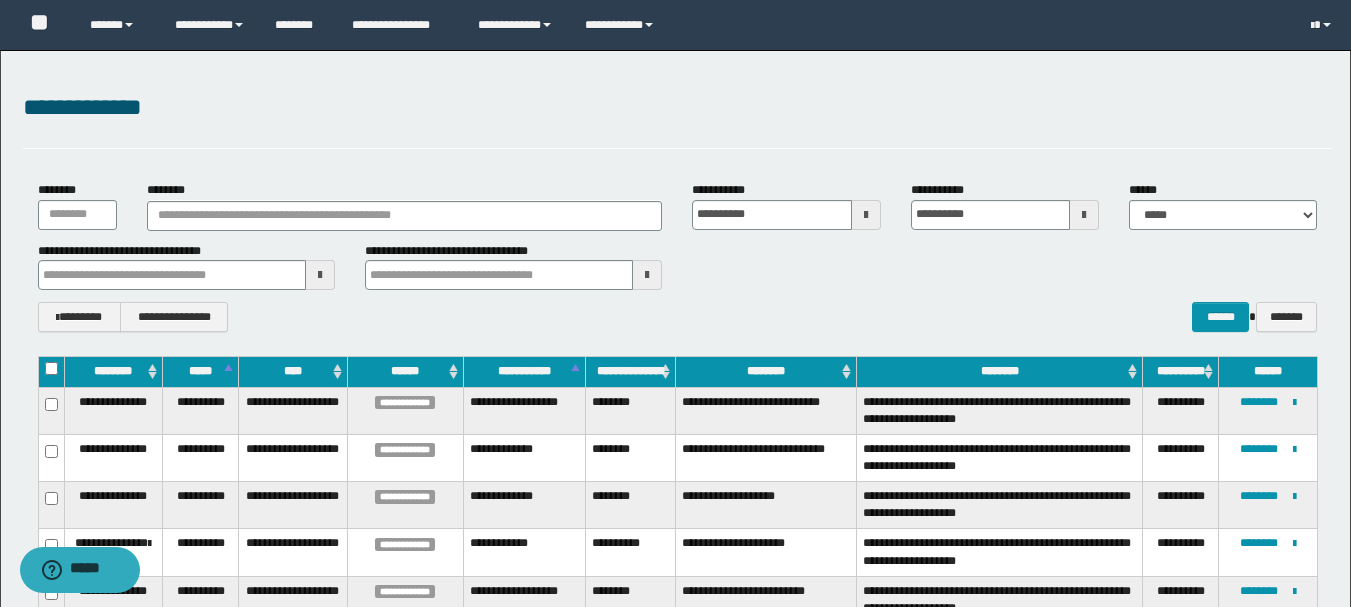 type 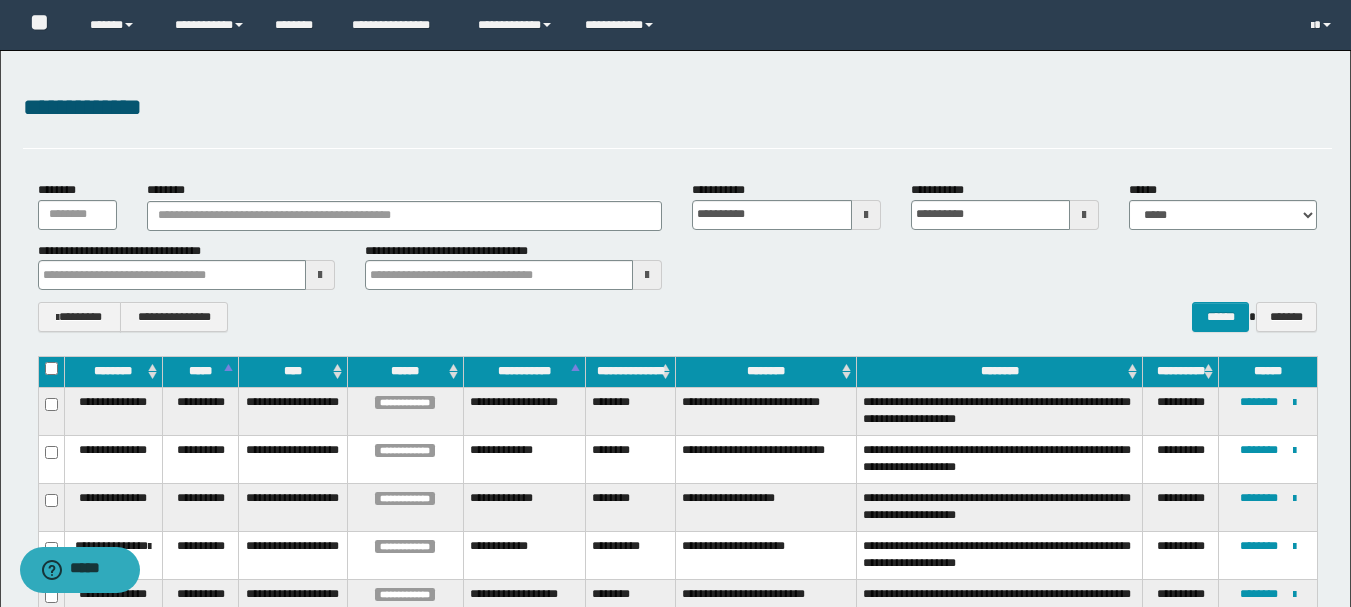 type 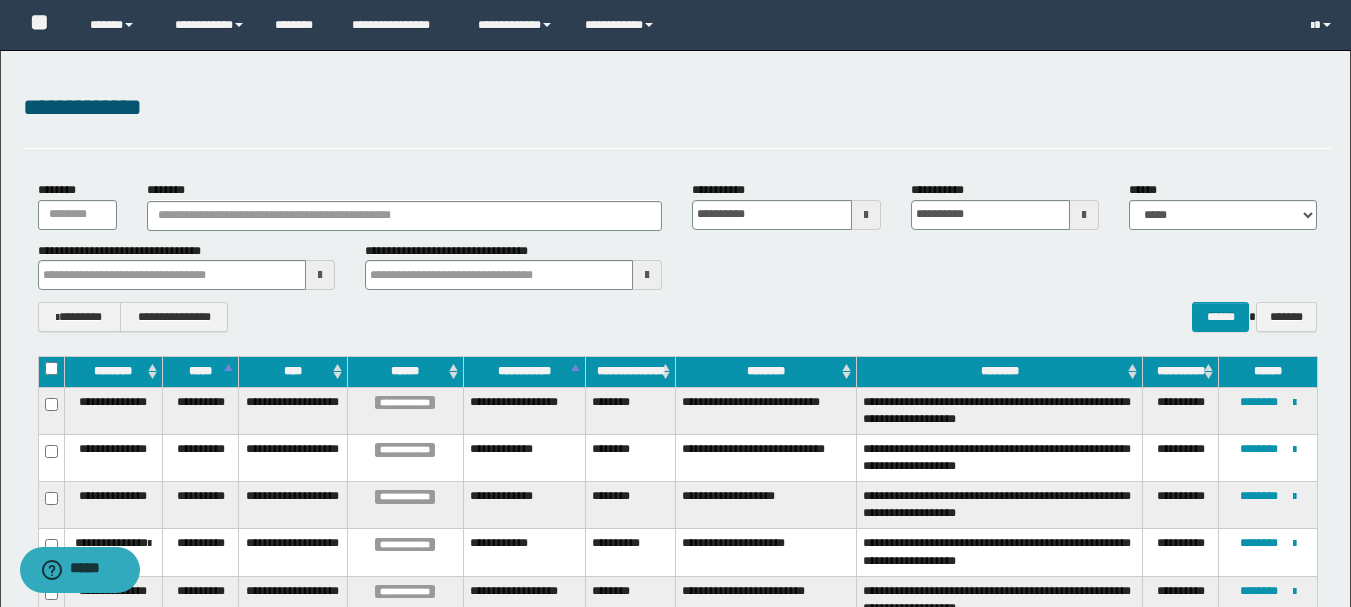 type 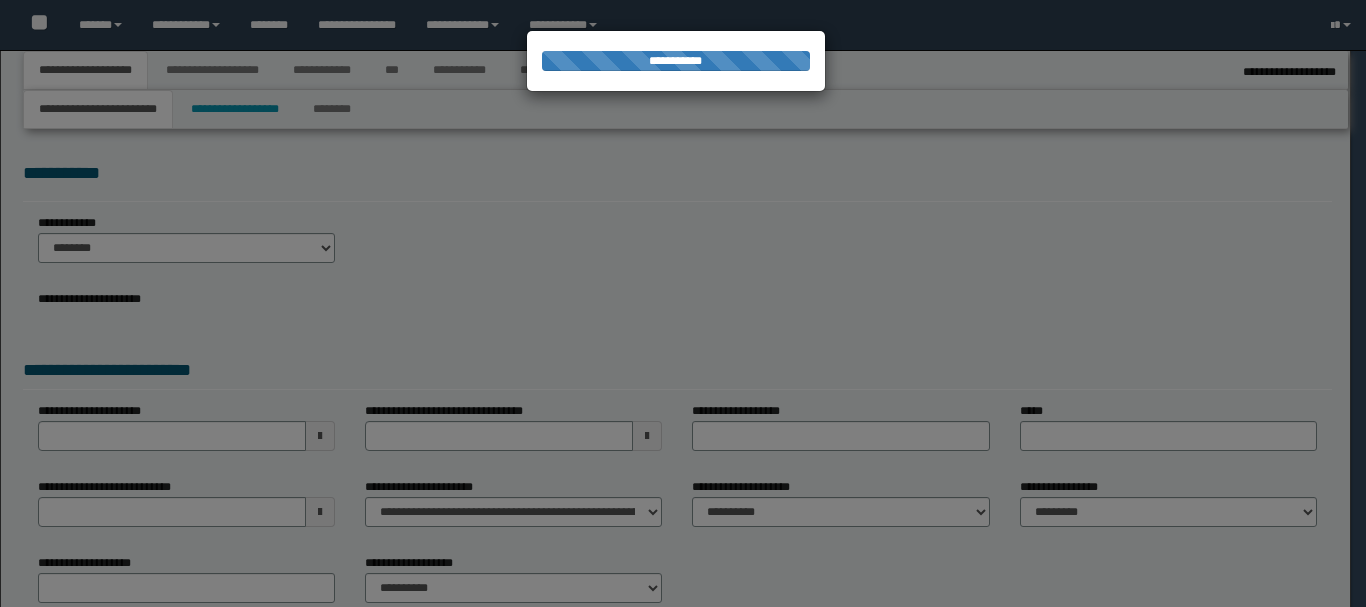 type on "**********" 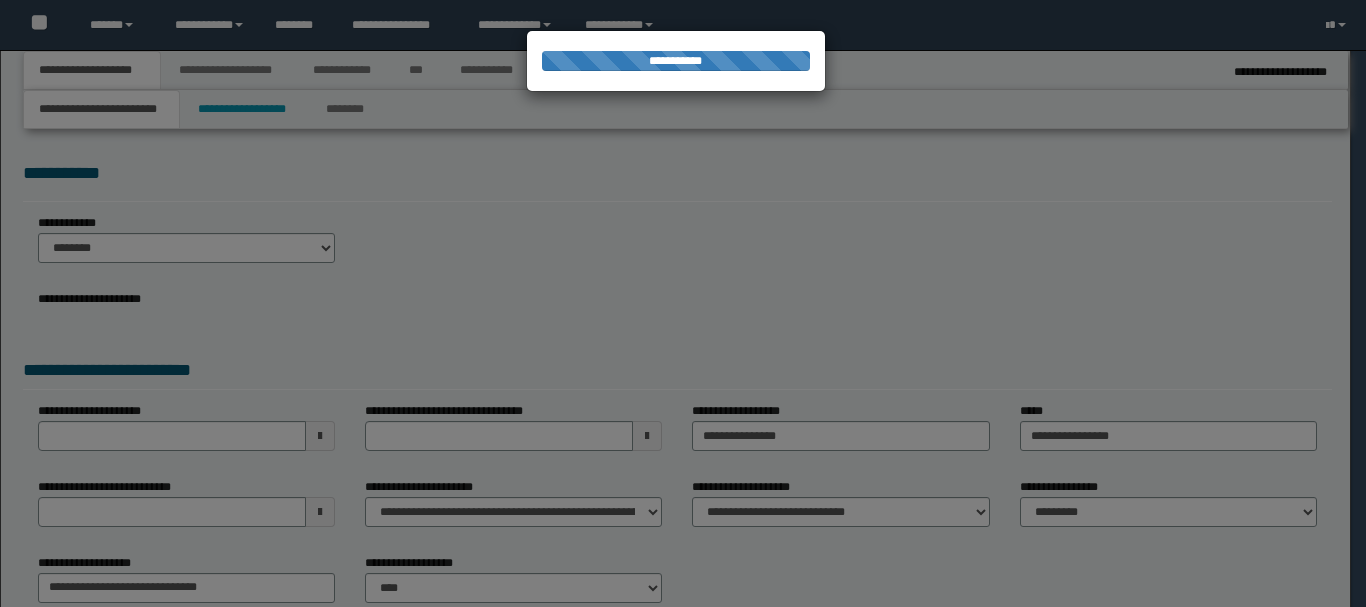 scroll, scrollTop: 0, scrollLeft: 0, axis: both 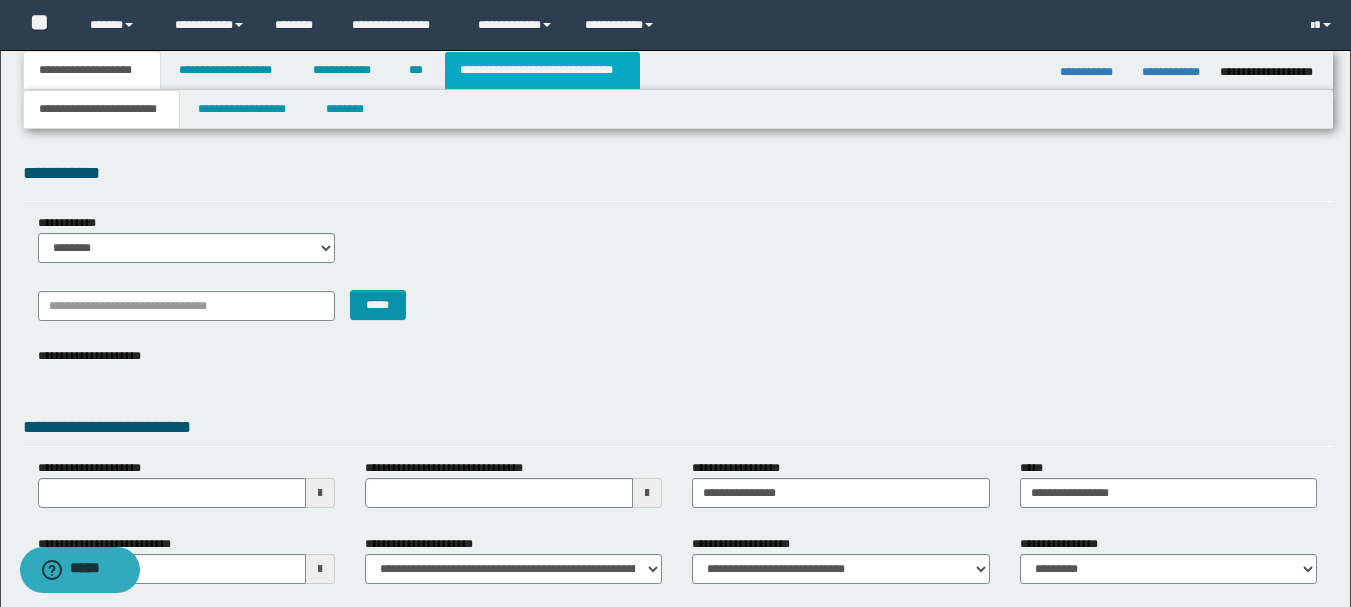 click on "**********" at bounding box center (542, 70) 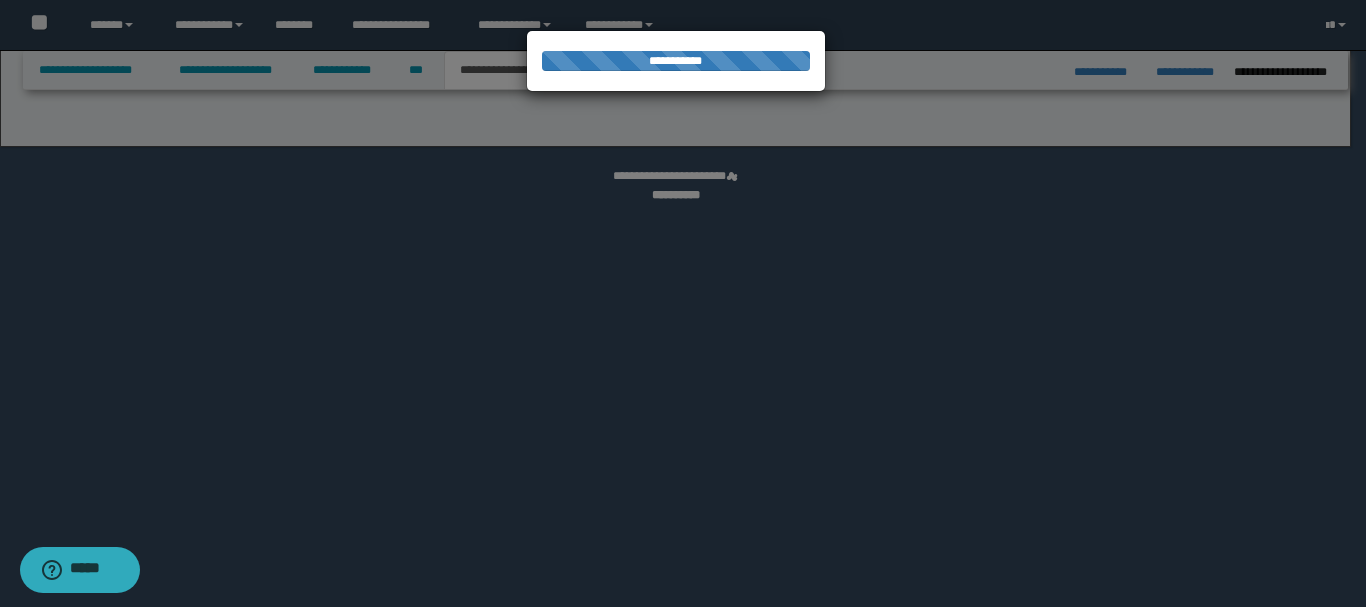select on "*" 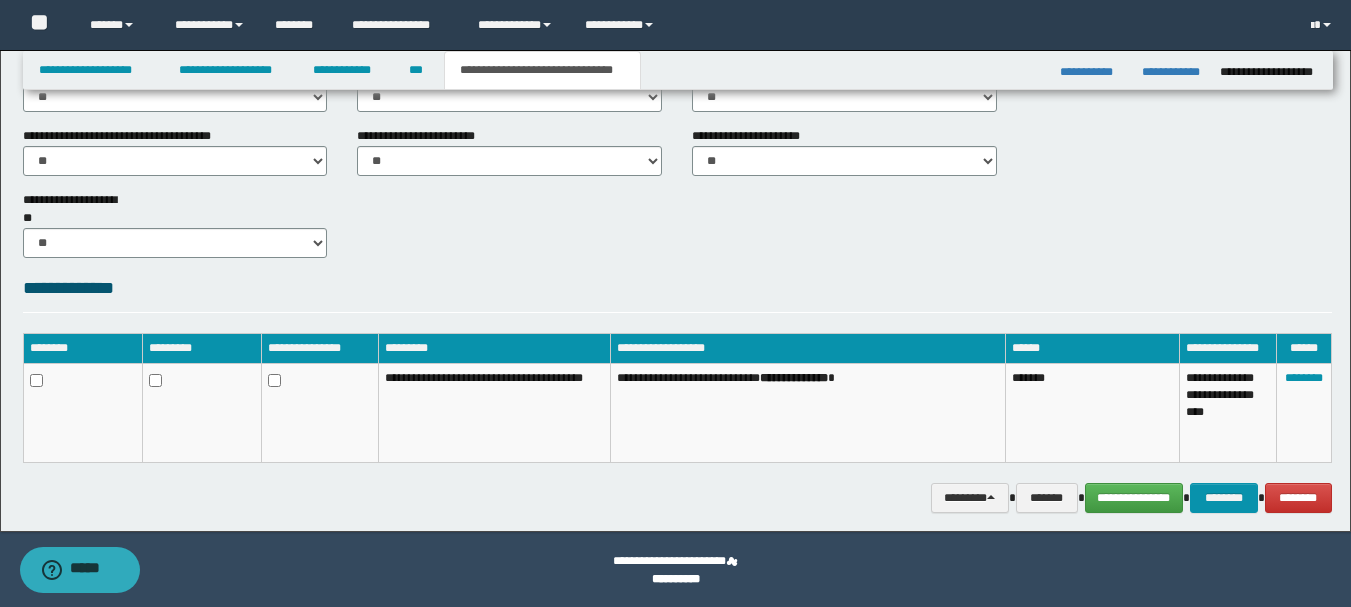 scroll, scrollTop: 832, scrollLeft: 0, axis: vertical 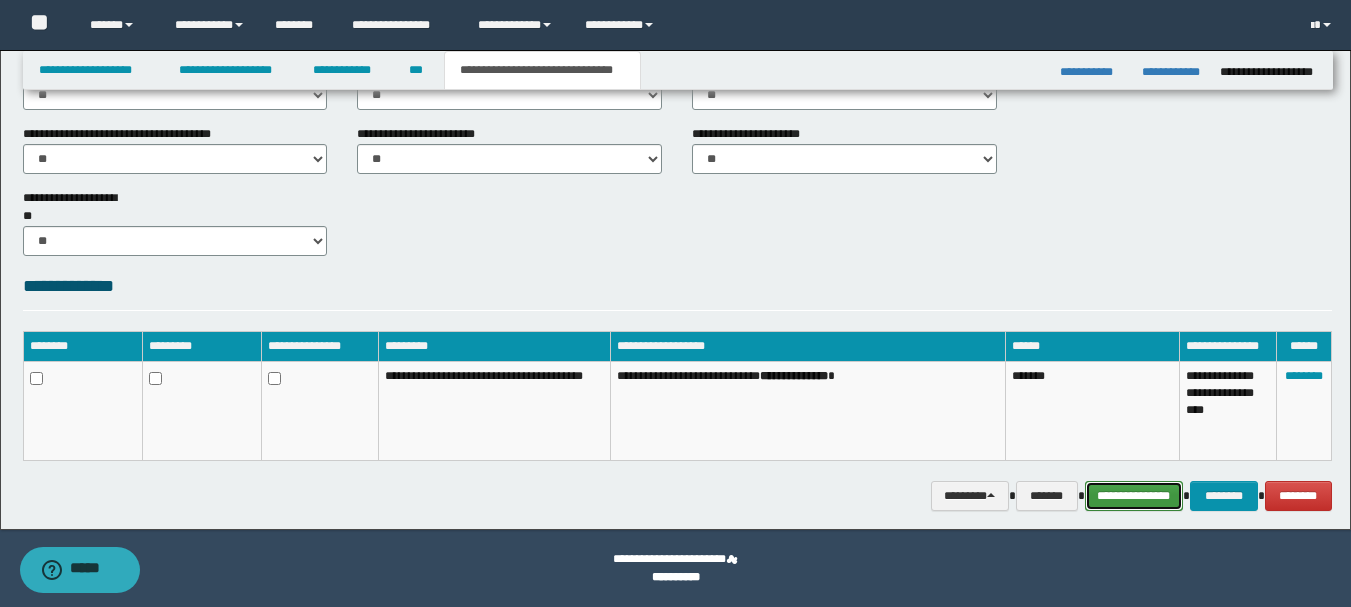 click on "**********" at bounding box center (1134, 496) 